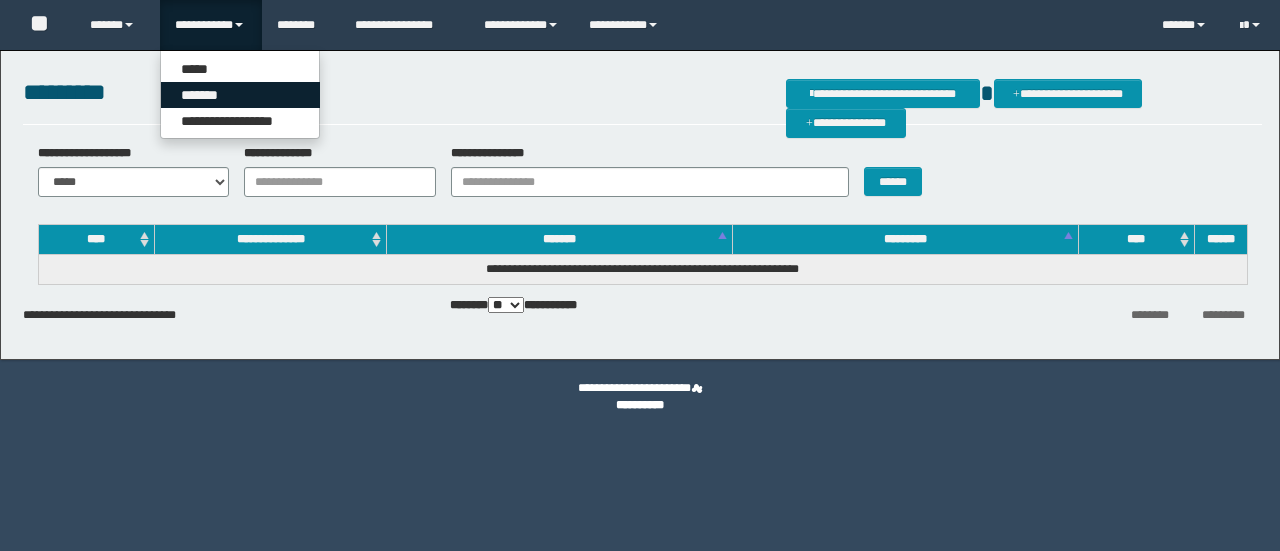 scroll, scrollTop: 0, scrollLeft: 0, axis: both 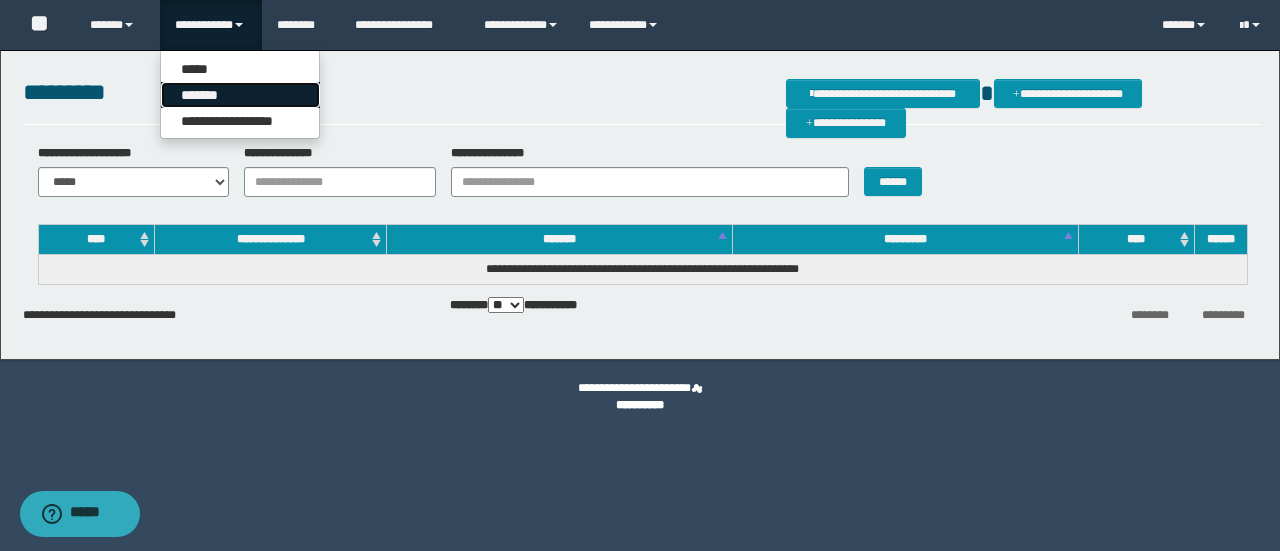click on "*******" at bounding box center (240, 95) 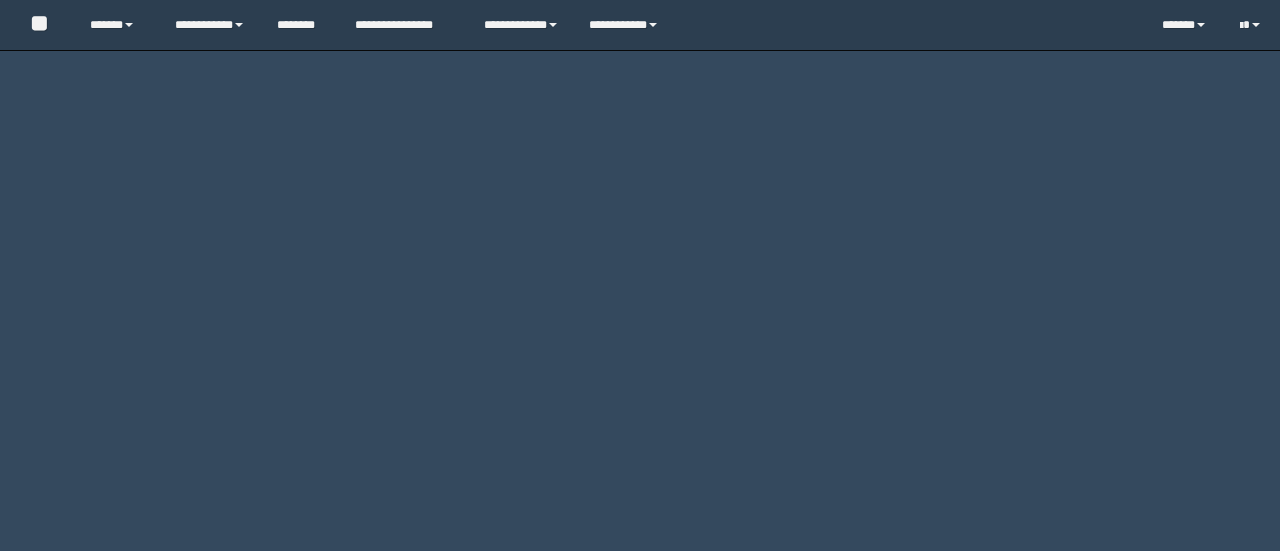 scroll, scrollTop: 0, scrollLeft: 0, axis: both 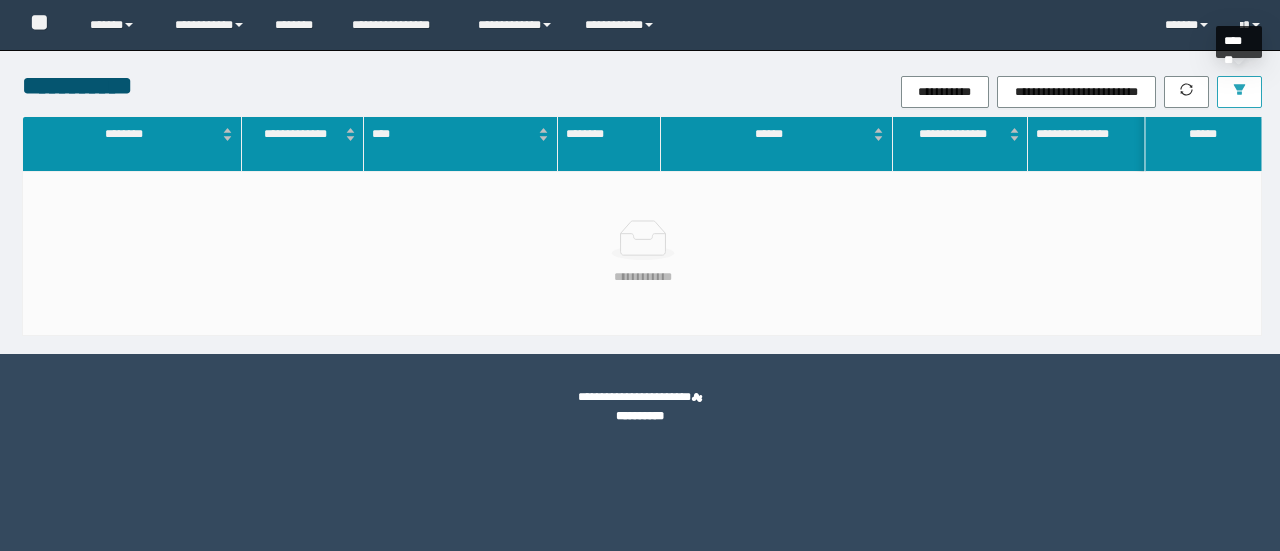 click 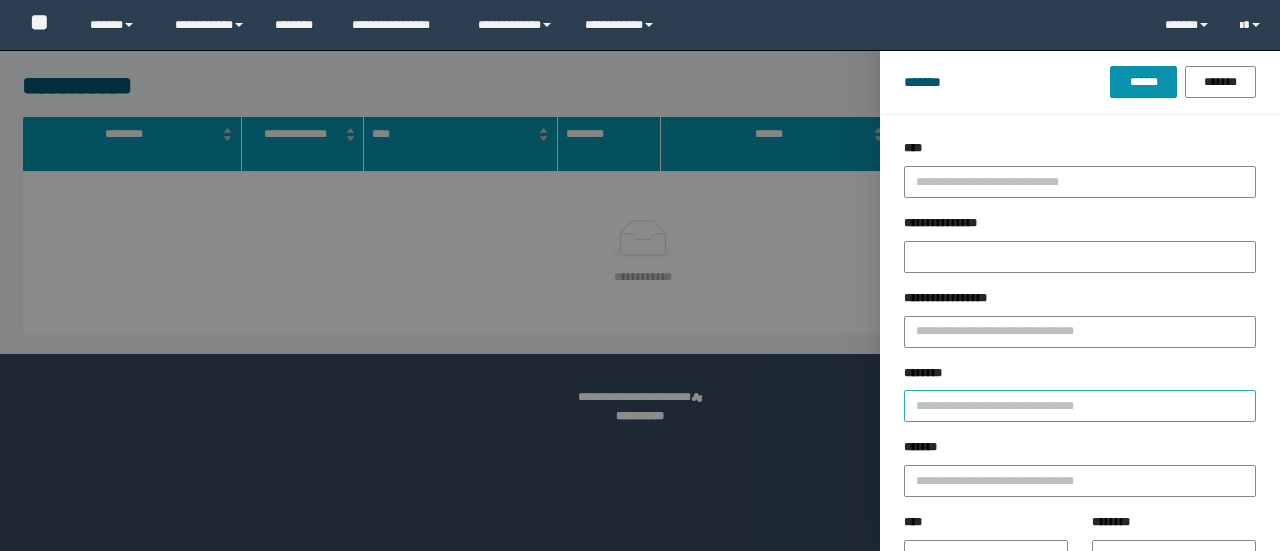 scroll, scrollTop: 0, scrollLeft: 0, axis: both 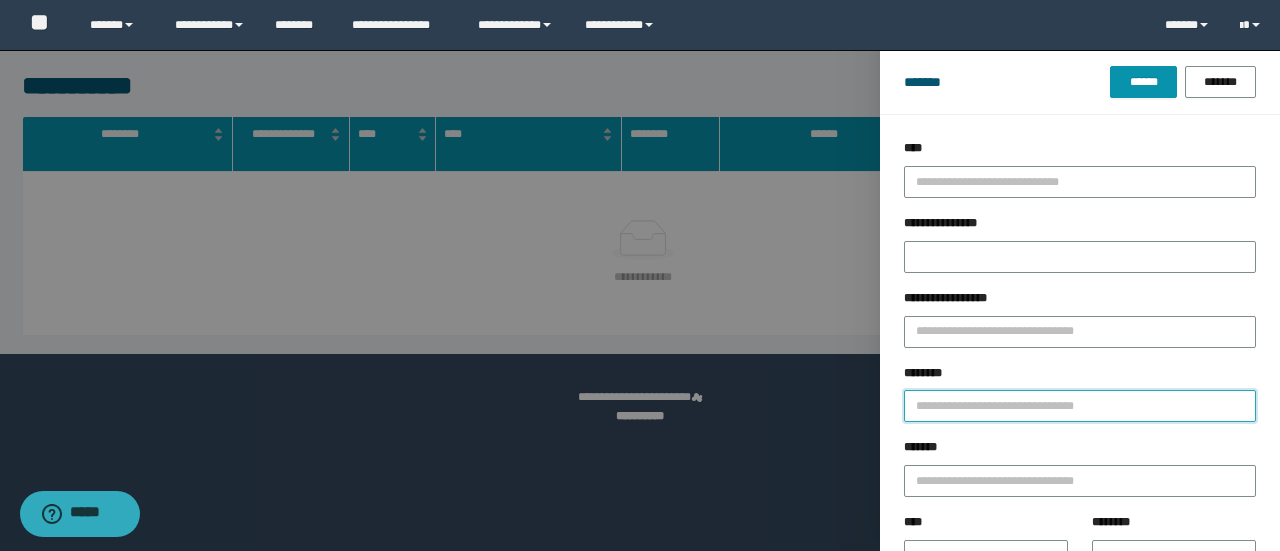 click on "********" at bounding box center [1080, 406] 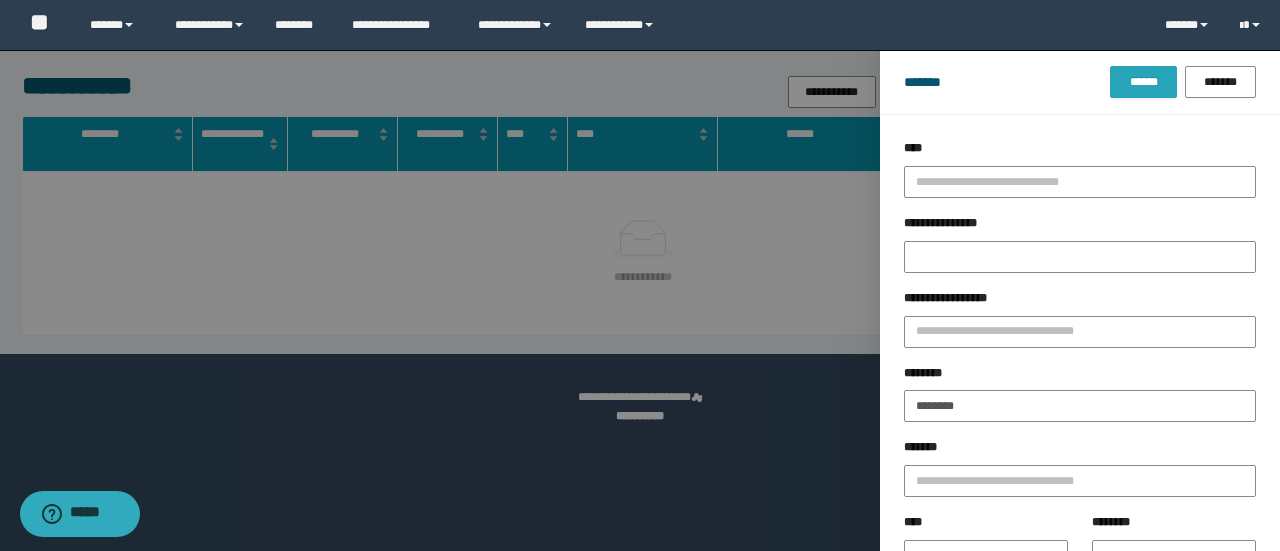 click on "******" at bounding box center (1143, 82) 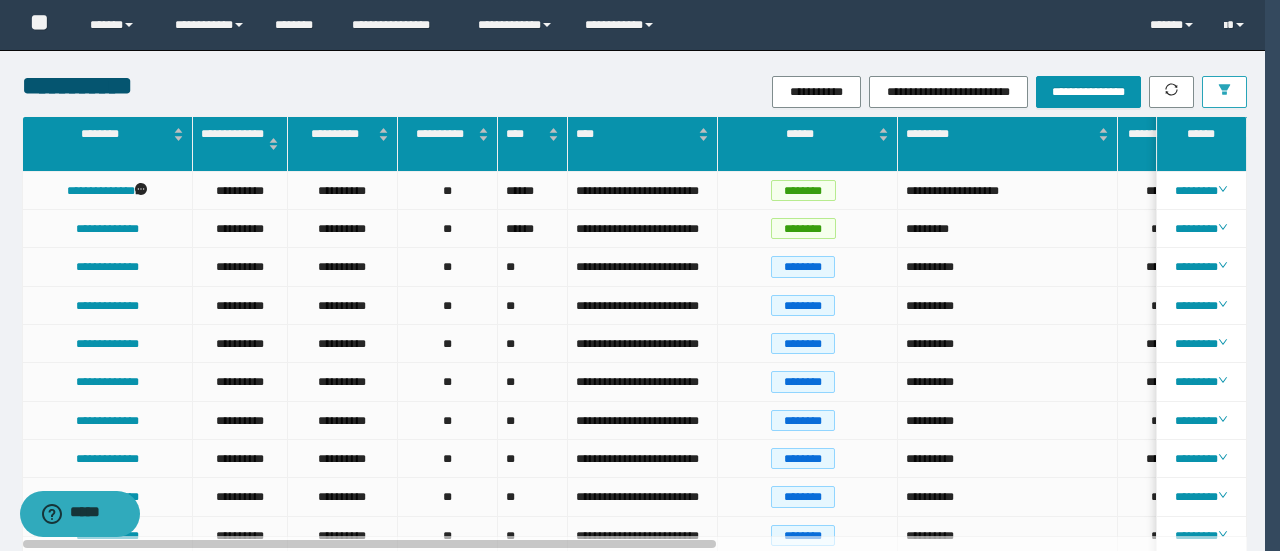 click at bounding box center [1224, 92] 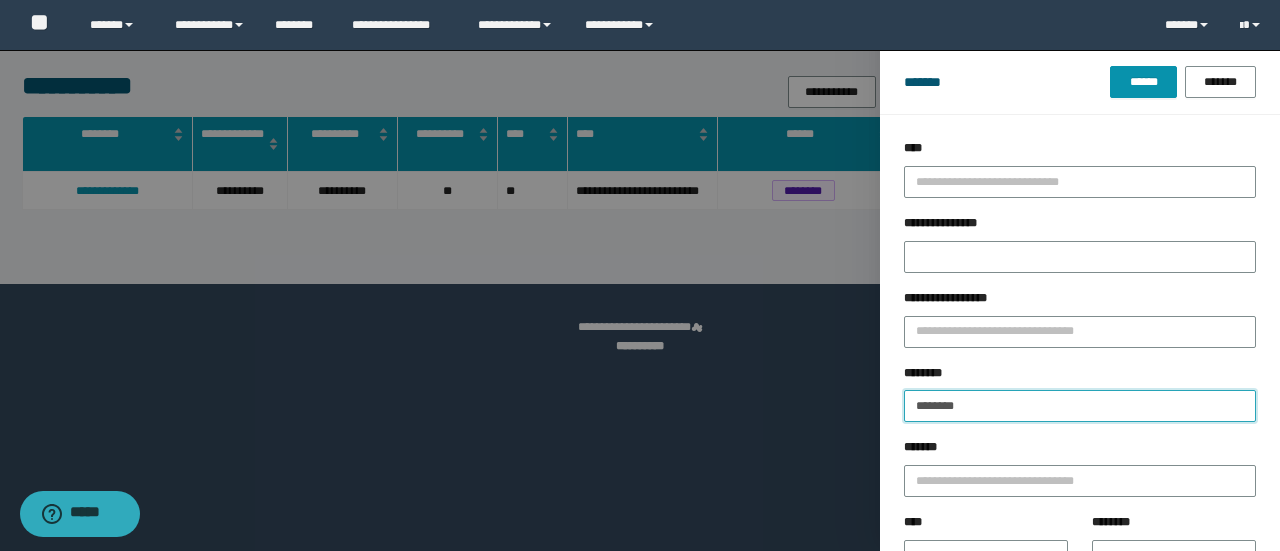 click on "********" at bounding box center (1080, 406) 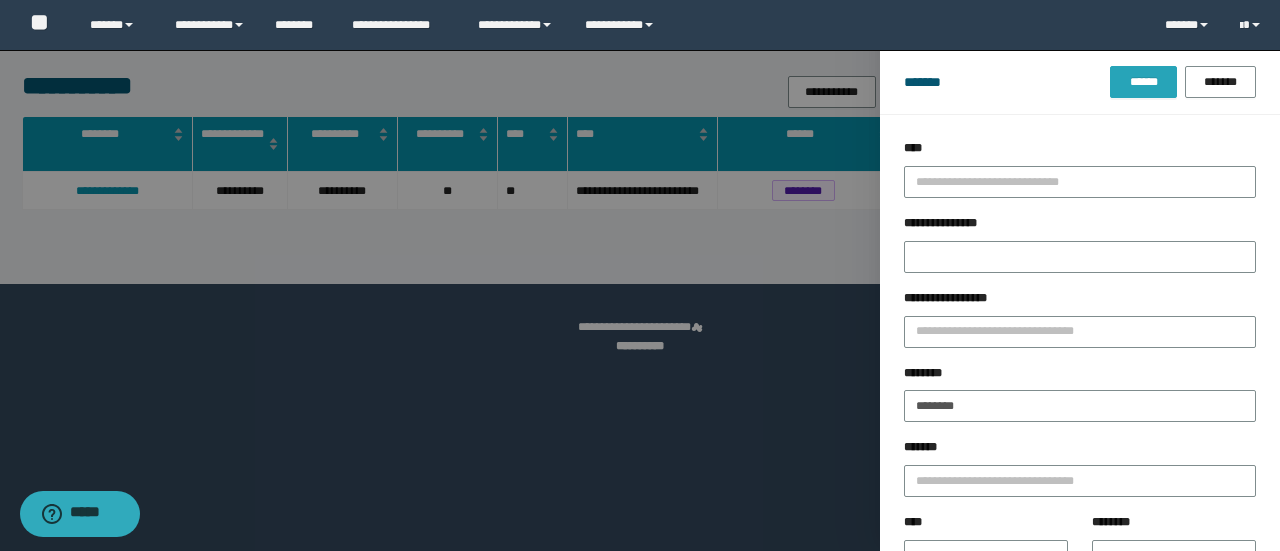 click on "******" at bounding box center (1143, 82) 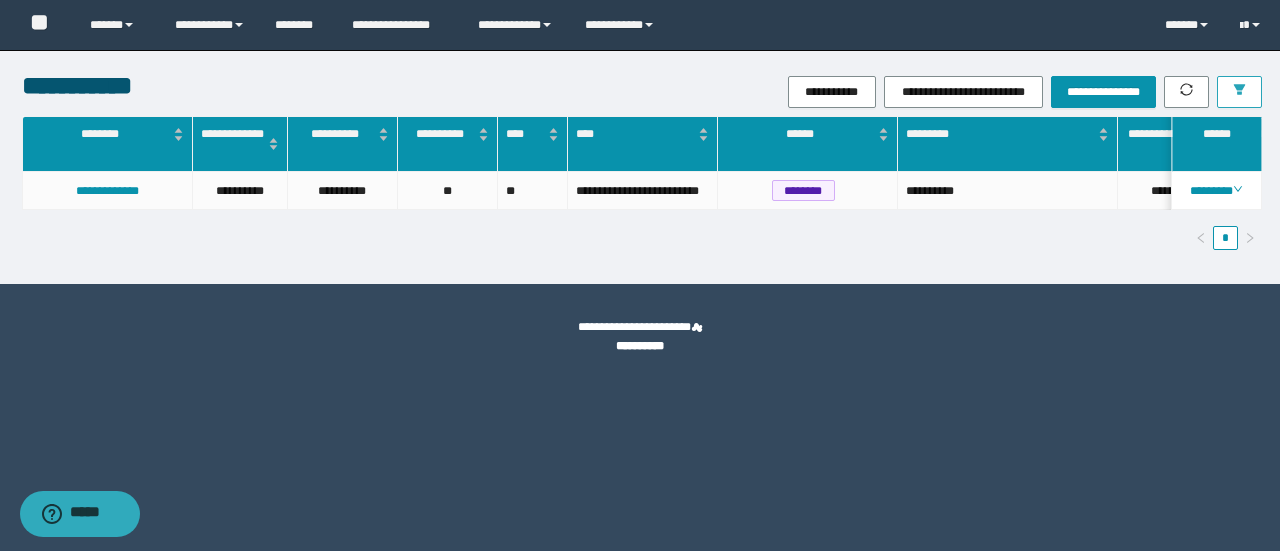 scroll, scrollTop: 0, scrollLeft: 88, axis: horizontal 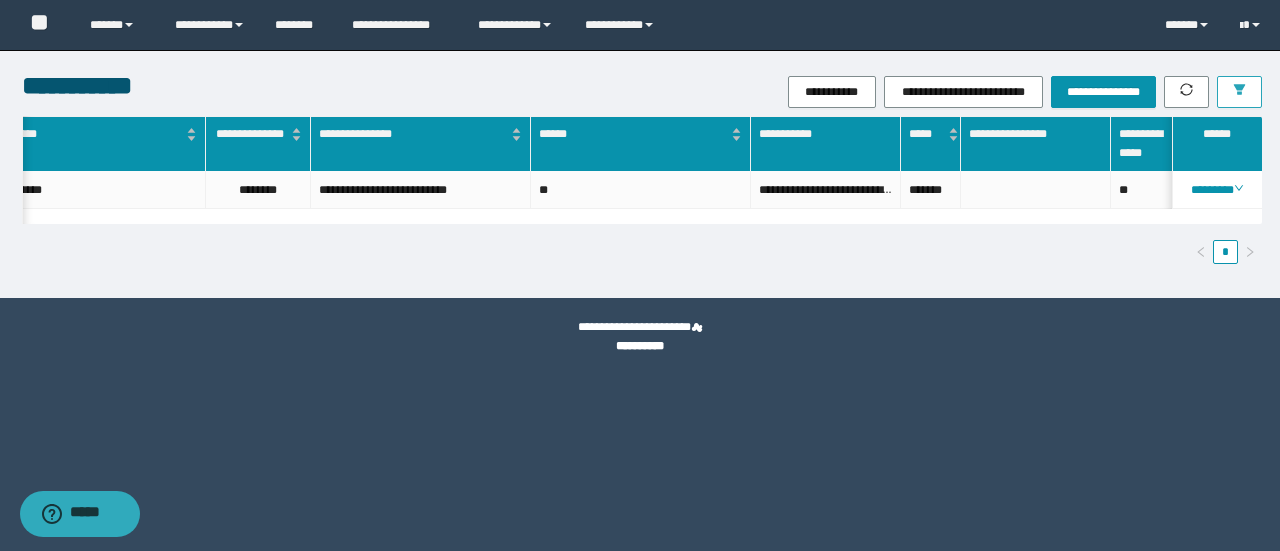 click at bounding box center [1239, 92] 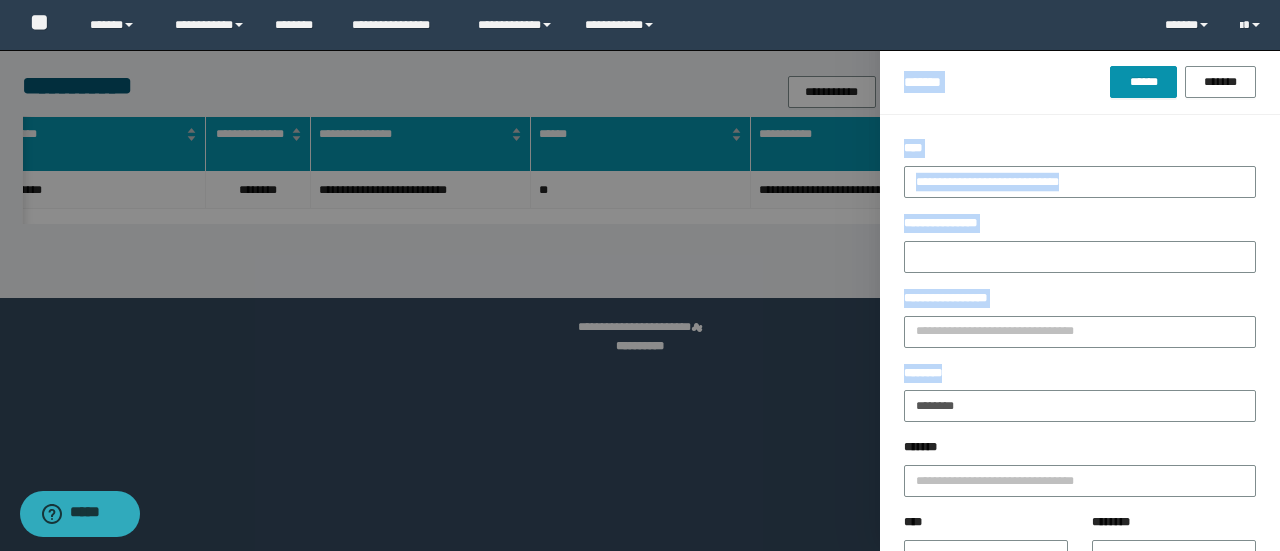 drag, startPoint x: 961, startPoint y: 407, endPoint x: 822, endPoint y: 411, distance: 139.05754 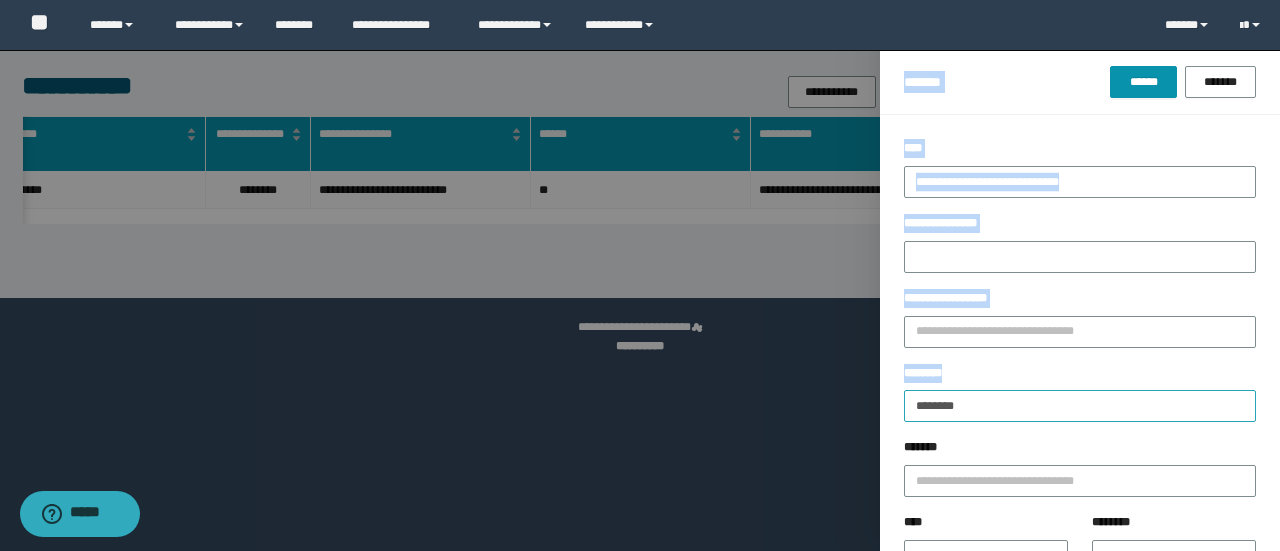 click on "********" at bounding box center (1080, 406) 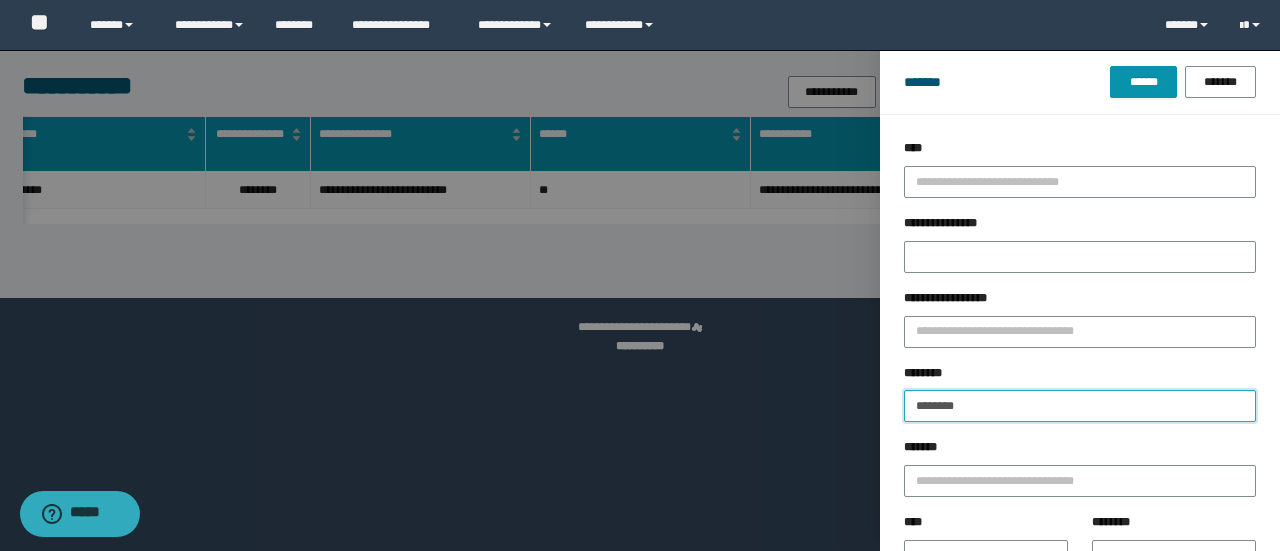 drag, startPoint x: 982, startPoint y: 419, endPoint x: 877, endPoint y: 411, distance: 105.30432 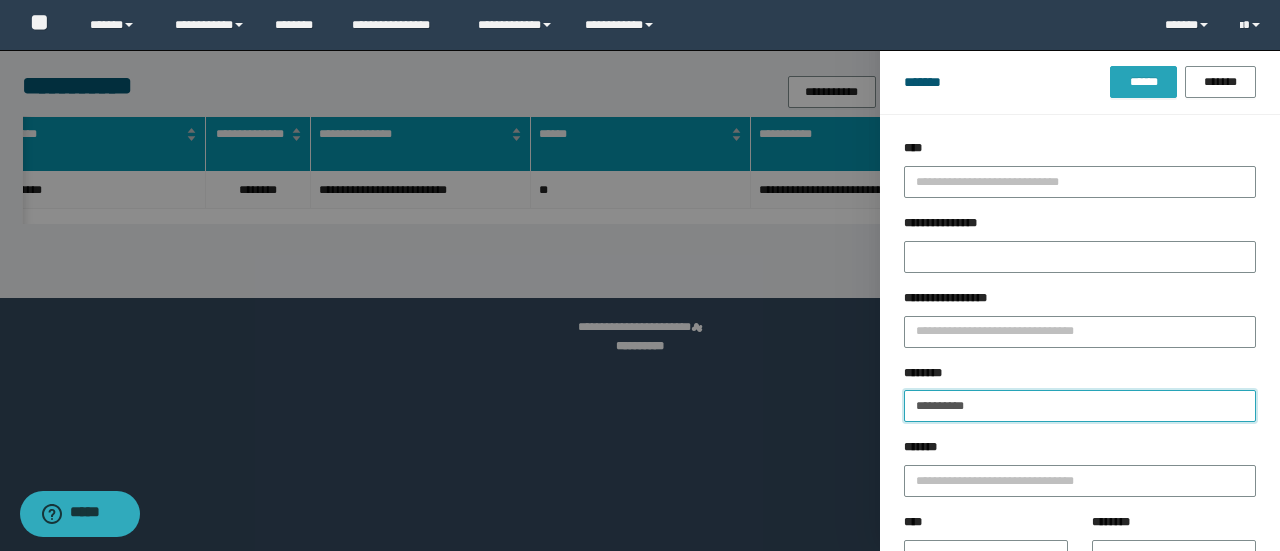 type on "**********" 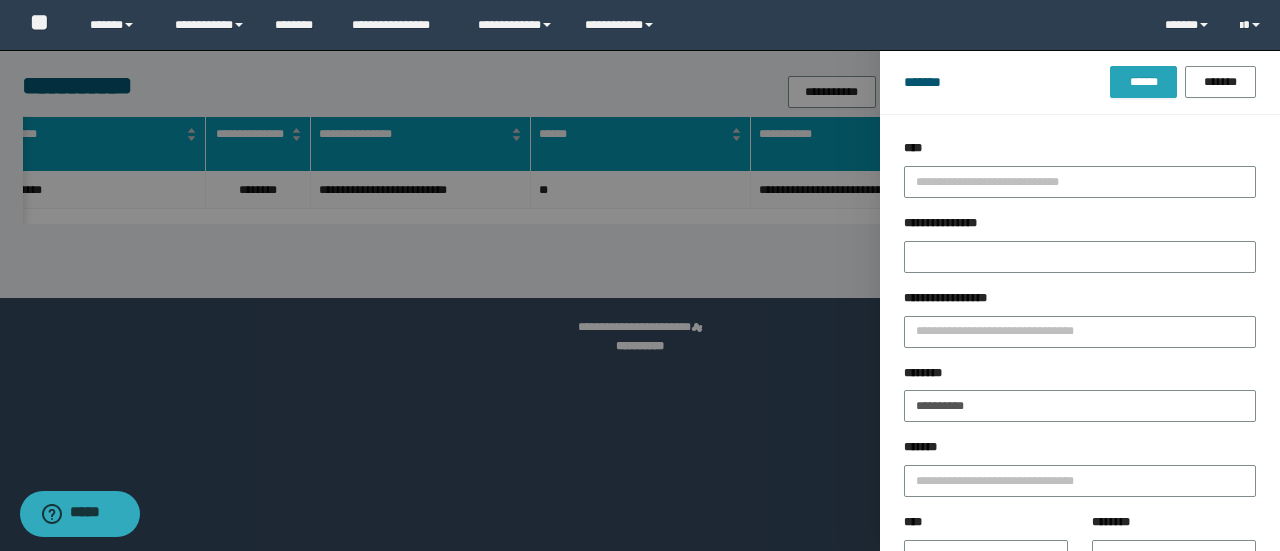 click on "******" at bounding box center [1143, 82] 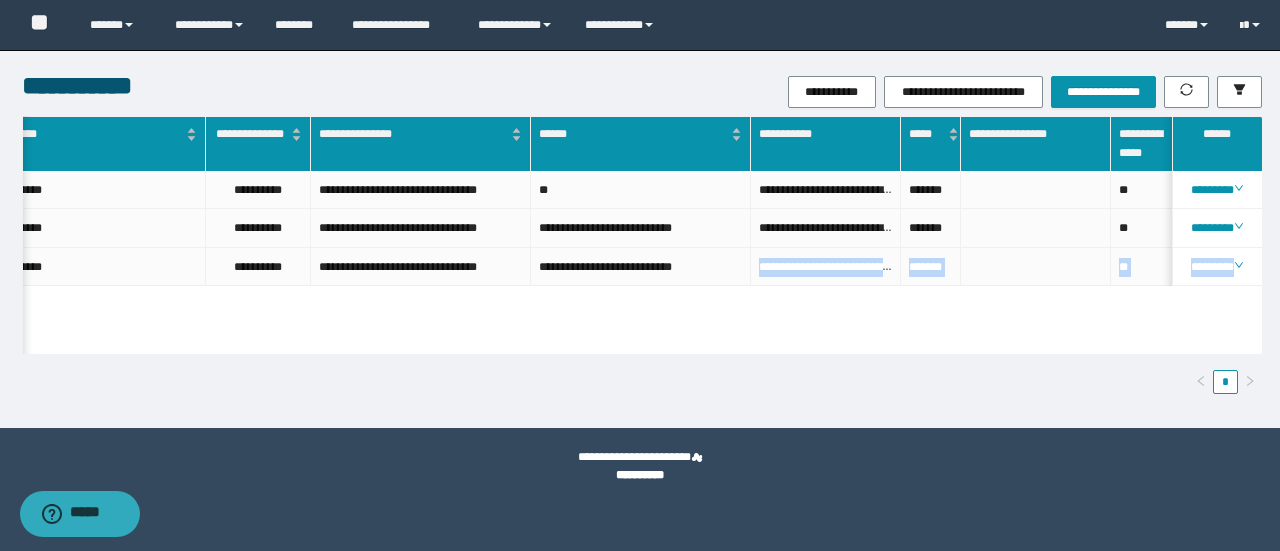 drag, startPoint x: 697, startPoint y: 337, endPoint x: 452, endPoint y: 384, distance: 249.46744 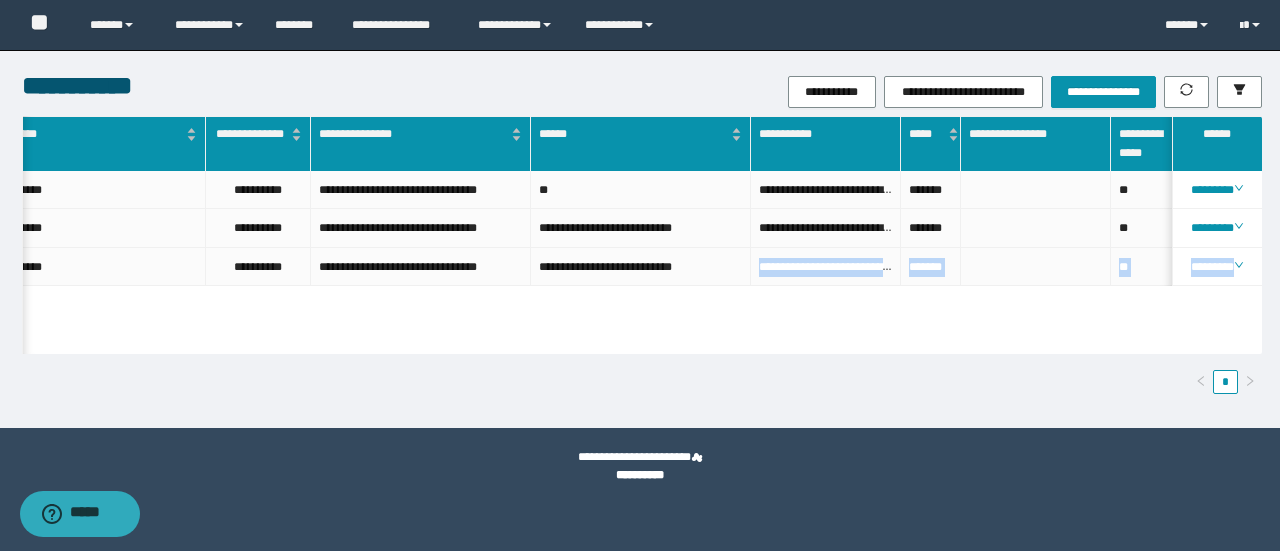scroll, scrollTop: 0, scrollLeft: 320, axis: horizontal 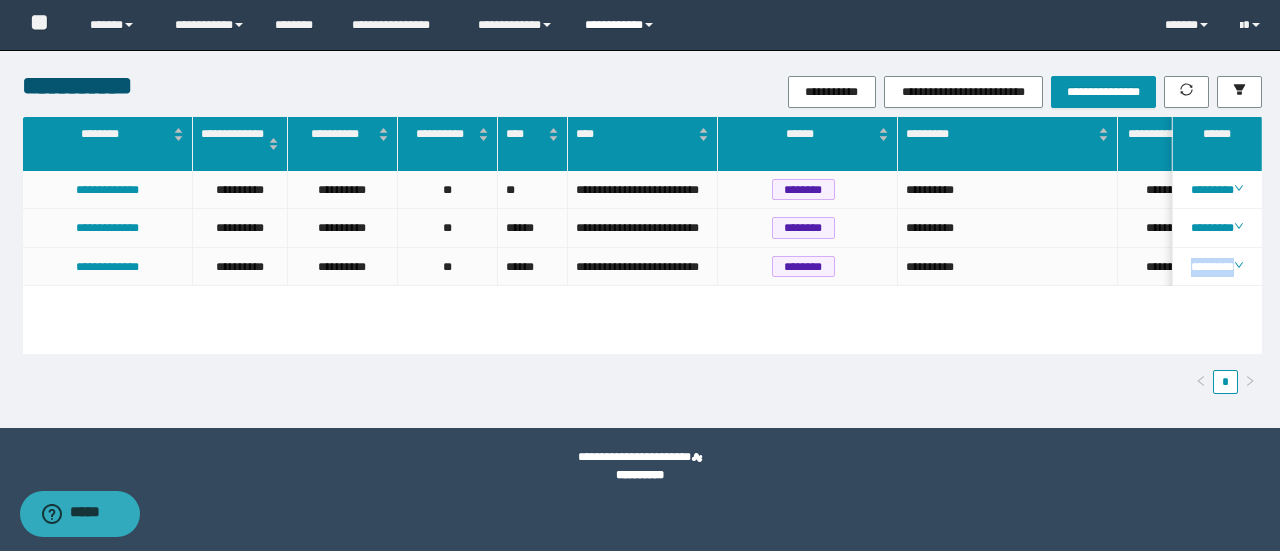 click on "**********" at bounding box center (622, 25) 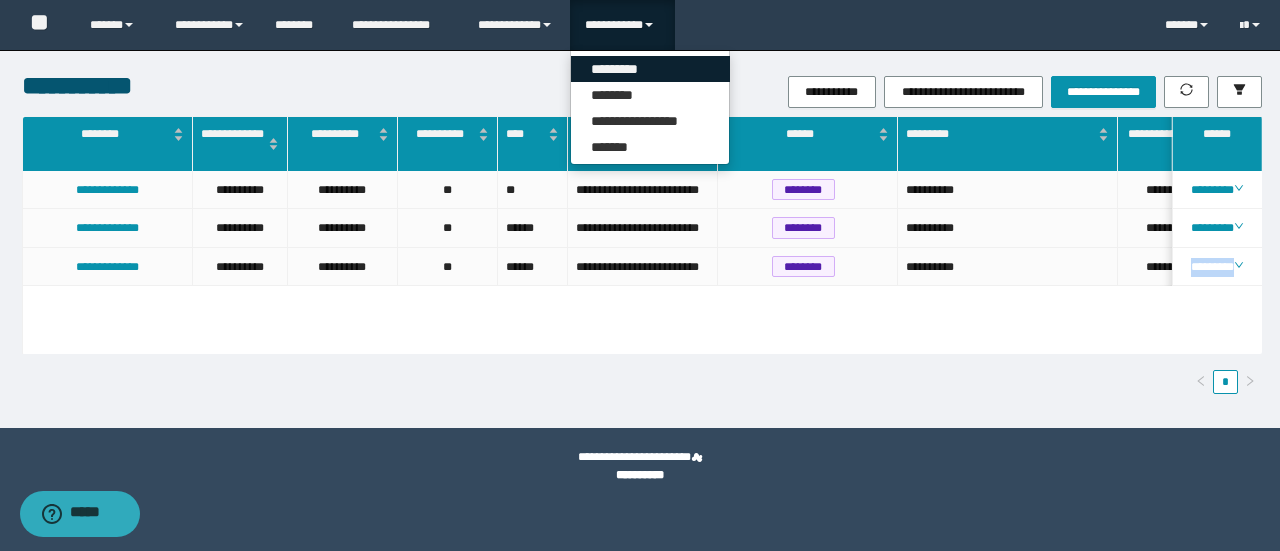 click on "*********" at bounding box center [650, 69] 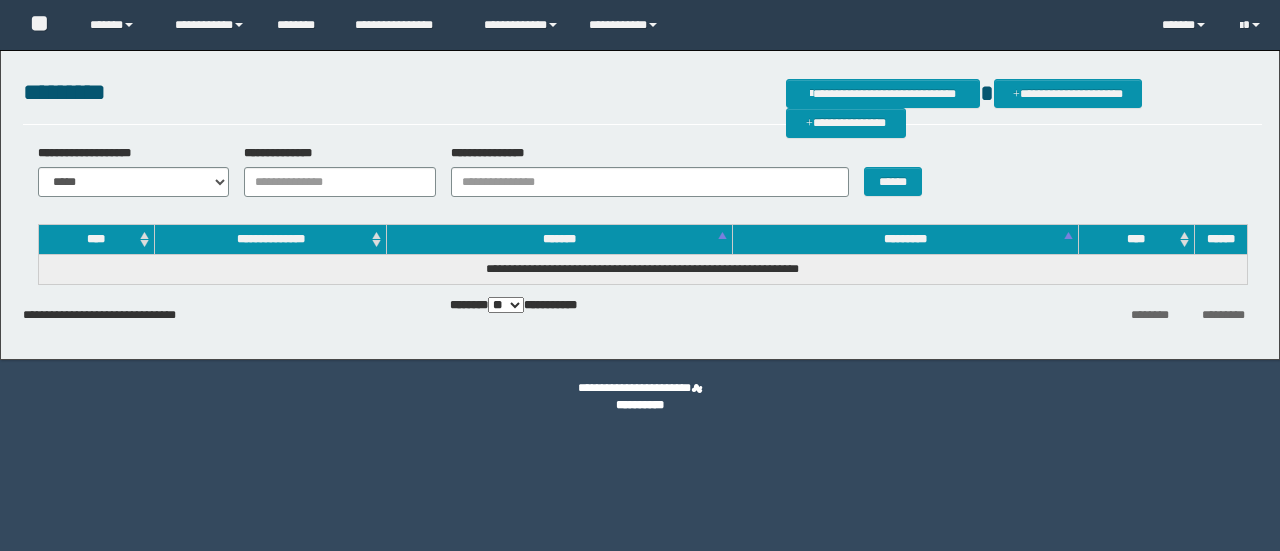 scroll, scrollTop: 0, scrollLeft: 0, axis: both 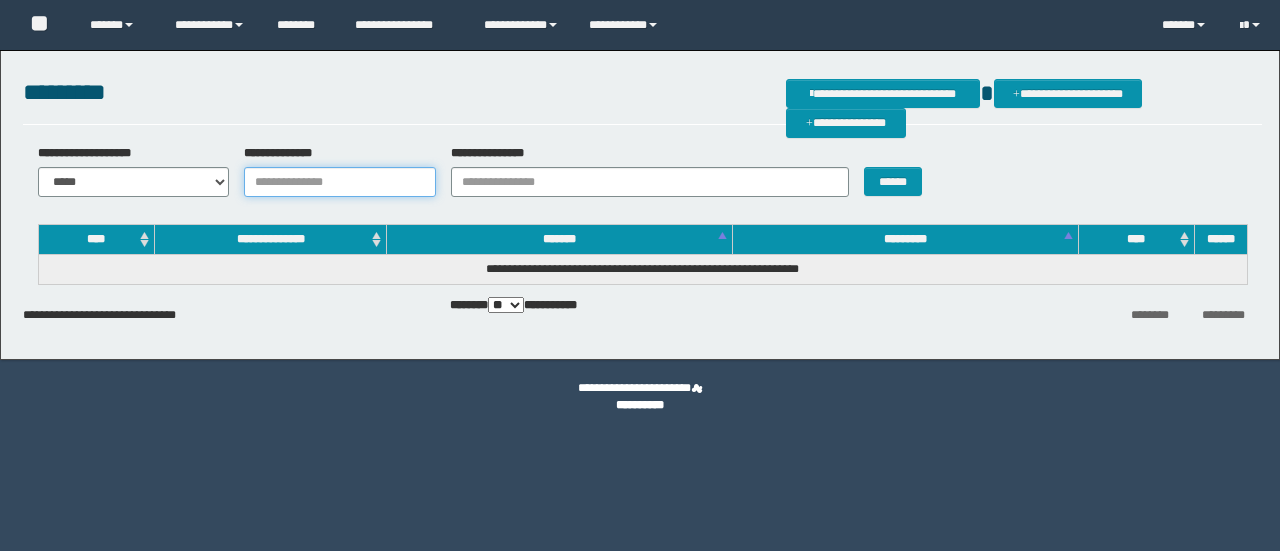 drag, startPoint x: 0, startPoint y: 0, endPoint x: 329, endPoint y: 168, distance: 369.41168 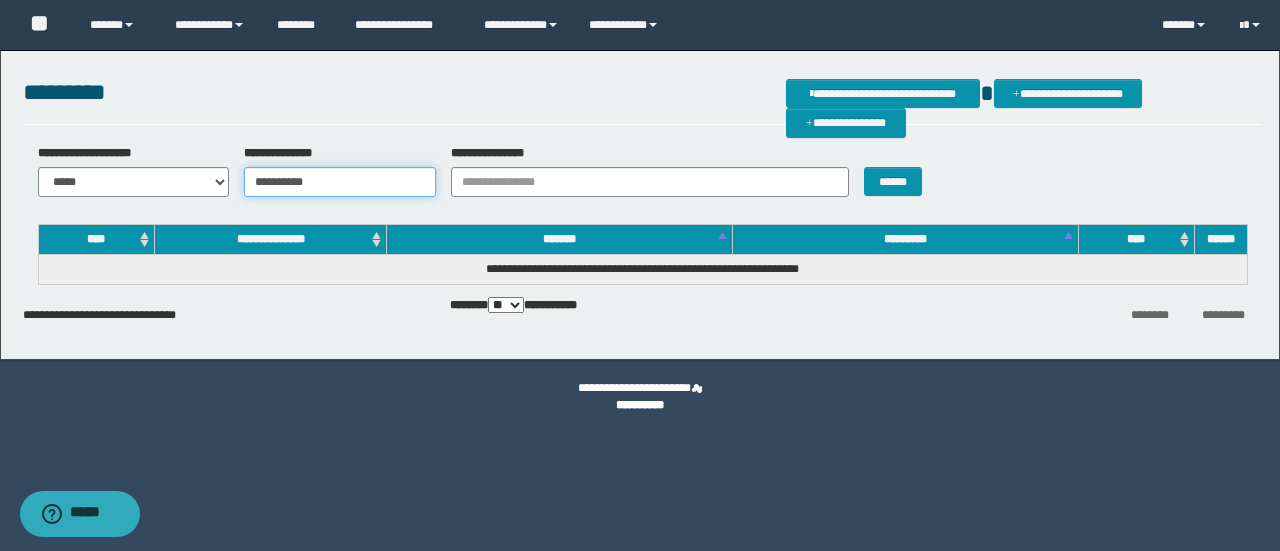 scroll, scrollTop: 0, scrollLeft: 0, axis: both 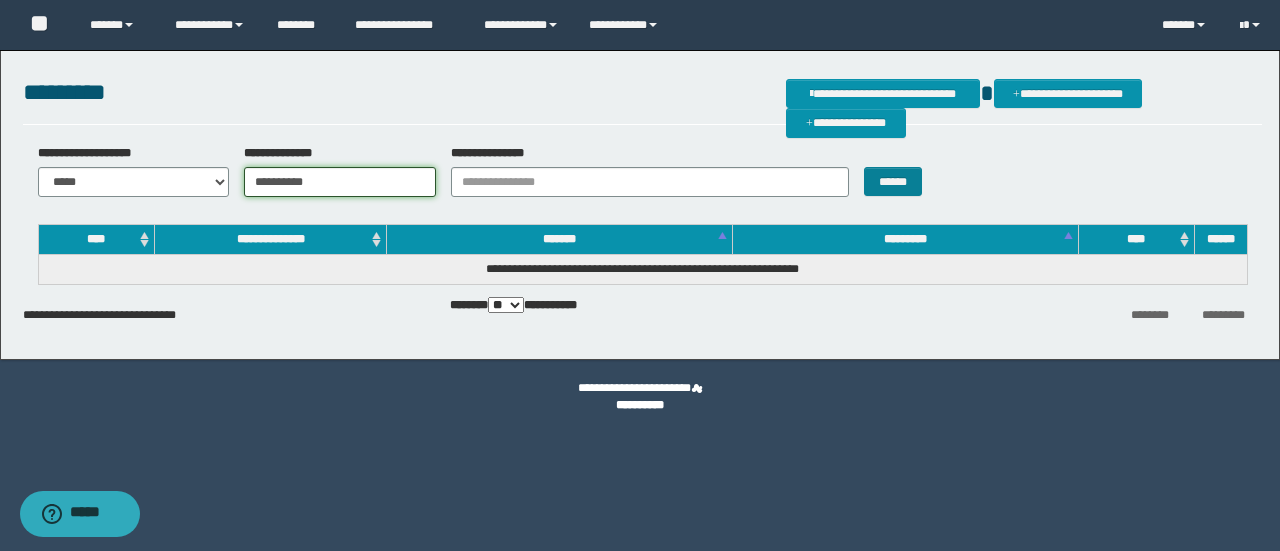 type on "**********" 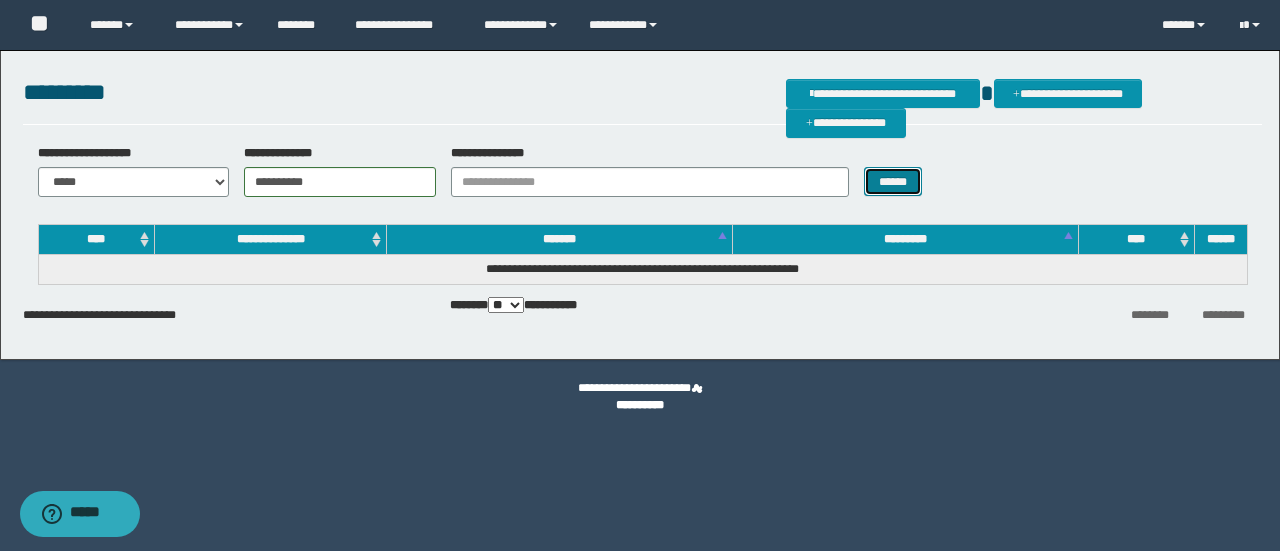 click on "******" at bounding box center [893, 181] 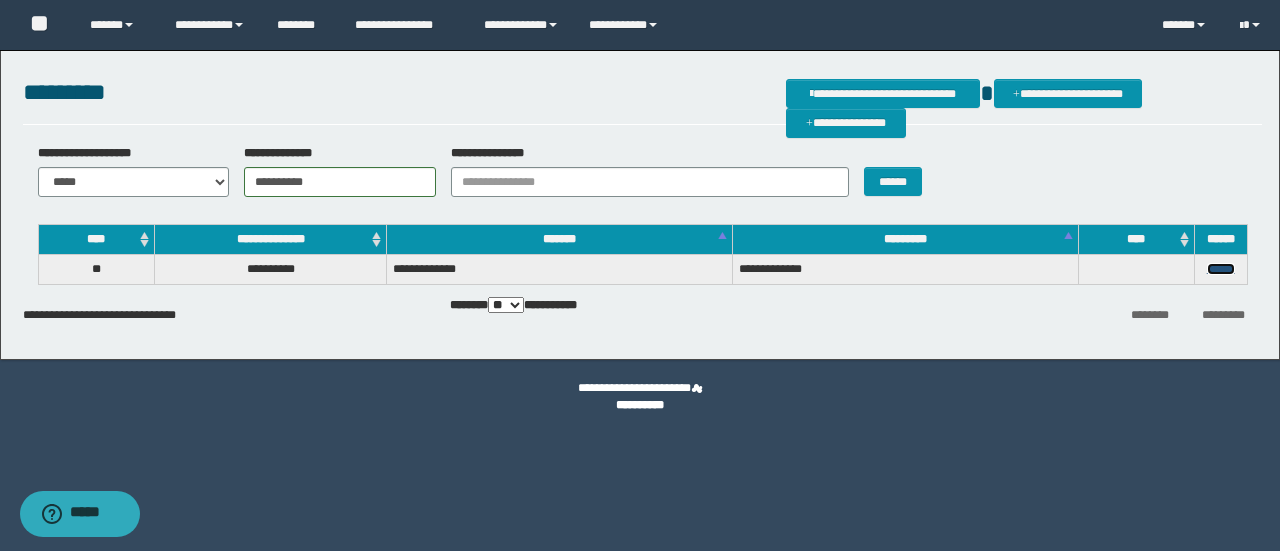 click on "******" at bounding box center (1221, 269) 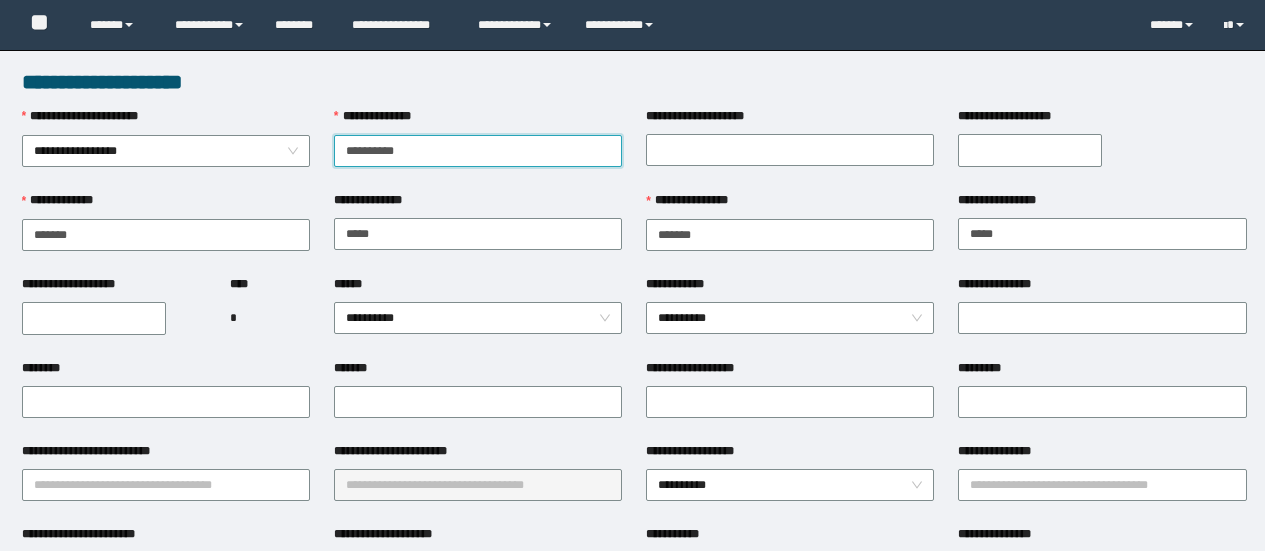 scroll, scrollTop: 0, scrollLeft: 0, axis: both 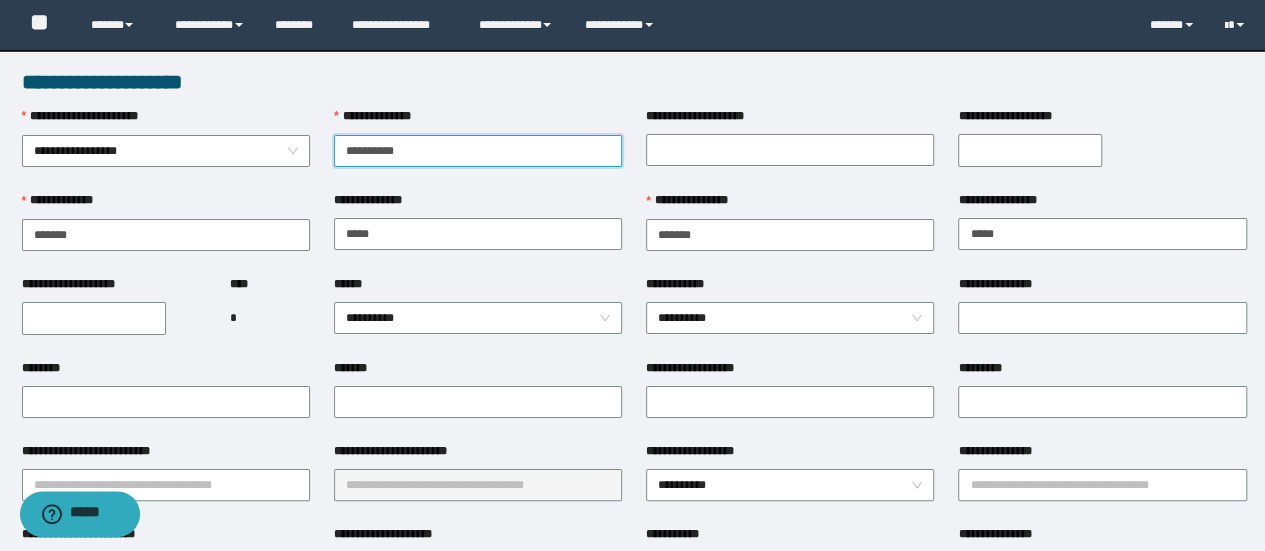 type on "**********" 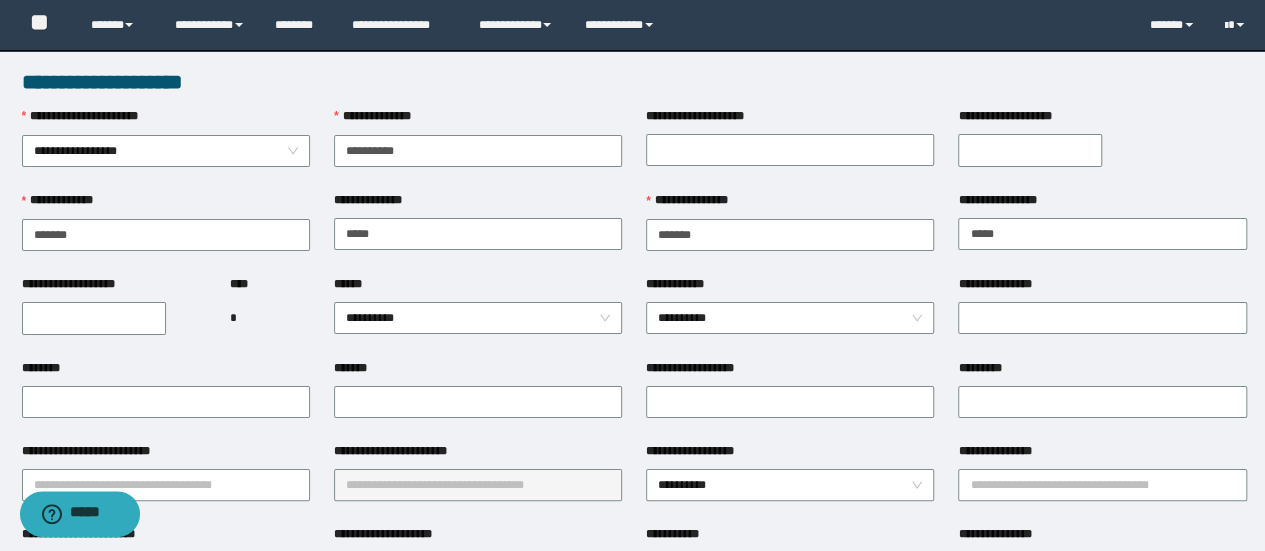 click on "**********" at bounding box center [94, 318] 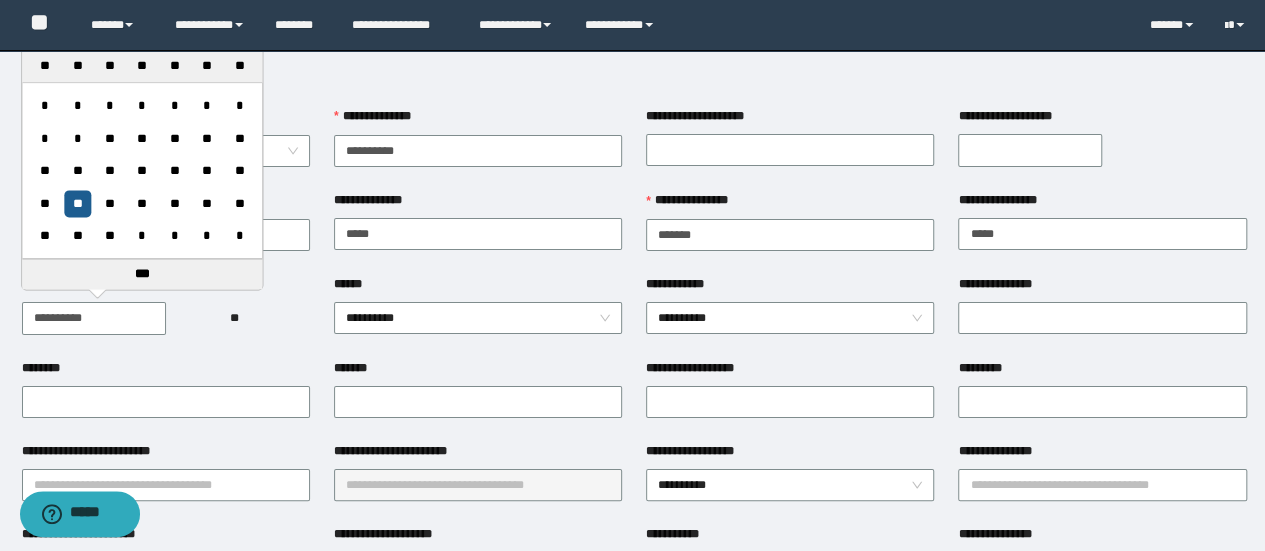 type on "**********" 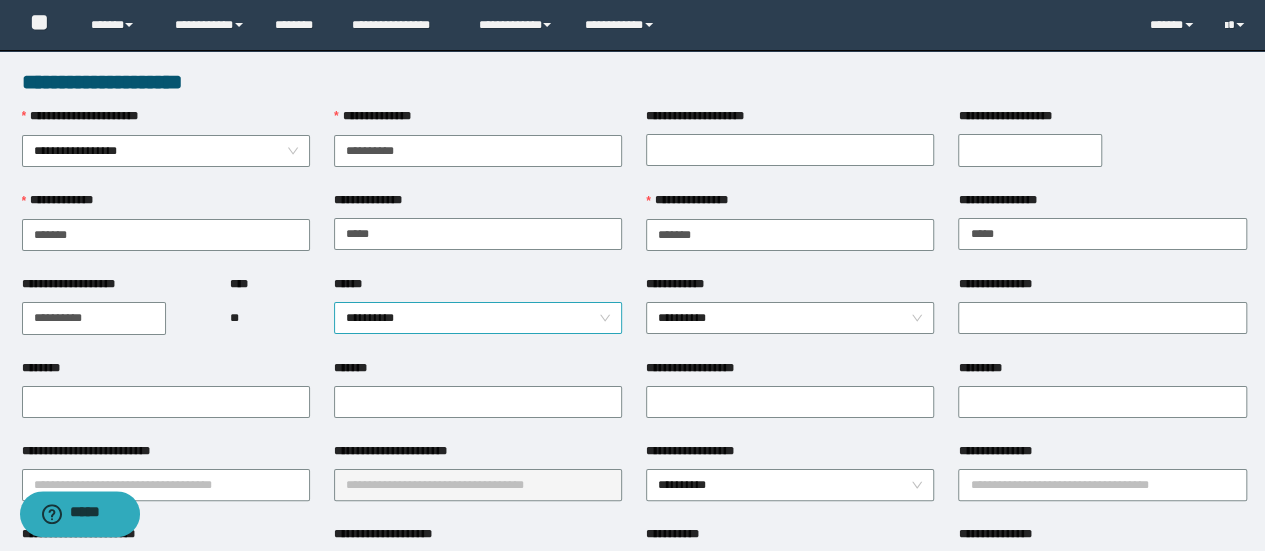 click on "**********" at bounding box center [478, 318] 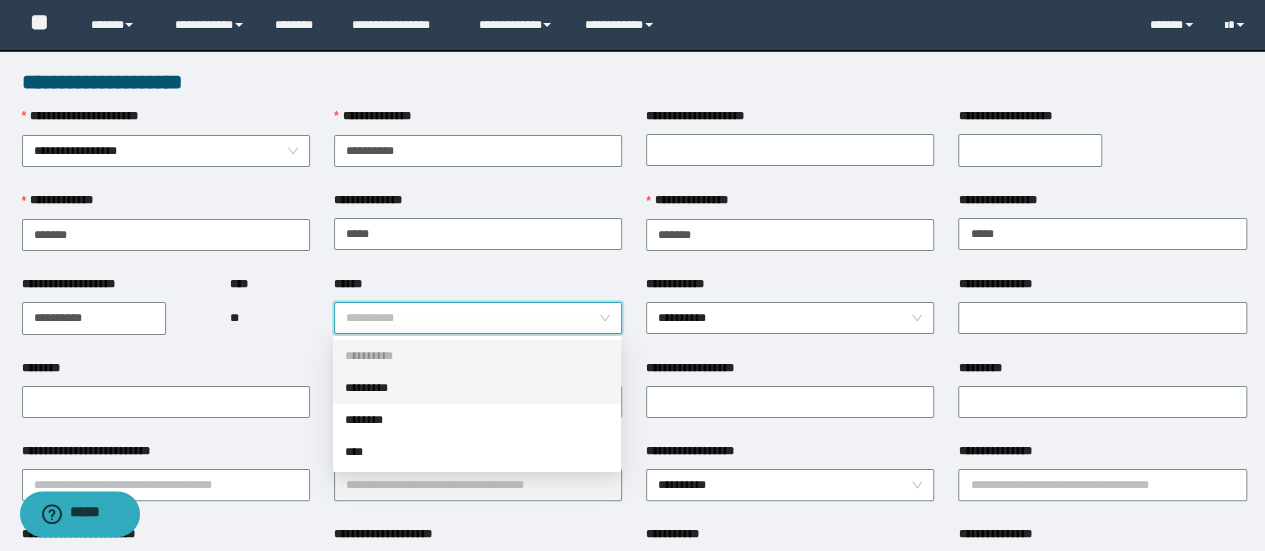 click on "********" at bounding box center [477, 420] 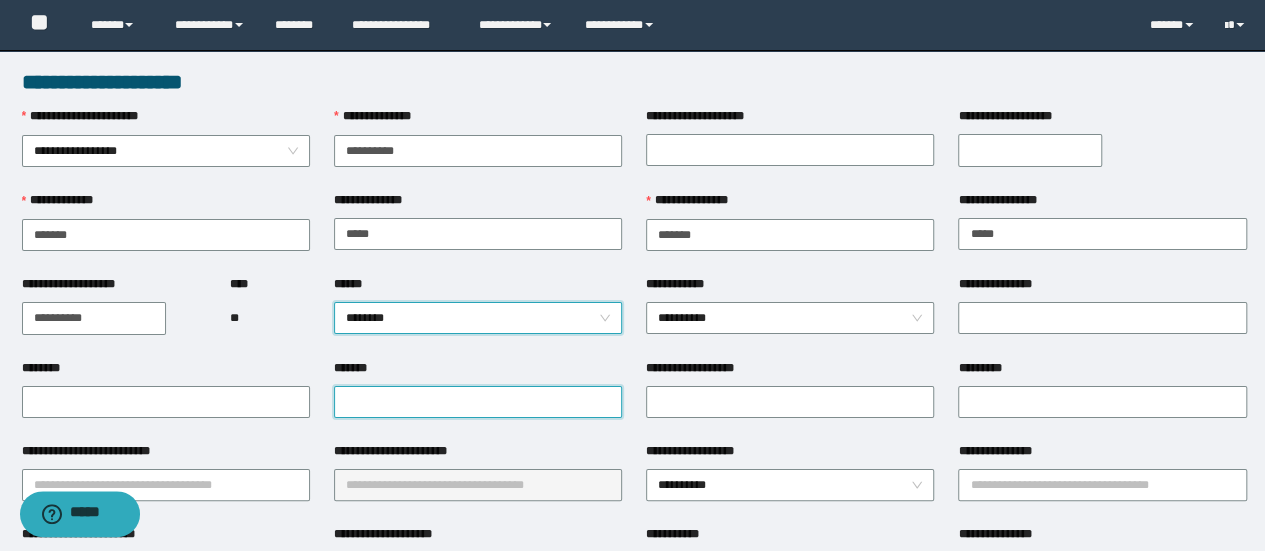 click on "*******" at bounding box center [478, 402] 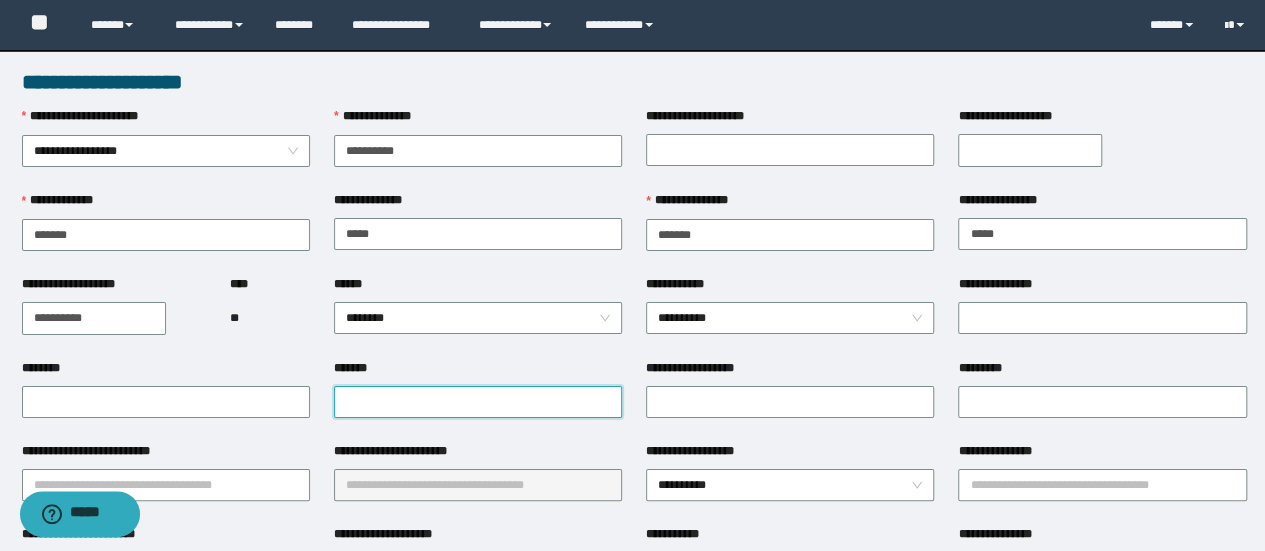 paste on "**********" 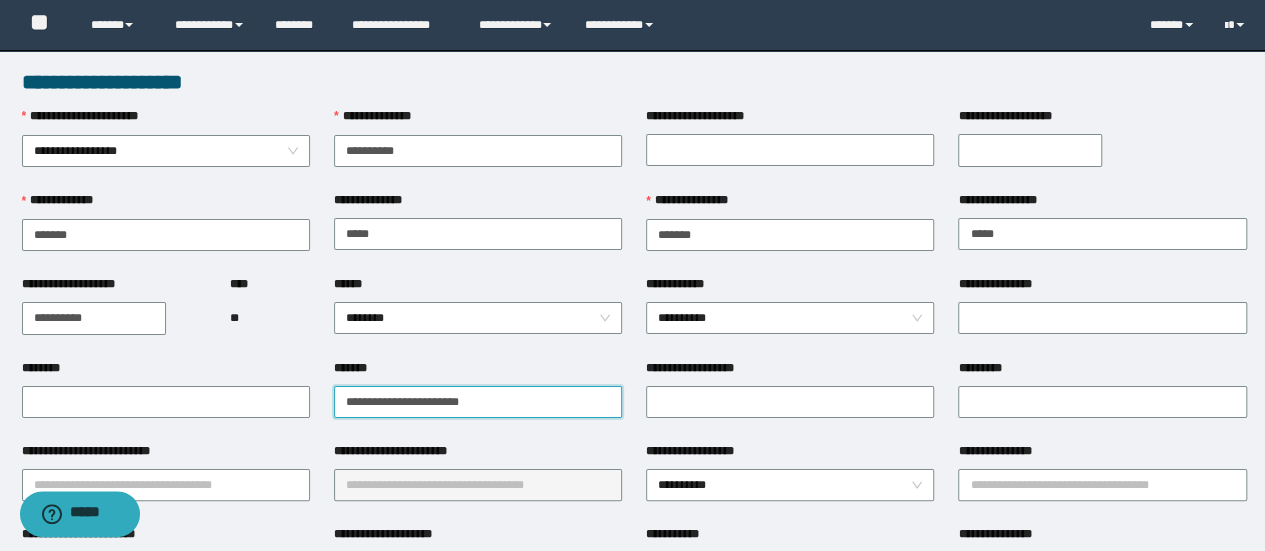 type on "**********" 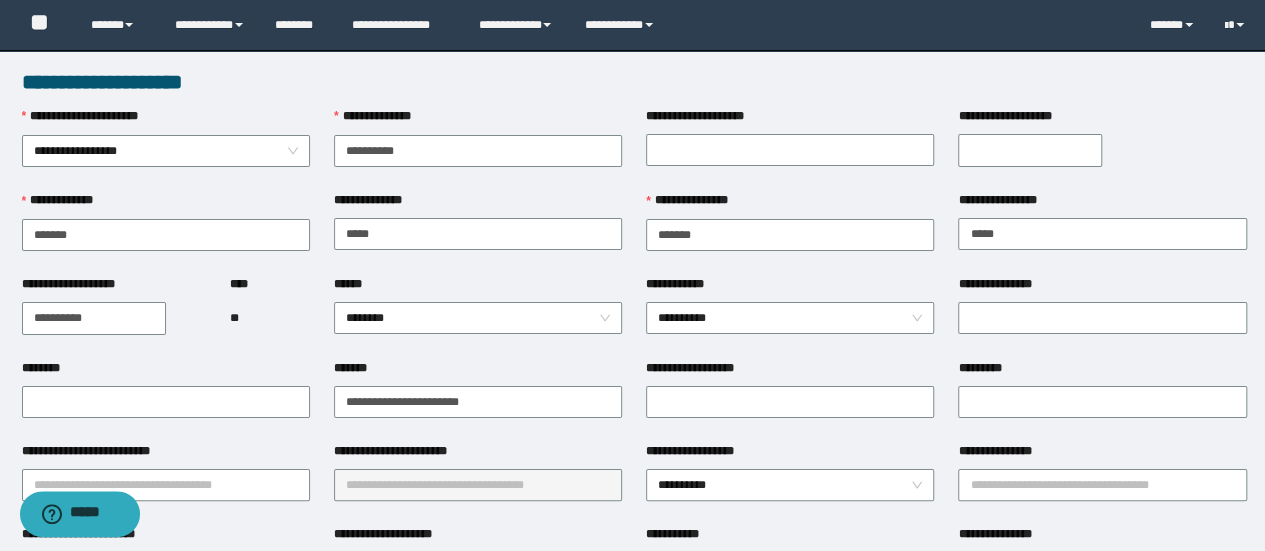 click on "**********" at bounding box center (478, 400) 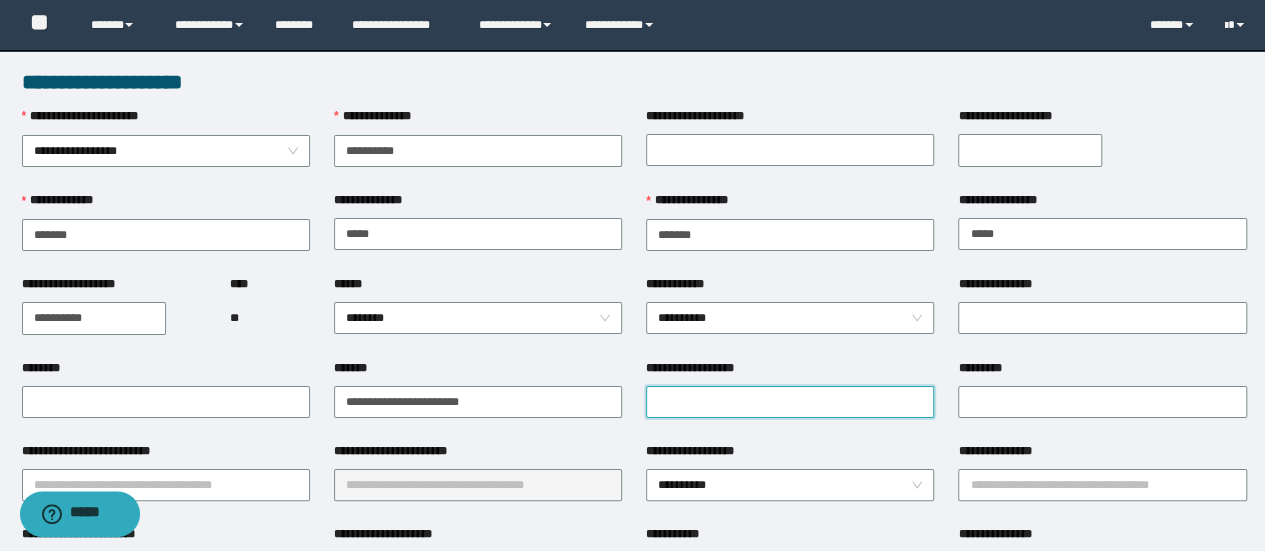 click on "**********" at bounding box center [790, 402] 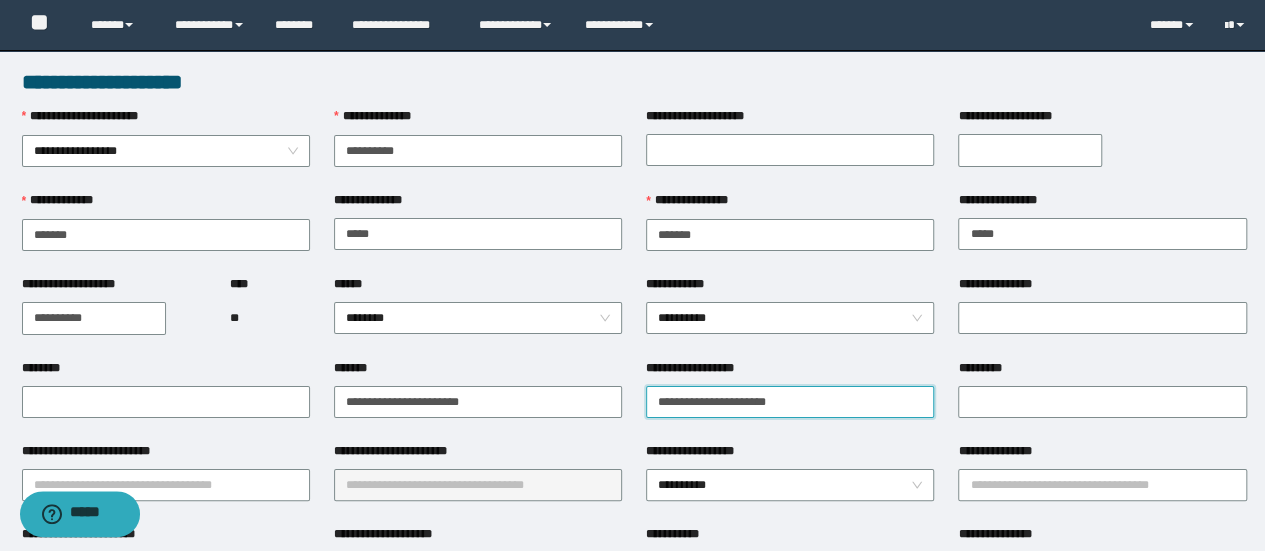 type on "**********" 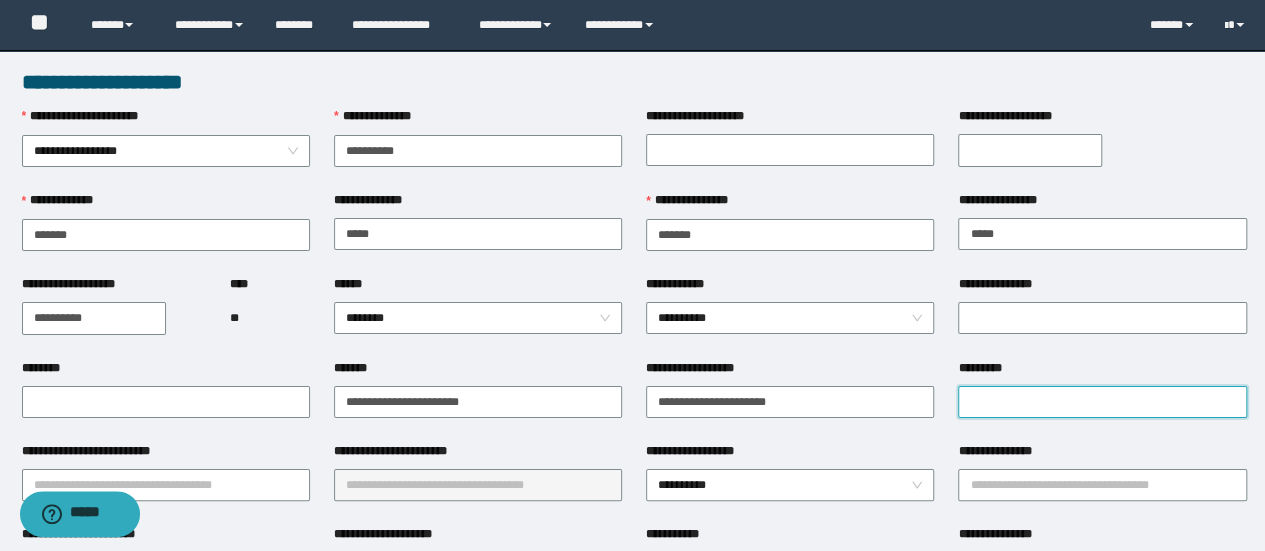 click on "*********" at bounding box center (1102, 402) 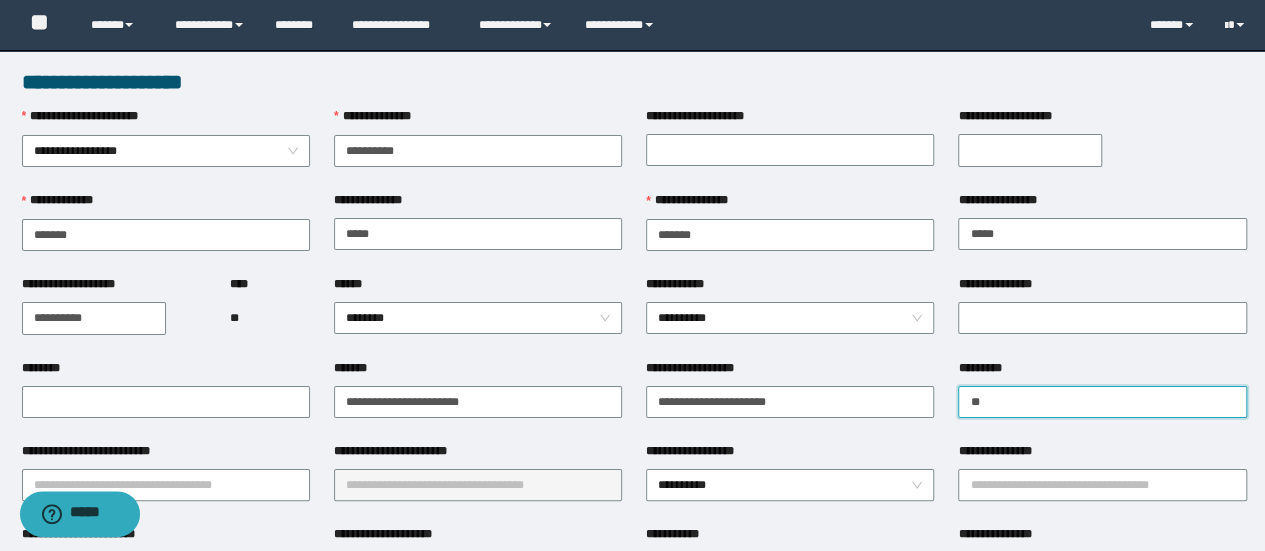 type on "*" 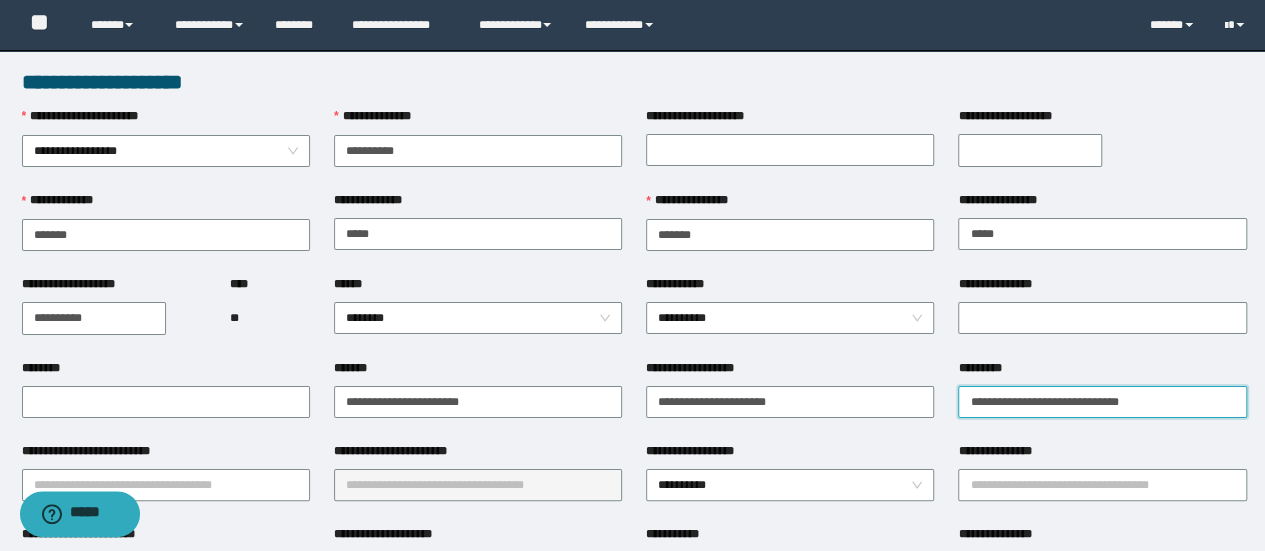 type on "**********" 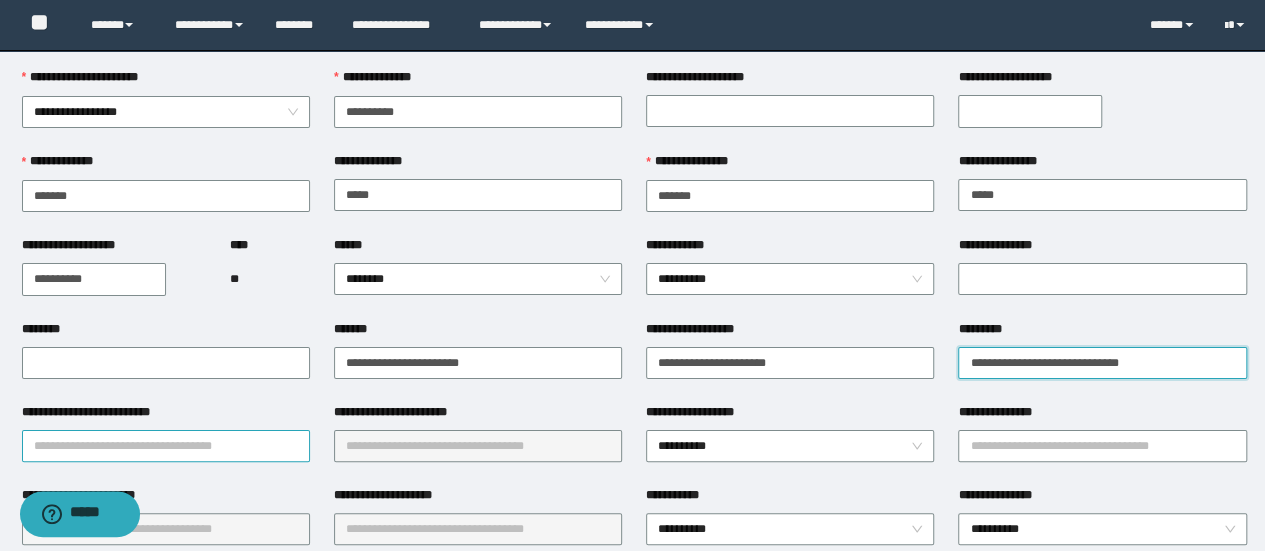scroll, scrollTop: 100, scrollLeft: 0, axis: vertical 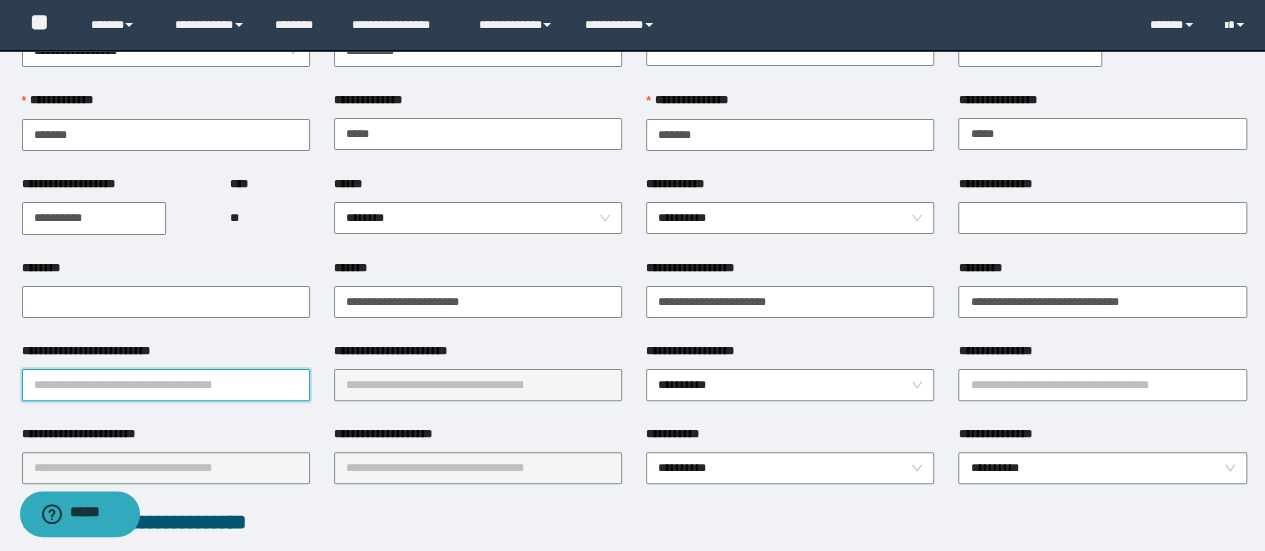click on "**********" at bounding box center [166, 385] 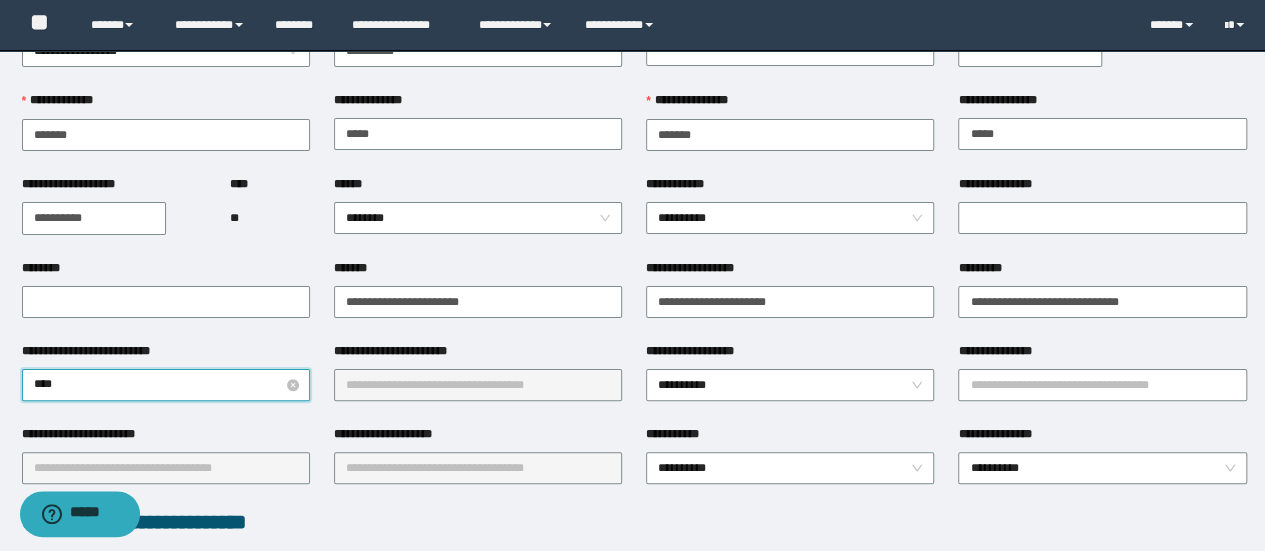 type on "*****" 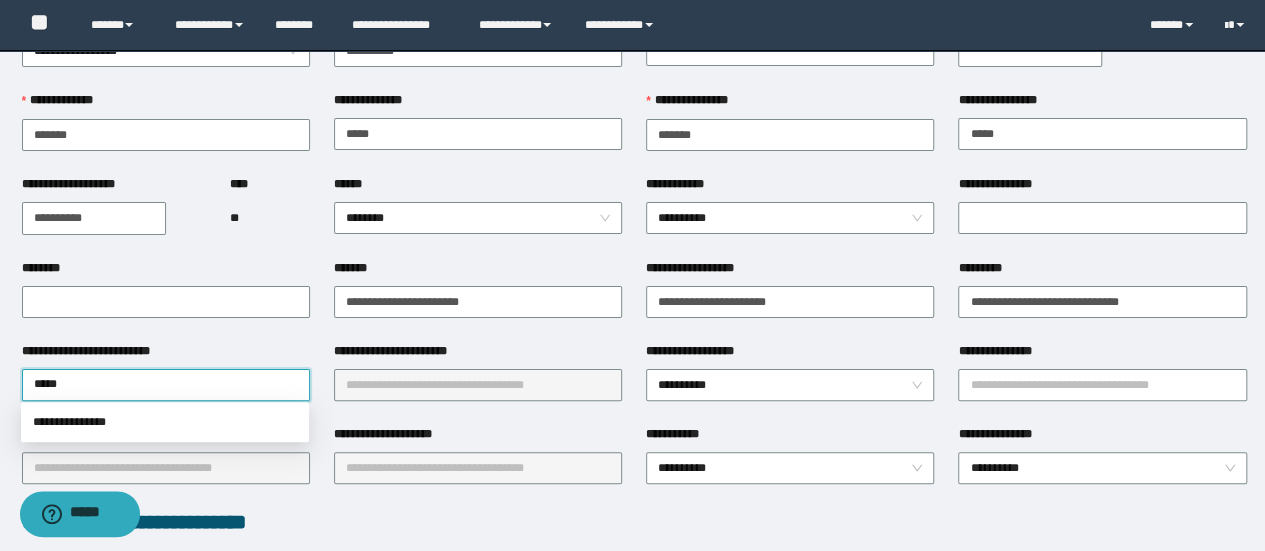 click on "**********" at bounding box center [166, 383] 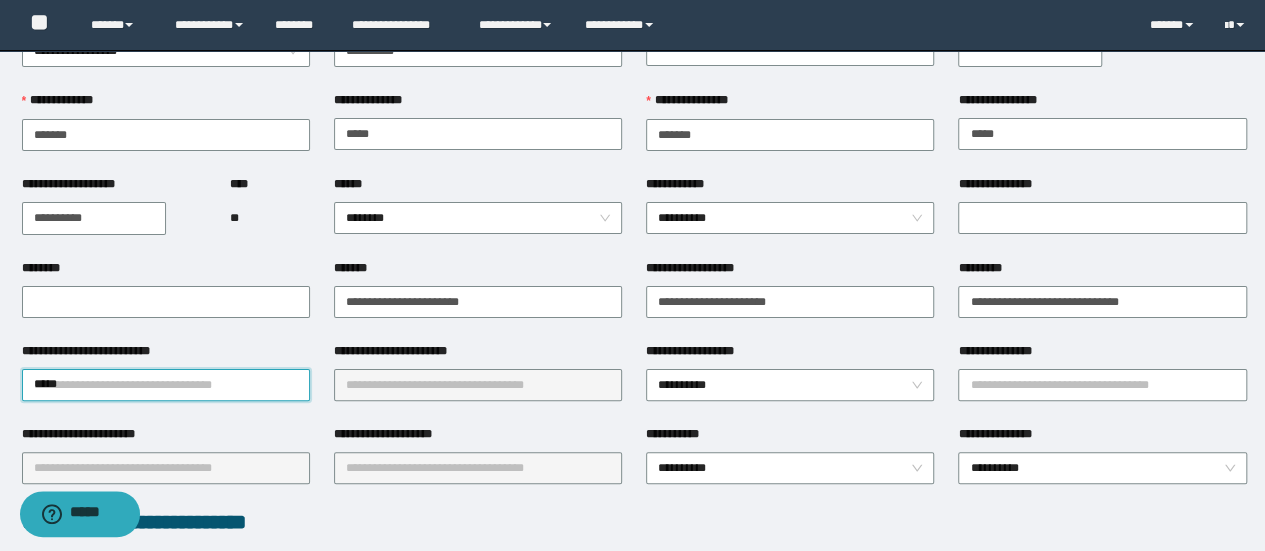 click on "*****" at bounding box center [166, 385] 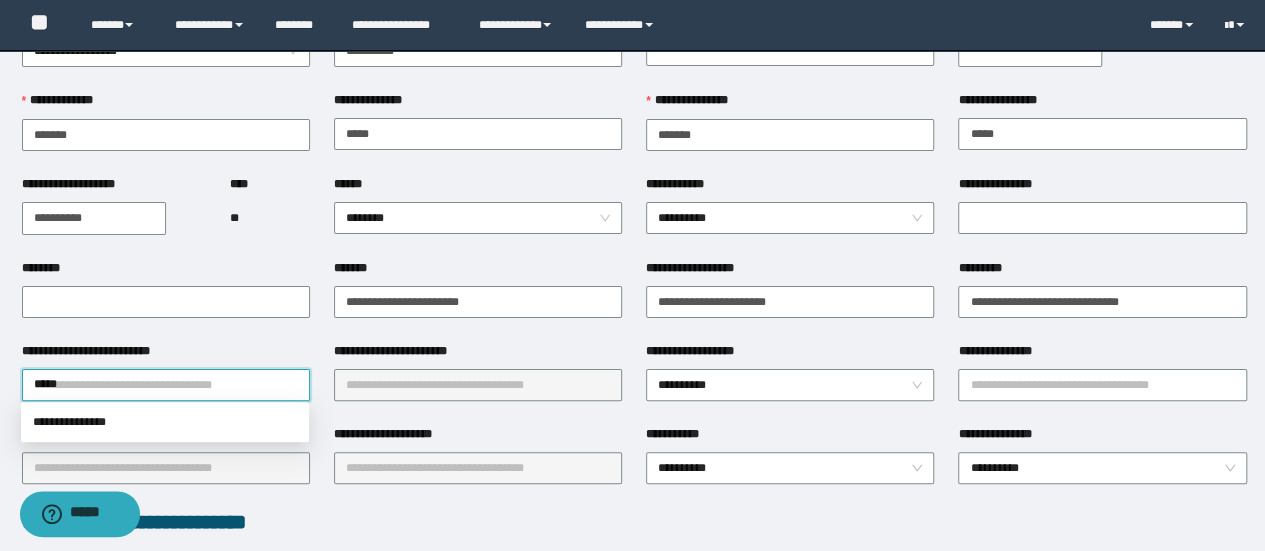 click on "**********" at bounding box center (165, 422) 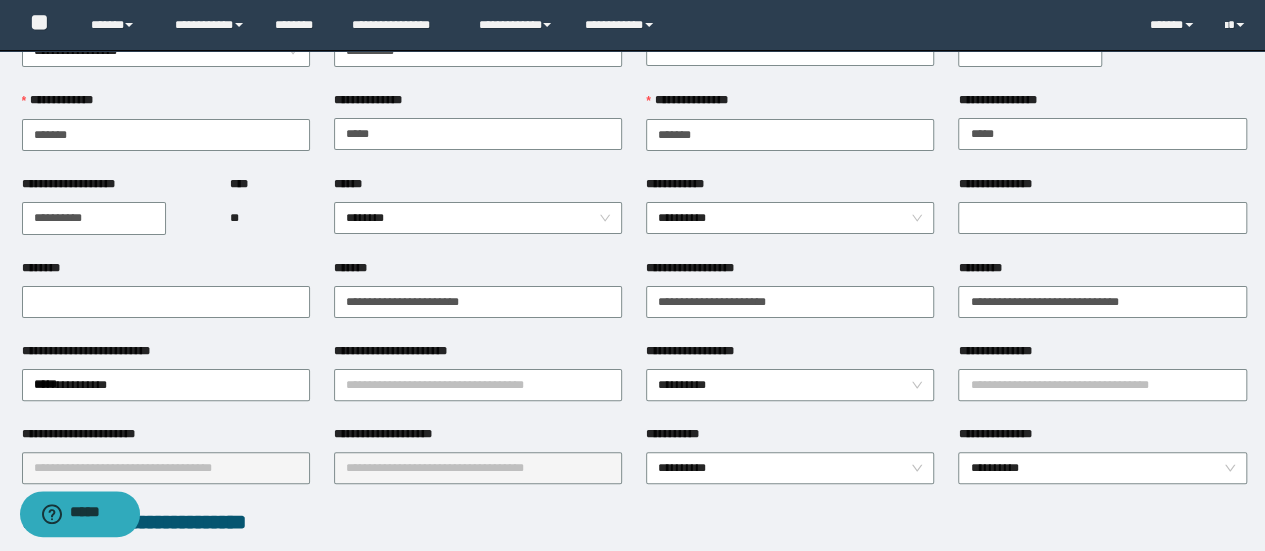 click on "**********" at bounding box center (478, 383) 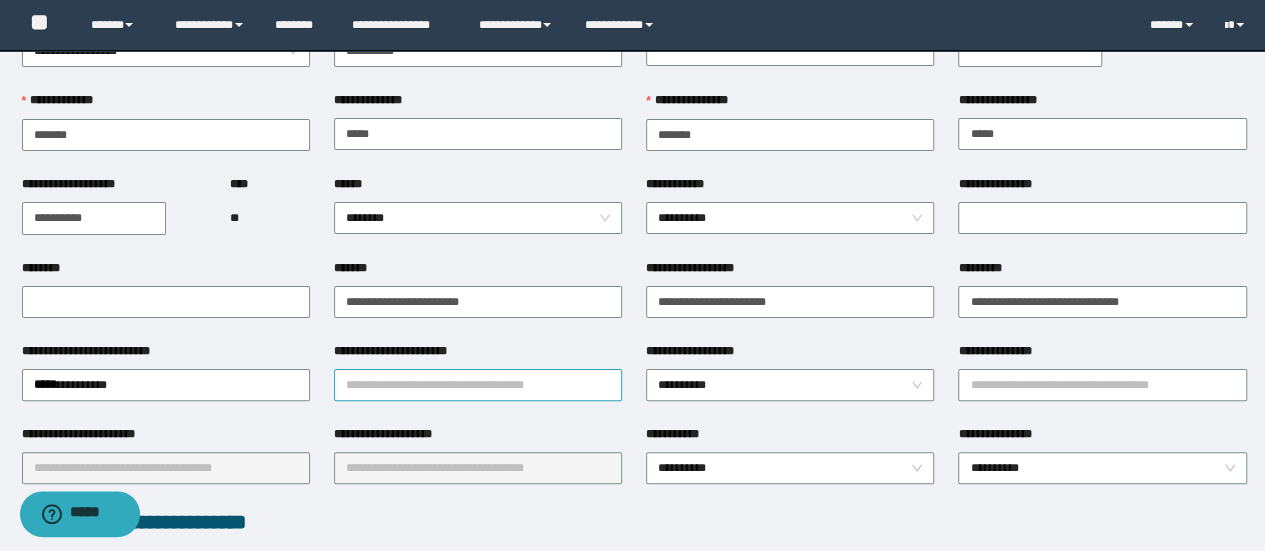 click on "**********" at bounding box center (478, 385) 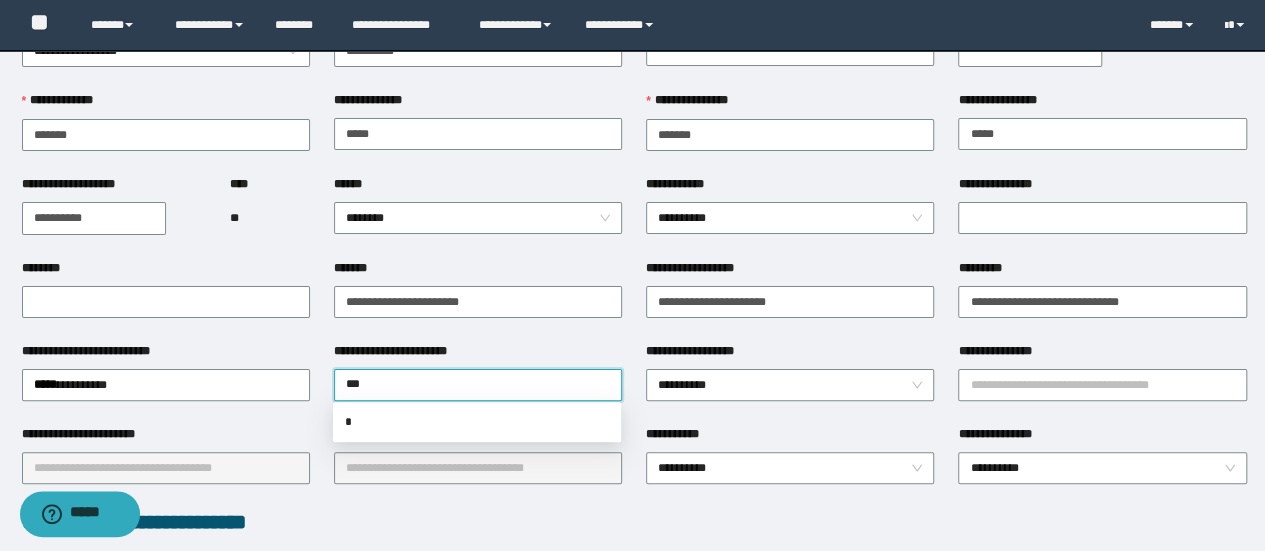 type on "****" 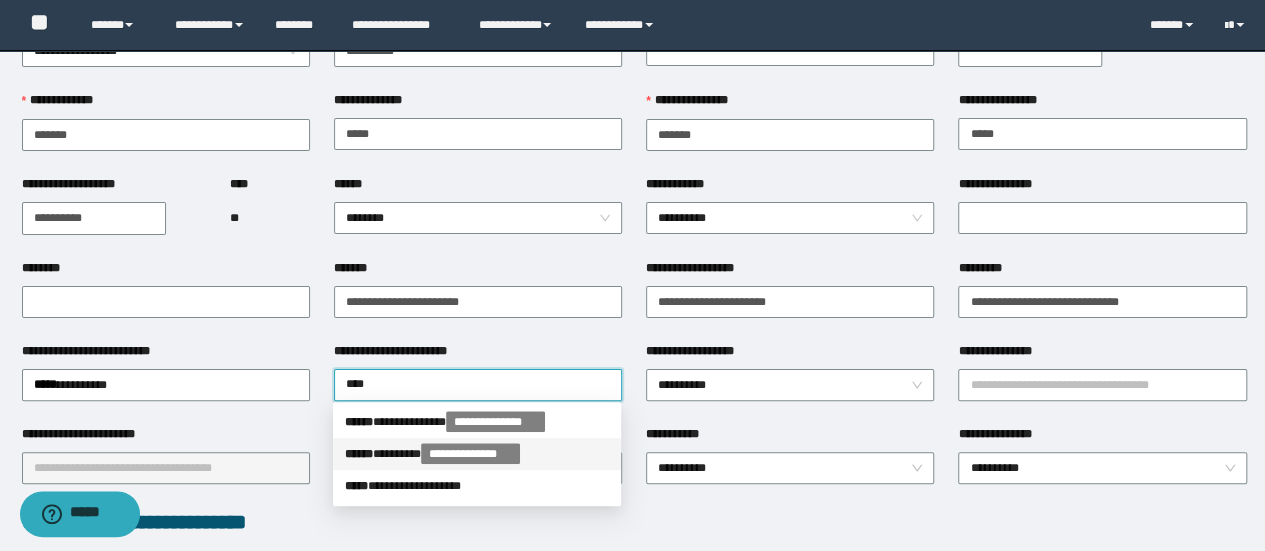click on "**********" at bounding box center [477, 486] 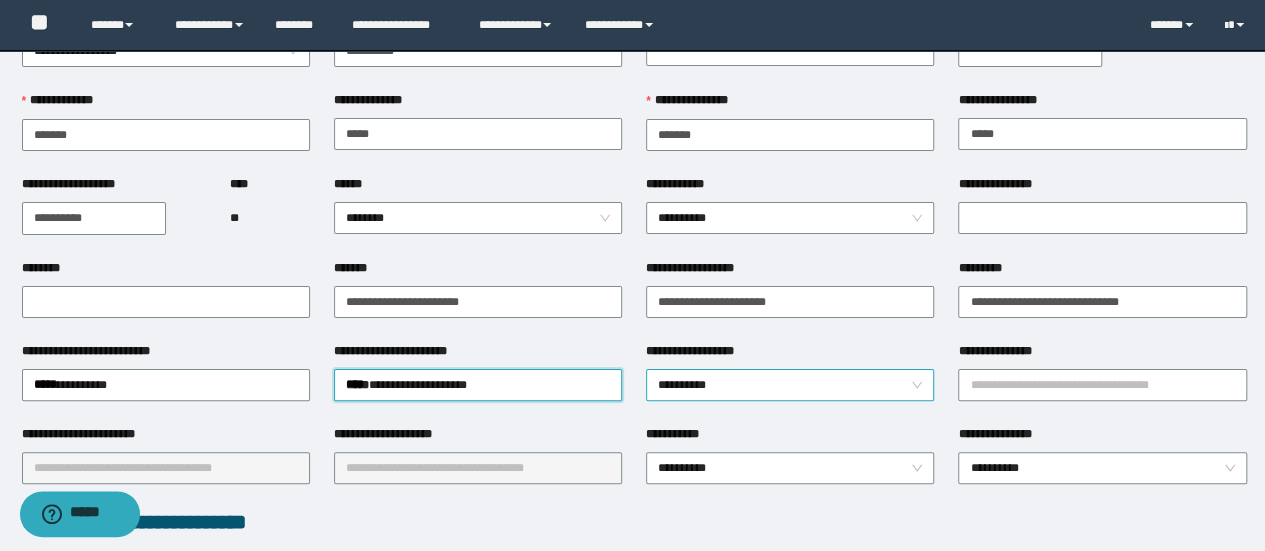 click on "**********" at bounding box center [790, 385] 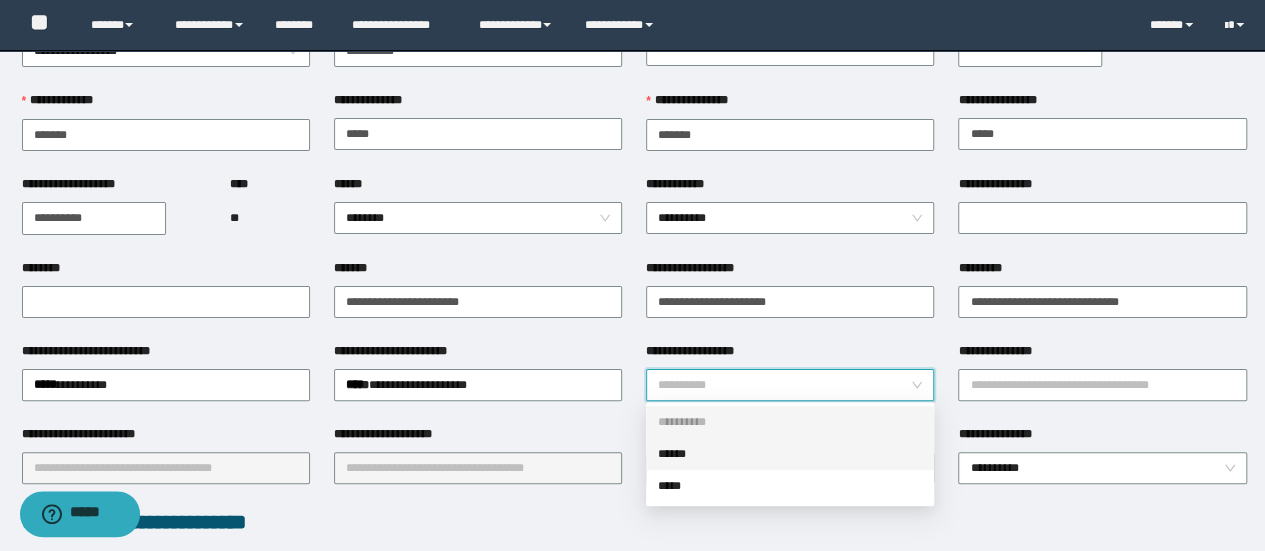 click on "******" at bounding box center [790, 454] 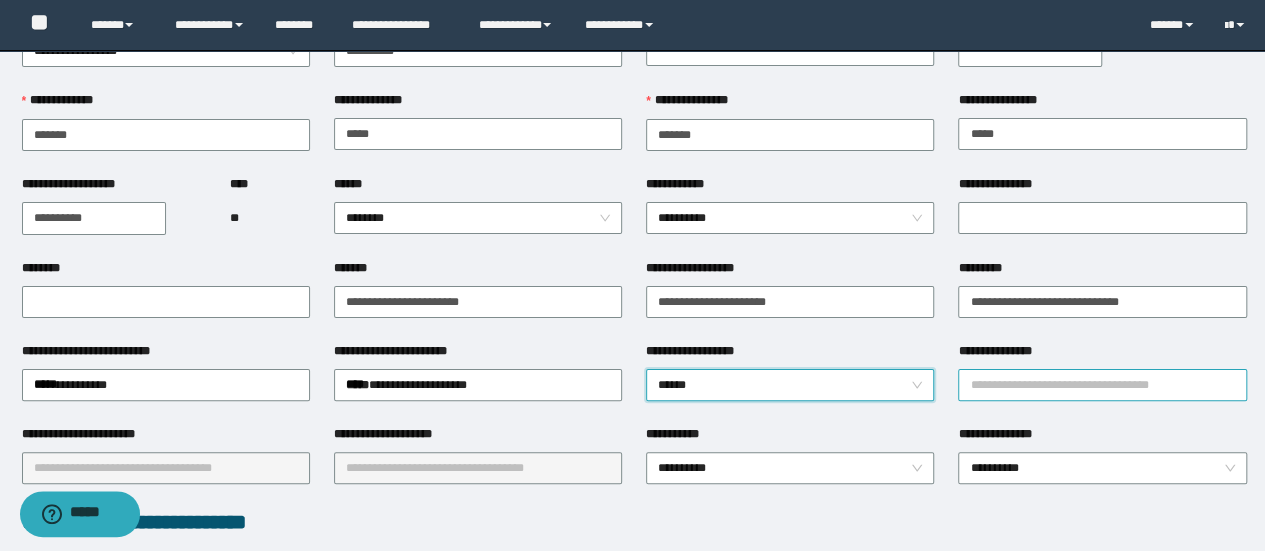 click on "**********" at bounding box center (1102, 385) 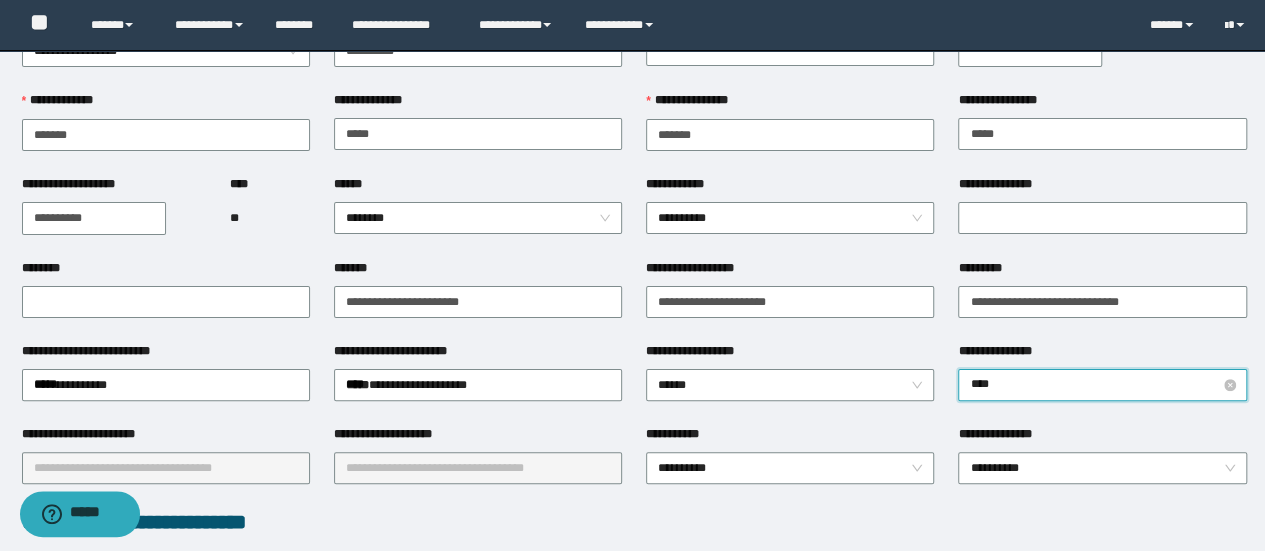 type on "*****" 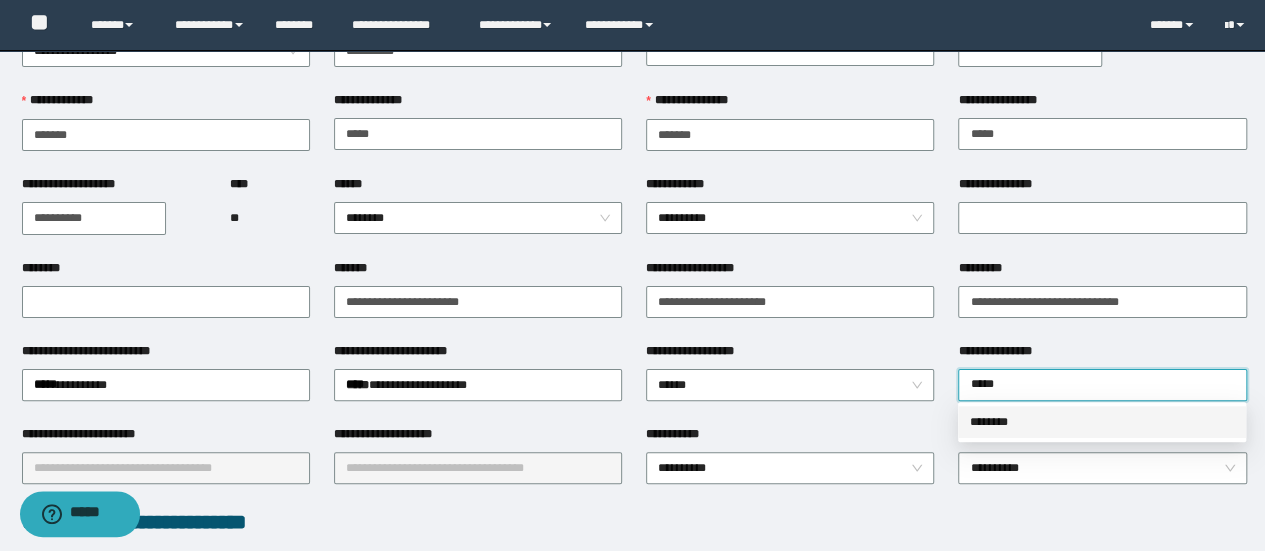 click on "********" at bounding box center [1102, 422] 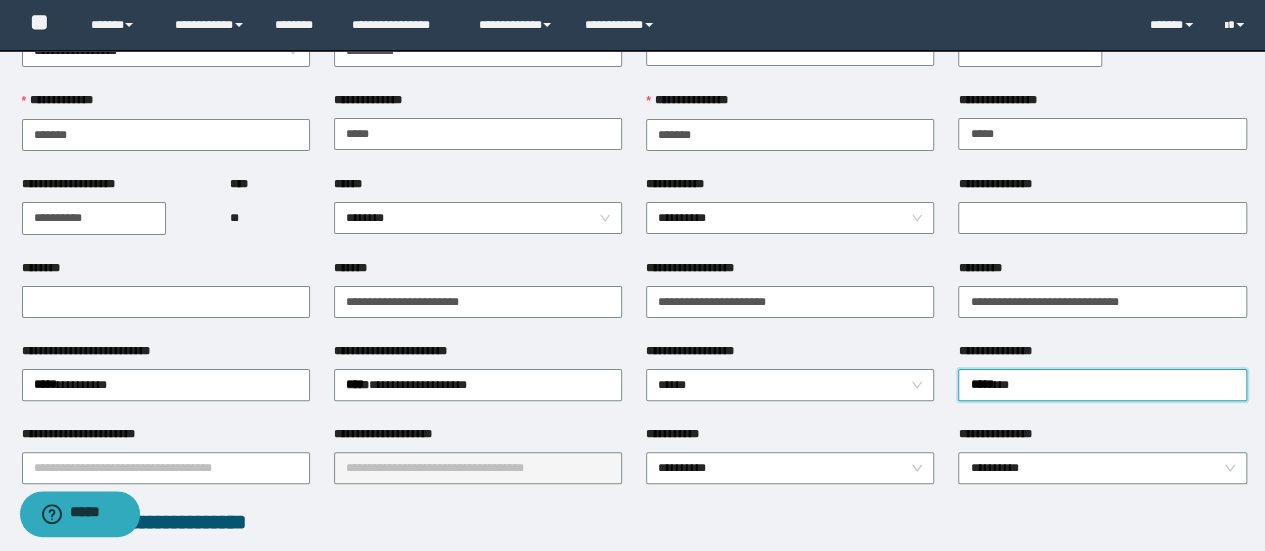 type 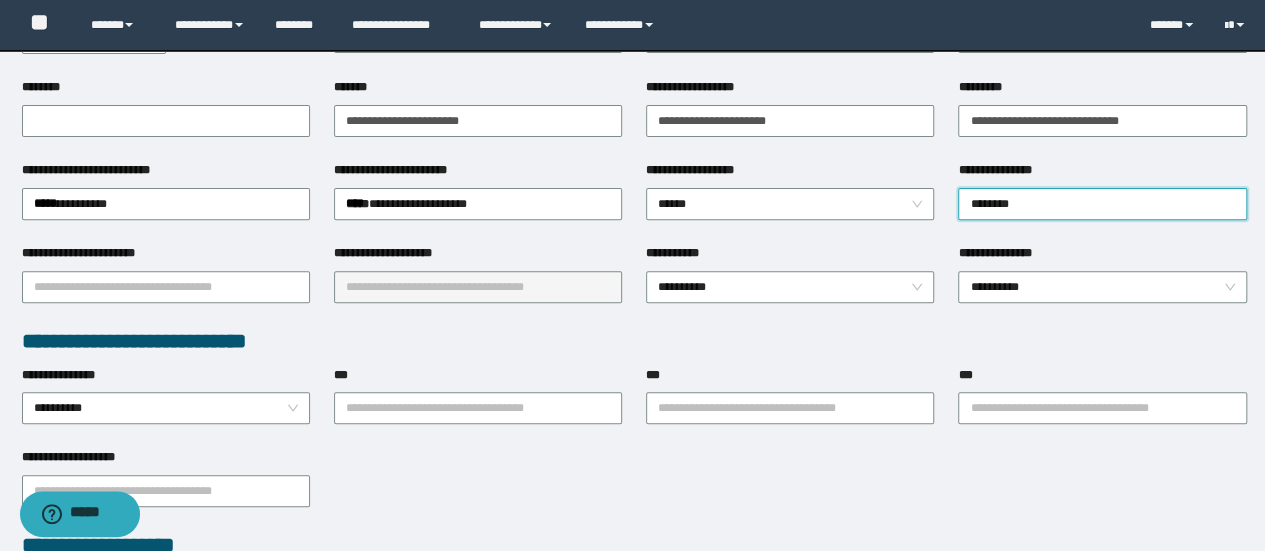 scroll, scrollTop: 300, scrollLeft: 0, axis: vertical 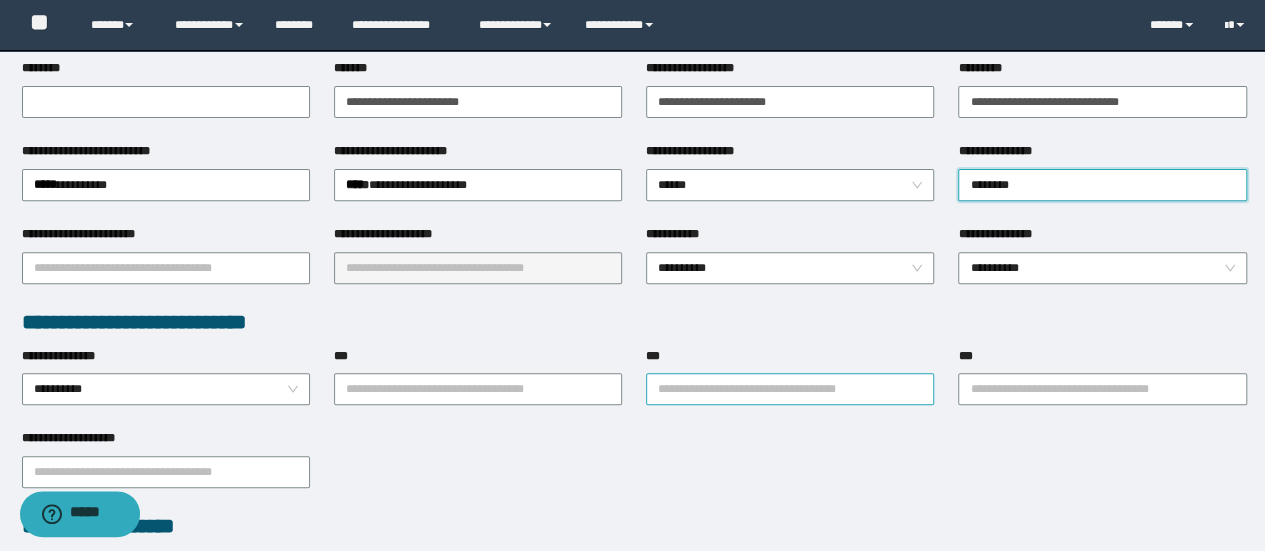 click on "***" at bounding box center (790, 389) 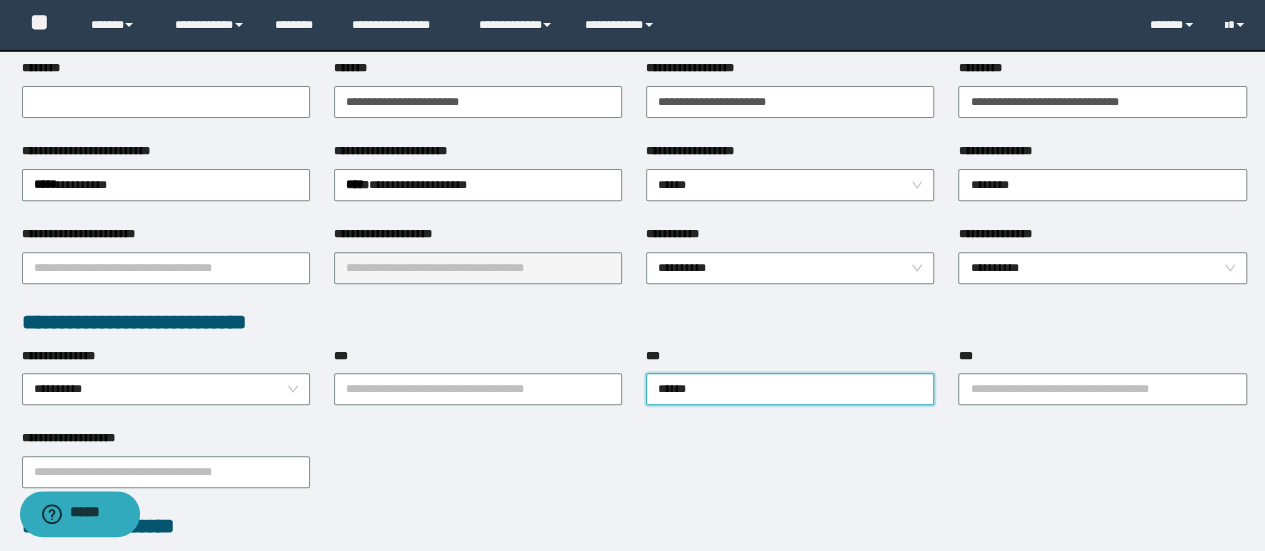 type on "*******" 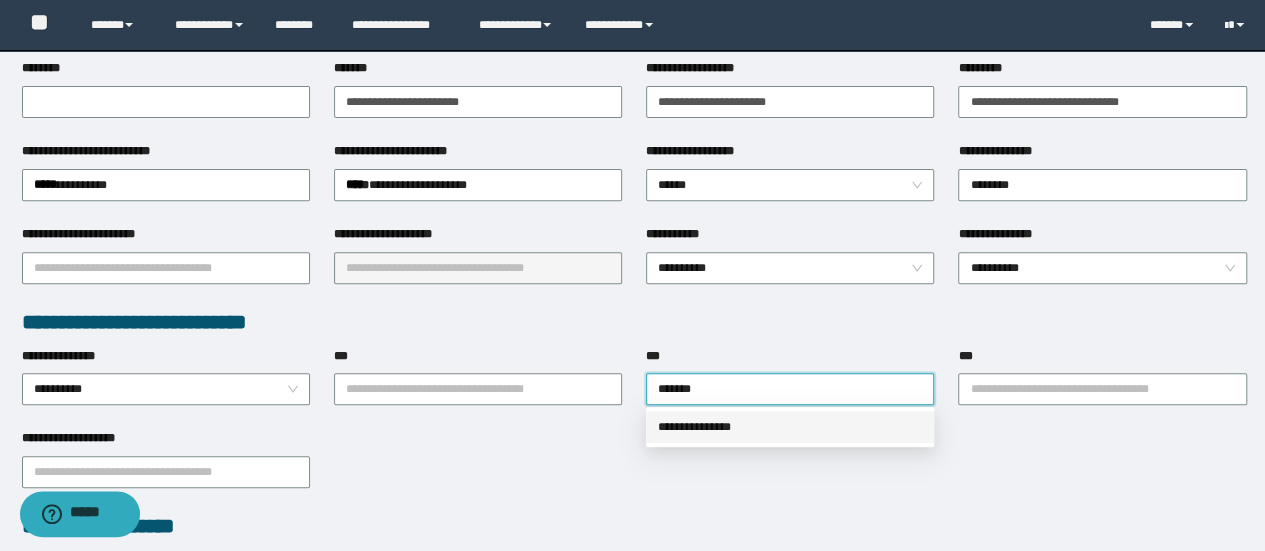 click on "**********" at bounding box center (790, 427) 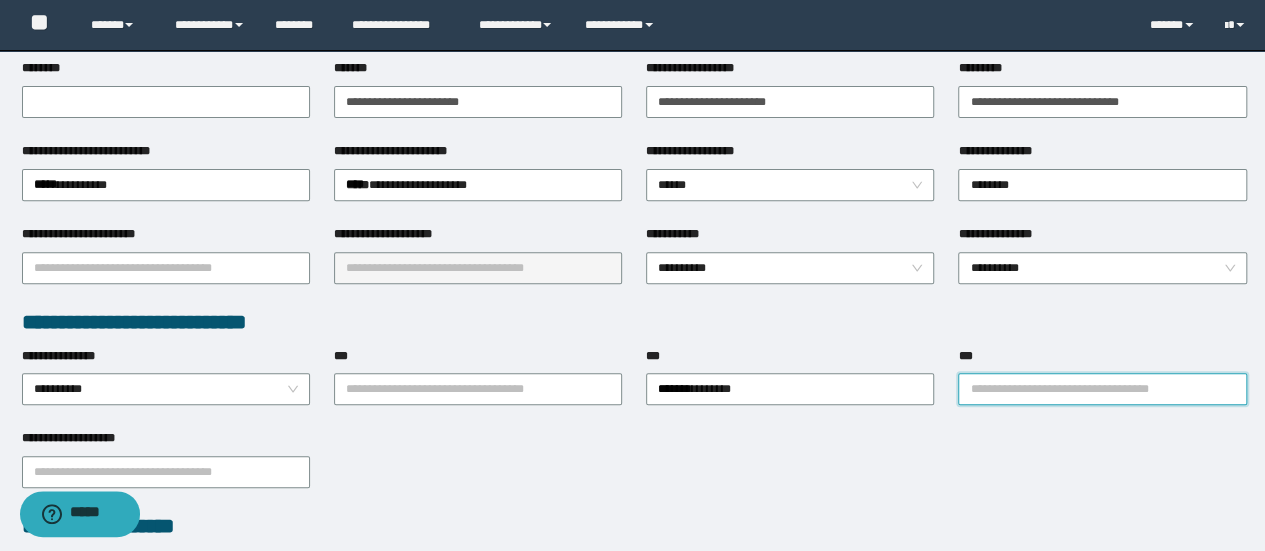 click on "***" at bounding box center [1102, 389] 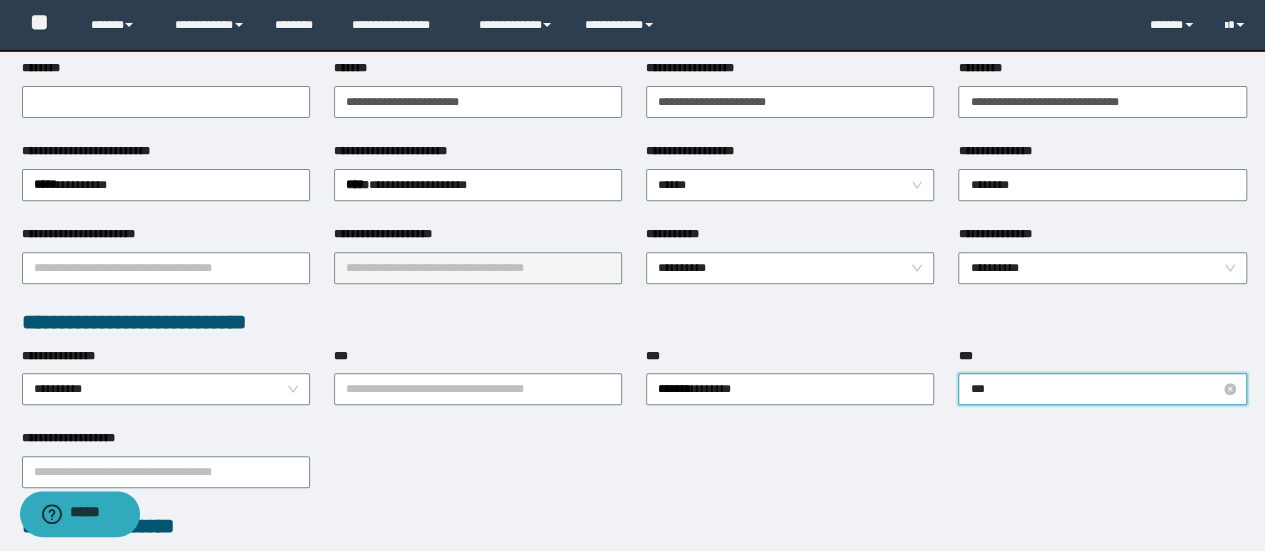 type on "****" 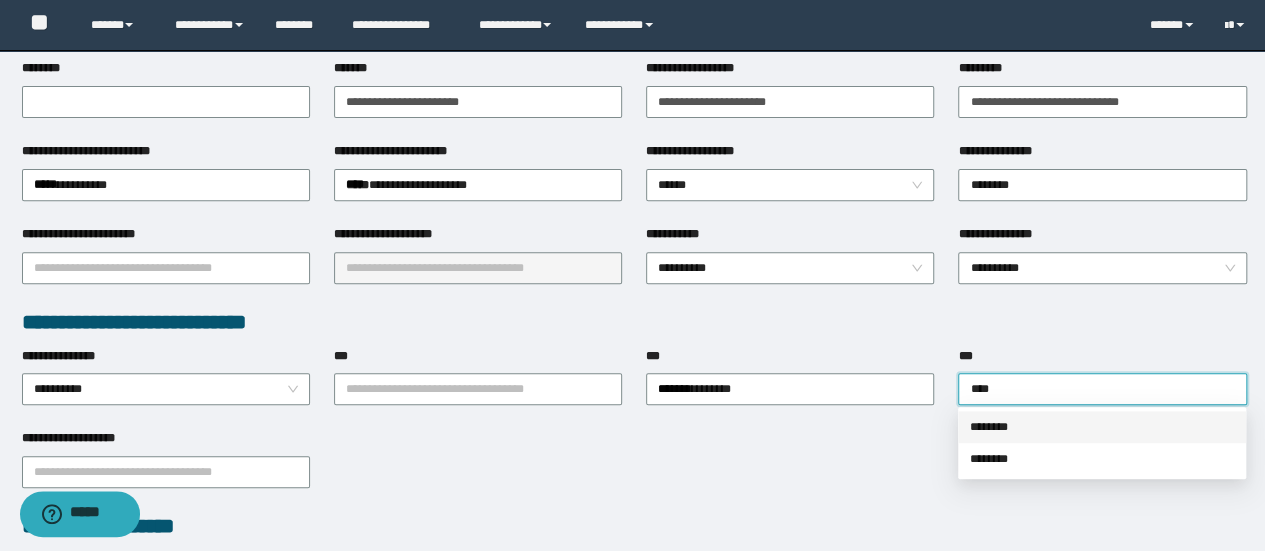 click on "********" at bounding box center [1102, 427] 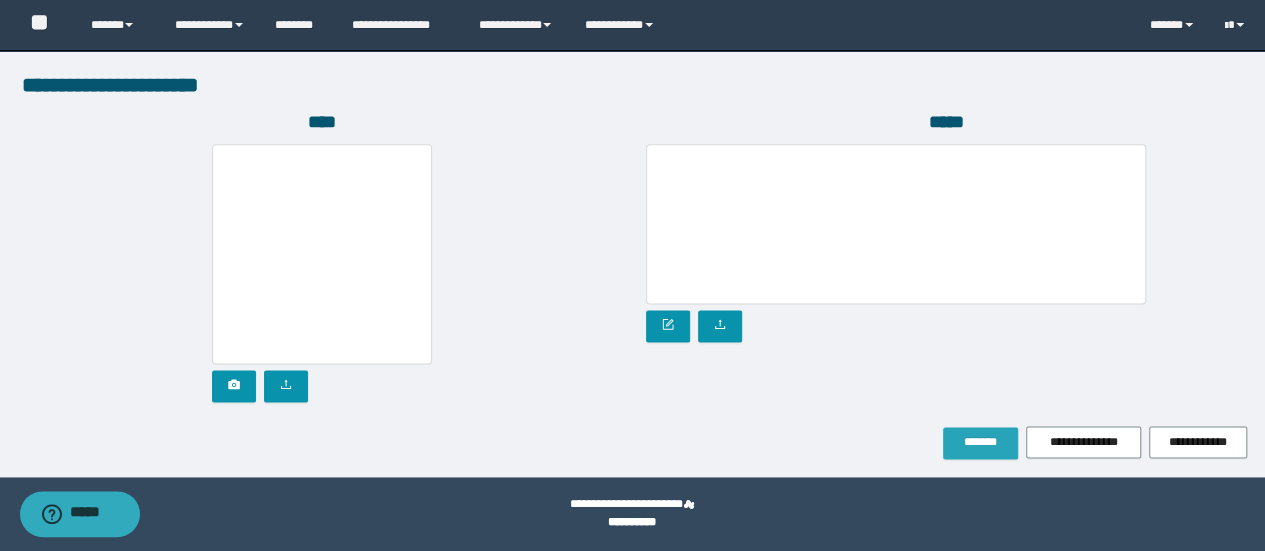 click on "*******" at bounding box center [980, 442] 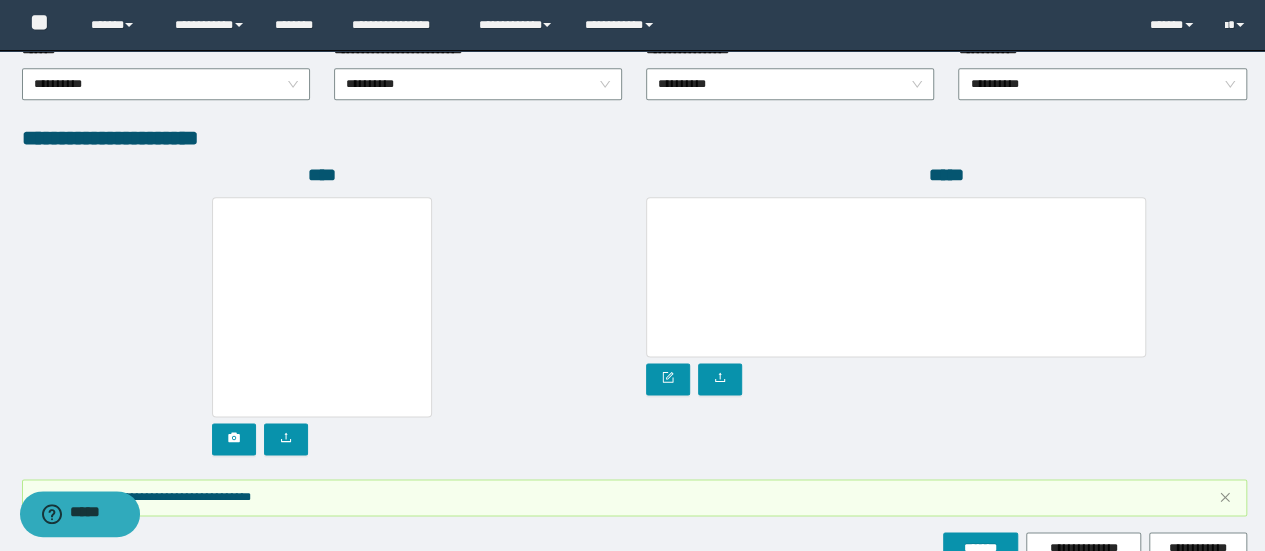 scroll, scrollTop: 1202, scrollLeft: 0, axis: vertical 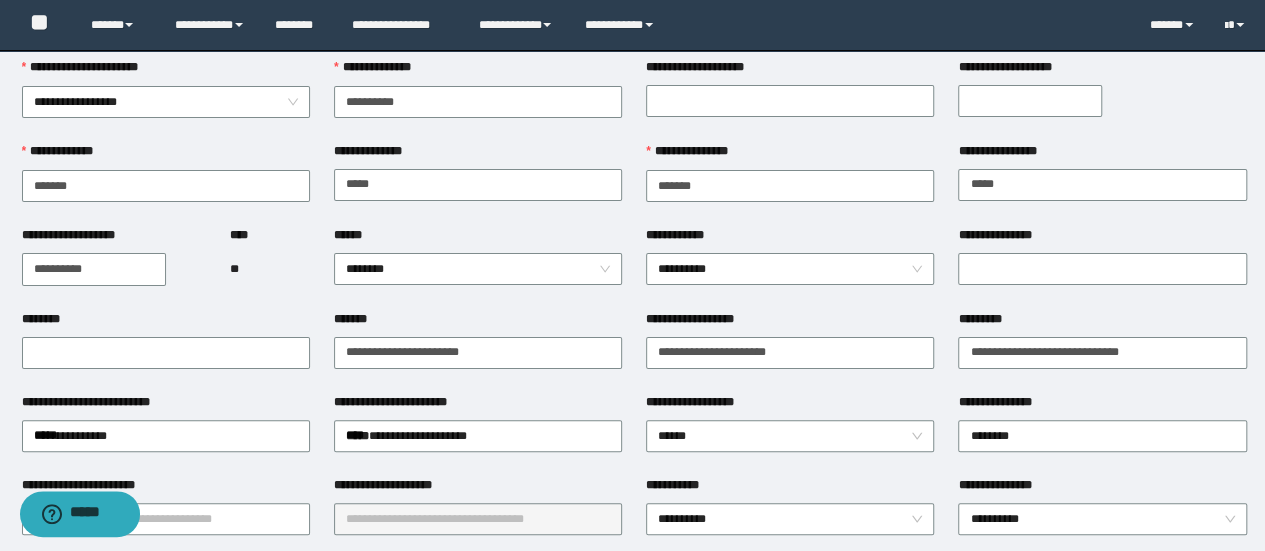 type 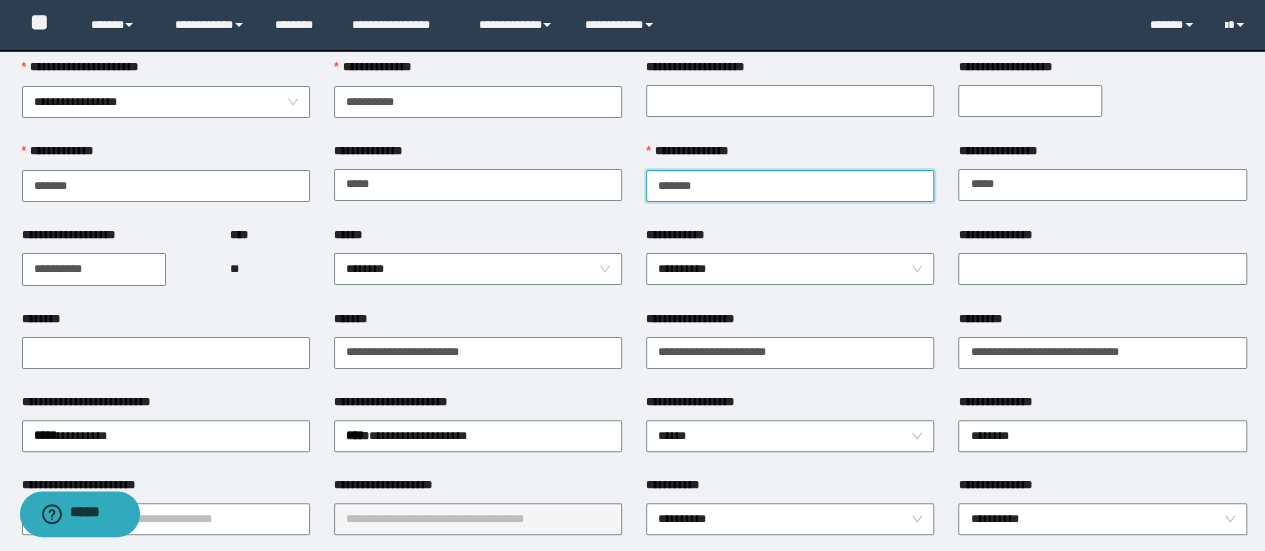 drag, startPoint x: 722, startPoint y: 182, endPoint x: 529, endPoint y: 223, distance: 197.30687 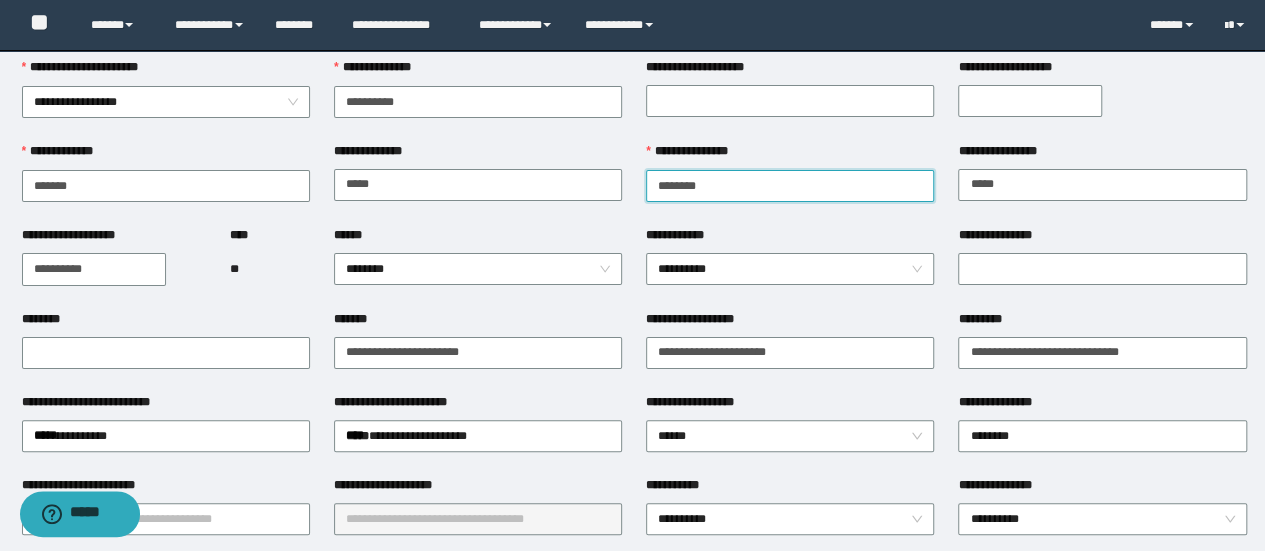 type on "********" 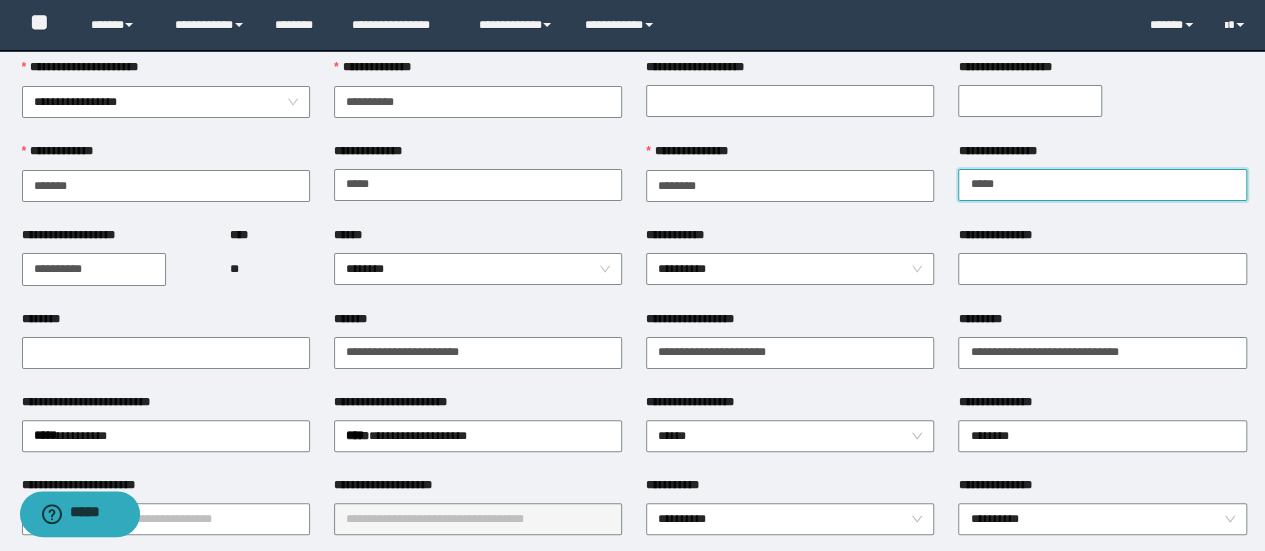 drag, startPoint x: 1042, startPoint y: 182, endPoint x: 840, endPoint y: 231, distance: 207.85812 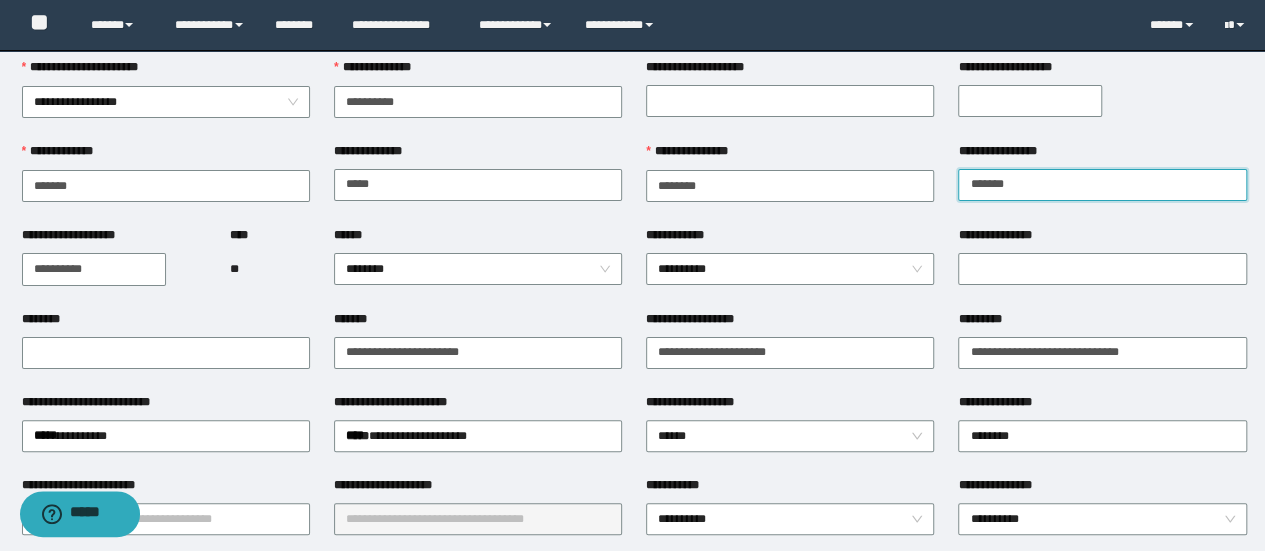 type on "*******" 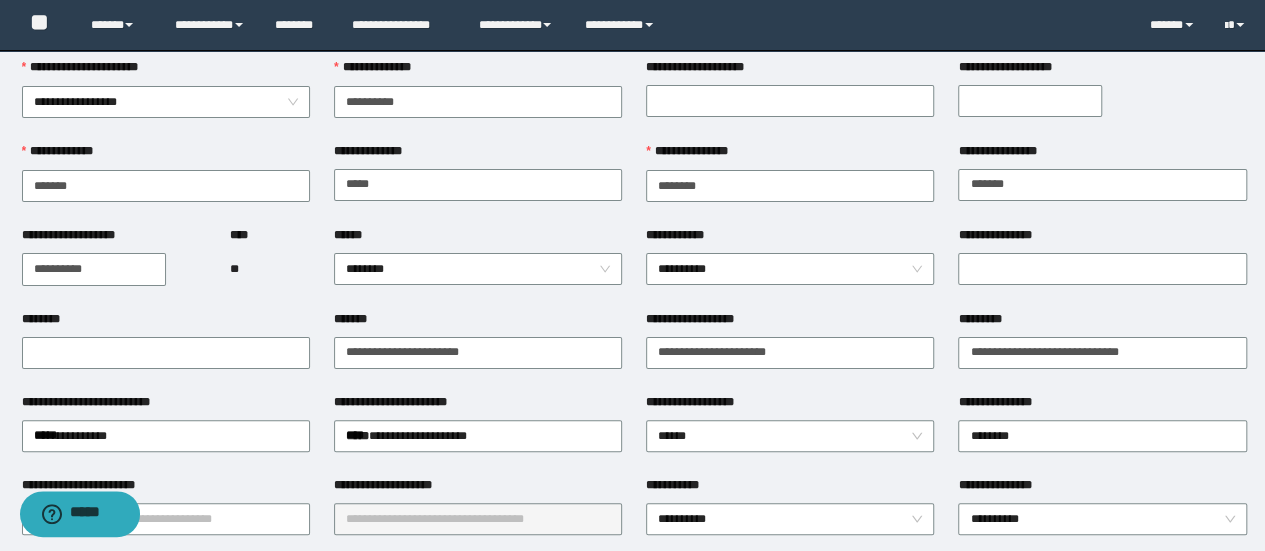 click on "**********" at bounding box center (790, 184) 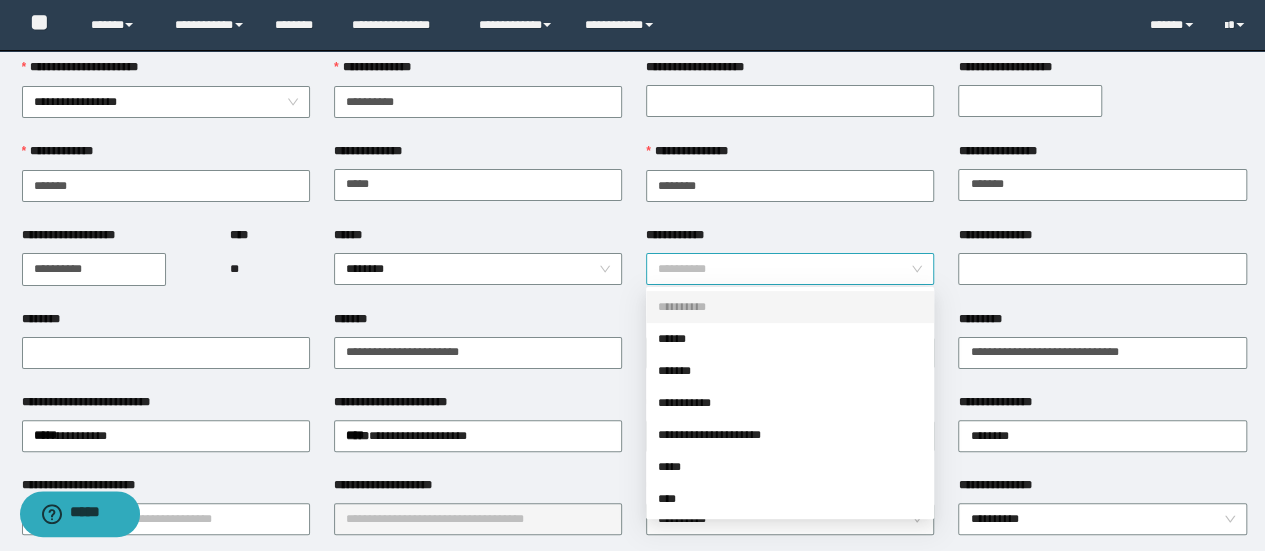 click on "**********" at bounding box center (790, 269) 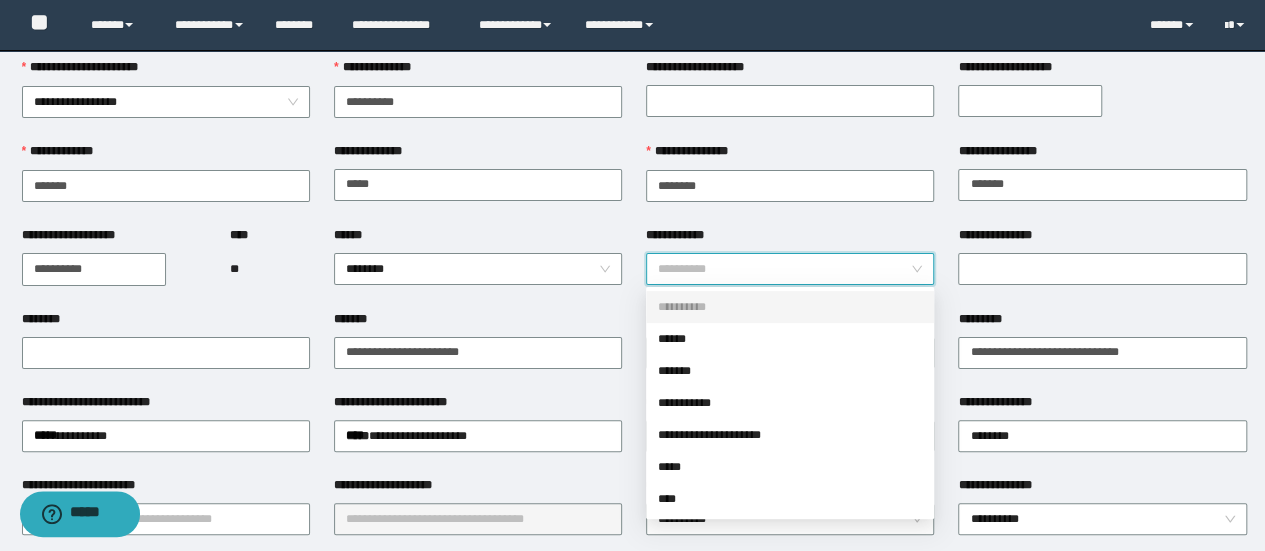 click on "*******" at bounding box center (478, 323) 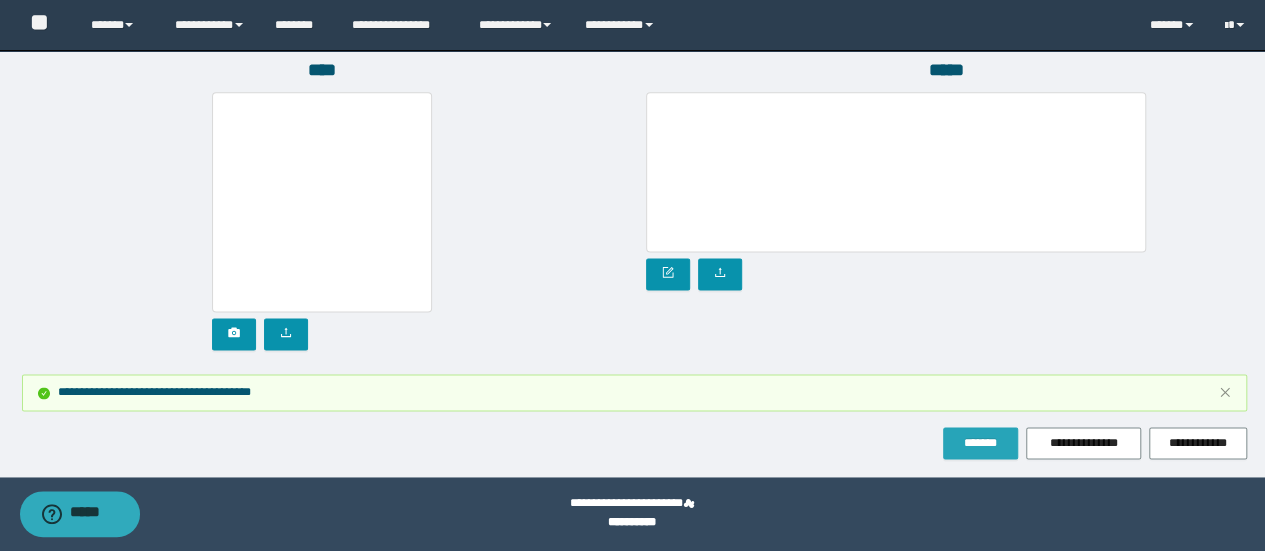 click on "*******" at bounding box center [980, 443] 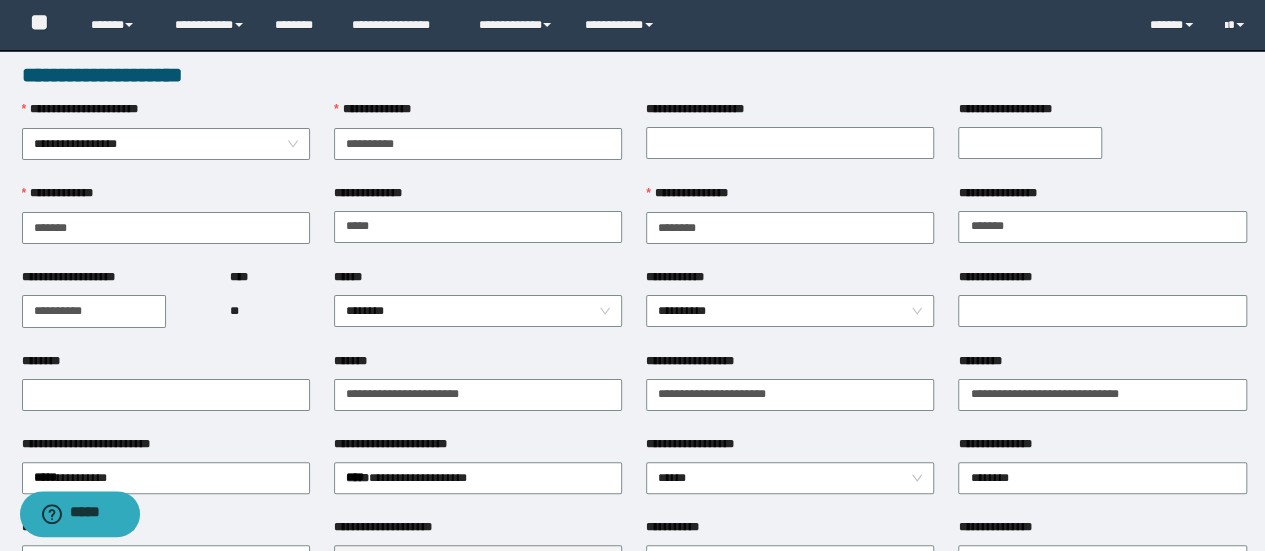 scroll, scrollTop: 0, scrollLeft: 0, axis: both 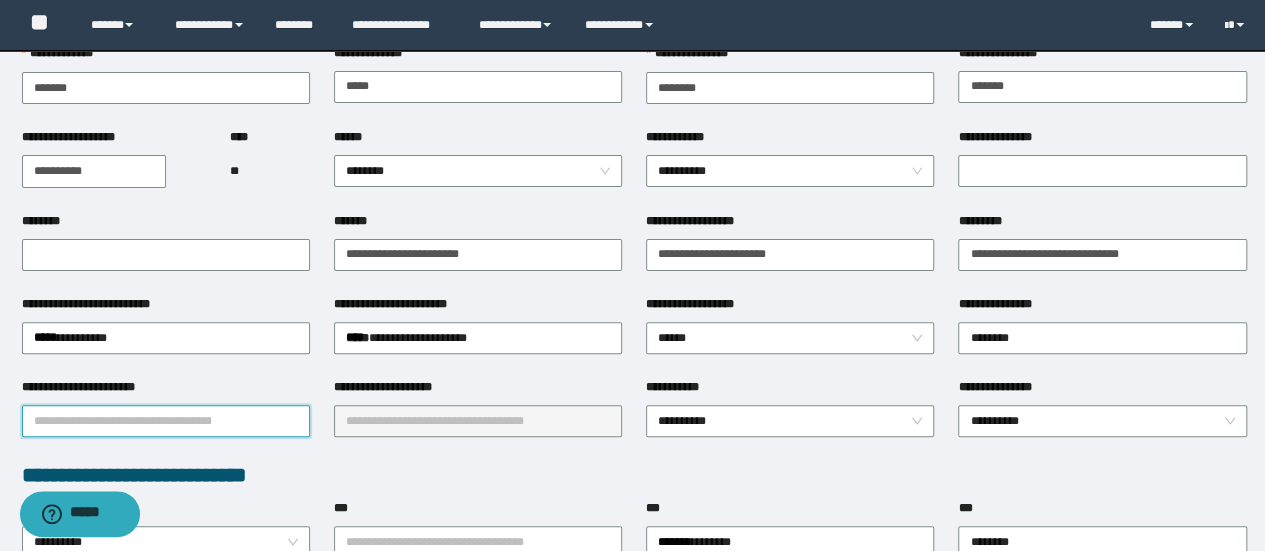 click on "**********" at bounding box center [166, 421] 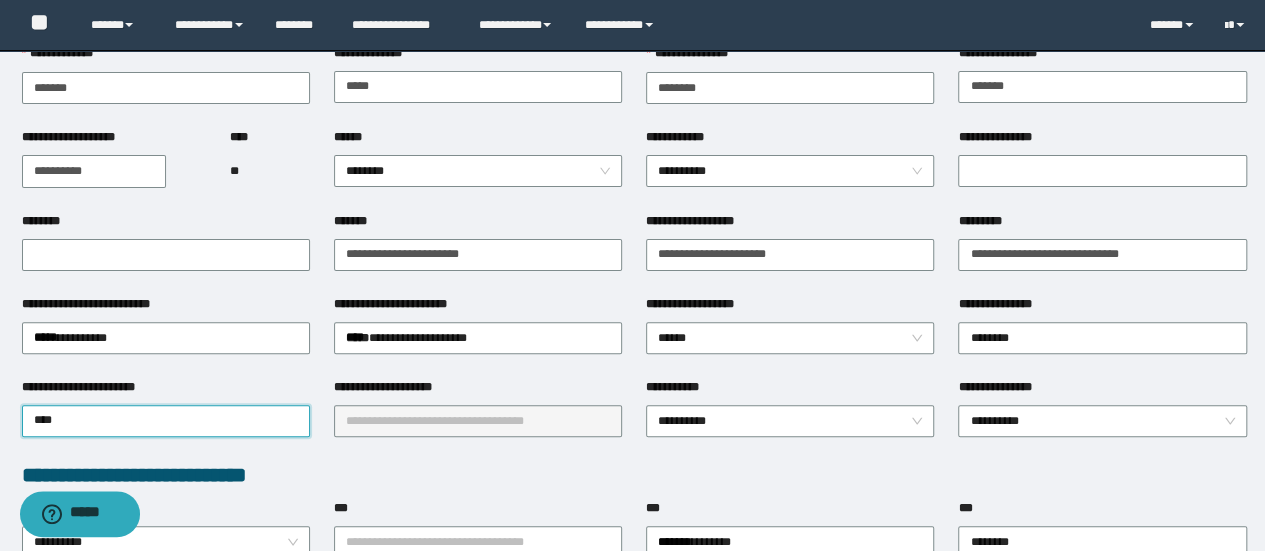 type on "*****" 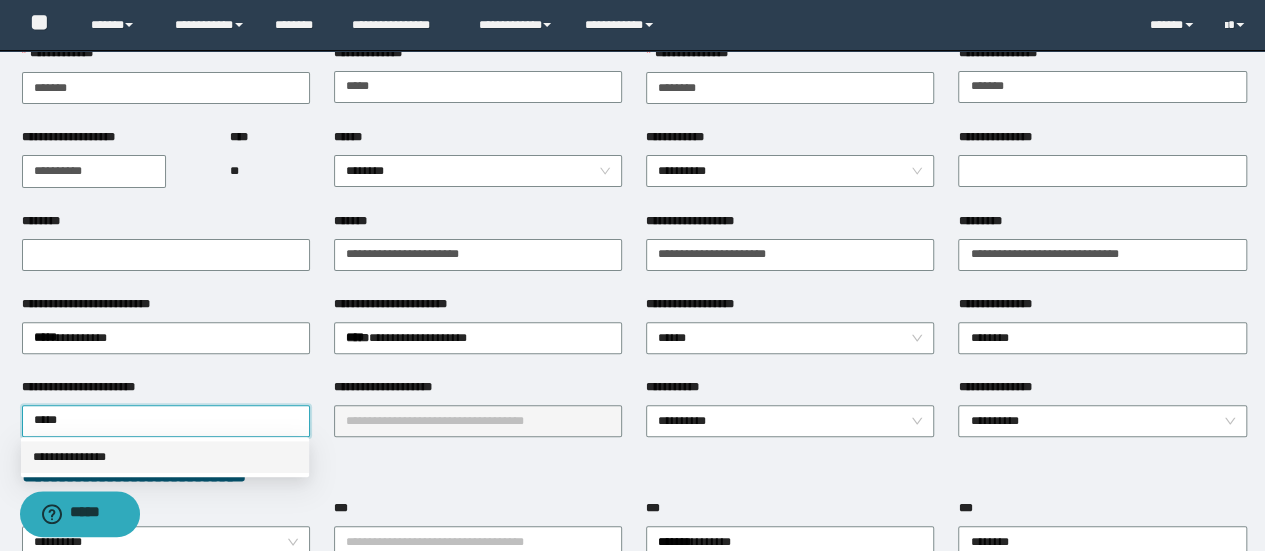drag, startPoint x: 198, startPoint y: 461, endPoint x: 354, endPoint y: 441, distance: 157.27682 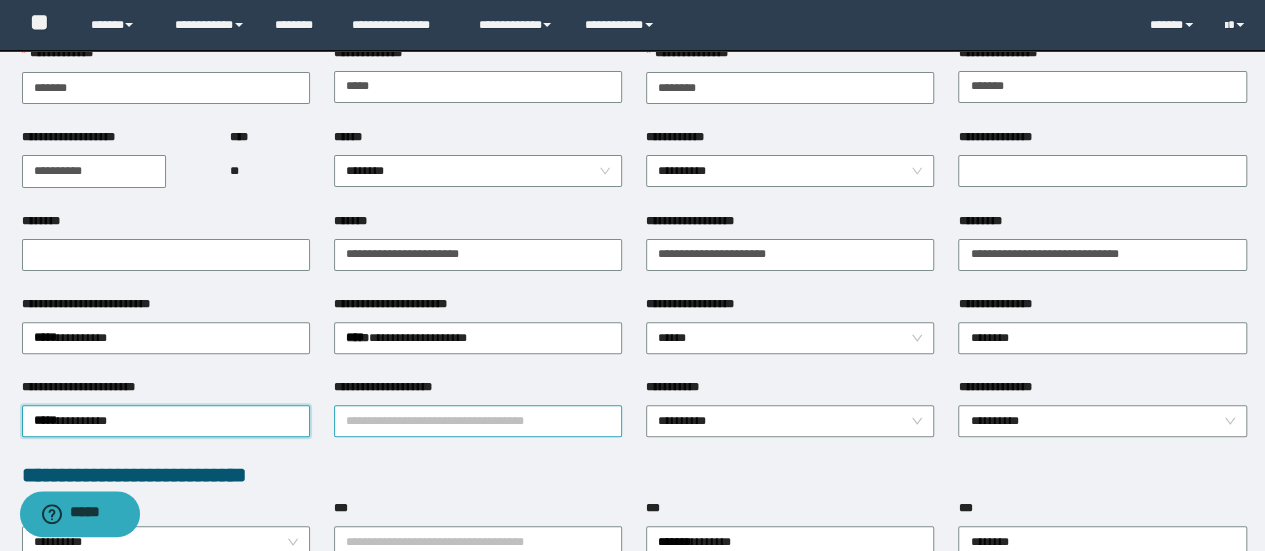 click on "**********" at bounding box center (478, 421) 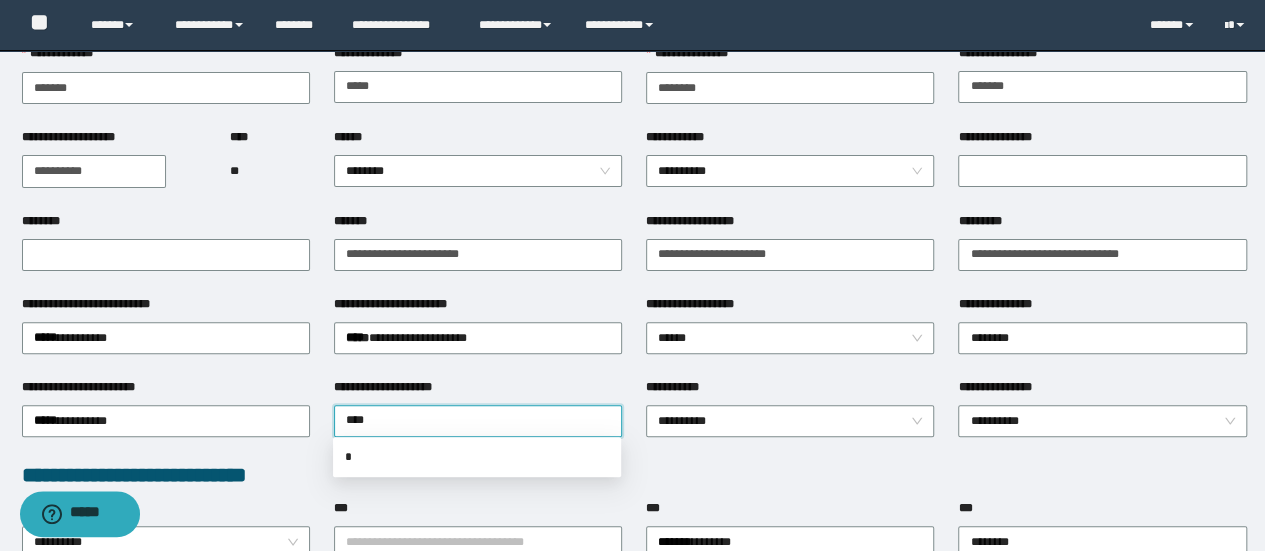 type on "*****" 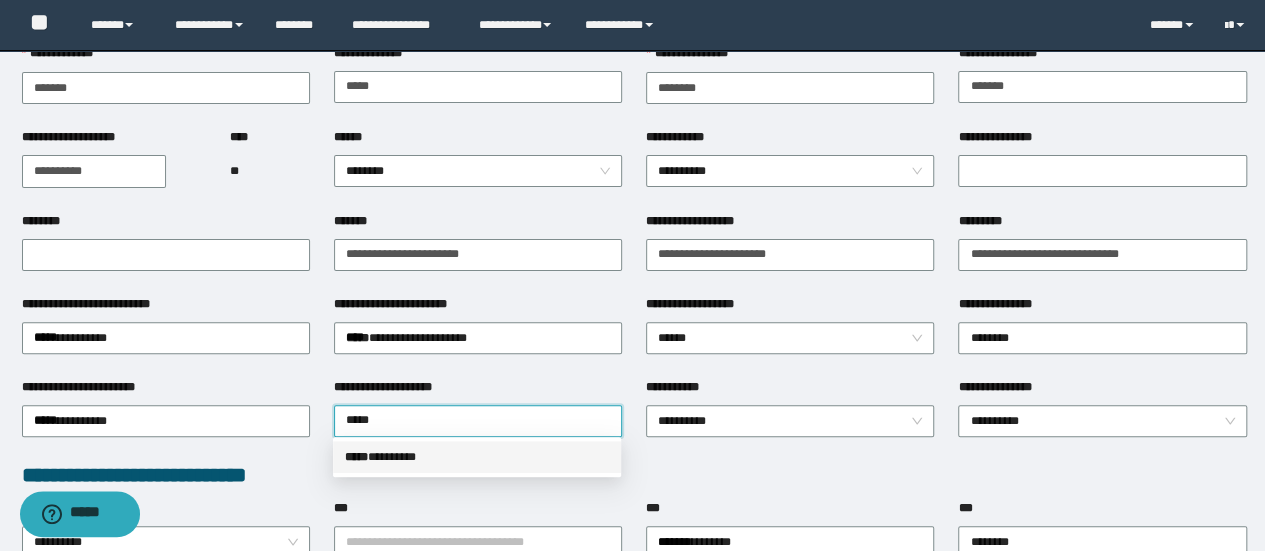click on "***** * *******" at bounding box center (477, 457) 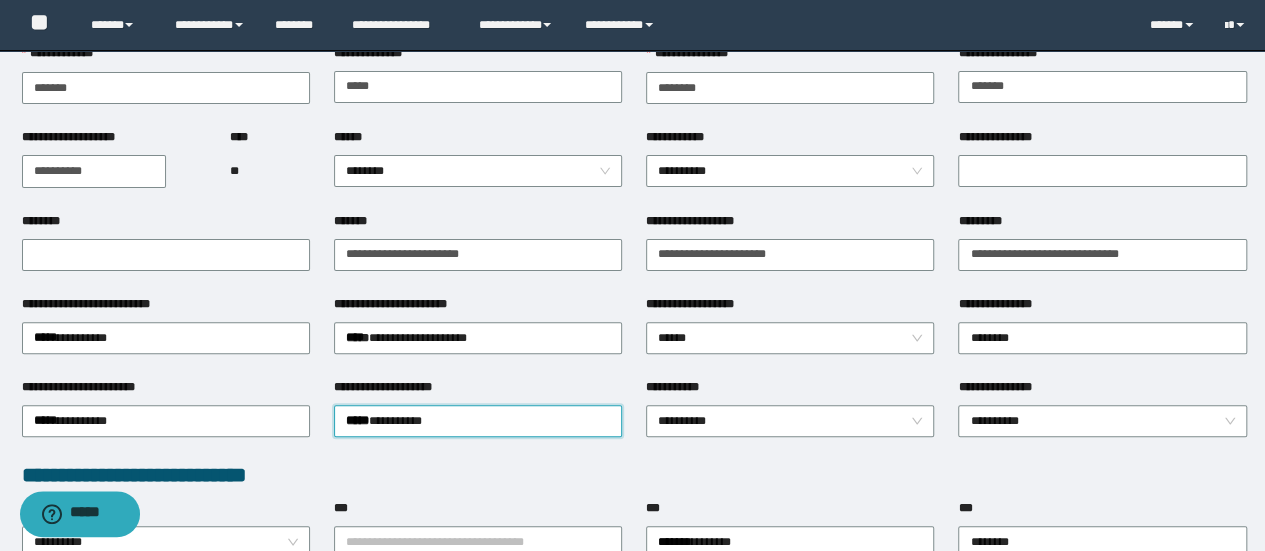 type 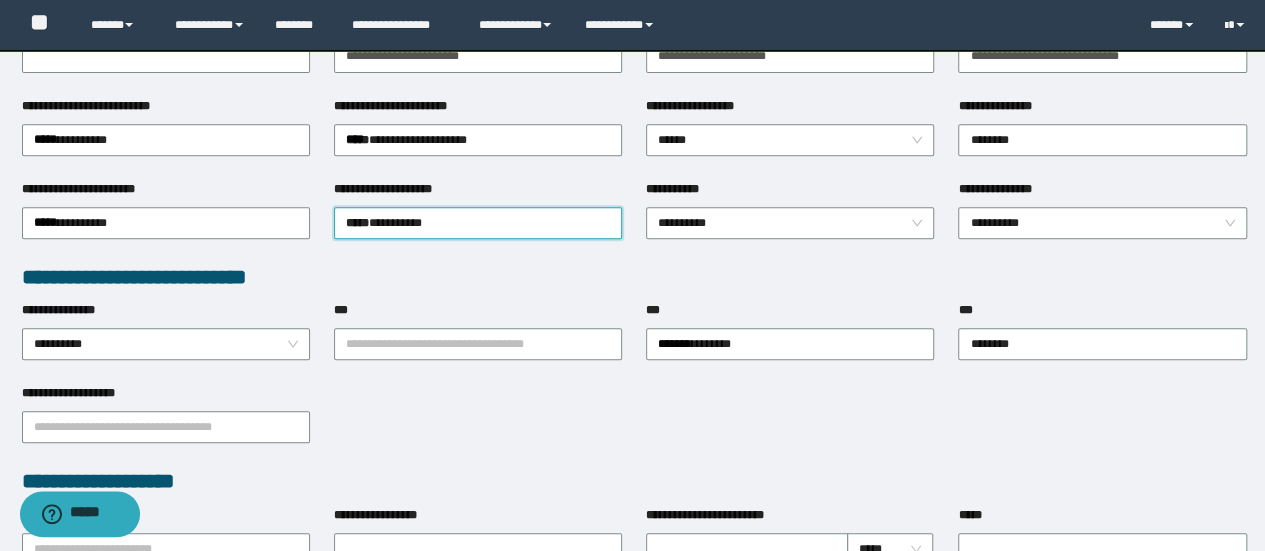 scroll, scrollTop: 400, scrollLeft: 0, axis: vertical 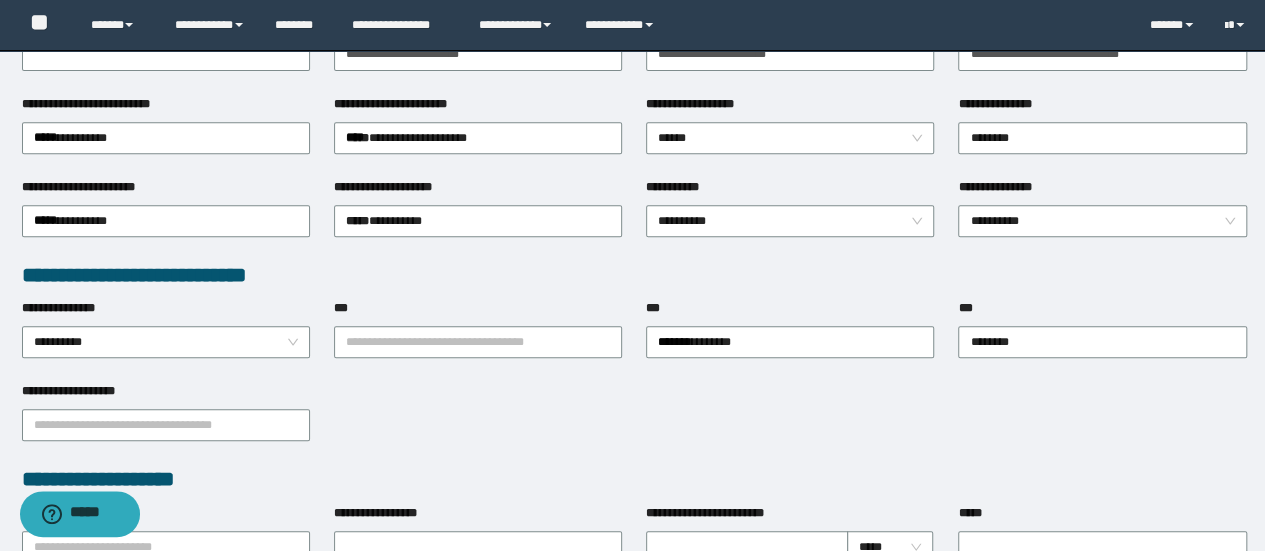 click on "**********" at bounding box center (1102, 219) 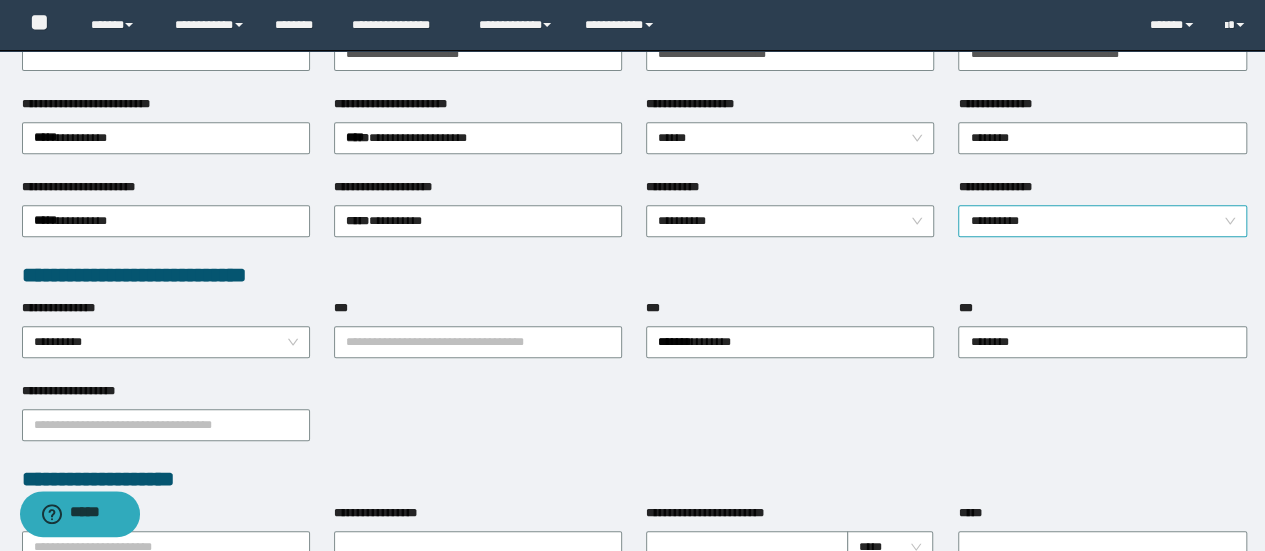 click on "**********" at bounding box center [1102, 221] 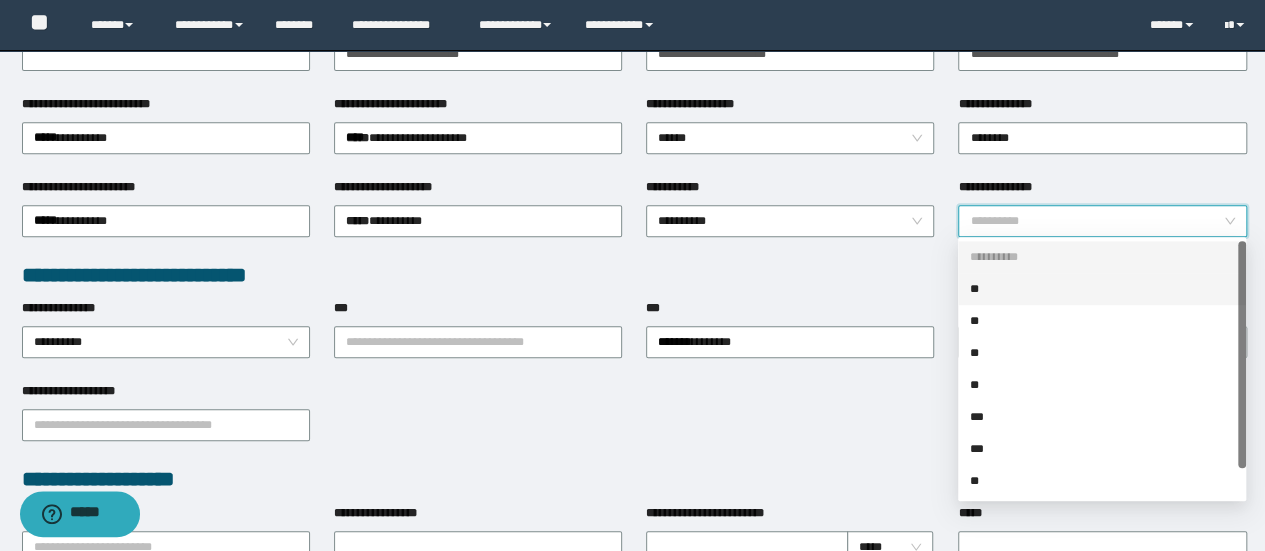 click on "**" at bounding box center [1102, 289] 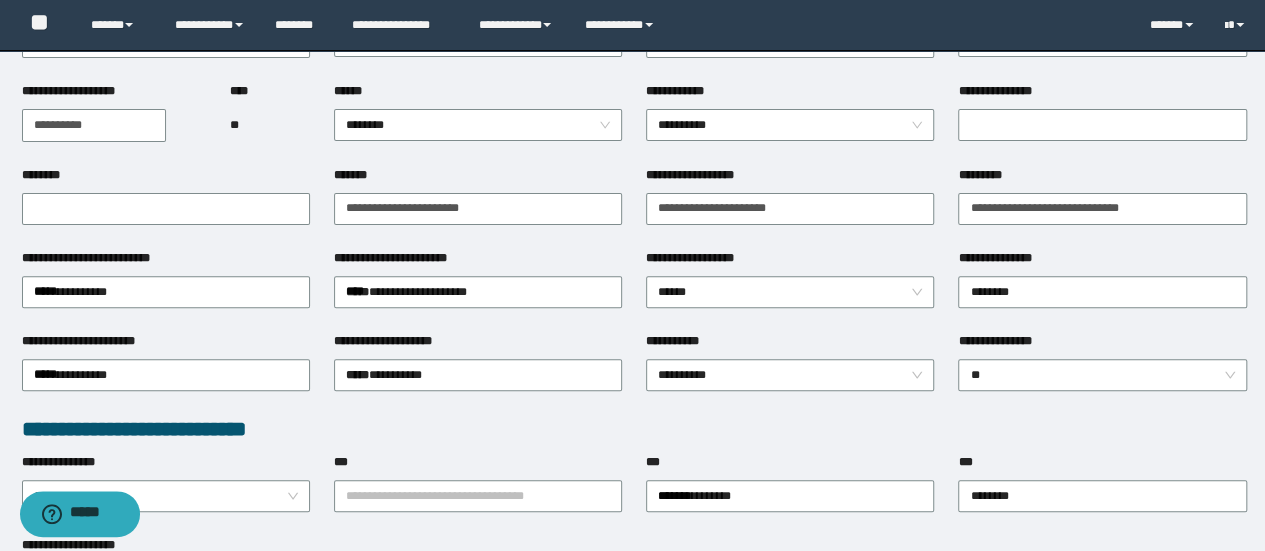 scroll, scrollTop: 0, scrollLeft: 0, axis: both 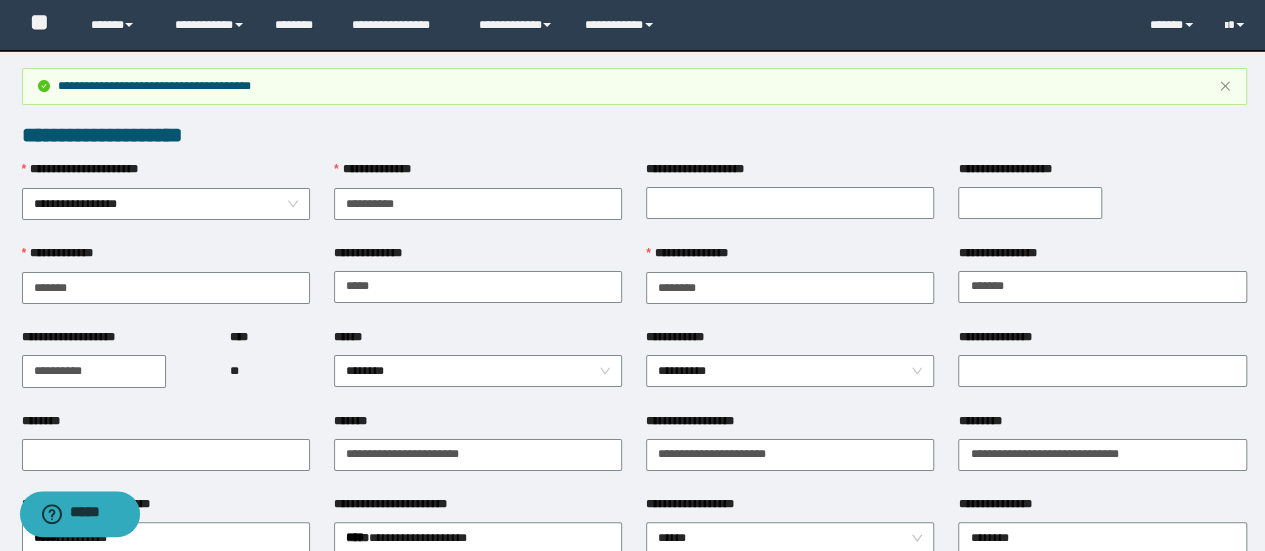click on "**********" at bounding box center (1030, 203) 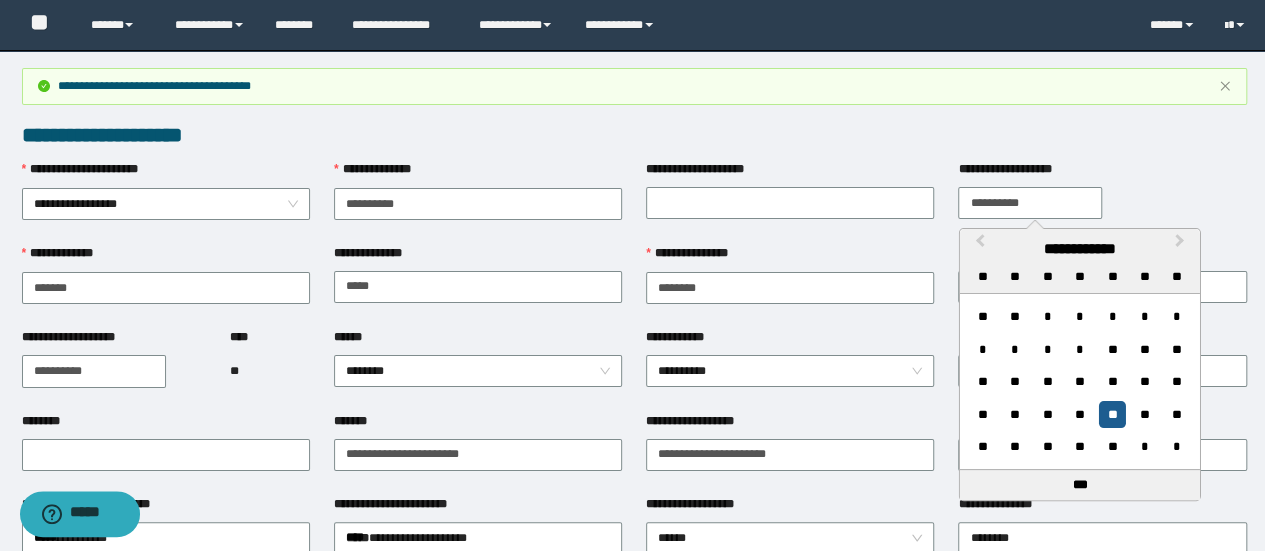 type on "**********" 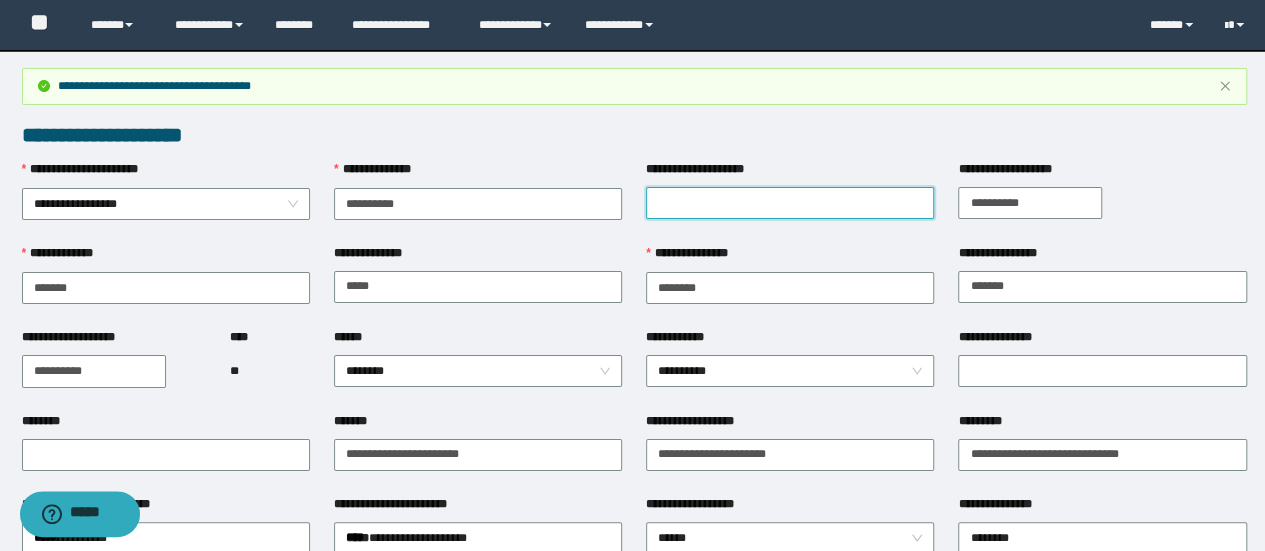 click on "**********" at bounding box center [790, 203] 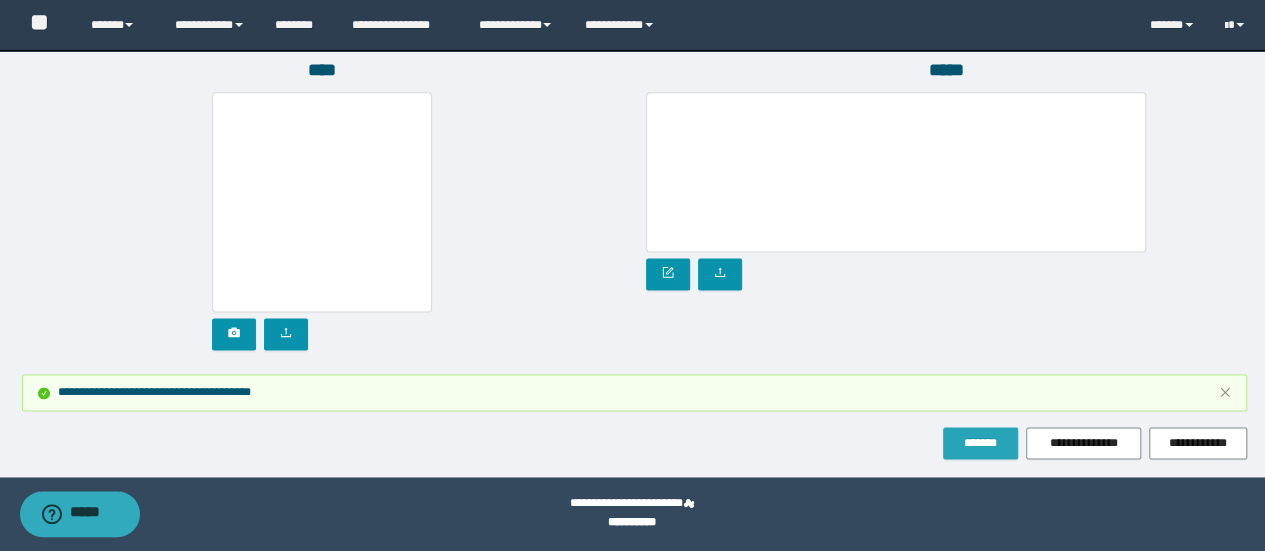 drag, startPoint x: 973, startPoint y: 447, endPoint x: 982, endPoint y: 421, distance: 27.513634 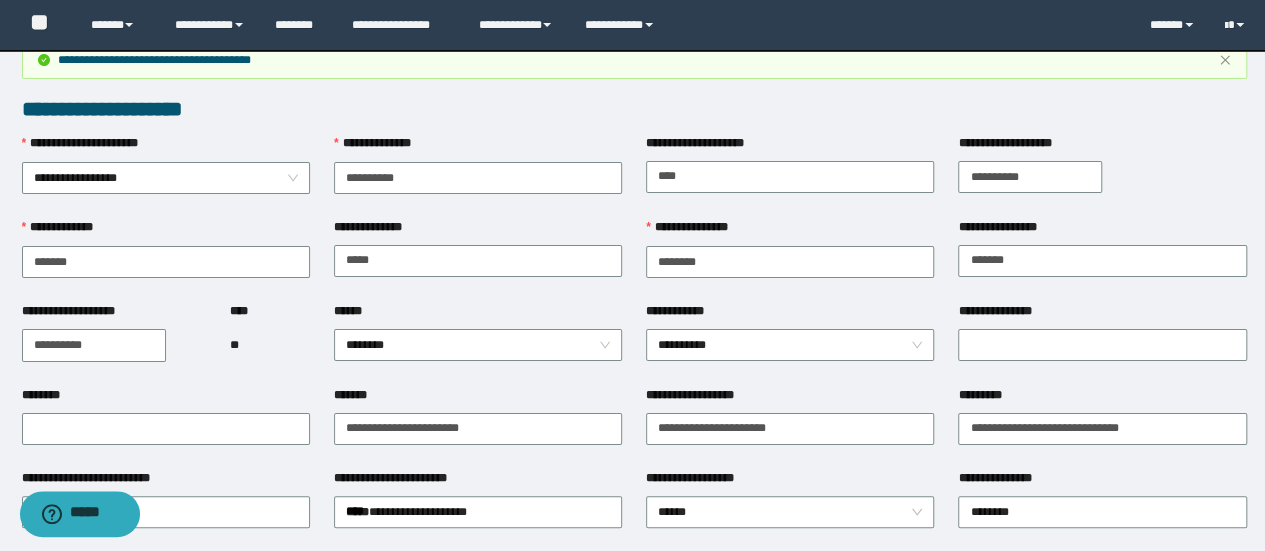 scroll, scrollTop: 0, scrollLeft: 0, axis: both 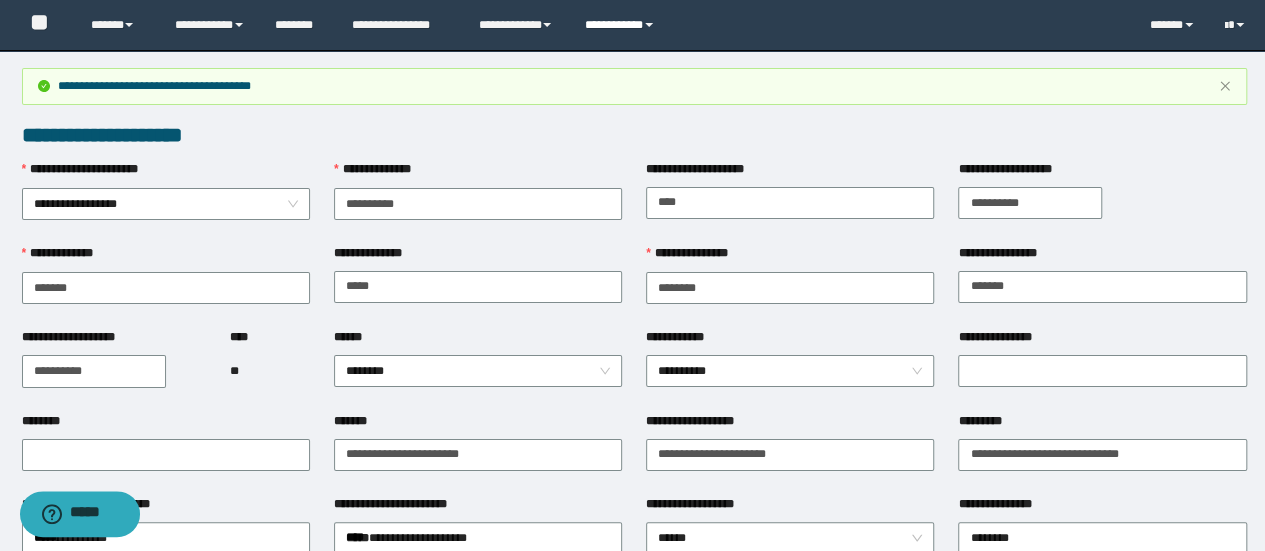 click on "**********" at bounding box center [622, 25] 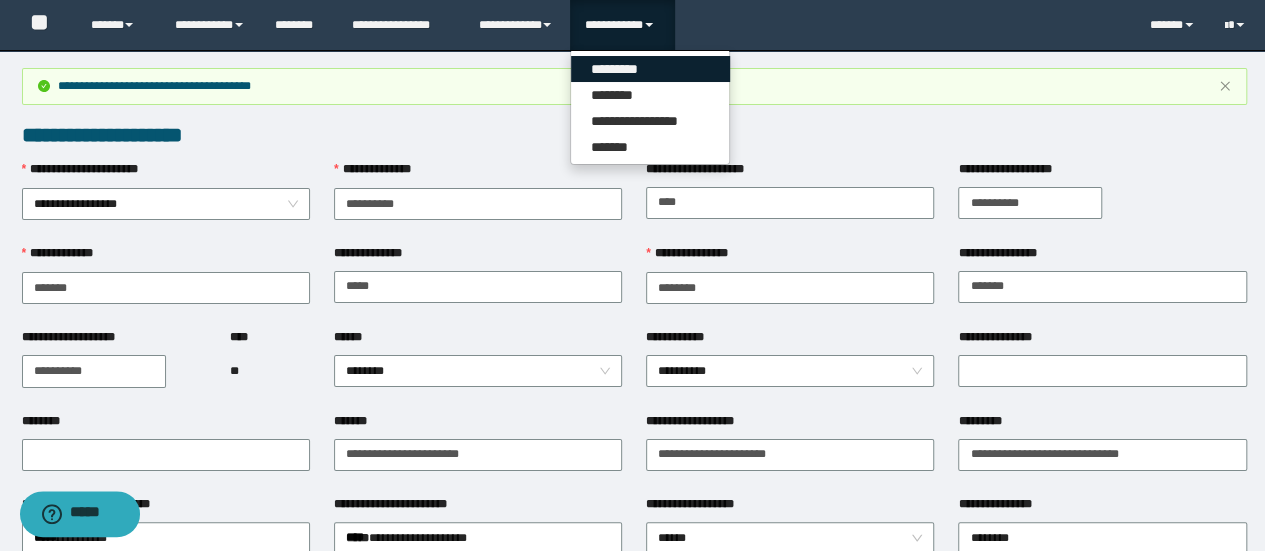 click on "*********" at bounding box center (650, 69) 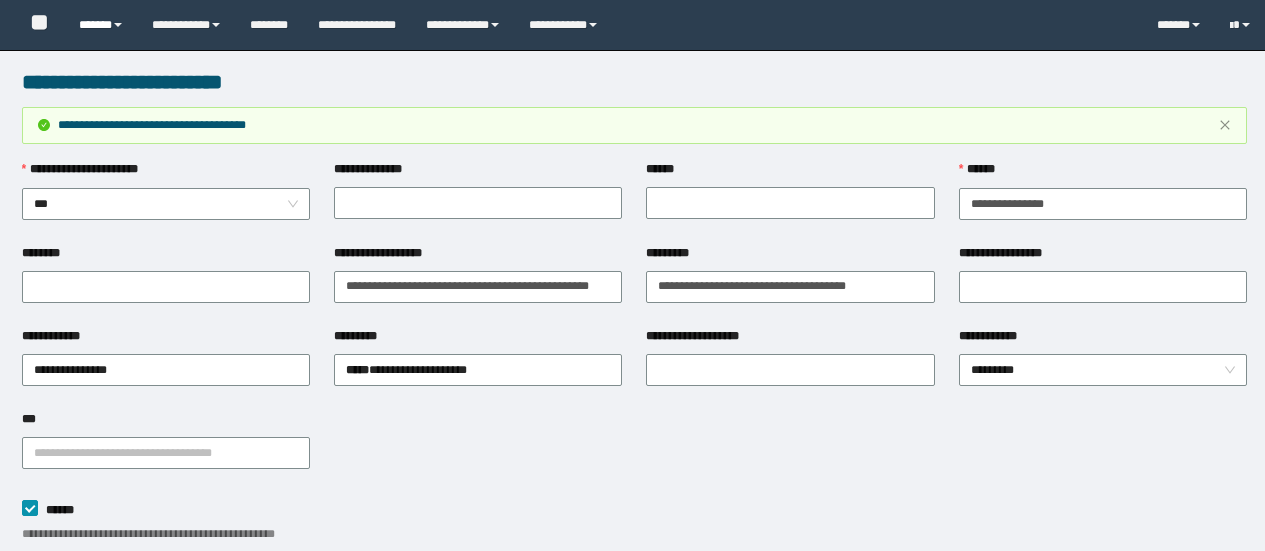 drag, startPoint x: 0, startPoint y: 0, endPoint x: 100, endPoint y: 29, distance: 104.120125 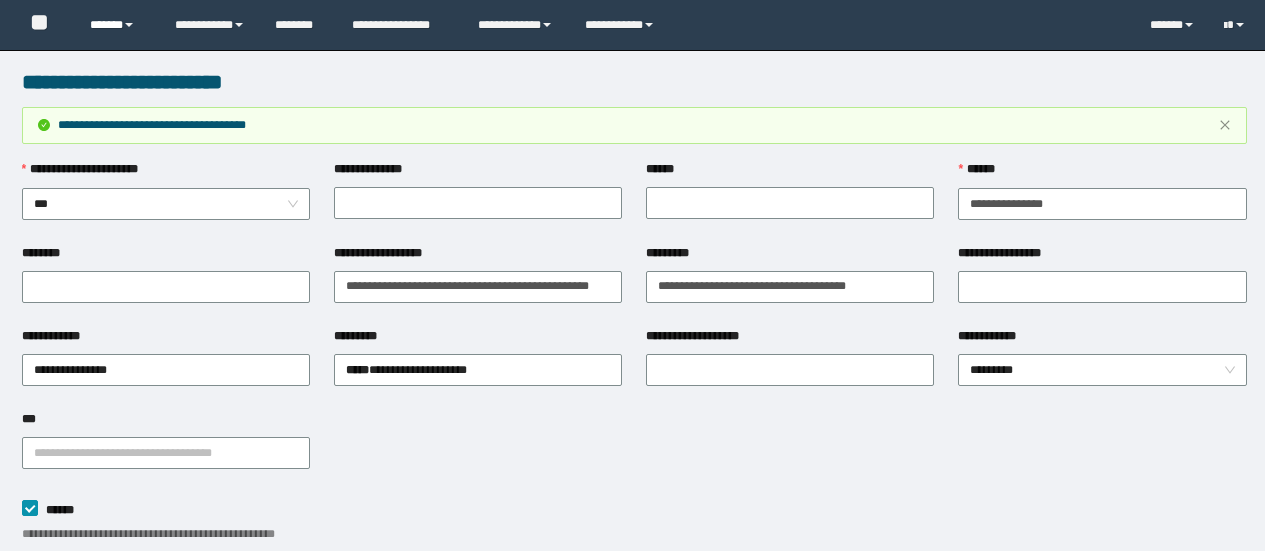 scroll, scrollTop: 0, scrollLeft: 0, axis: both 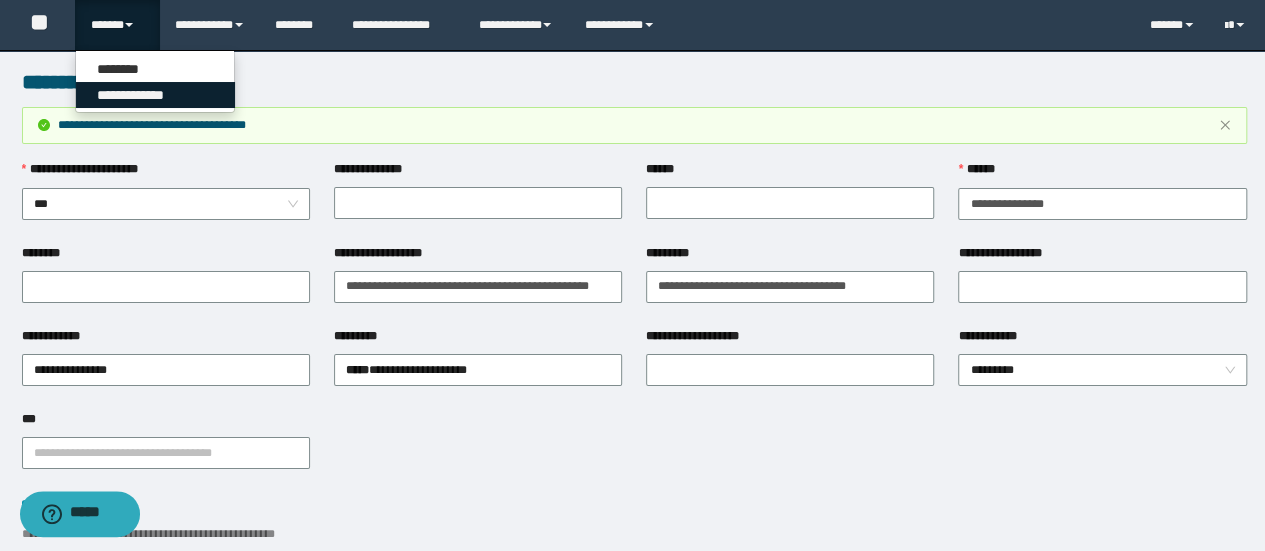 click on "**********" at bounding box center [155, 95] 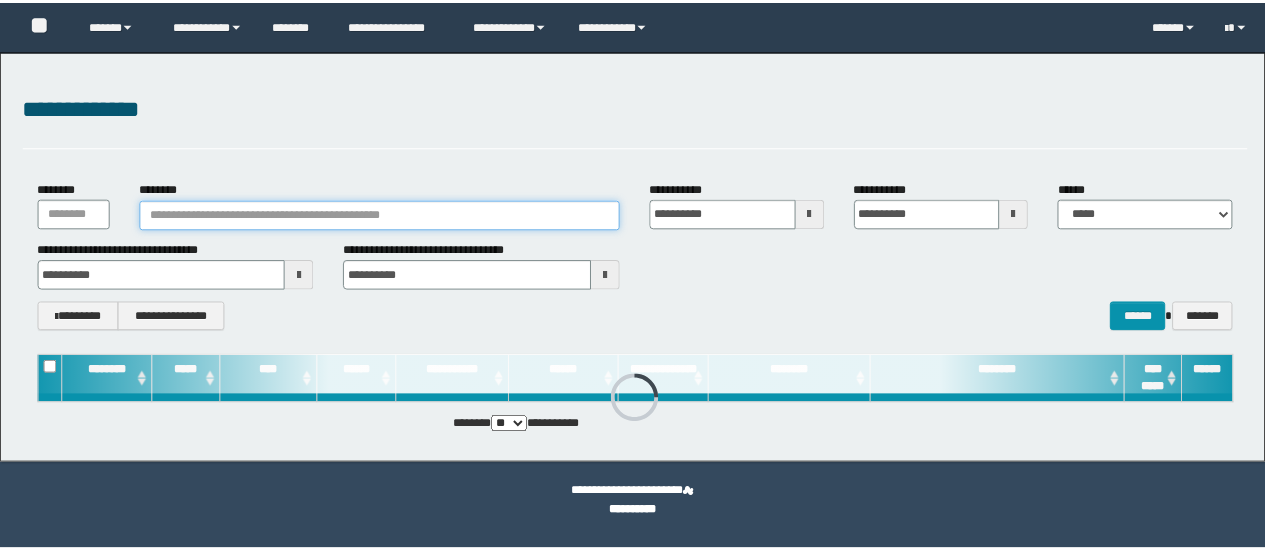 scroll, scrollTop: 0, scrollLeft: 0, axis: both 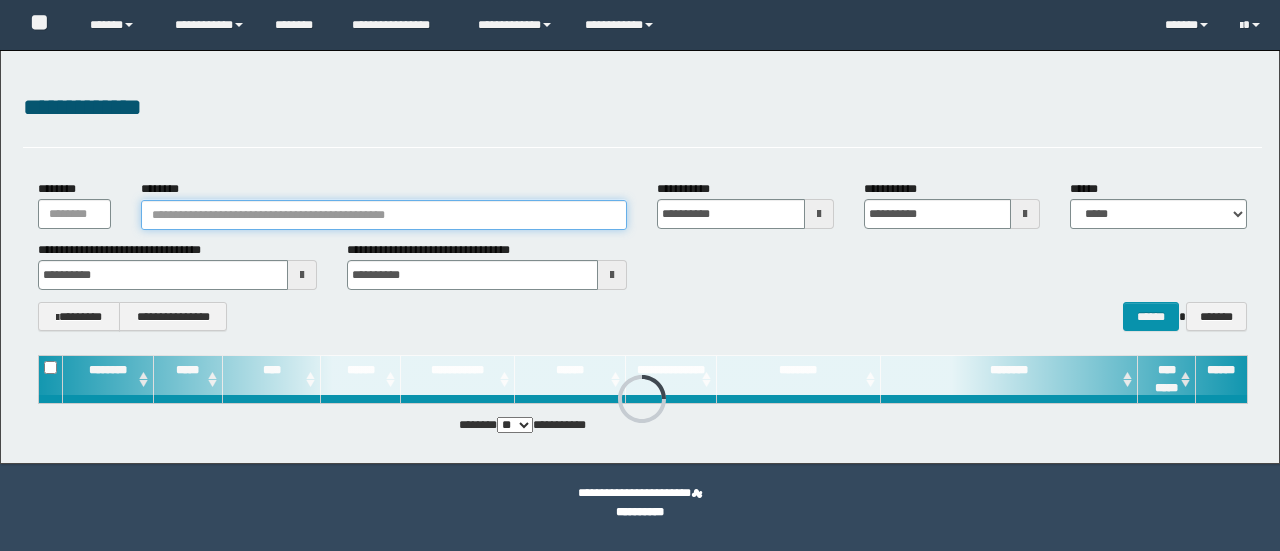 click on "********" at bounding box center (384, 215) 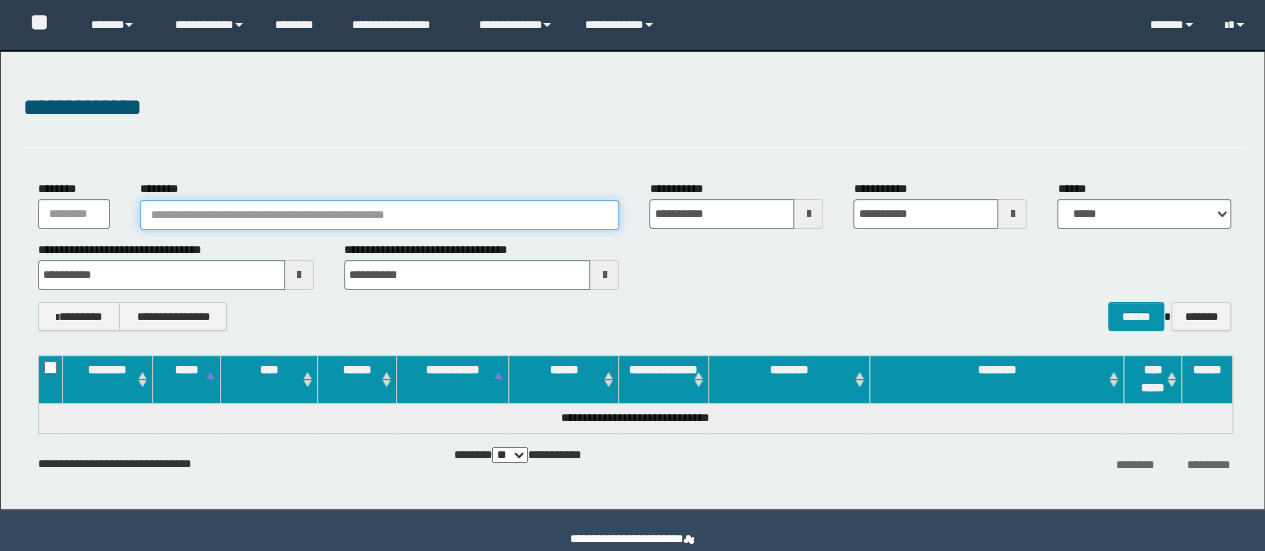 scroll, scrollTop: 0, scrollLeft: 0, axis: both 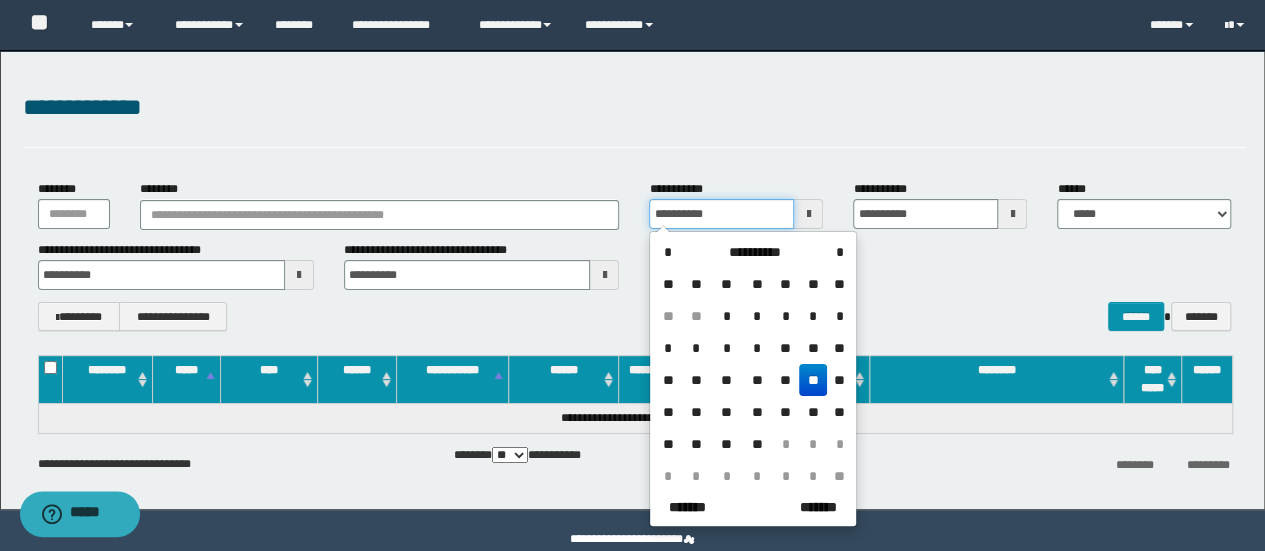 drag, startPoint x: 714, startPoint y: 217, endPoint x: 619, endPoint y: 221, distance: 95.084175 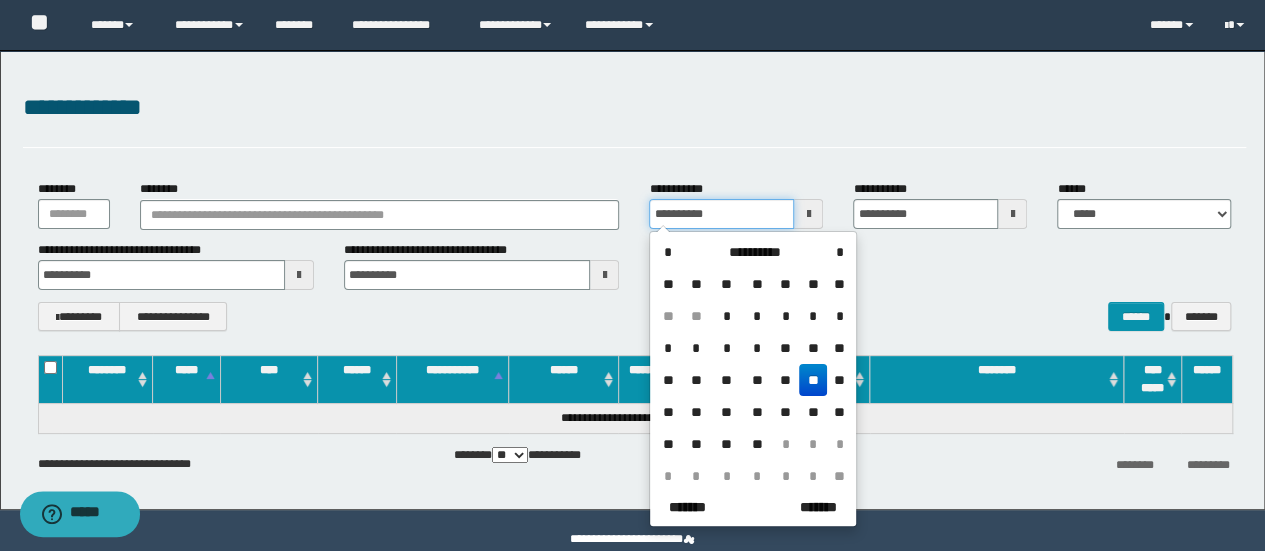 type 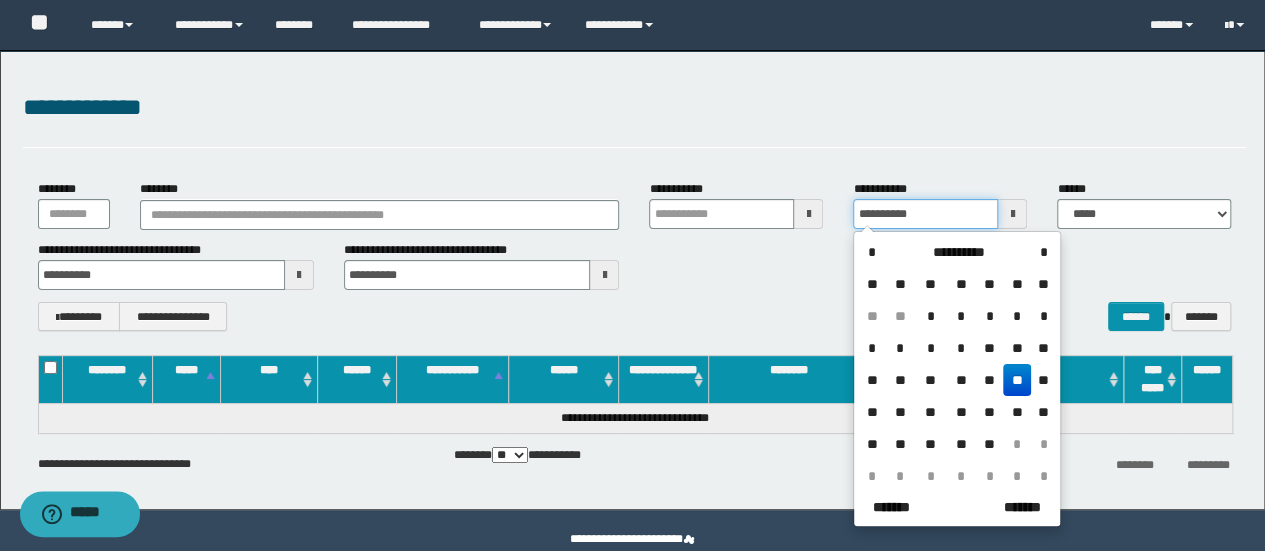 drag, startPoint x: 928, startPoint y: 210, endPoint x: 450, endPoint y: 231, distance: 478.46106 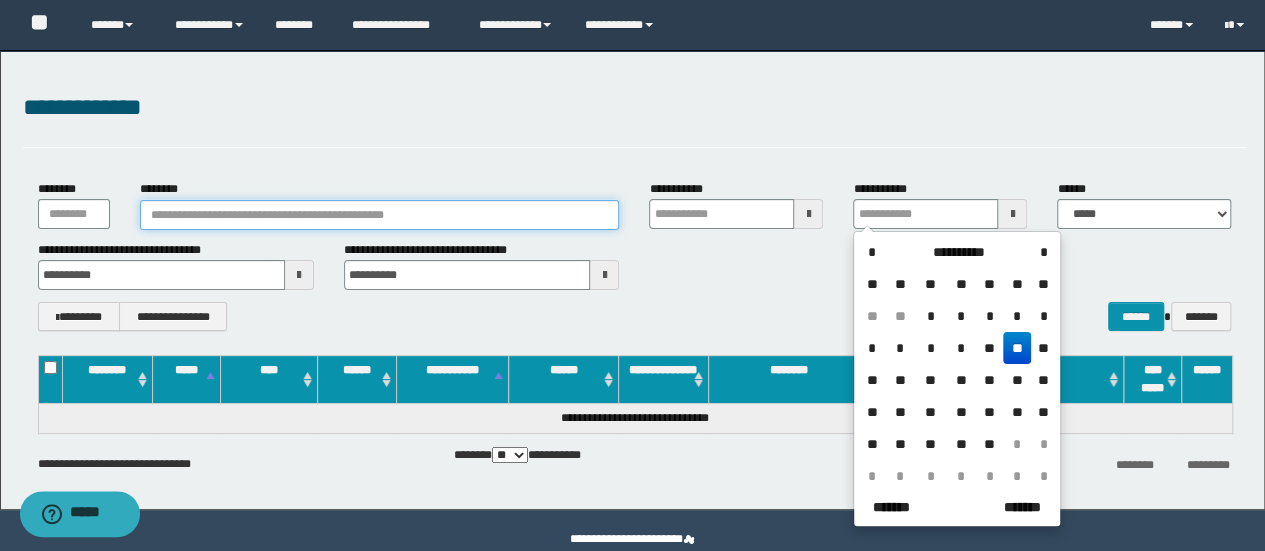 click on "********" at bounding box center (380, 215) 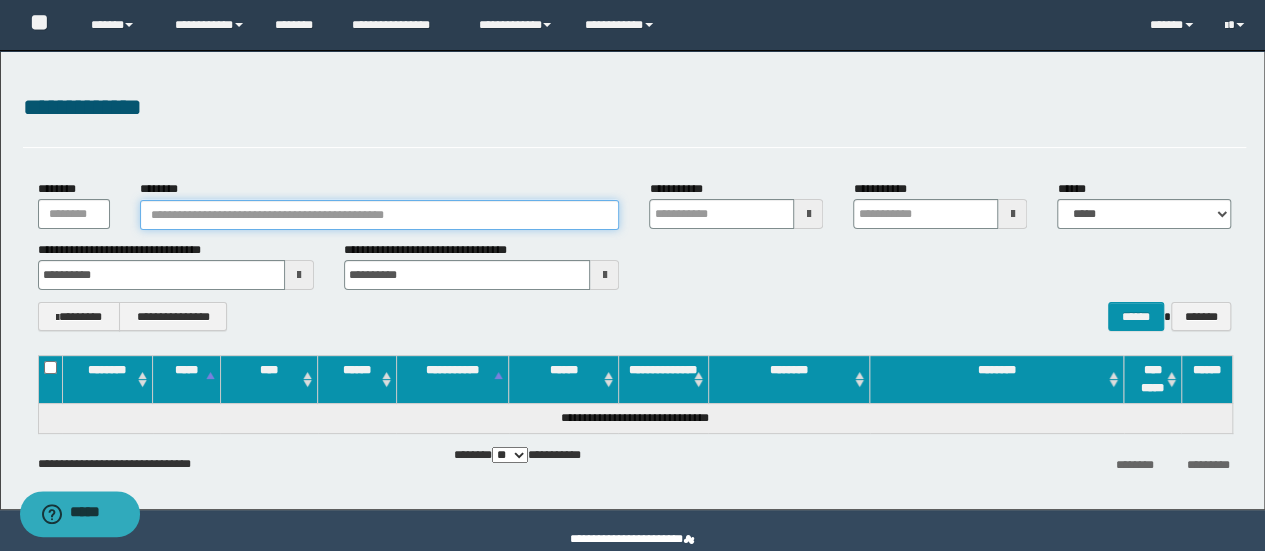 paste on "********" 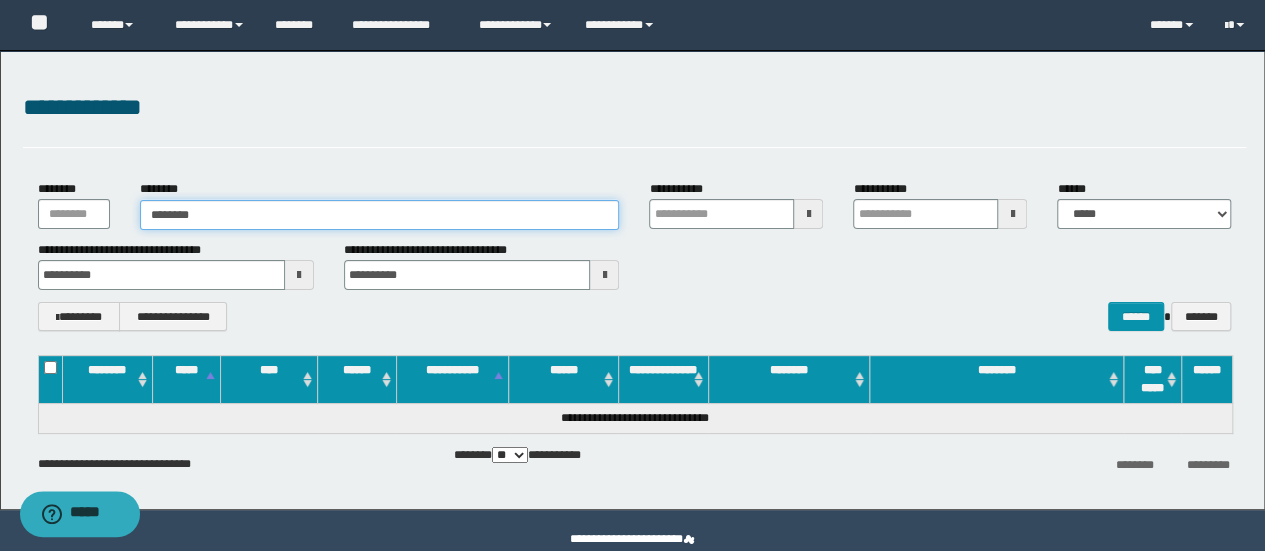 type on "********" 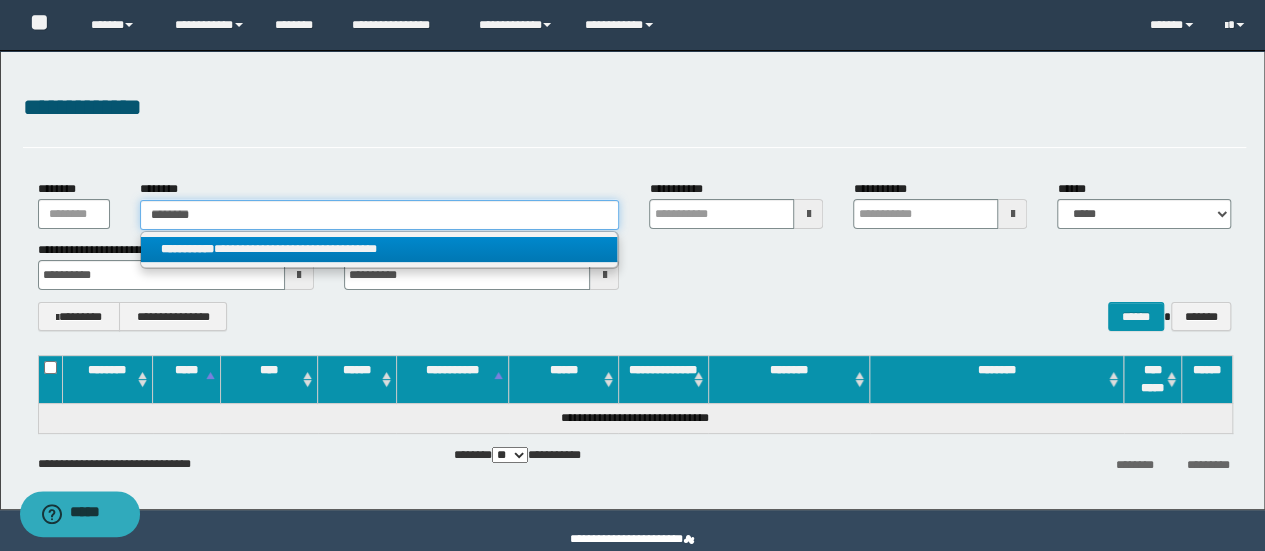 type on "********" 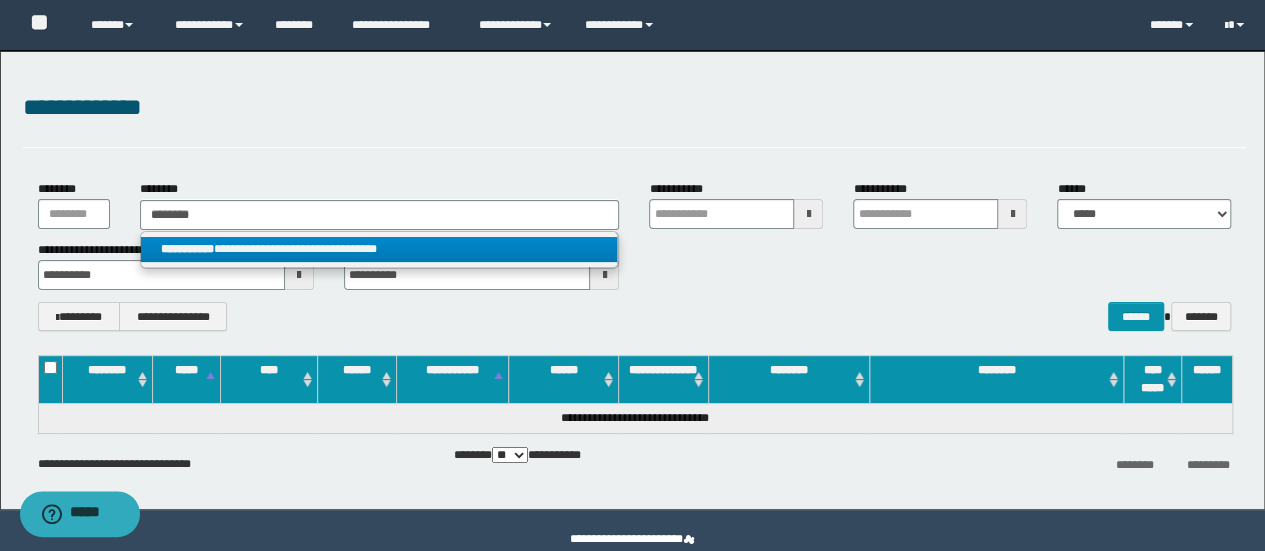 click on "**********" at bounding box center (379, 249) 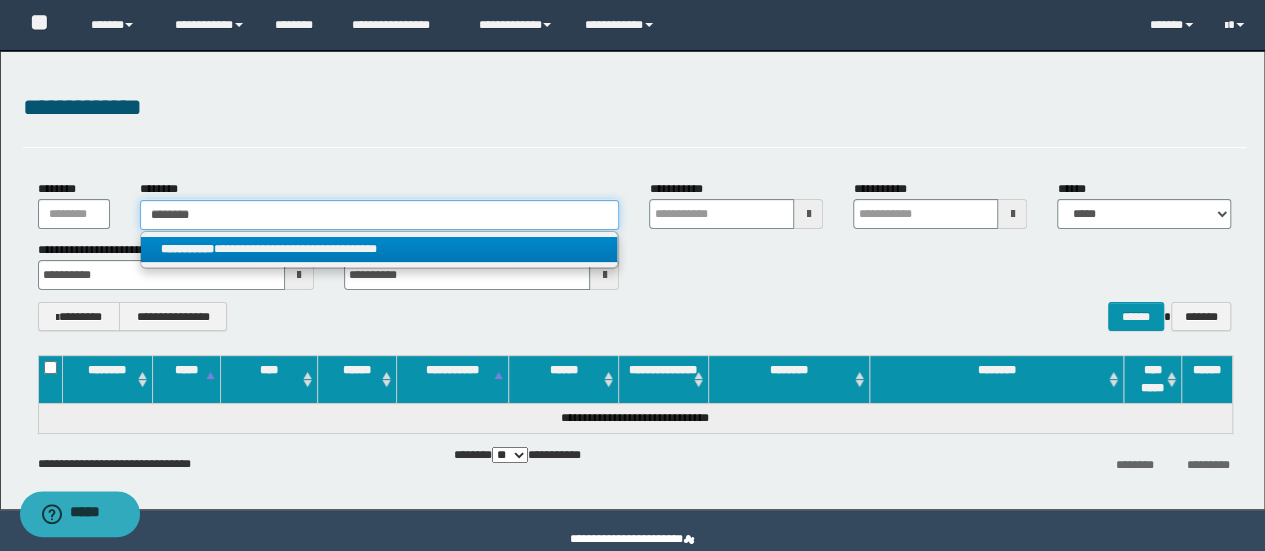 type 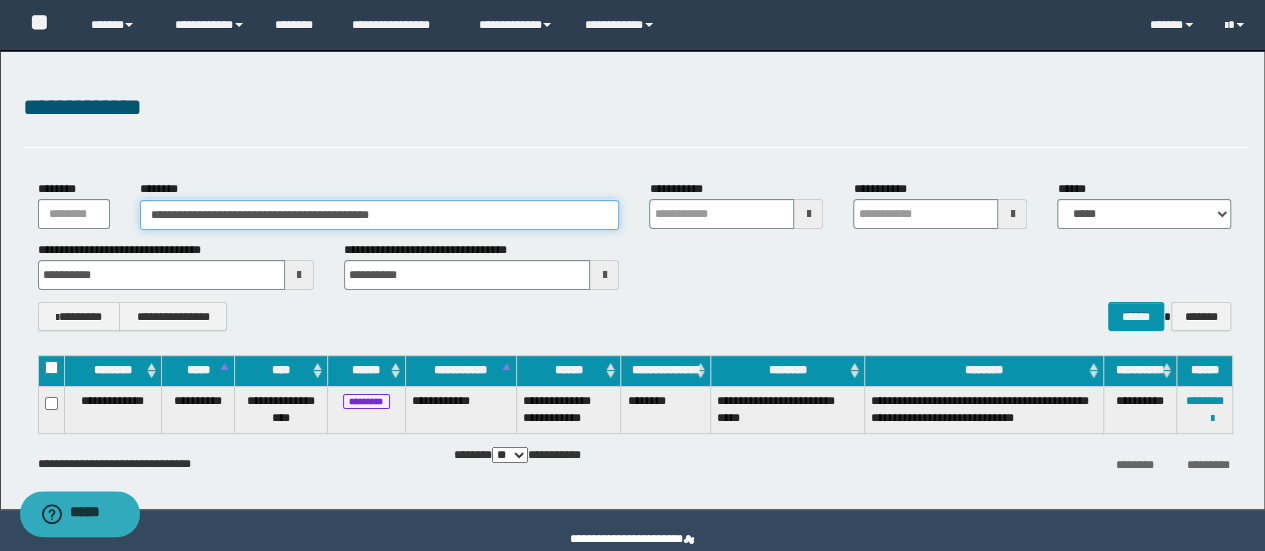 drag, startPoint x: 0, startPoint y: 345, endPoint x: 0, endPoint y: 365, distance: 20 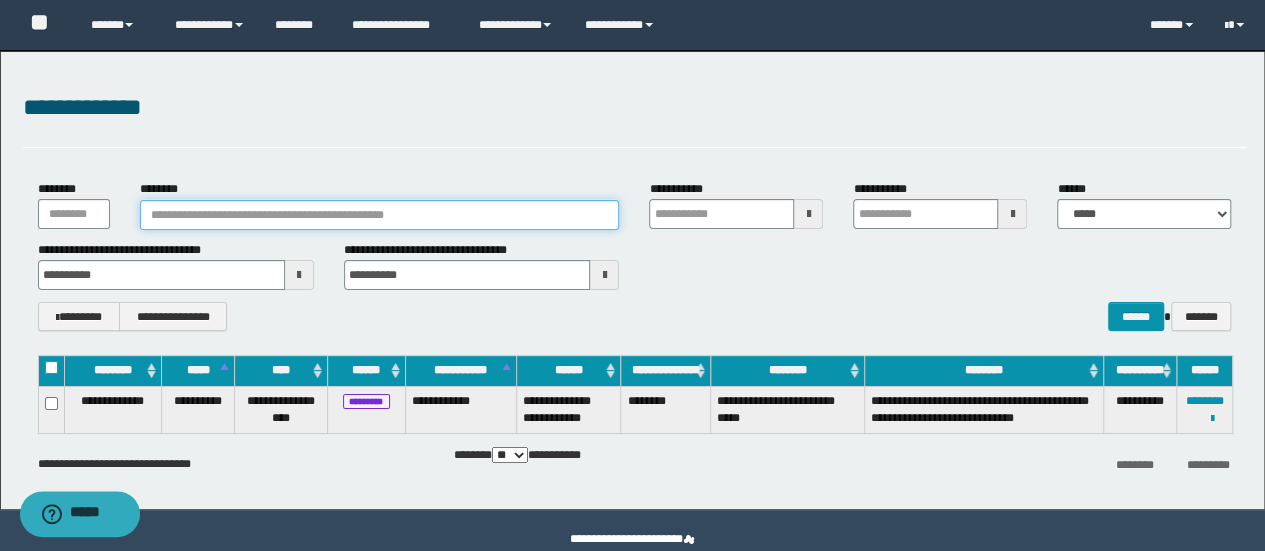 type 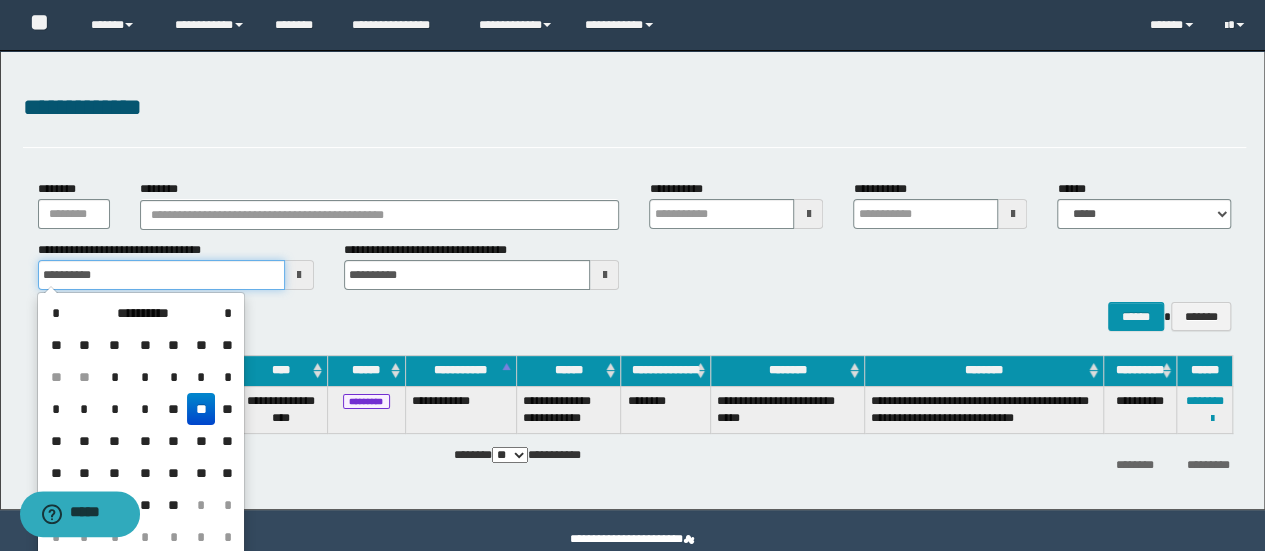 click on "**********" at bounding box center [161, 275] 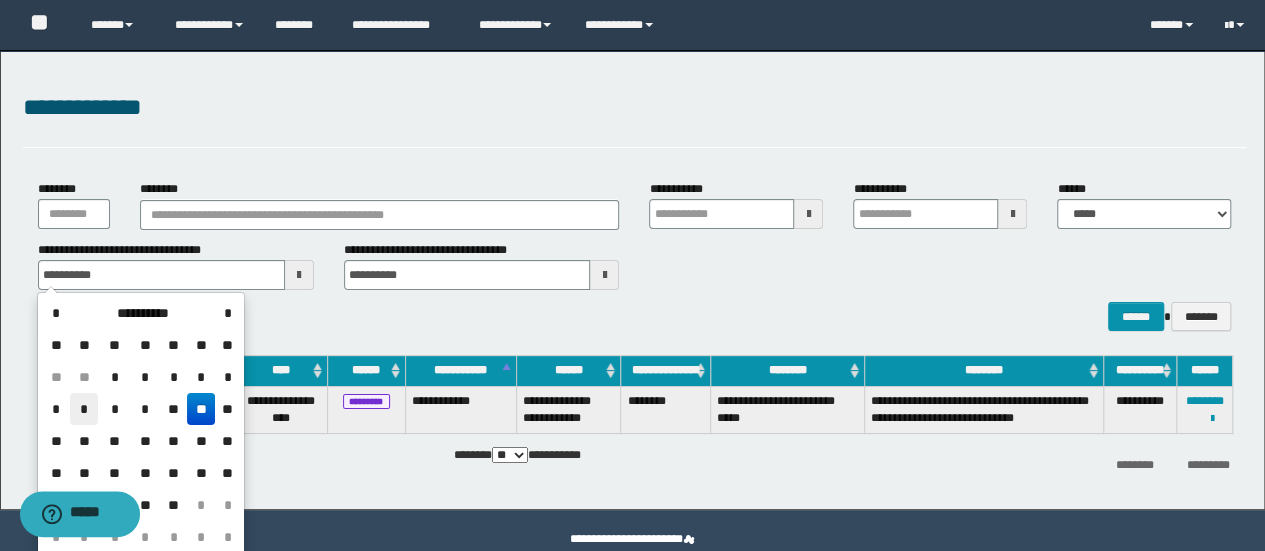click on "*" at bounding box center [84, 409] 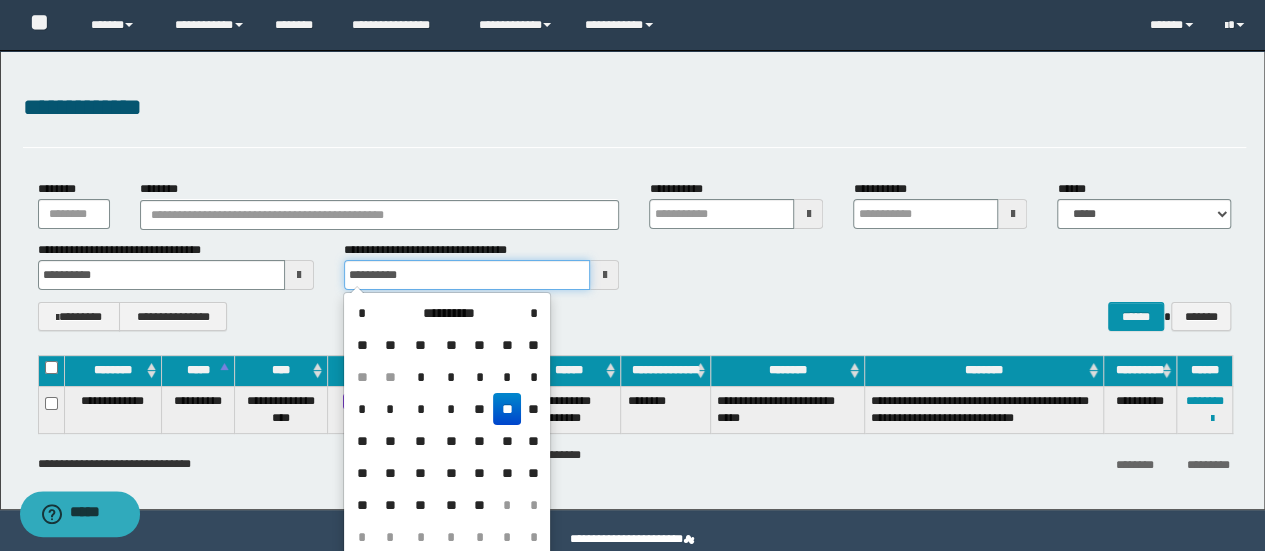 click on "**********" at bounding box center [467, 275] 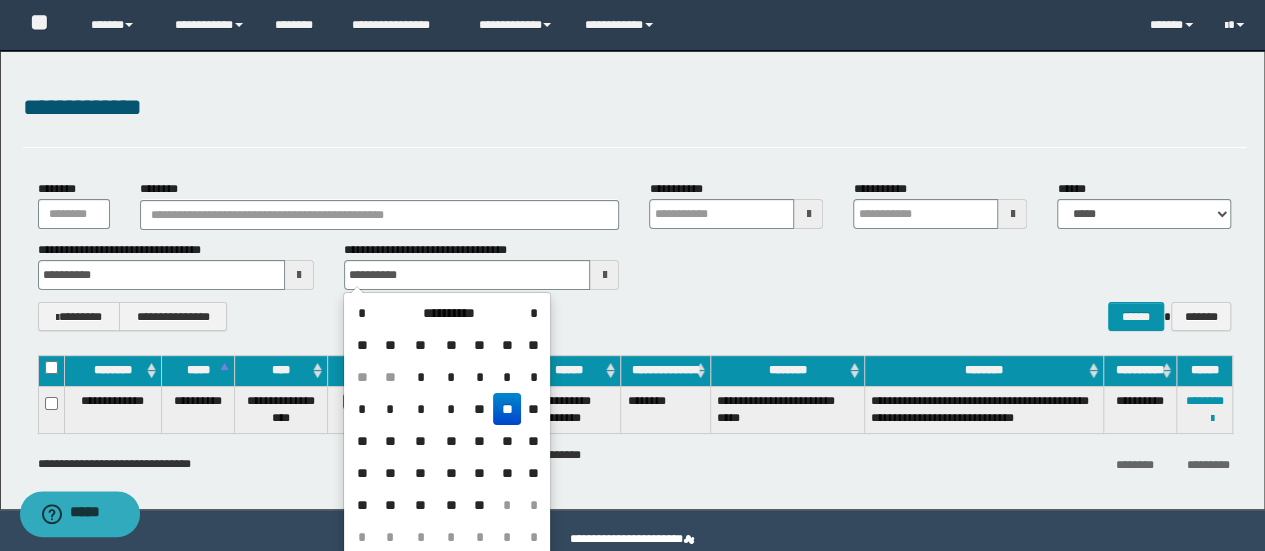 click on "*" at bounding box center (390, 409) 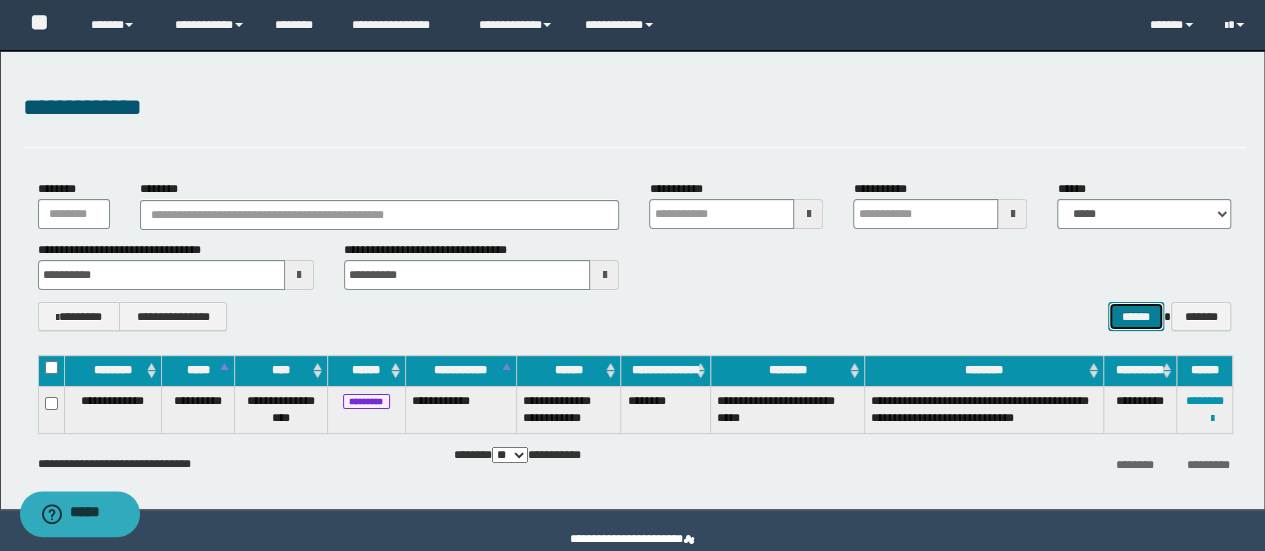click on "******" at bounding box center (1136, 316) 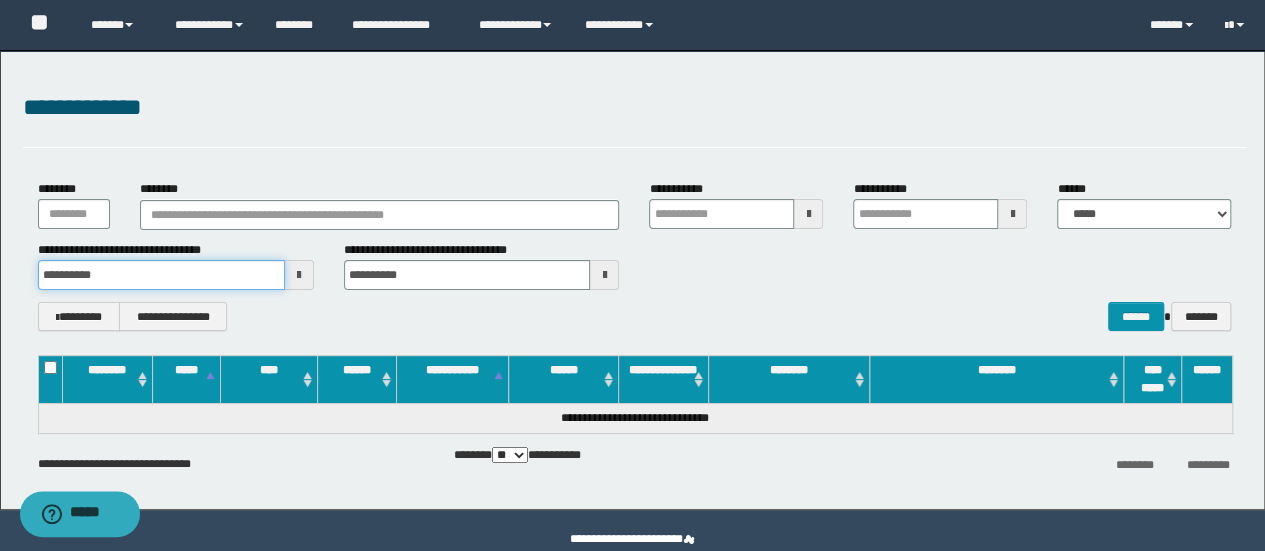 click on "**********" at bounding box center [161, 275] 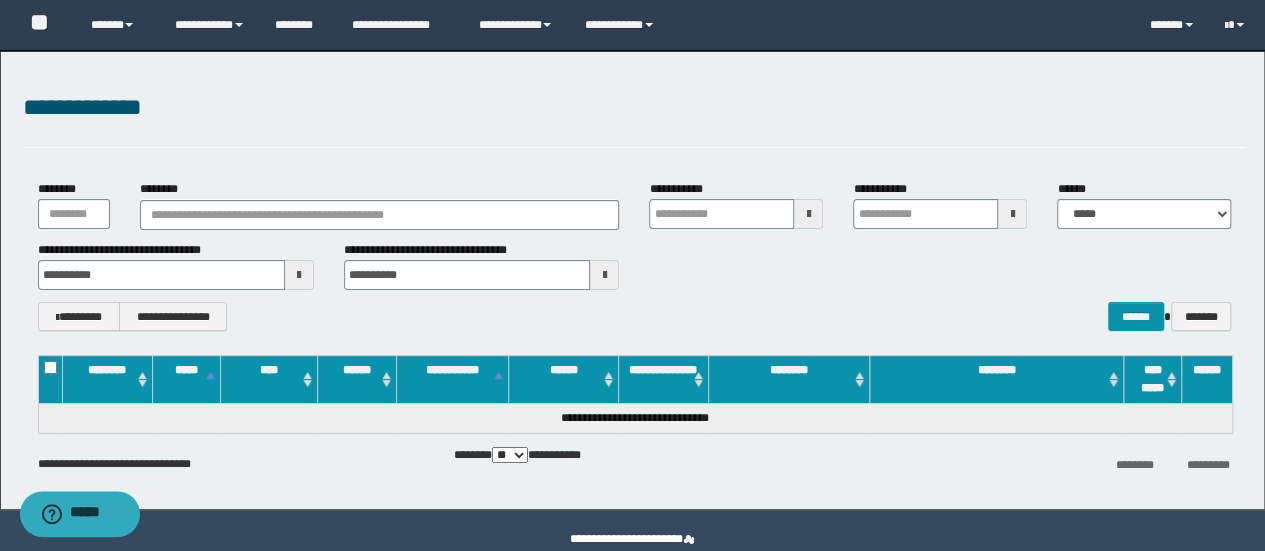 click on "**********" at bounding box center (635, 265) 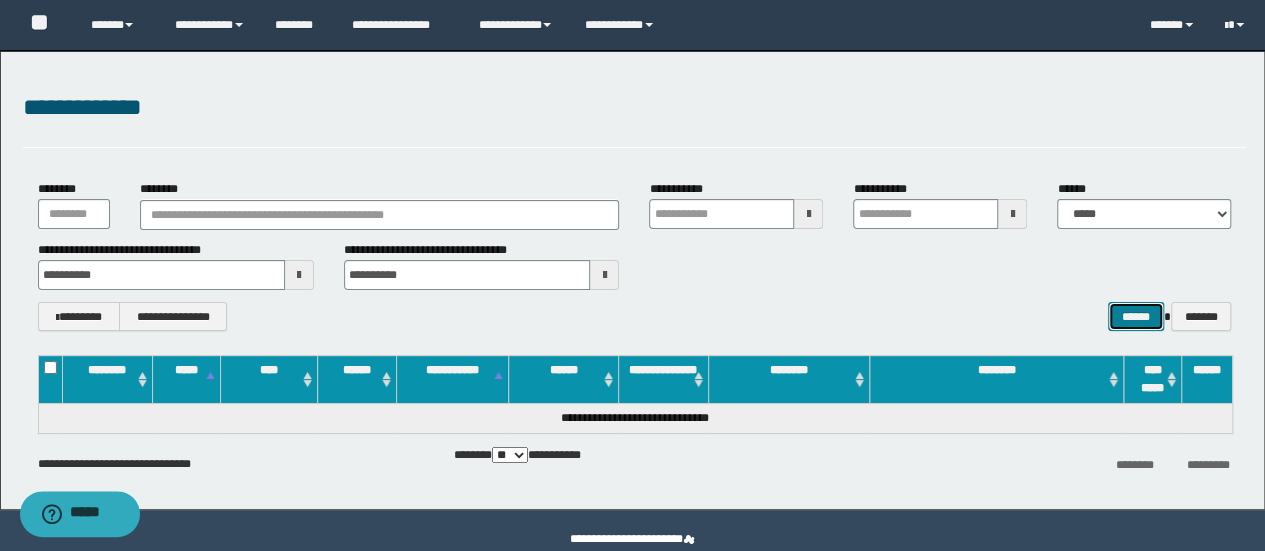 click on "******" at bounding box center [1136, 316] 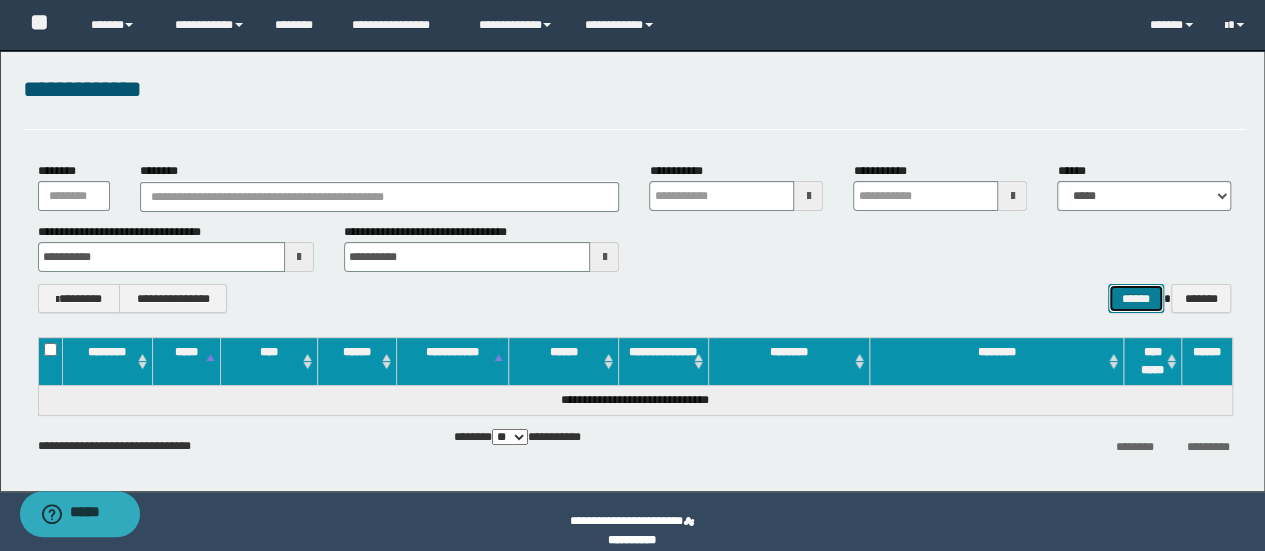 scroll, scrollTop: 36, scrollLeft: 0, axis: vertical 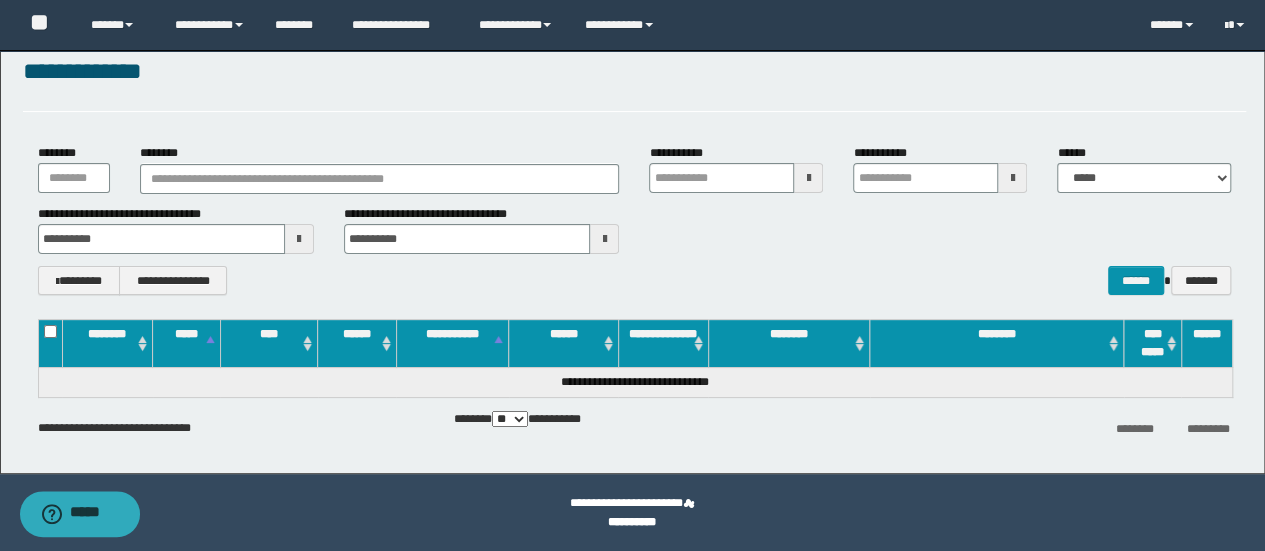 click at bounding box center (1012, 178) 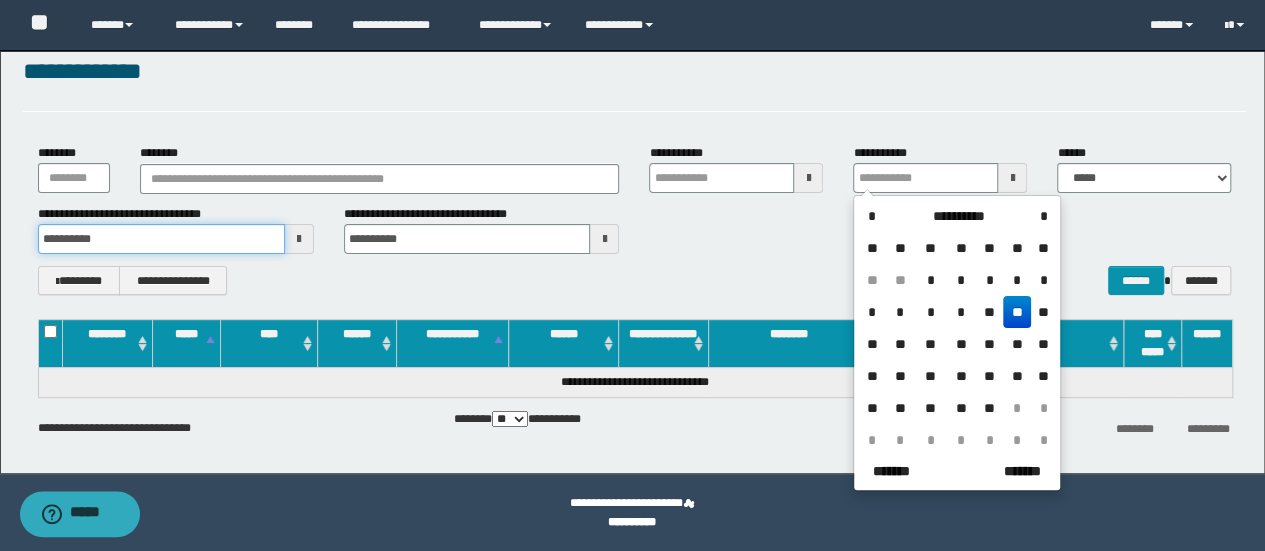 click on "**********" at bounding box center (161, 239) 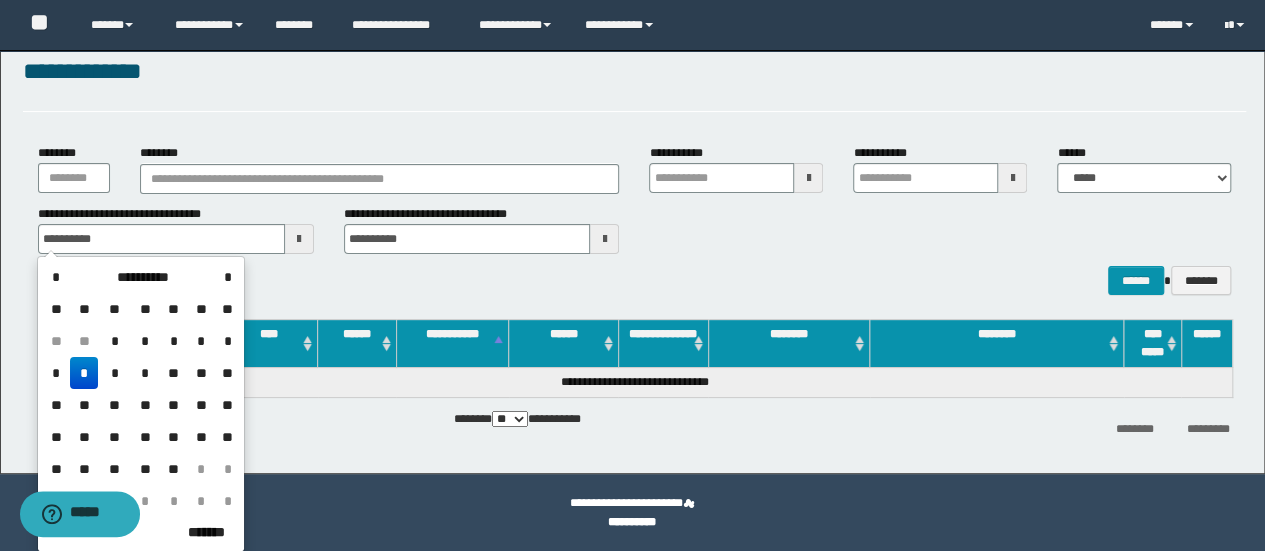 click on "*" at bounding box center [84, 373] 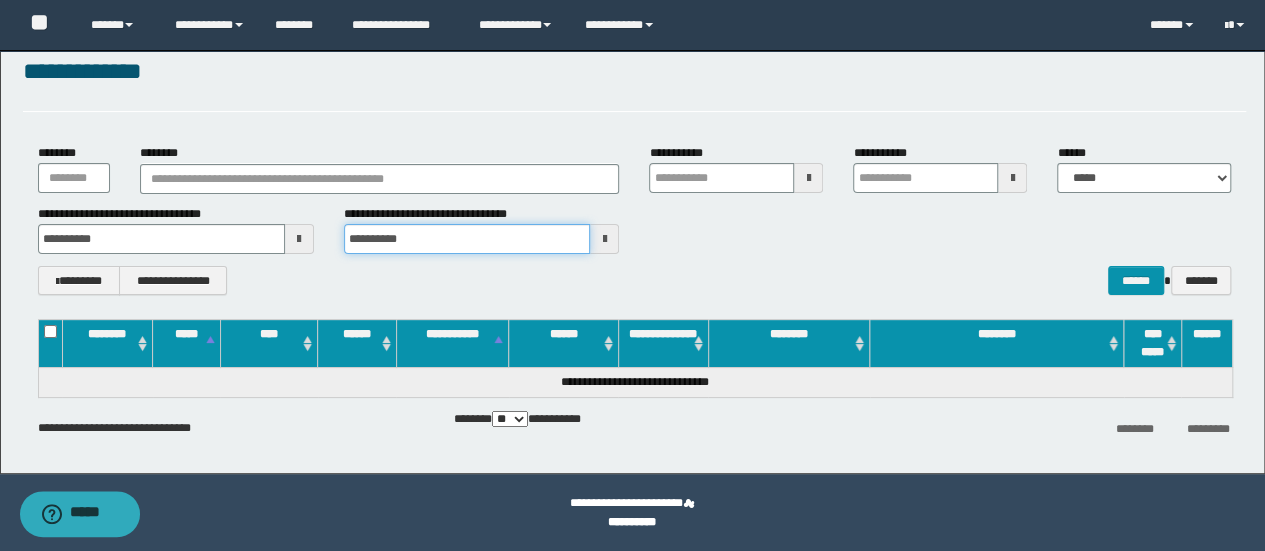 click on "**********" at bounding box center (467, 239) 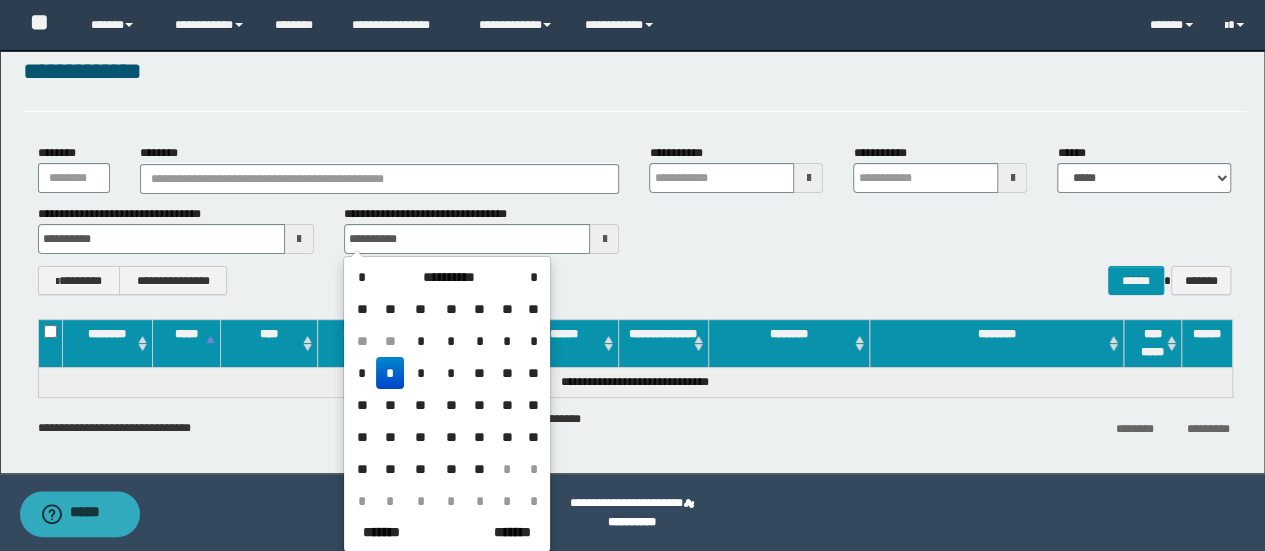 click on "*" at bounding box center [390, 373] 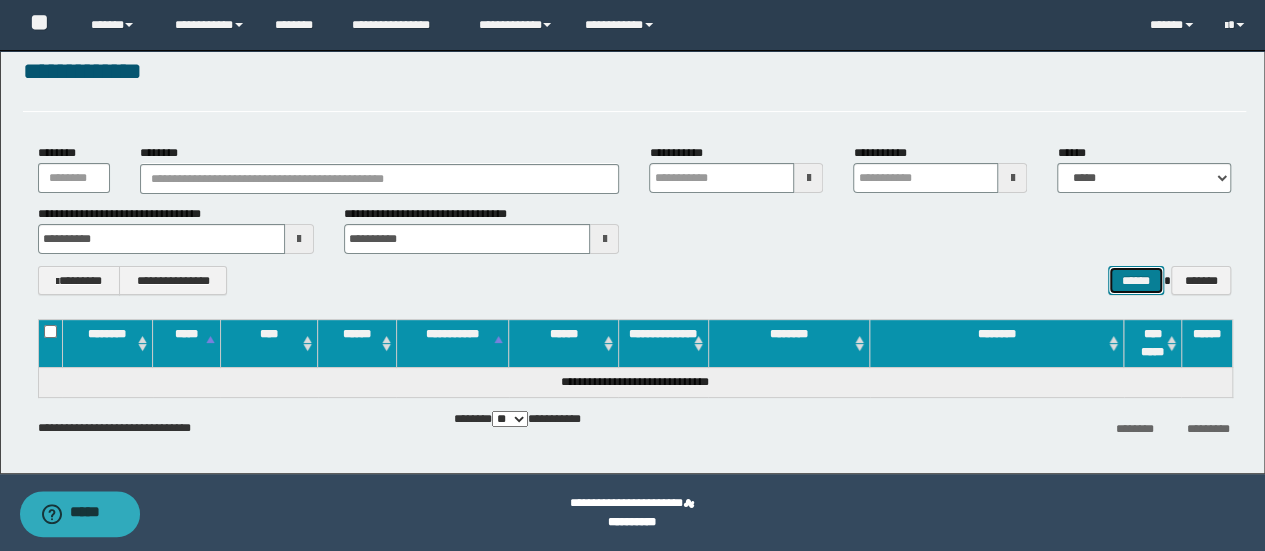 click on "******" at bounding box center [1136, 280] 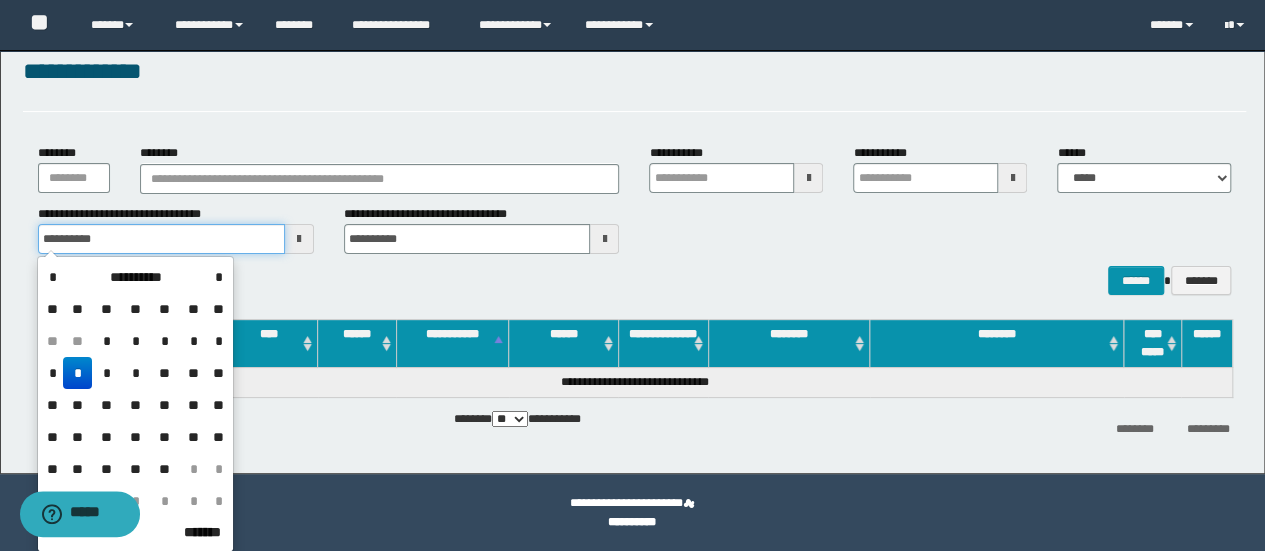click on "**********" at bounding box center (161, 239) 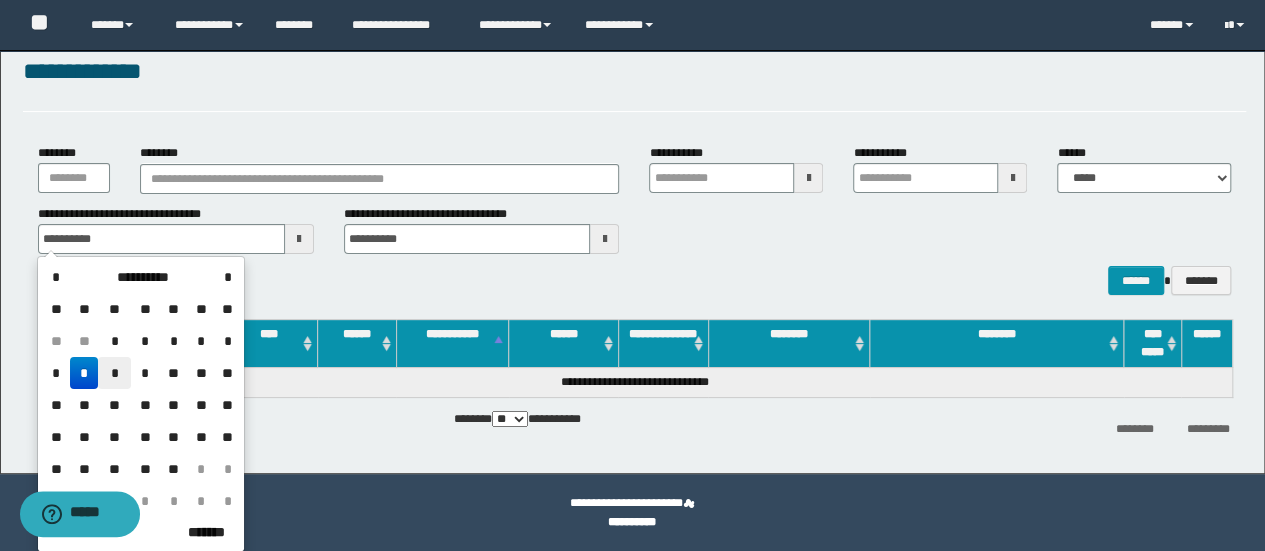 click on "*" at bounding box center (114, 373) 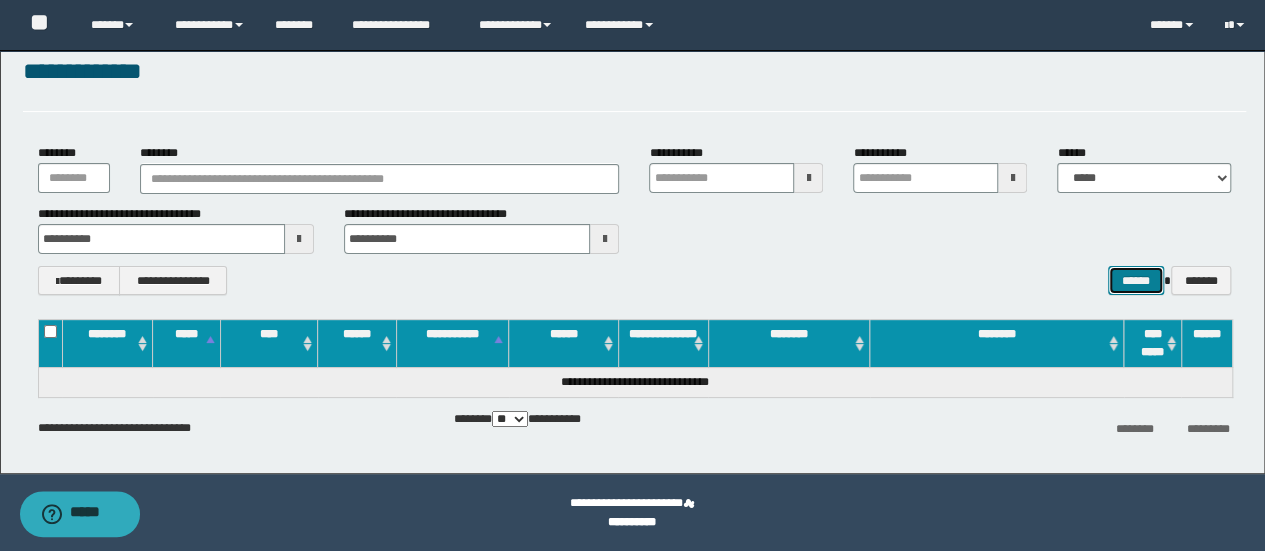 click on "******" at bounding box center [1136, 280] 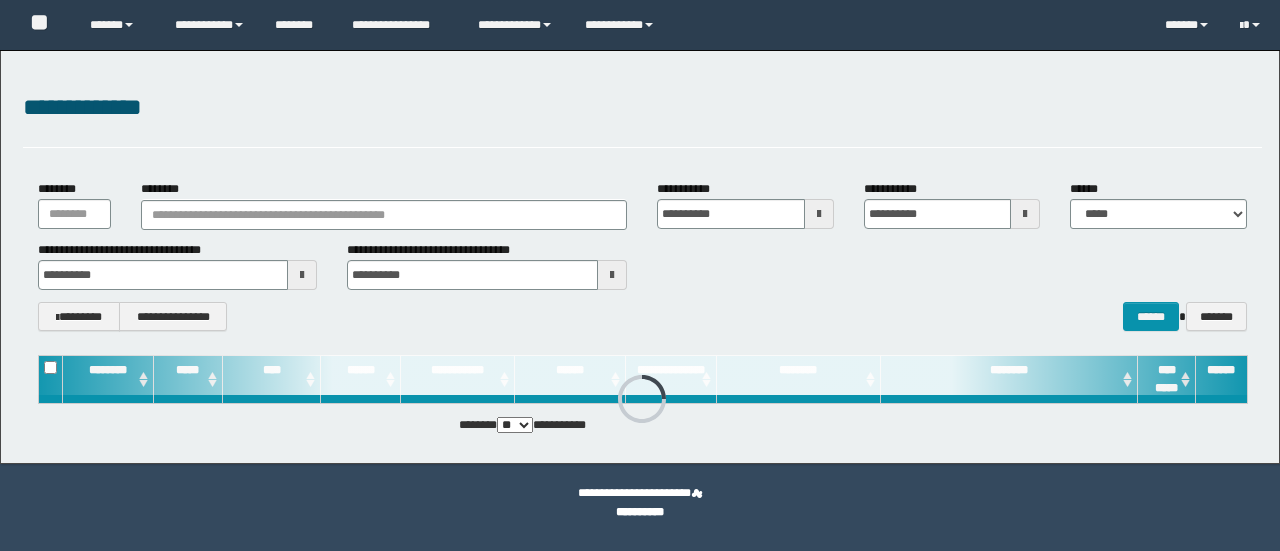 scroll, scrollTop: 0, scrollLeft: 0, axis: both 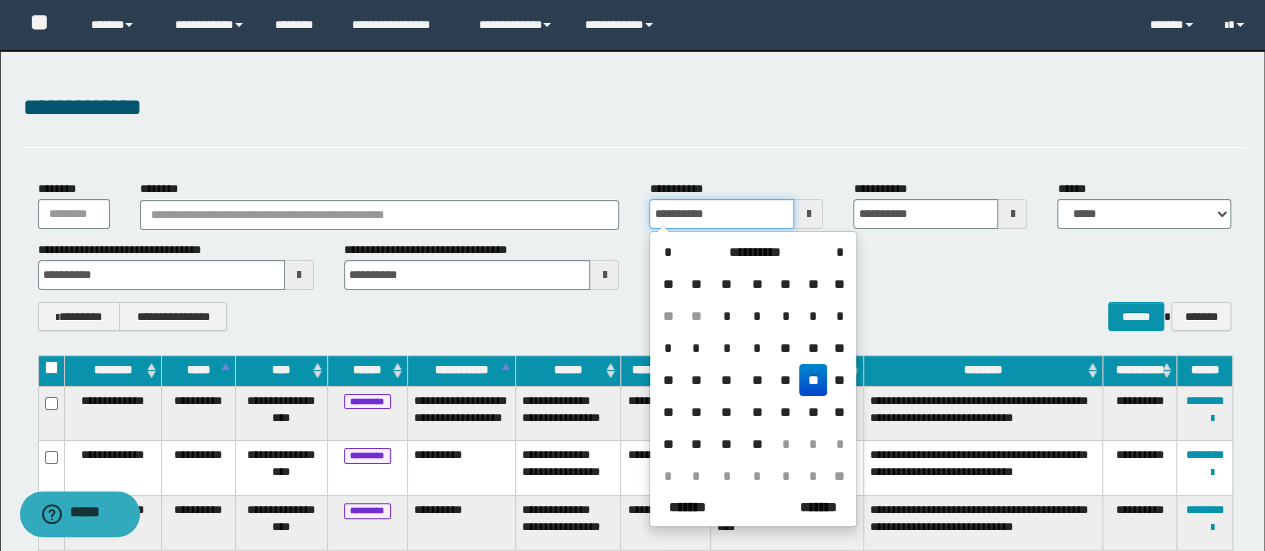 drag, startPoint x: 743, startPoint y: 210, endPoint x: 635, endPoint y: 215, distance: 108.11568 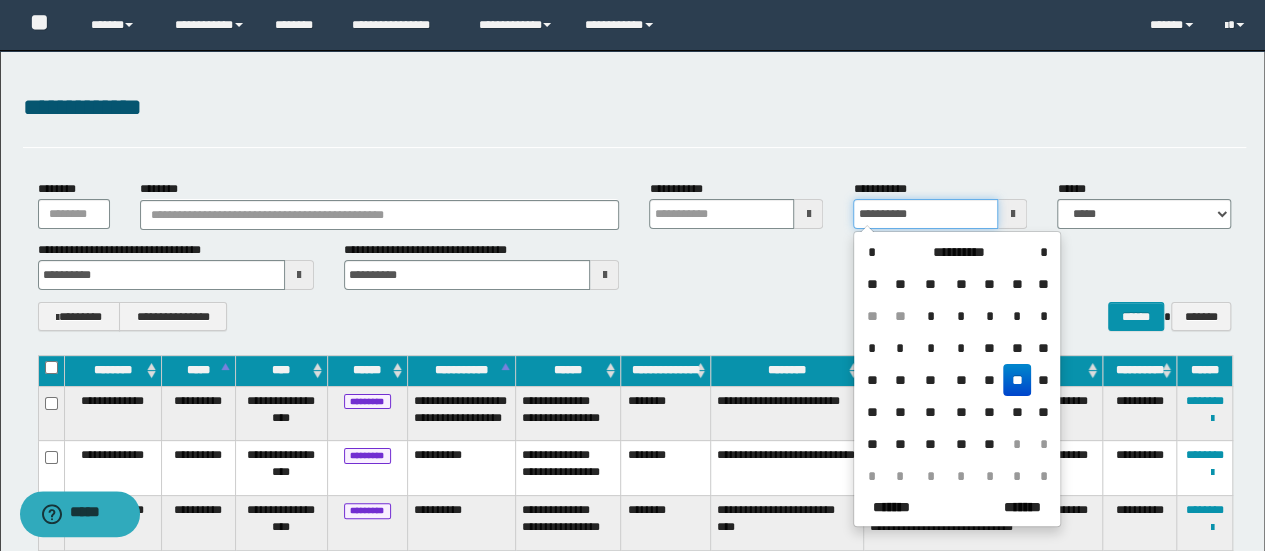 drag, startPoint x: 952, startPoint y: 215, endPoint x: 764, endPoint y: 261, distance: 193.54585 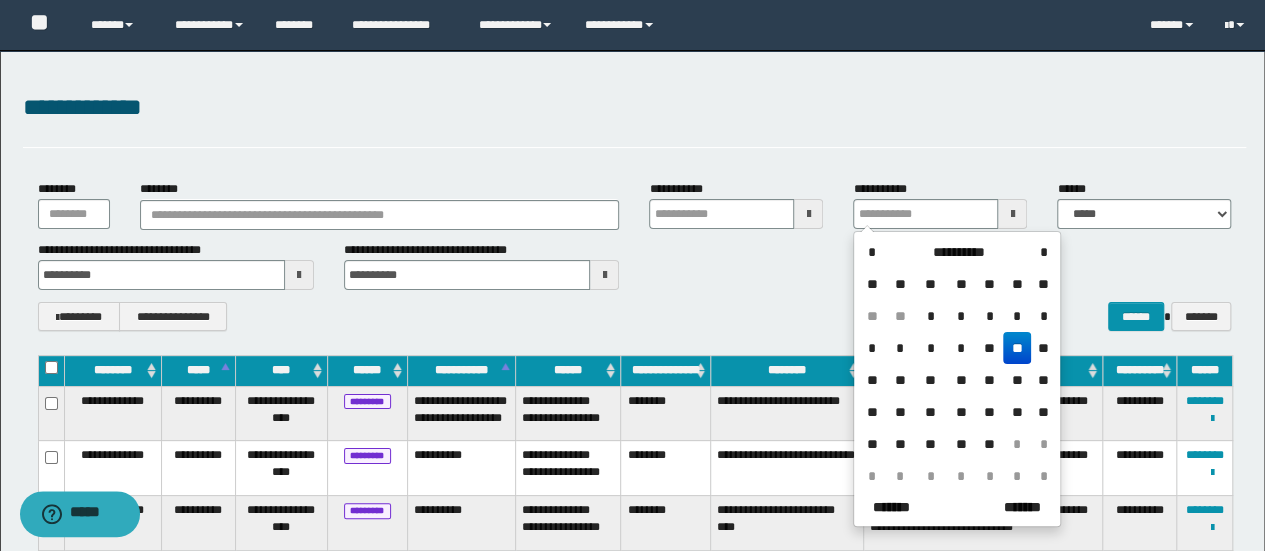 drag, startPoint x: 704, startPoint y: 301, endPoint x: 622, endPoint y: 299, distance: 82.02438 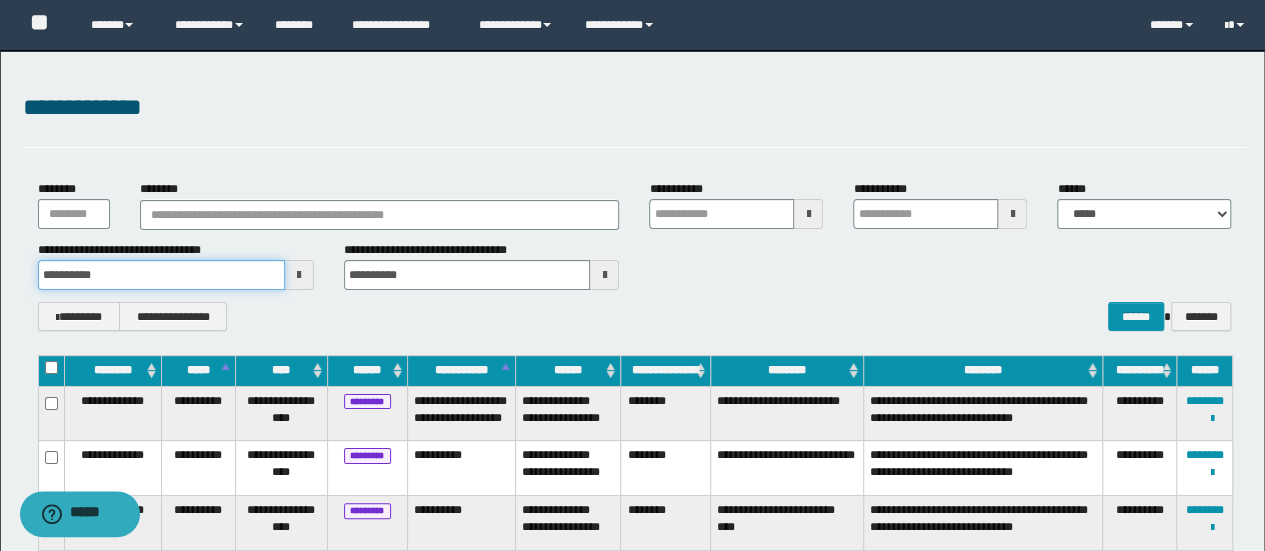 click on "**********" at bounding box center (161, 275) 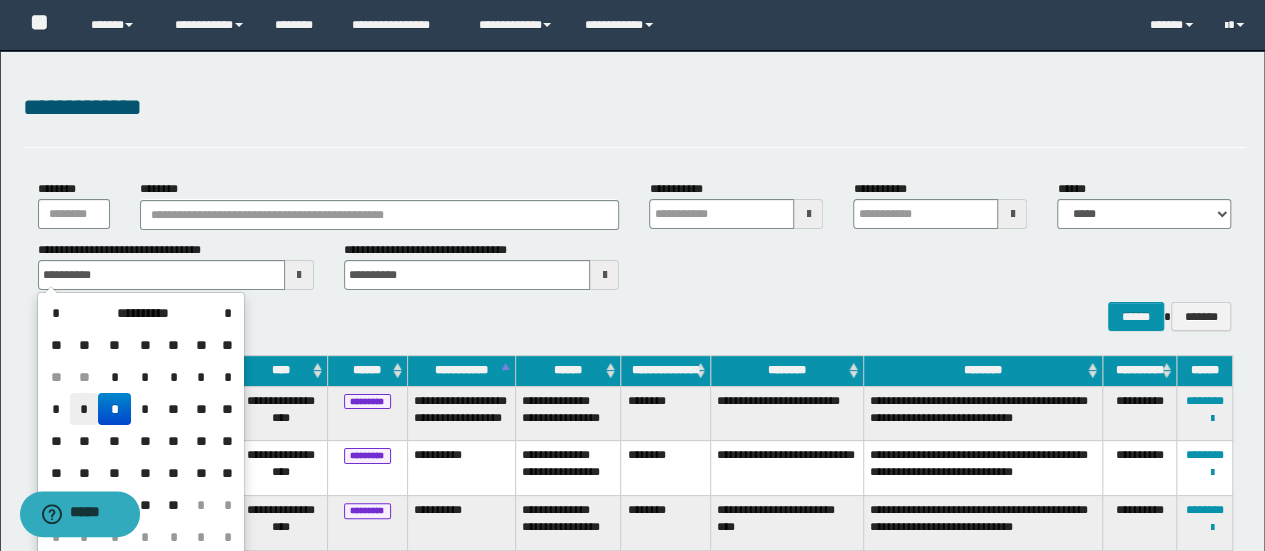 click on "*" at bounding box center (84, 409) 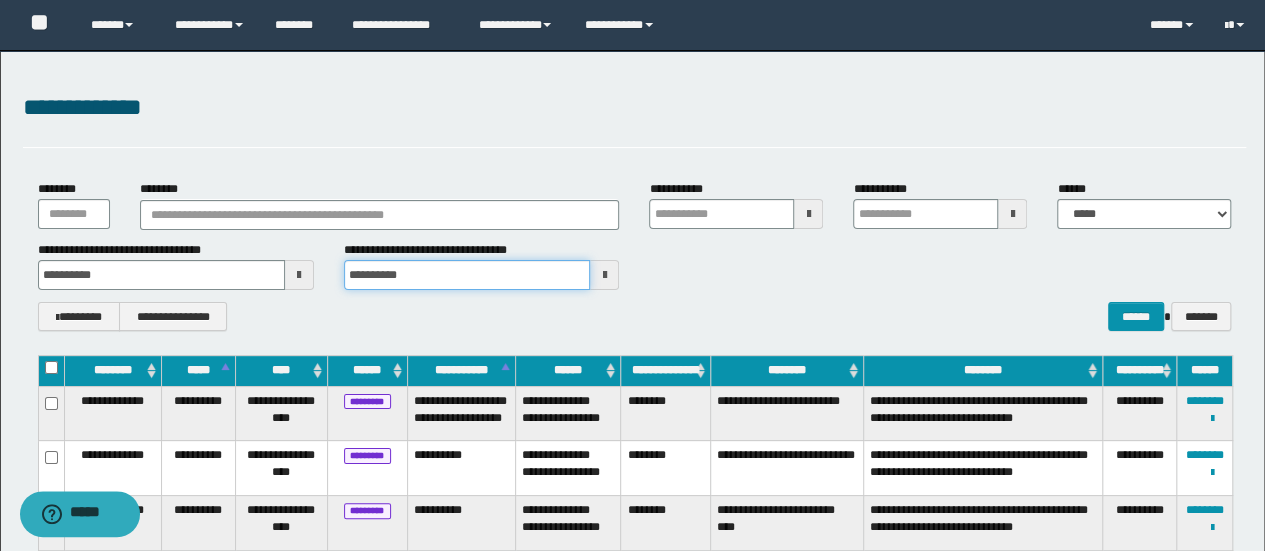 click on "**********" at bounding box center [467, 275] 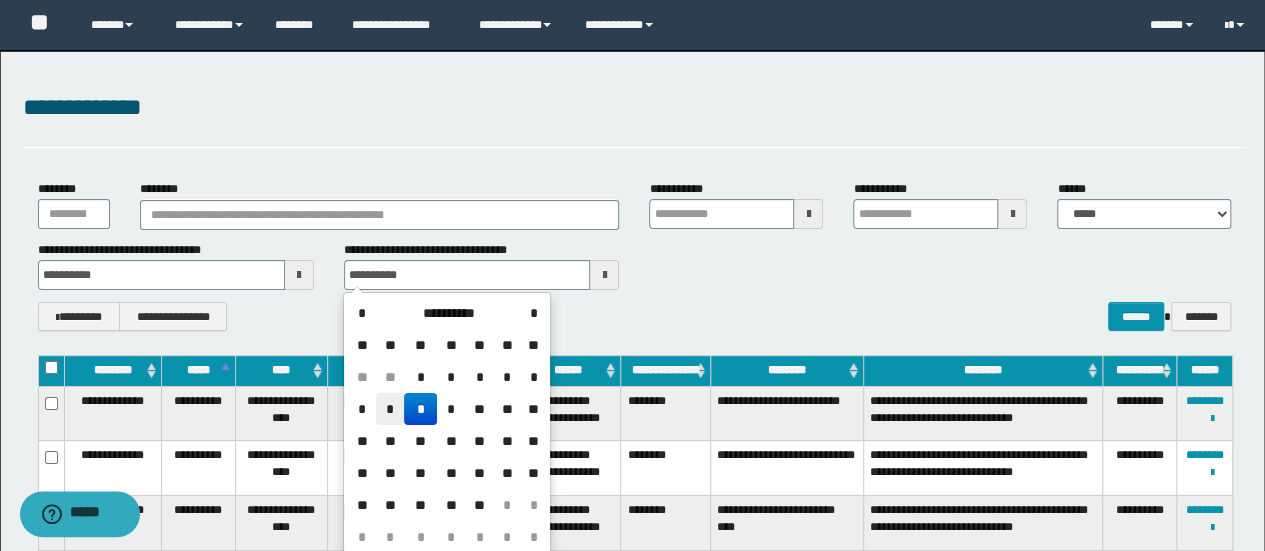 click on "*" at bounding box center [390, 409] 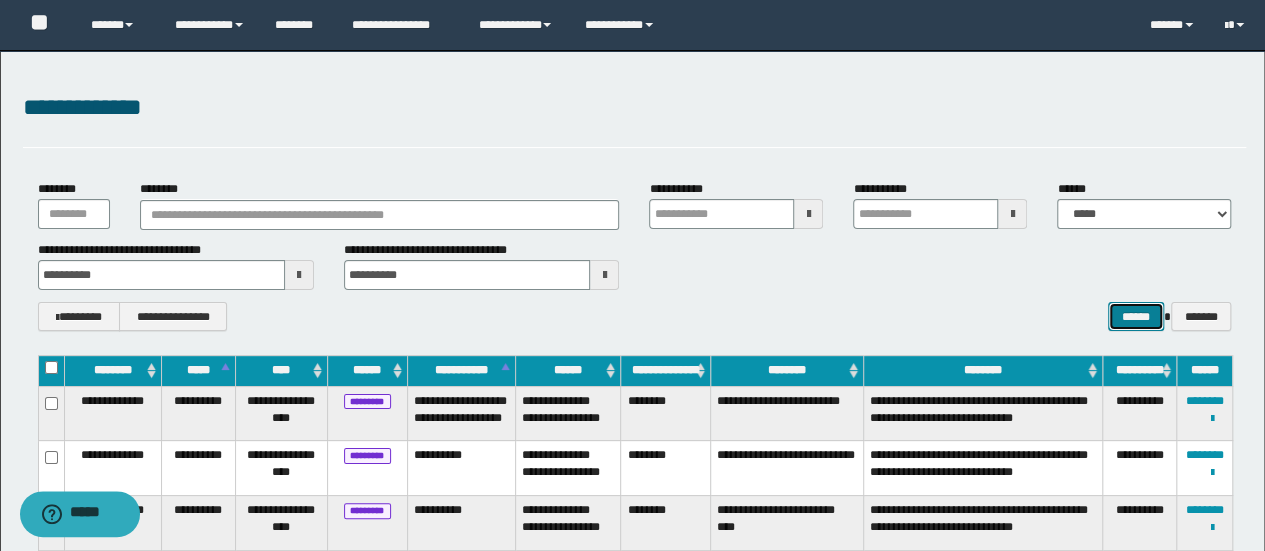 click on "******" at bounding box center [1136, 316] 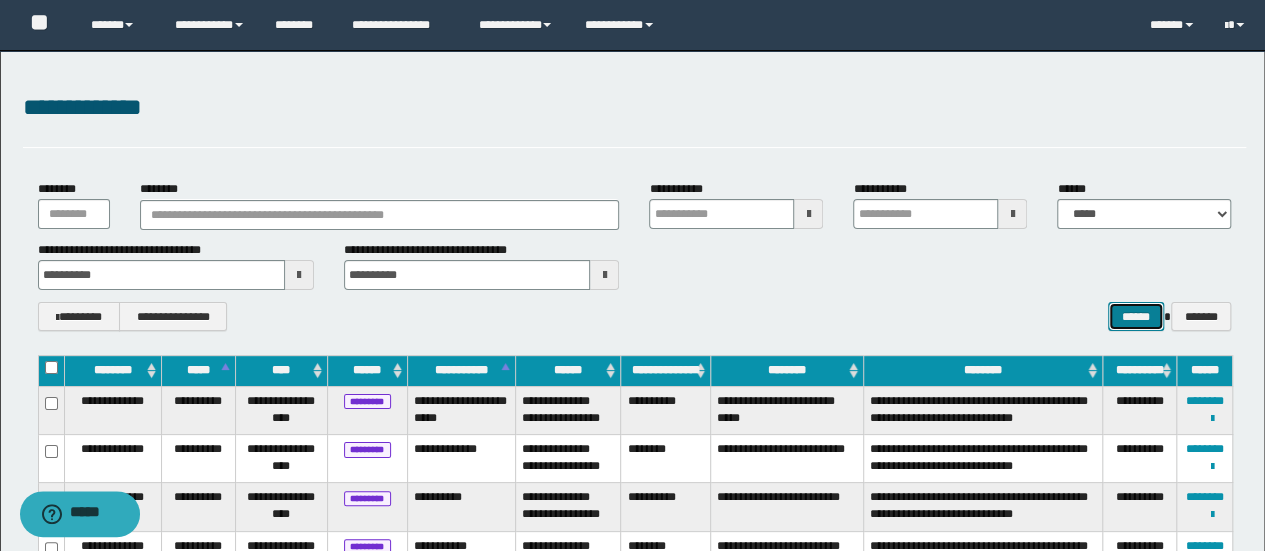 click on "******" at bounding box center (1136, 316) 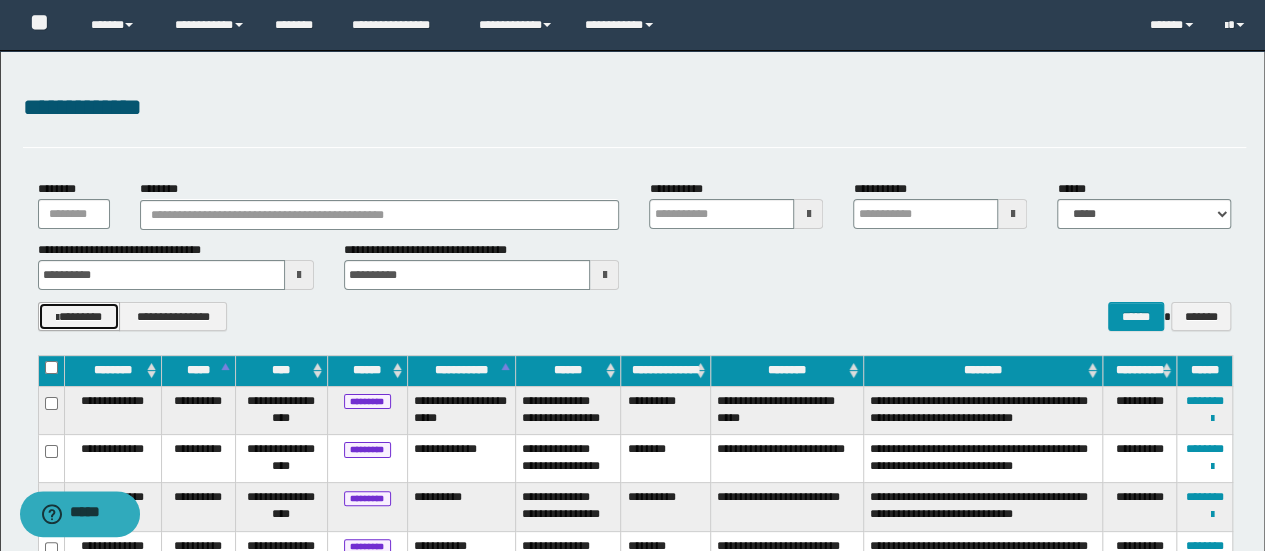click on "********" at bounding box center [79, 316] 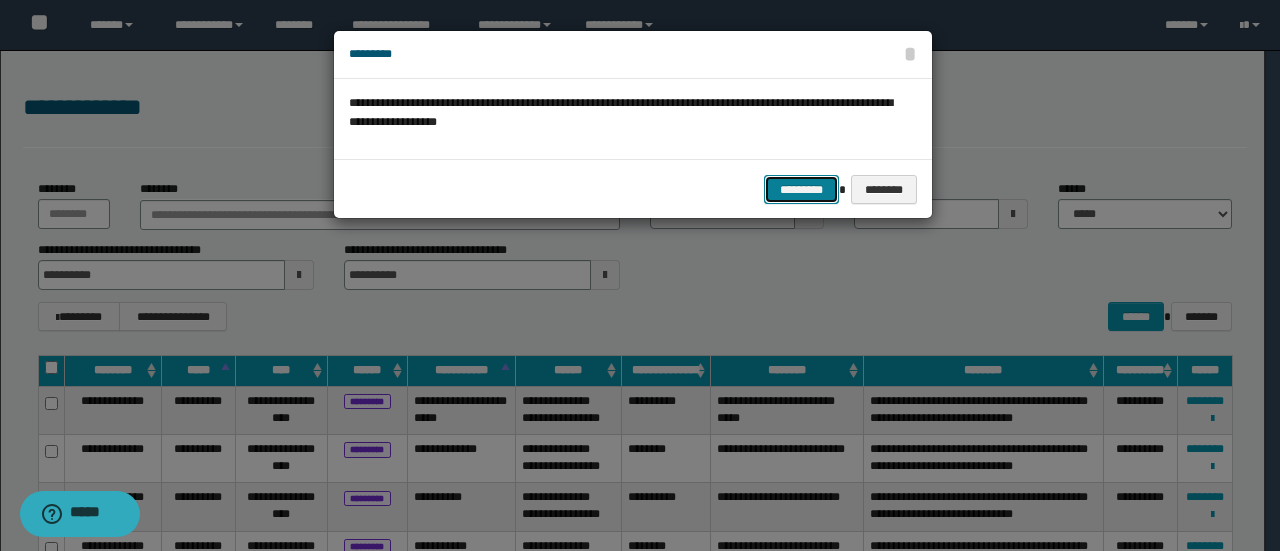 click on "*********" at bounding box center [801, 189] 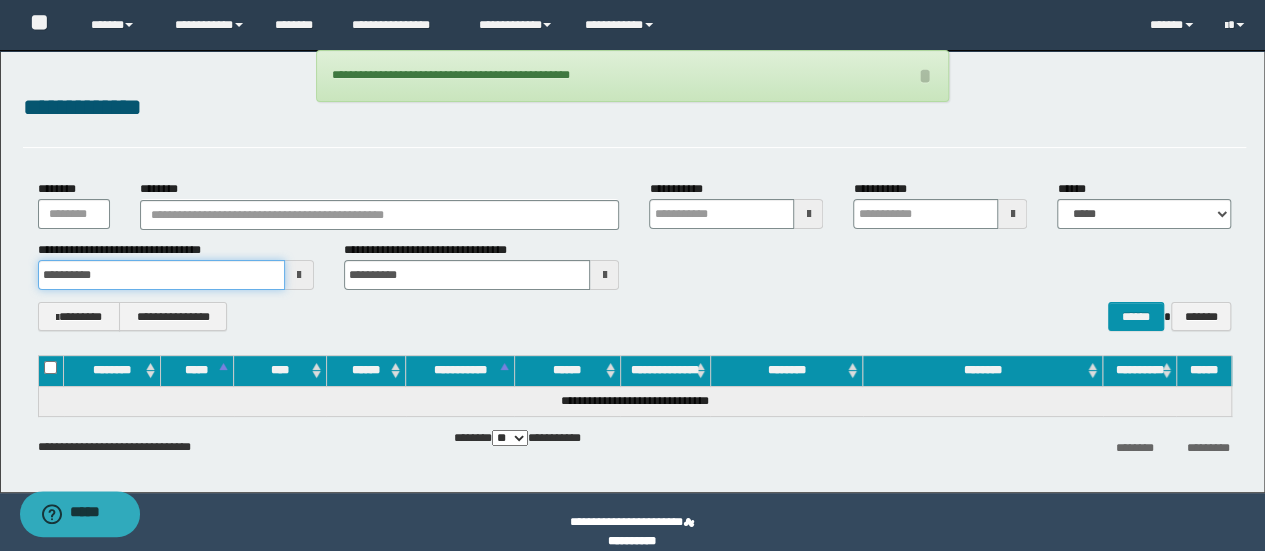 click on "**********" at bounding box center [161, 275] 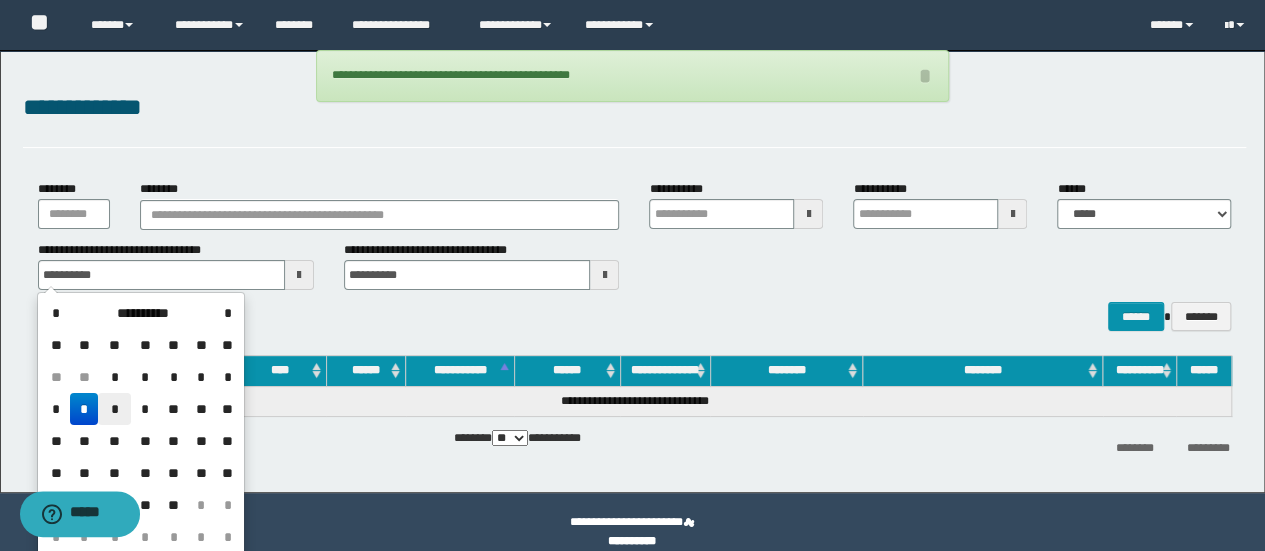 click on "*" at bounding box center (114, 409) 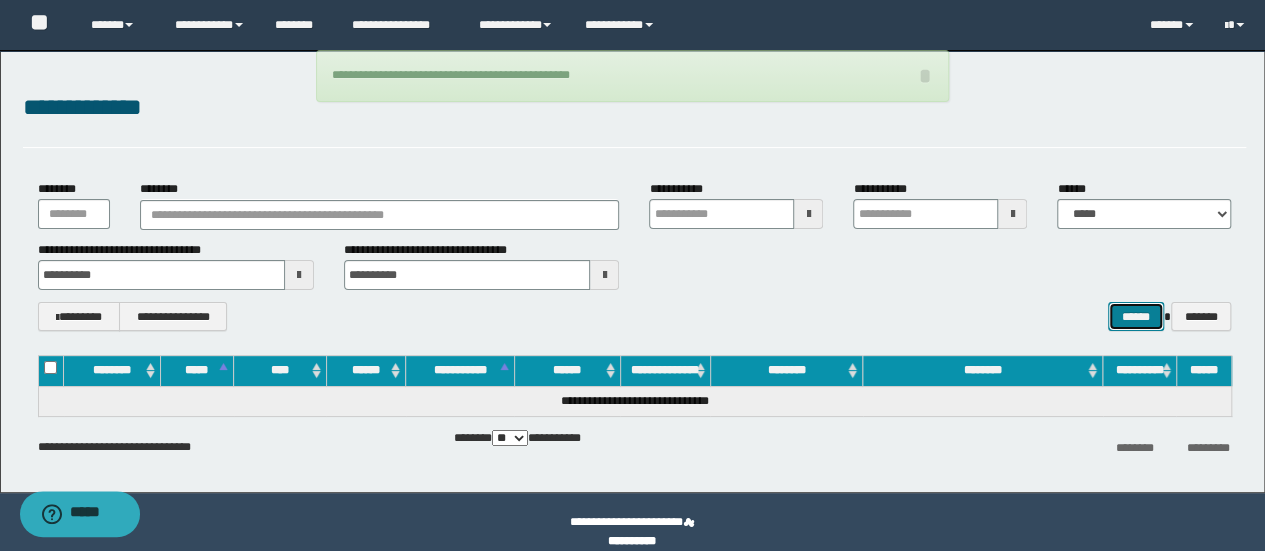 click on "******" at bounding box center [1136, 316] 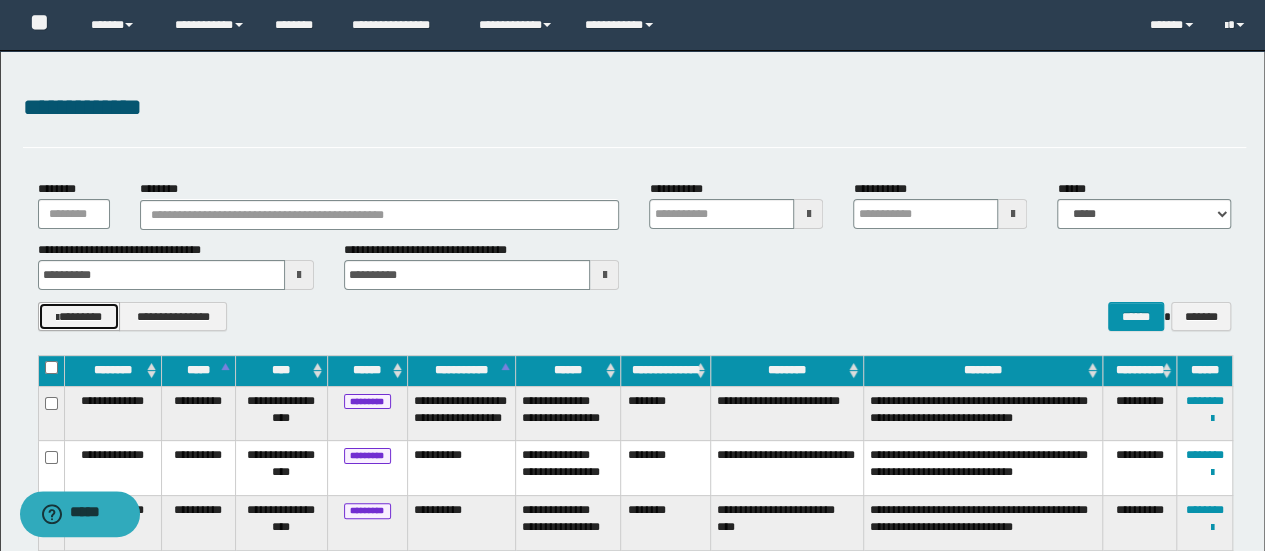 click on "********" at bounding box center (79, 316) 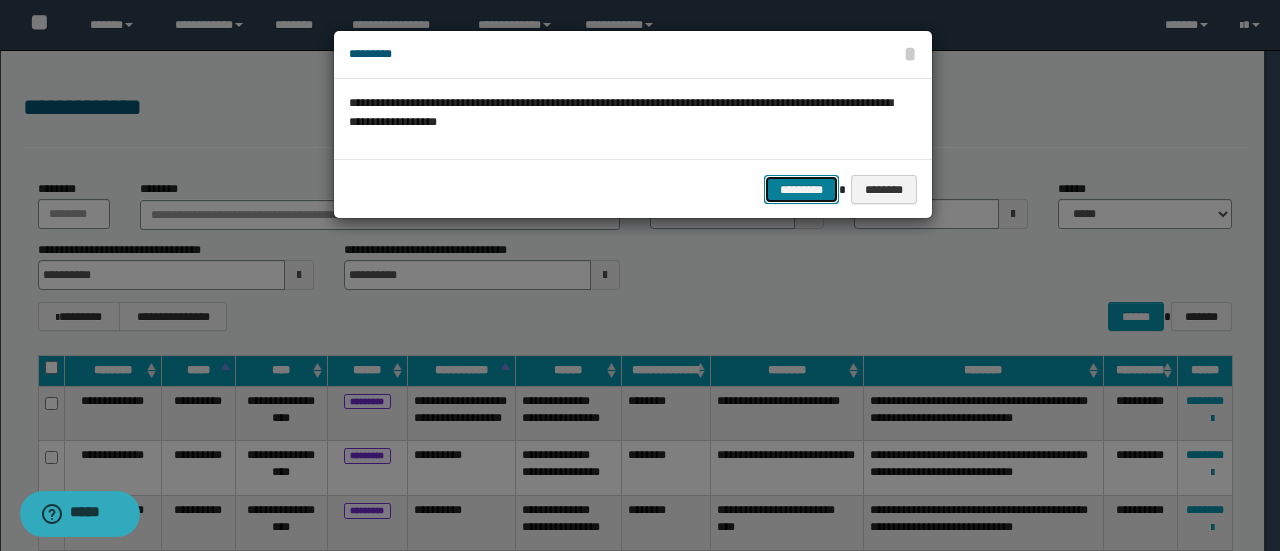 click on "*********" at bounding box center [801, 189] 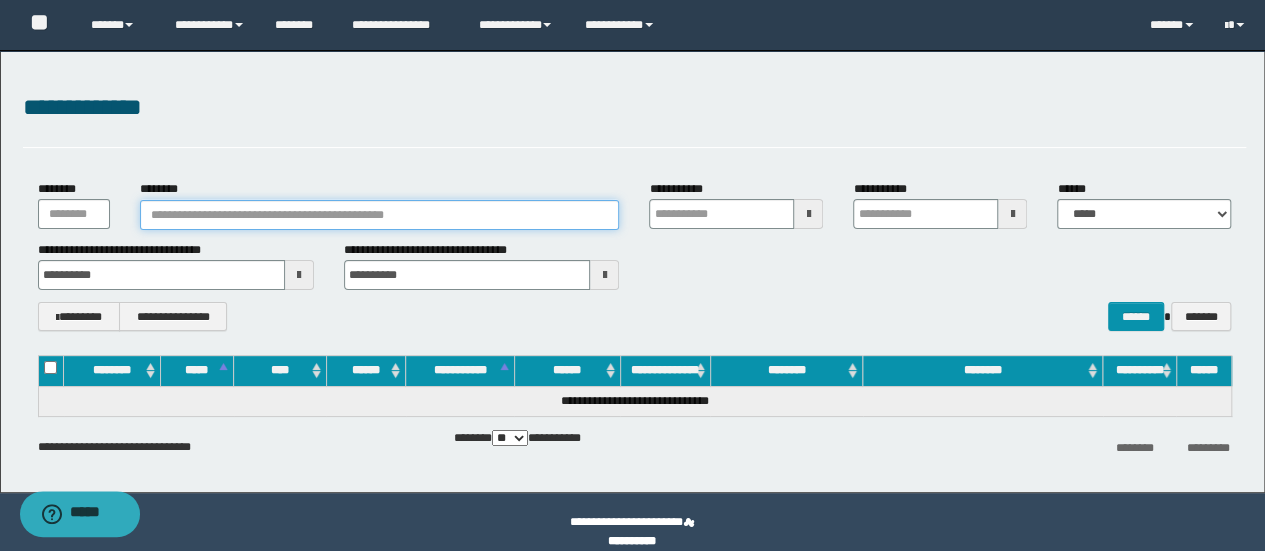 drag, startPoint x: 314, startPoint y: 223, endPoint x: 188, endPoint y: 233, distance: 126.3962 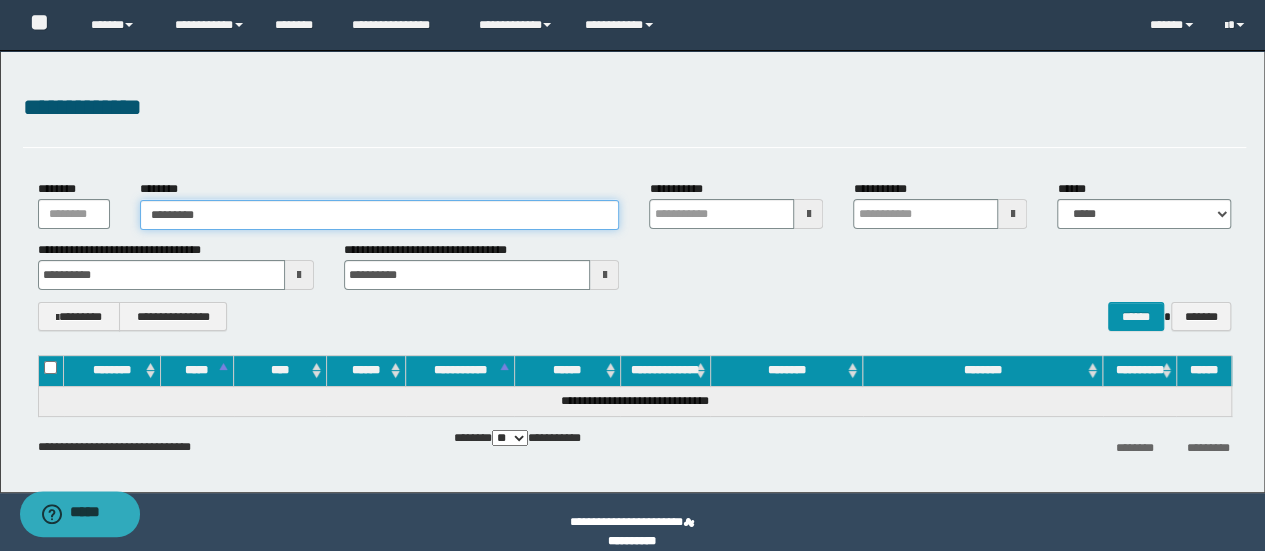 type on "********" 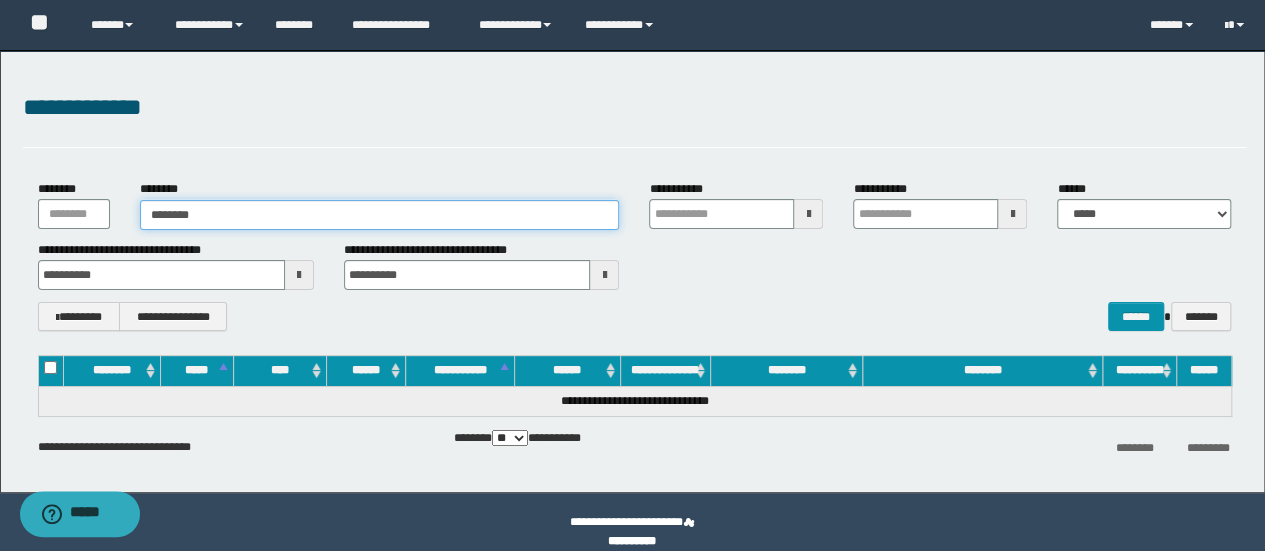 type on "********" 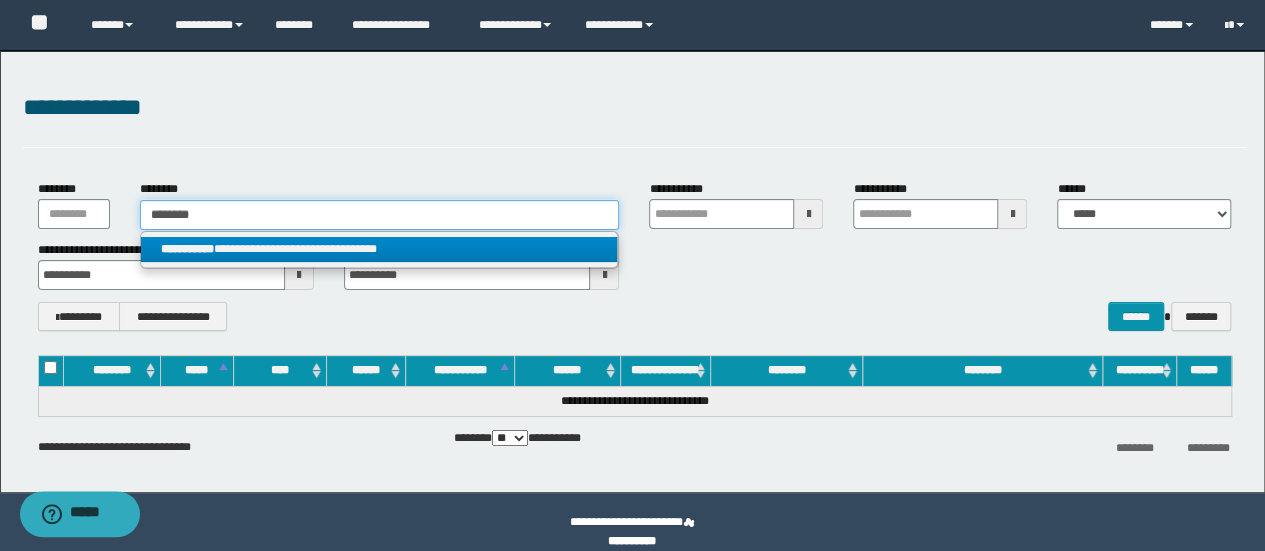 type on "********" 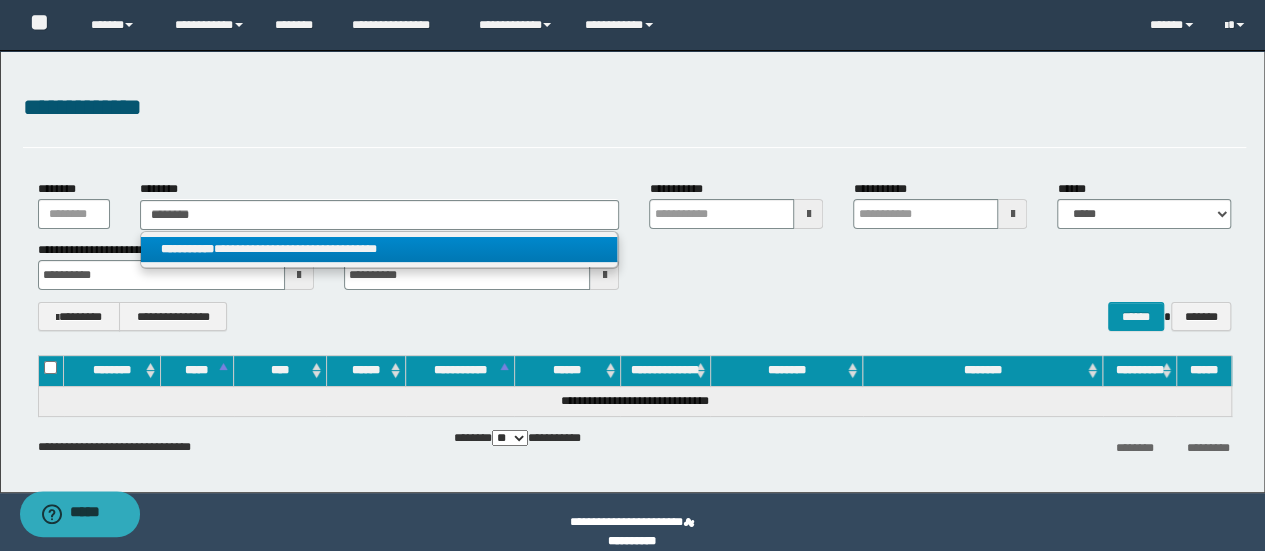 click on "**********" at bounding box center (187, 249) 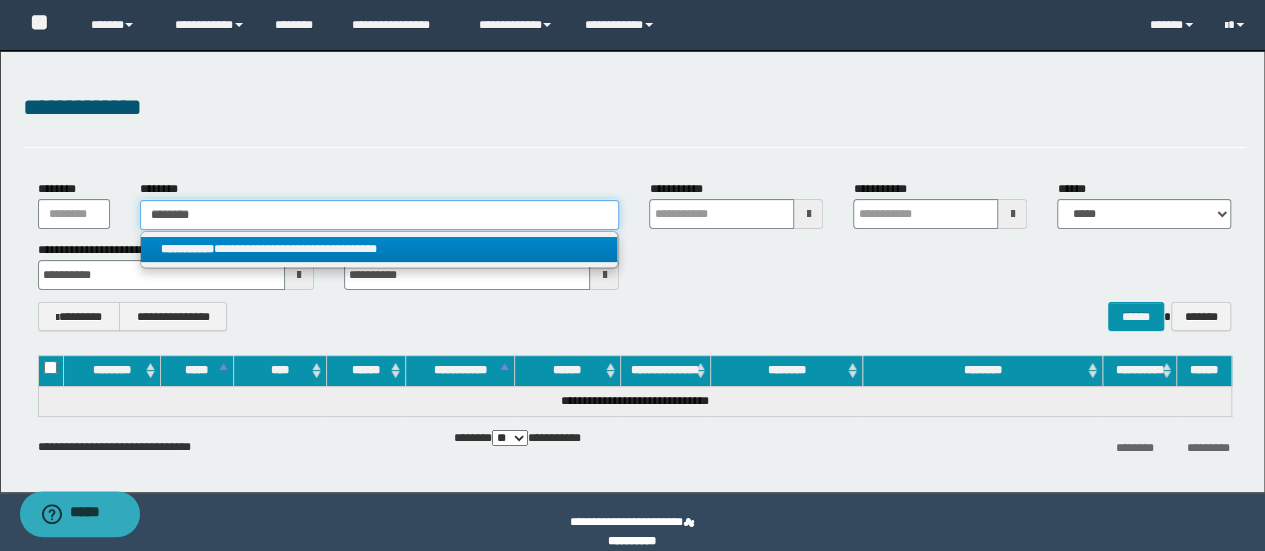 type 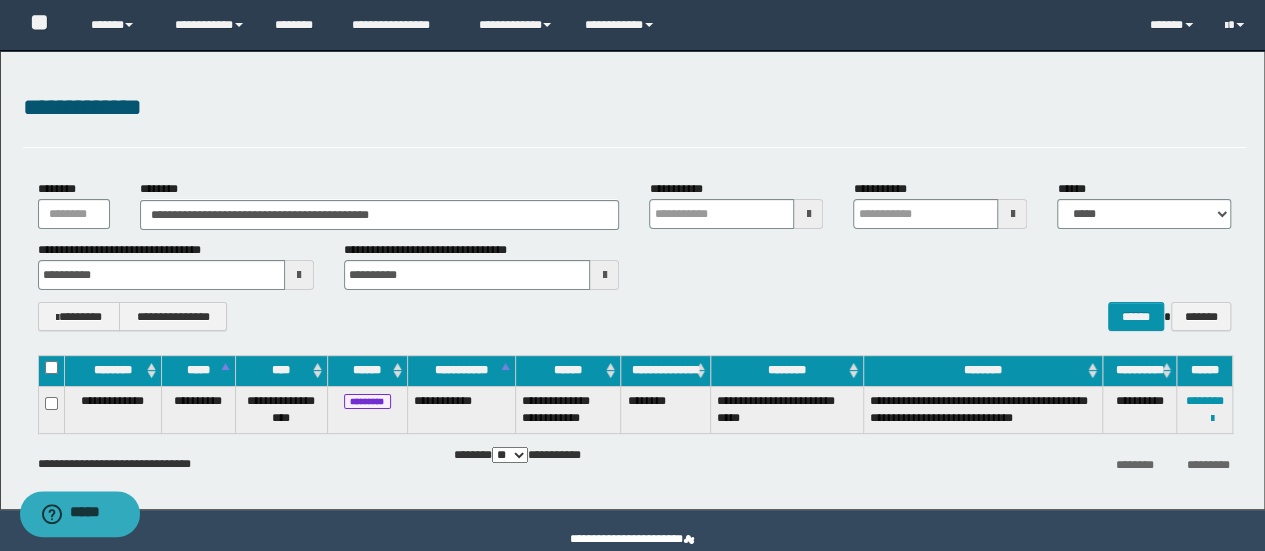 click at bounding box center [51, 371] 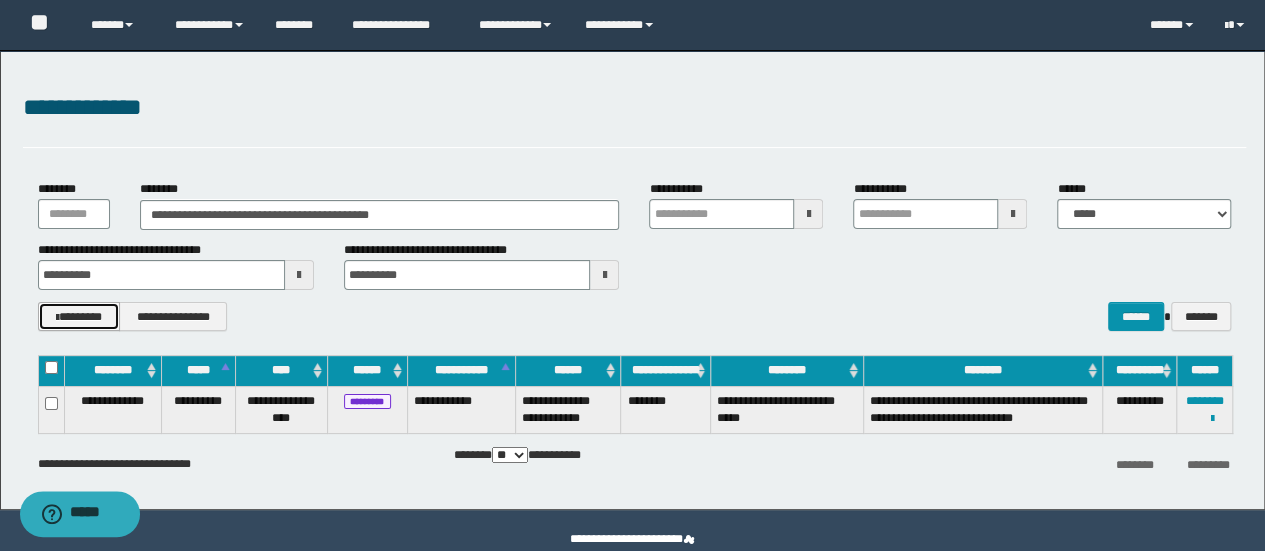 click on "********" at bounding box center [79, 316] 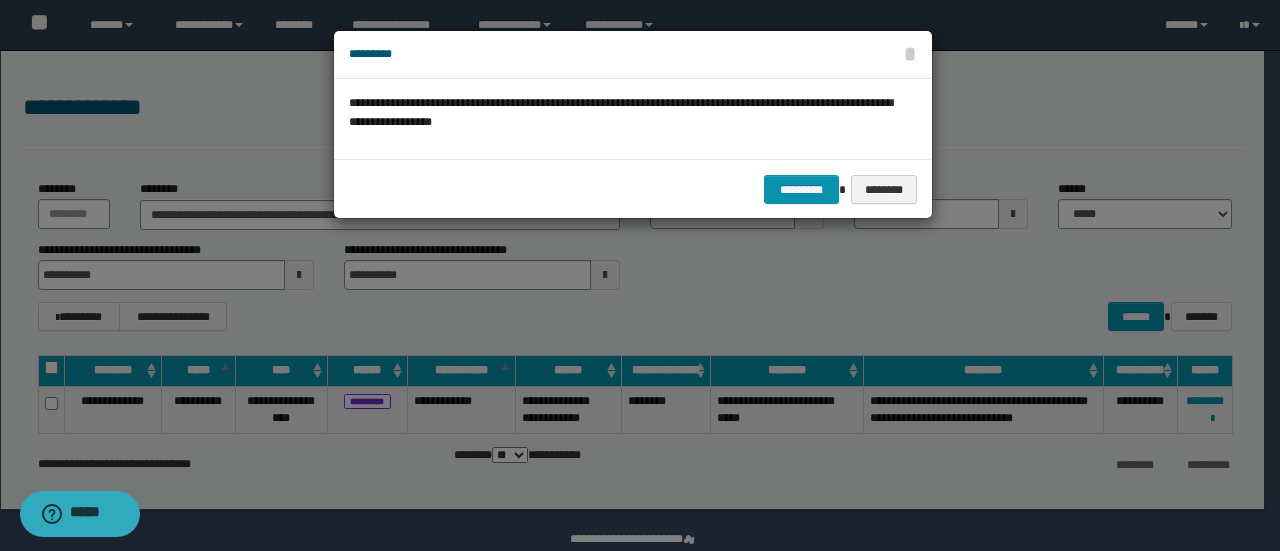 click on "*********
********" at bounding box center (633, 189) 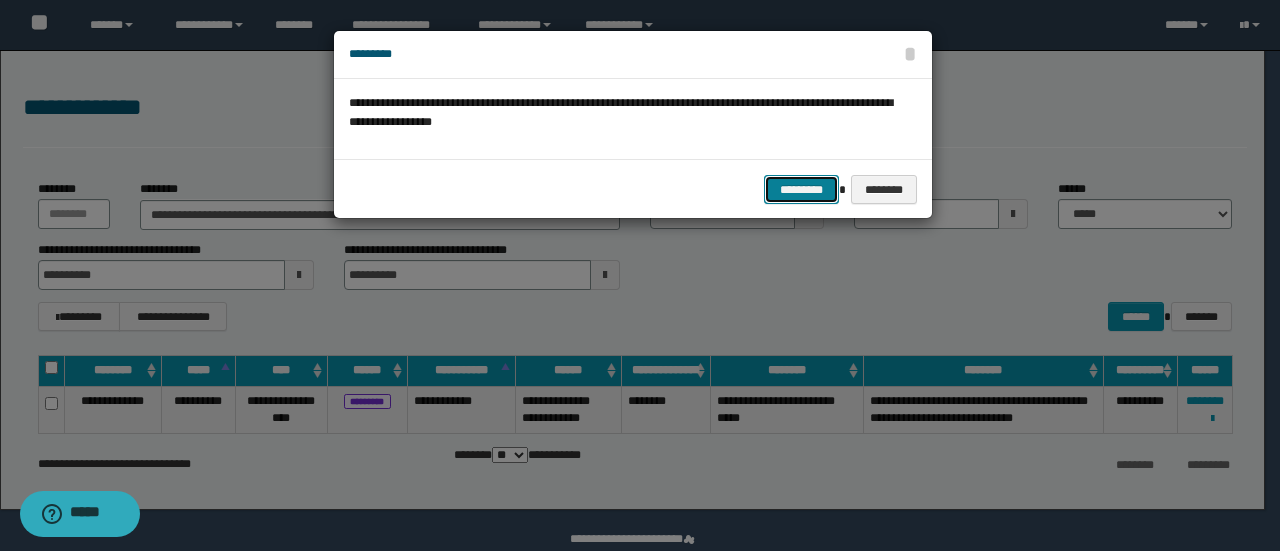 click on "*********" at bounding box center (801, 189) 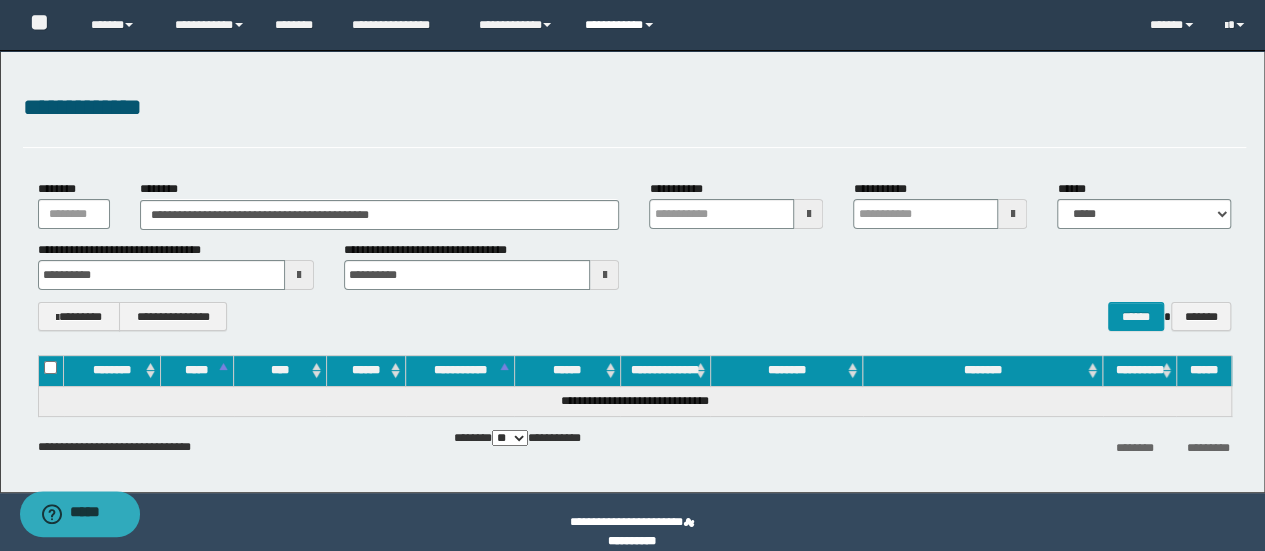 click on "**********" at bounding box center (622, 25) 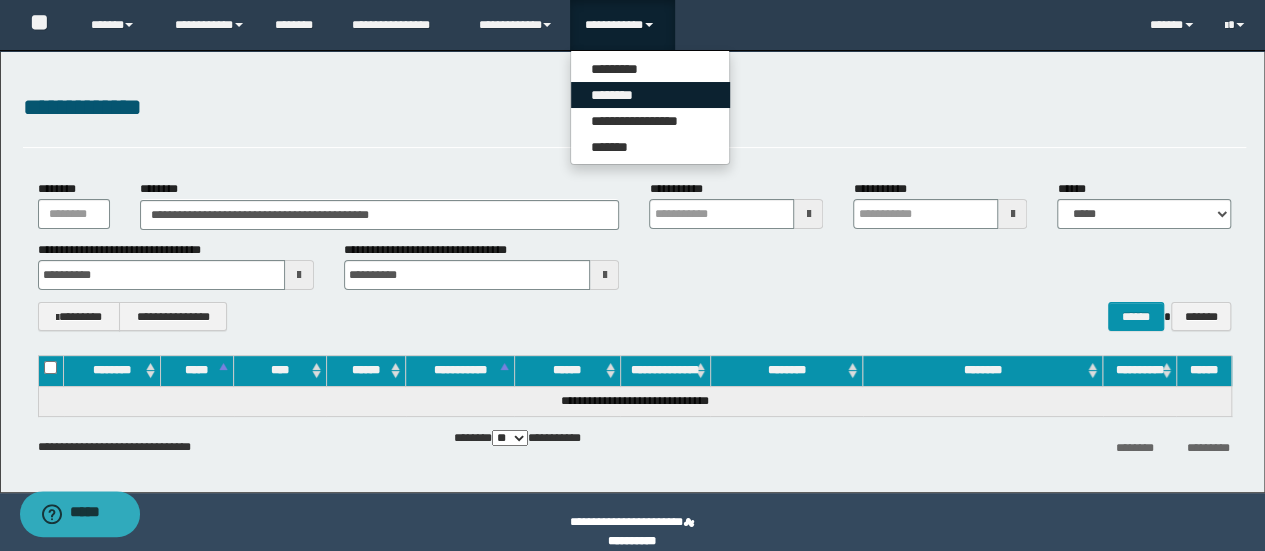 click on "********" at bounding box center (650, 95) 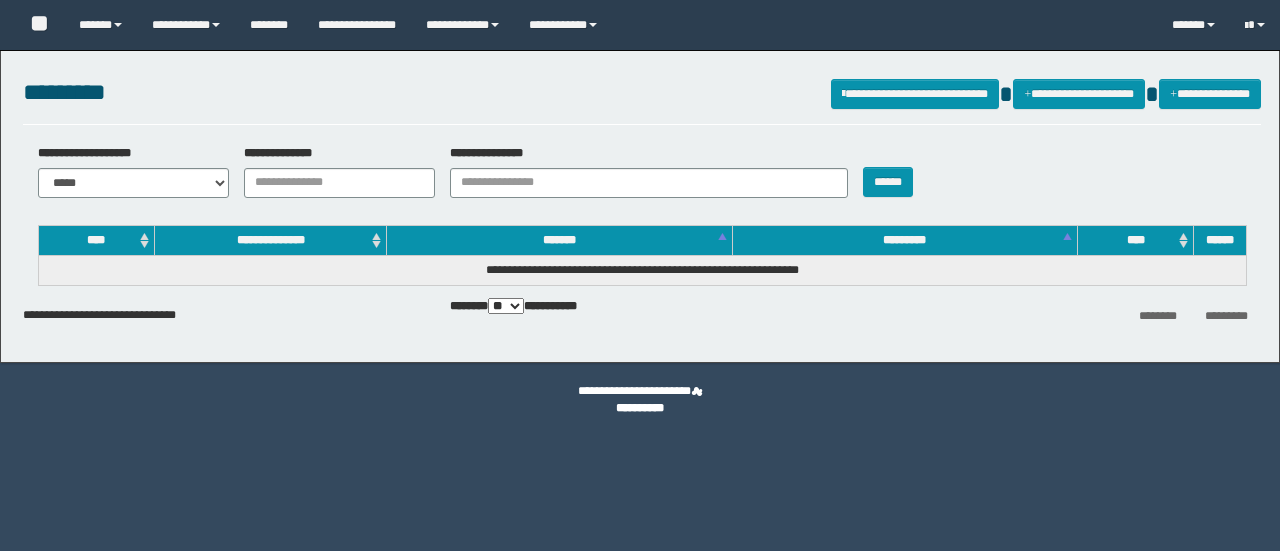 scroll, scrollTop: 0, scrollLeft: 0, axis: both 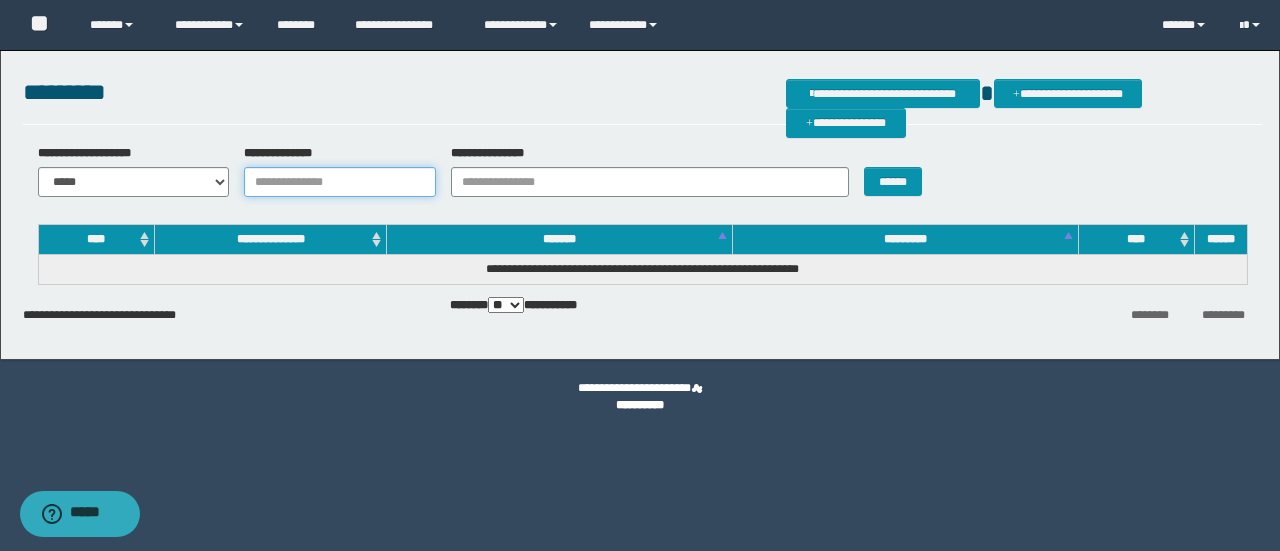 click on "**********" at bounding box center (340, 182) 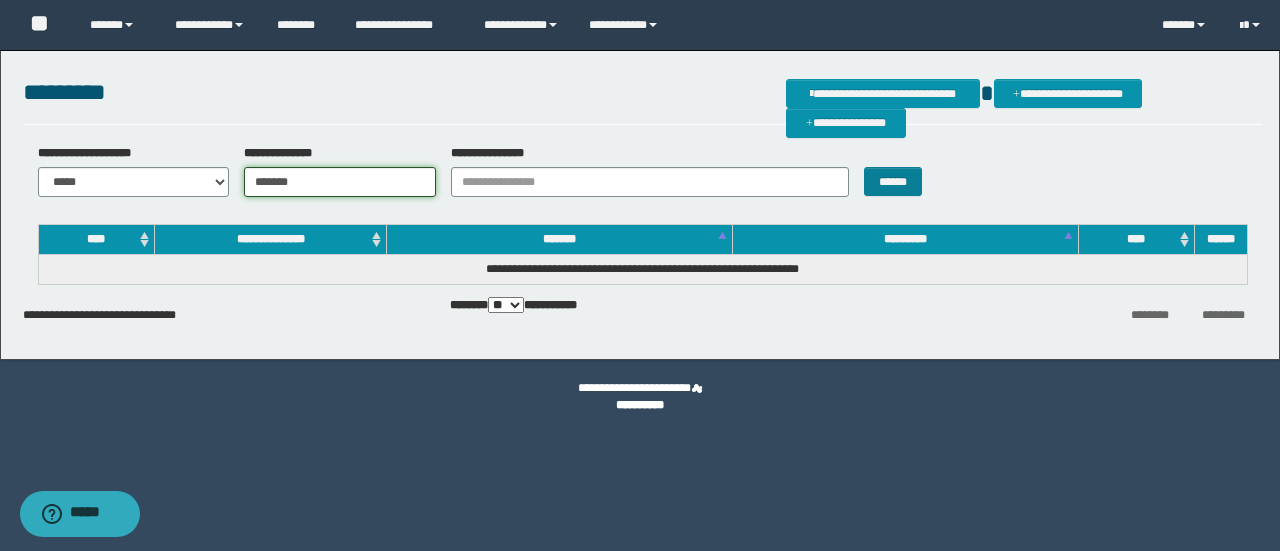 type on "*******" 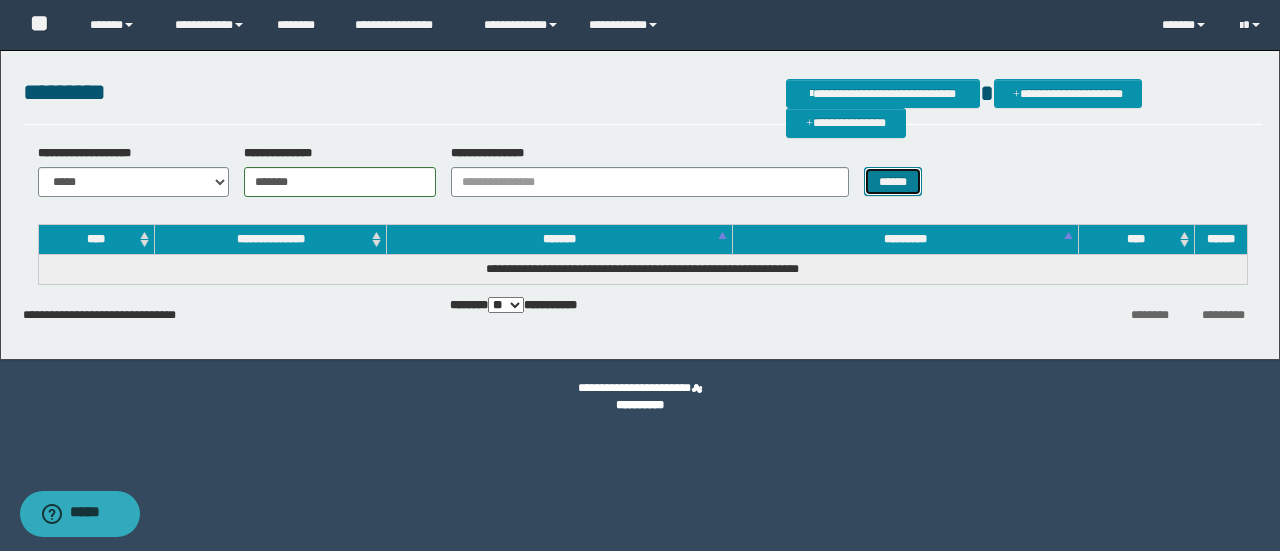 click on "******" at bounding box center [893, 181] 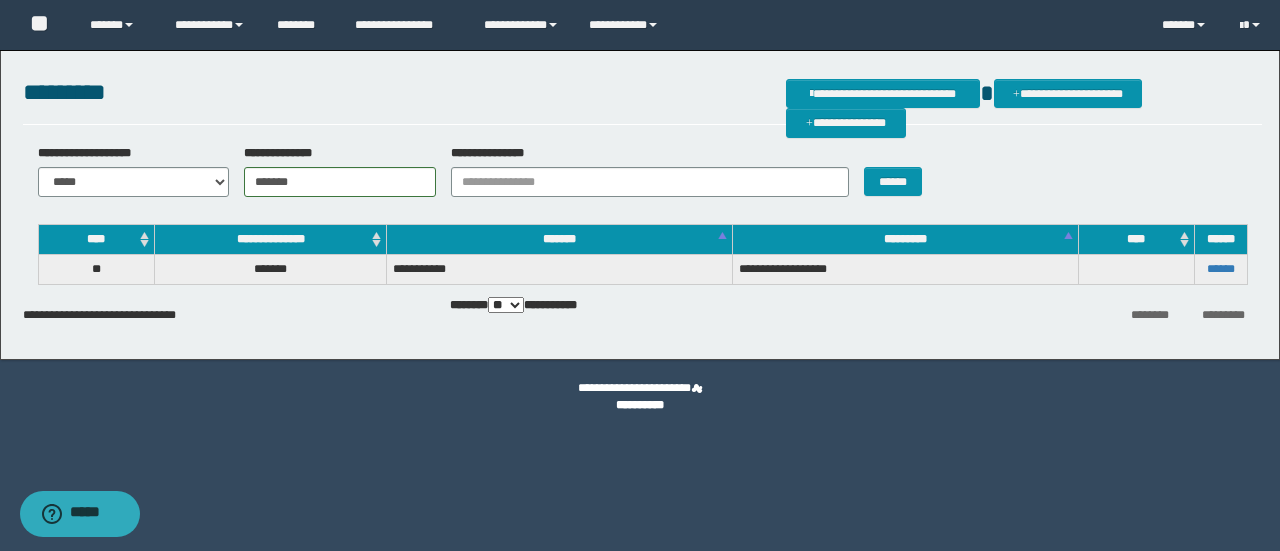 click on "******" at bounding box center [1220, 270] 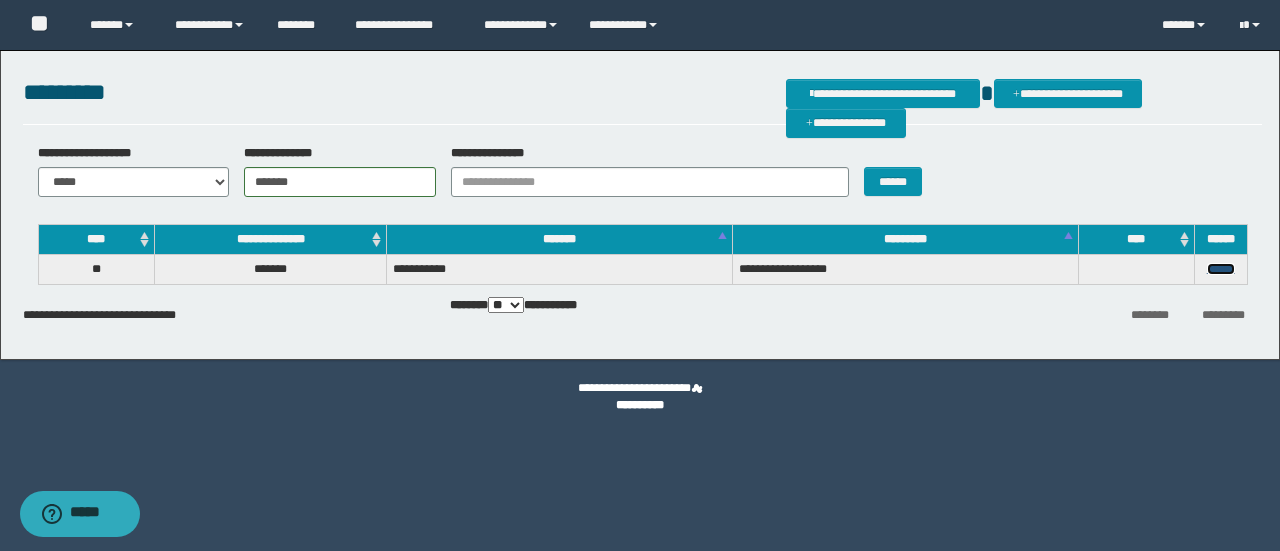 click on "******" at bounding box center [1221, 269] 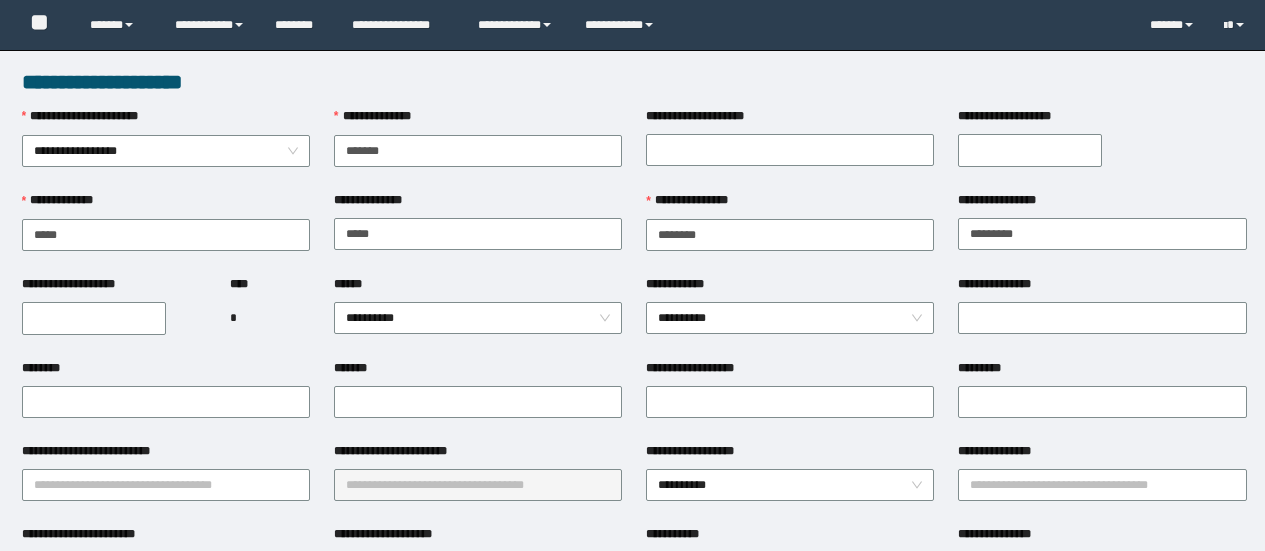scroll, scrollTop: 0, scrollLeft: 0, axis: both 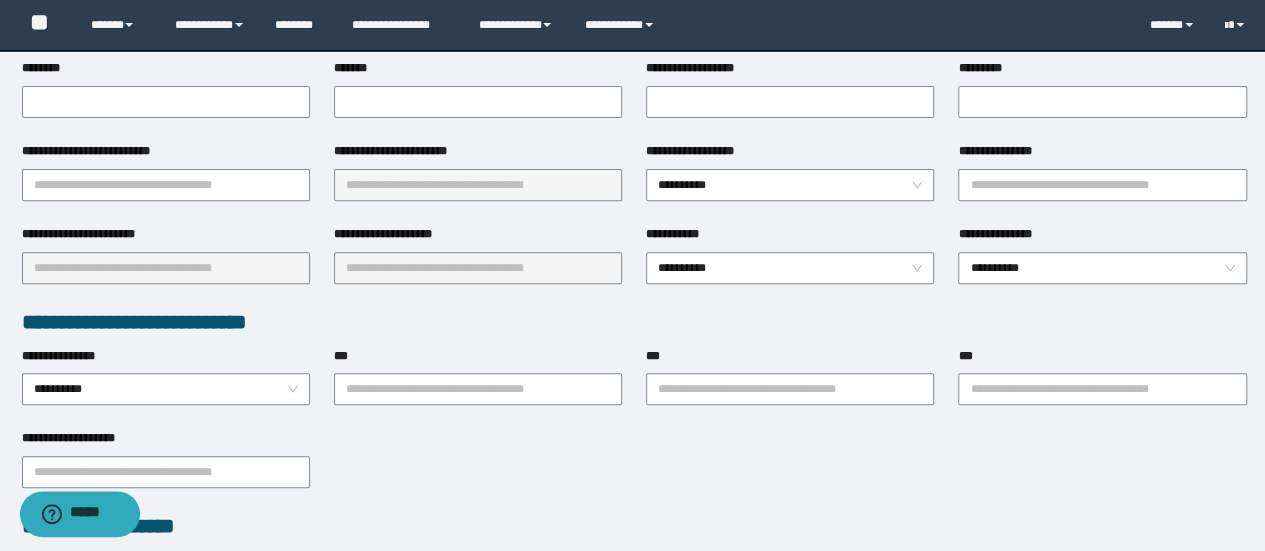 click on "***" at bounding box center (1102, 360) 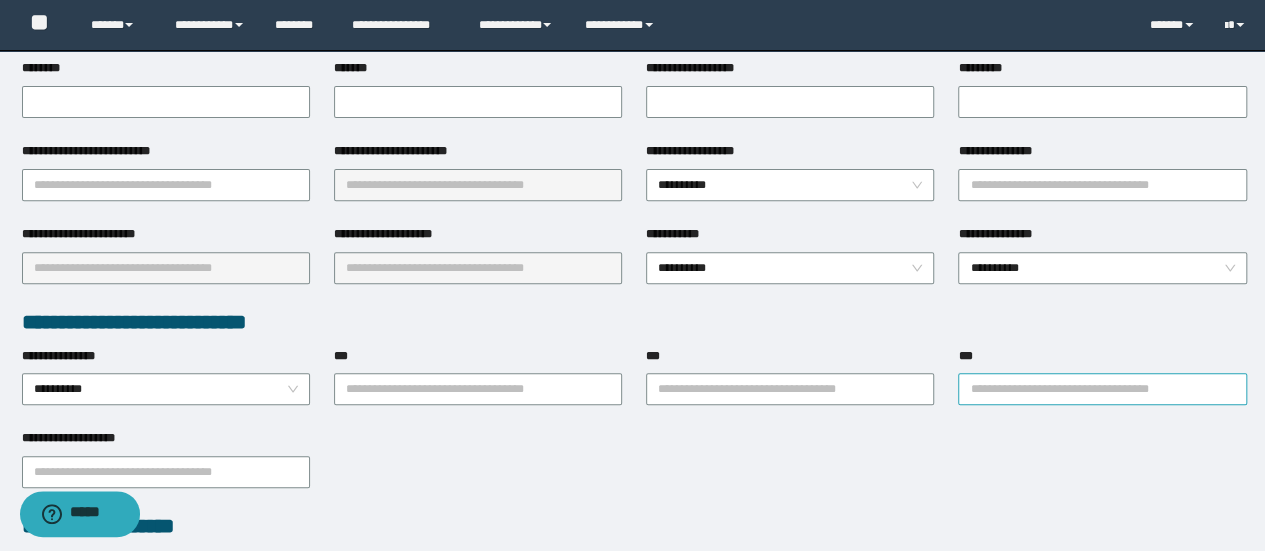 click on "***" at bounding box center (1102, 389) 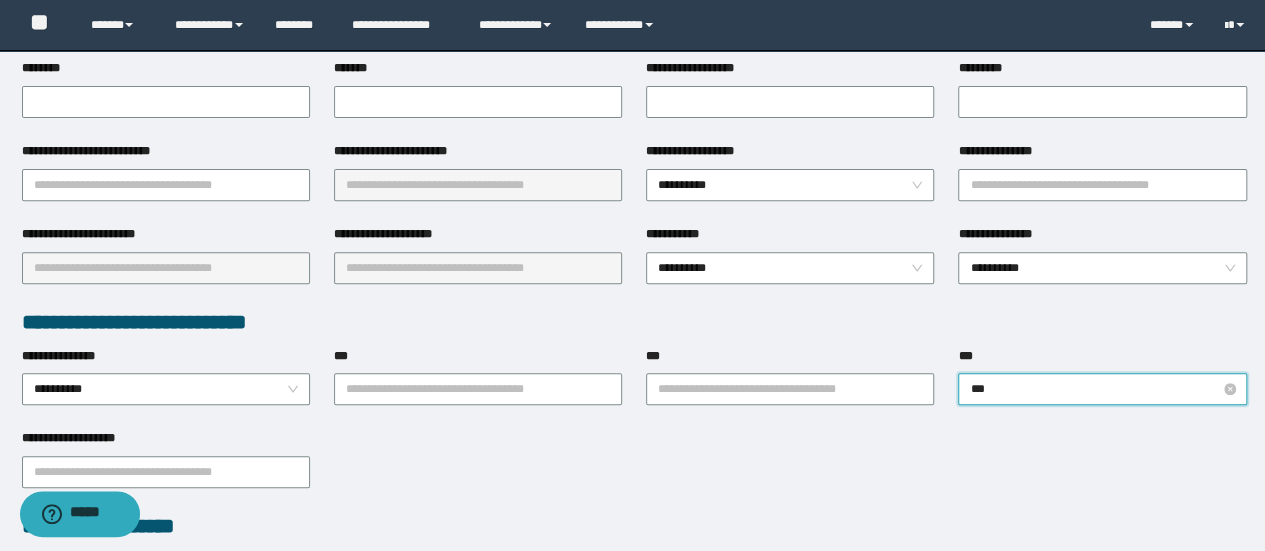 type on "****" 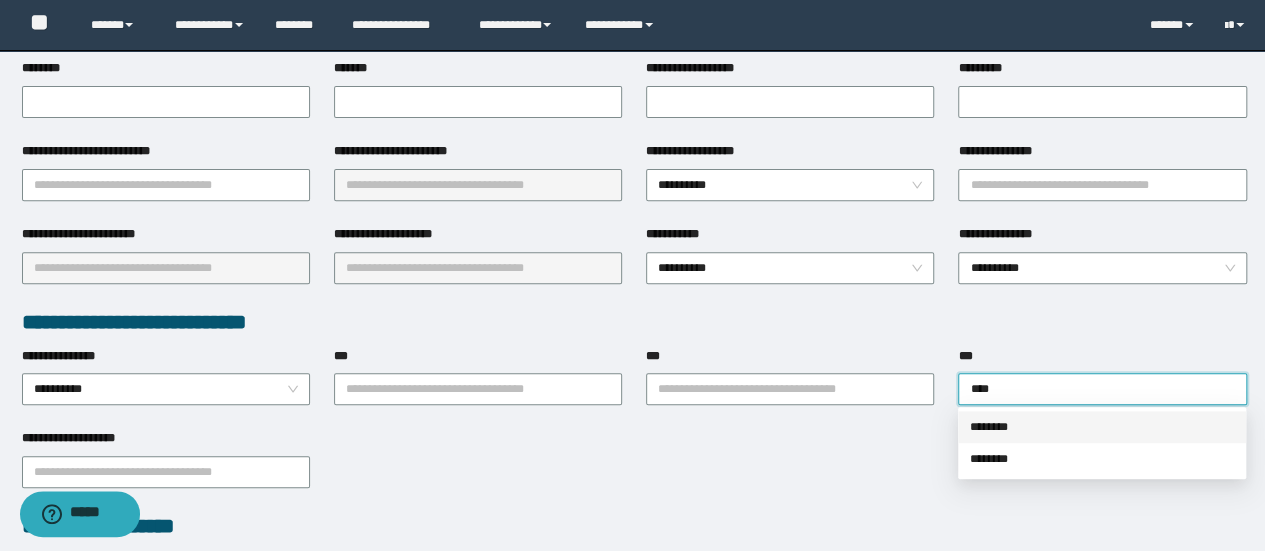 click on "********" at bounding box center (1102, 427) 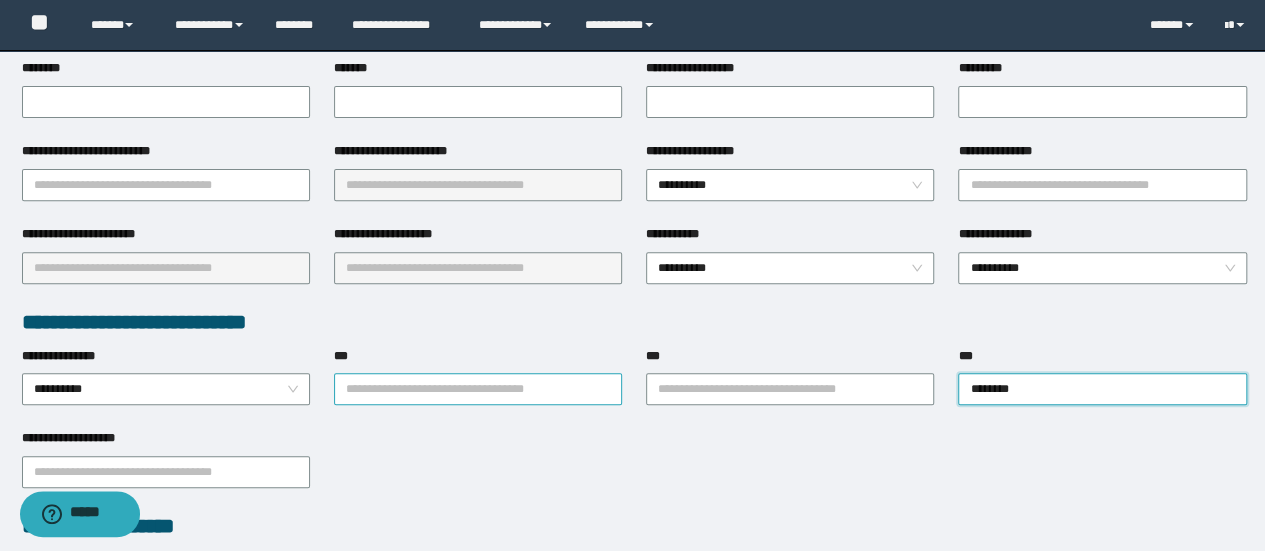 click on "***" at bounding box center (478, 389) 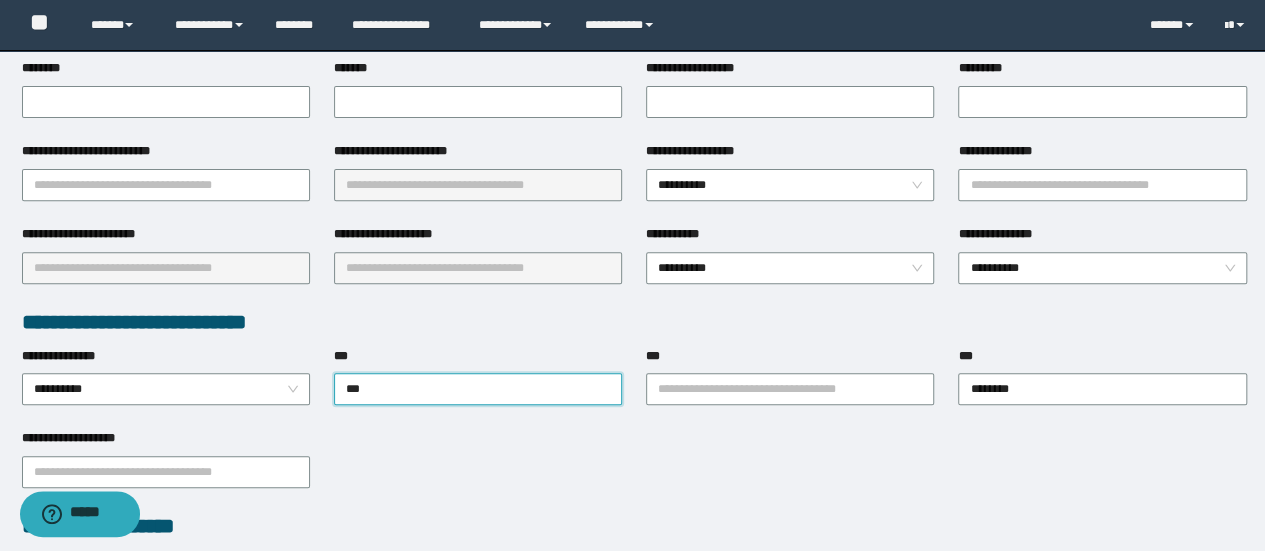 type on "****" 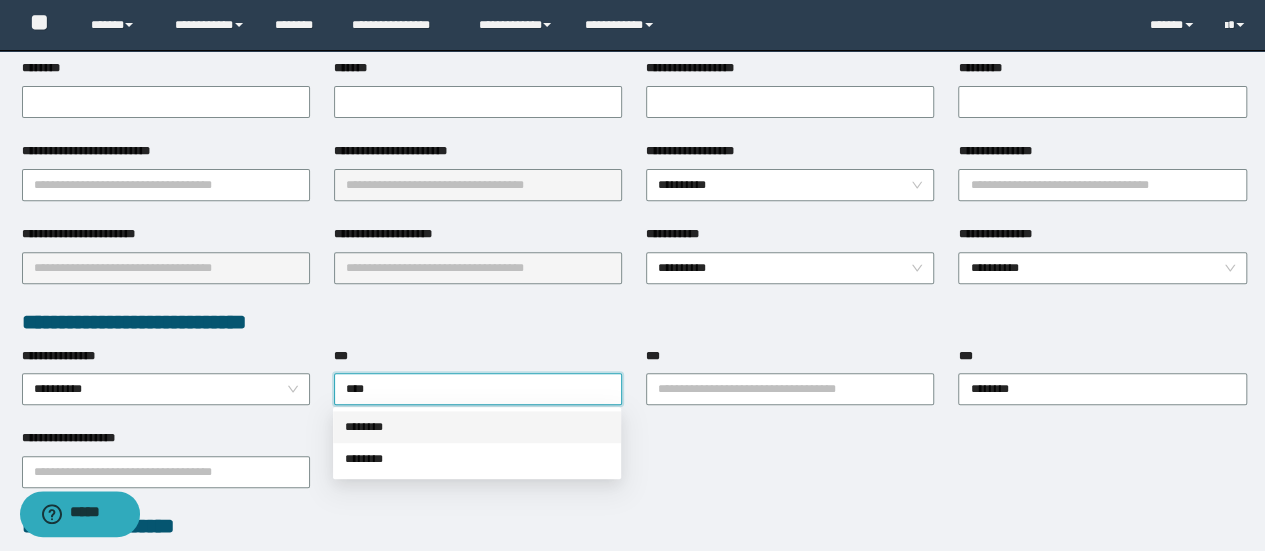 click on "********" at bounding box center [477, 427] 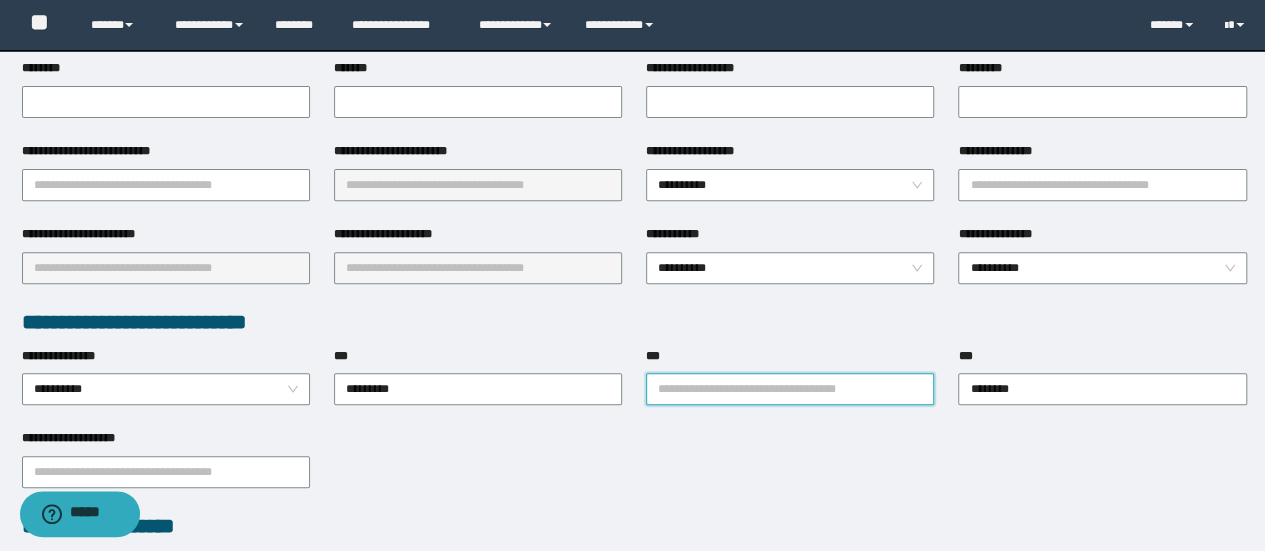 click on "***" at bounding box center [790, 389] 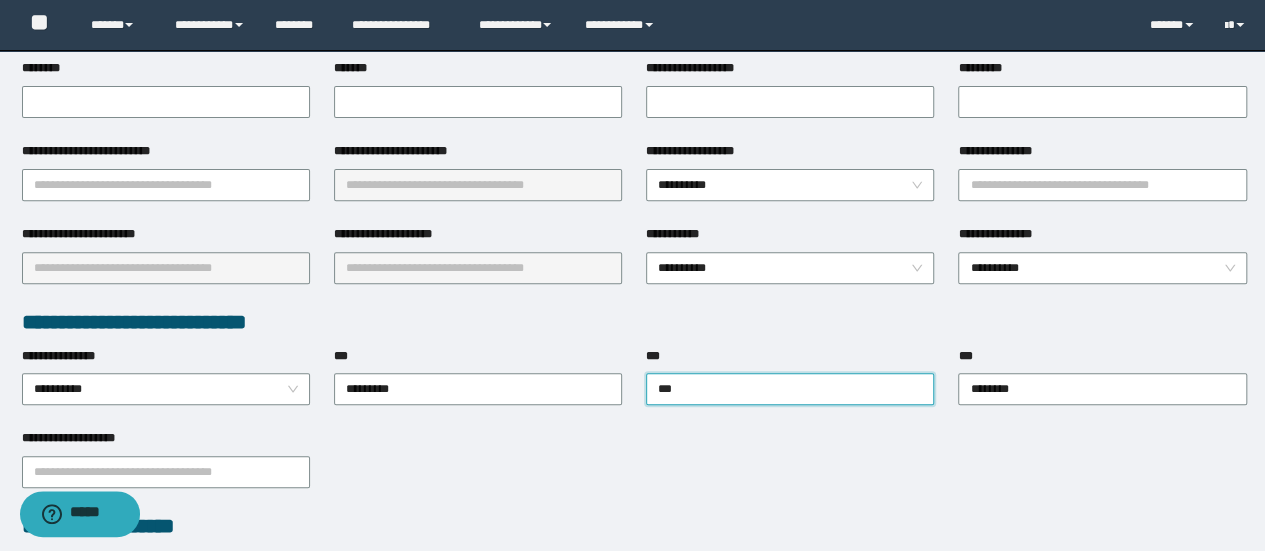 type on "****" 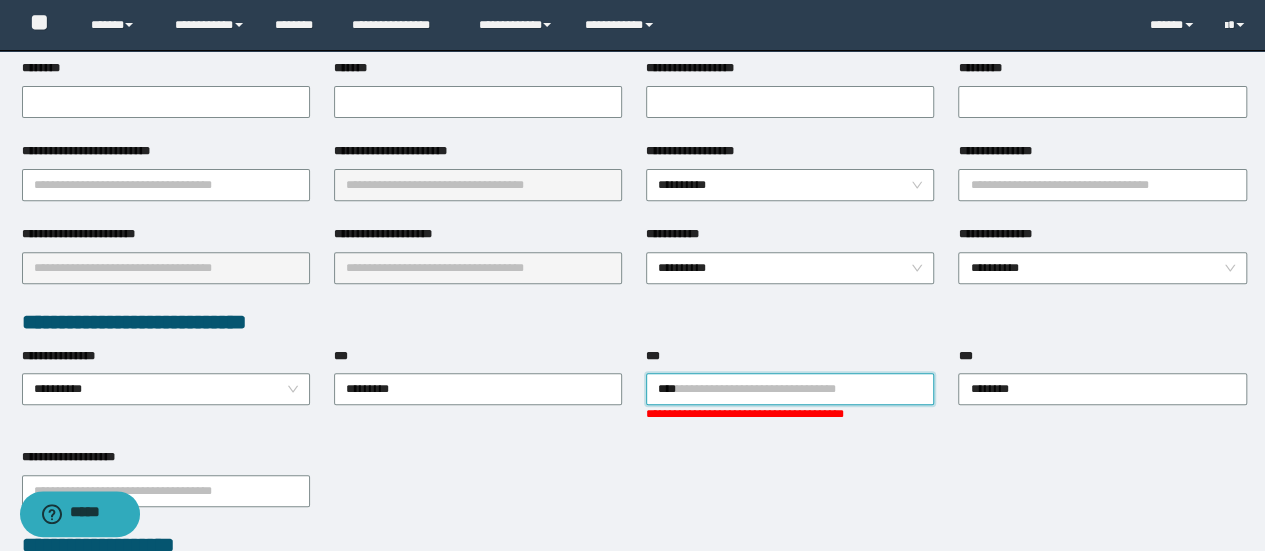 click on "**********" at bounding box center [632, -25] 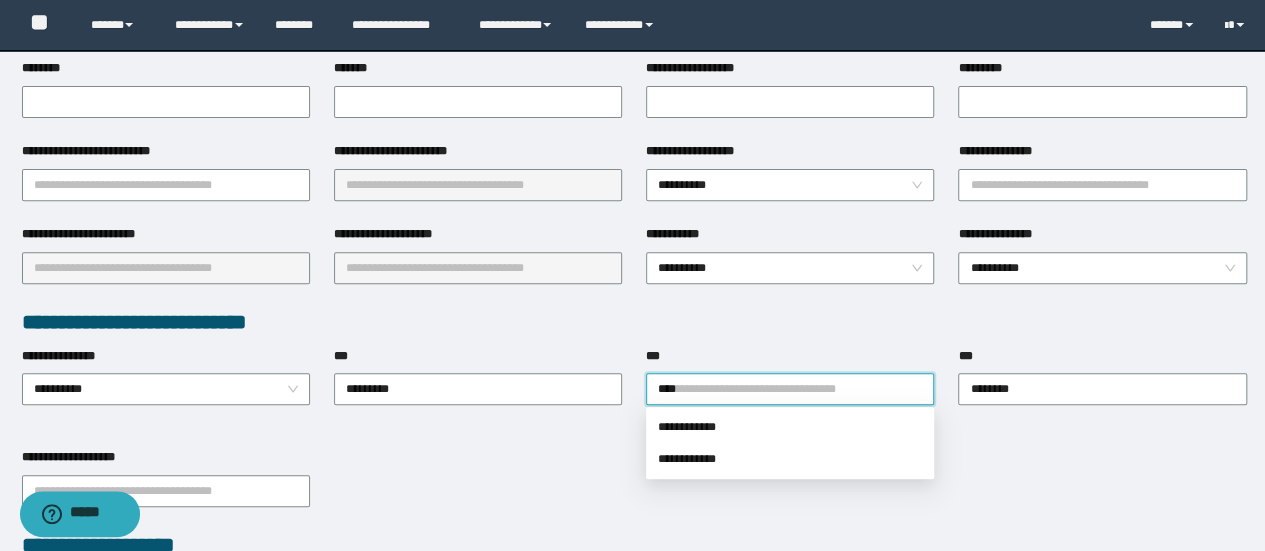 click on "**********" at bounding box center (790, 427) 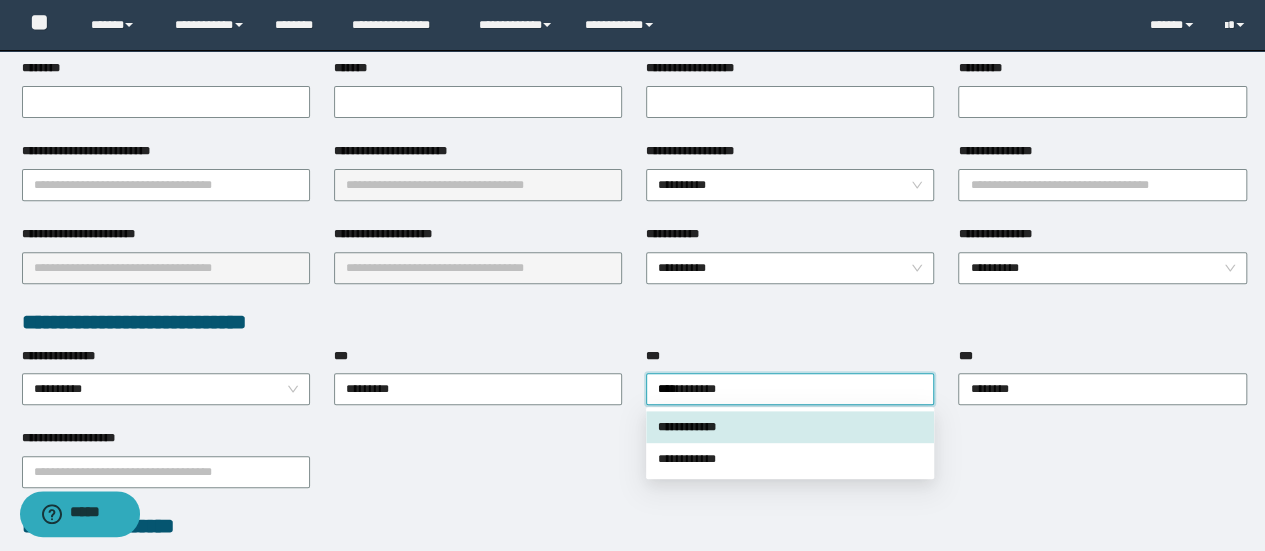 type 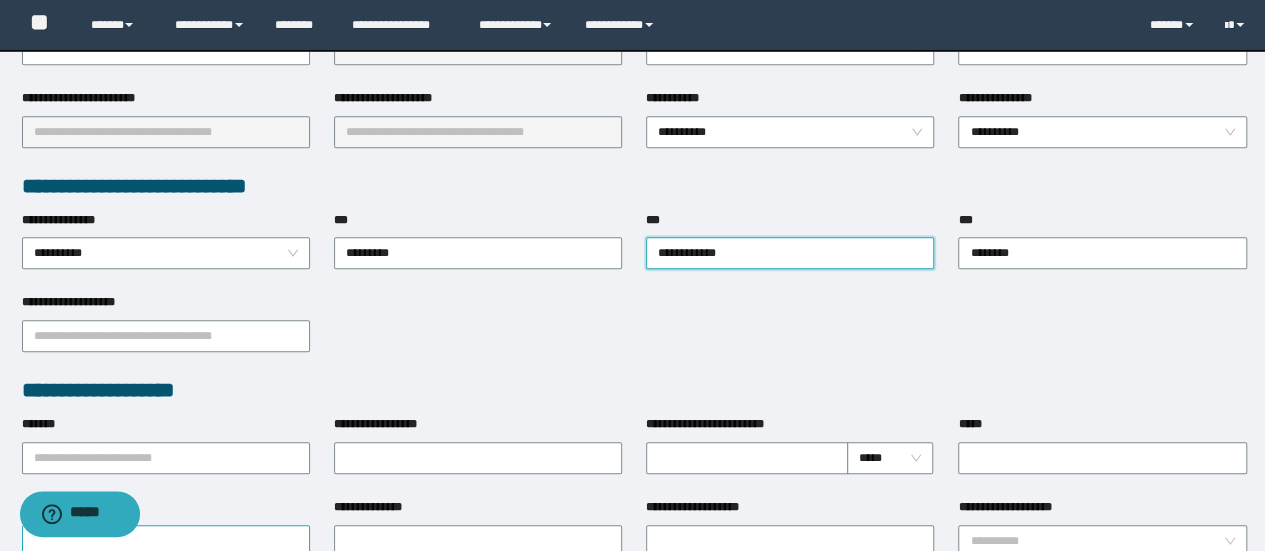 scroll, scrollTop: 600, scrollLeft: 0, axis: vertical 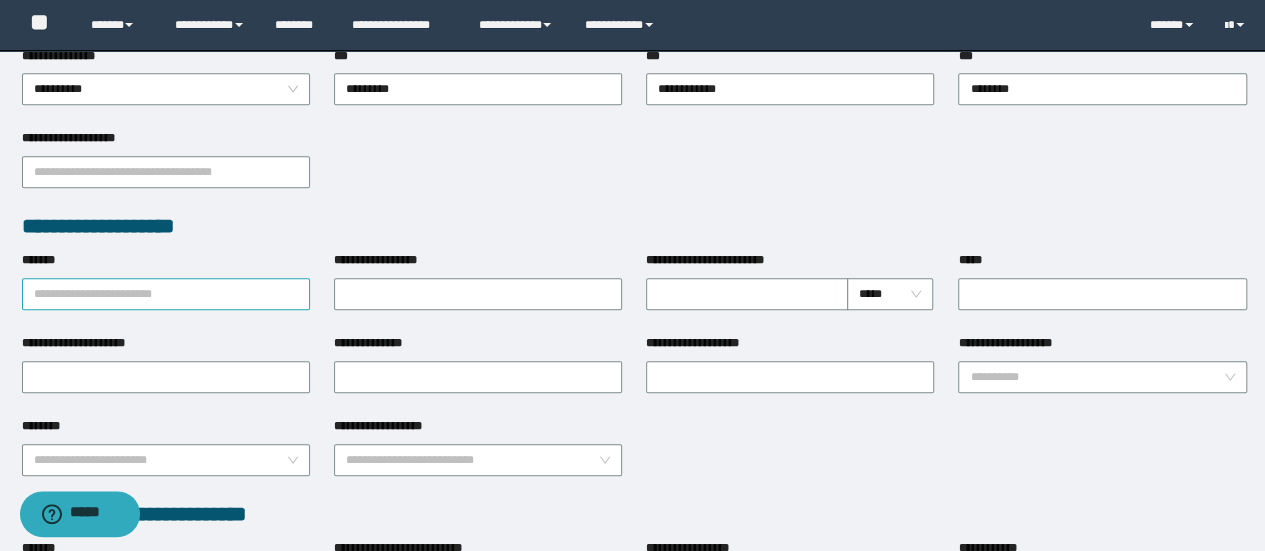 drag, startPoint x: 185, startPoint y: 319, endPoint x: 189, endPoint y: 297, distance: 22.36068 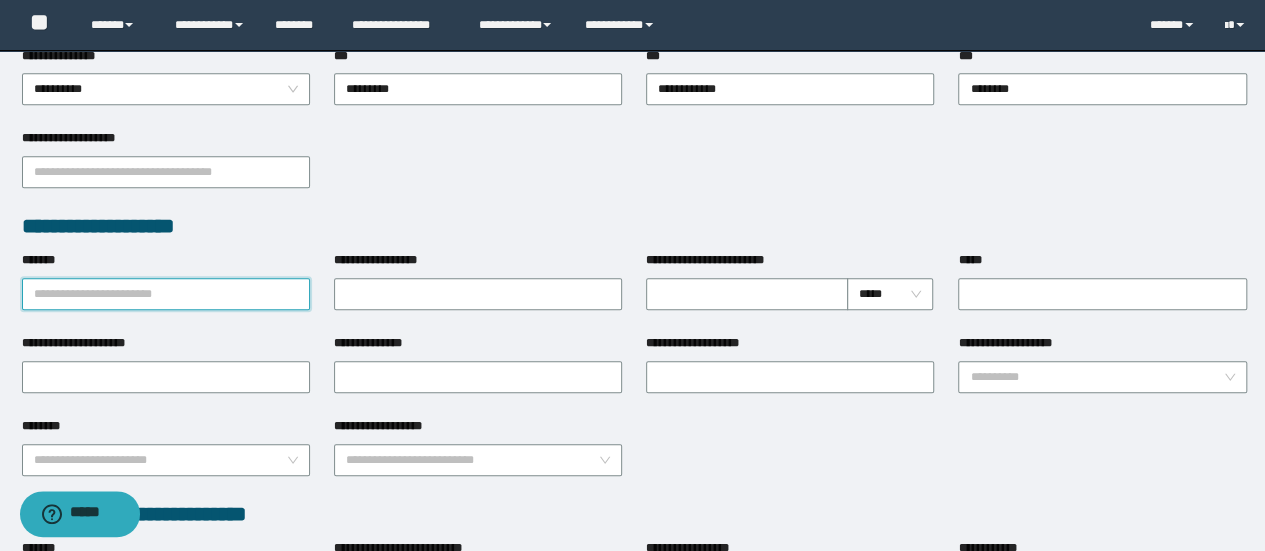 click on "*******" at bounding box center (166, 294) 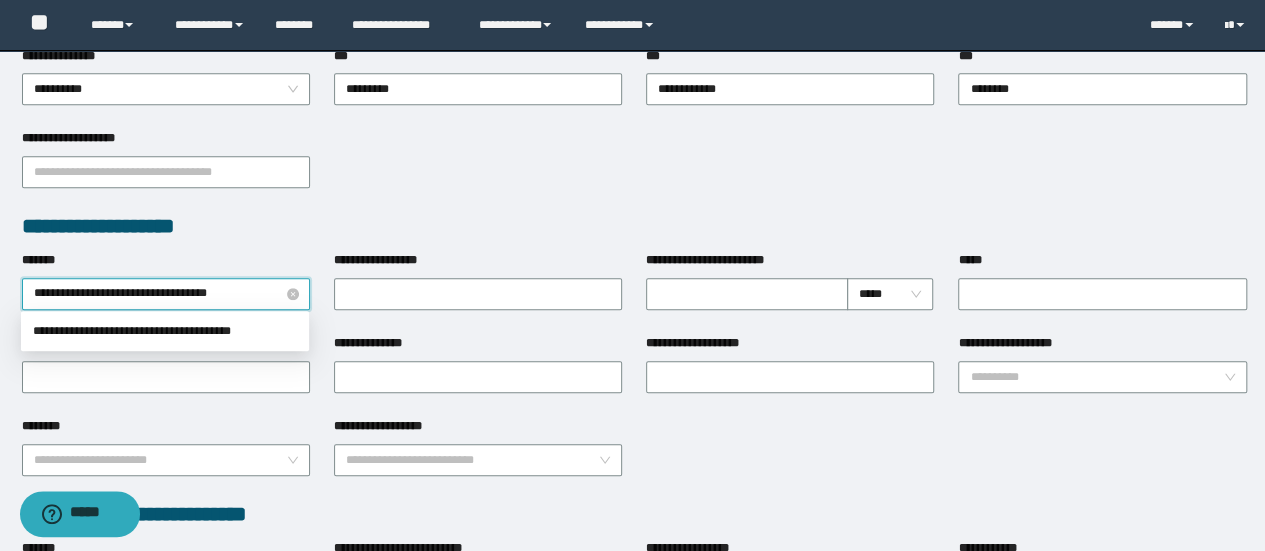 type on "**********" 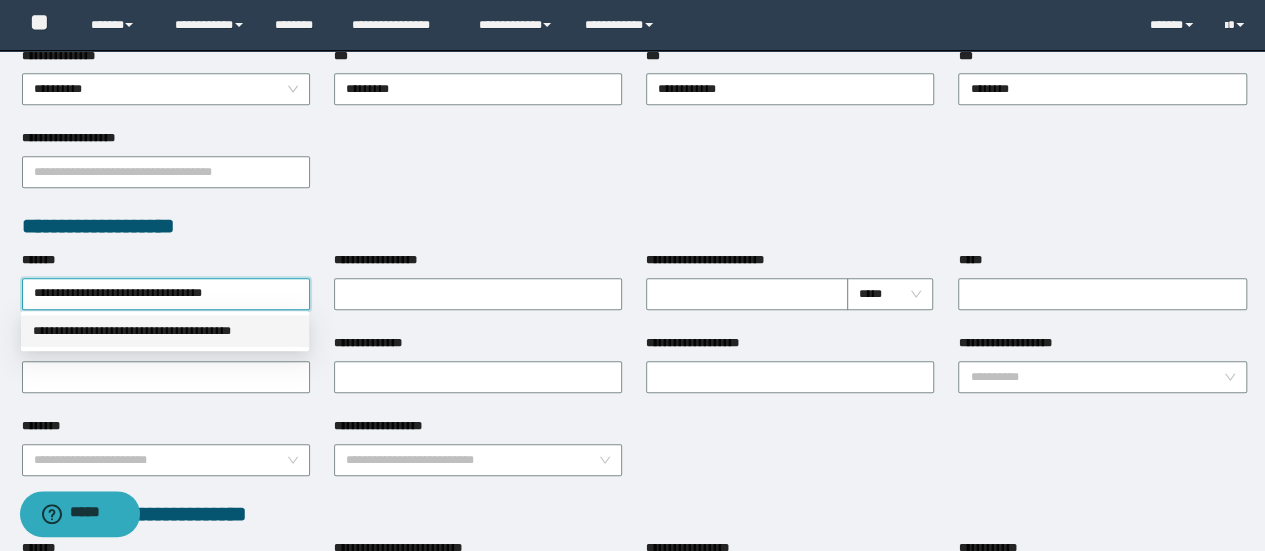 click on "**********" at bounding box center (165, 331) 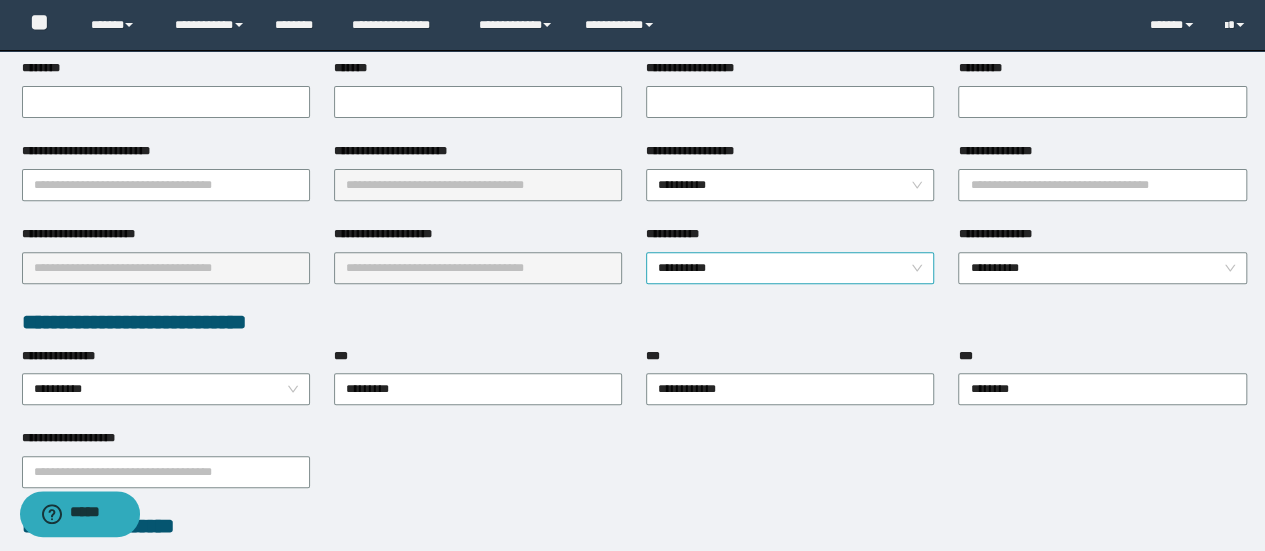 scroll, scrollTop: 300, scrollLeft: 0, axis: vertical 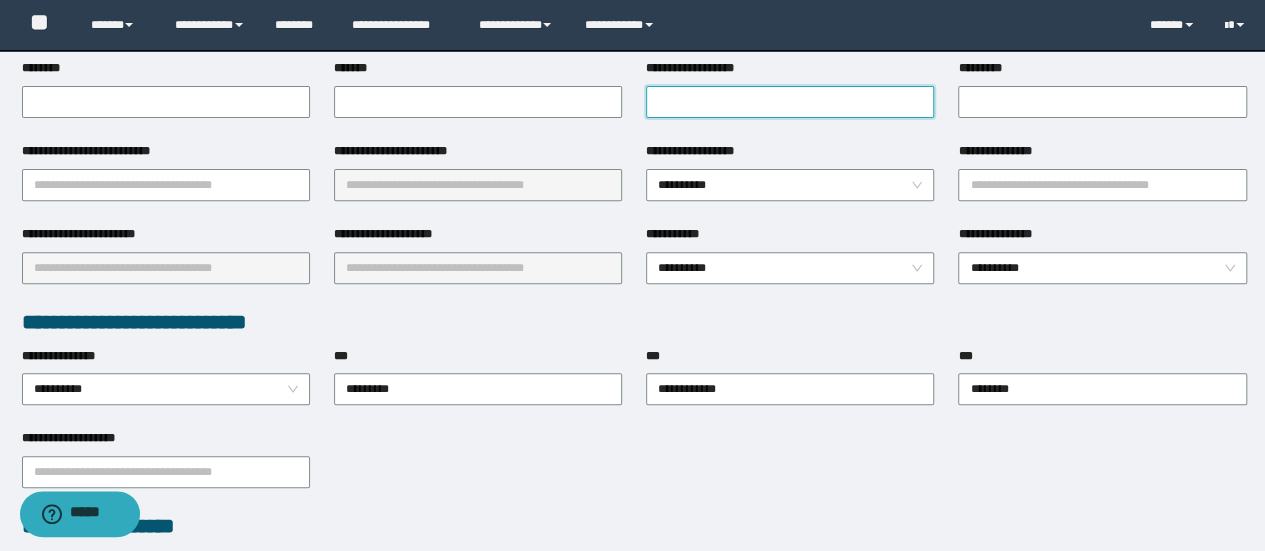 click on "**********" at bounding box center (790, 102) 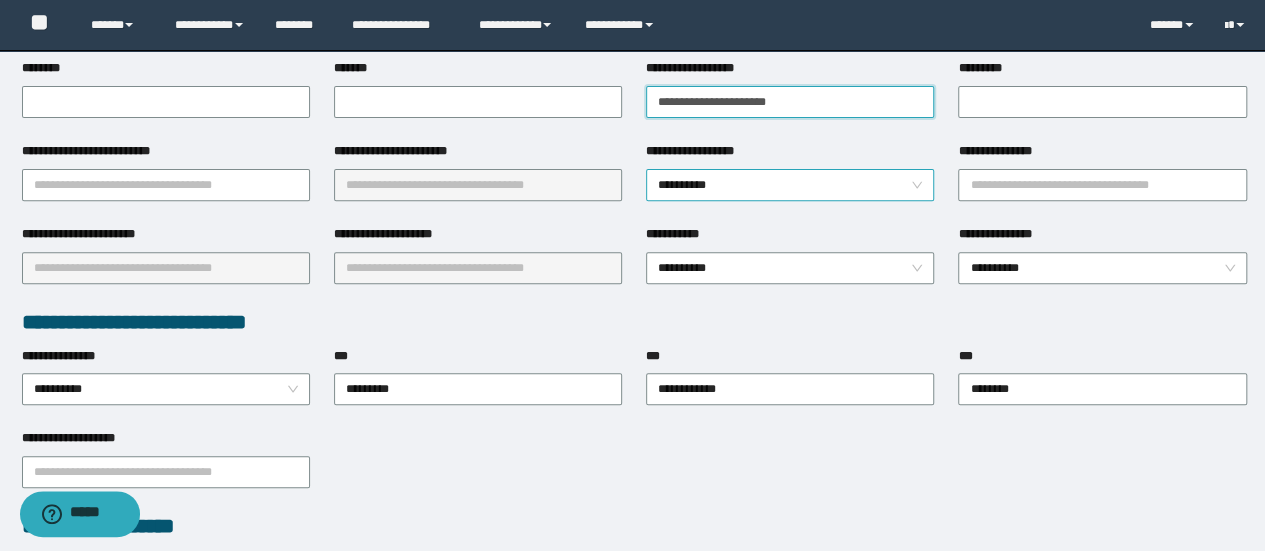 click on "**********" at bounding box center (790, 185) 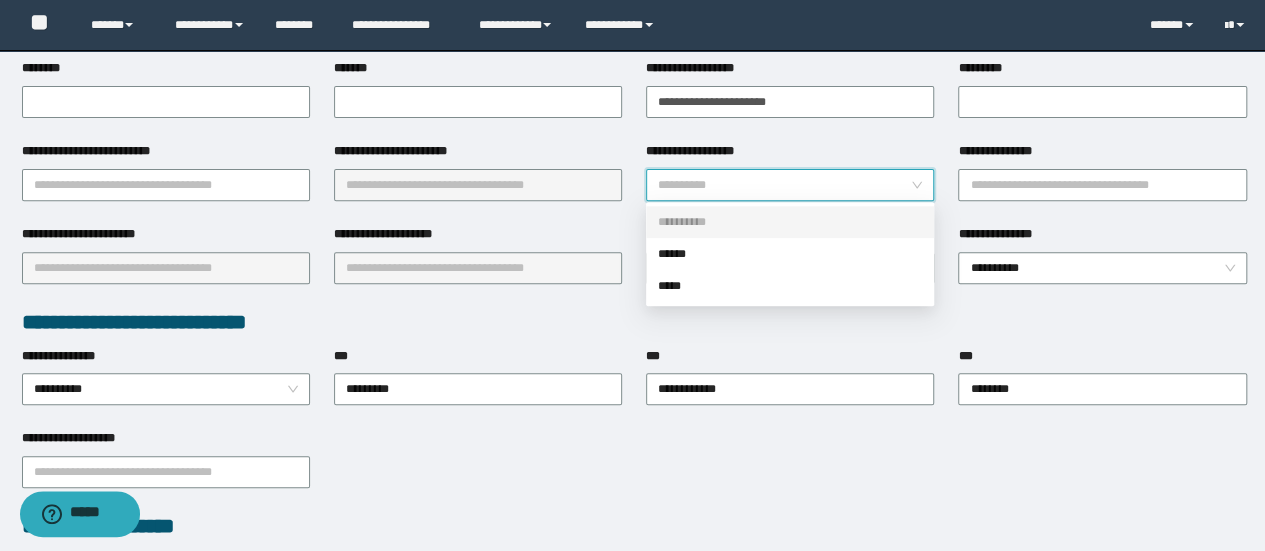 click on "**********" at bounding box center (790, 222) 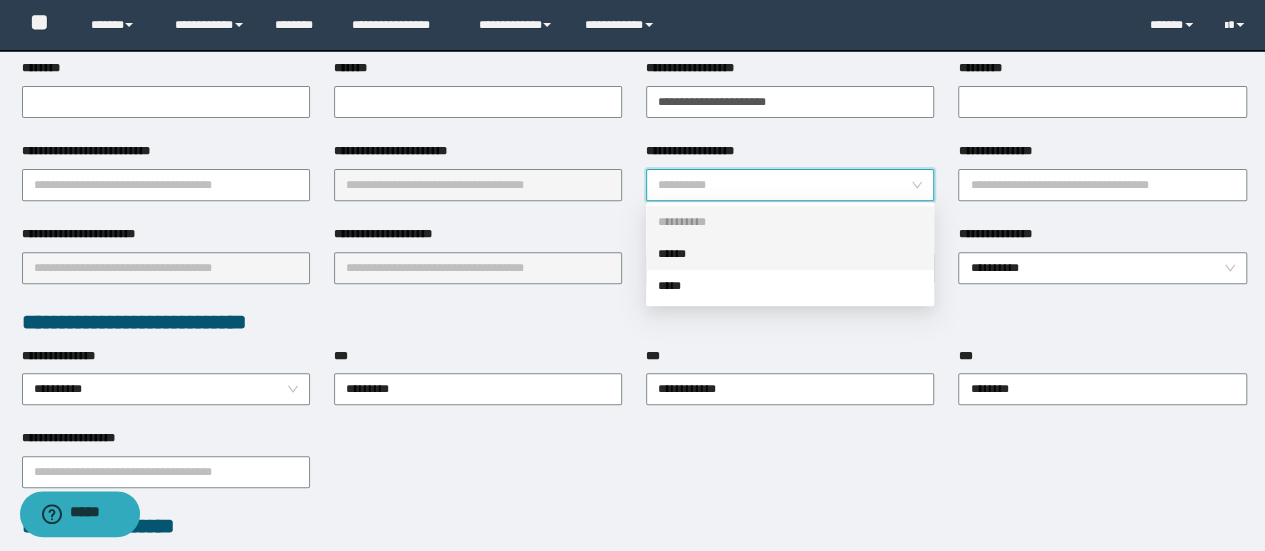 click on "******" at bounding box center (790, 254) 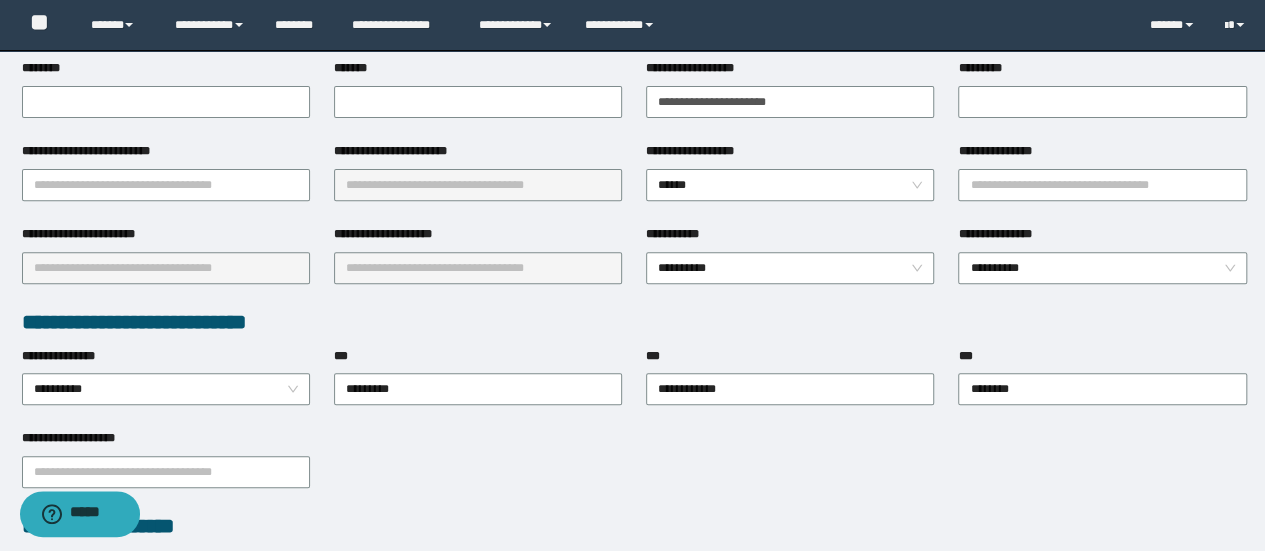 click on "**********" at bounding box center [1102, 155] 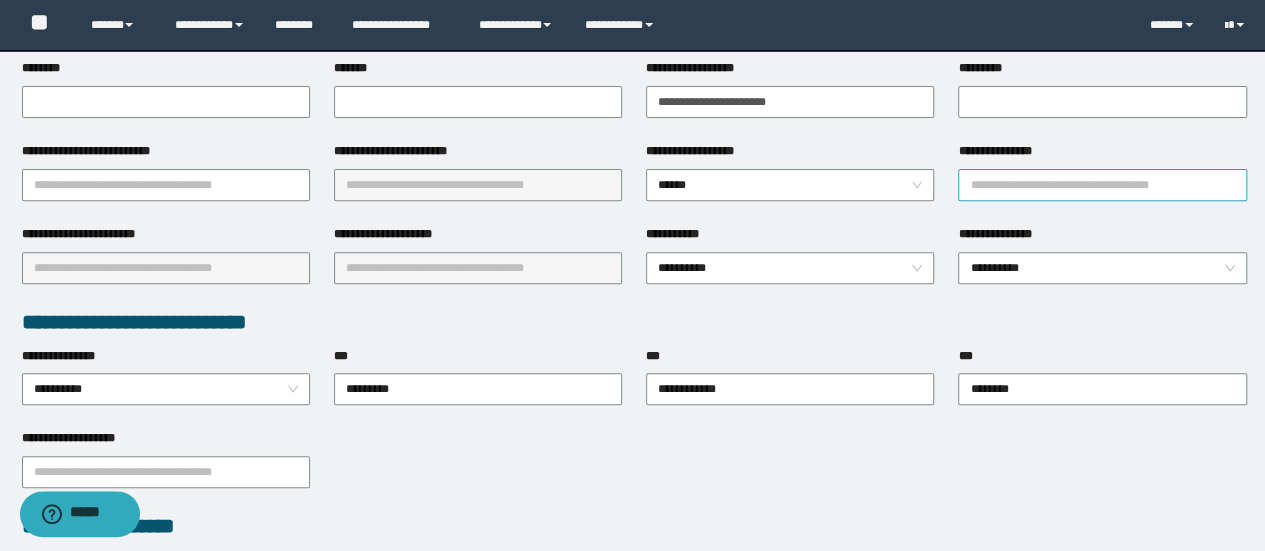click on "**********" at bounding box center [1102, 185] 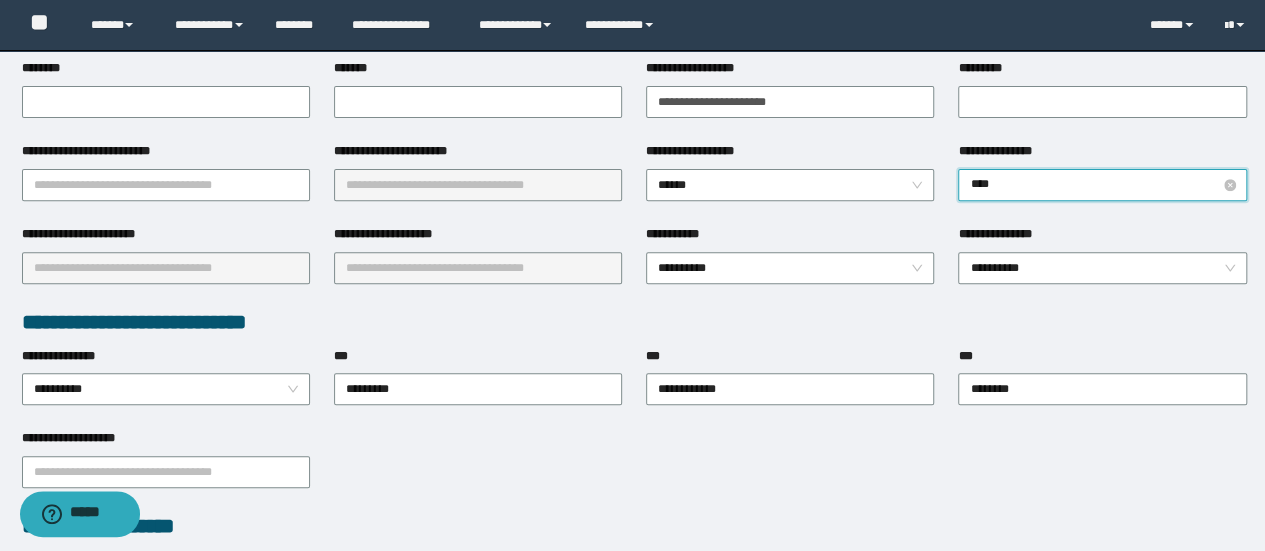 type on "*****" 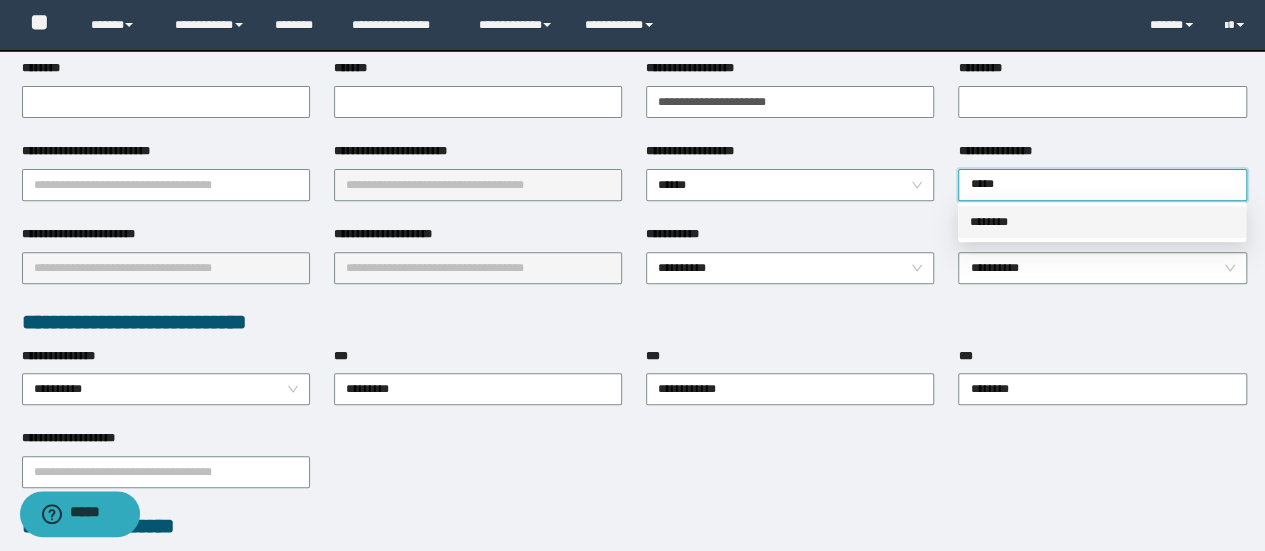 click on "********" at bounding box center [1102, 222] 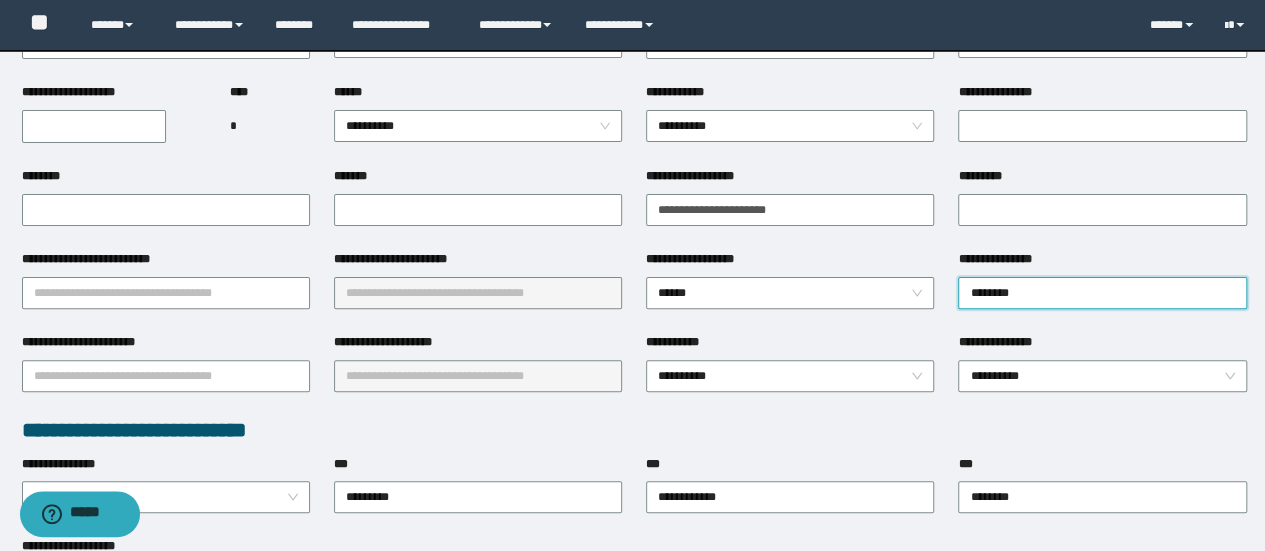 scroll, scrollTop: 100, scrollLeft: 0, axis: vertical 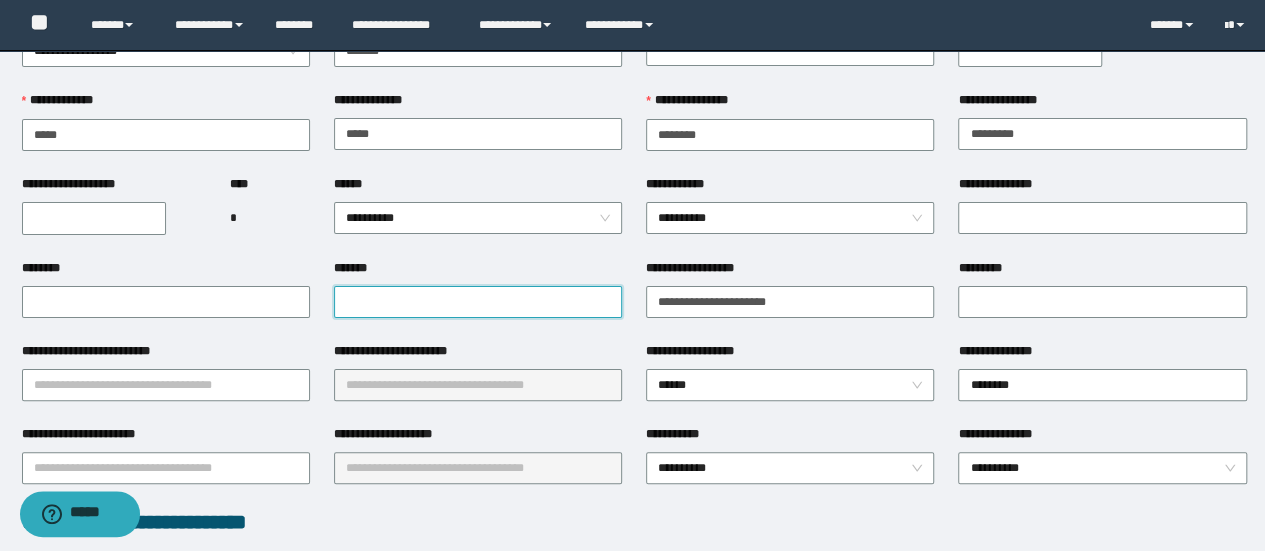 click on "*******" at bounding box center (478, 302) 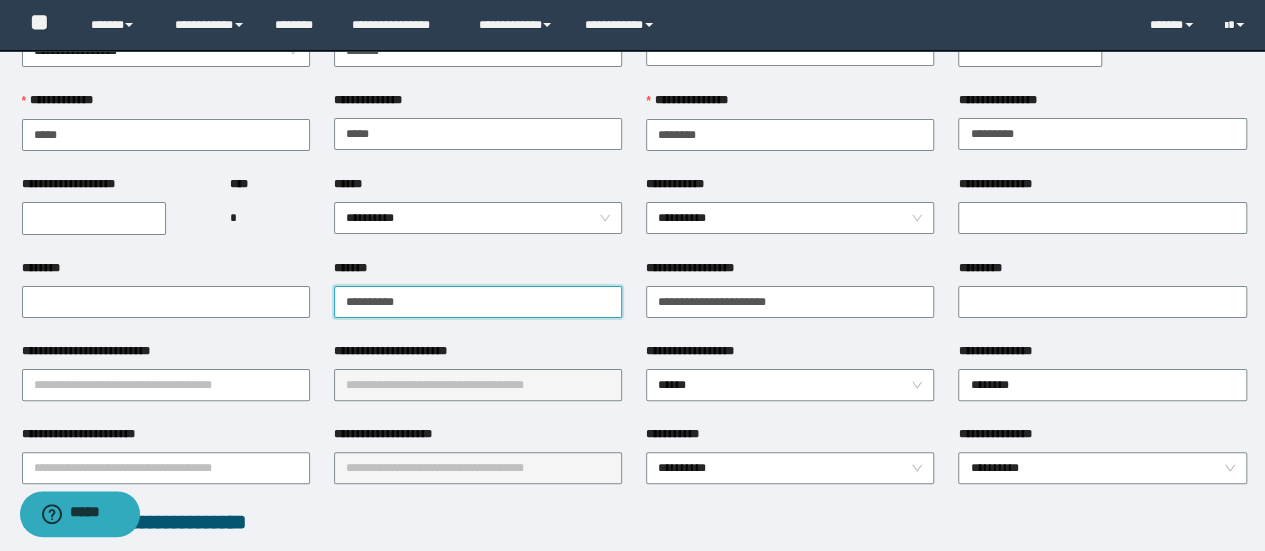 type on "**********" 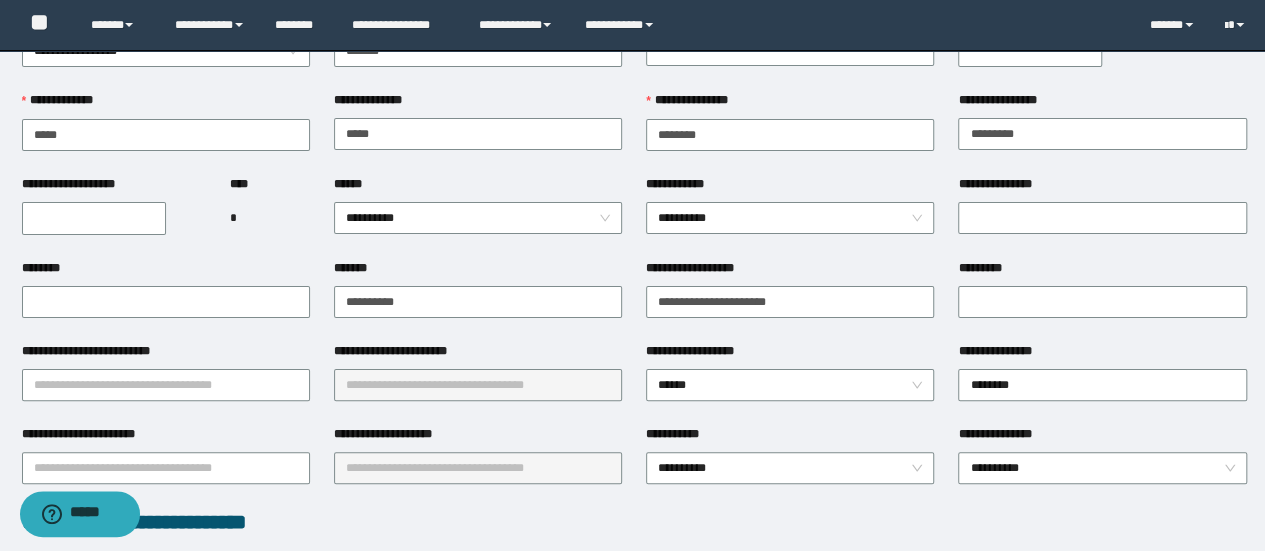 click on "**********" at bounding box center [478, 217] 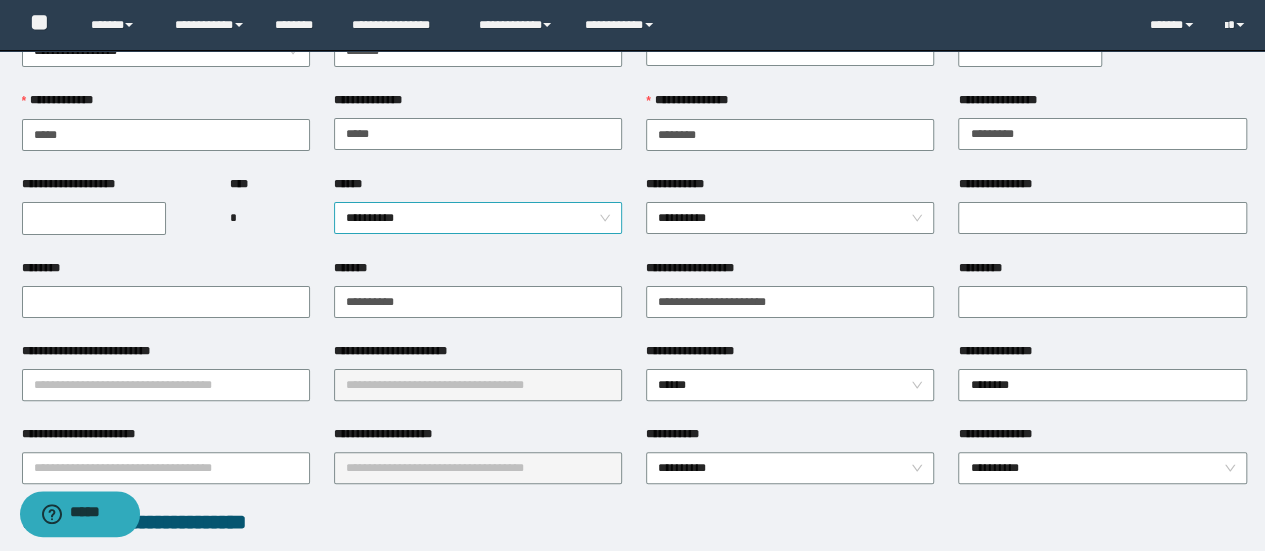 click on "**********" at bounding box center [478, 218] 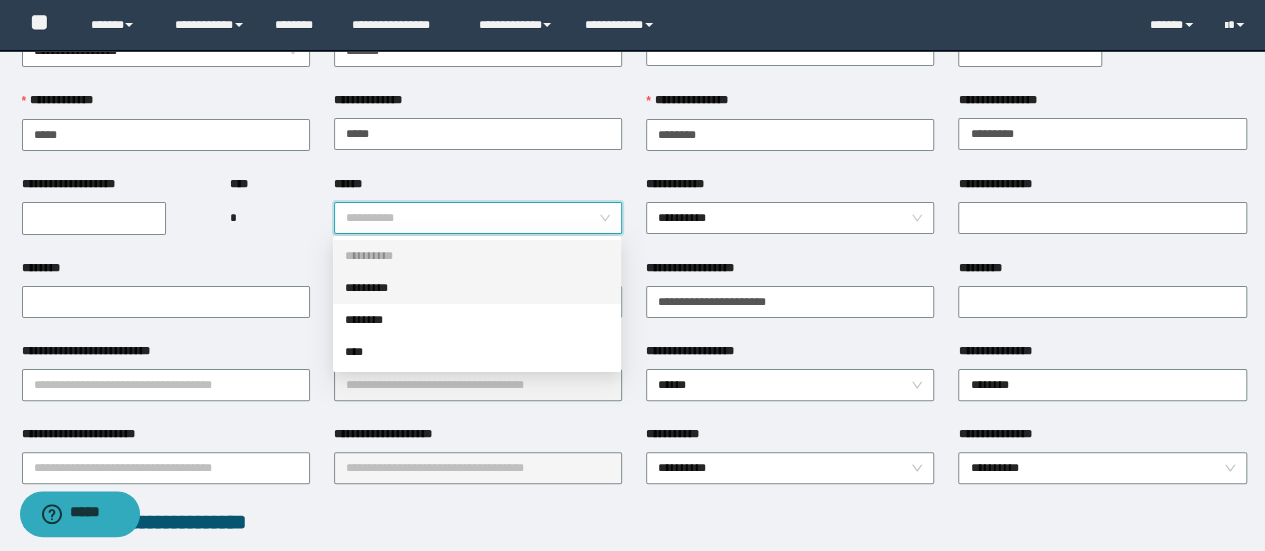 click on "*********" at bounding box center [477, 288] 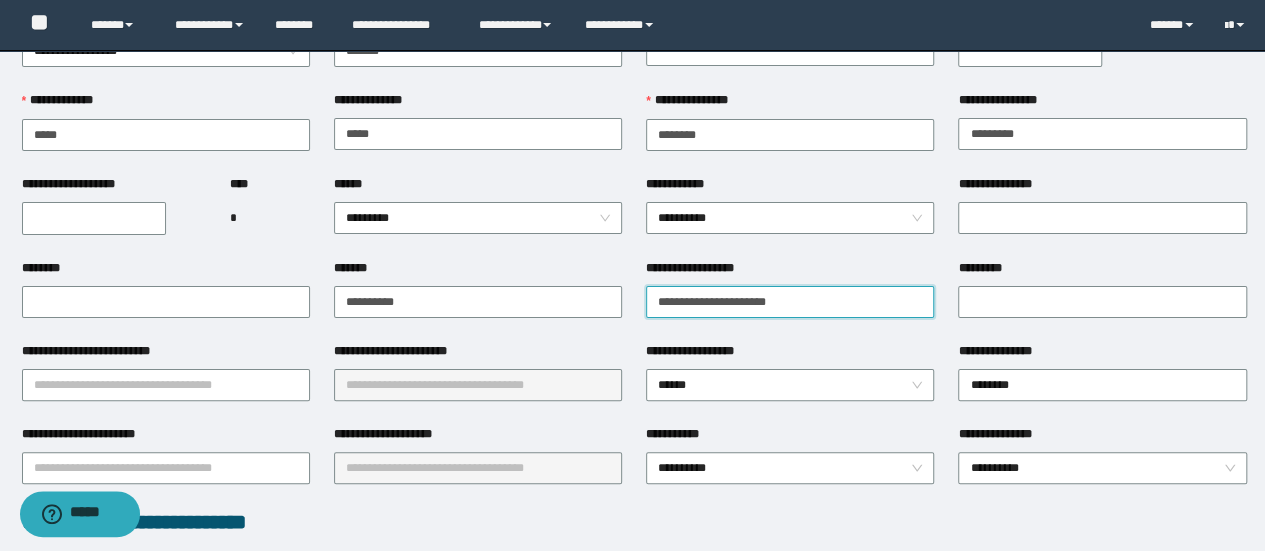 click on "**********" at bounding box center [790, 302] 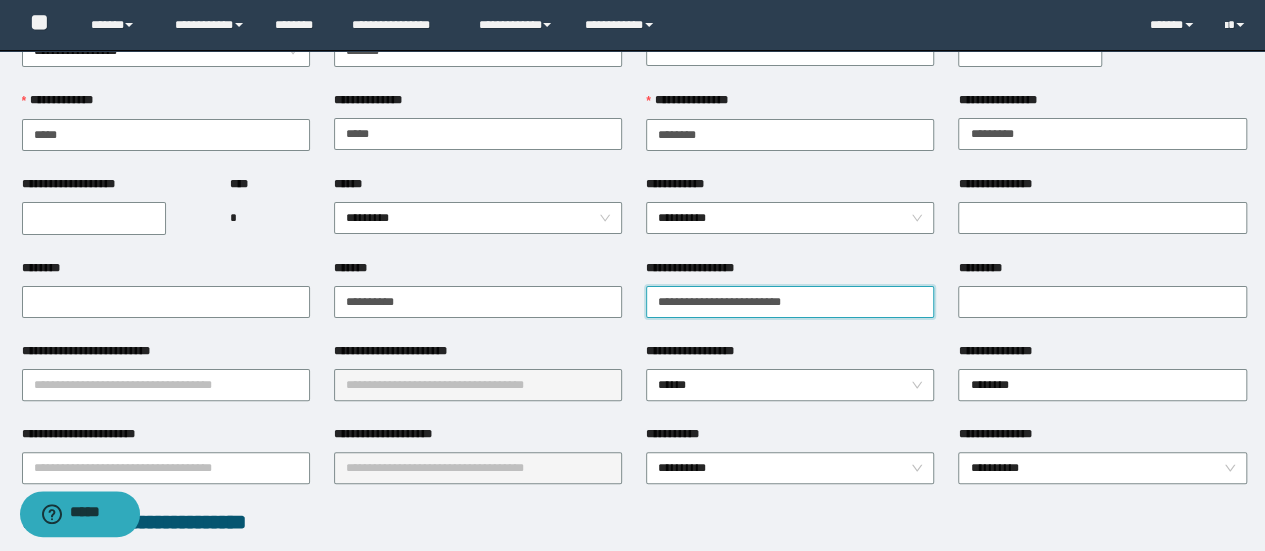 paste on "**********" 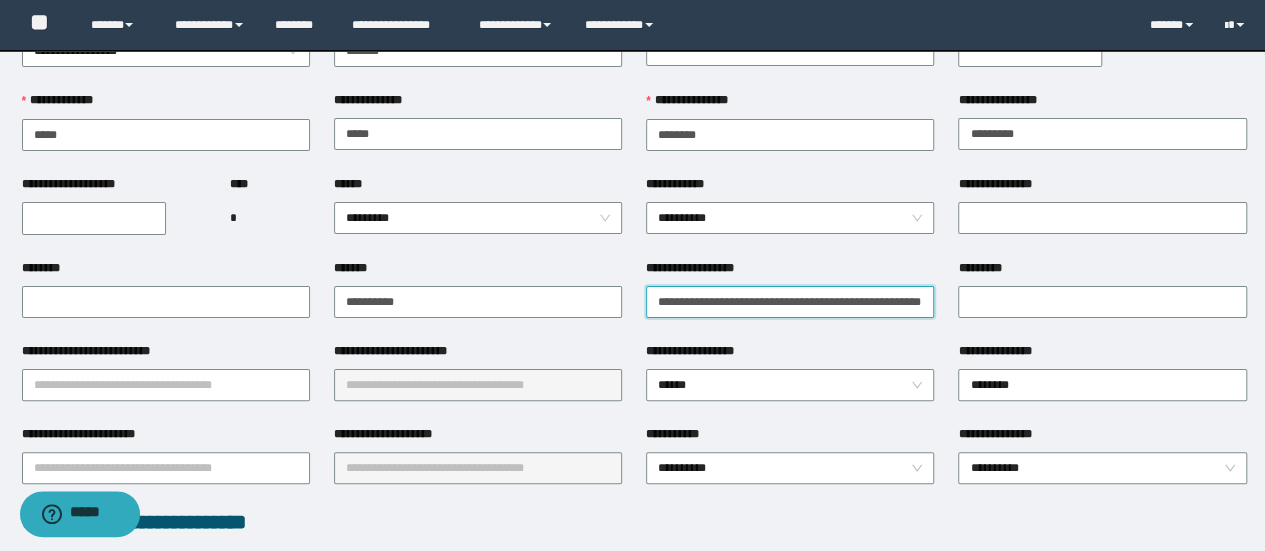 scroll, scrollTop: 0, scrollLeft: 0, axis: both 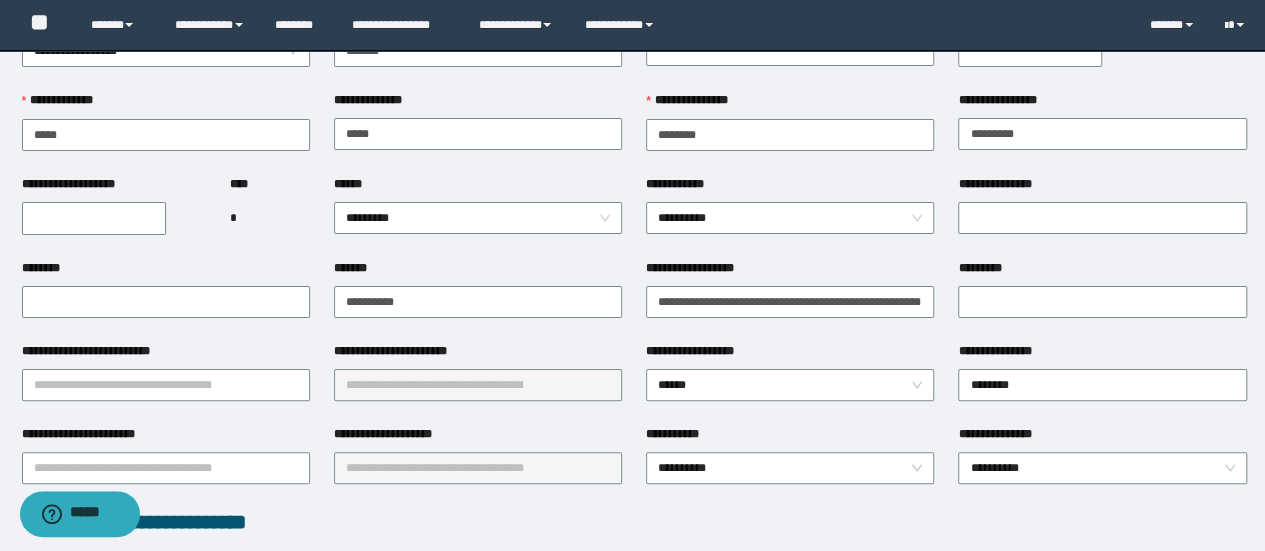 click on "**********" at bounding box center (790, 466) 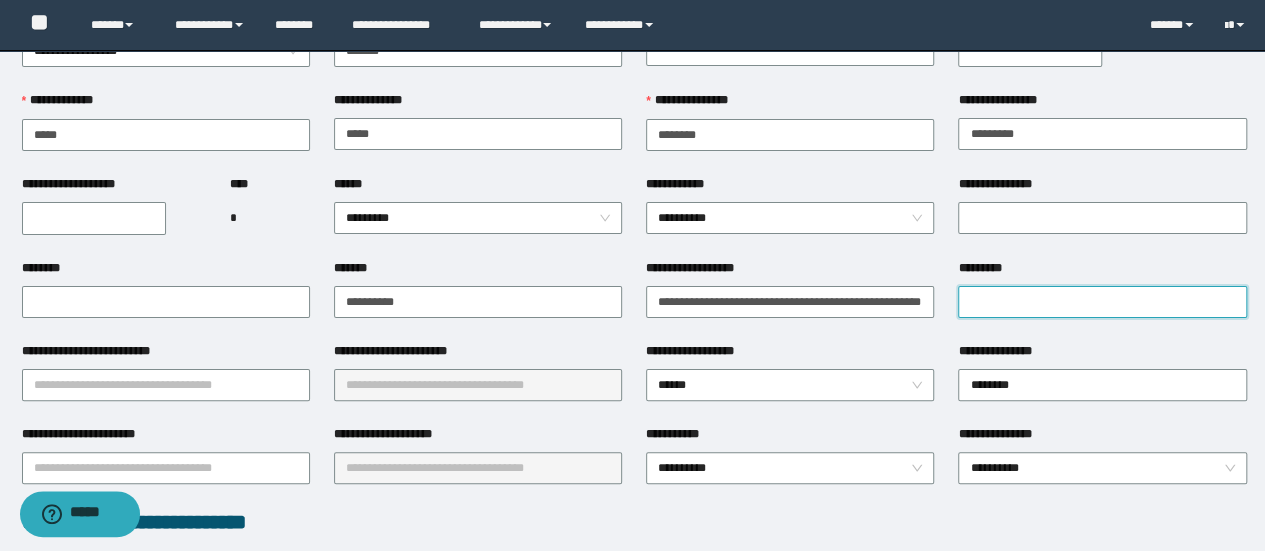 click on "*********" at bounding box center (1102, 302) 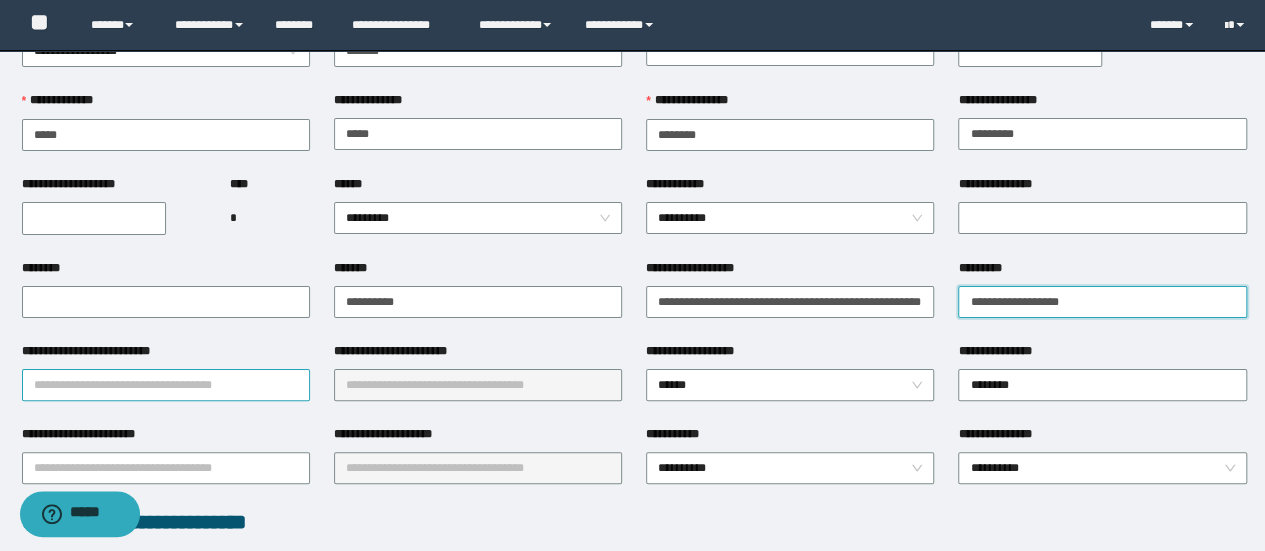 type on "**********" 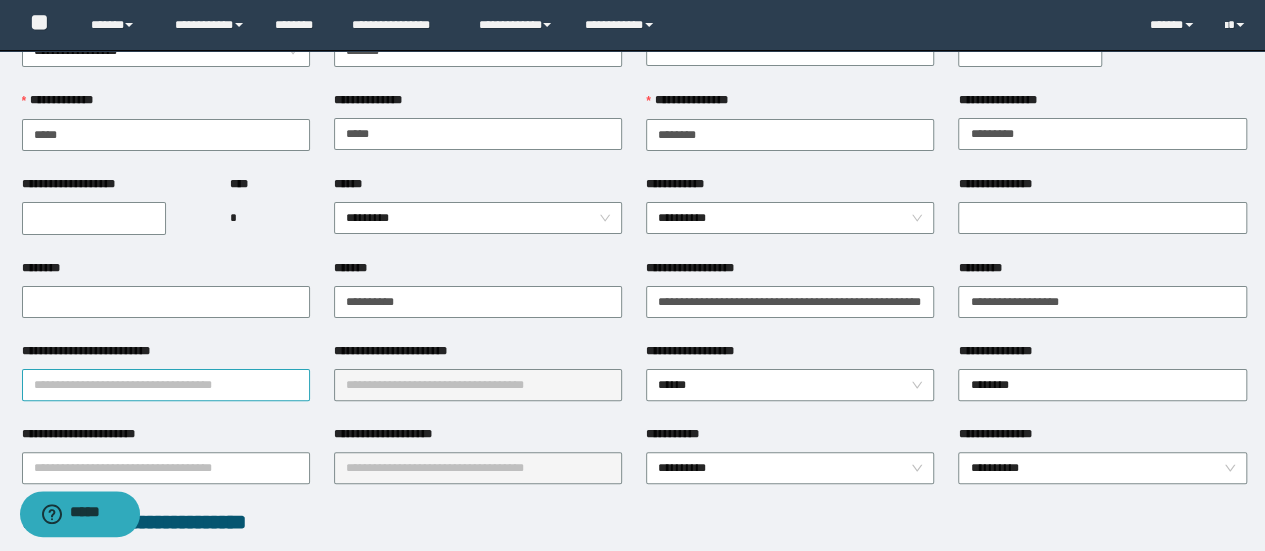 click on "**********" at bounding box center (166, 385) 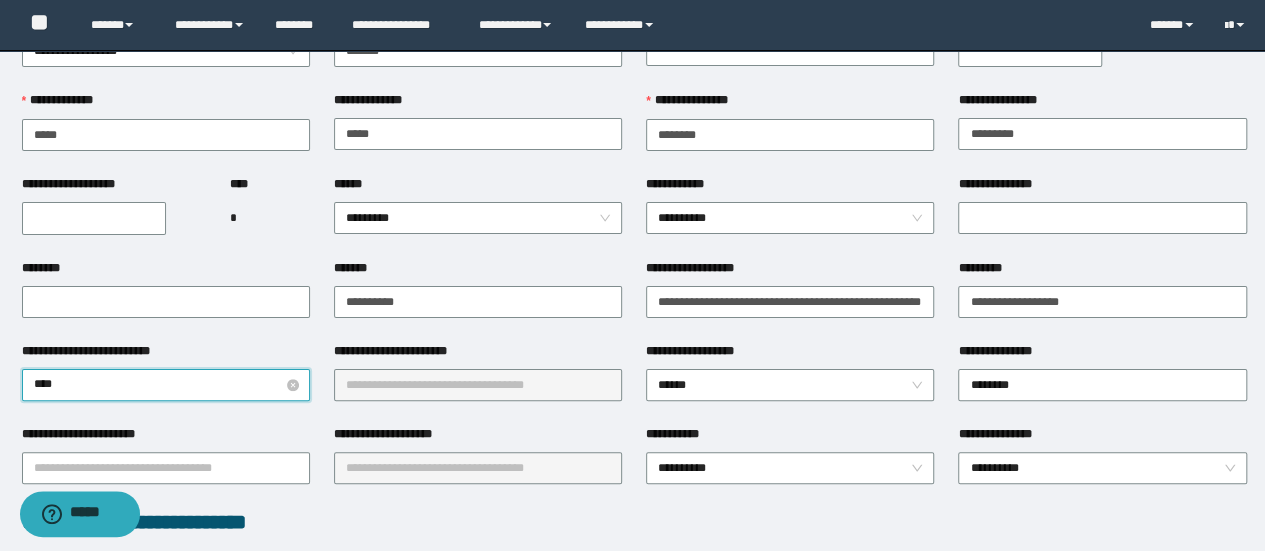 type on "*****" 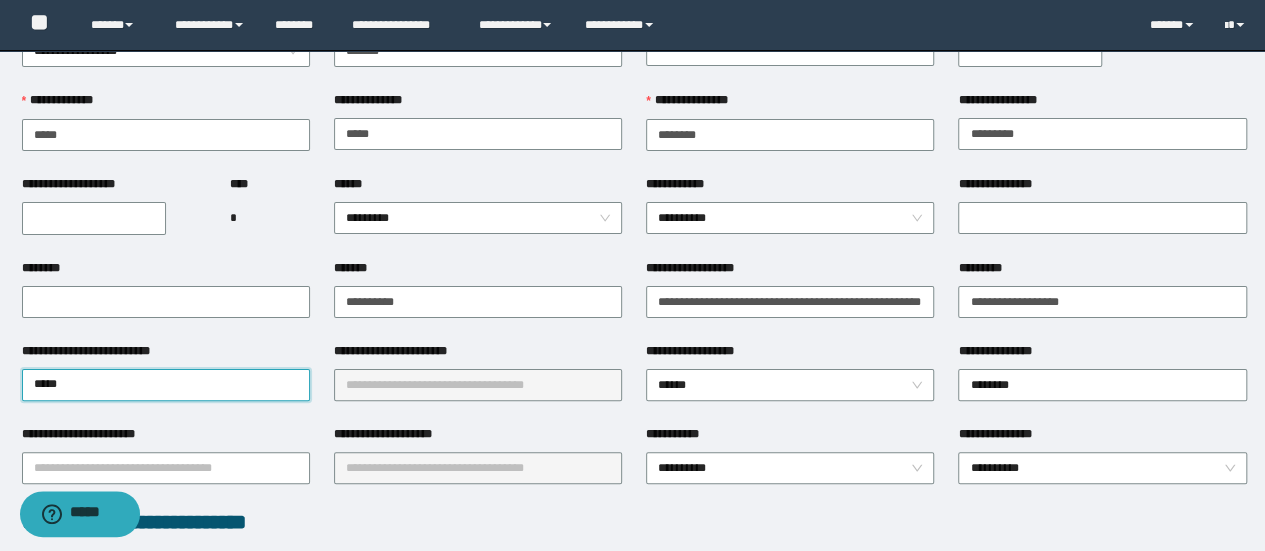 click on "**********" at bounding box center (634, 738) 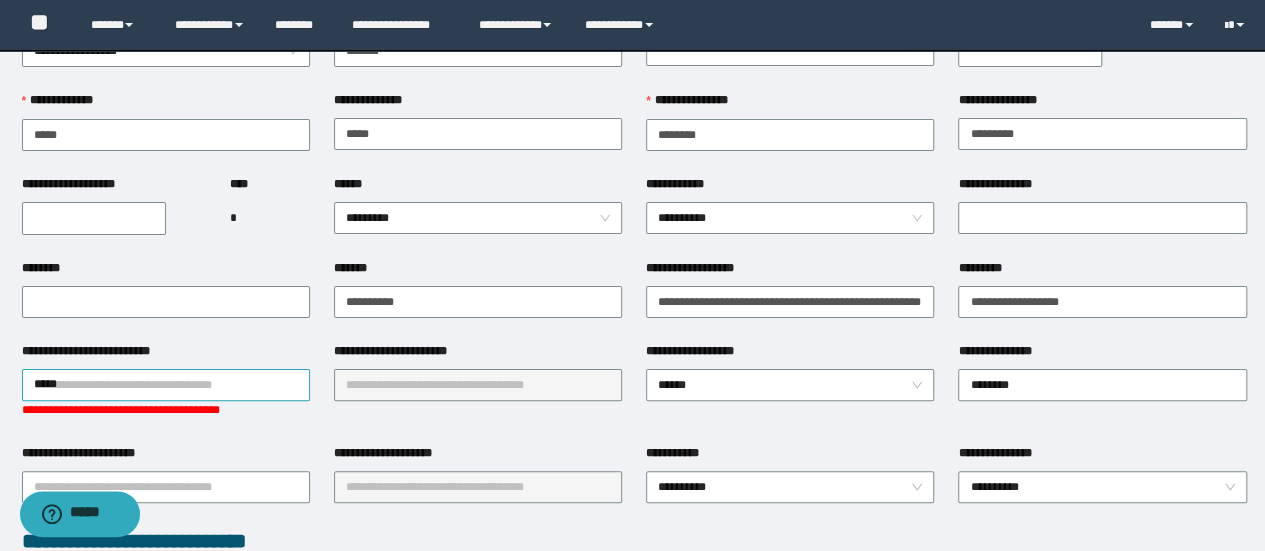 click on "*****" at bounding box center (166, 385) 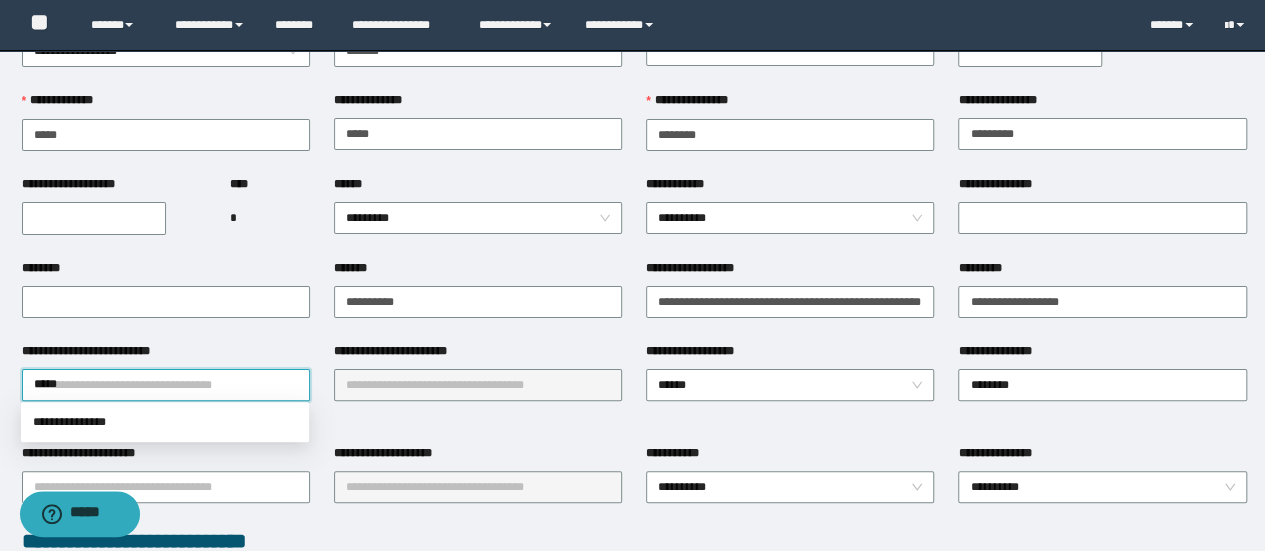 click on "**********" at bounding box center [165, 422] 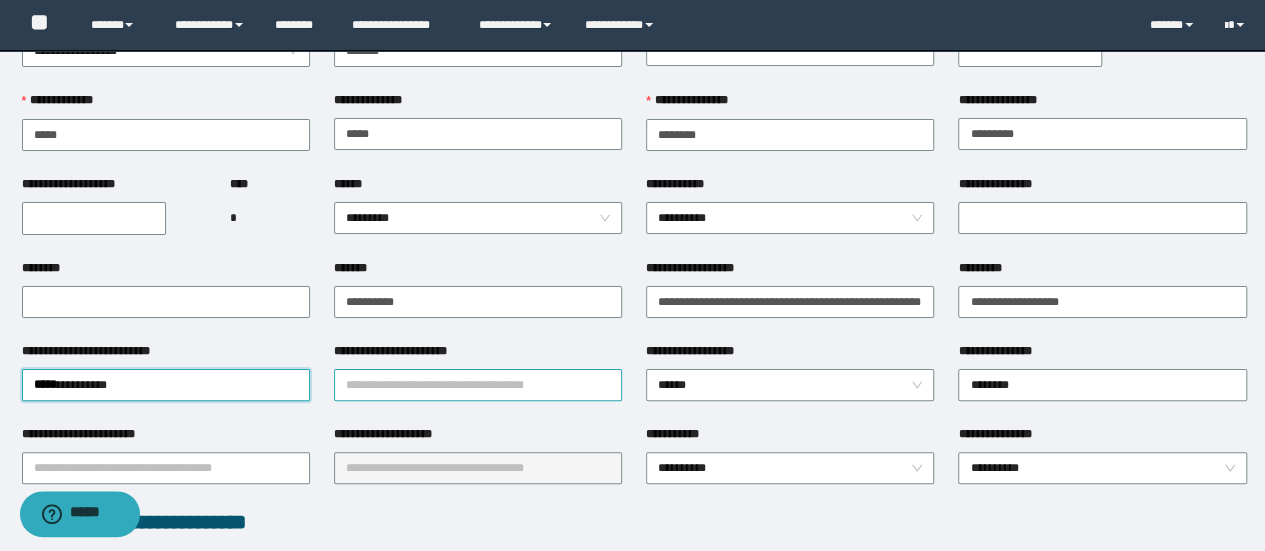 drag, startPoint x: 443, startPoint y: 388, endPoint x: 456, endPoint y: 383, distance: 13.928389 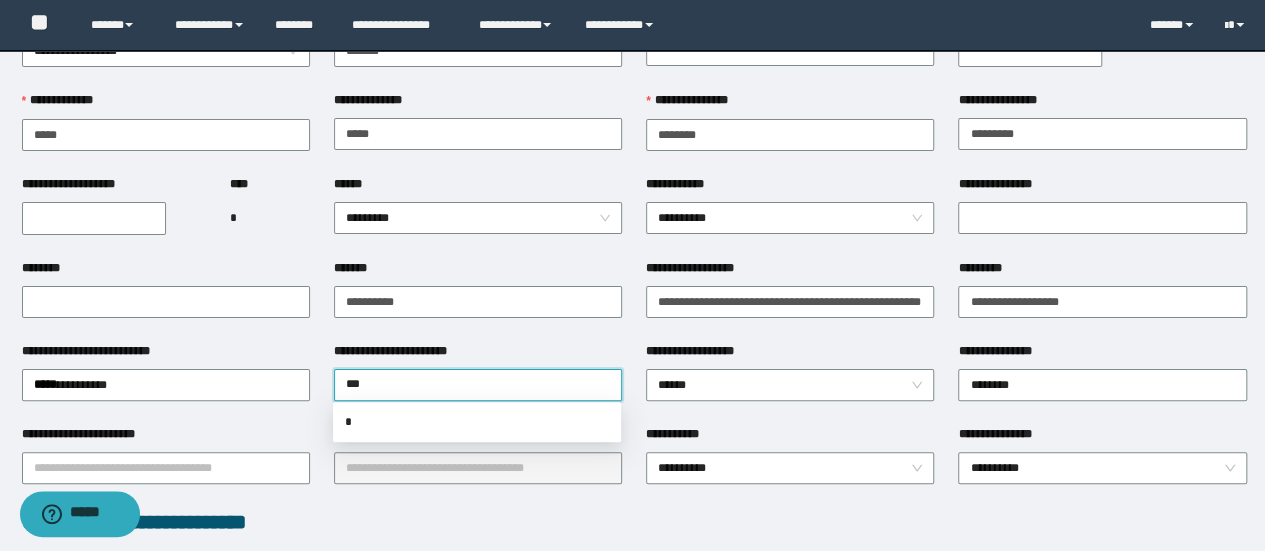 type on "****" 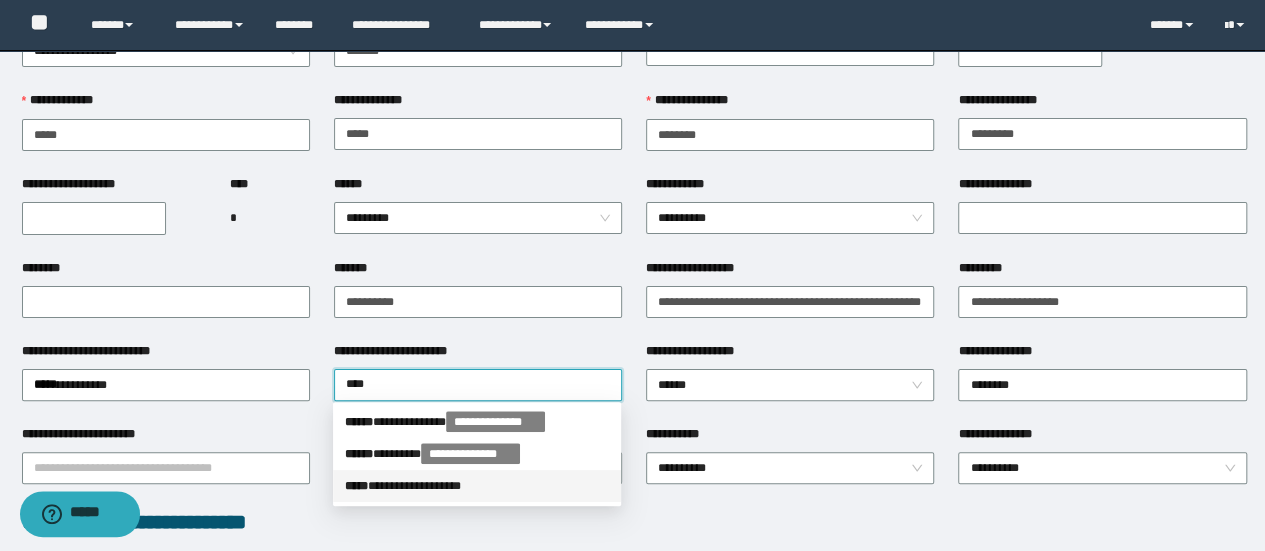 click on "**********" at bounding box center (477, 486) 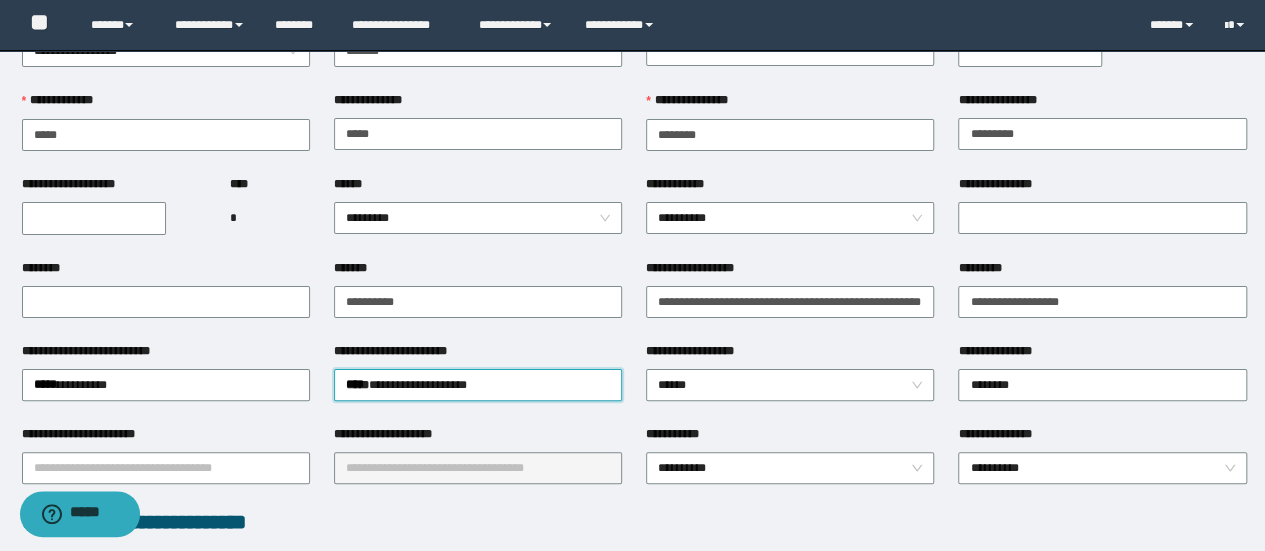 type 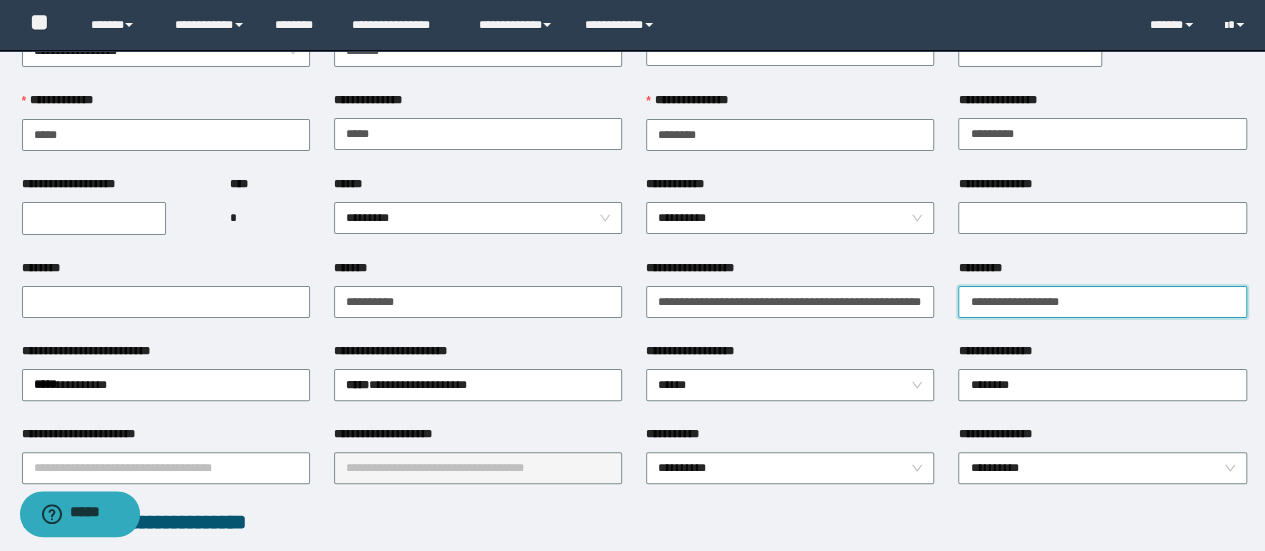 click on "**********" at bounding box center [1102, 302] 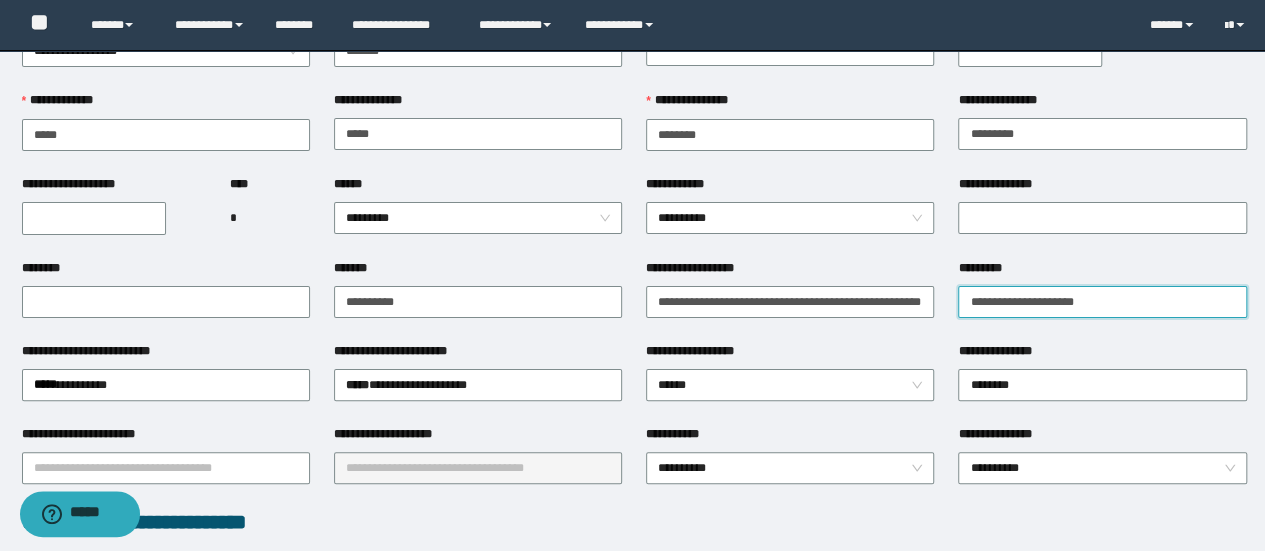 type on "**********" 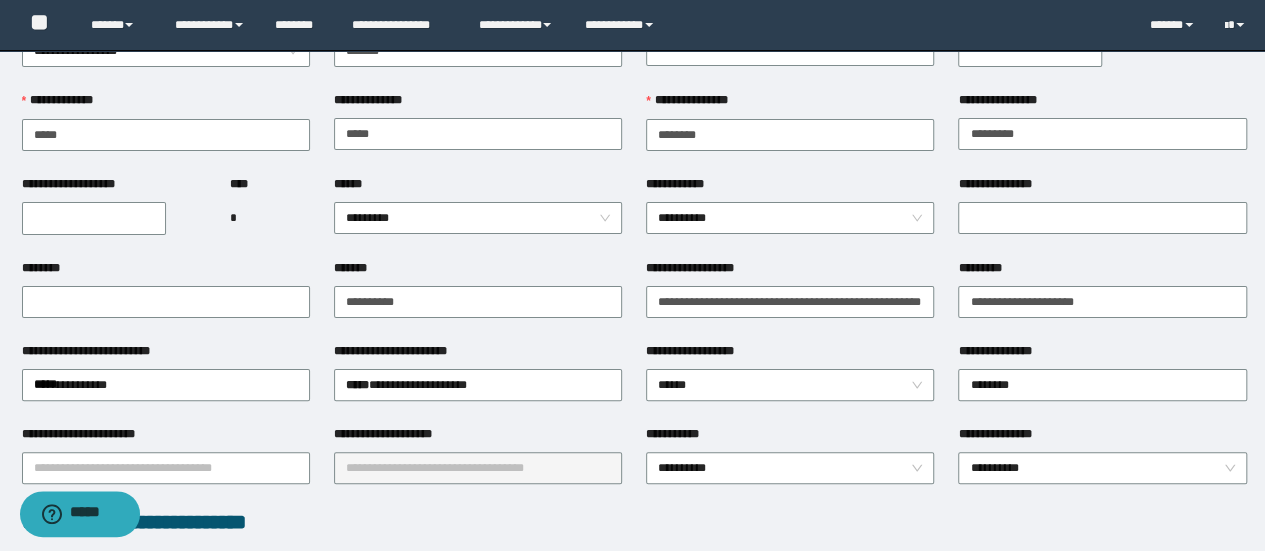 click on "**********" at bounding box center (790, 466) 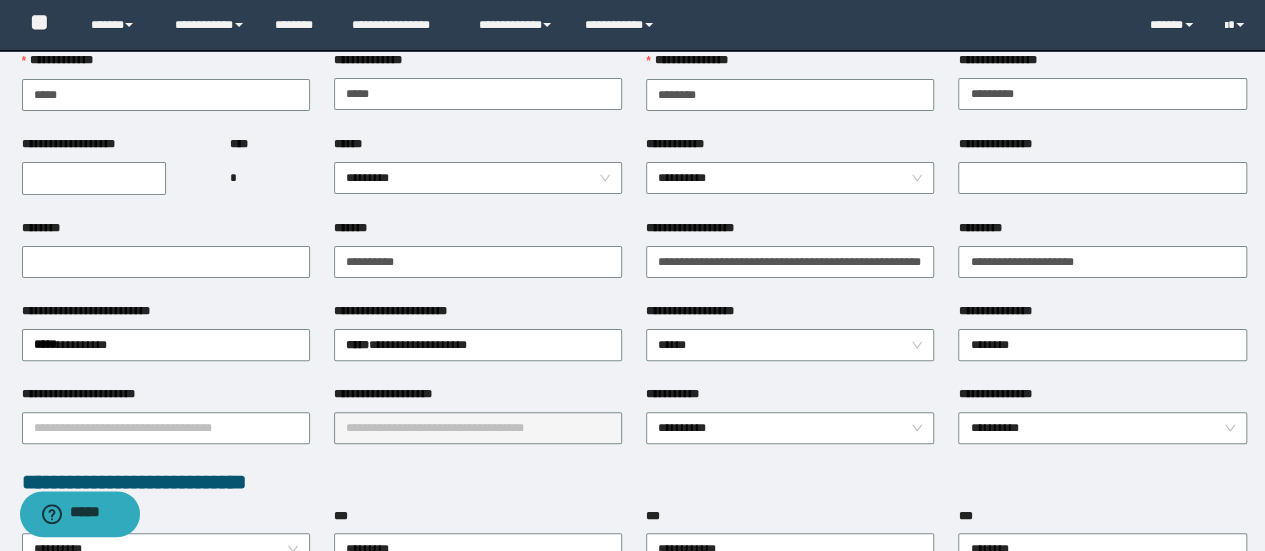 scroll, scrollTop: 0, scrollLeft: 0, axis: both 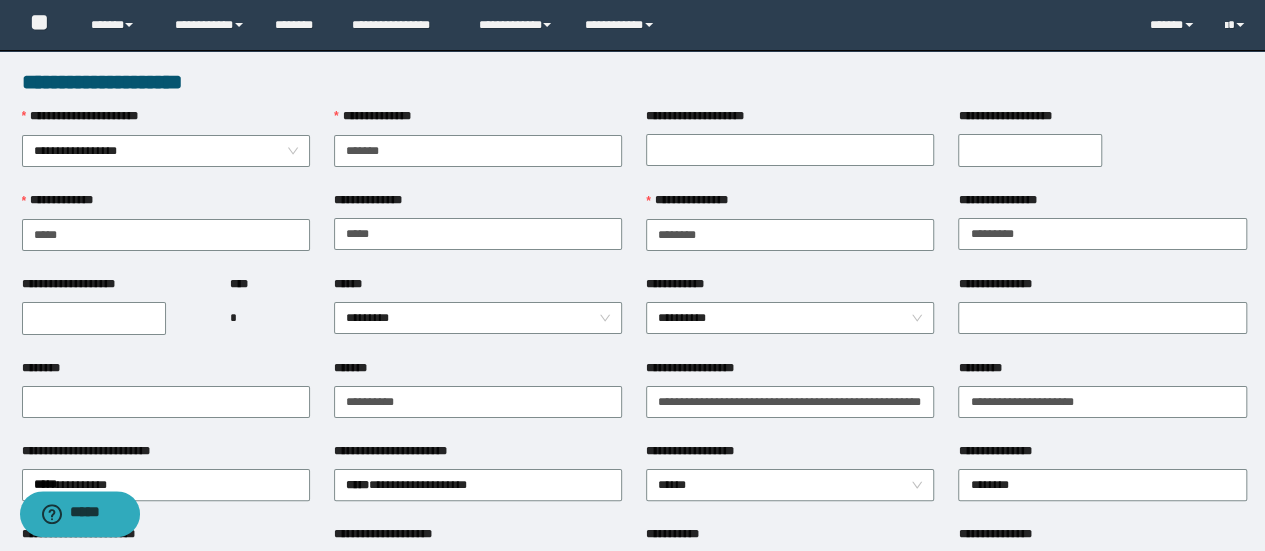 click on "**********" at bounding box center [94, 318] 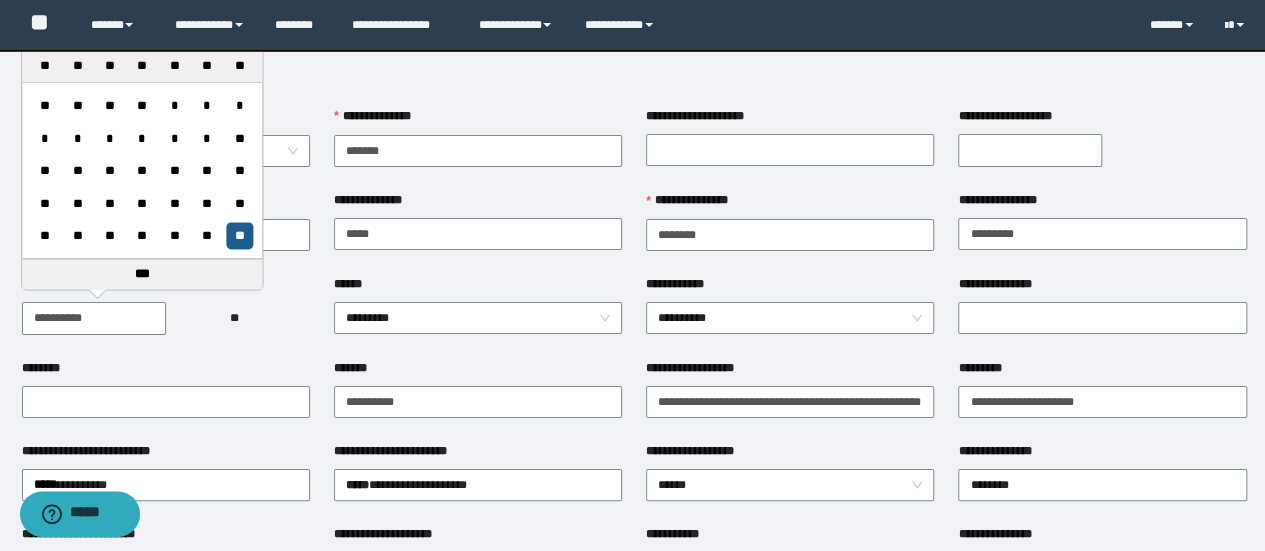 type on "**********" 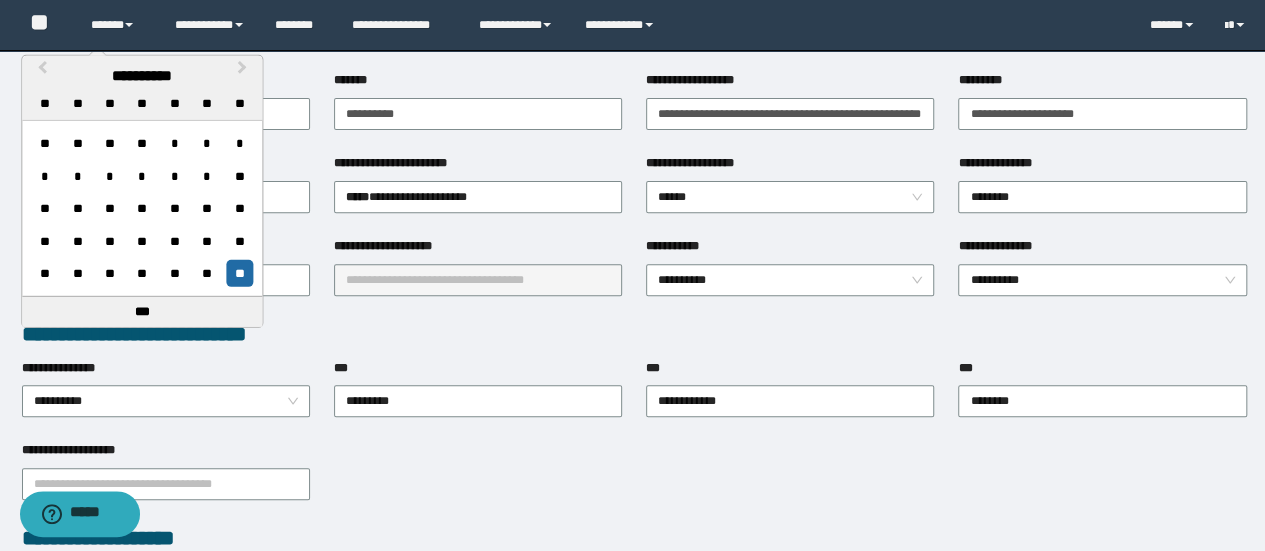 scroll, scrollTop: 300, scrollLeft: 0, axis: vertical 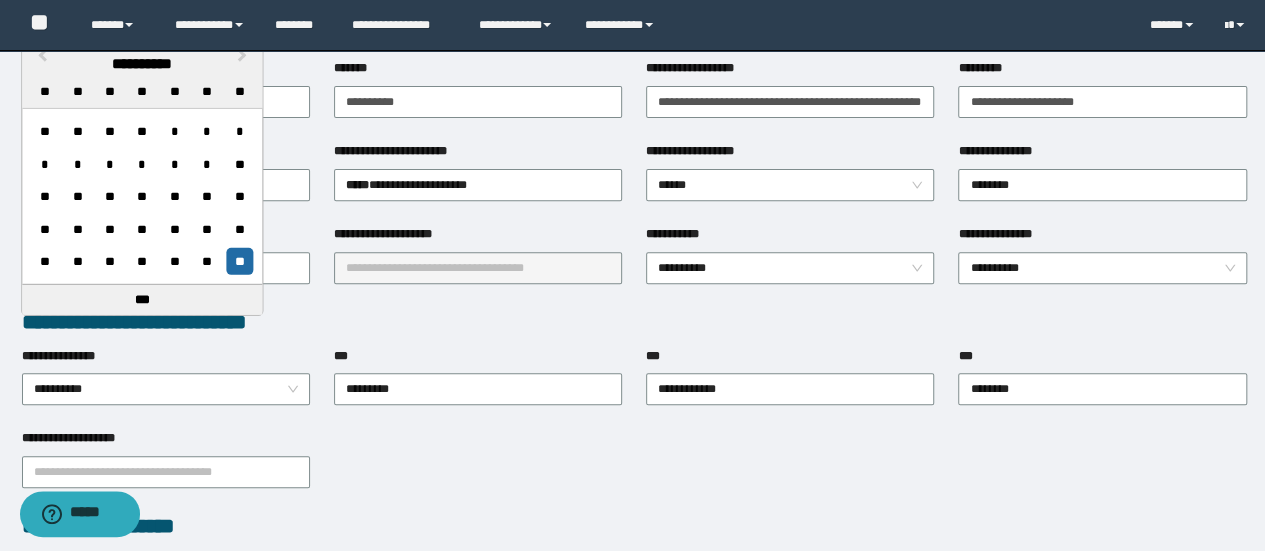 click on "**********" at bounding box center (634, 322) 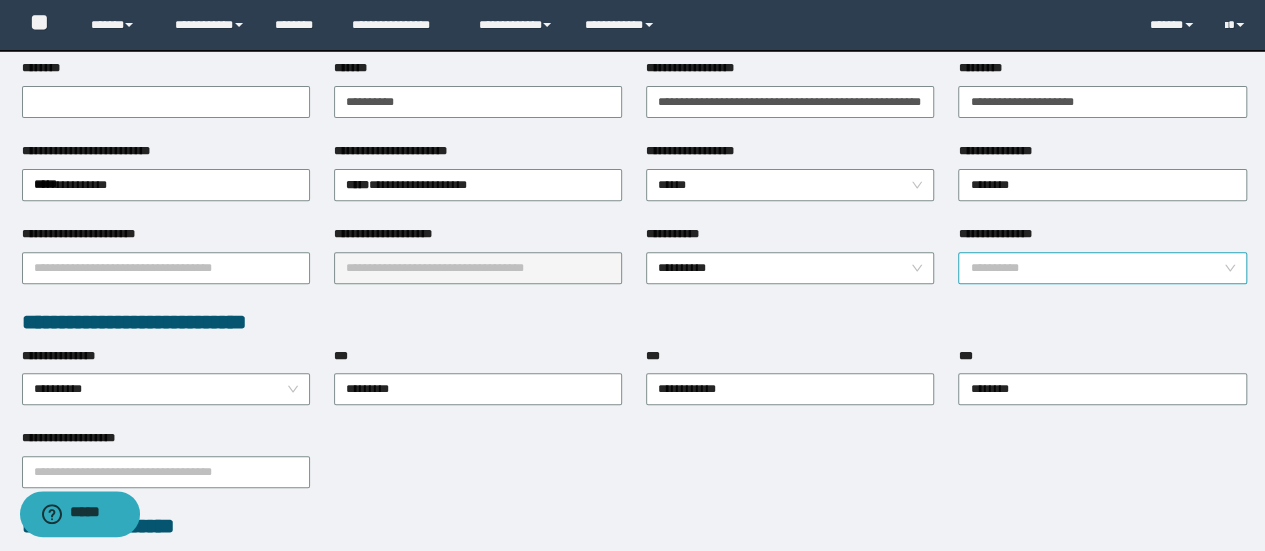 click on "**********" at bounding box center [1102, 268] 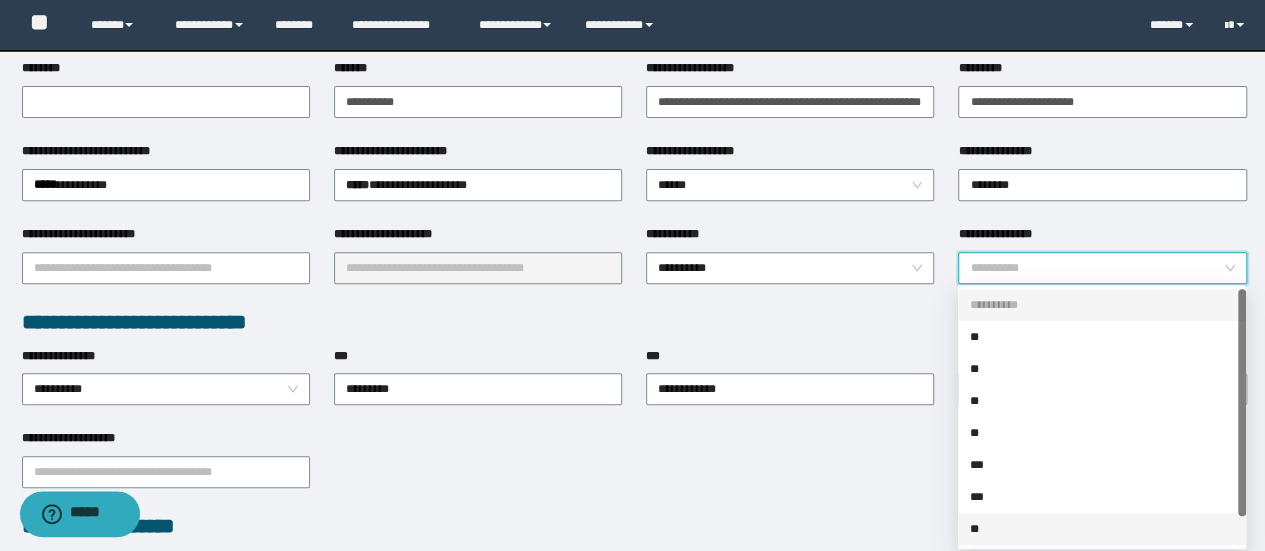click on "**" at bounding box center [1102, 529] 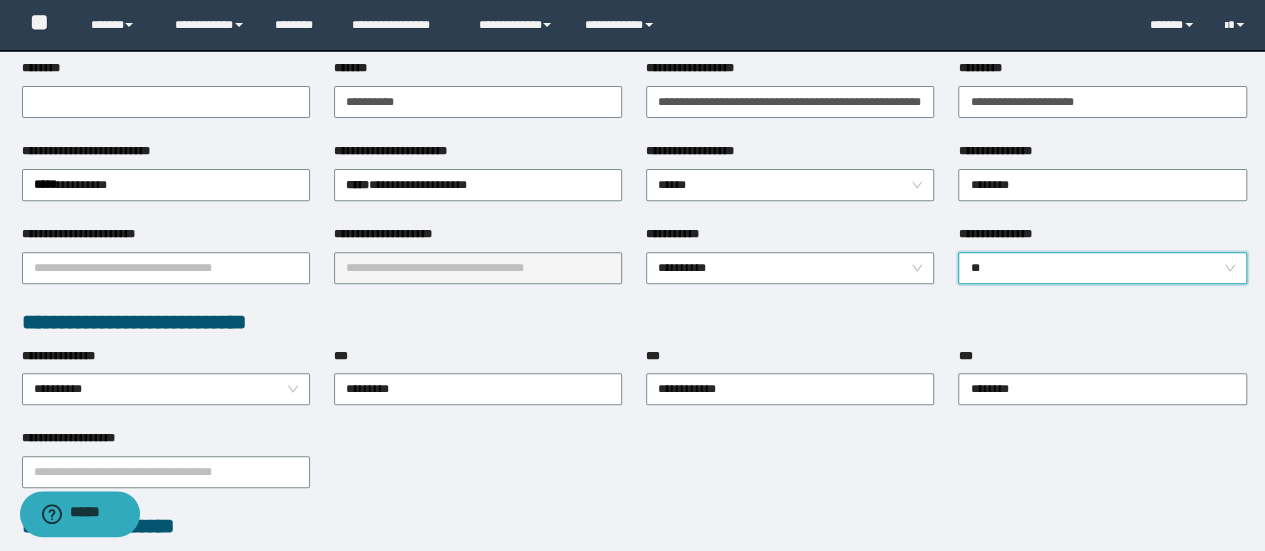 click on "**********" at bounding box center [634, 322] 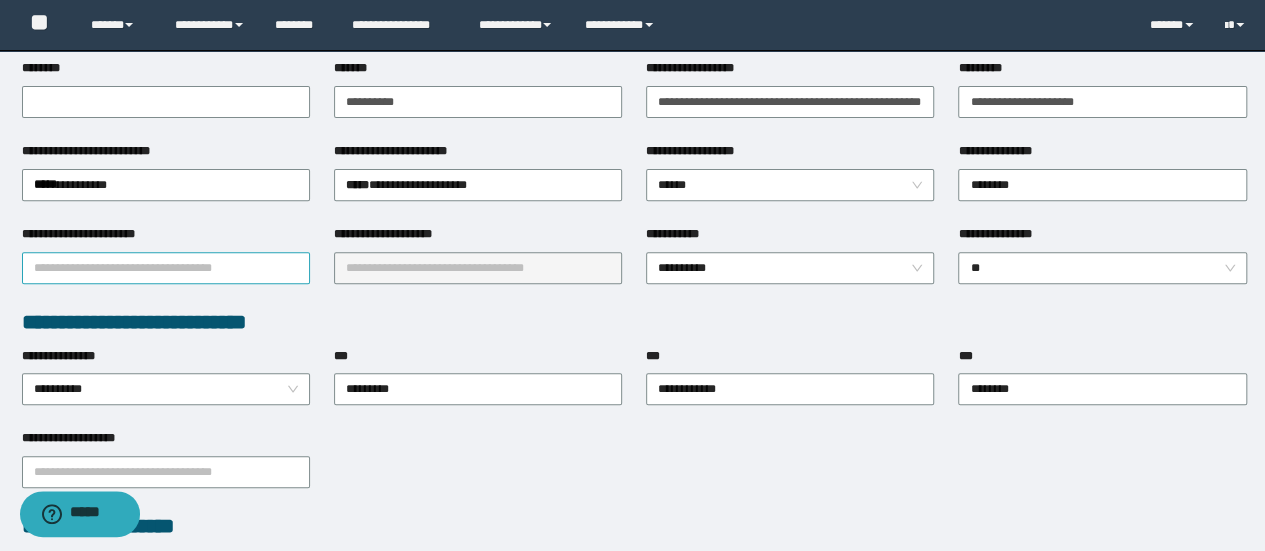 click on "**********" at bounding box center [166, 268] 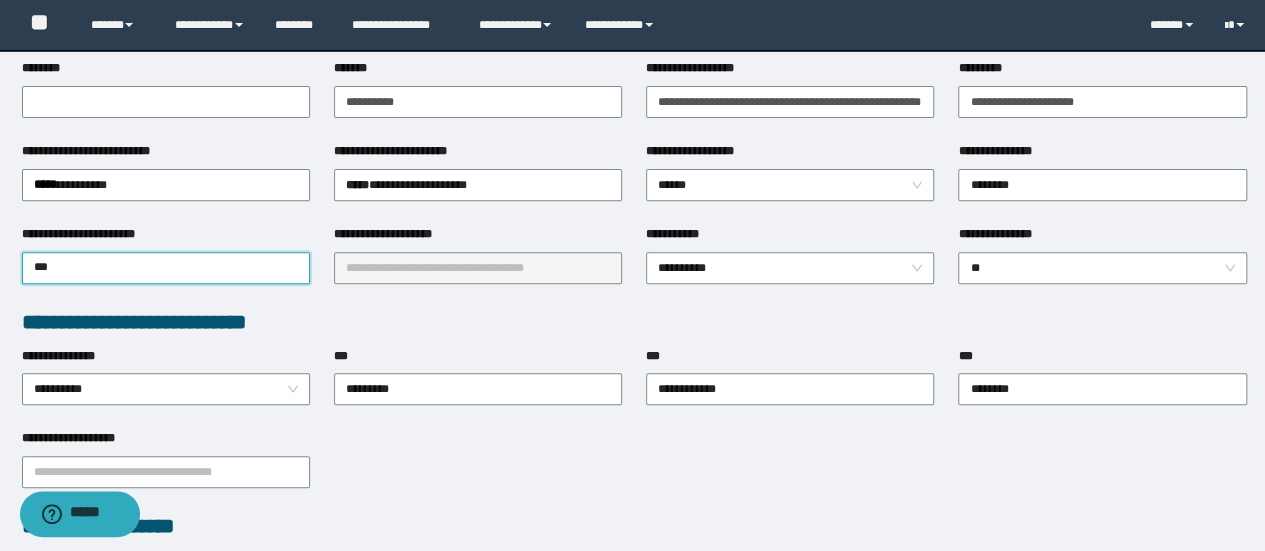 type on "****" 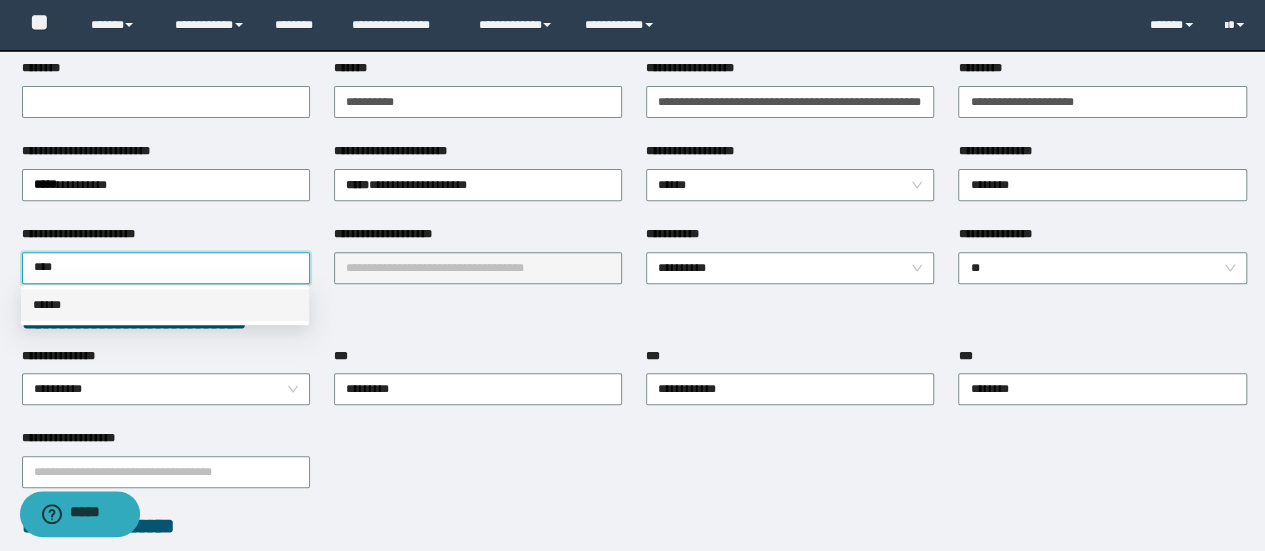 click on "******" at bounding box center (165, 305) 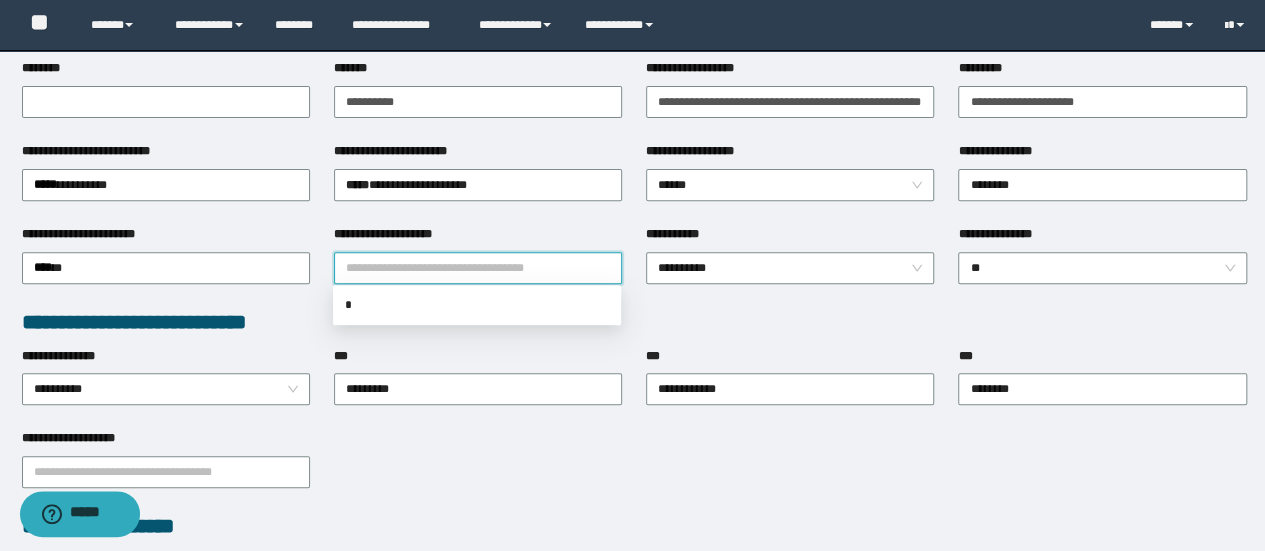 click on "**********" at bounding box center (478, 268) 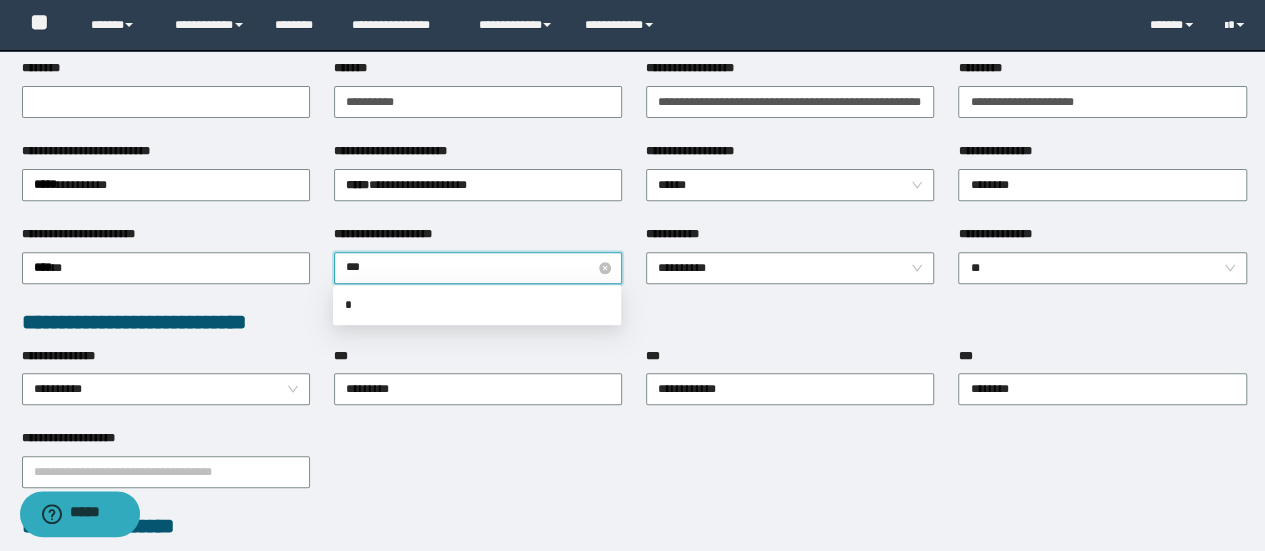 type on "****" 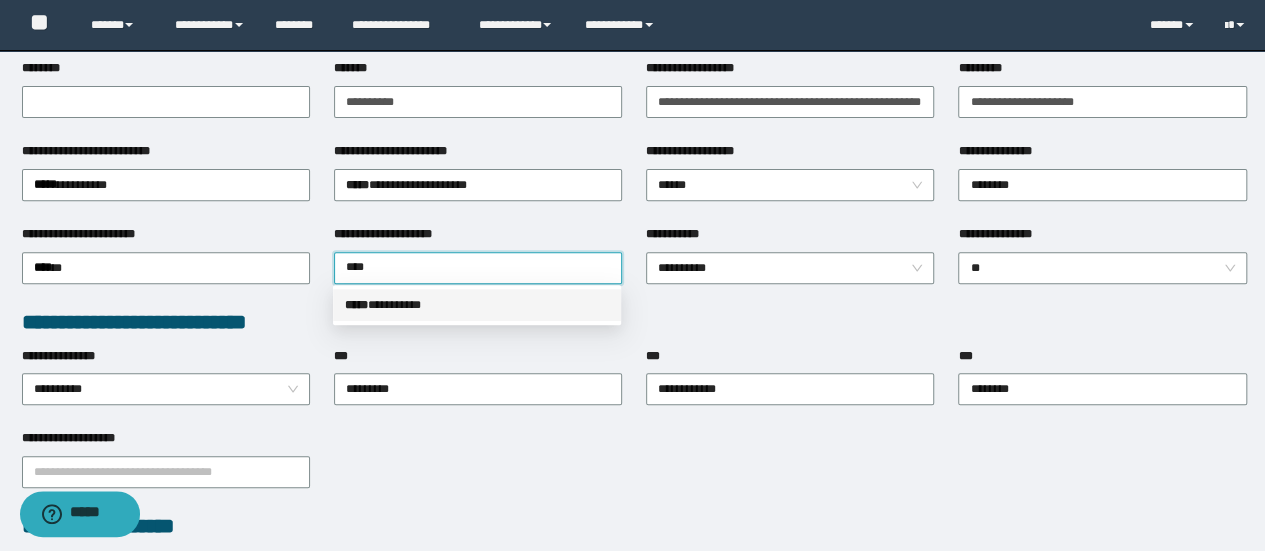 click on "***** * ********" at bounding box center (477, 305) 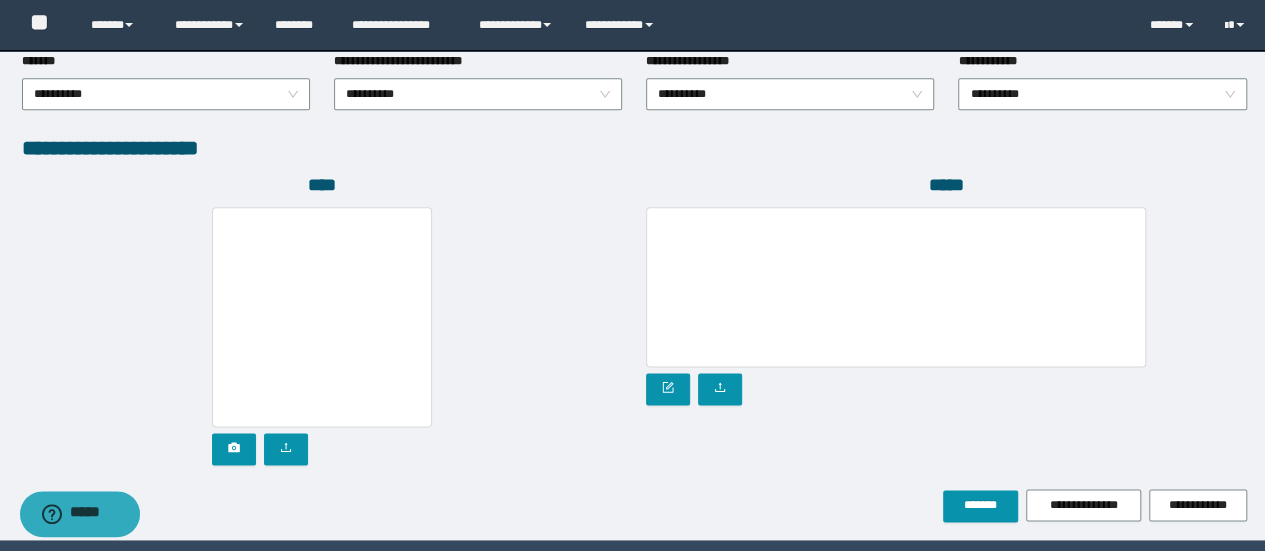 scroll, scrollTop: 1150, scrollLeft: 0, axis: vertical 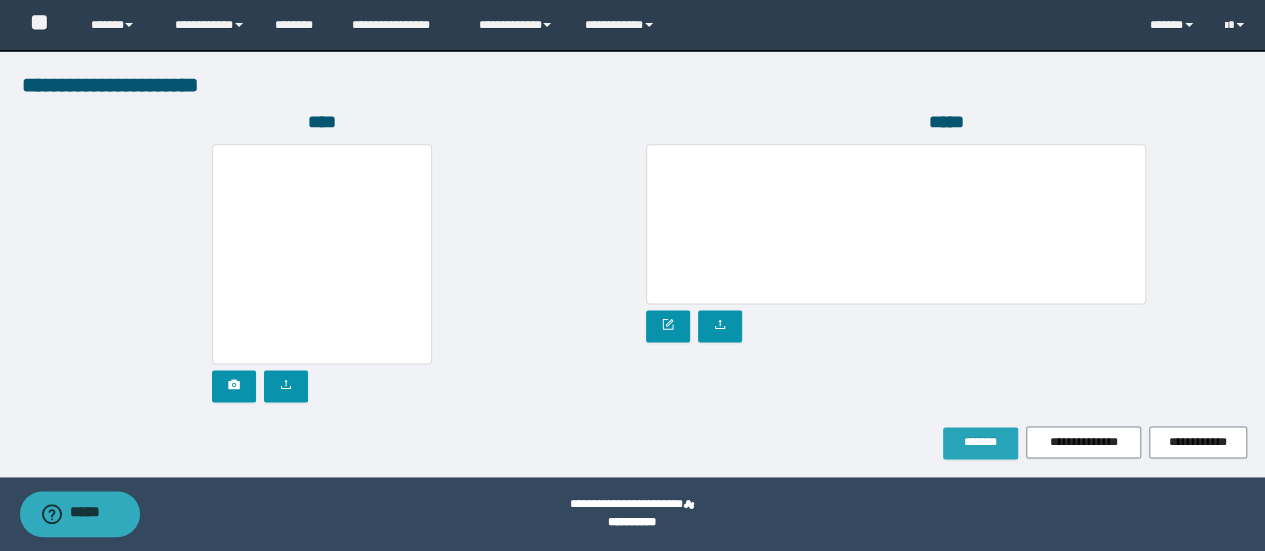 click on "*******" at bounding box center [980, 442] 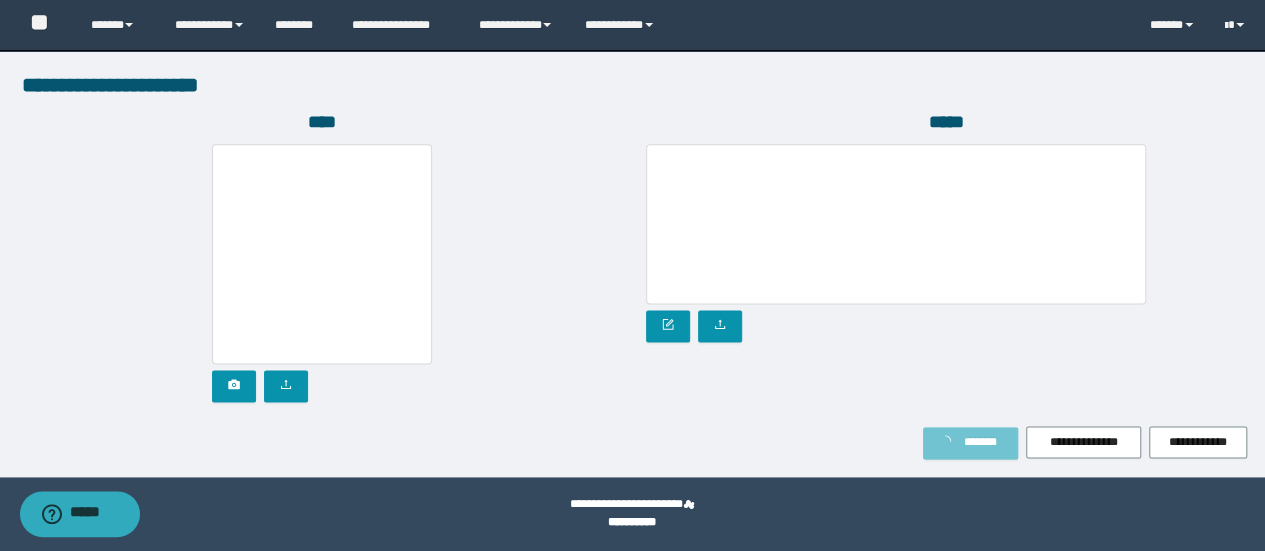 type 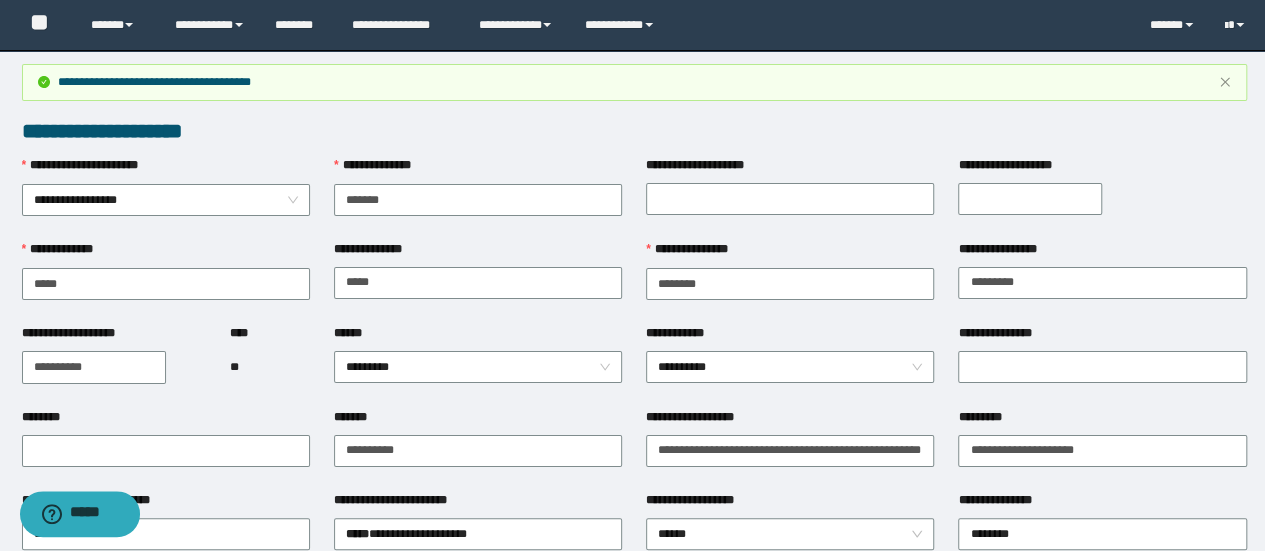 scroll, scrollTop: 2, scrollLeft: 0, axis: vertical 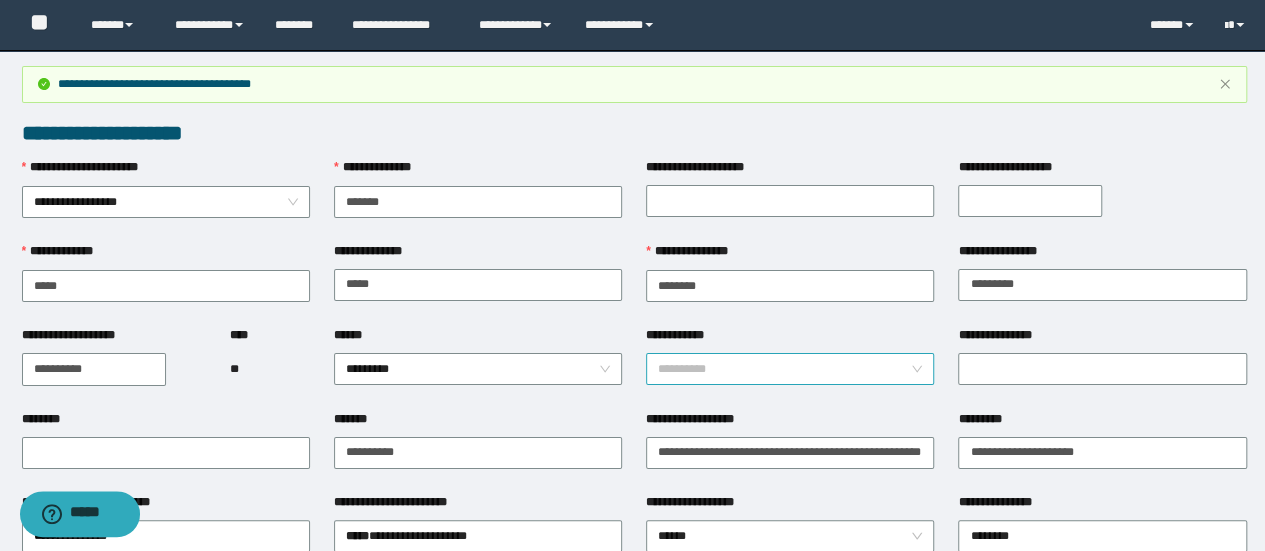 click on "**********" at bounding box center (790, 369) 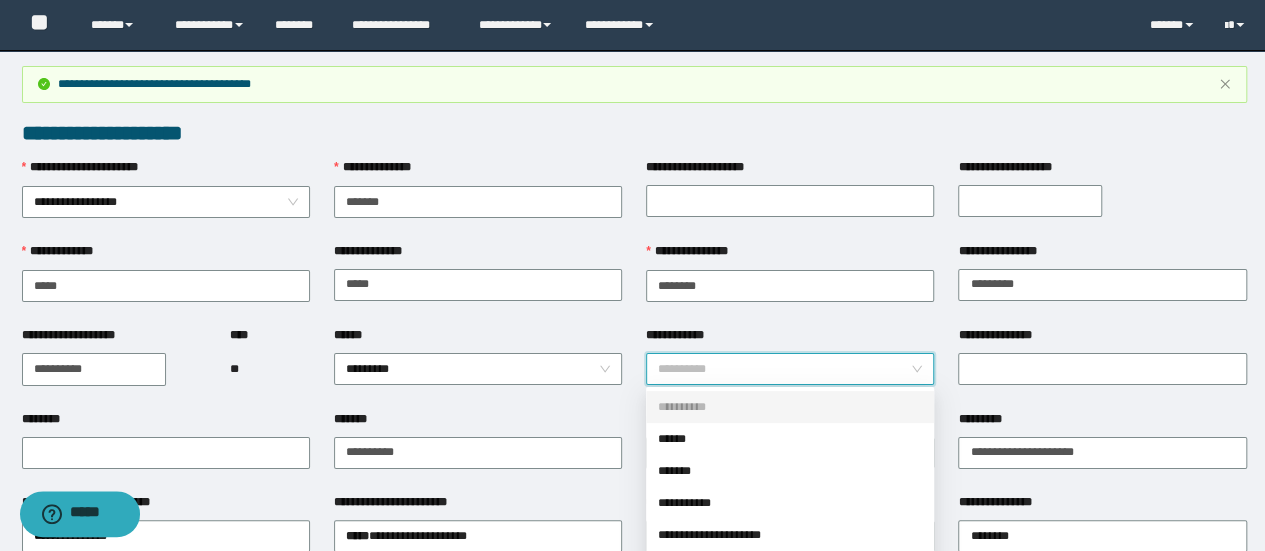 click on "******" at bounding box center (790, 439) 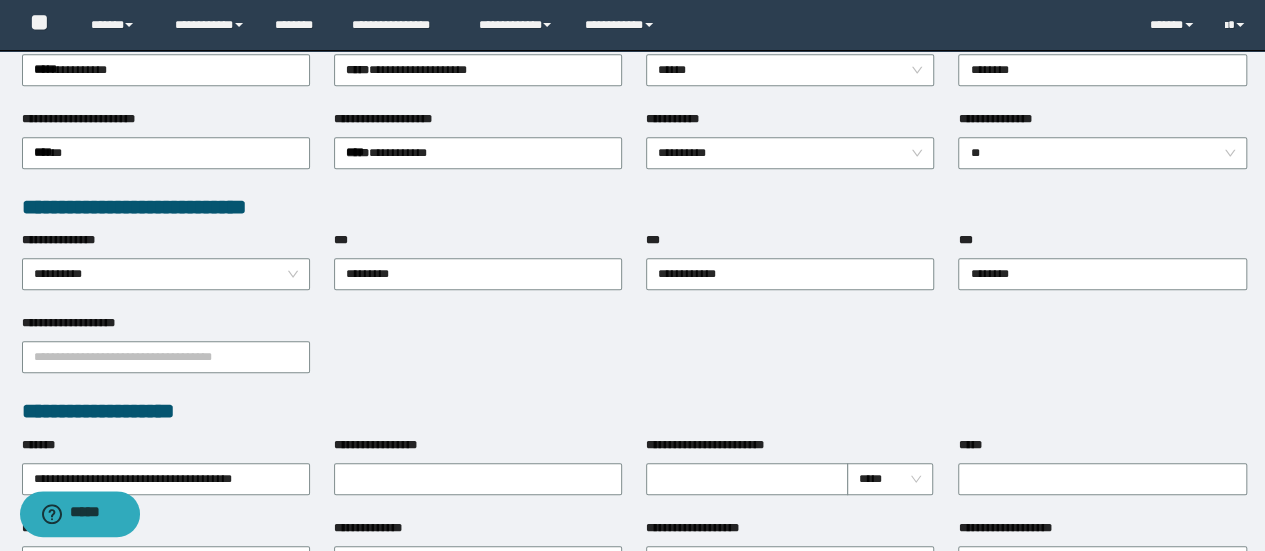 scroll, scrollTop: 502, scrollLeft: 0, axis: vertical 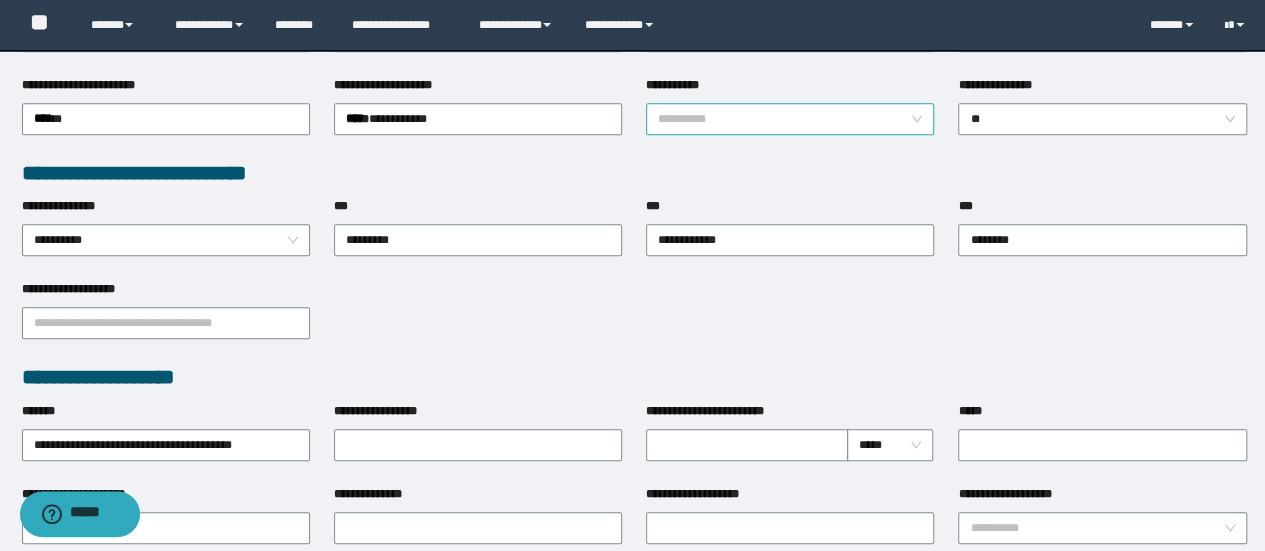 click on "**********" at bounding box center (790, 119) 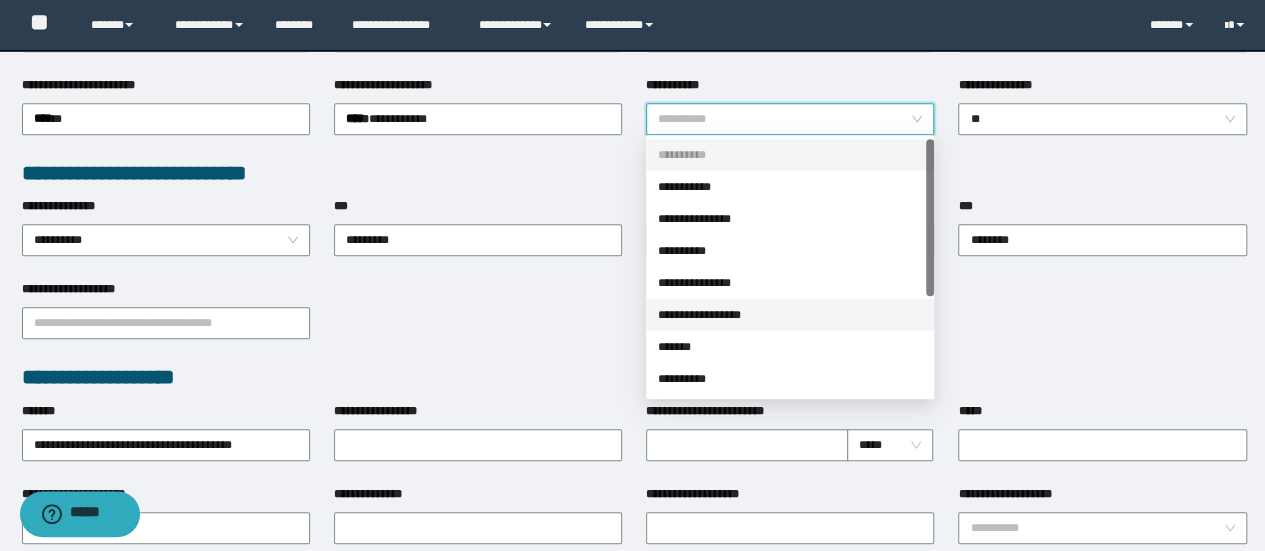 click on "**********" at bounding box center [790, 315] 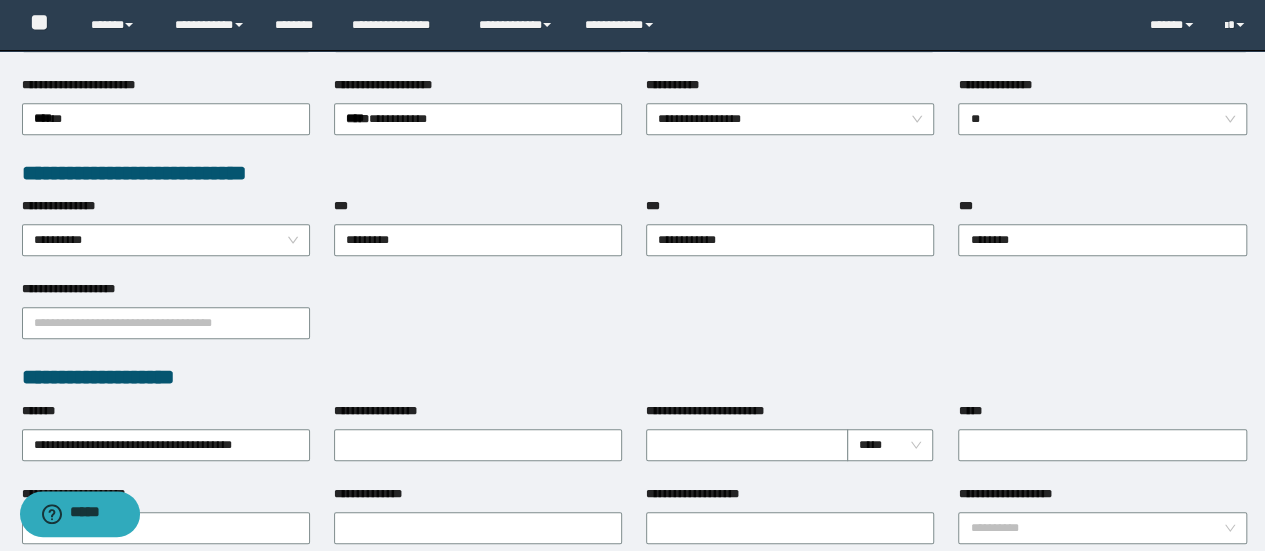 click on "**********" at bounding box center [634, 321] 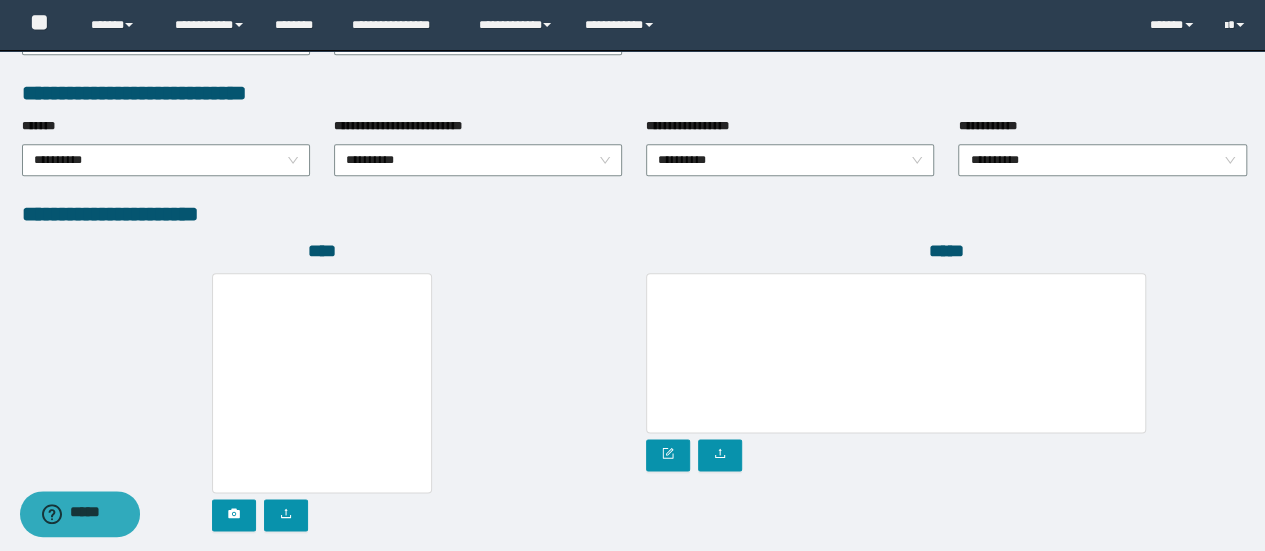 scroll, scrollTop: 1255, scrollLeft: 0, axis: vertical 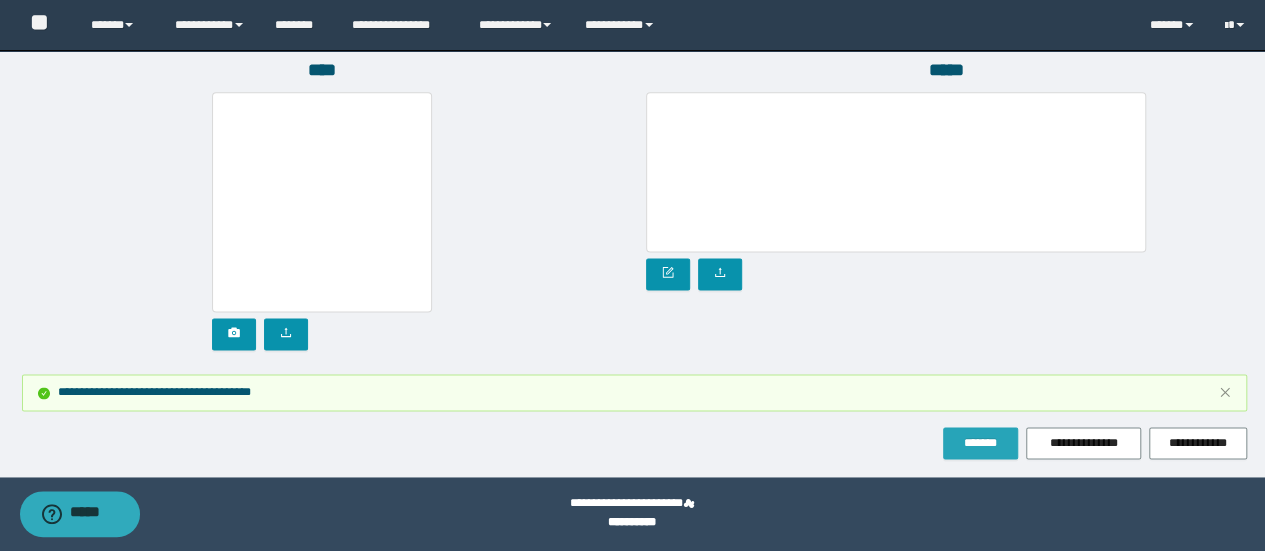 click on "*******" at bounding box center [980, 443] 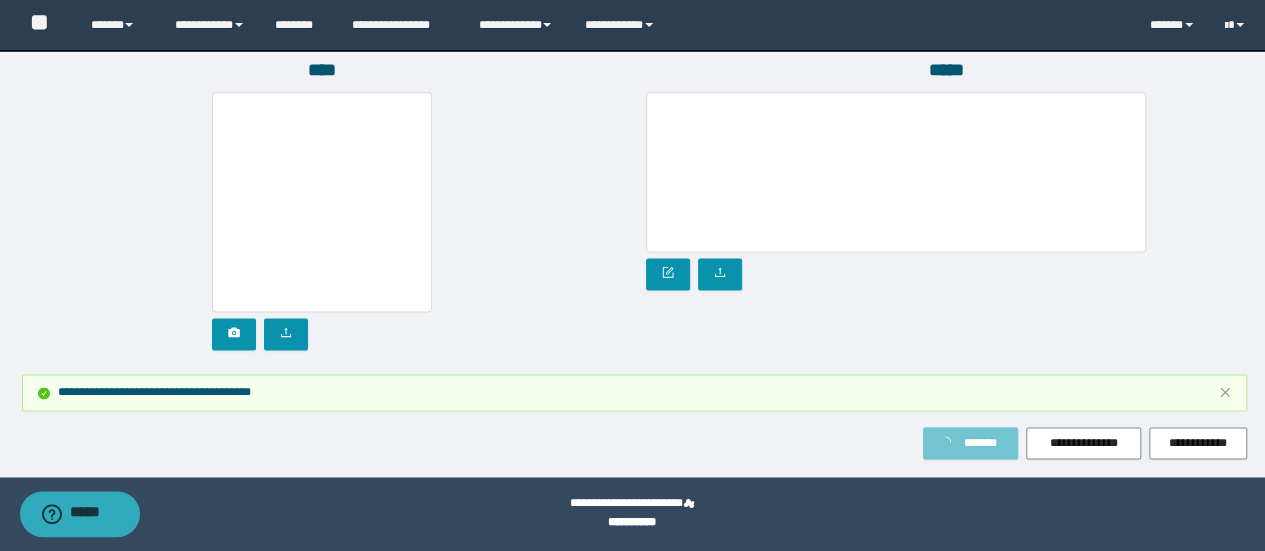click on "*******" at bounding box center (980, 443) 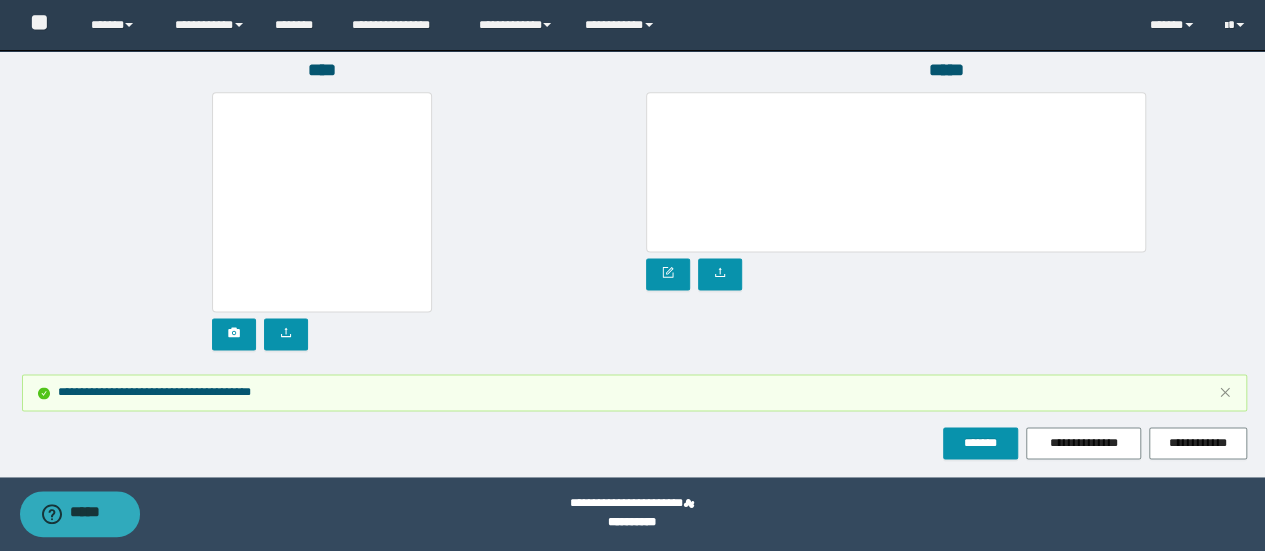click on "**********" at bounding box center [632, -364] 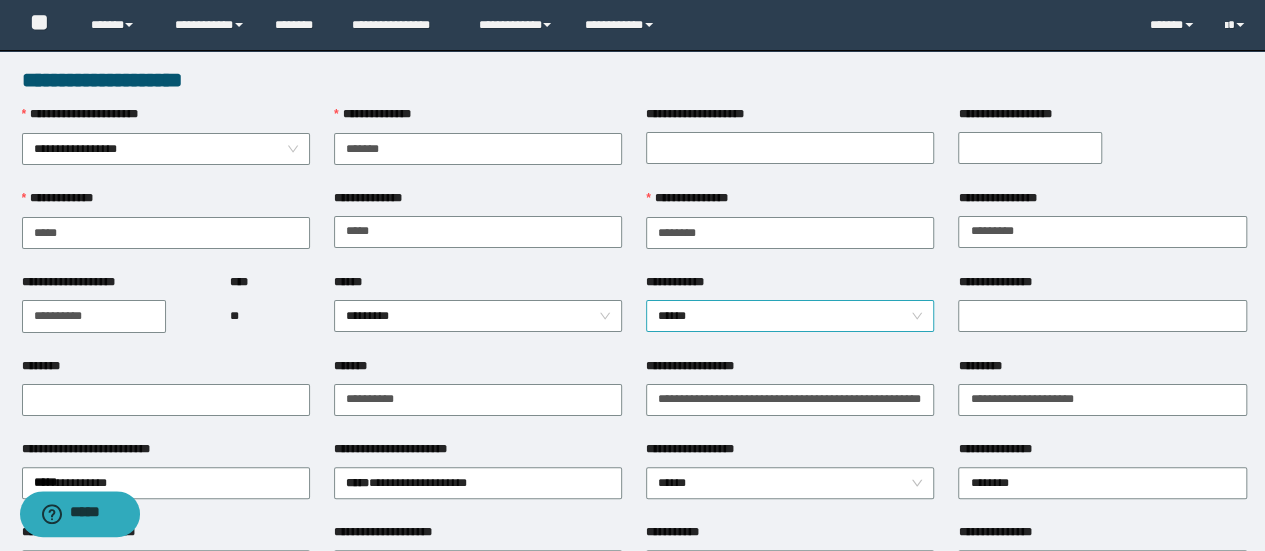 scroll, scrollTop: 100, scrollLeft: 0, axis: vertical 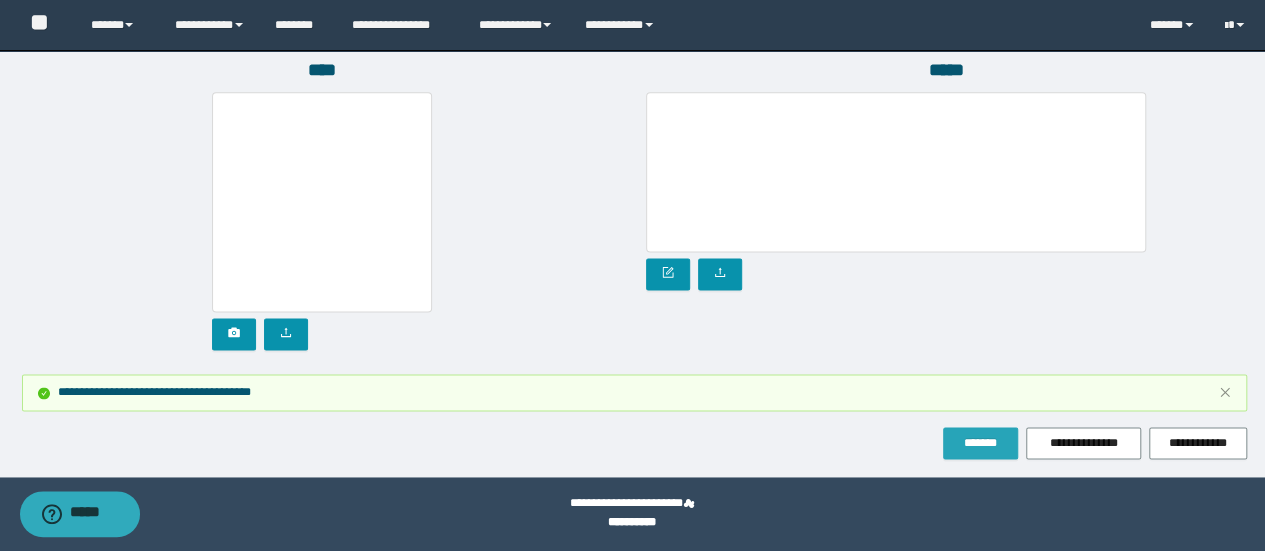drag, startPoint x: 994, startPoint y: 435, endPoint x: 994, endPoint y: 419, distance: 16 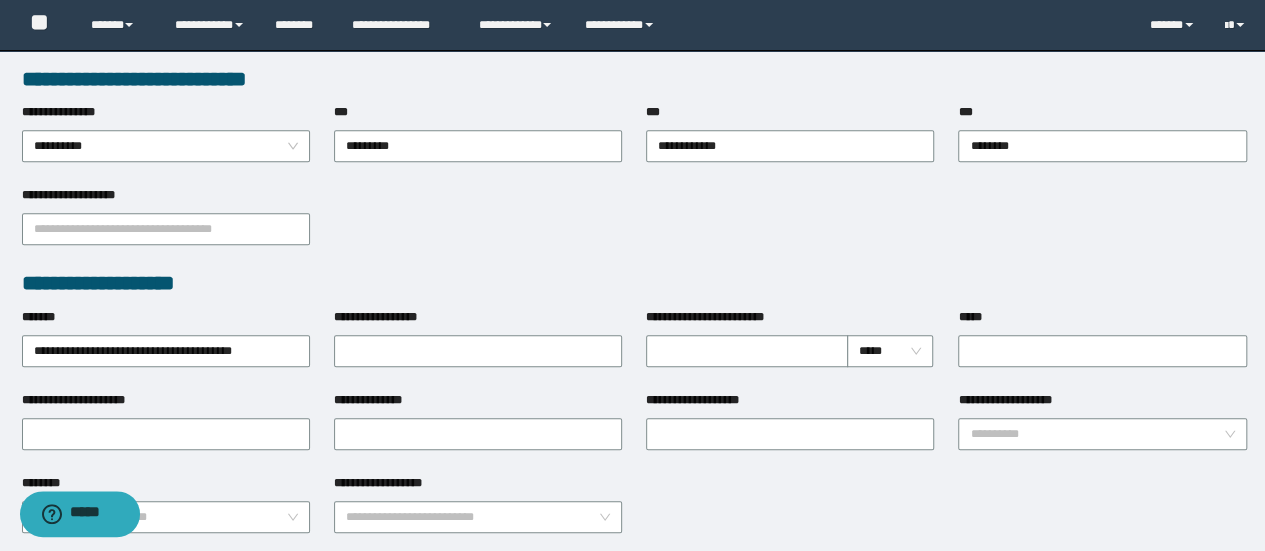 scroll, scrollTop: 755, scrollLeft: 0, axis: vertical 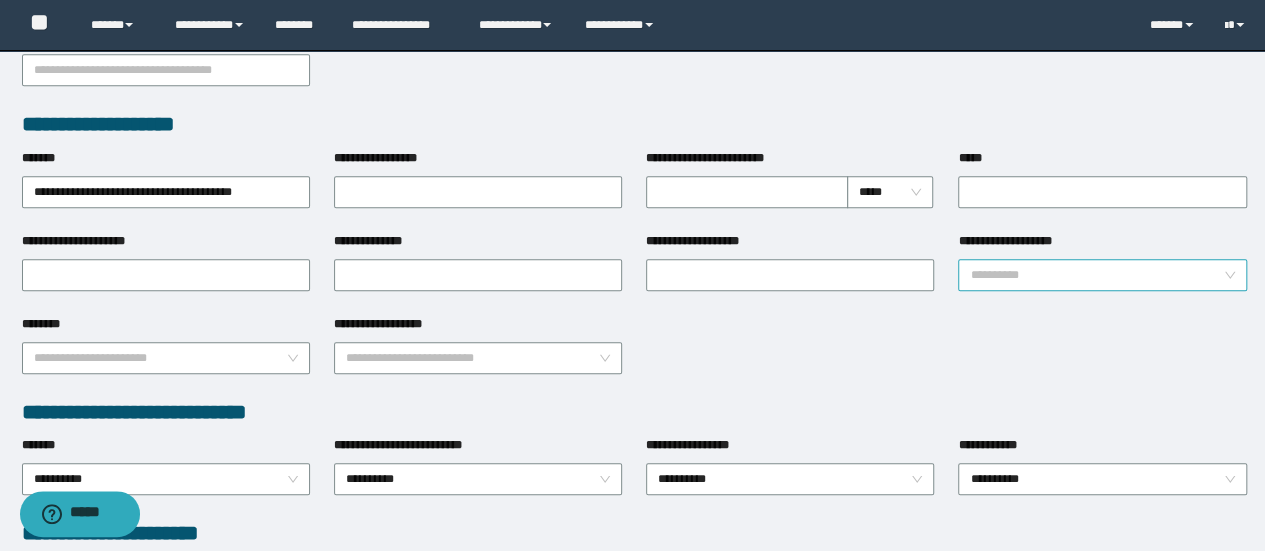 click on "**********" at bounding box center [1096, 275] 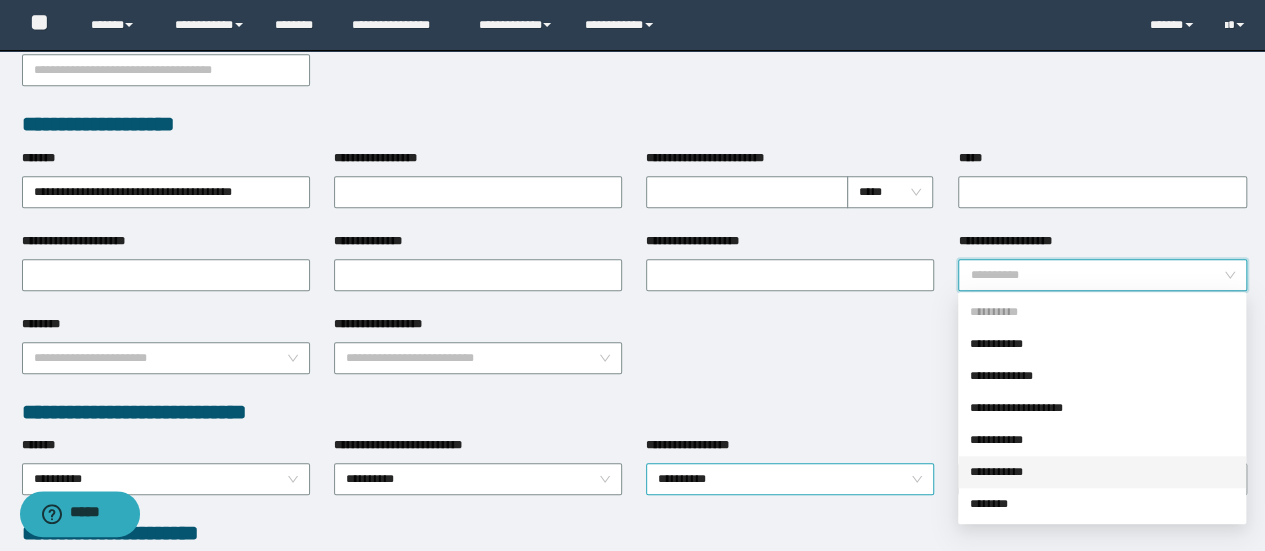 click on "**********" at bounding box center (790, 479) 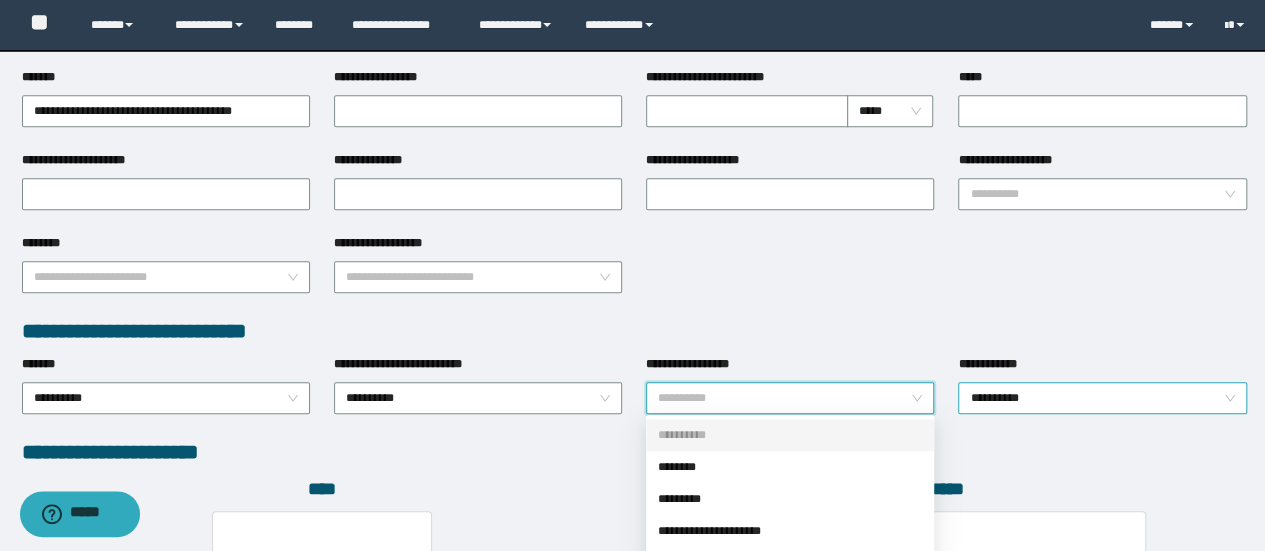 scroll, scrollTop: 855, scrollLeft: 0, axis: vertical 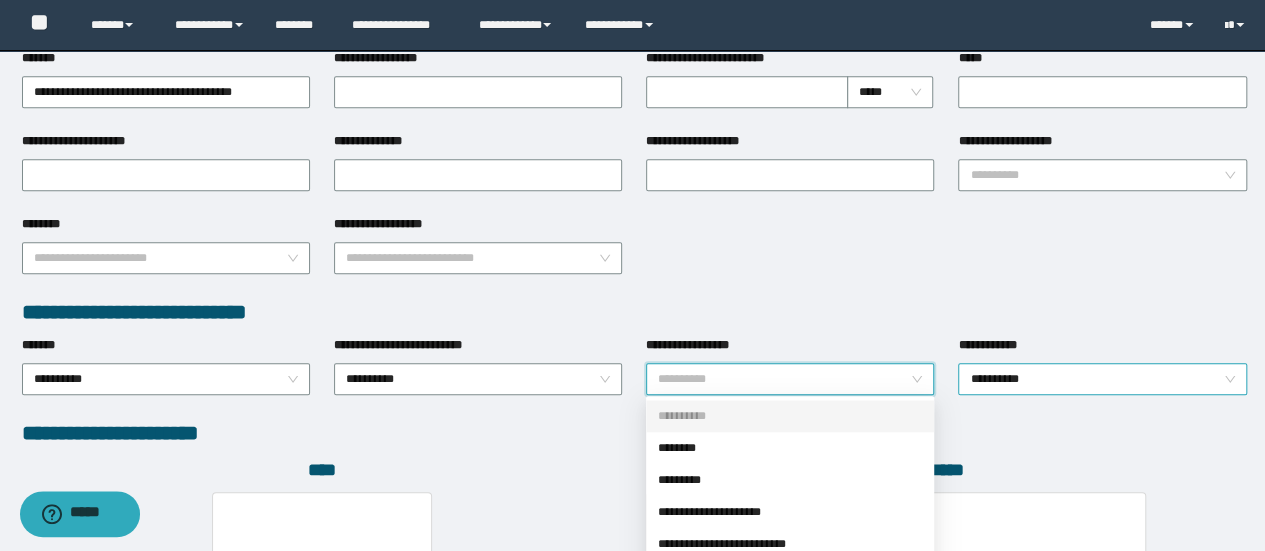 click on "**********" at bounding box center [1102, 379] 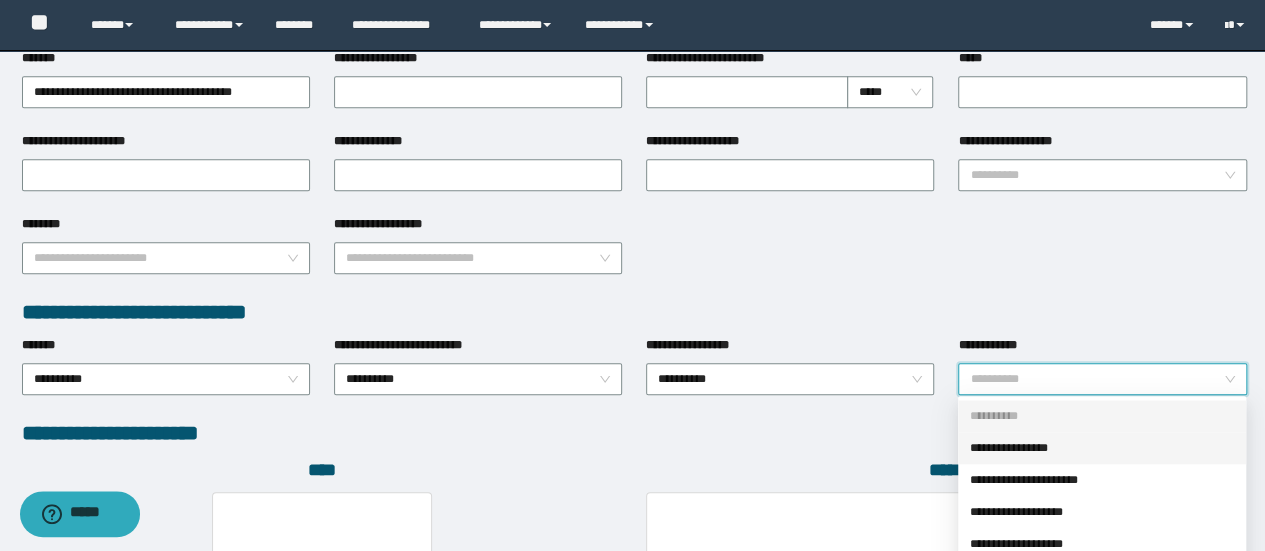 click on "**********" at bounding box center [1102, 448] 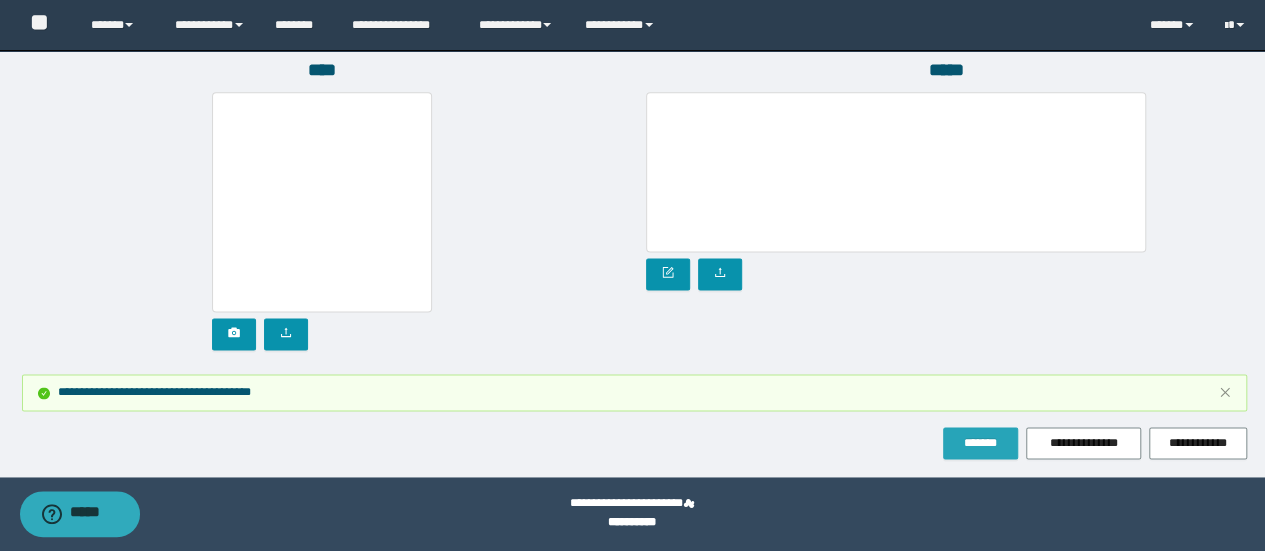 click on "*******" at bounding box center [980, 443] 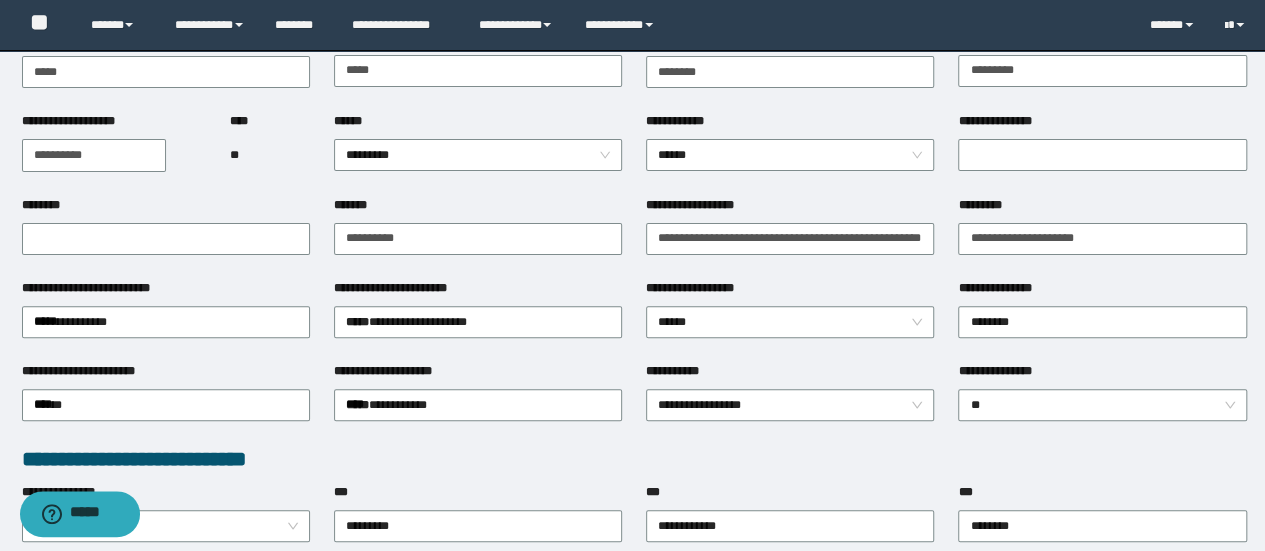 scroll, scrollTop: 0, scrollLeft: 0, axis: both 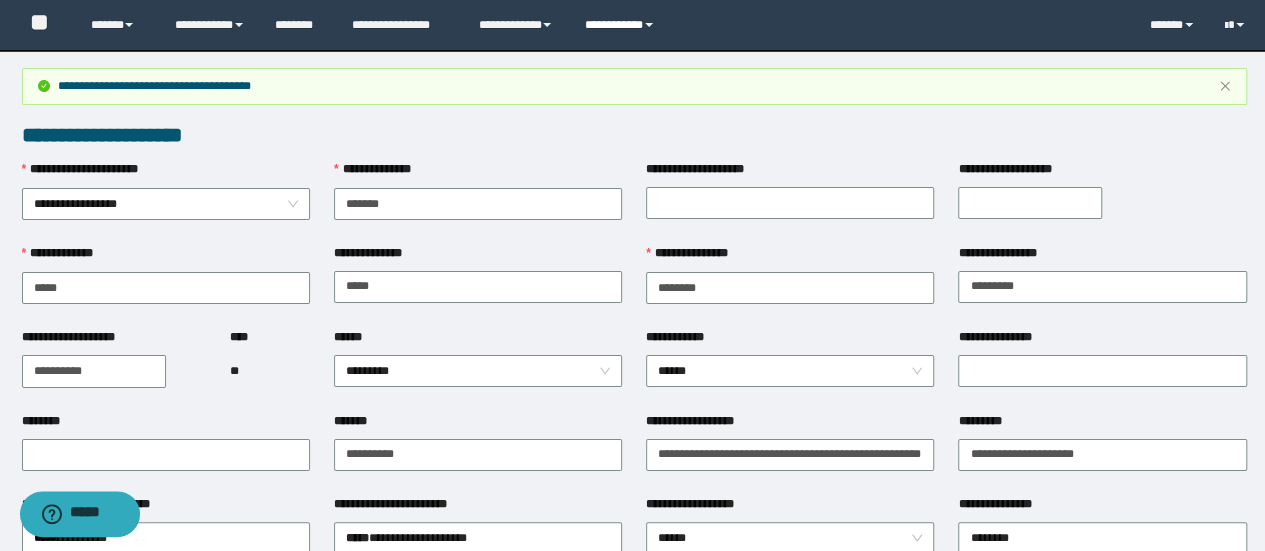 click on "**********" at bounding box center [622, 25] 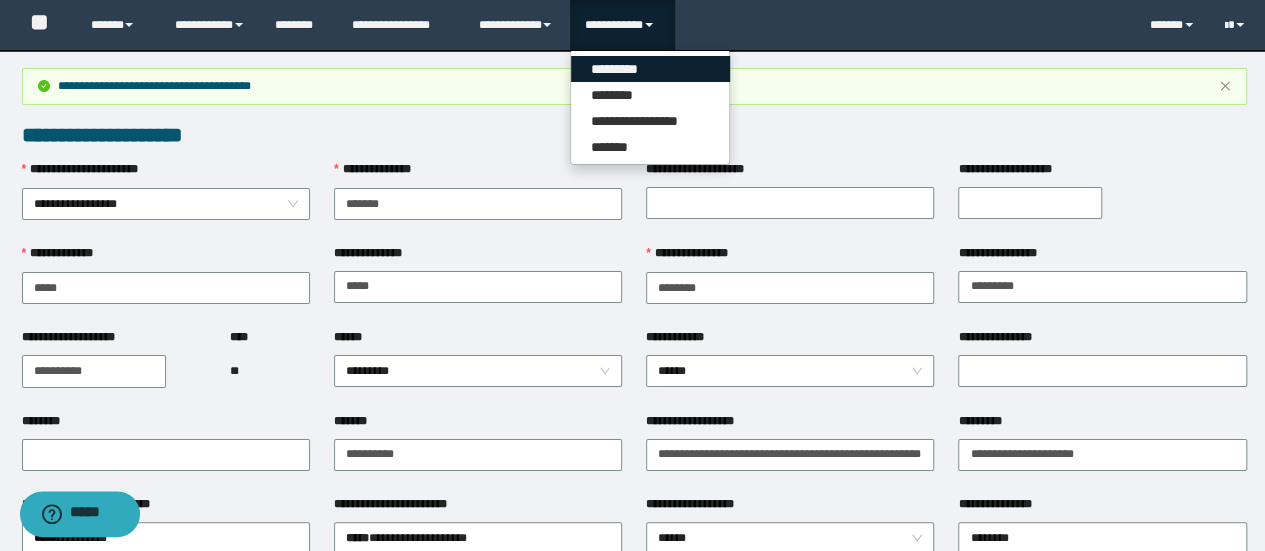 click on "*********" at bounding box center (650, 69) 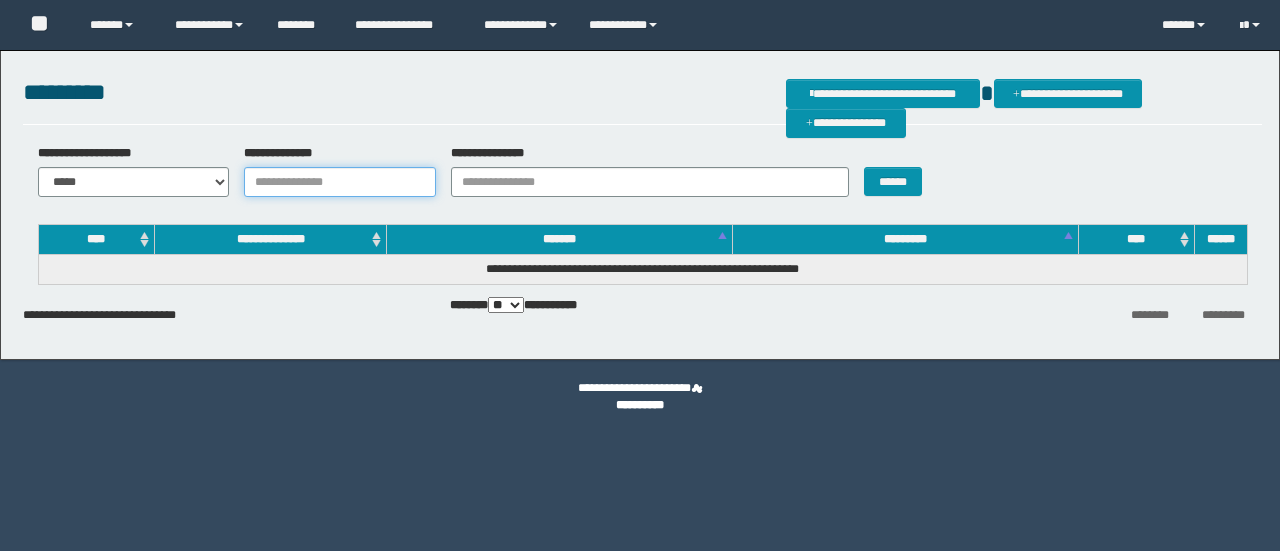 scroll, scrollTop: 0, scrollLeft: 0, axis: both 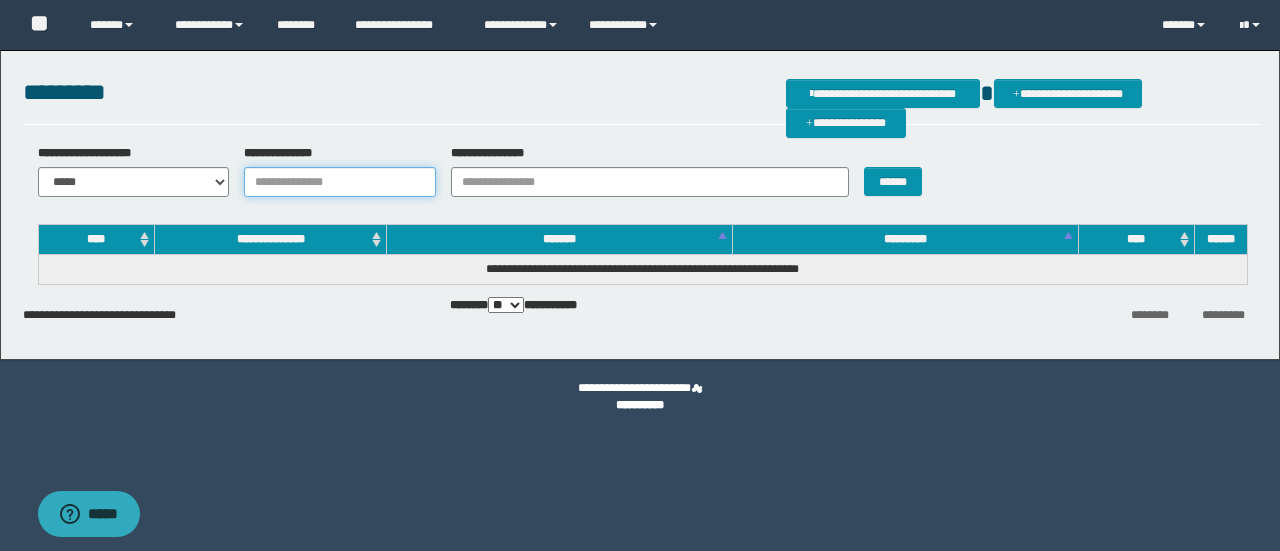 drag, startPoint x: 0, startPoint y: 0, endPoint x: 380, endPoint y: 185, distance: 422.6405 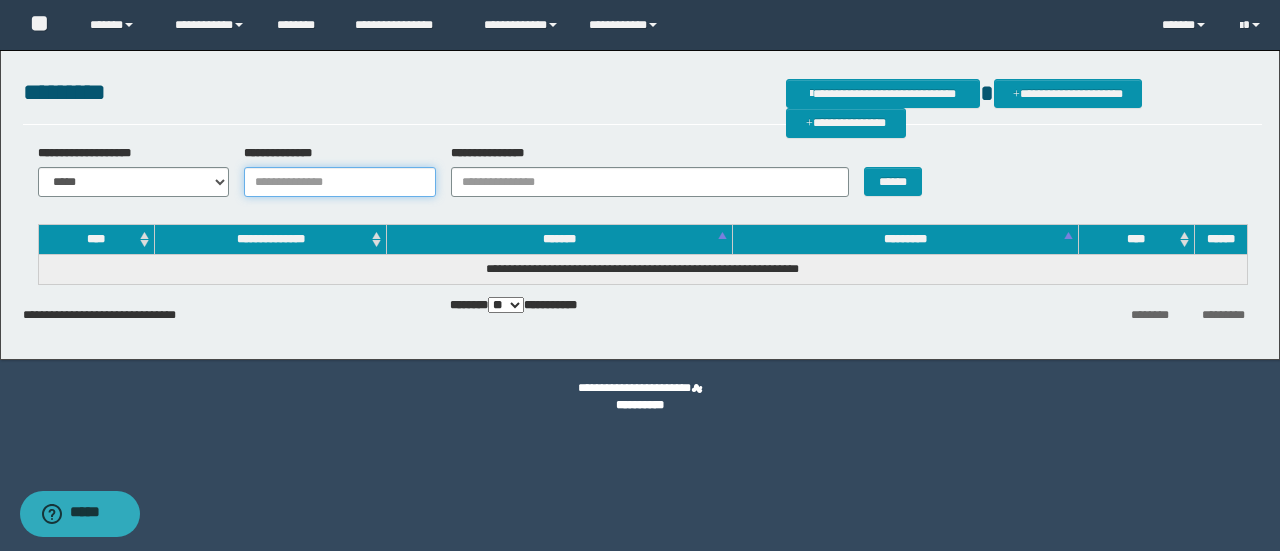 scroll, scrollTop: 0, scrollLeft: 0, axis: both 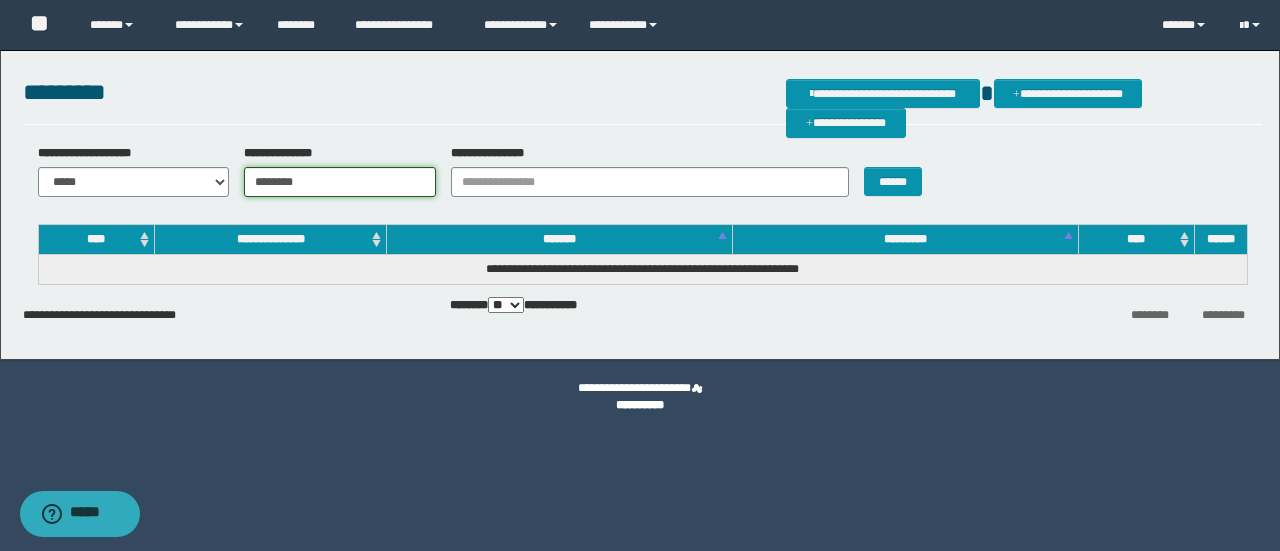 type on "********" 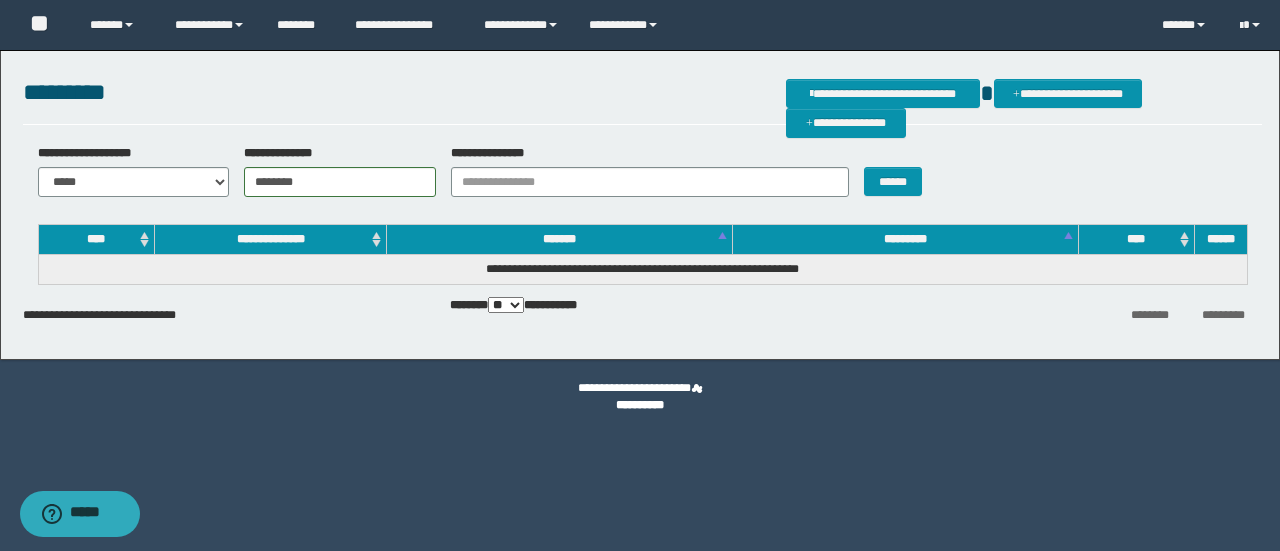 click on "******" at bounding box center [900, 170] 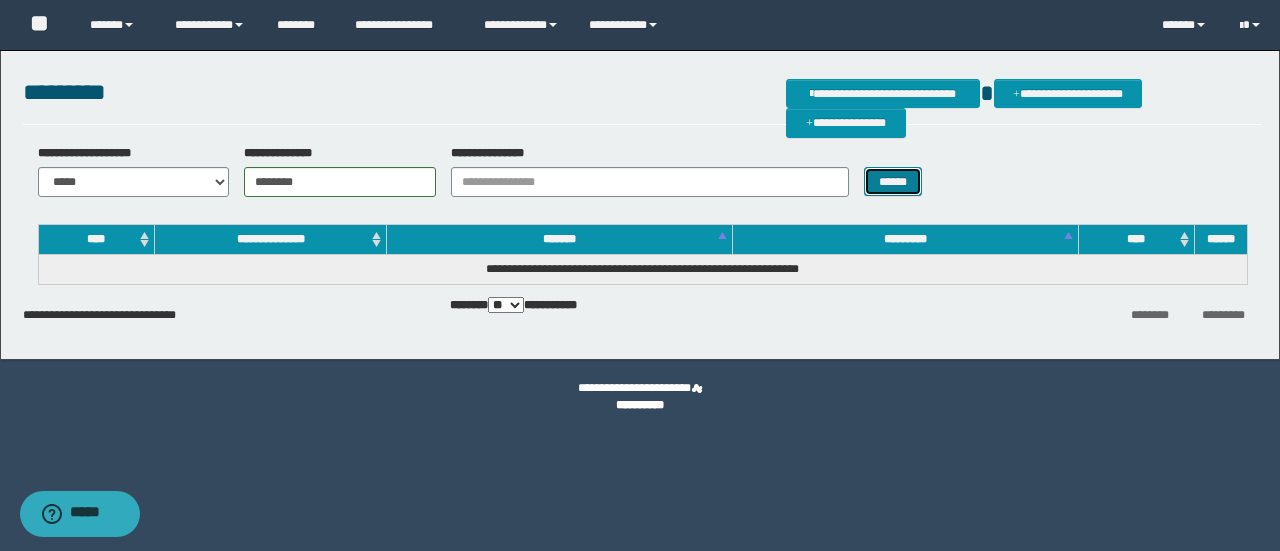 click on "******" at bounding box center [893, 181] 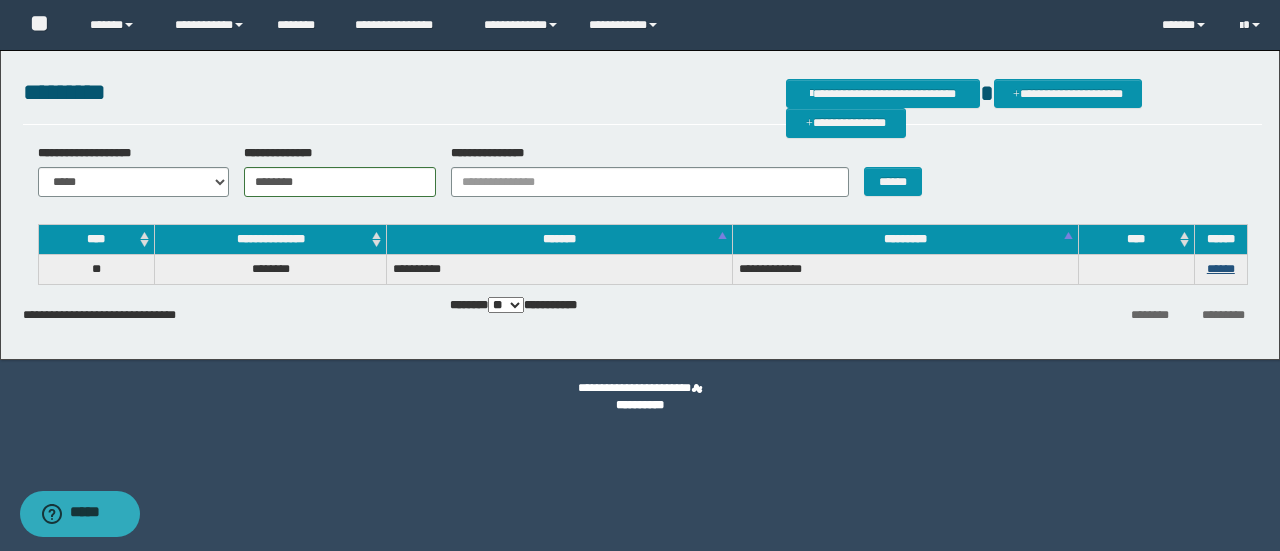 click on "******" at bounding box center (1220, 270) 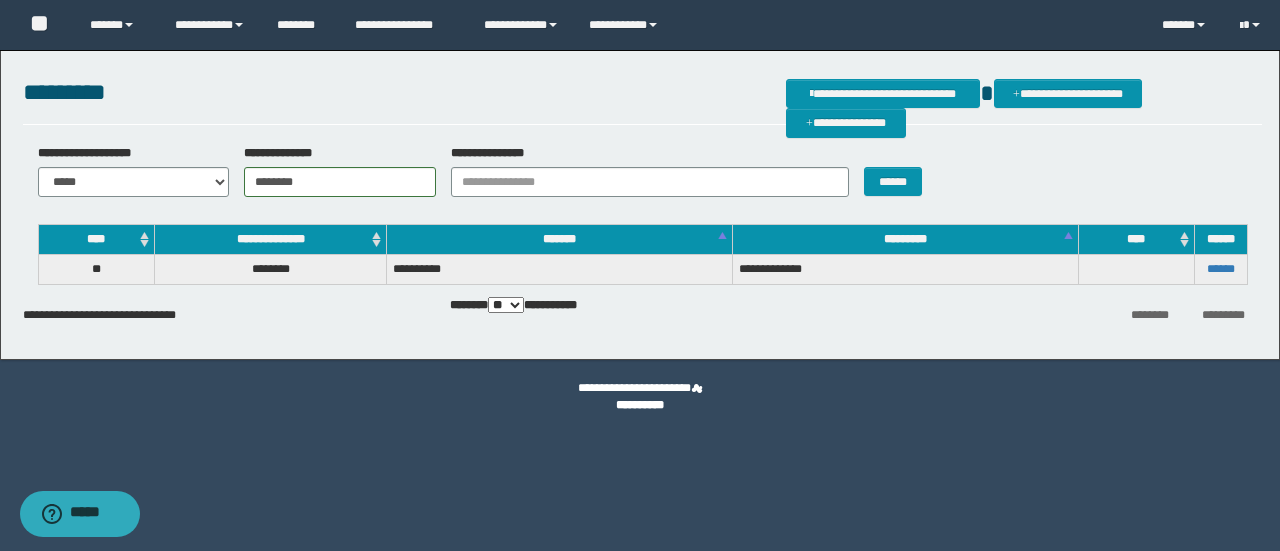 click on "******" at bounding box center [1220, 270] 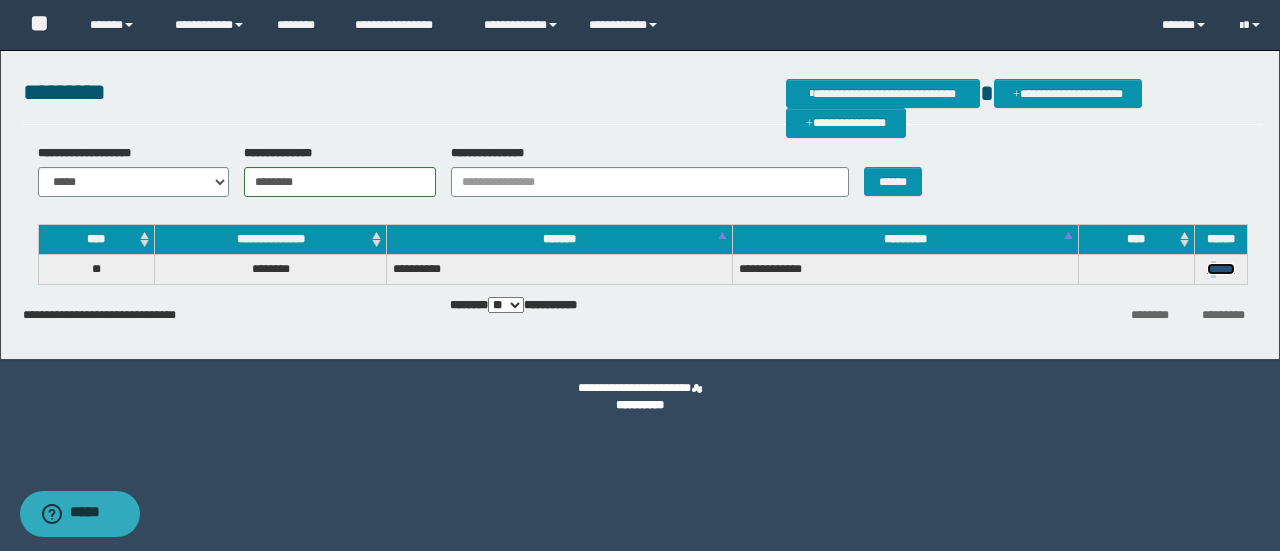 click on "******" at bounding box center (1221, 269) 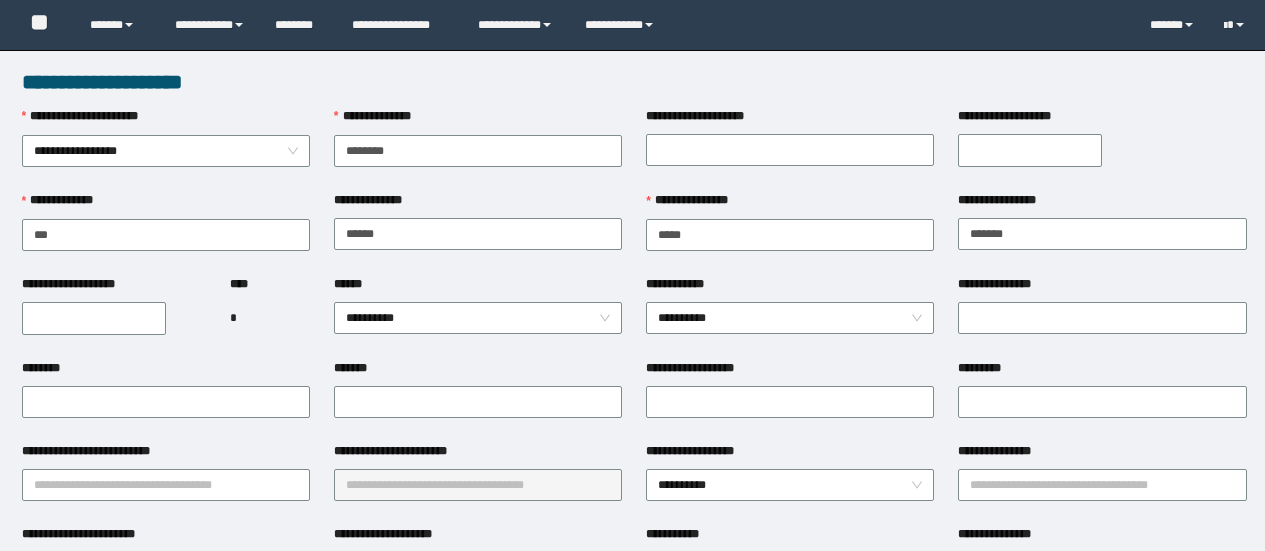 scroll, scrollTop: 0, scrollLeft: 0, axis: both 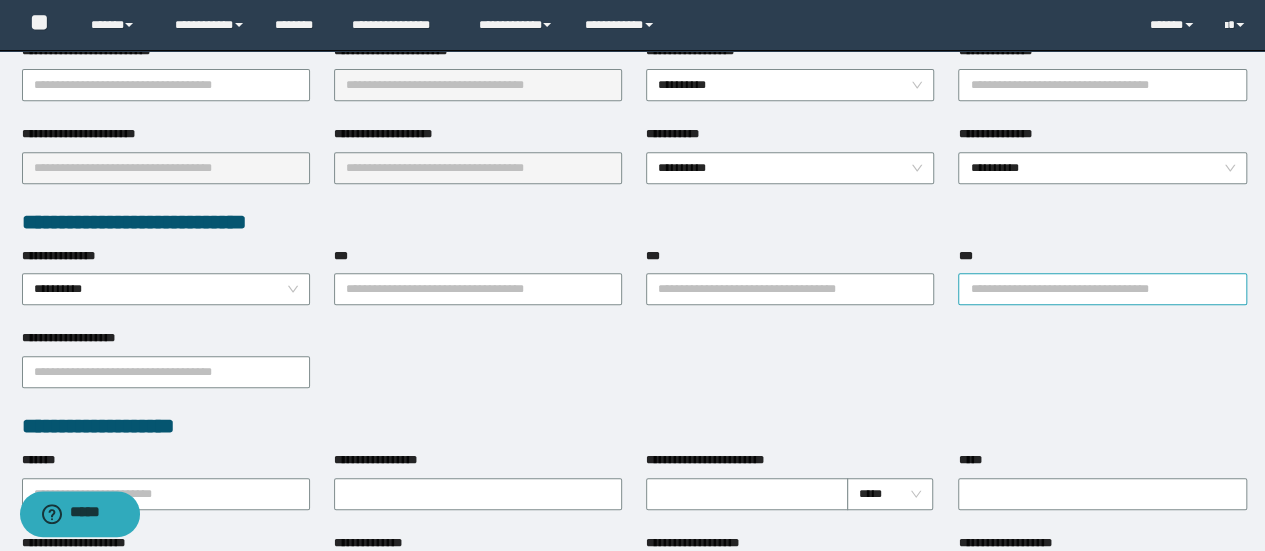 click on "***" at bounding box center (1102, 289) 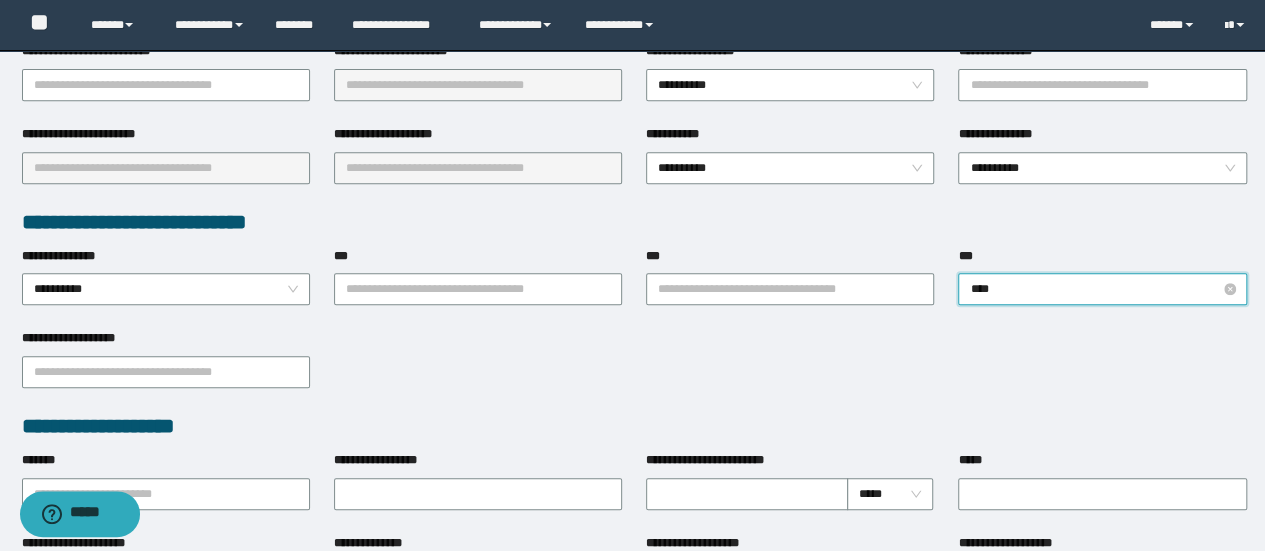 type on "*****" 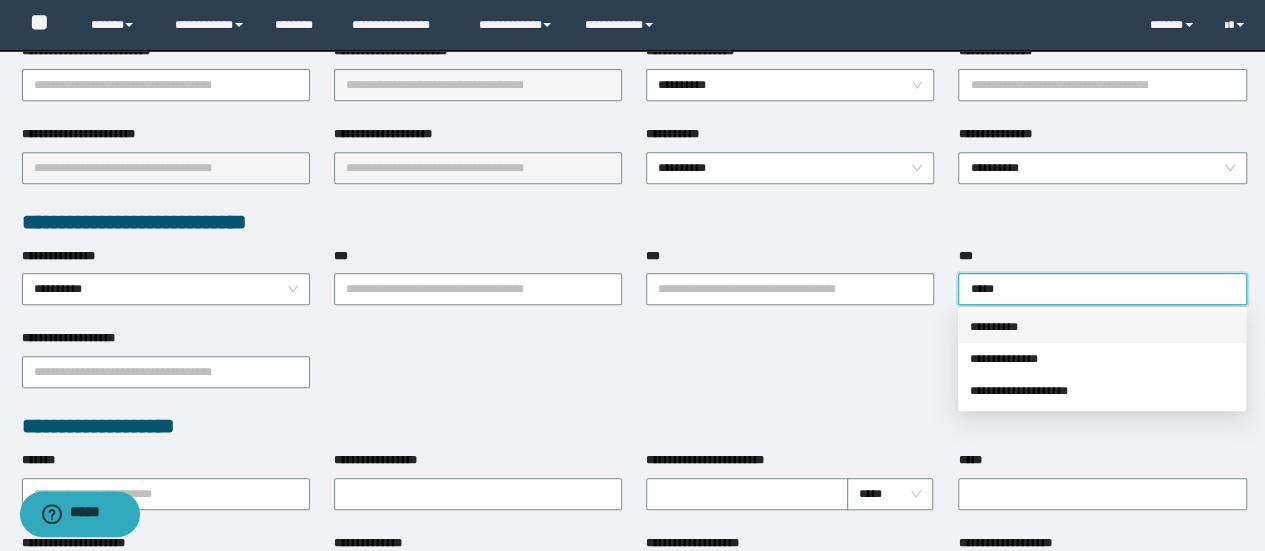 click on "**********" at bounding box center [1102, 327] 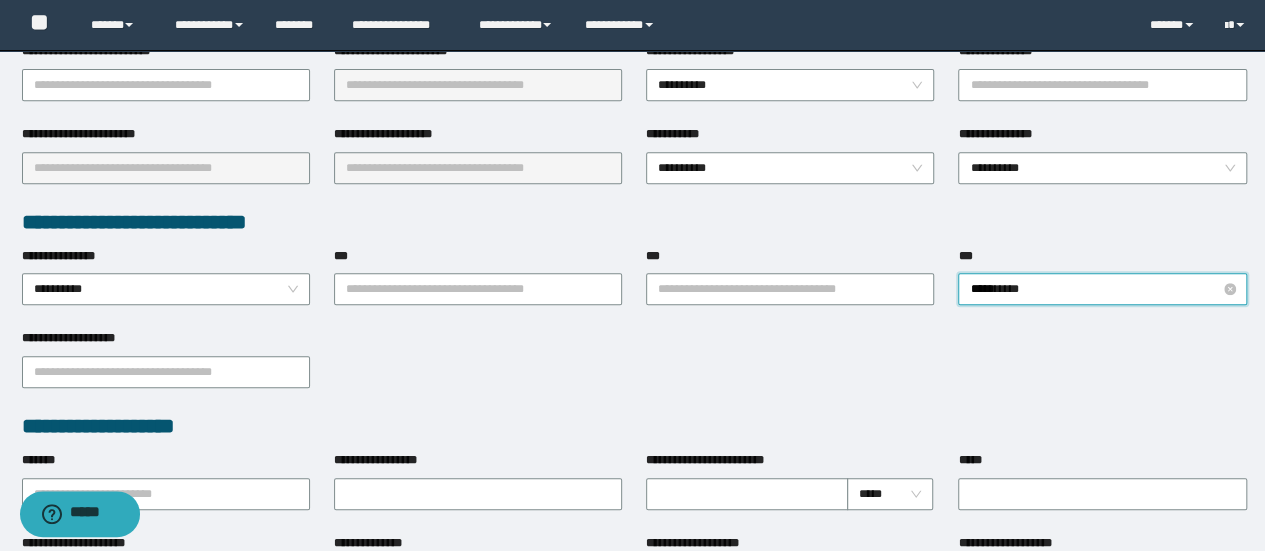 click on "**********" at bounding box center [1102, 289] 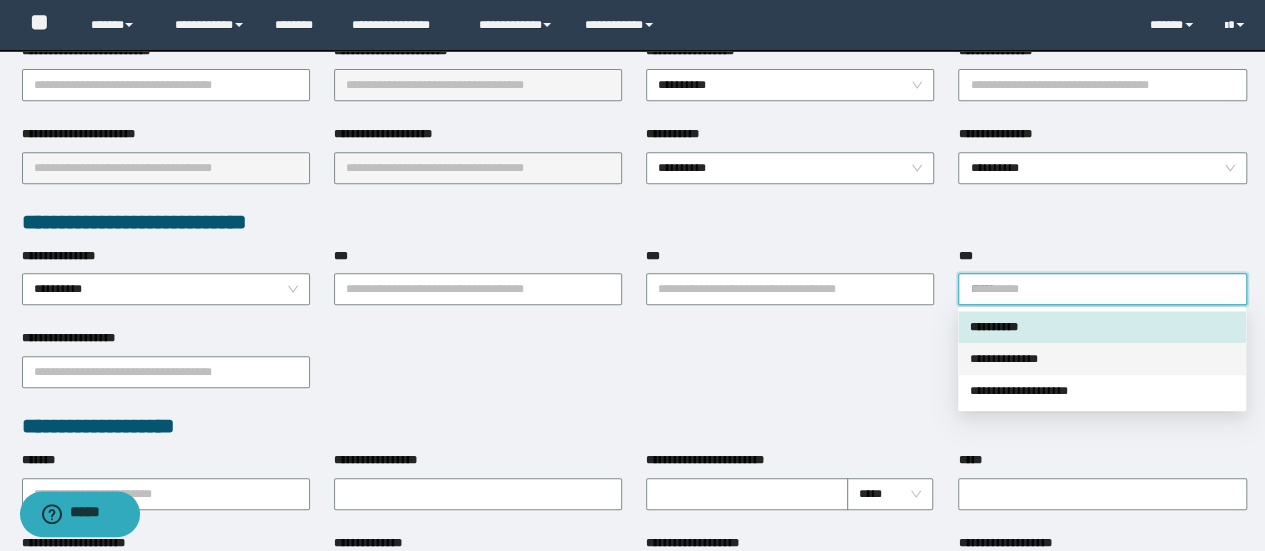 click on "**********" at bounding box center [1102, 359] 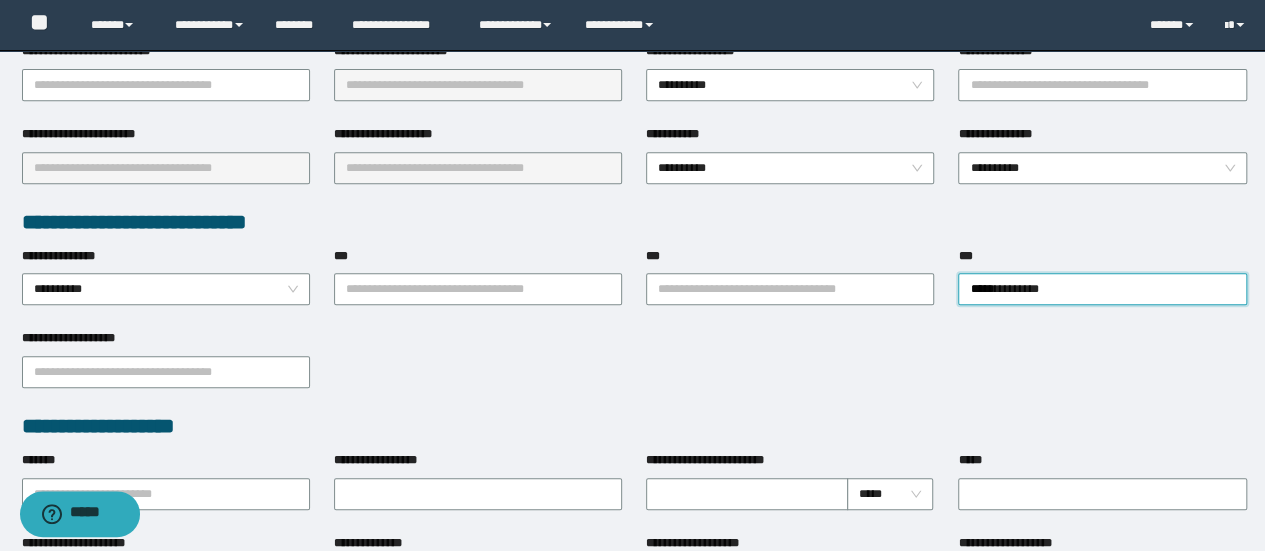 click on "**********" at bounding box center [478, 288] 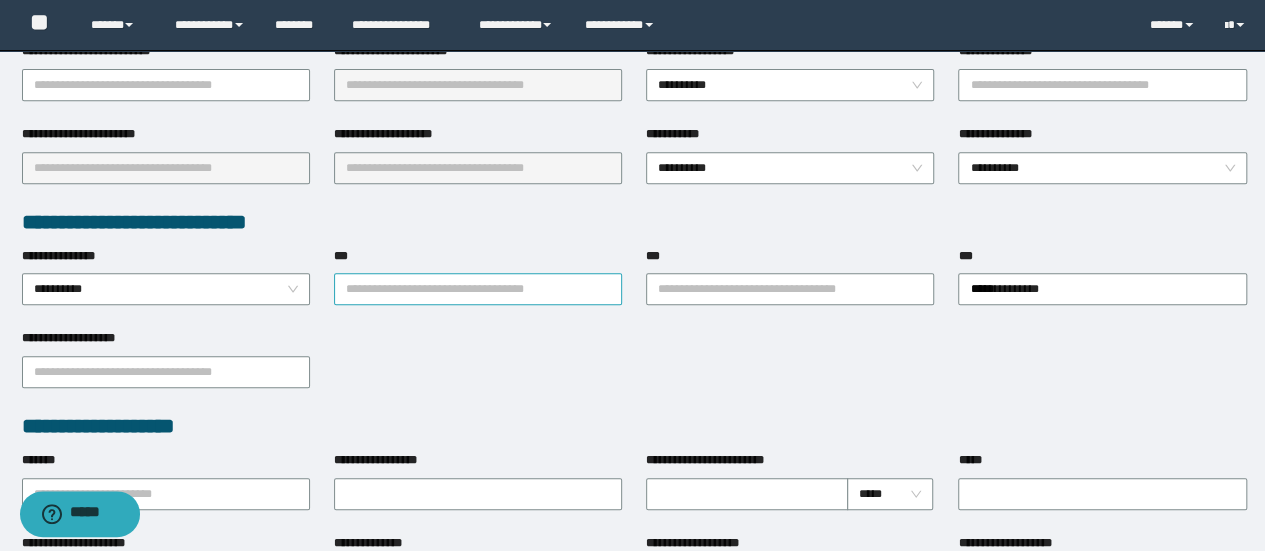 click on "***" at bounding box center [478, 289] 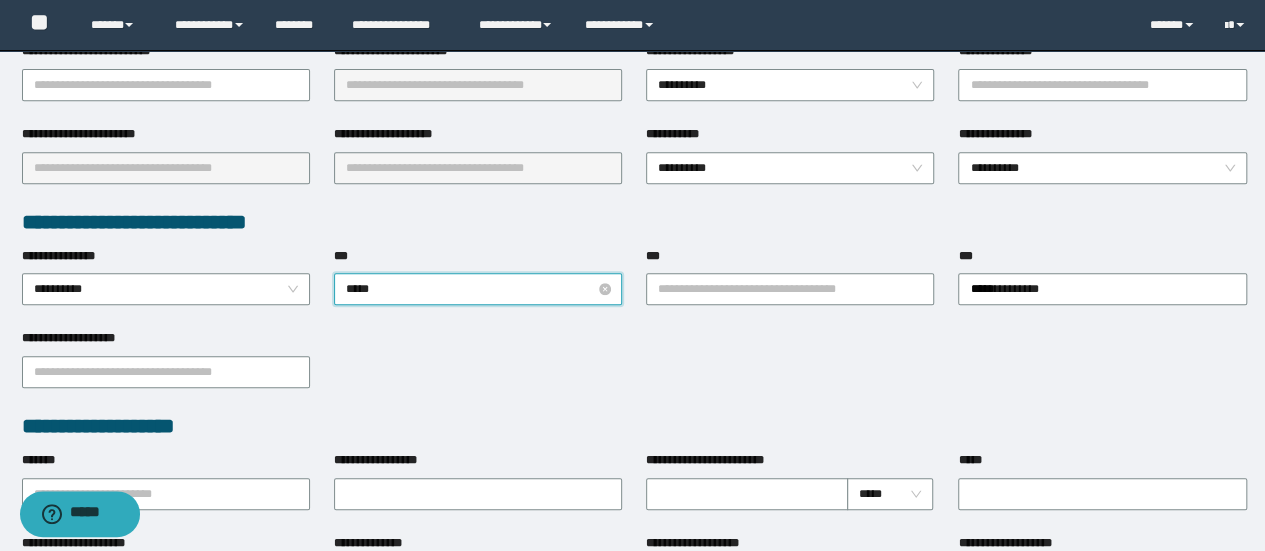 type on "******" 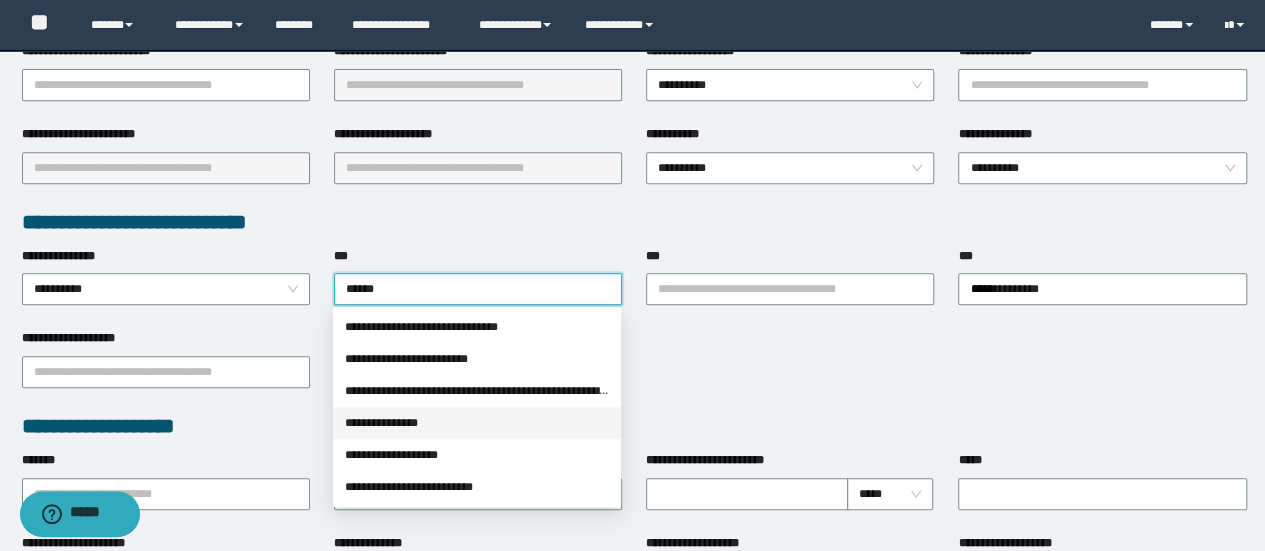 click on "**********" at bounding box center (477, 455) 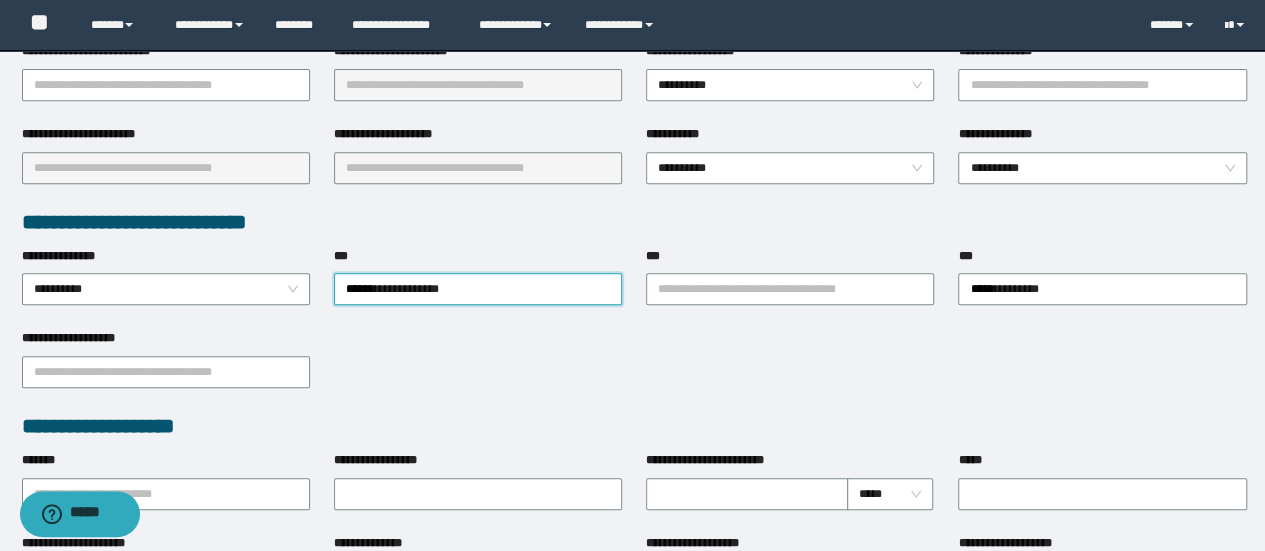type 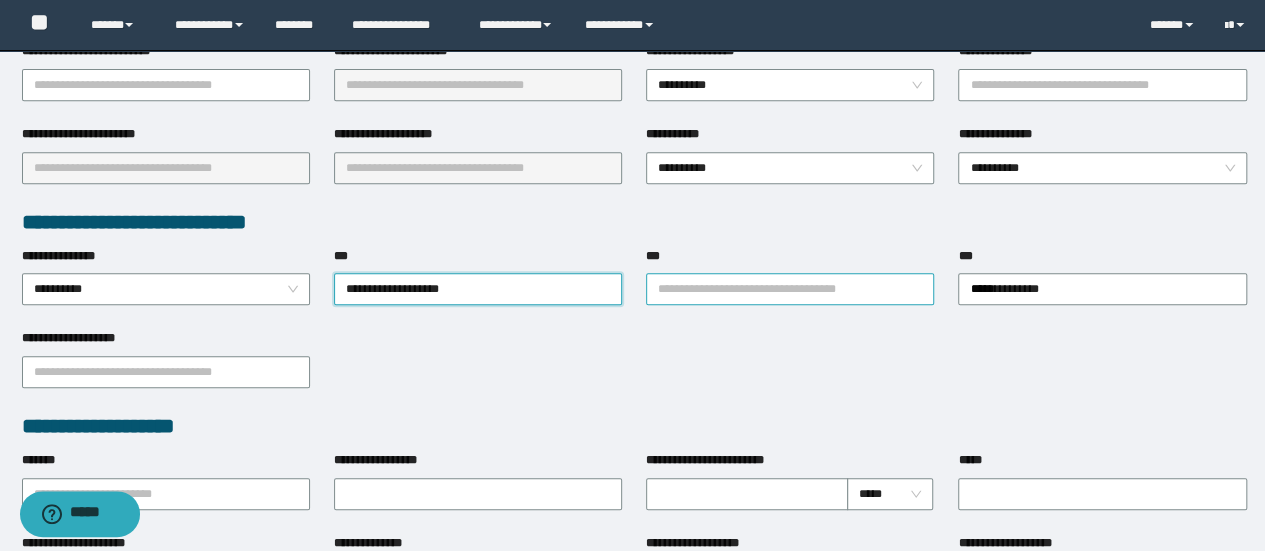 click on "***" at bounding box center [790, 289] 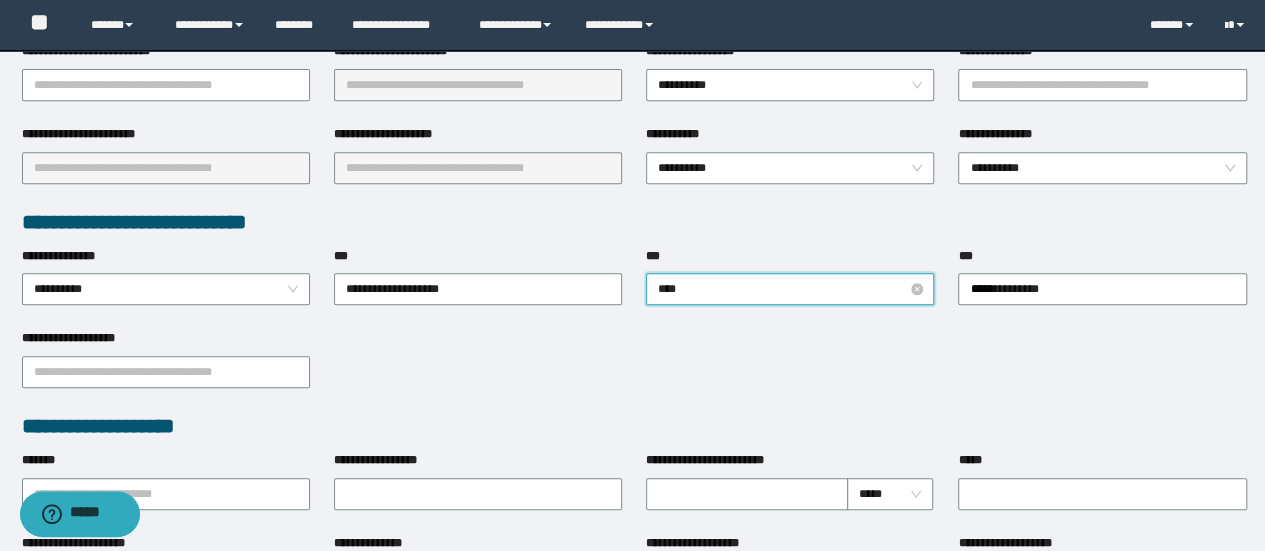 type on "*****" 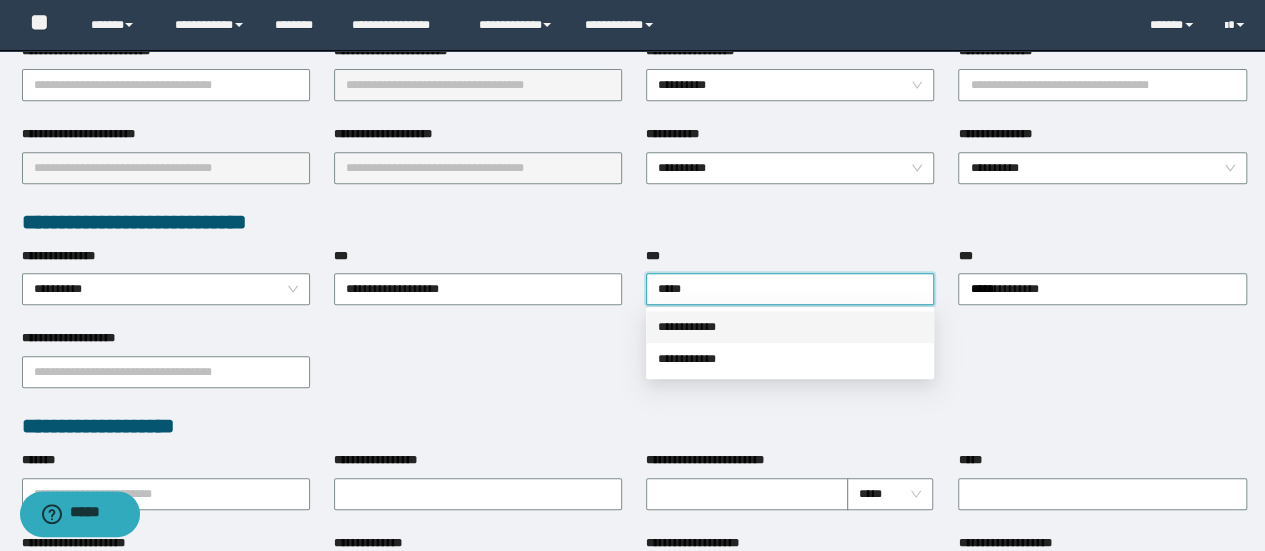 click on "**********" at bounding box center (790, 327) 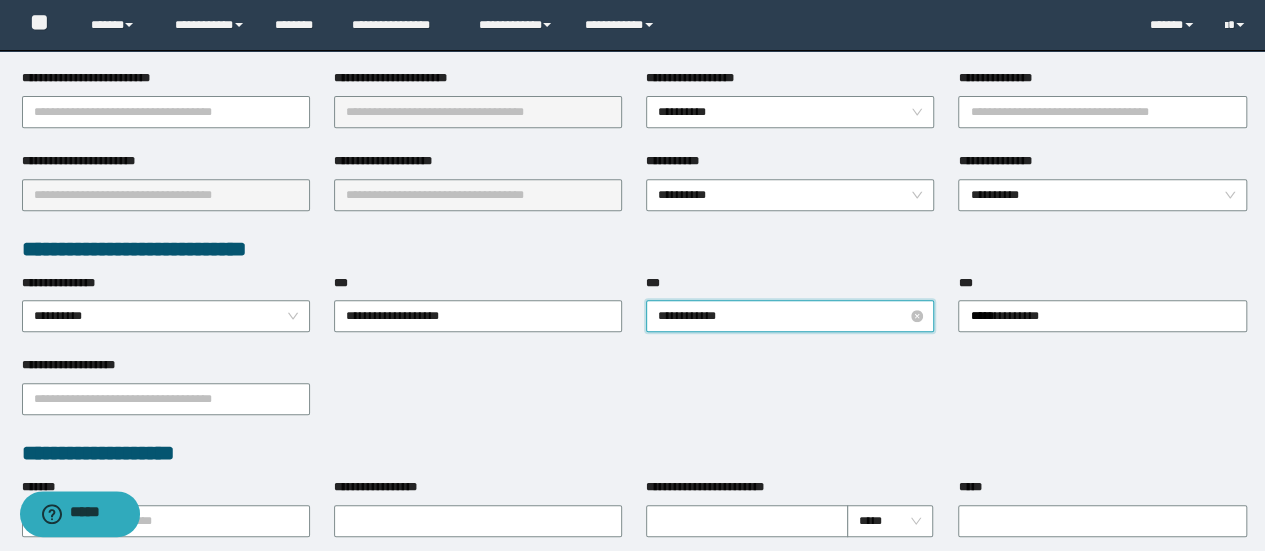 scroll, scrollTop: 100, scrollLeft: 0, axis: vertical 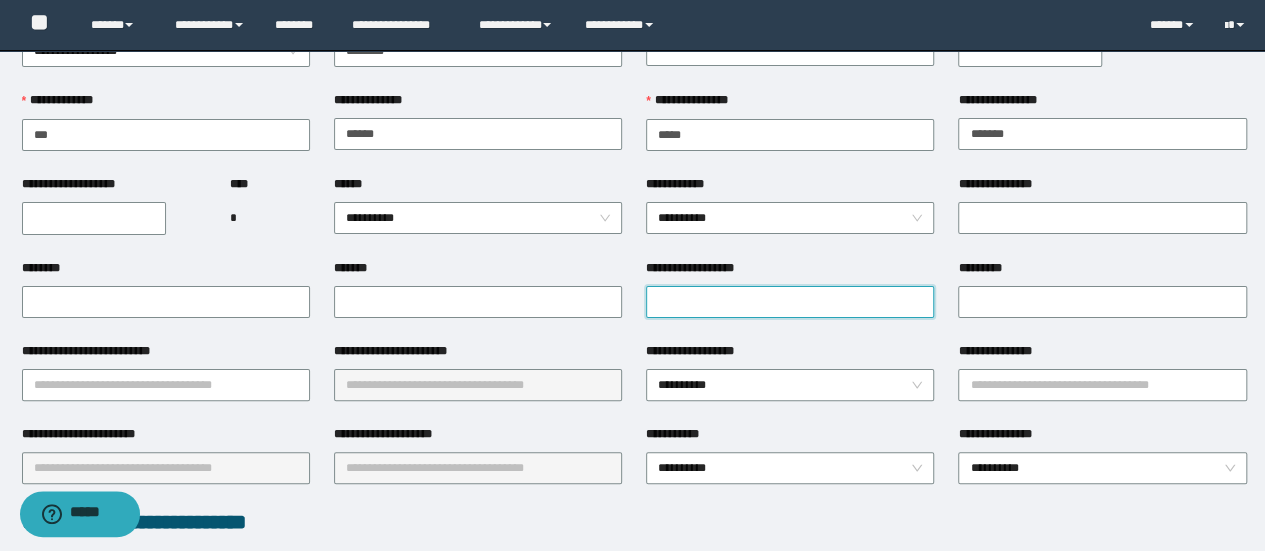 click on "**********" at bounding box center [790, 302] 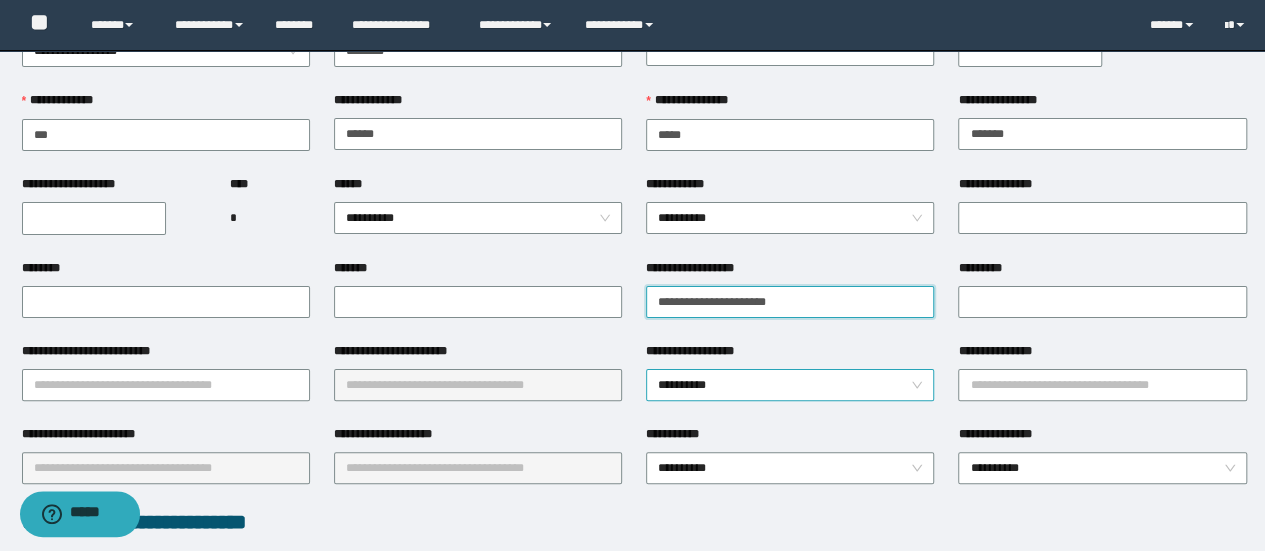 click on "**********" at bounding box center (790, 385) 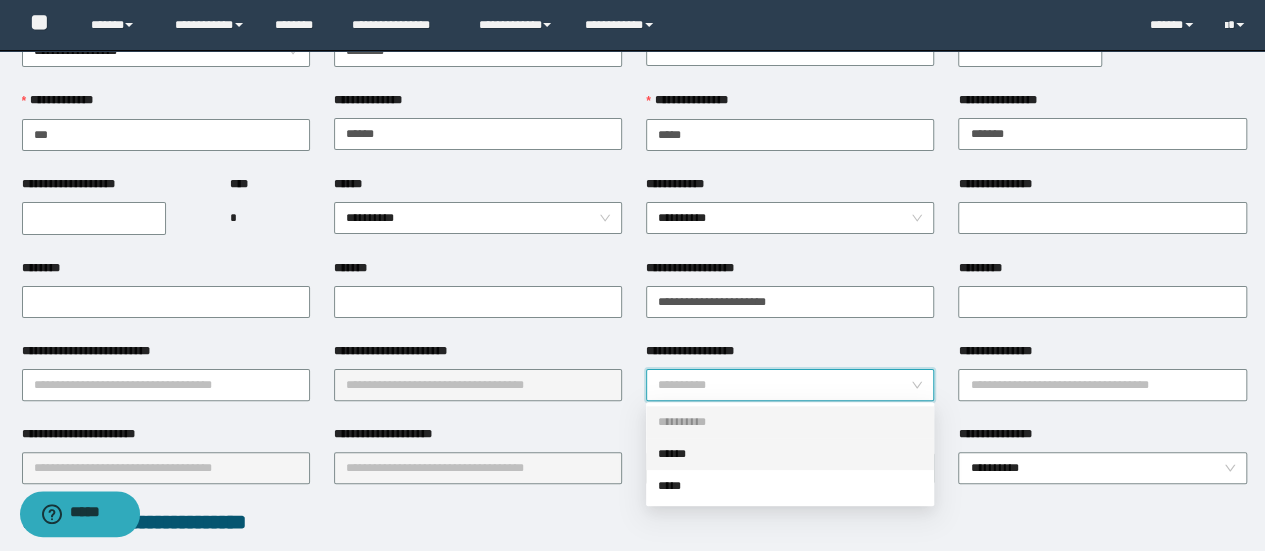 click on "******" at bounding box center (790, 454) 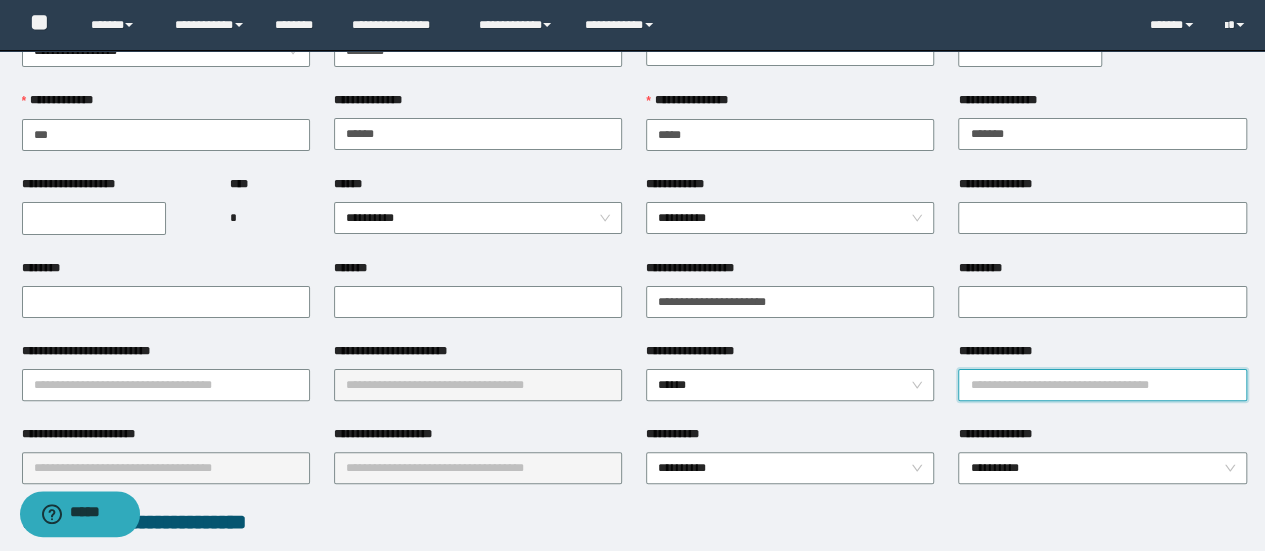 click on "**********" at bounding box center [1102, 385] 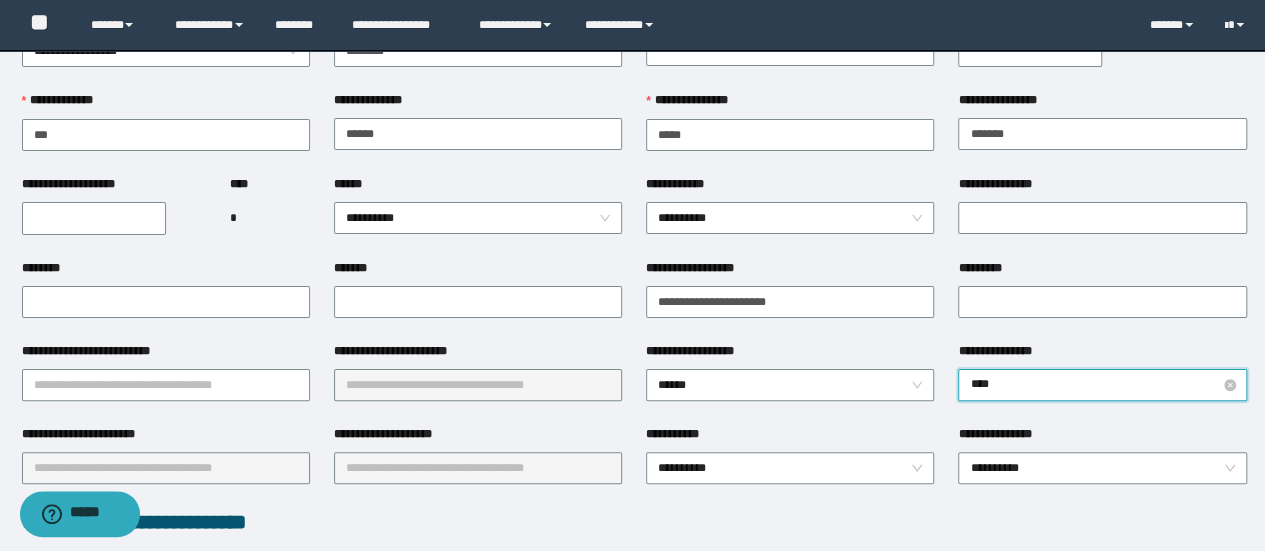 type on "*****" 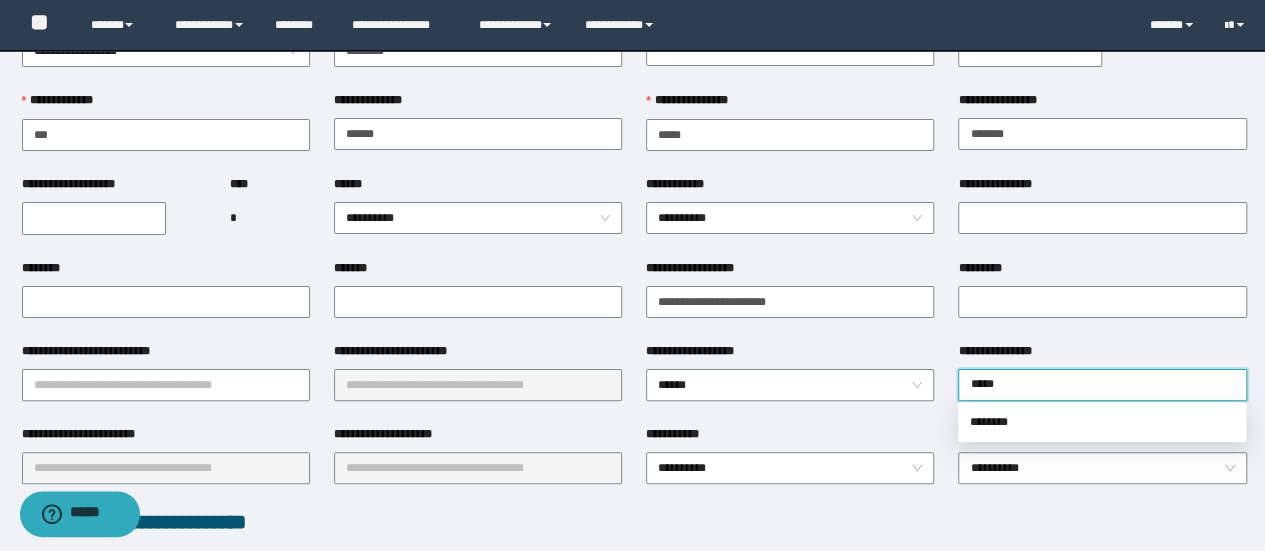 drag, startPoint x: 1050, startPoint y: 391, endPoint x: 1052, endPoint y: 413, distance: 22.090721 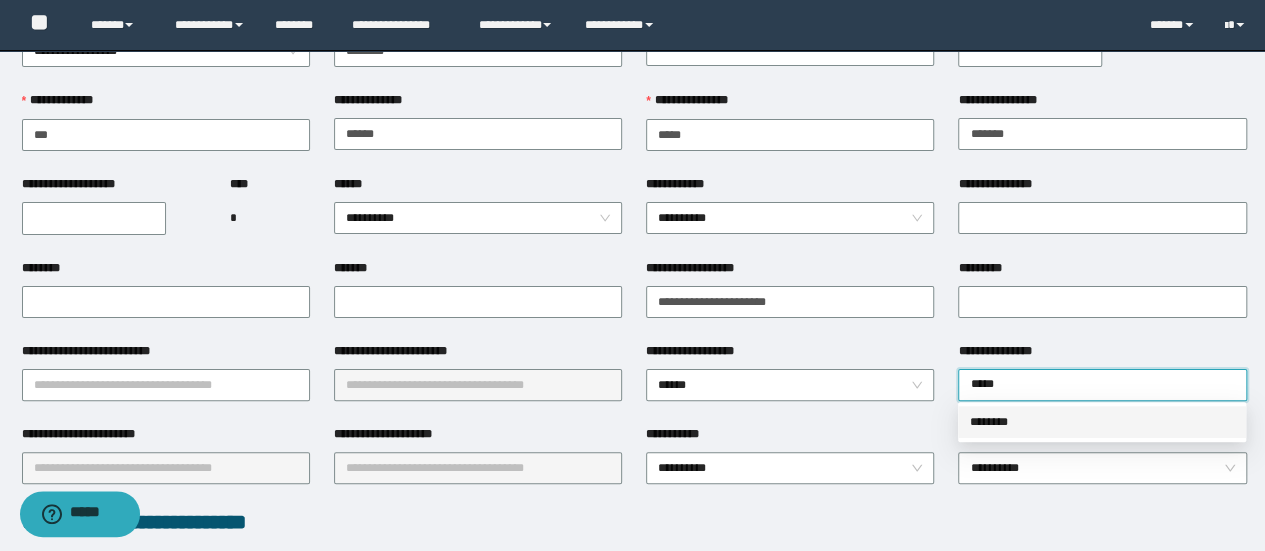 click on "********" at bounding box center (1102, 422) 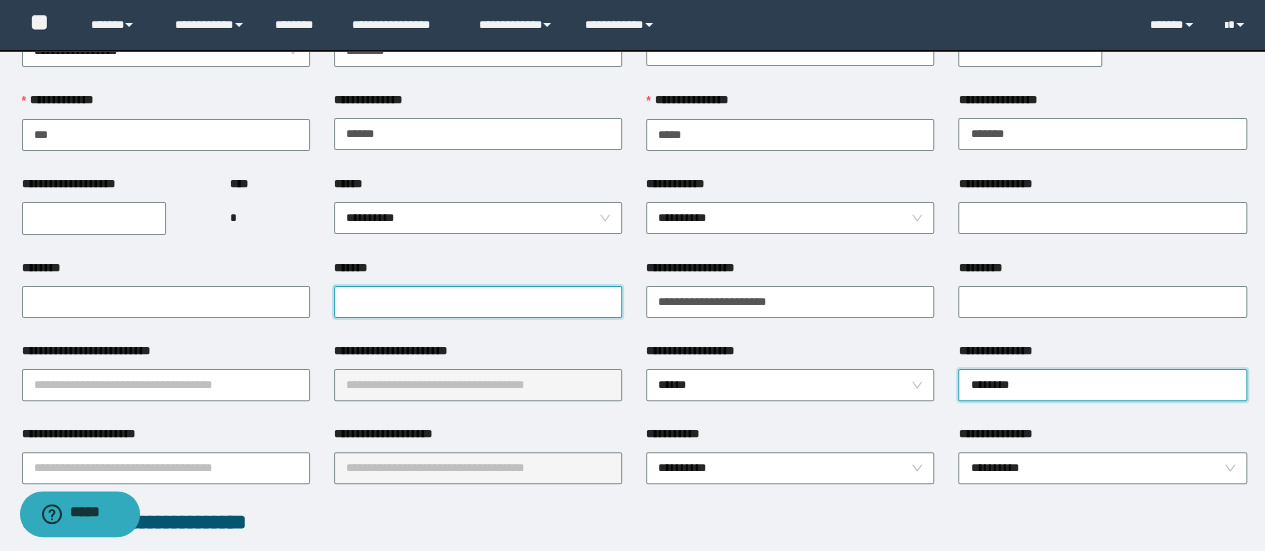 click on "*******" at bounding box center (478, 302) 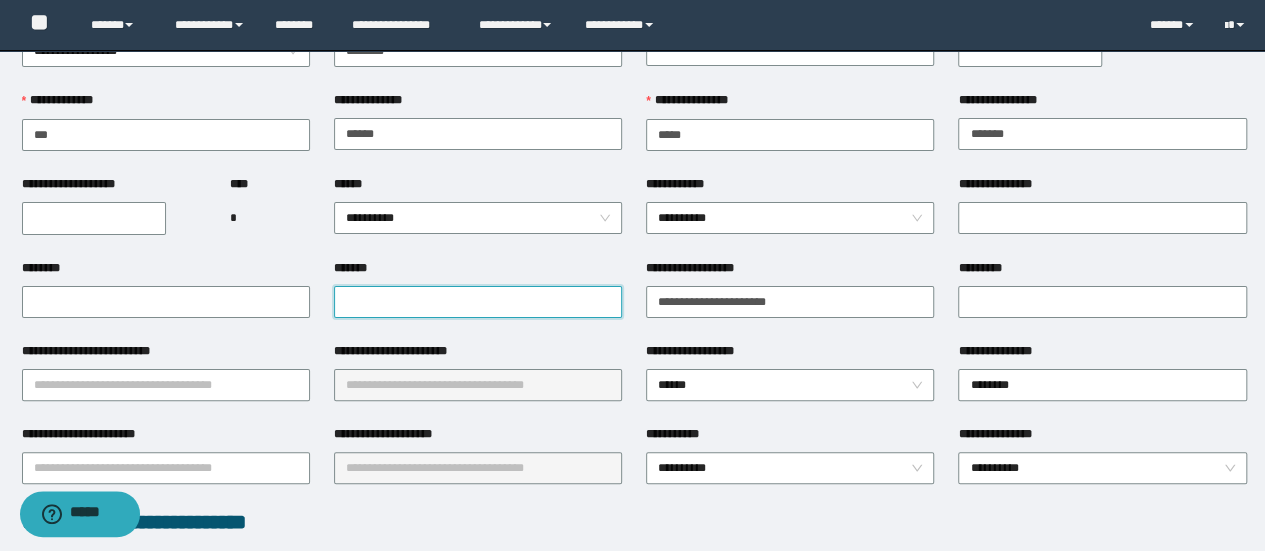paste on "**********" 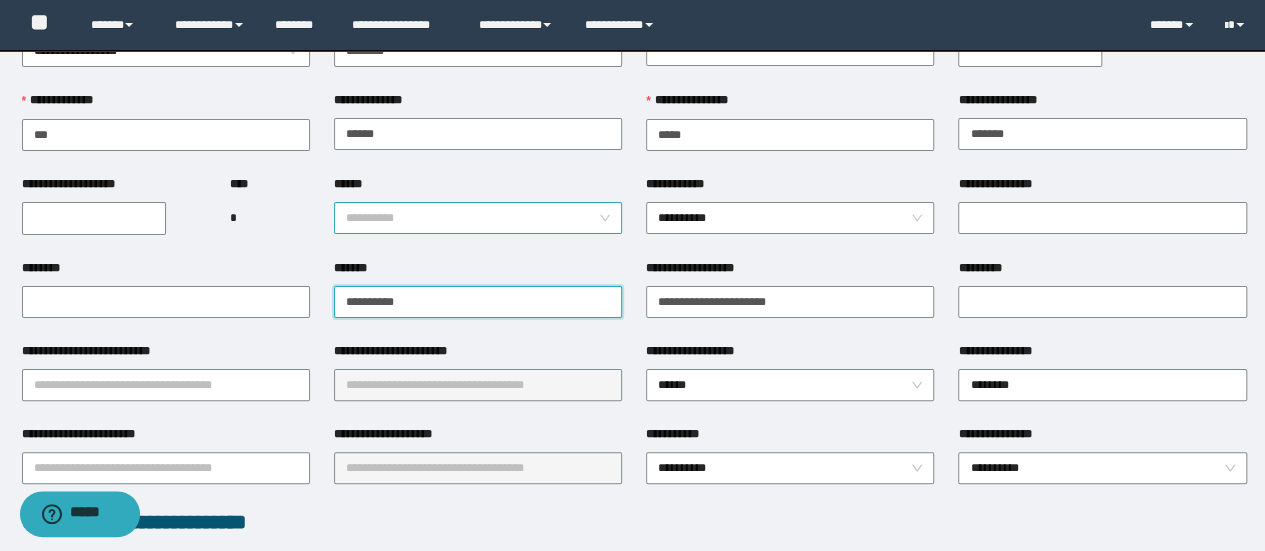 click on "**********" at bounding box center [478, 218] 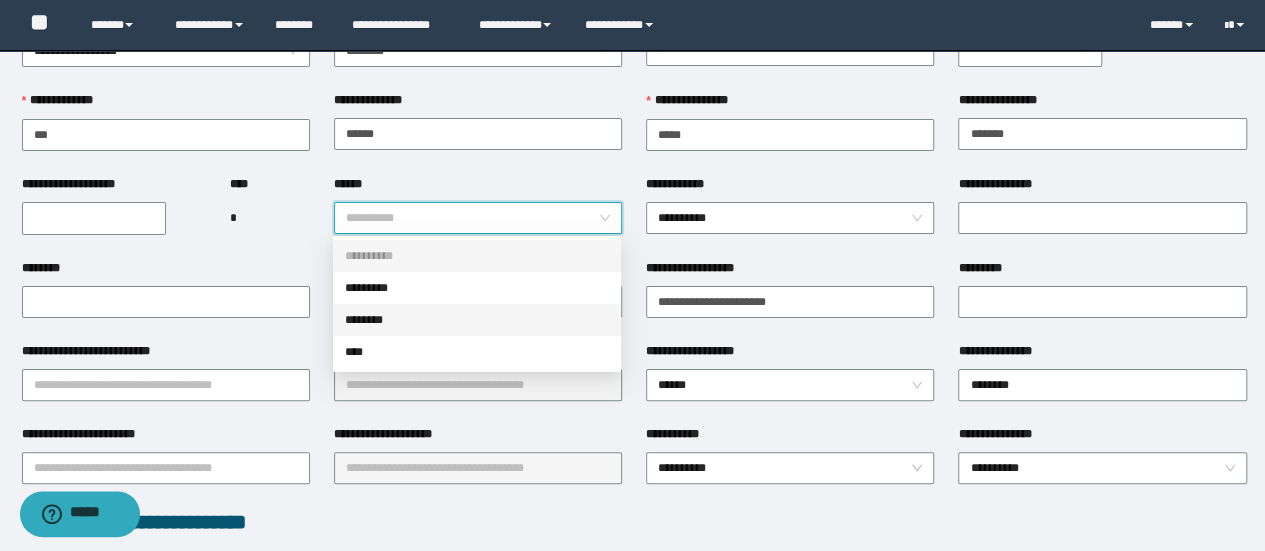 click on "********" at bounding box center (477, 320) 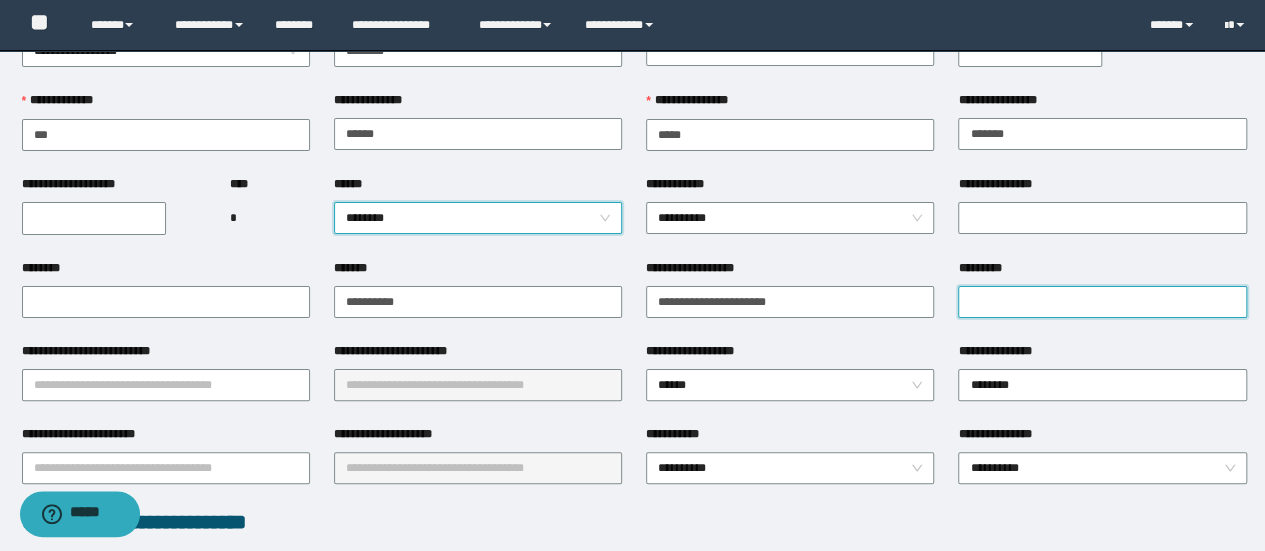 click on "*********" at bounding box center (1102, 302) 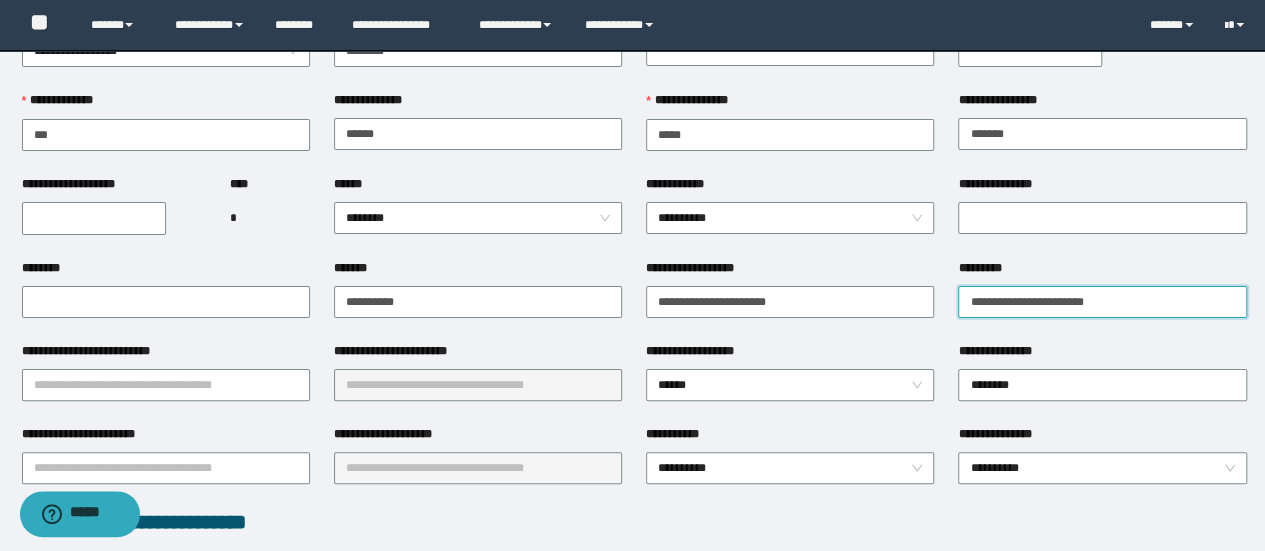 click on "**********" at bounding box center [1102, 302] 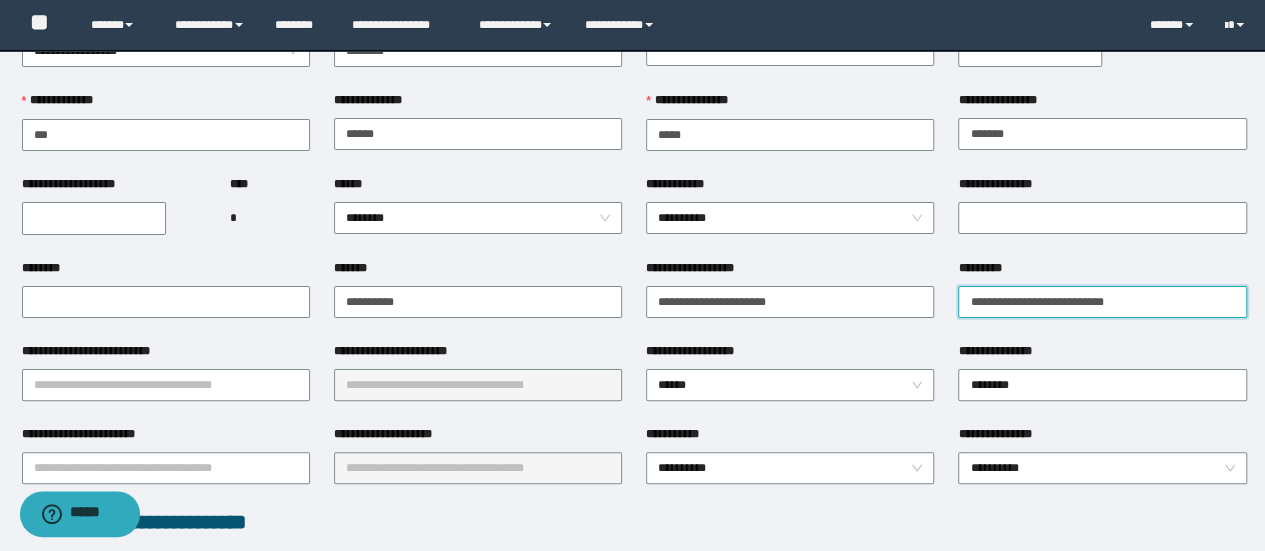 type on "**********" 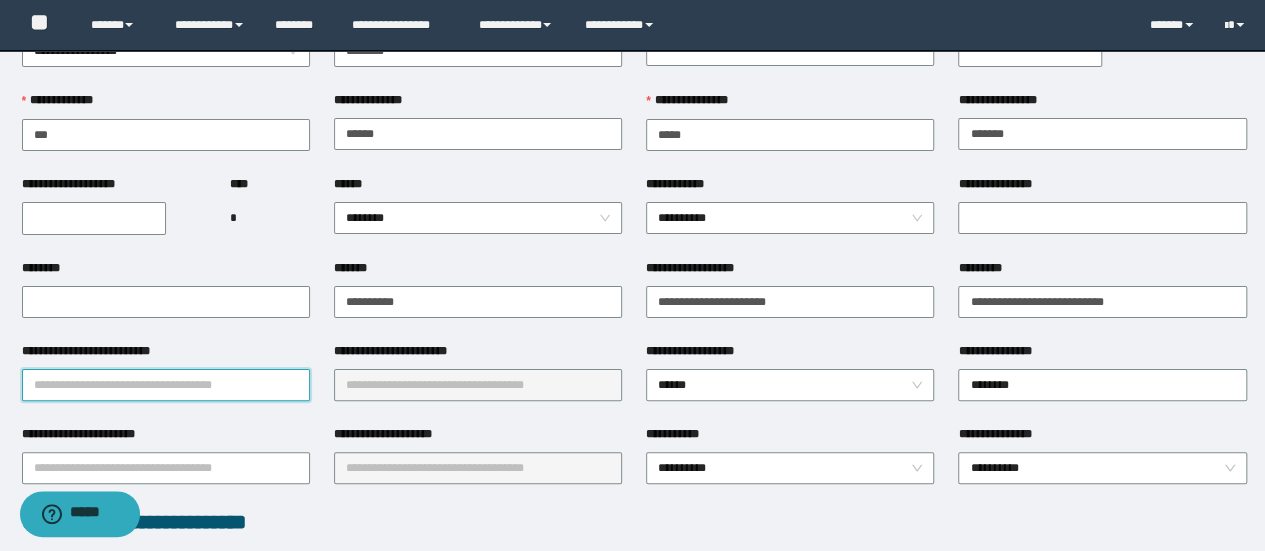 click on "**********" at bounding box center (166, 385) 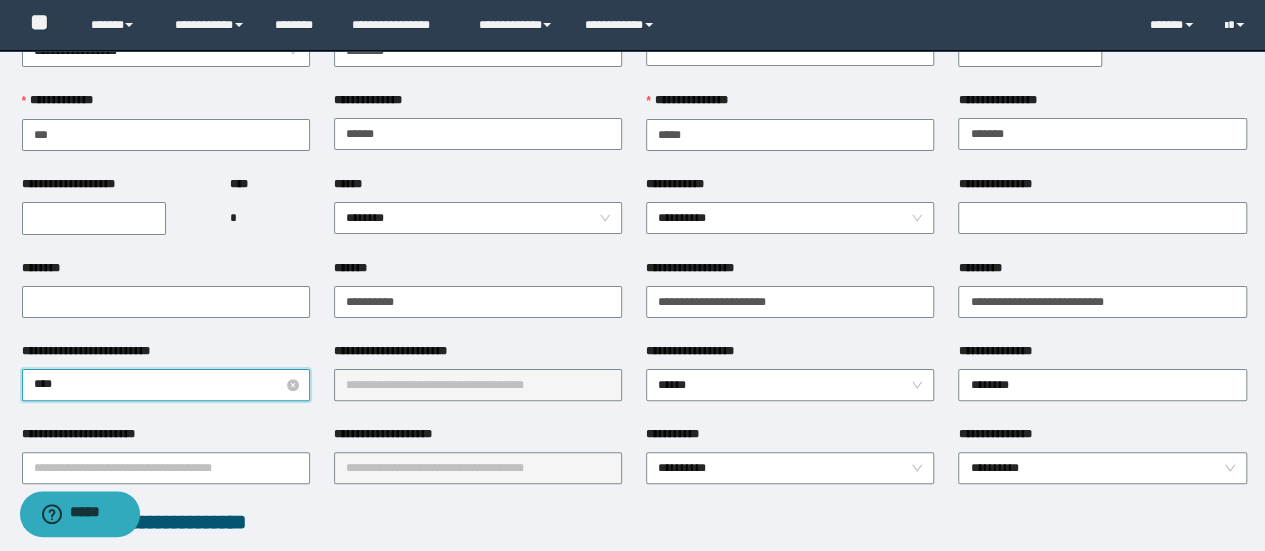type on "*****" 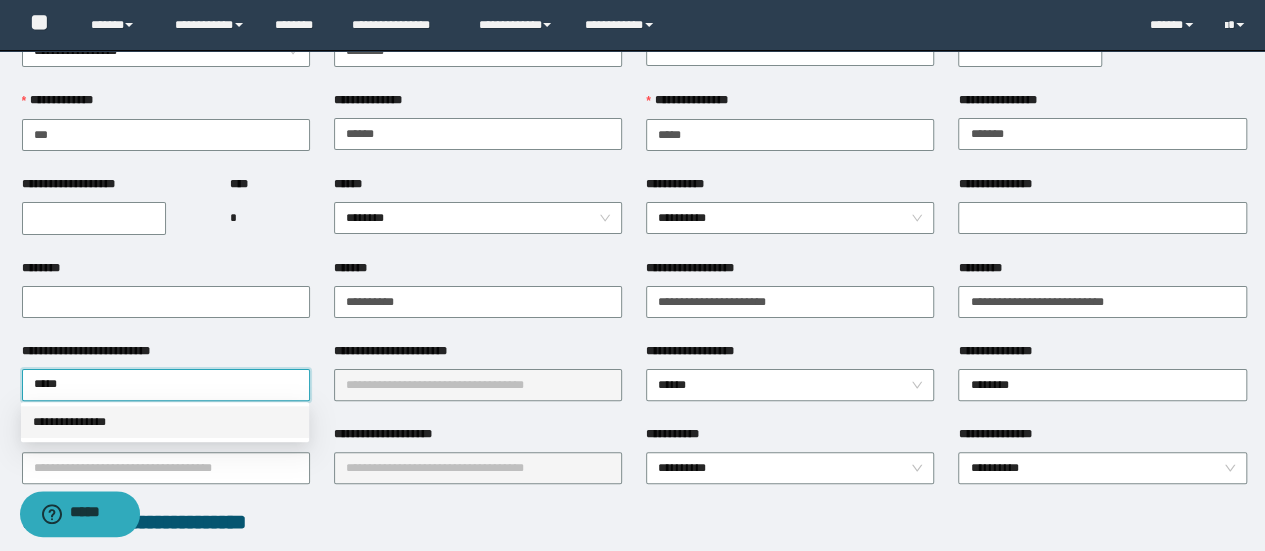 click on "**********" at bounding box center [165, 422] 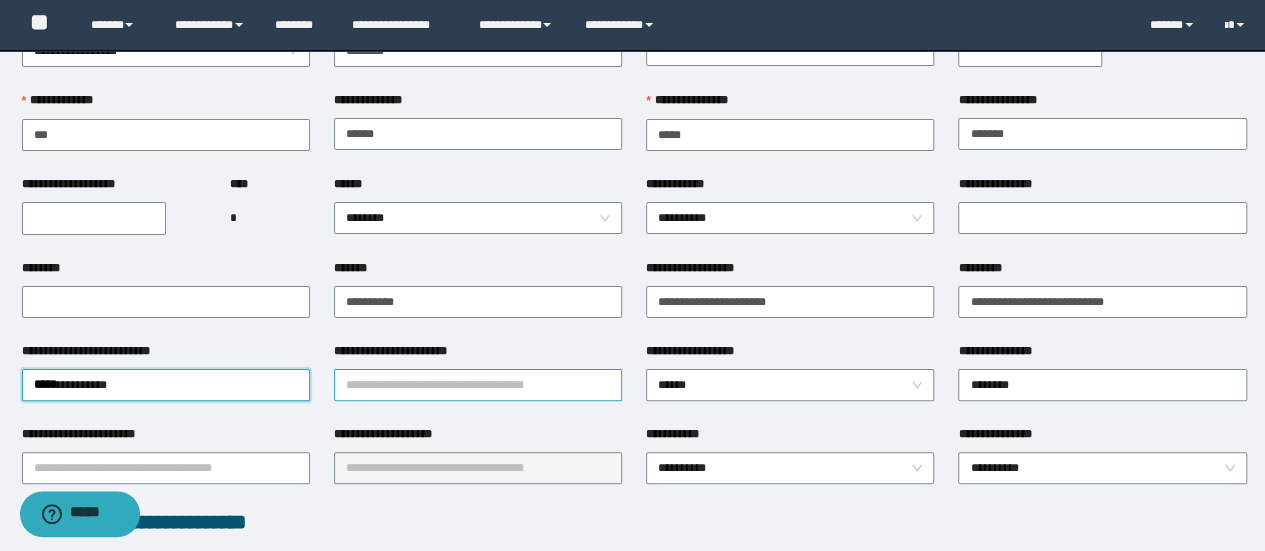 drag, startPoint x: 378, startPoint y: 380, endPoint x: 402, endPoint y: 396, distance: 28.84441 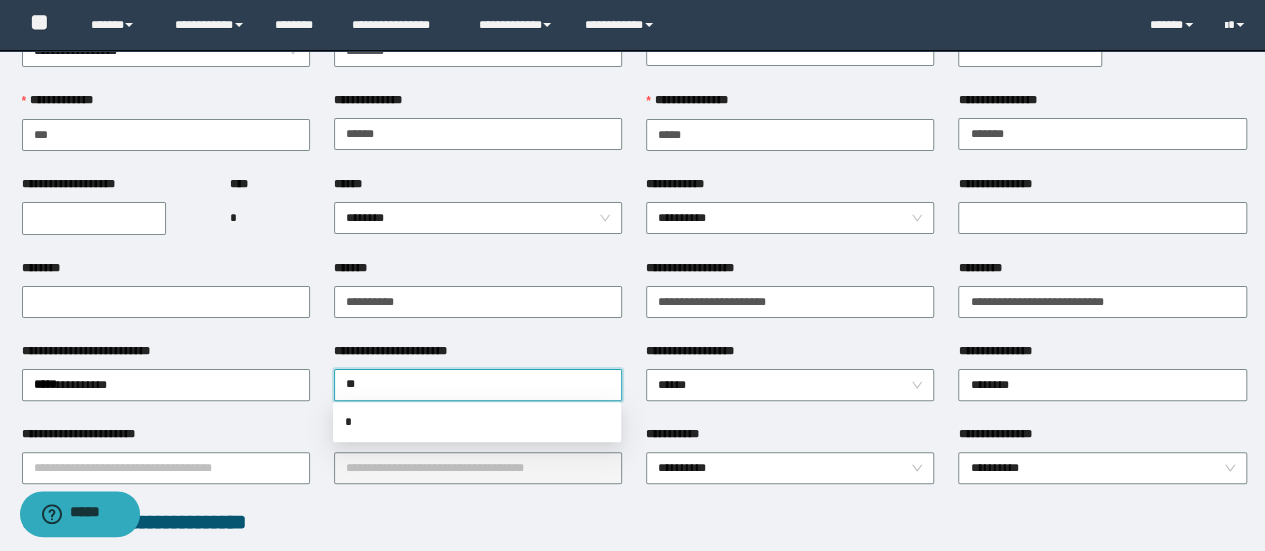 type on "***" 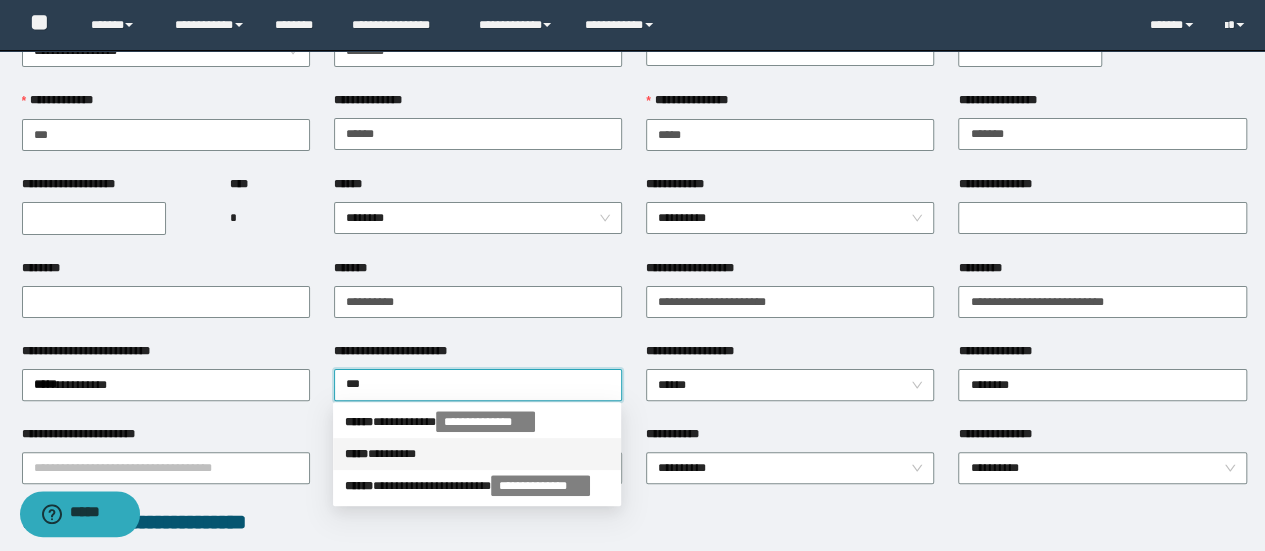 click on "***** * *******" at bounding box center (477, 454) 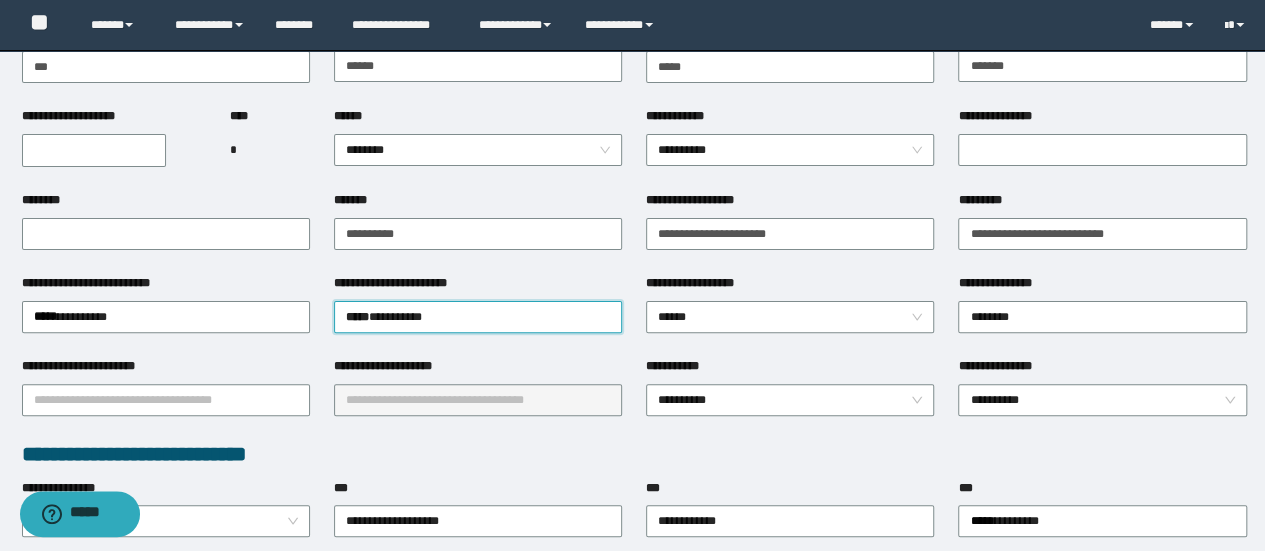 scroll, scrollTop: 200, scrollLeft: 0, axis: vertical 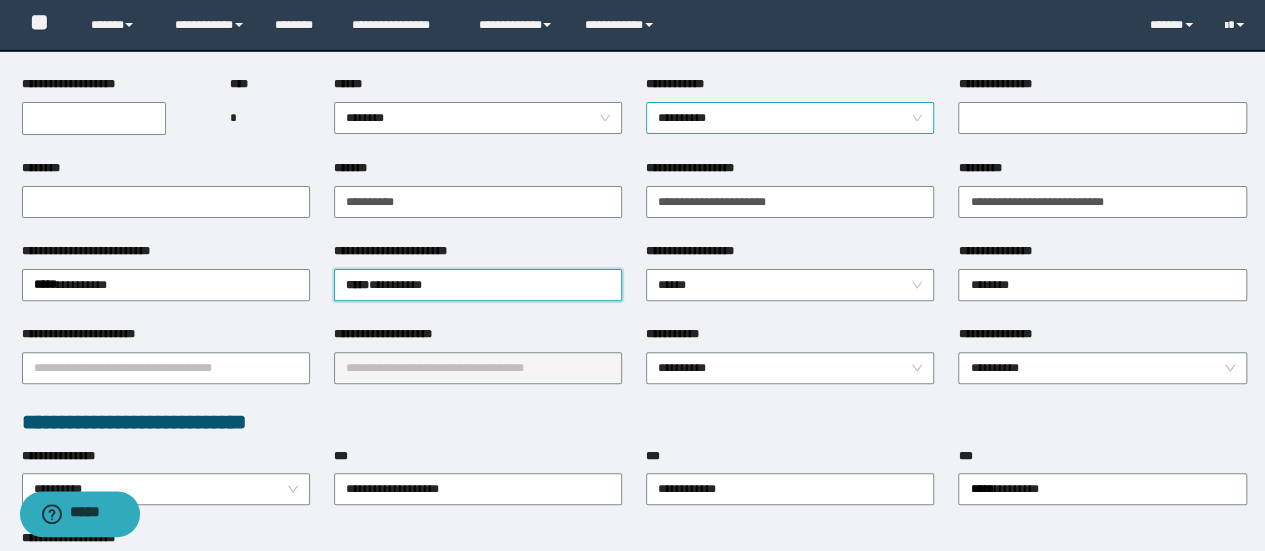 click on "**********" at bounding box center (790, 118) 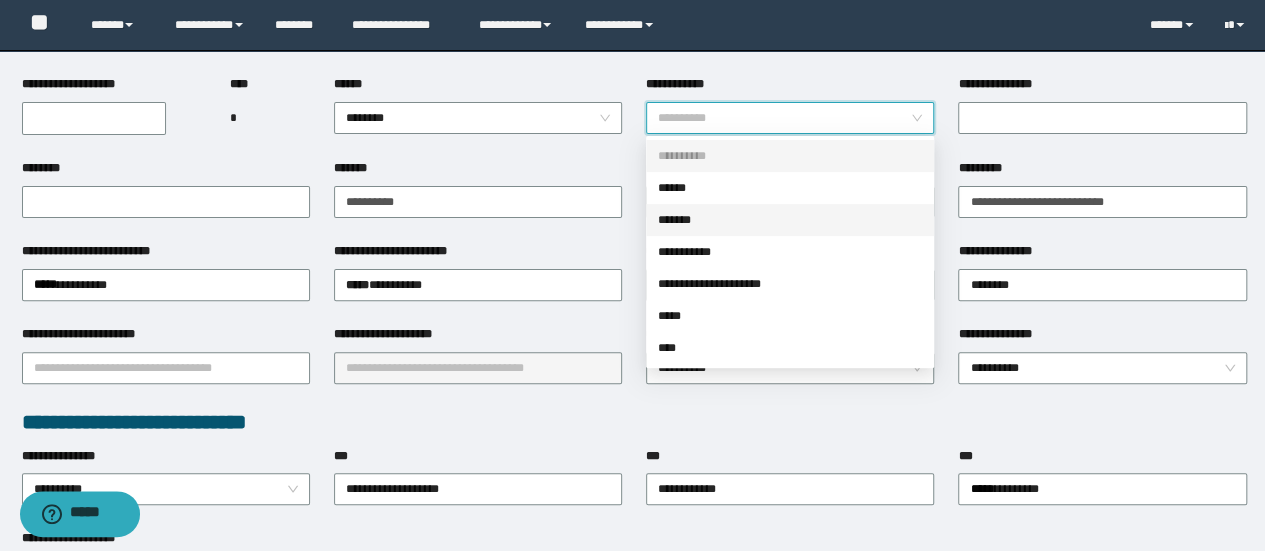 click on "*******" at bounding box center (790, 220) 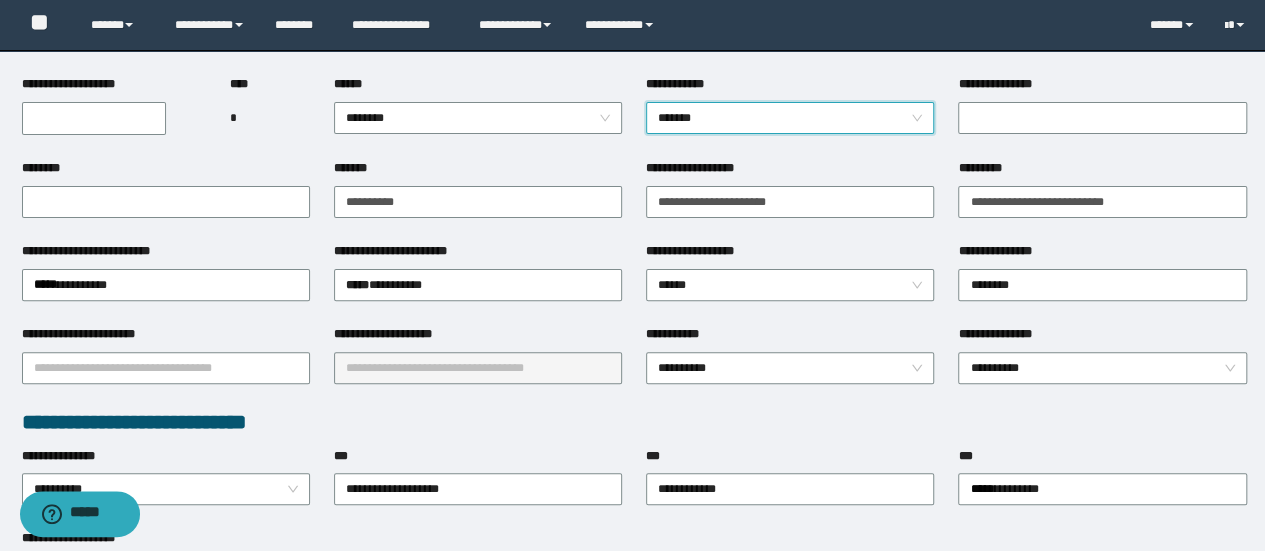 scroll, scrollTop: 100, scrollLeft: 0, axis: vertical 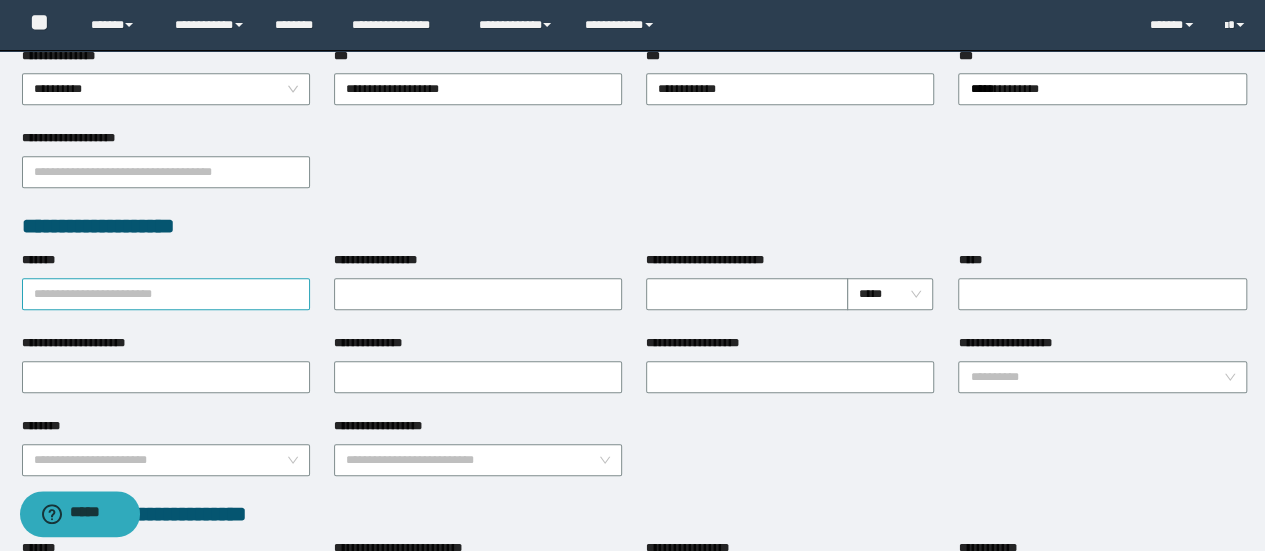 drag, startPoint x: 219, startPoint y: 306, endPoint x: 218, endPoint y: 289, distance: 17.029387 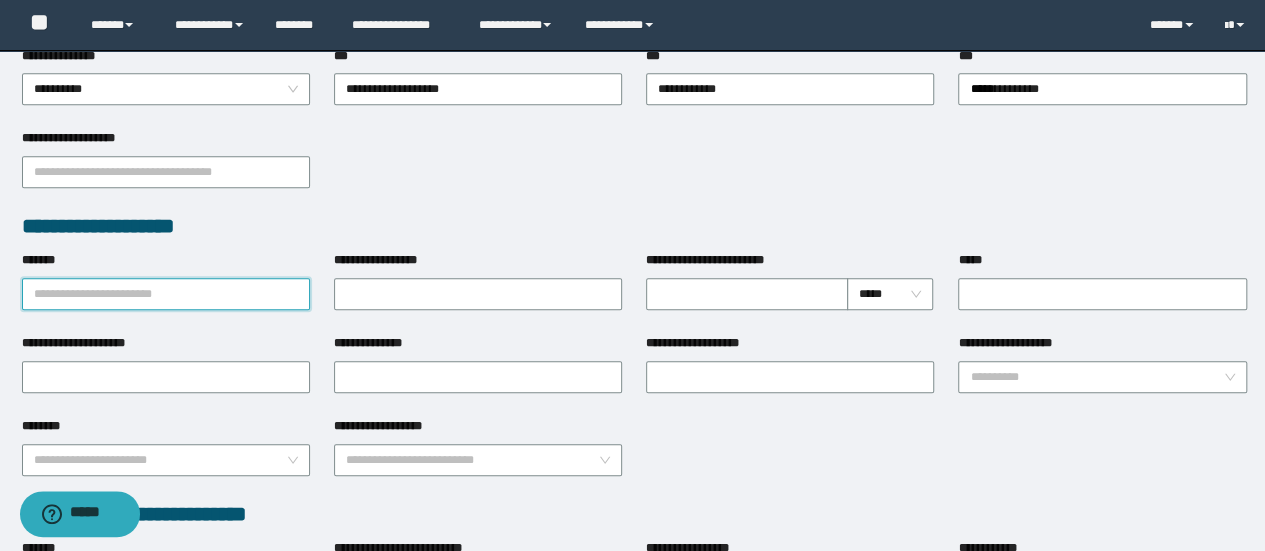 click on "*******" at bounding box center [166, 294] 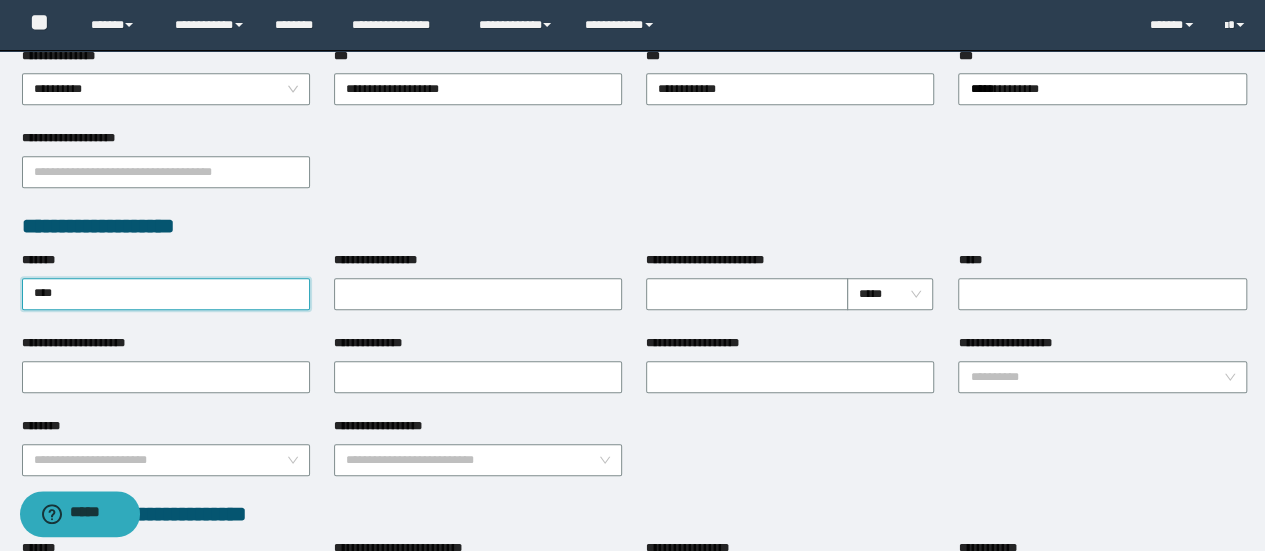 type on "****" 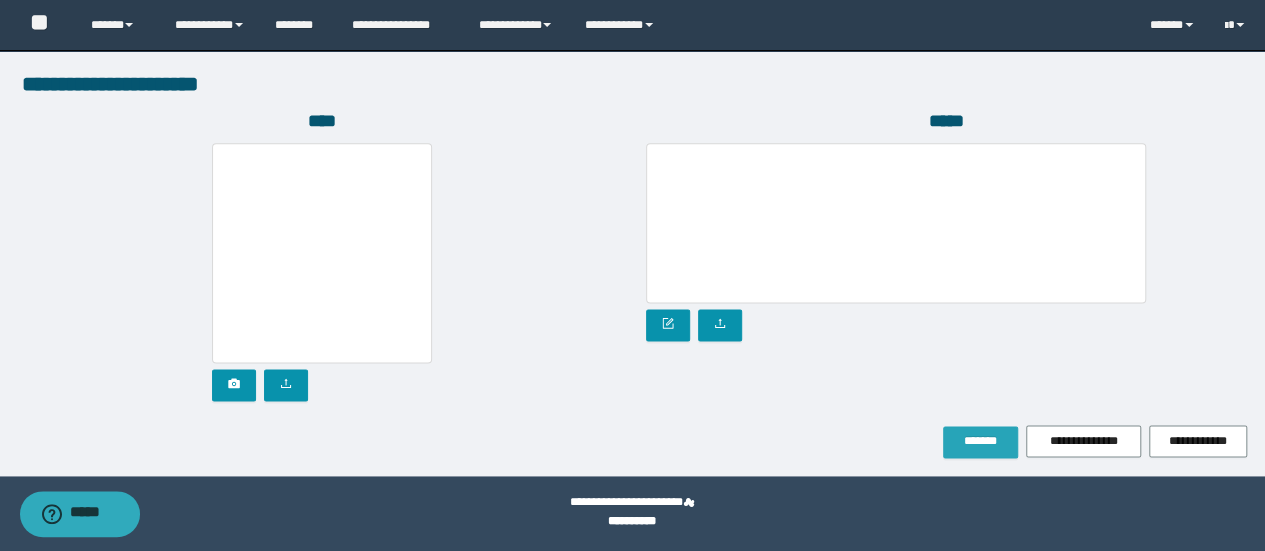 click on "*******" at bounding box center [980, 442] 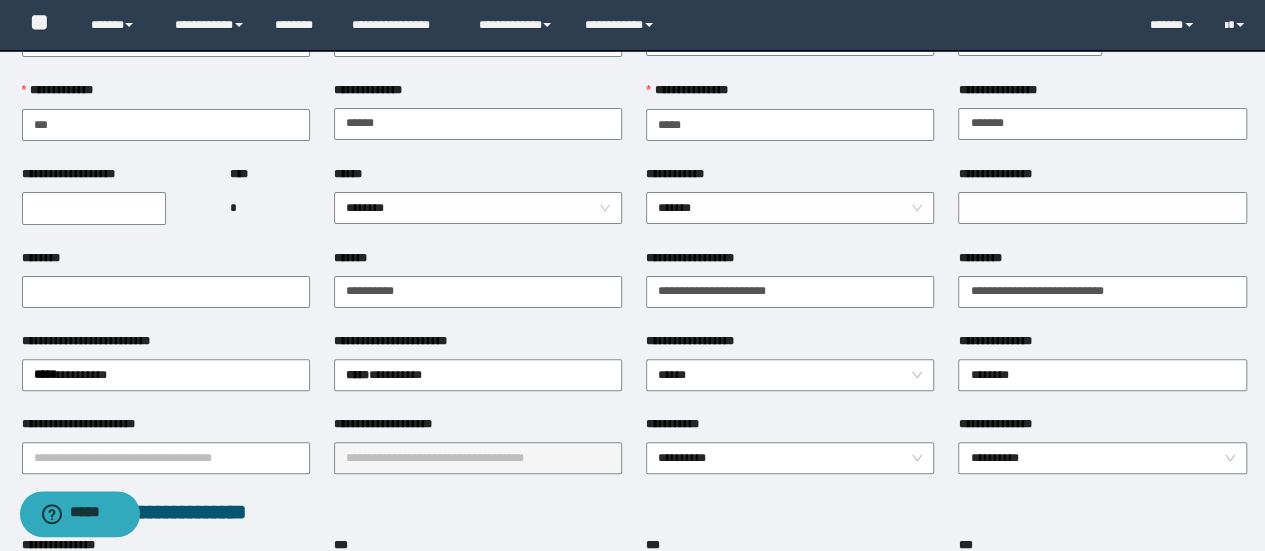 scroll, scrollTop: 0, scrollLeft: 0, axis: both 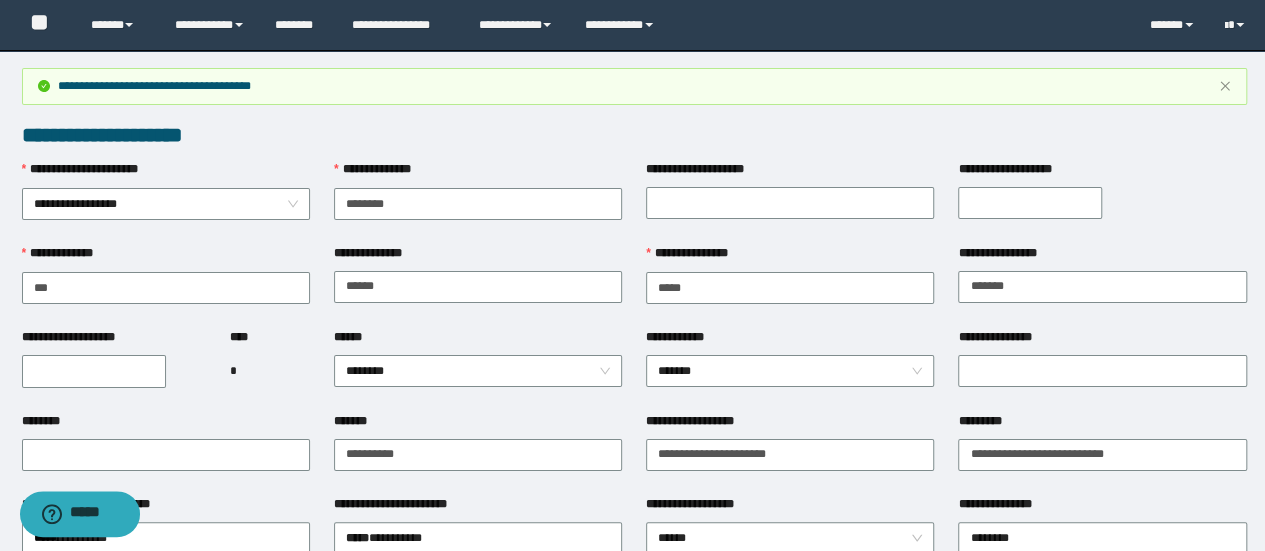type 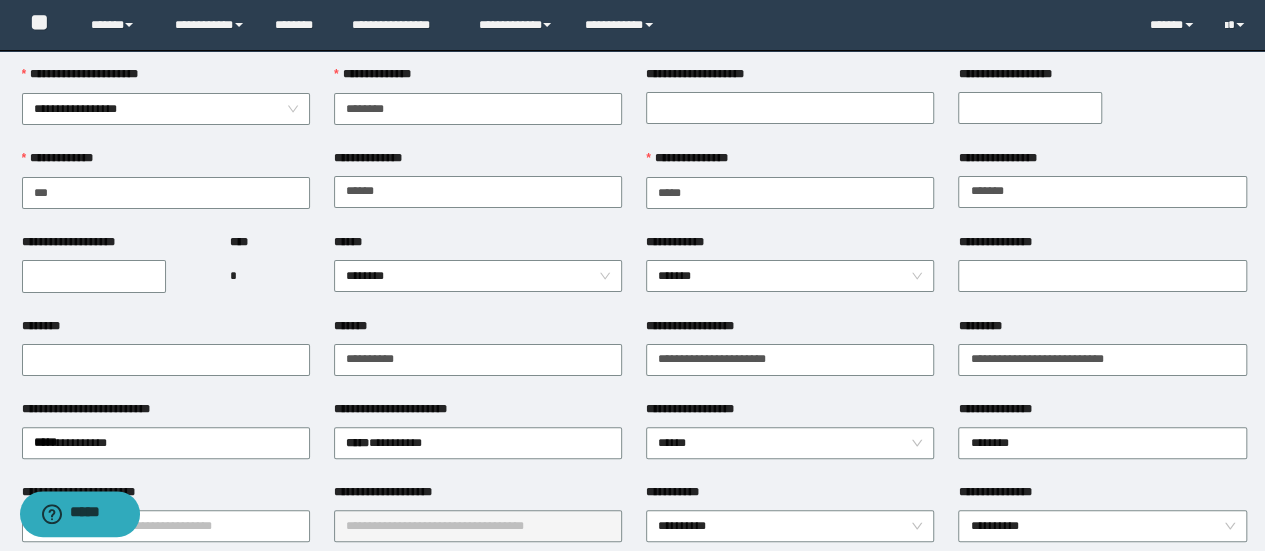 scroll, scrollTop: 200, scrollLeft: 0, axis: vertical 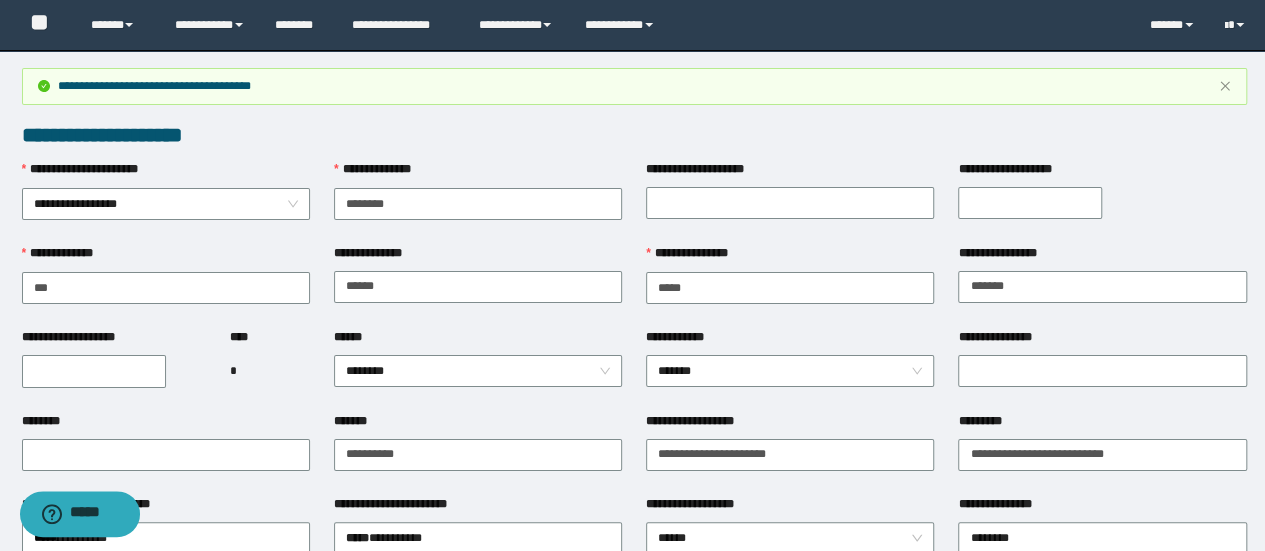 click on "**********" at bounding box center (94, 371) 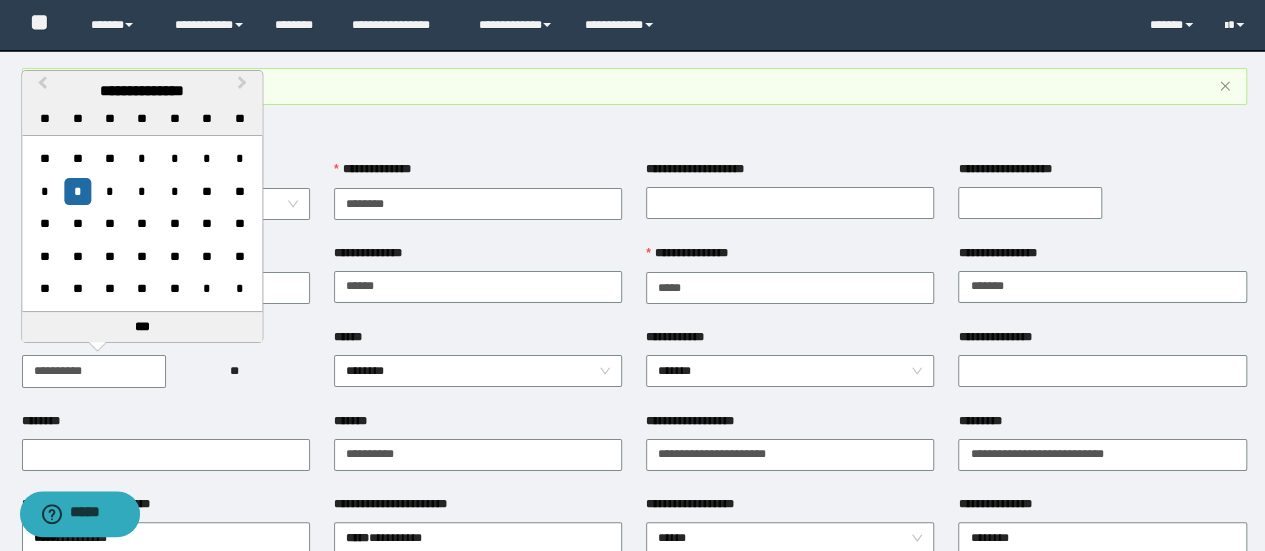 type on "**********" 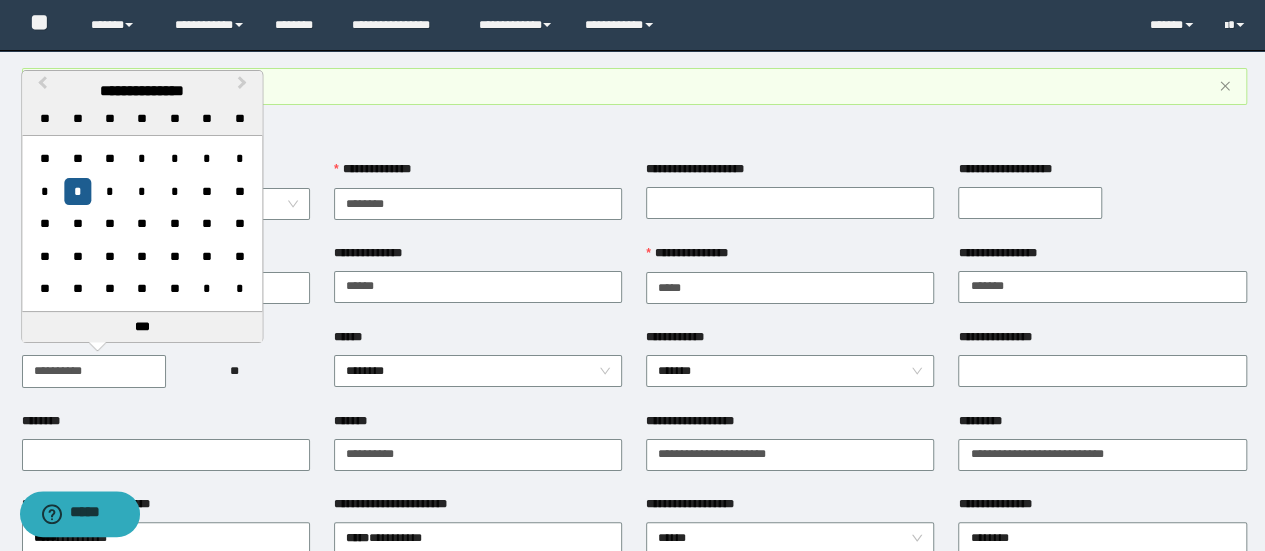 click on "*" at bounding box center [77, 191] 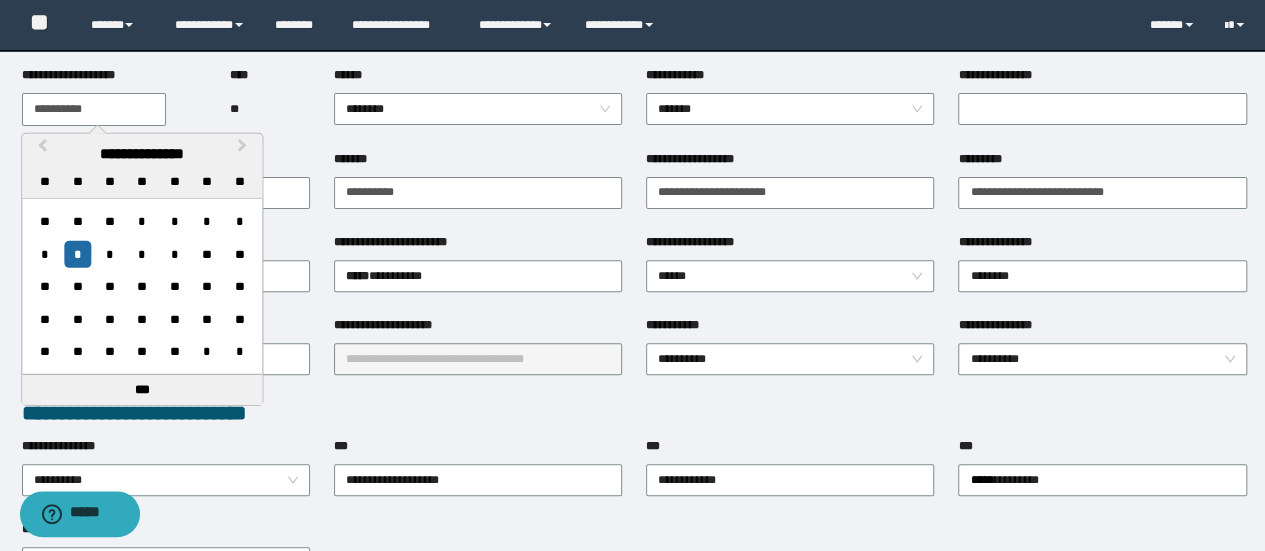 scroll, scrollTop: 300, scrollLeft: 0, axis: vertical 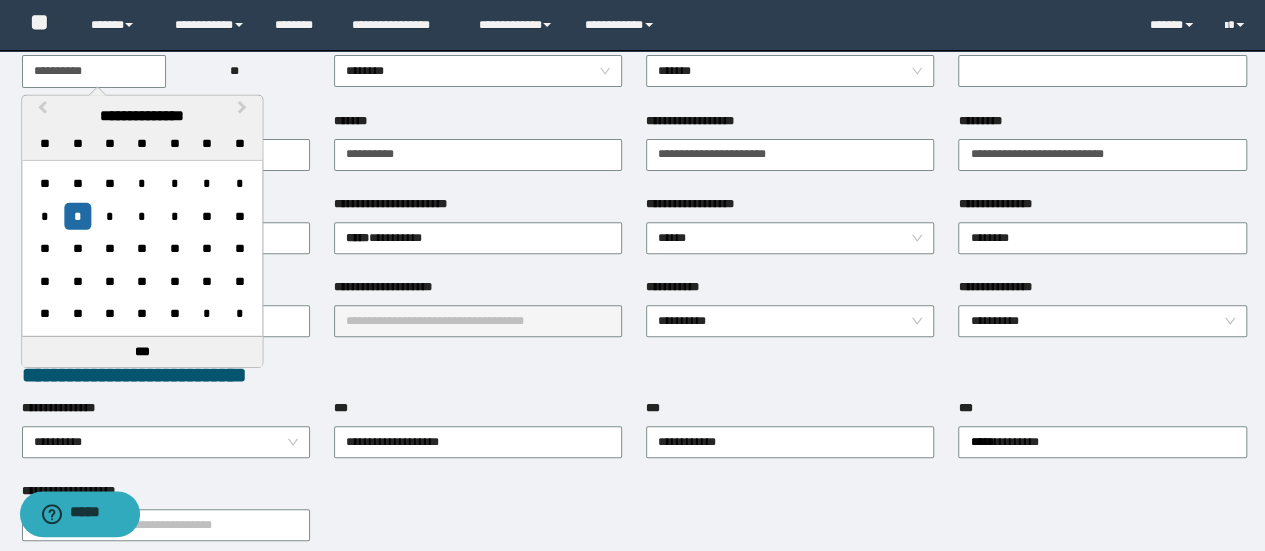 drag, startPoint x: 347, startPoint y: 351, endPoint x: 324, endPoint y: 342, distance: 24.698177 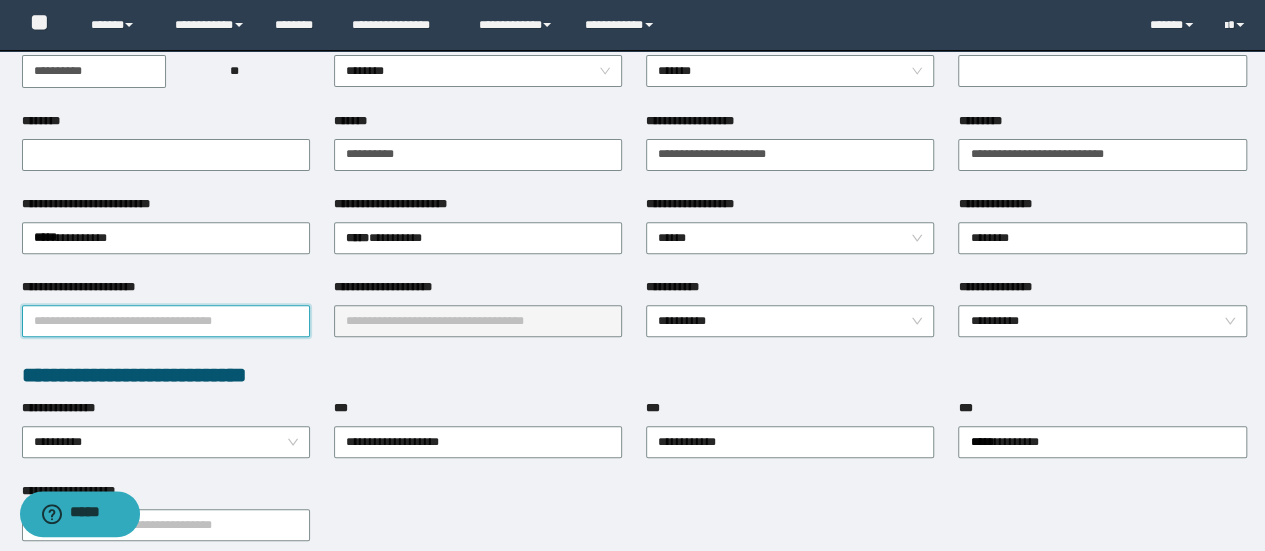 click on "**********" at bounding box center [166, 321] 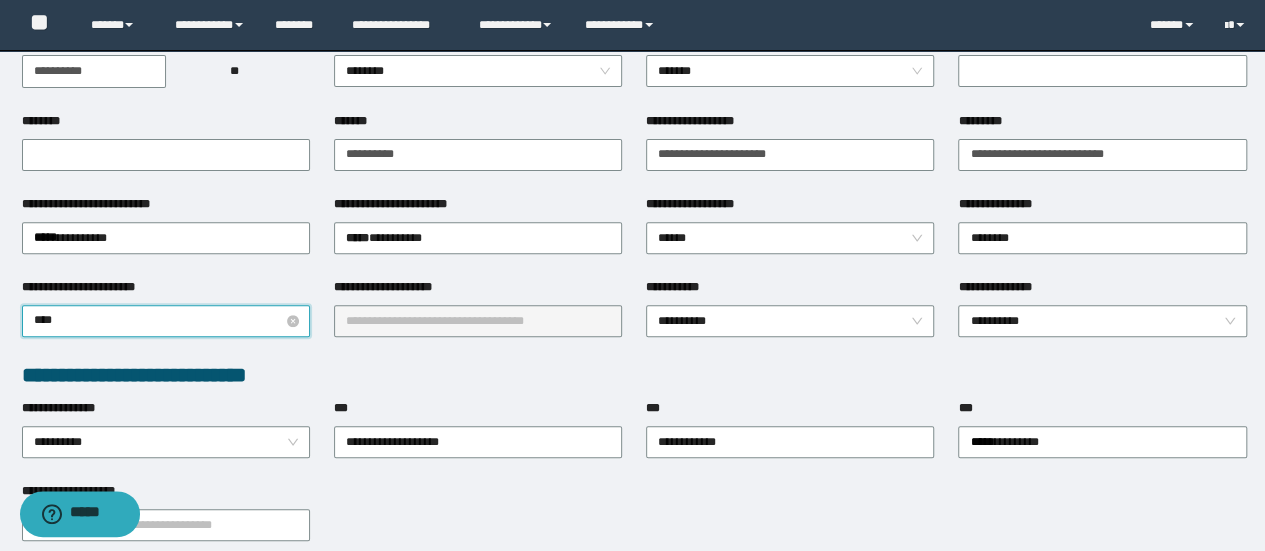 type on "*****" 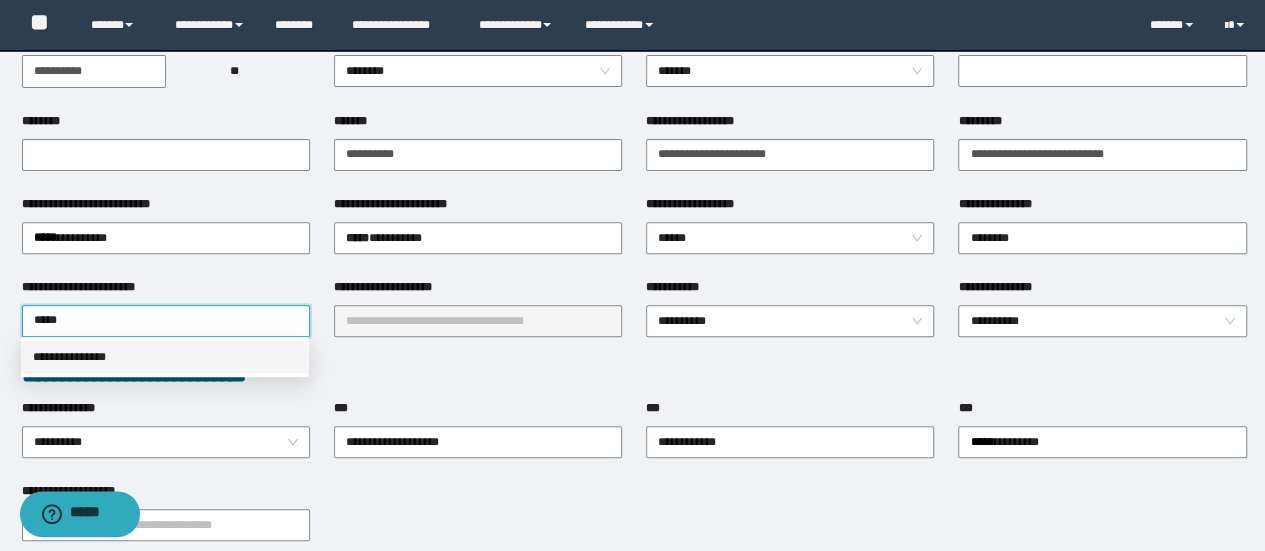 click on "**********" at bounding box center [165, 357] 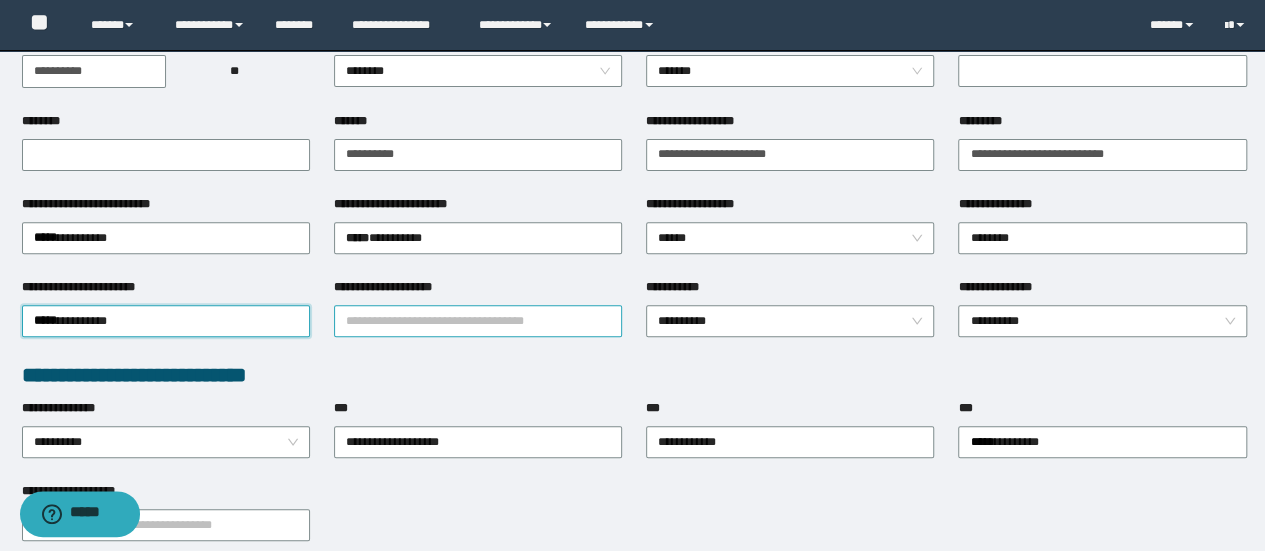click on "**********" at bounding box center [478, 321] 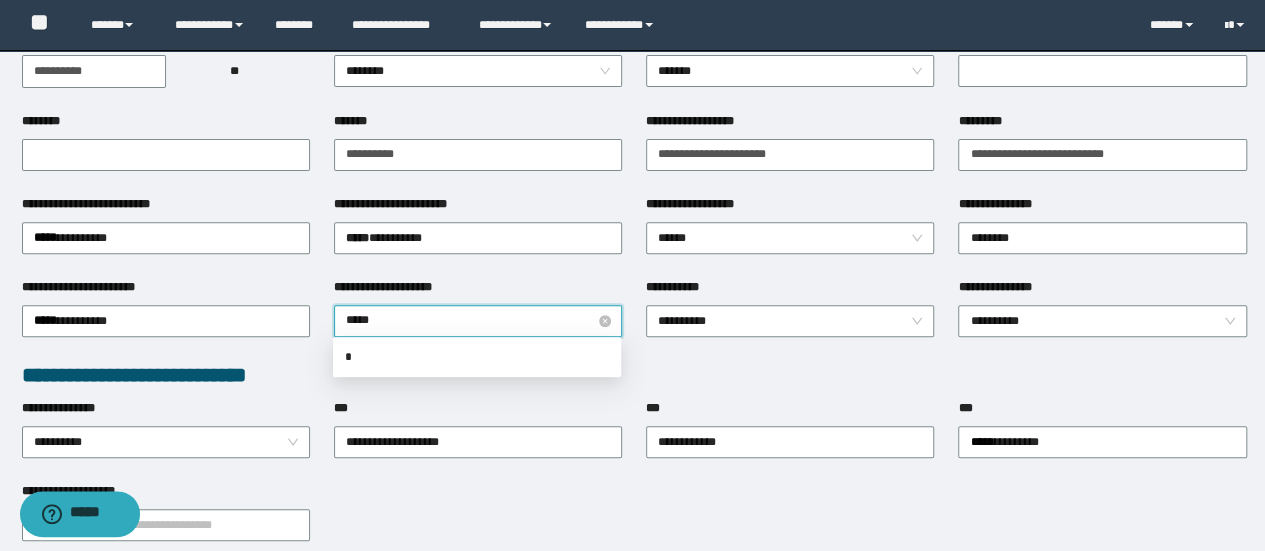 type on "******" 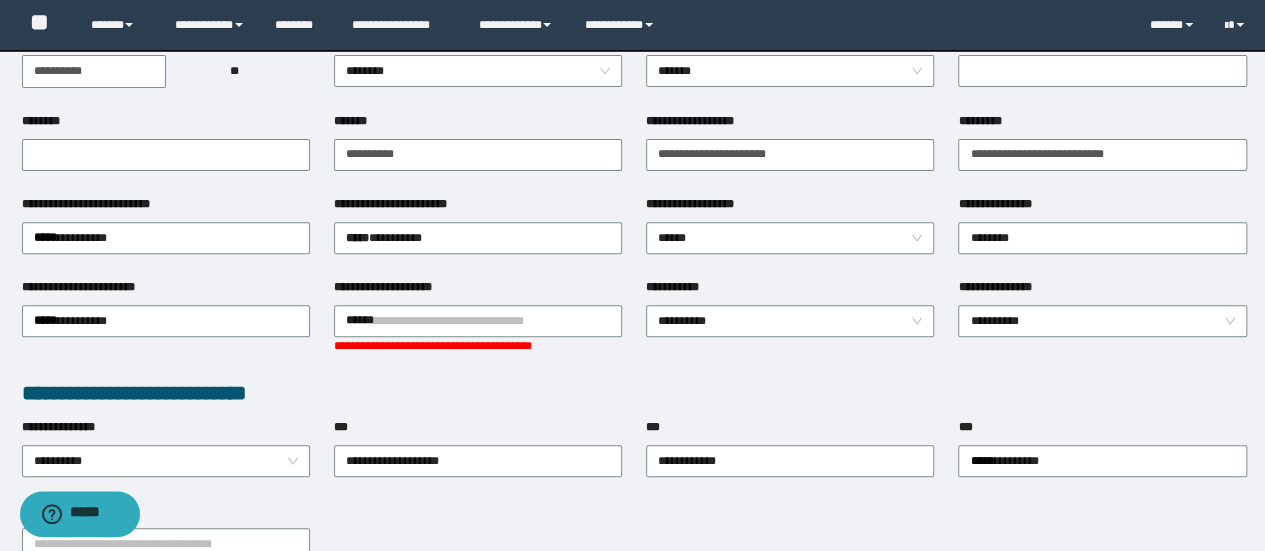 click on "**********" at bounding box center (478, 329) 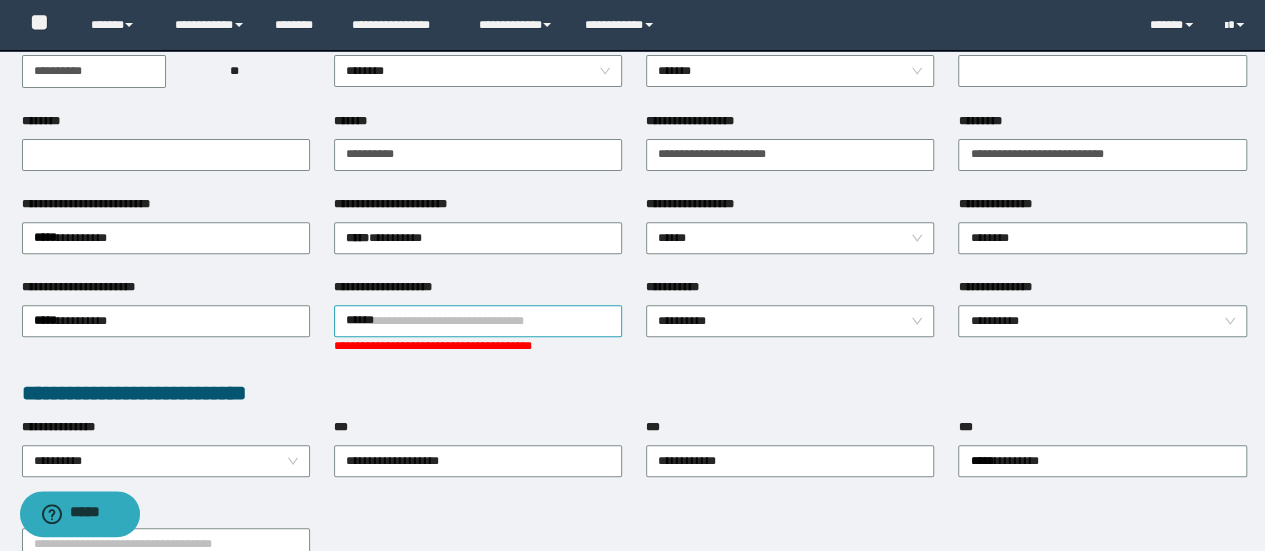 click on "******" at bounding box center [478, 321] 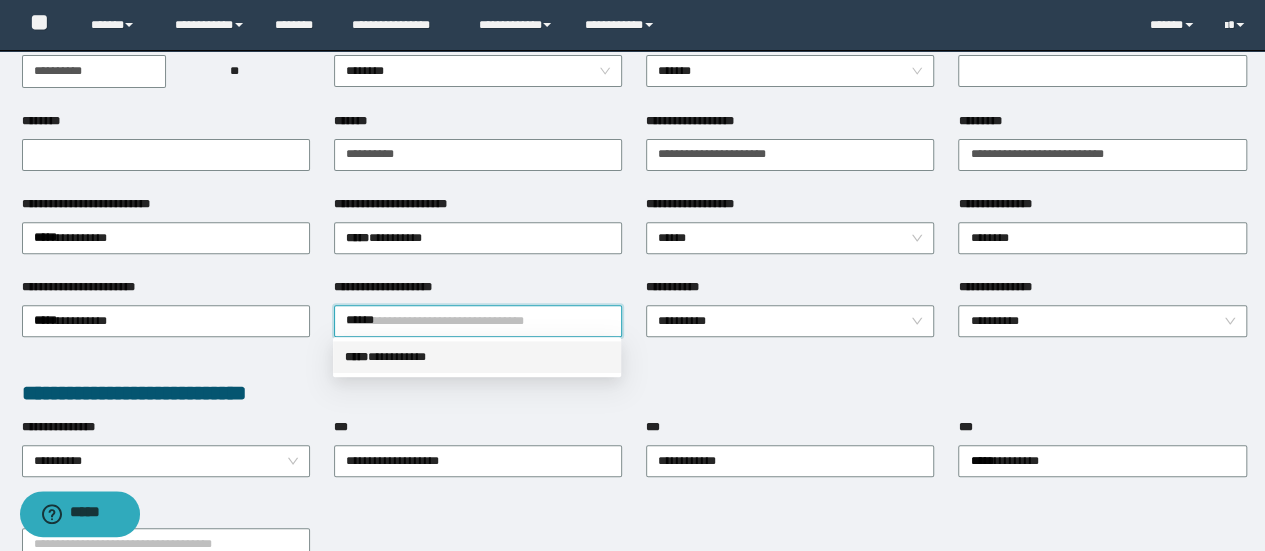 click on "***** * *********" at bounding box center (477, 357) 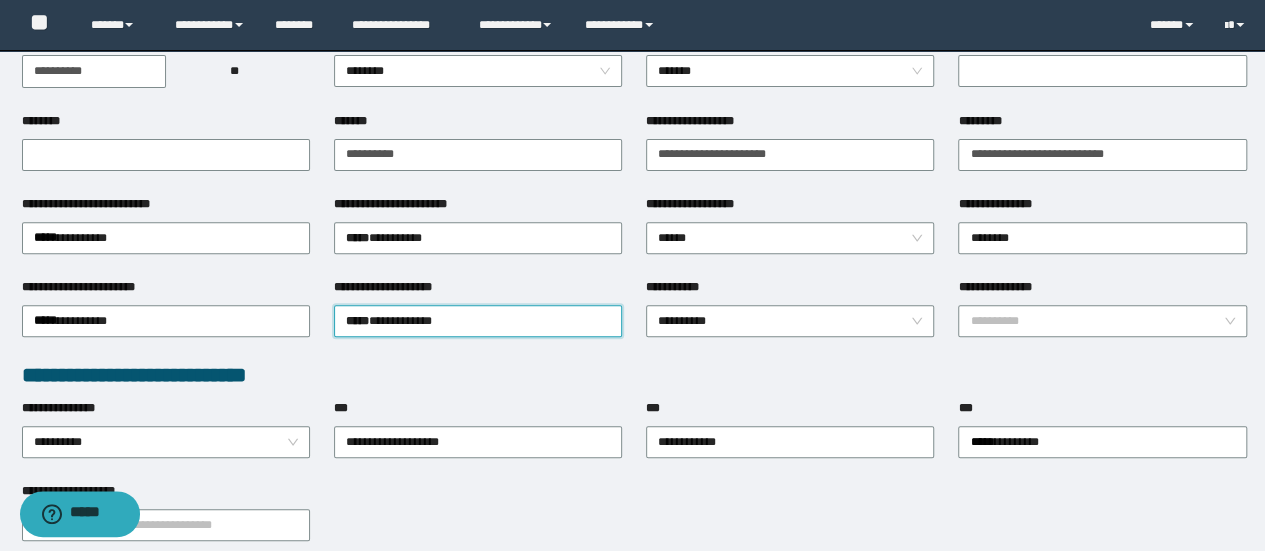 click on "**********" at bounding box center [1102, 307] 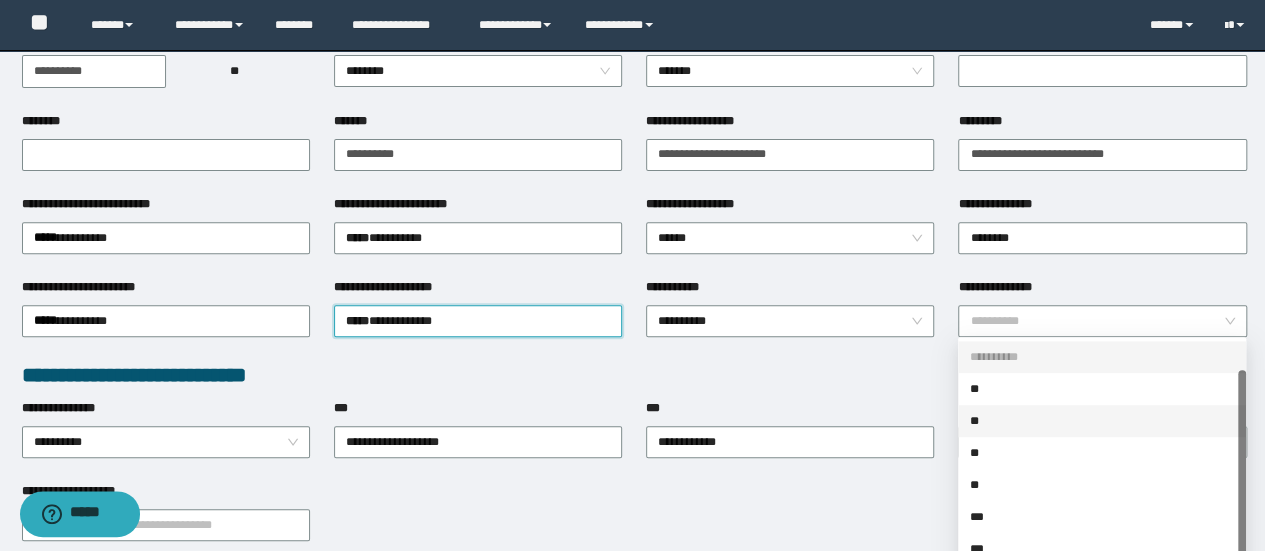 scroll, scrollTop: 32, scrollLeft: 0, axis: vertical 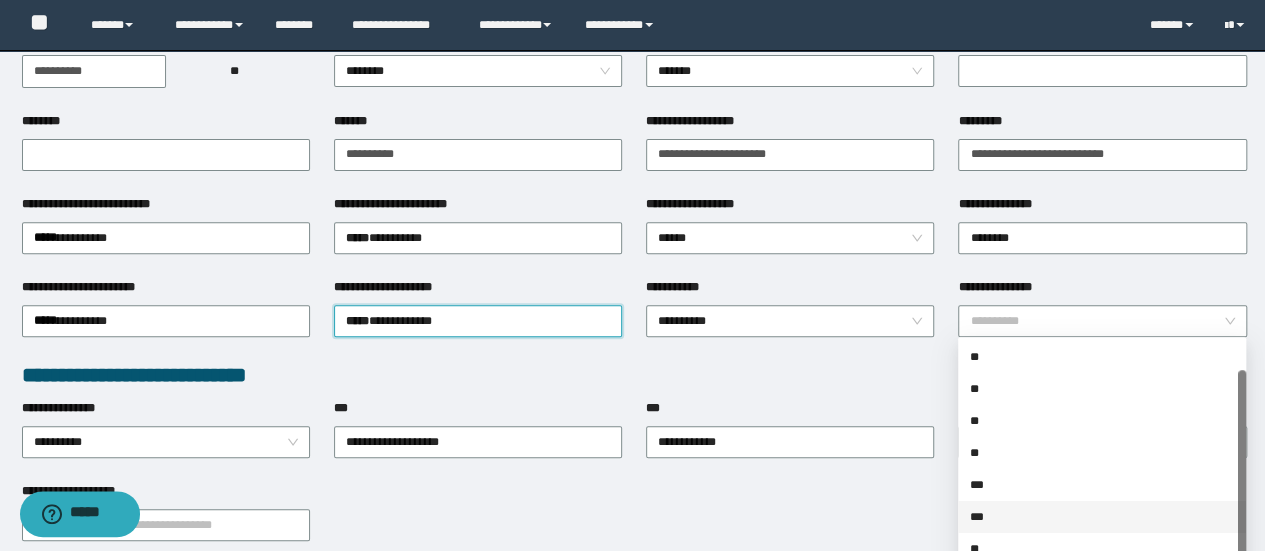 click on "**" at bounding box center [1102, 549] 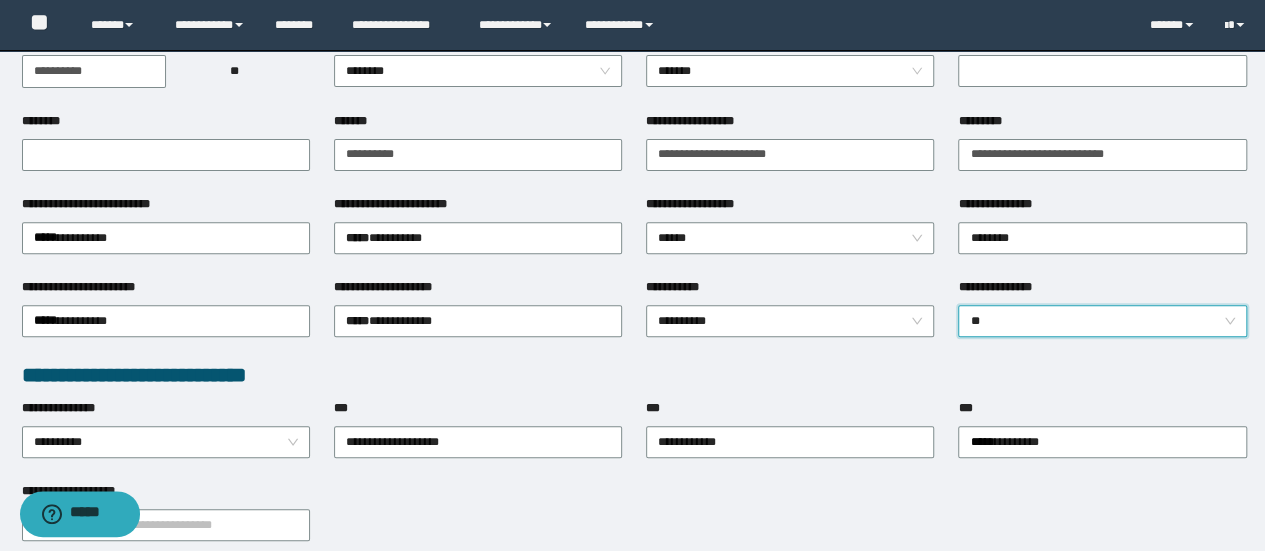 click on "**********" at bounding box center (634, 375) 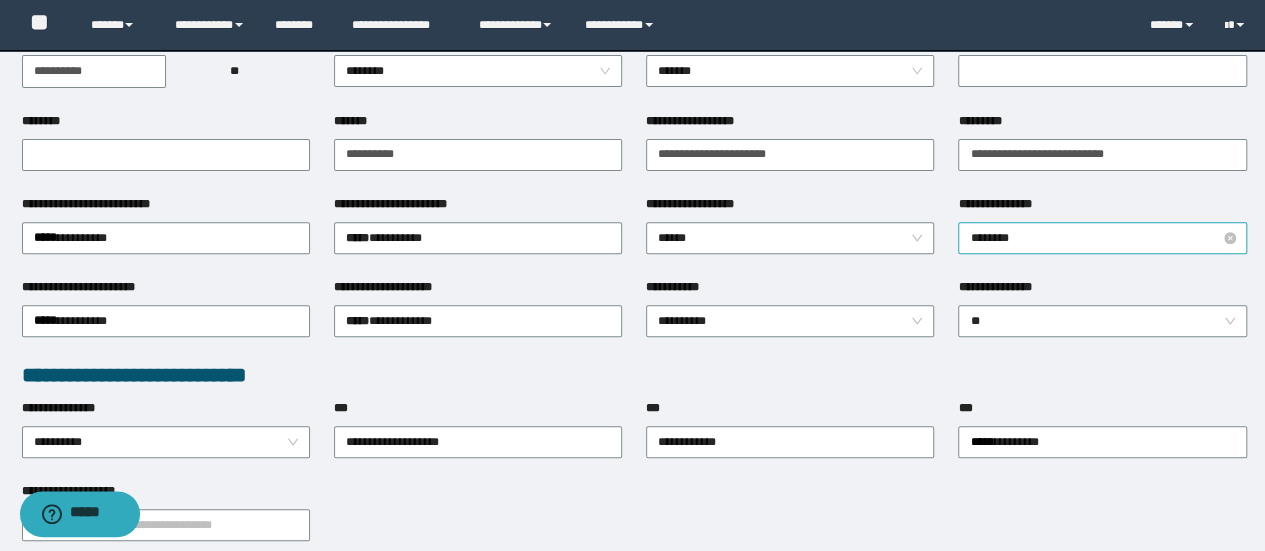 scroll, scrollTop: 0, scrollLeft: 0, axis: both 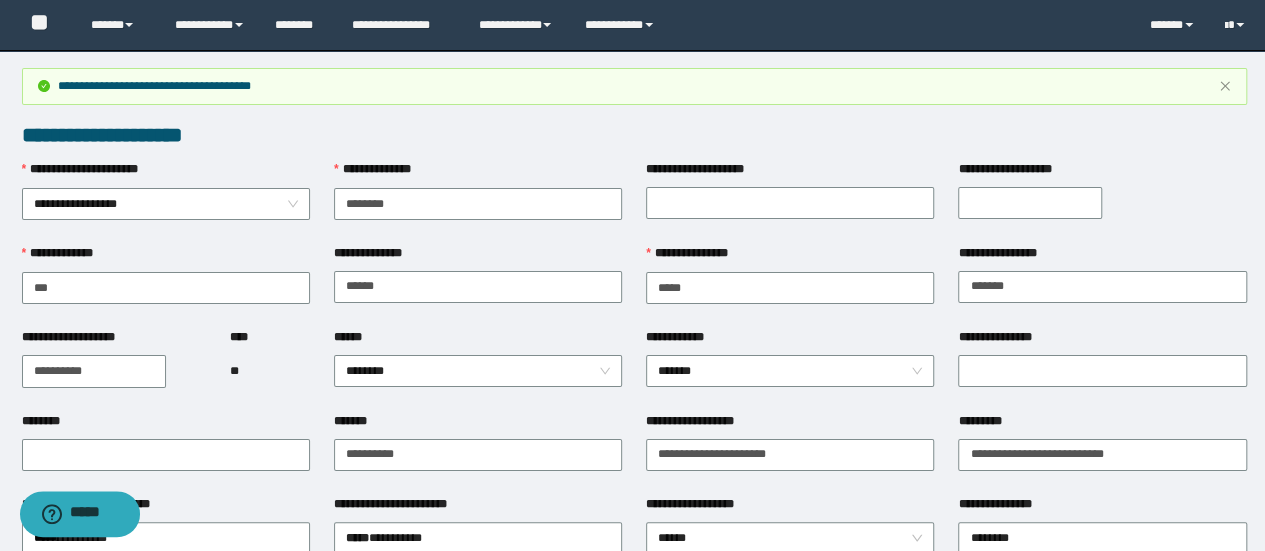 click on "**********" at bounding box center (1030, 203) 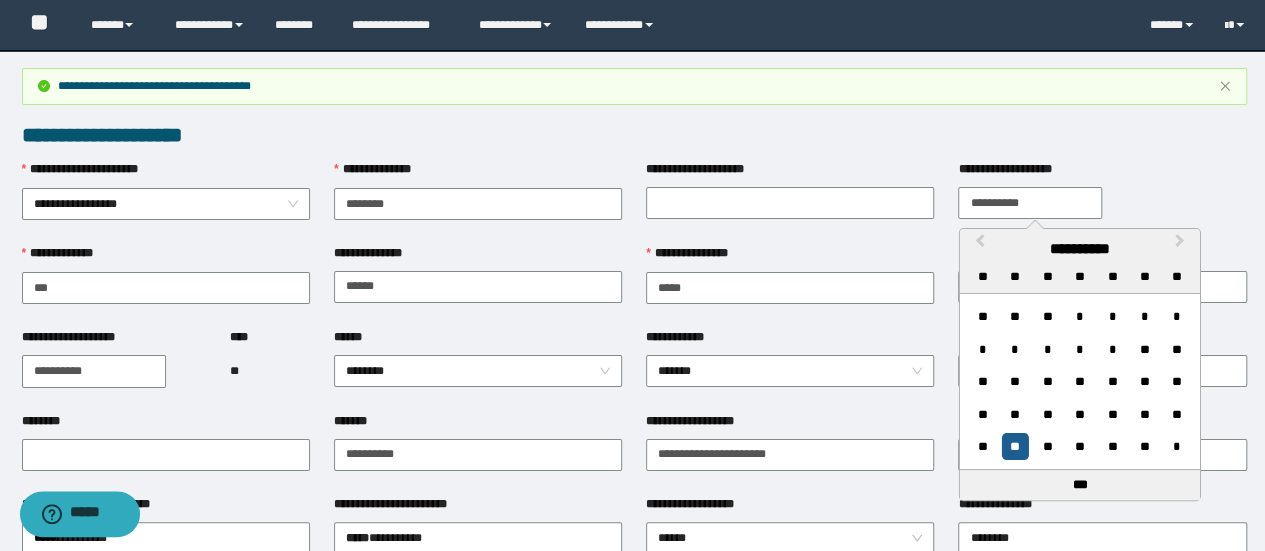 type on "**********" 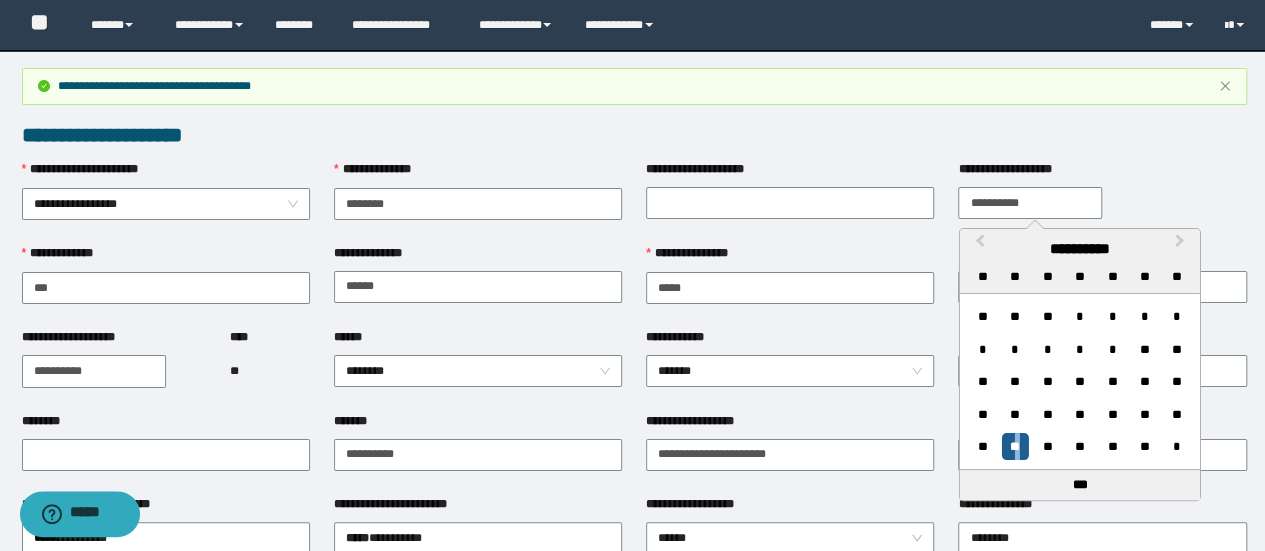 click on "**" at bounding box center (1014, 446) 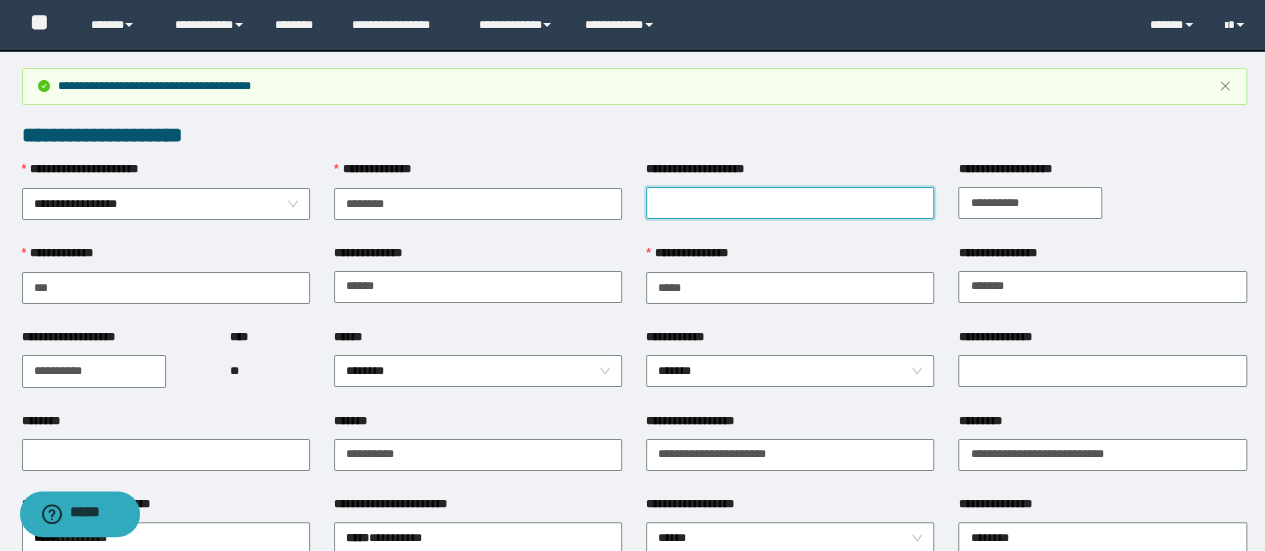 click at bounding box center (790, 203) 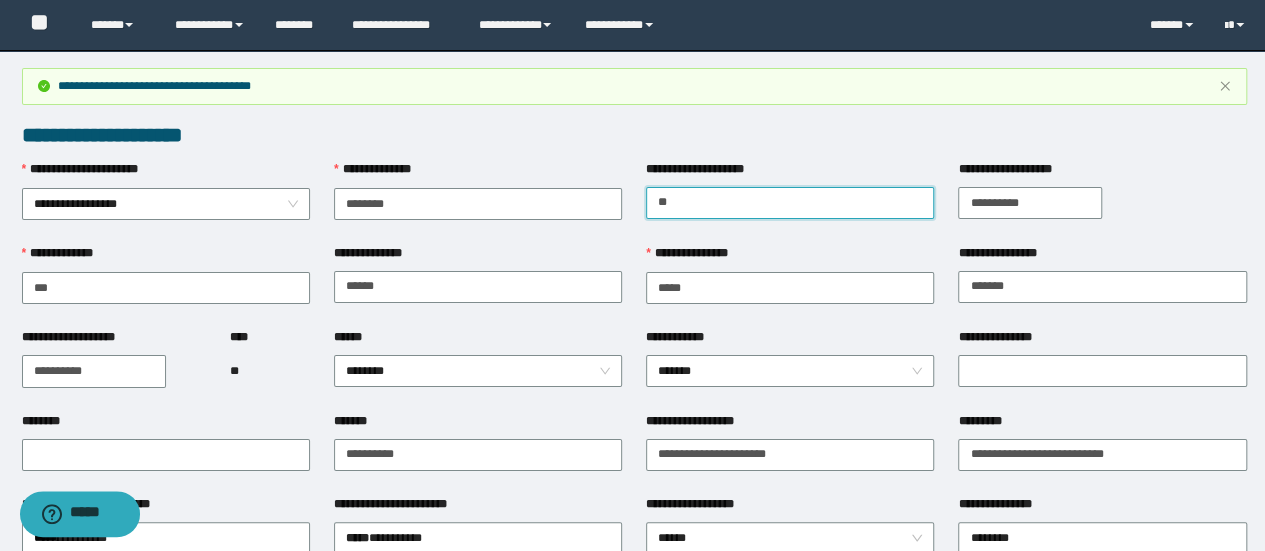 type on "*****" 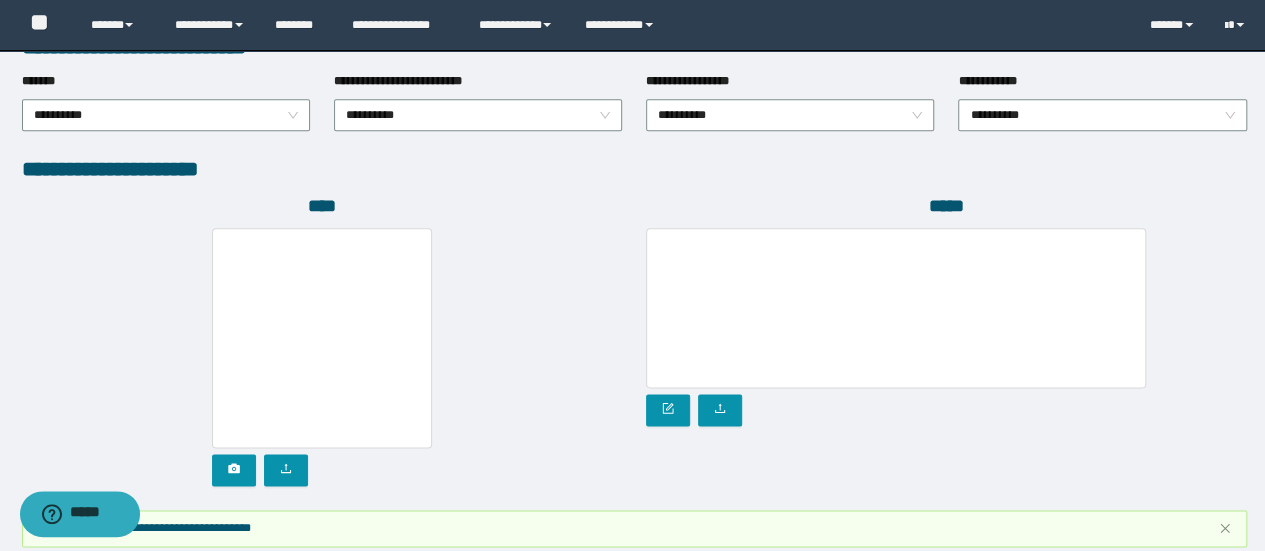scroll, scrollTop: 1274, scrollLeft: 0, axis: vertical 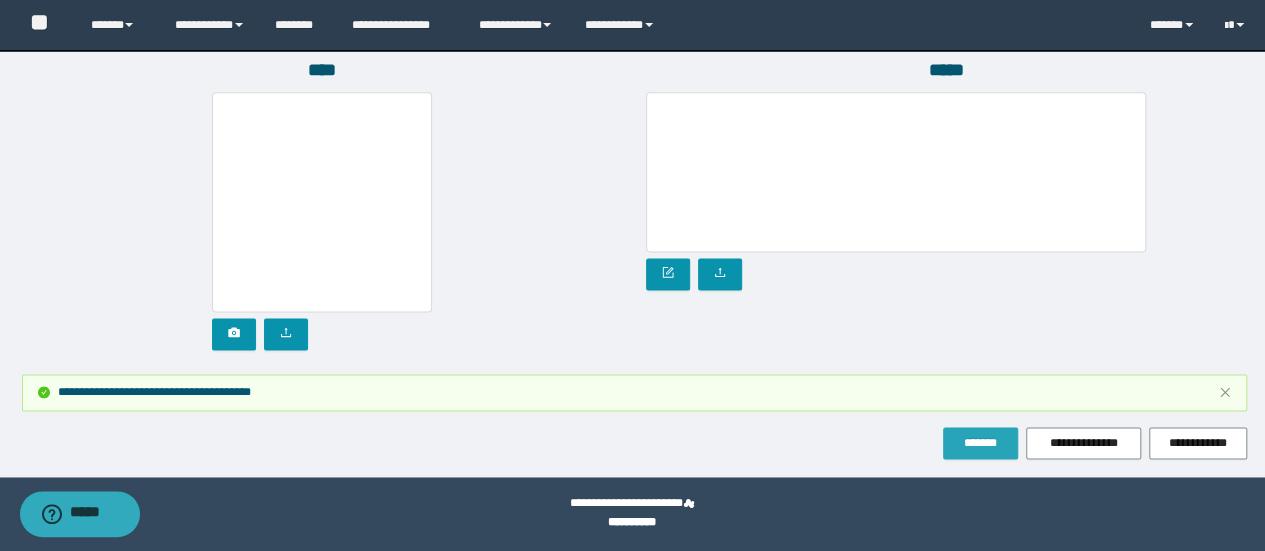 click on "*******" at bounding box center [980, 443] 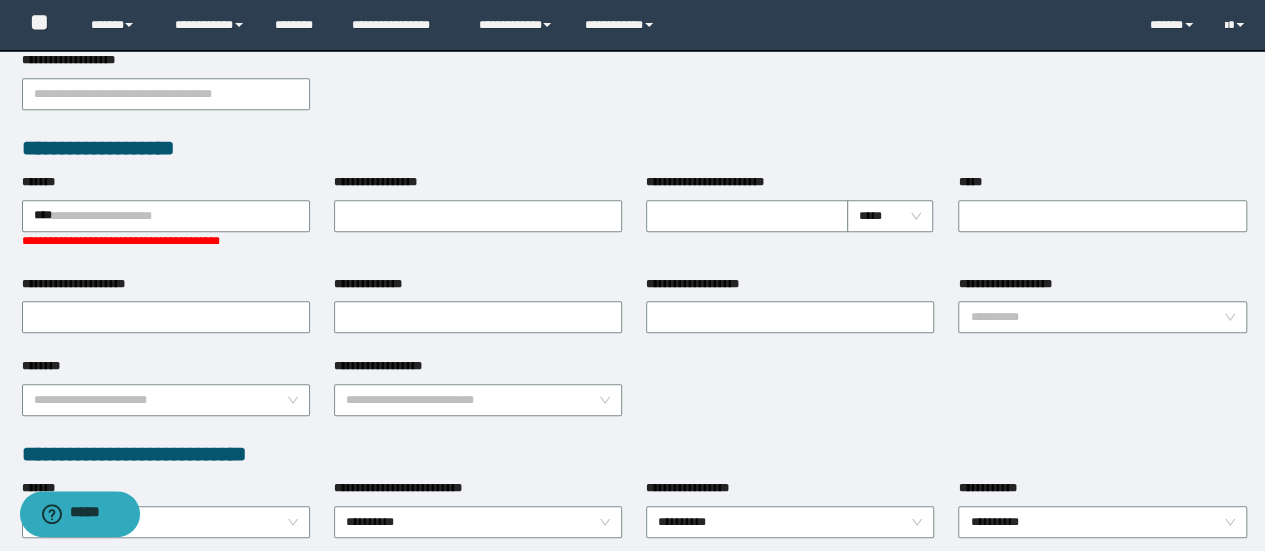 scroll, scrollTop: 574, scrollLeft: 0, axis: vertical 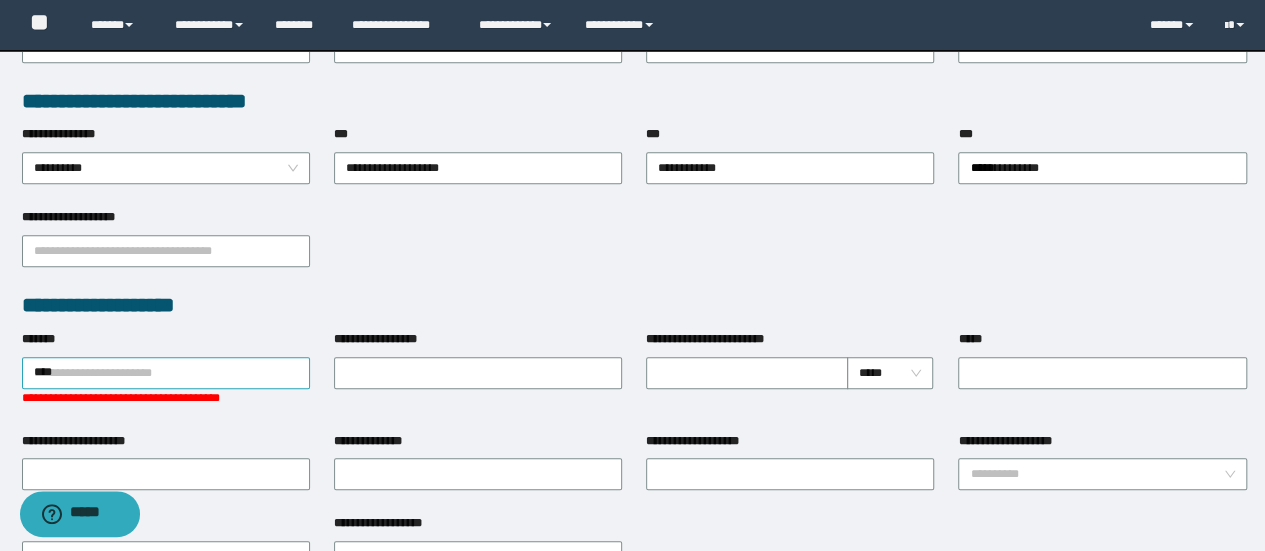 click on "****" at bounding box center (166, 373) 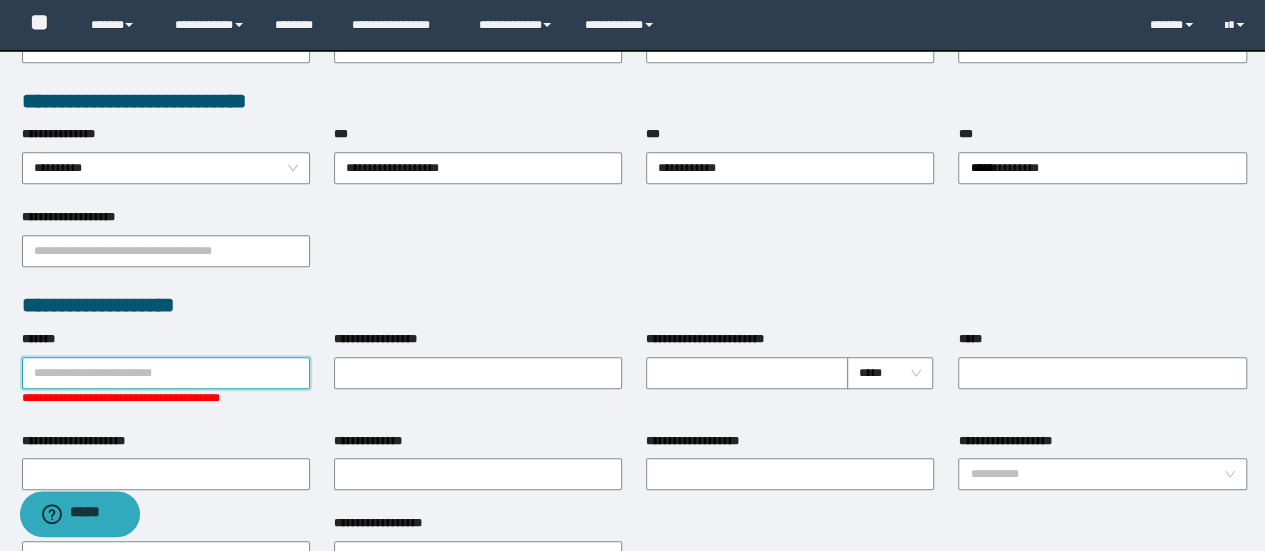 paste on "**********" 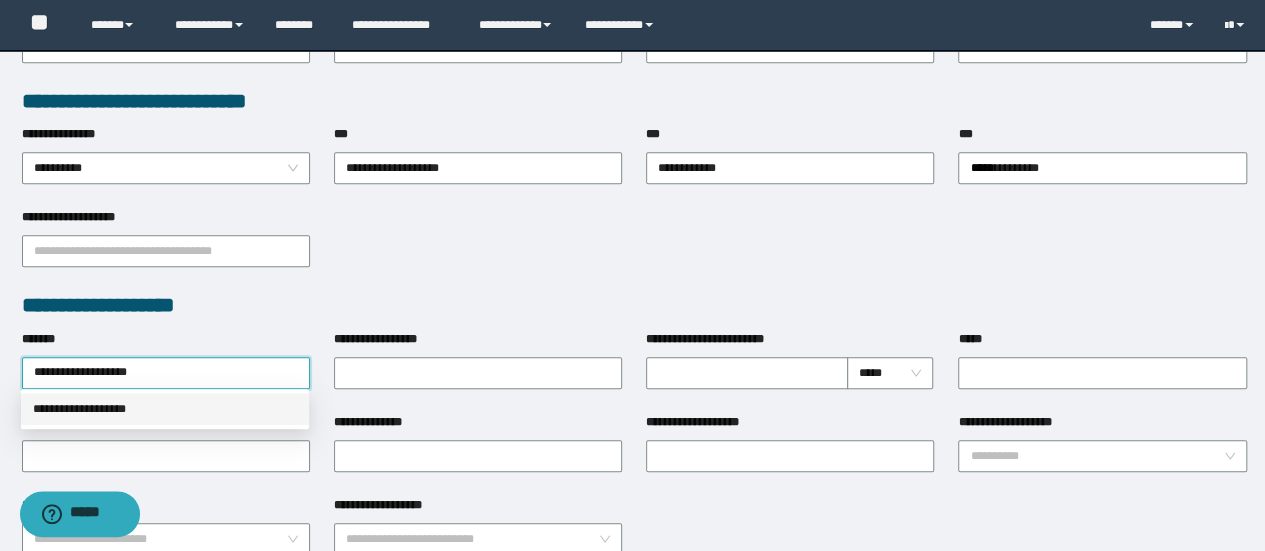 click on "**********" at bounding box center [165, 409] 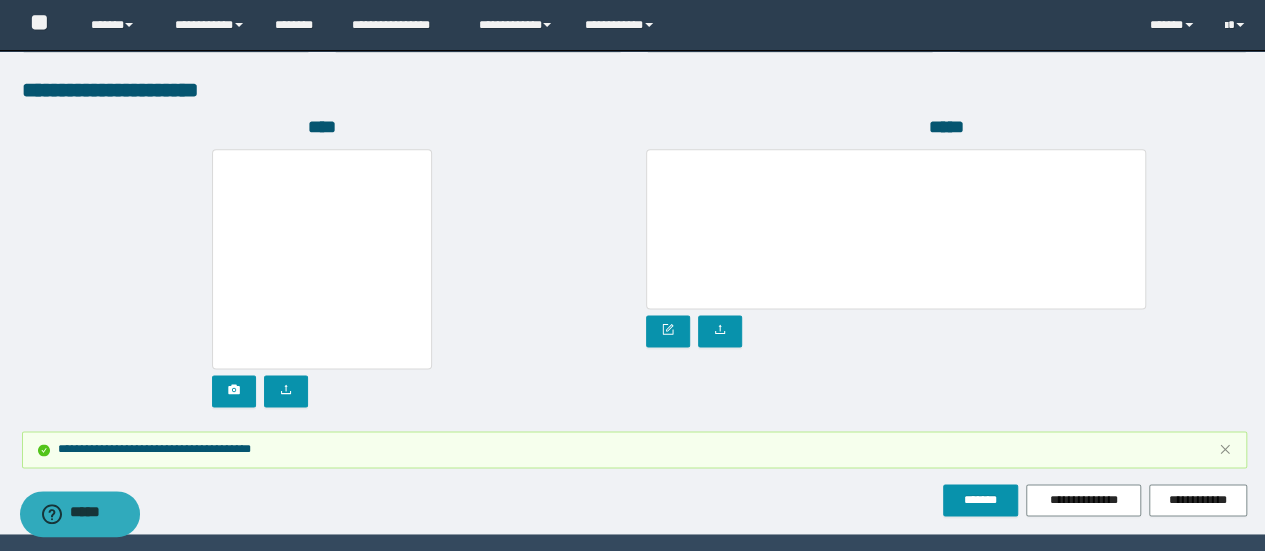 scroll, scrollTop: 1255, scrollLeft: 0, axis: vertical 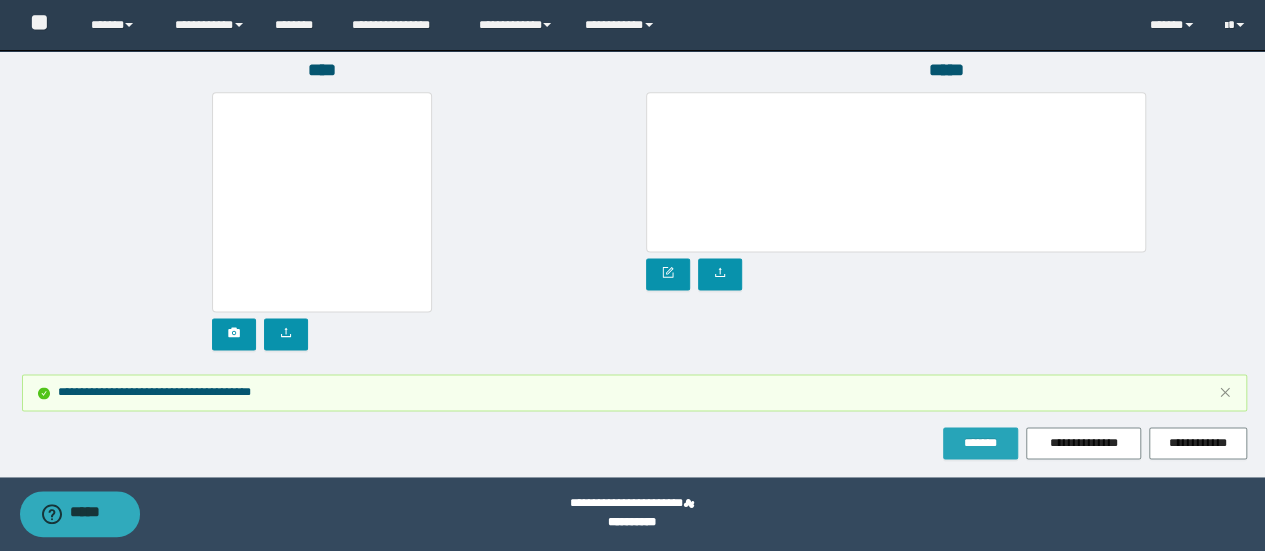 click on "*******" at bounding box center [980, 443] 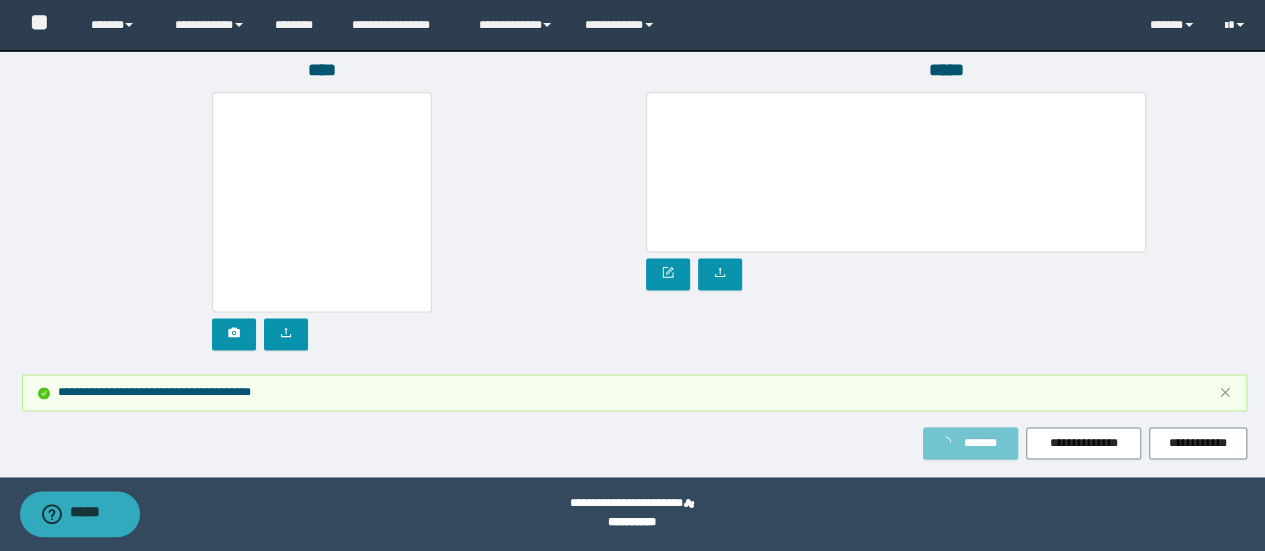 click on "*******" at bounding box center [980, 443] 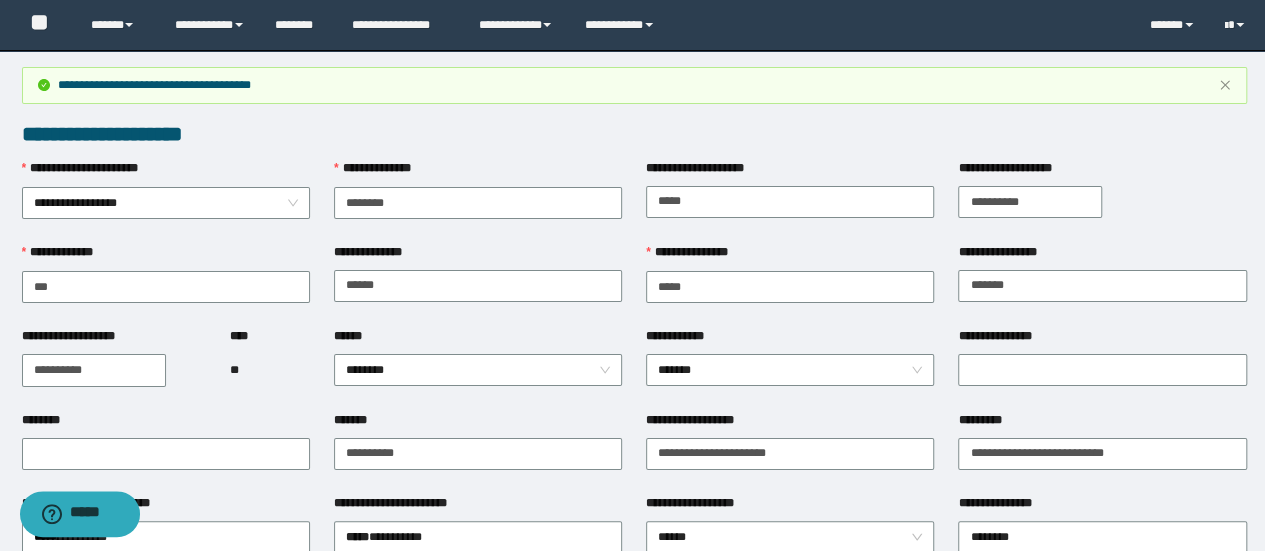 scroll, scrollTop: 0, scrollLeft: 0, axis: both 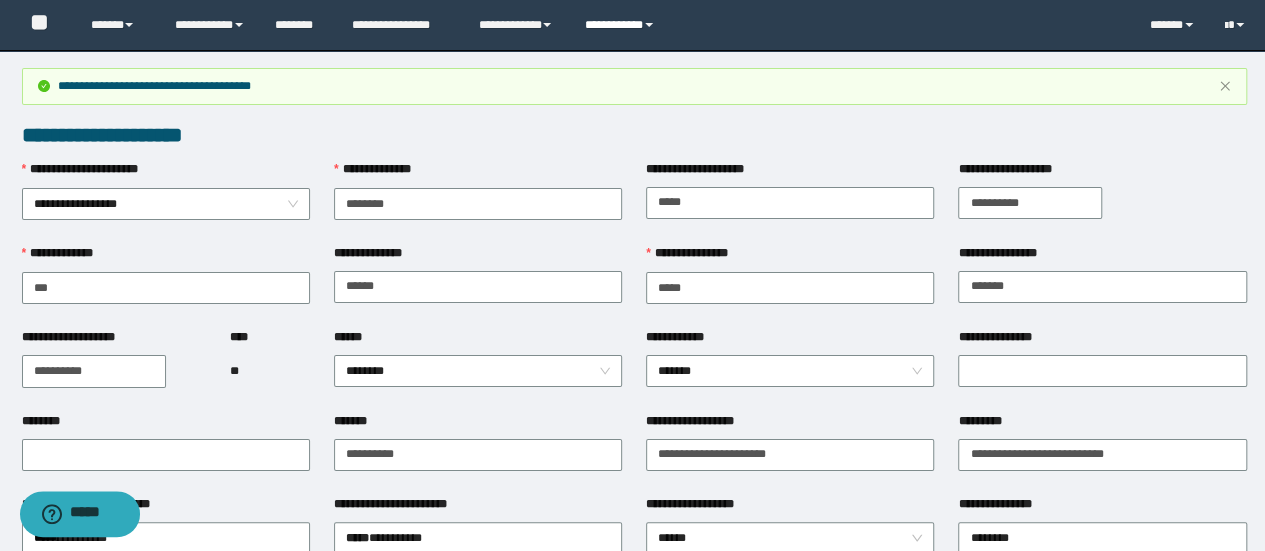click on "**********" at bounding box center (622, 25) 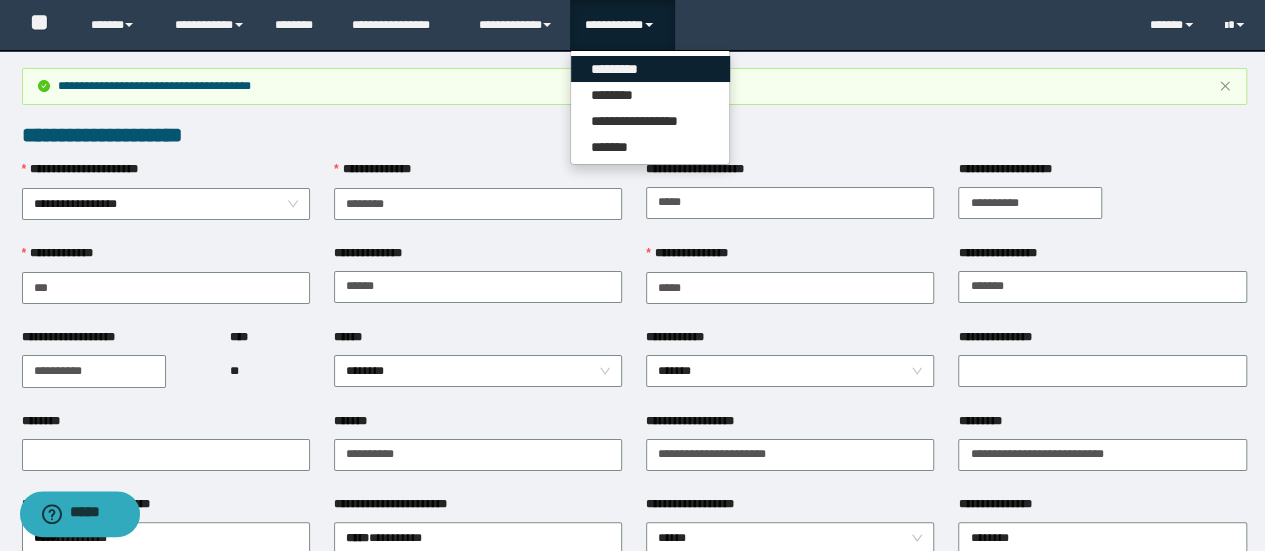 click on "*********" at bounding box center (650, 69) 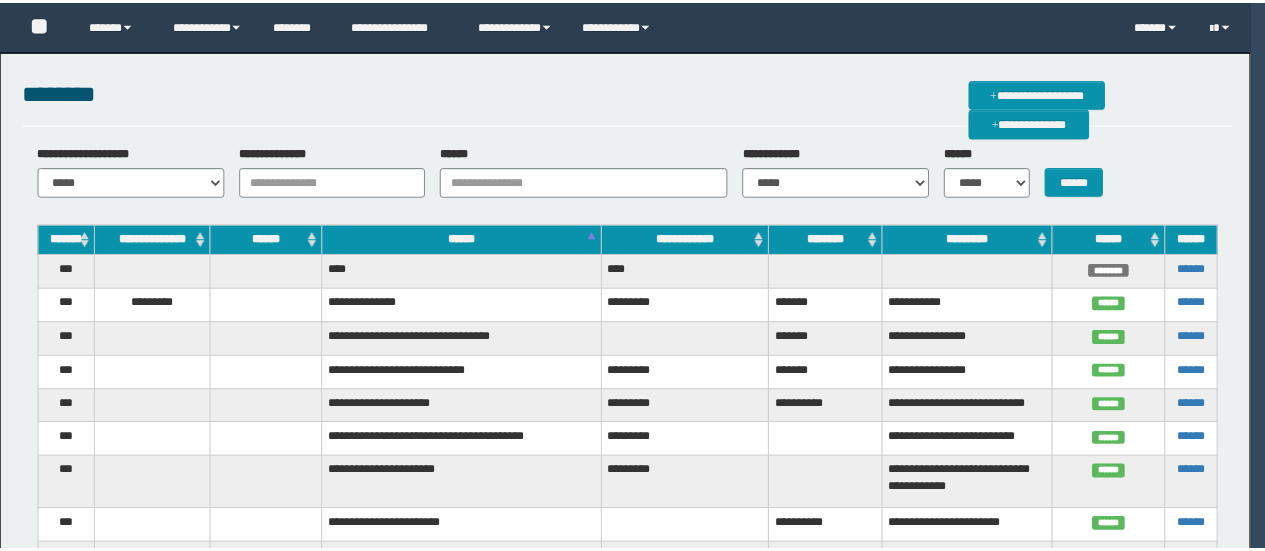 scroll, scrollTop: 0, scrollLeft: 0, axis: both 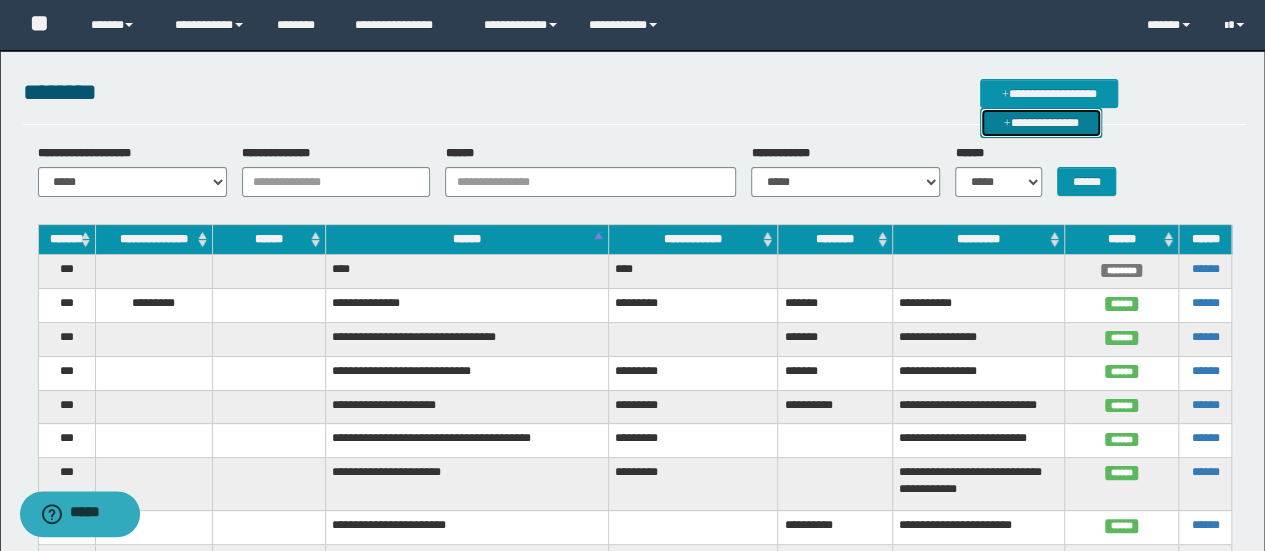 click on "**********" at bounding box center [1040, 122] 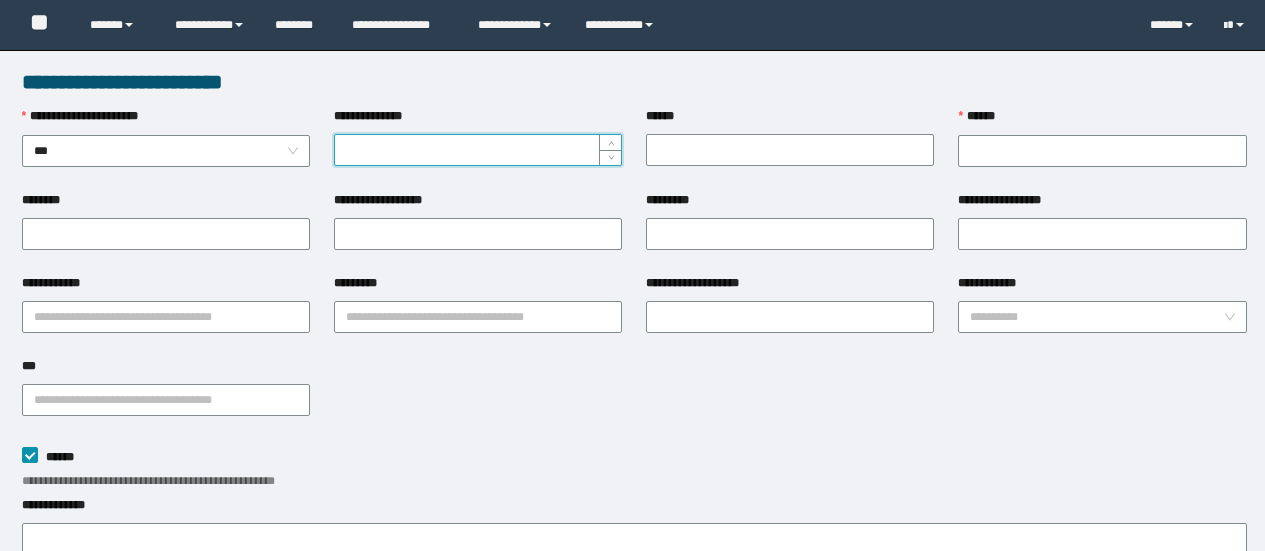 scroll, scrollTop: 0, scrollLeft: 0, axis: both 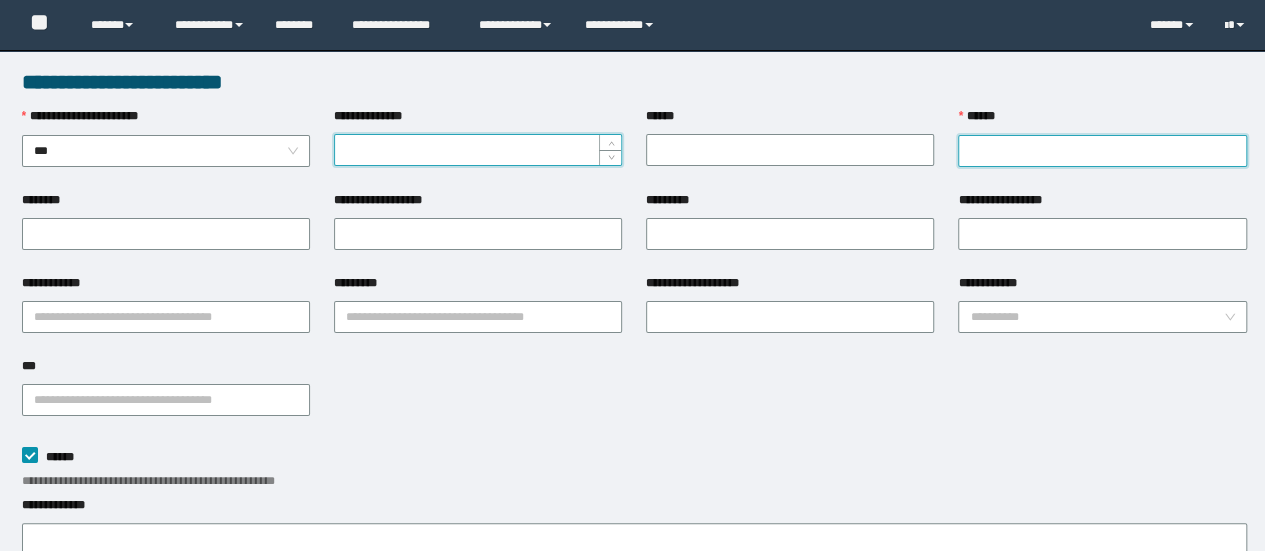 click on "******" at bounding box center [1102, 151] 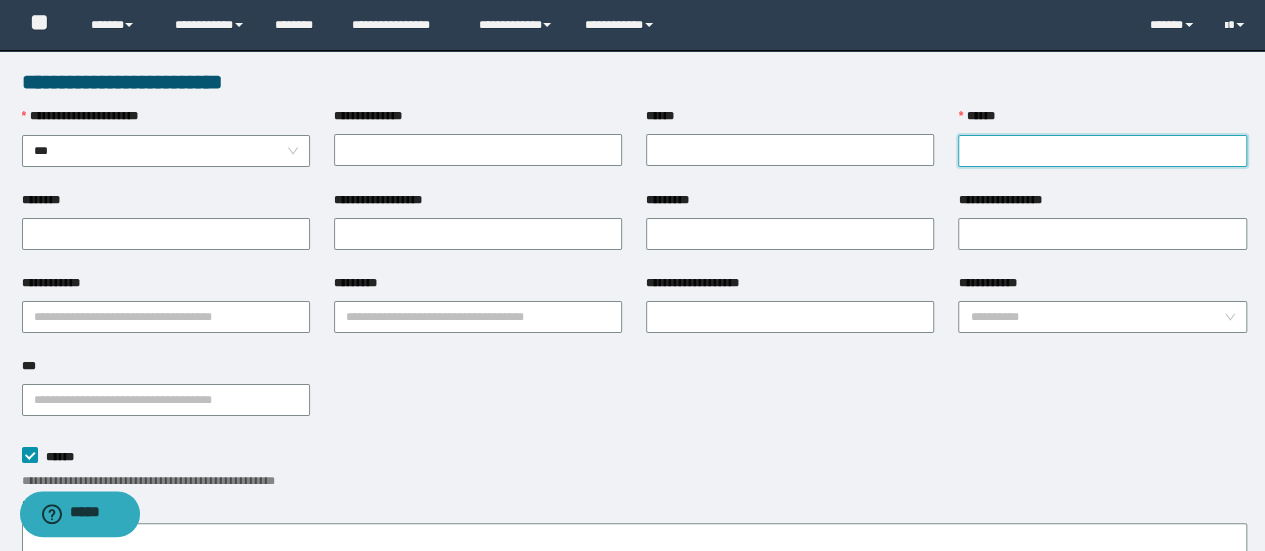 paste on "**********" 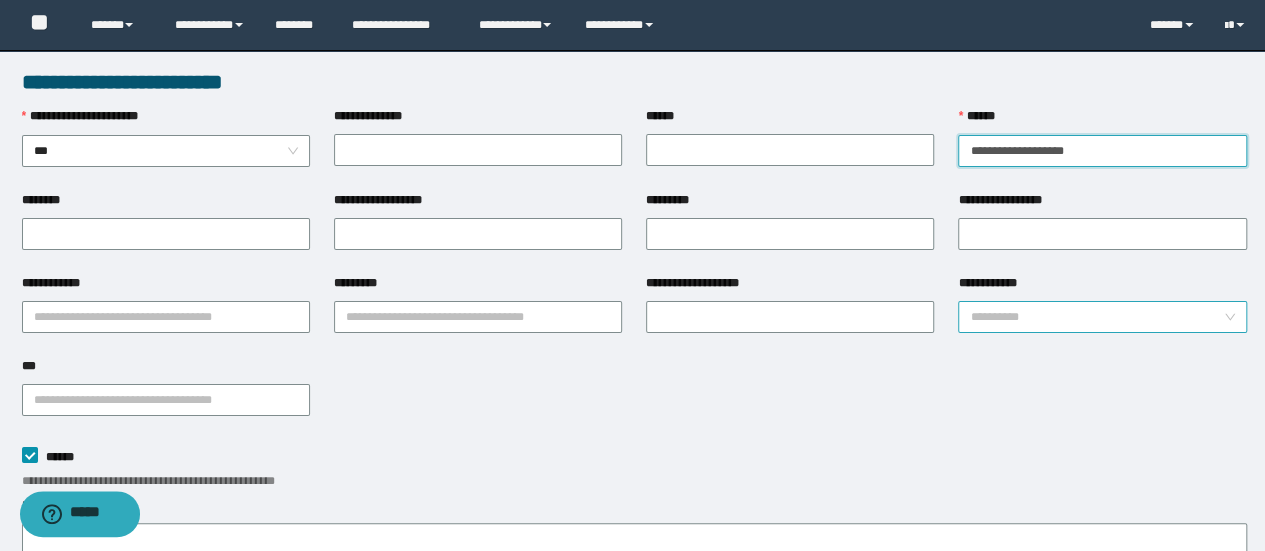 type on "**********" 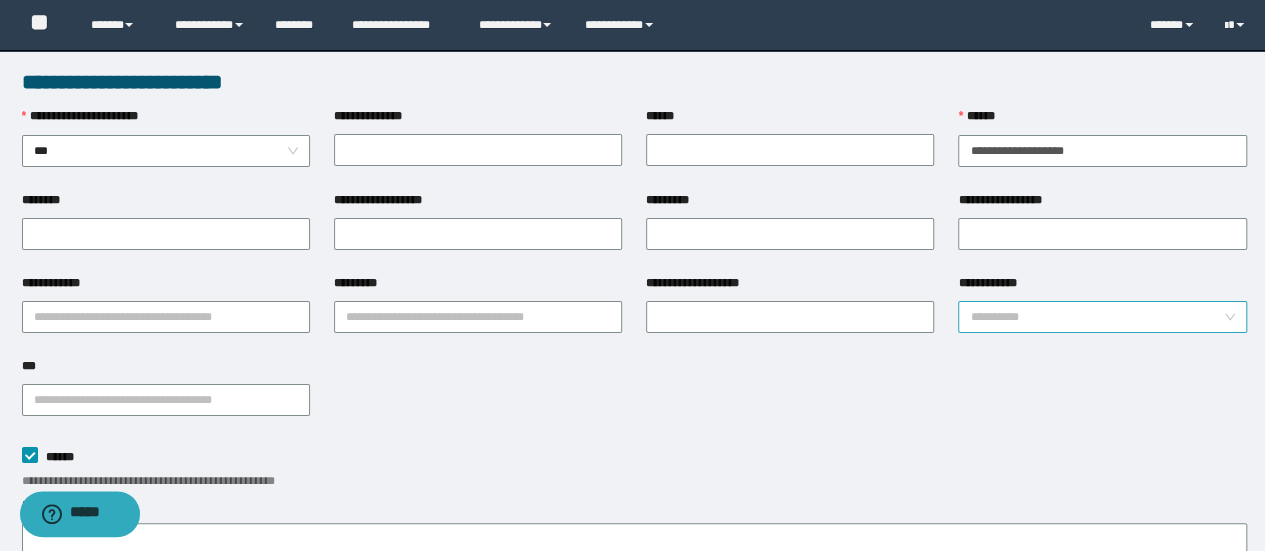 click on "**********" at bounding box center (1096, 317) 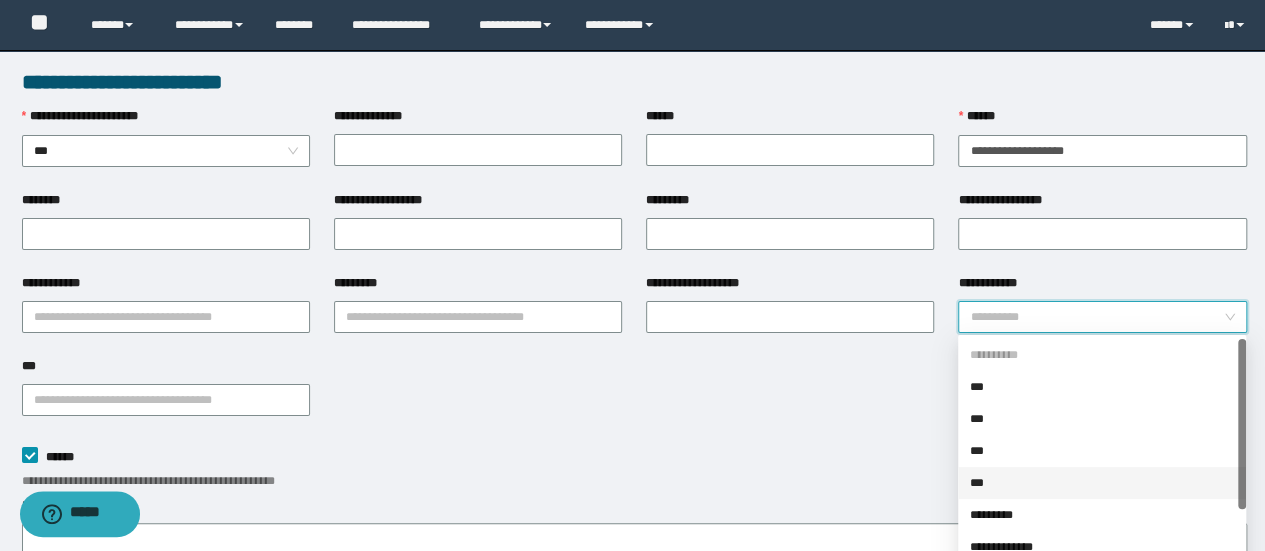click on "*********" at bounding box center [1102, 515] 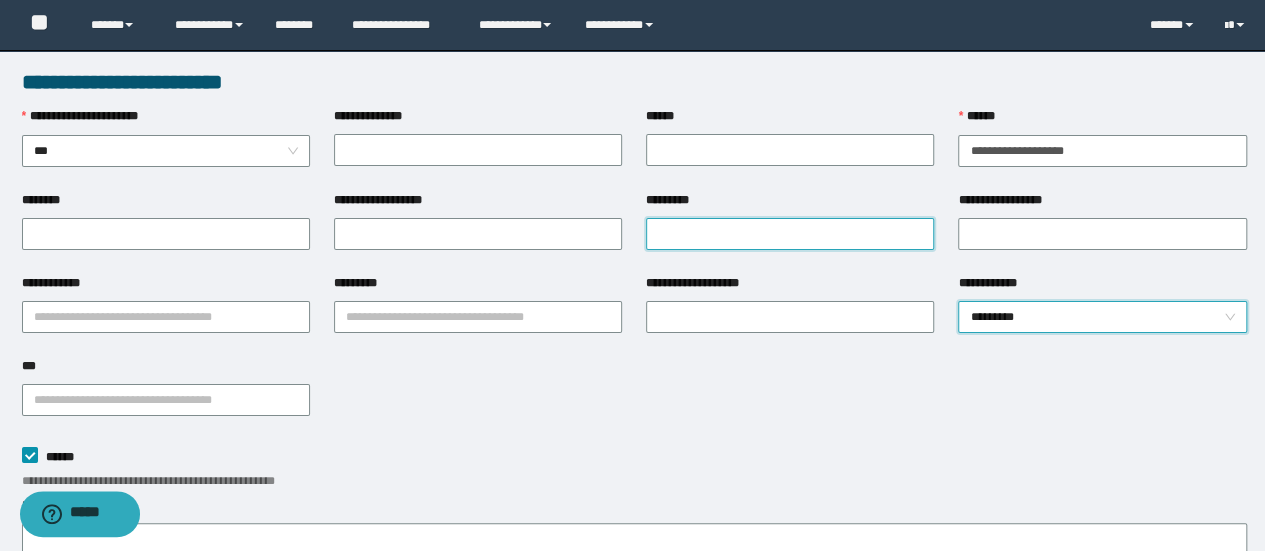 click on "*********" at bounding box center [790, 234] 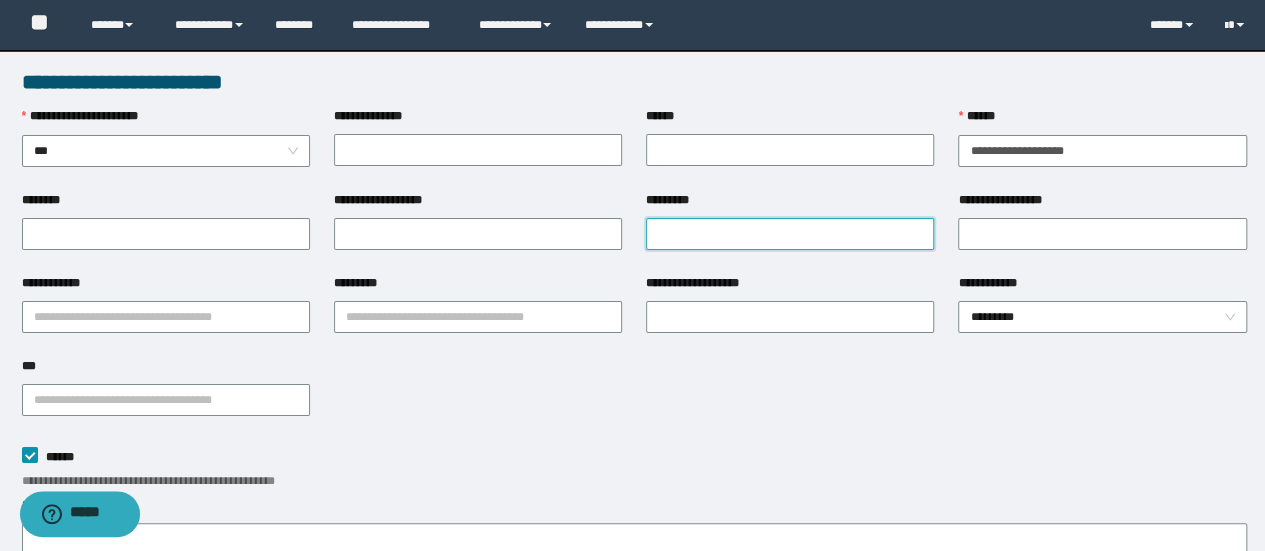 paste on "**********" 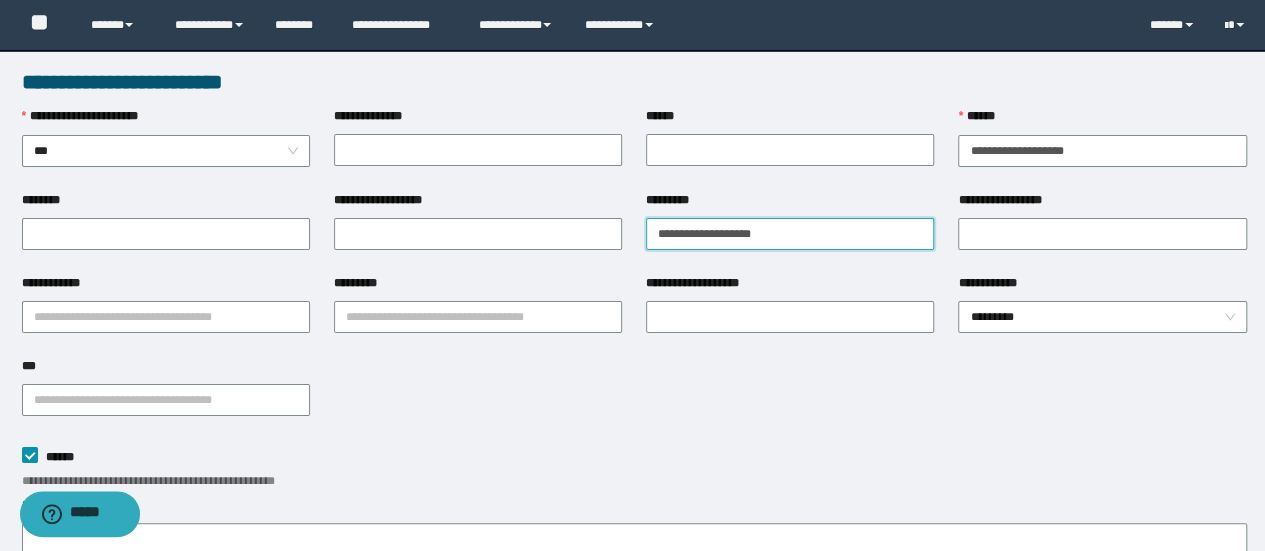 type on "**********" 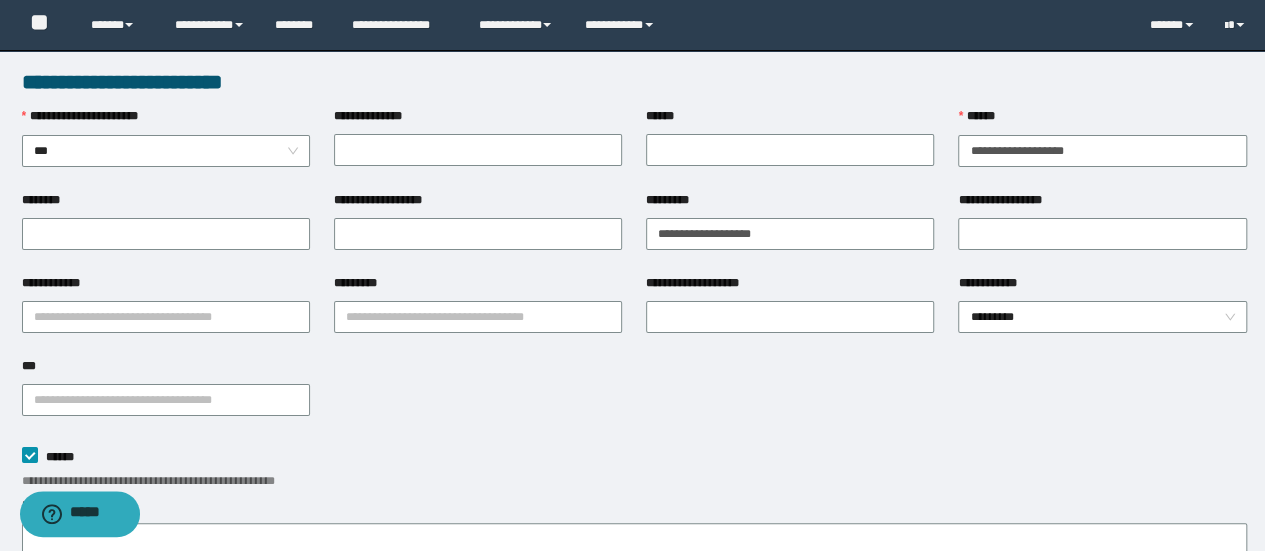 click on "**********" at bounding box center [634, 398] 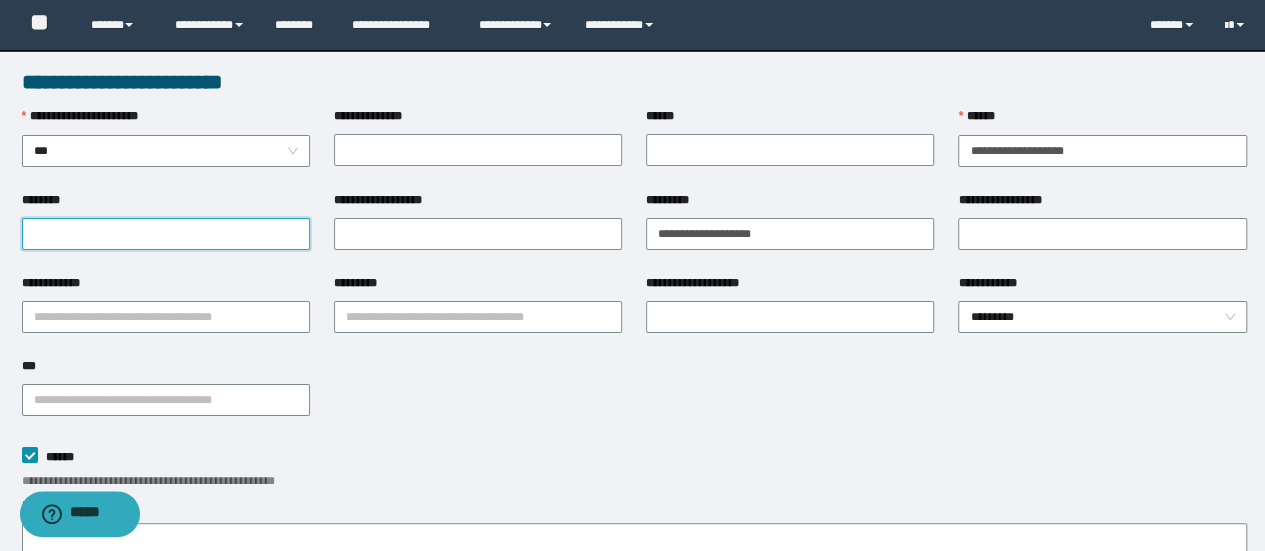 click on "********" at bounding box center [166, 234] 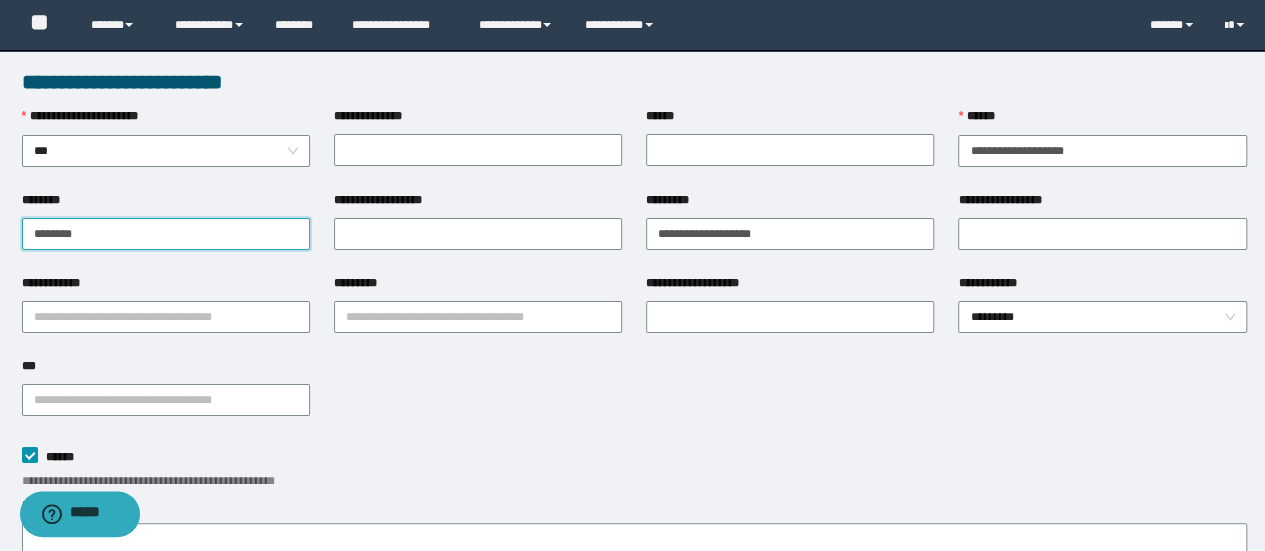 type on "********" 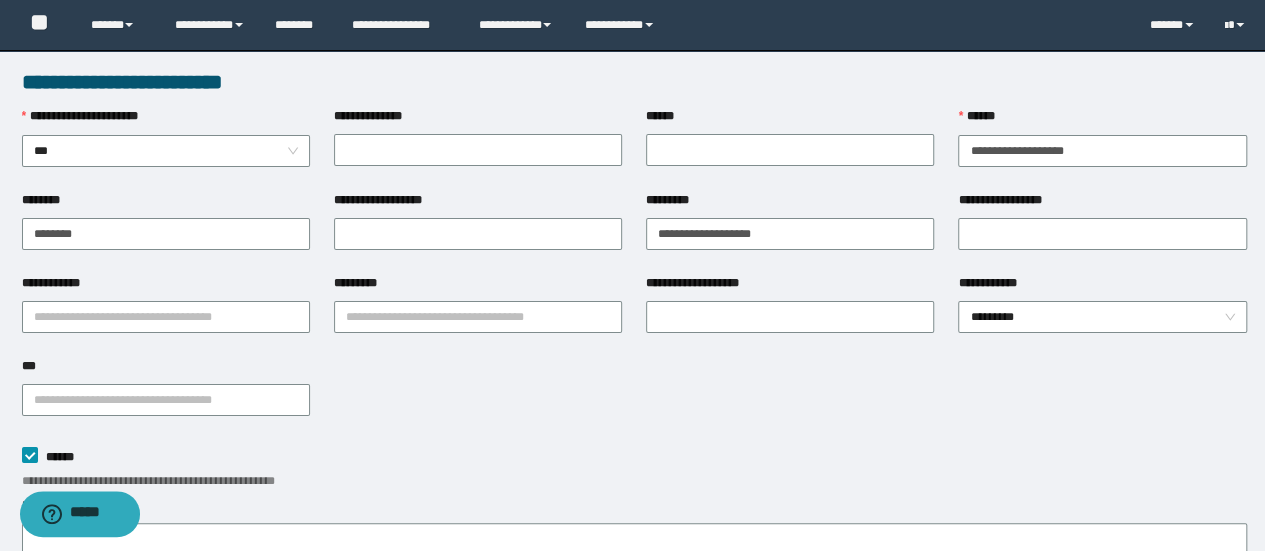 click on "**********" at bounding box center [634, 398] 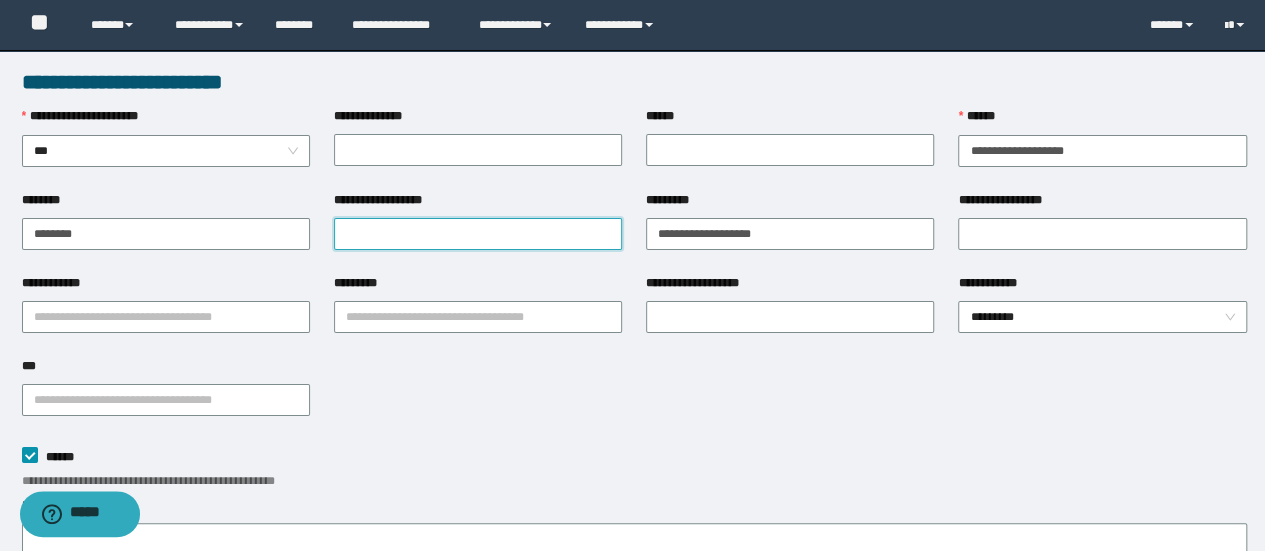 drag, startPoint x: 464, startPoint y: 231, endPoint x: 481, endPoint y: 245, distance: 22.022715 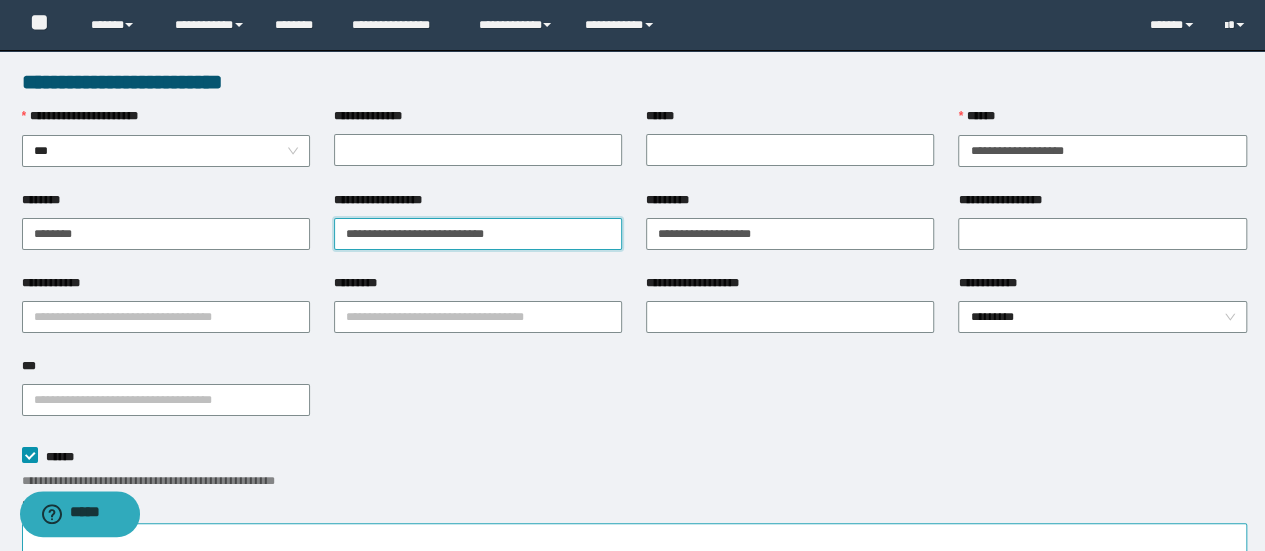 type on "**********" 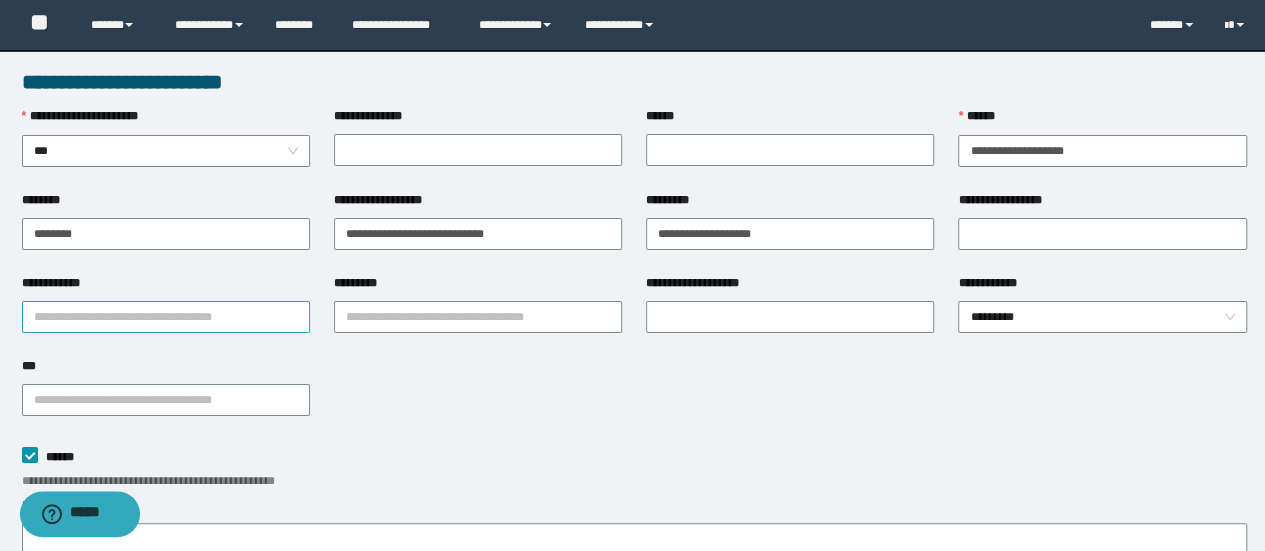 click on "**********" at bounding box center [166, 317] 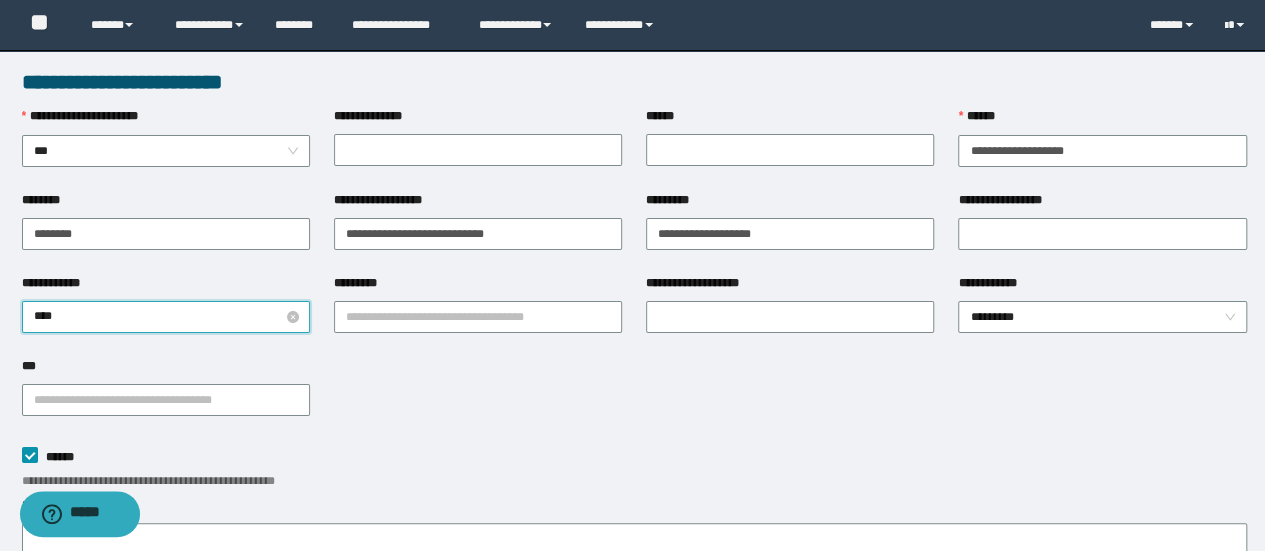 type on "*****" 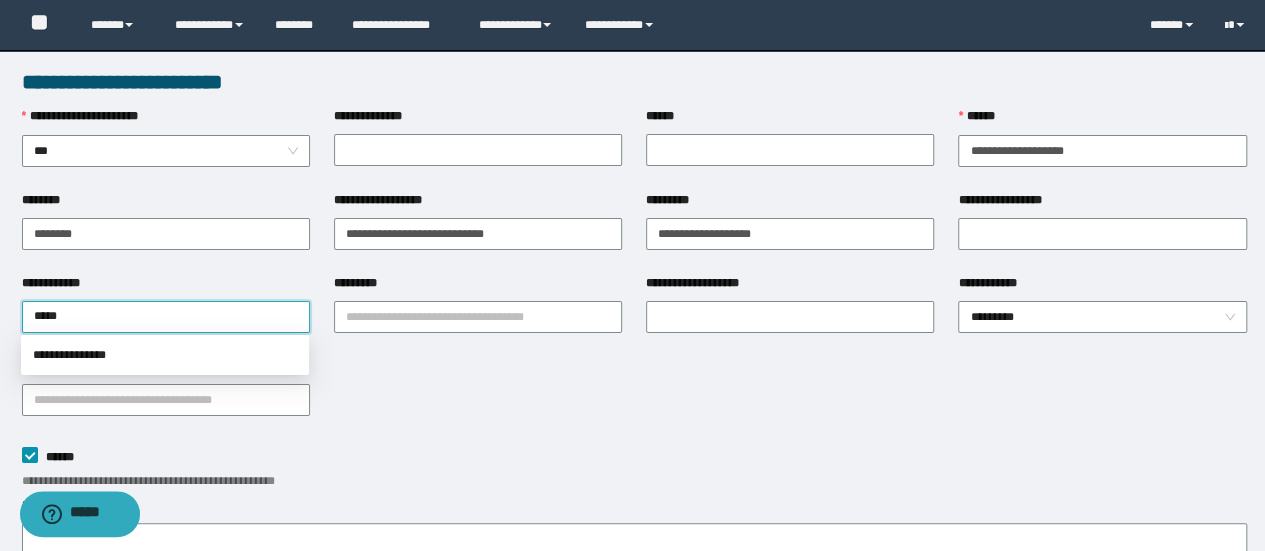 click on "**********" at bounding box center [165, 355] 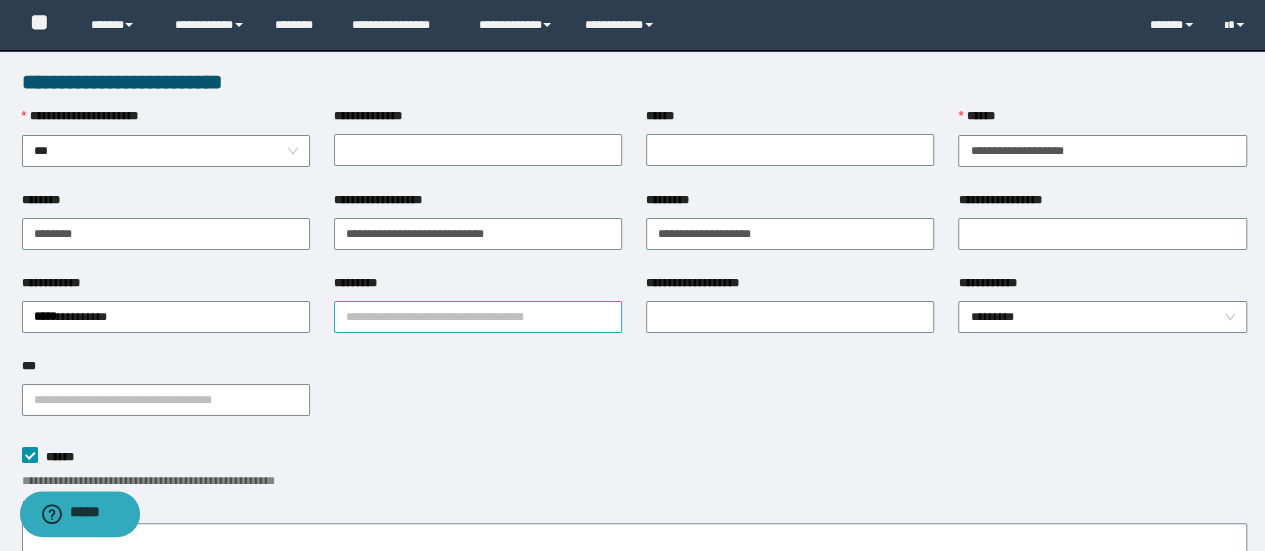 click on "*********" at bounding box center (478, 317) 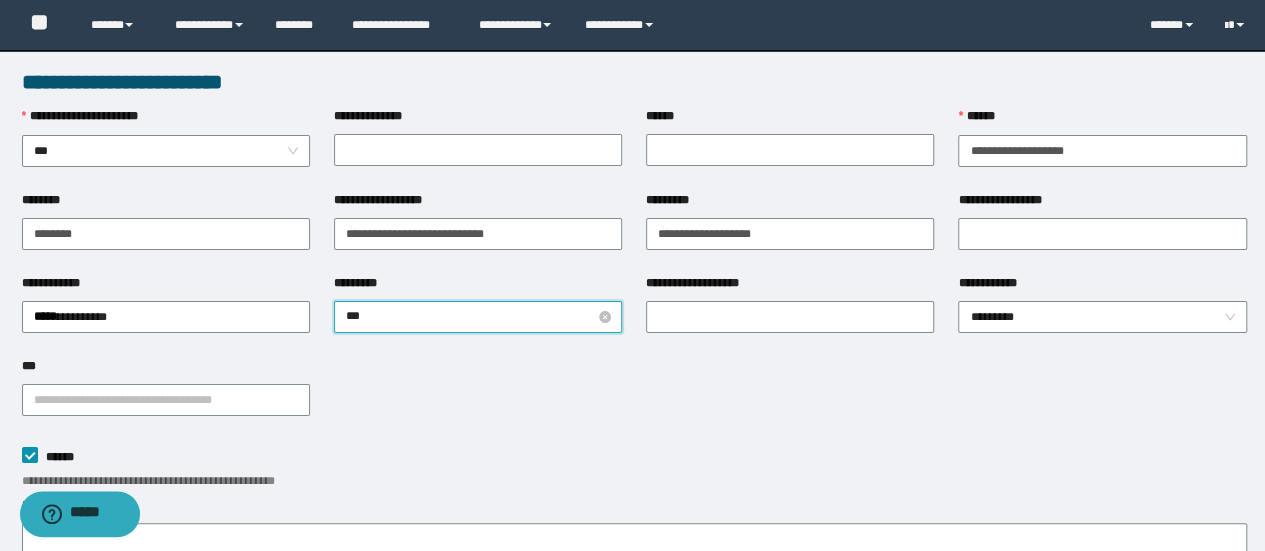 type on "****" 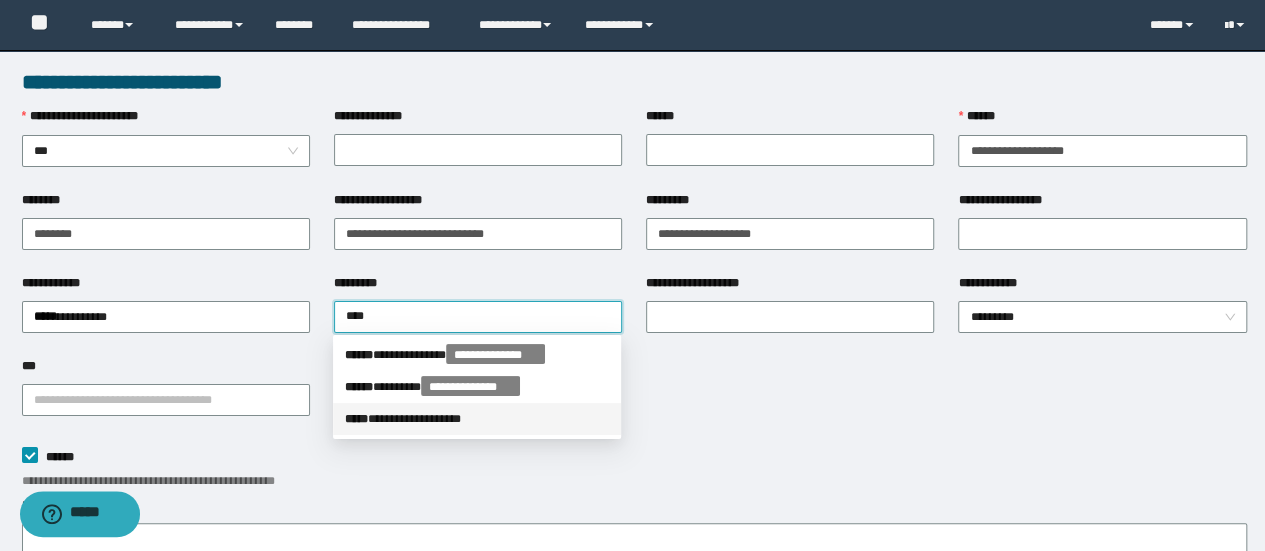 click on "**********" at bounding box center (477, 419) 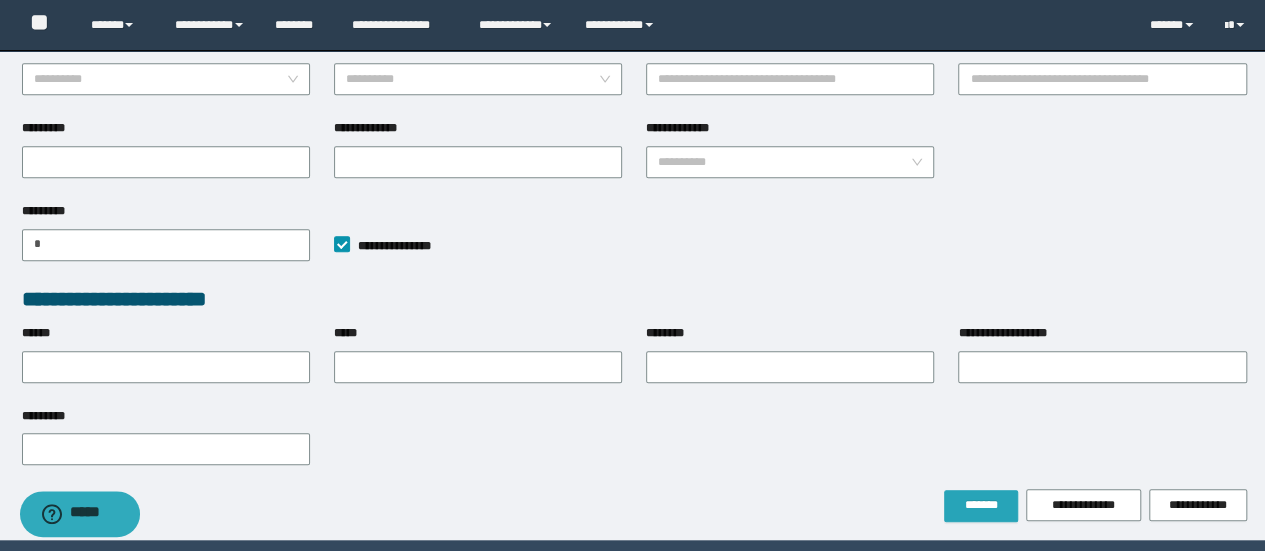 click on "*******" at bounding box center (981, 505) 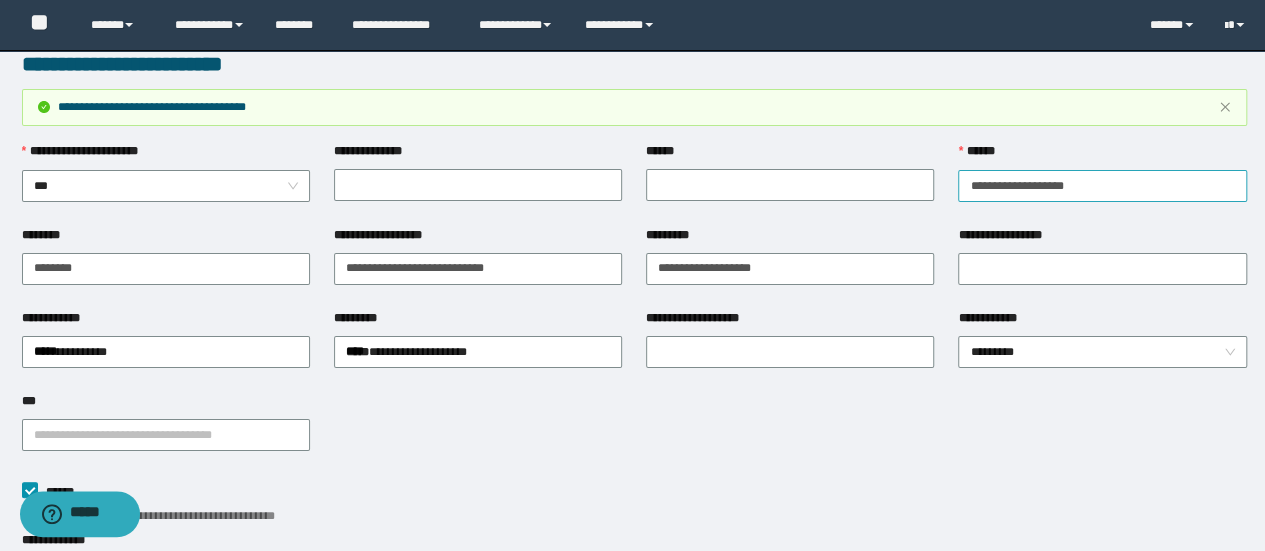 scroll, scrollTop: 0, scrollLeft: 0, axis: both 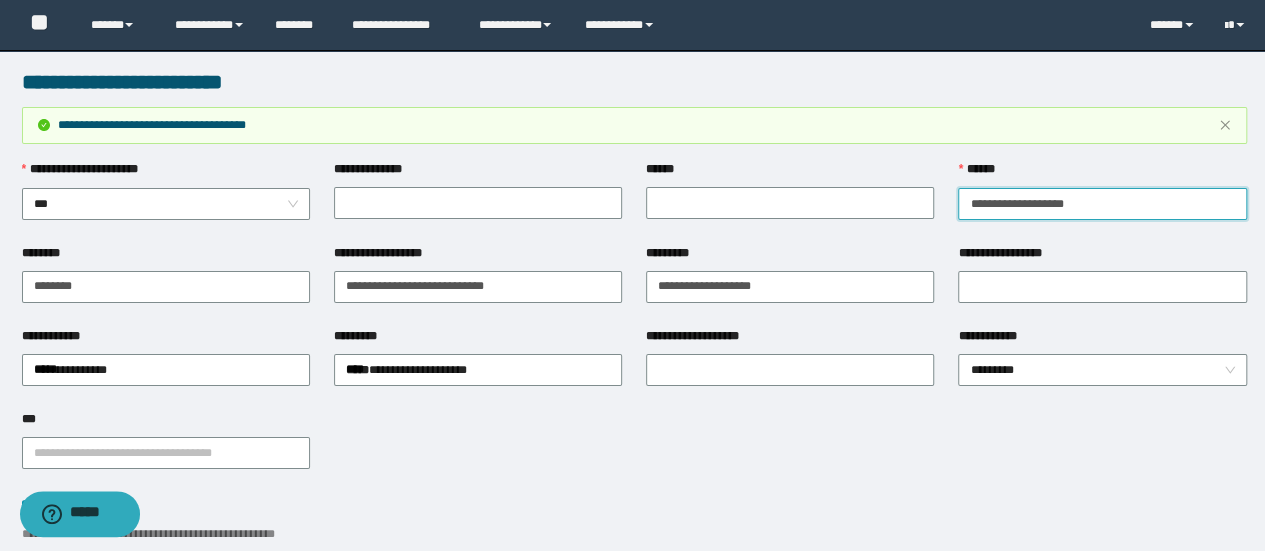 drag, startPoint x: 1148, startPoint y: 215, endPoint x: 914, endPoint y: 235, distance: 234.85315 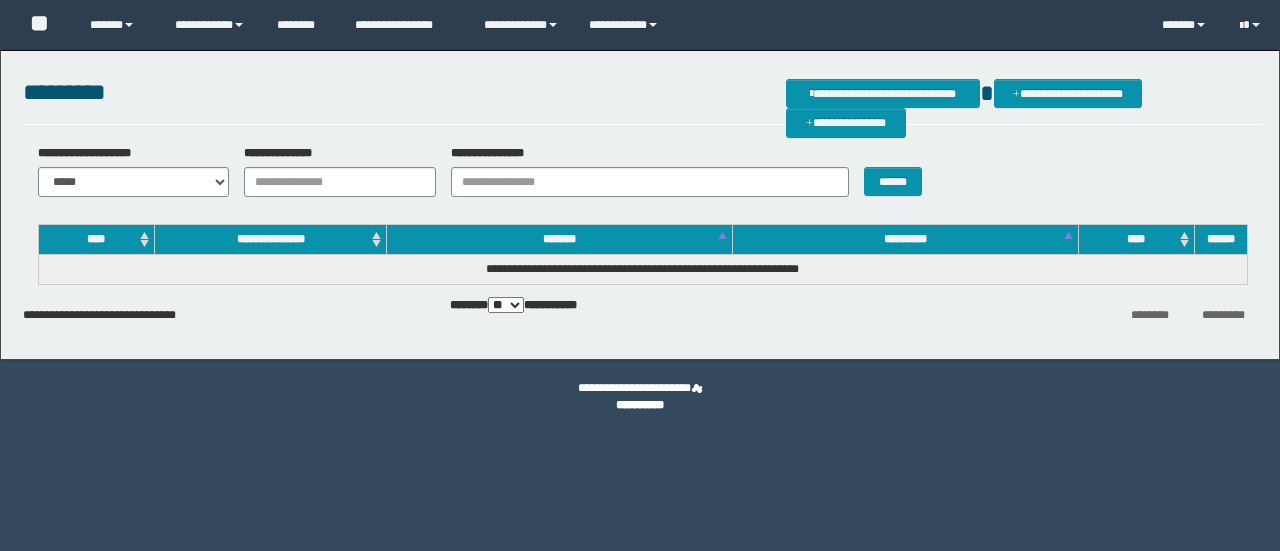 scroll, scrollTop: 0, scrollLeft: 0, axis: both 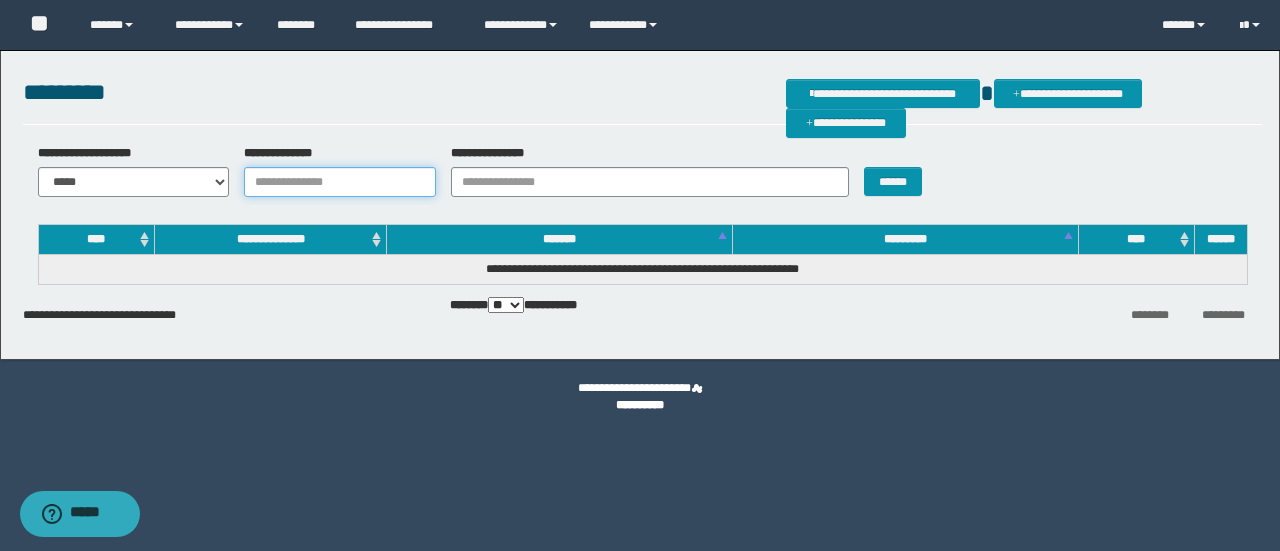 click on "**********" at bounding box center (340, 182) 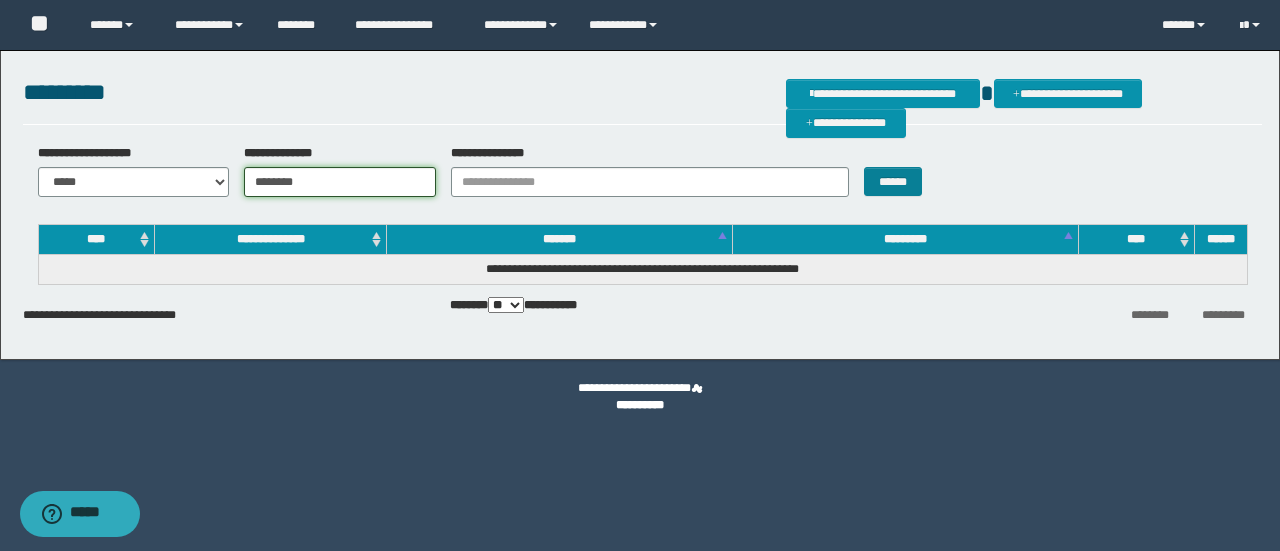 type on "********" 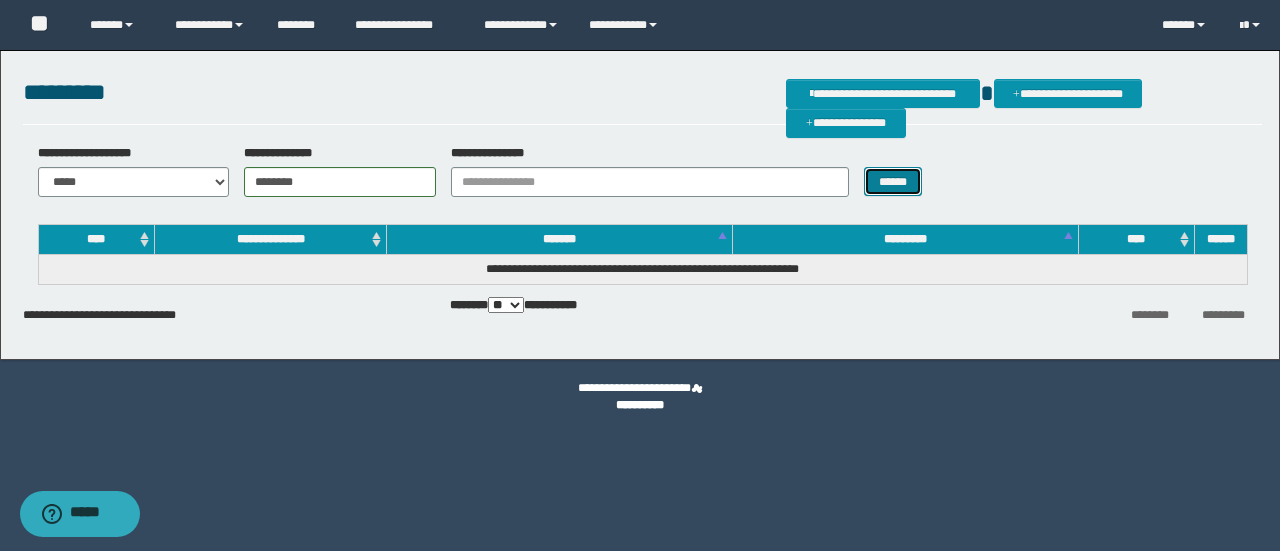 click on "******" at bounding box center [893, 181] 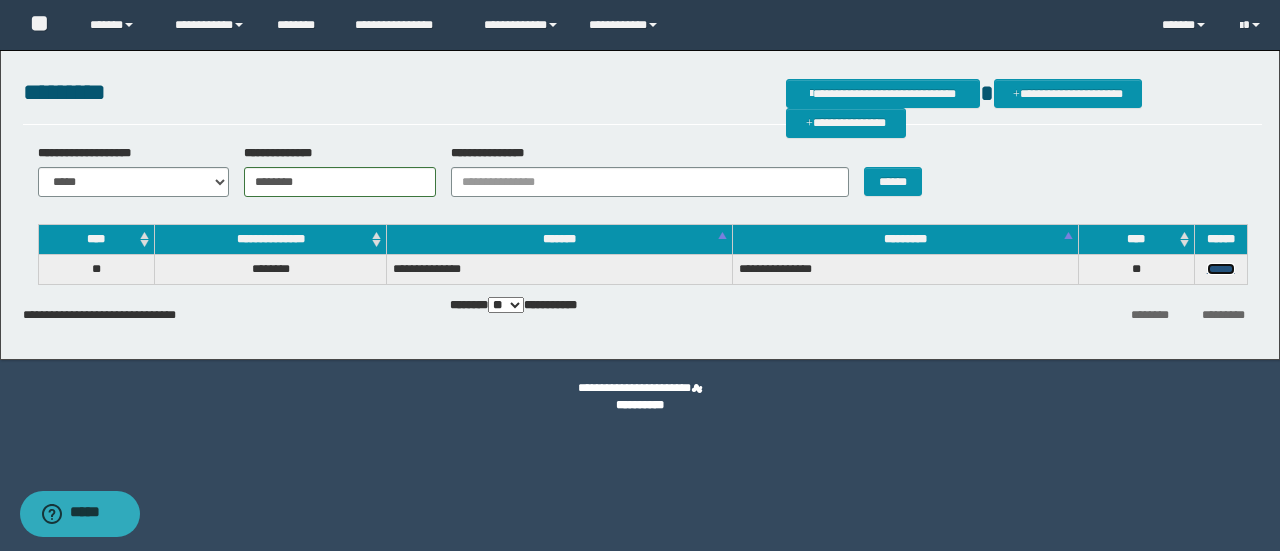 click on "******" at bounding box center [1221, 269] 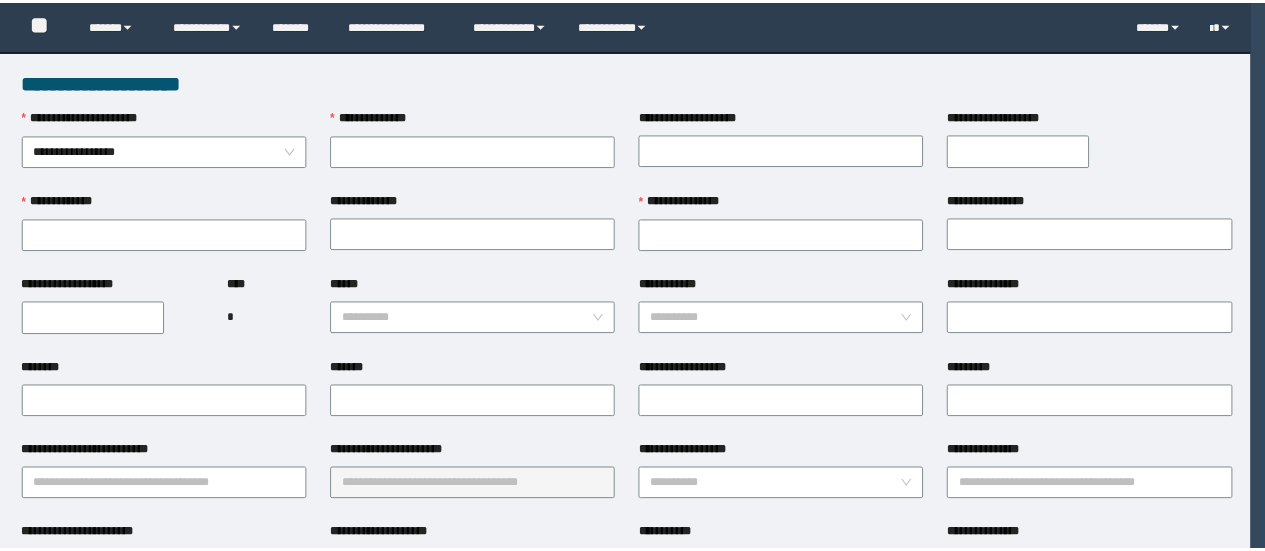 scroll, scrollTop: 0, scrollLeft: 0, axis: both 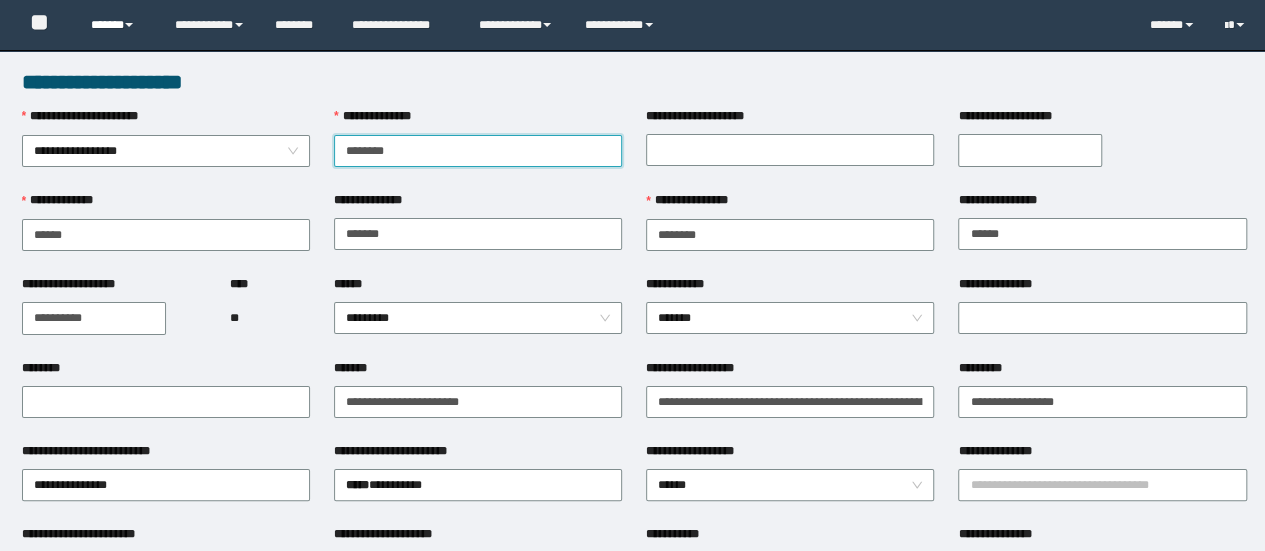 type on "********" 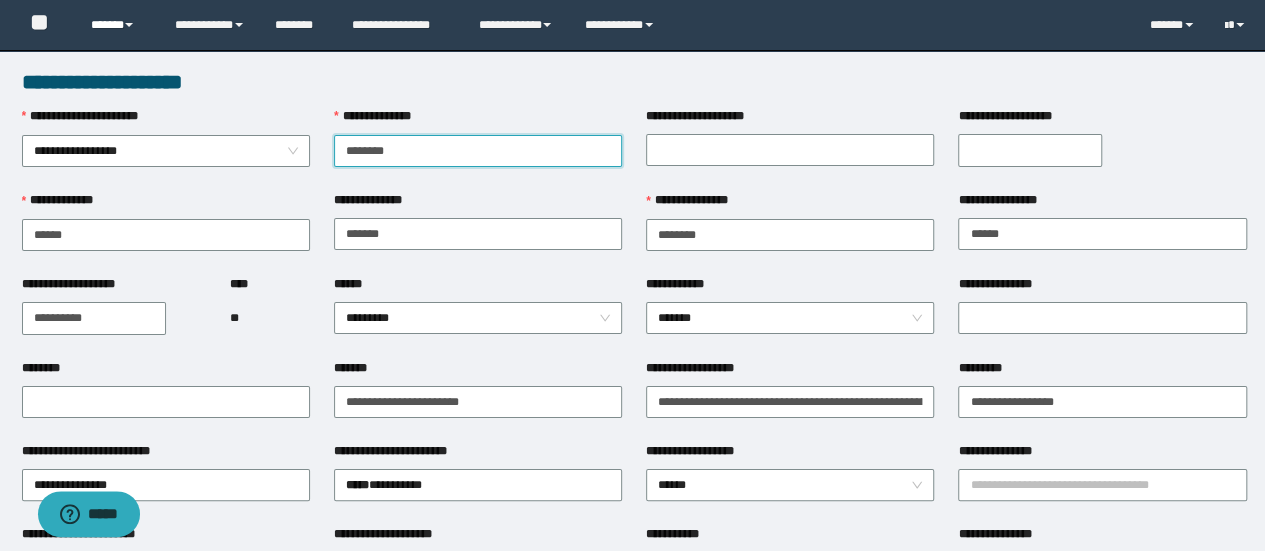 scroll, scrollTop: 0, scrollLeft: 0, axis: both 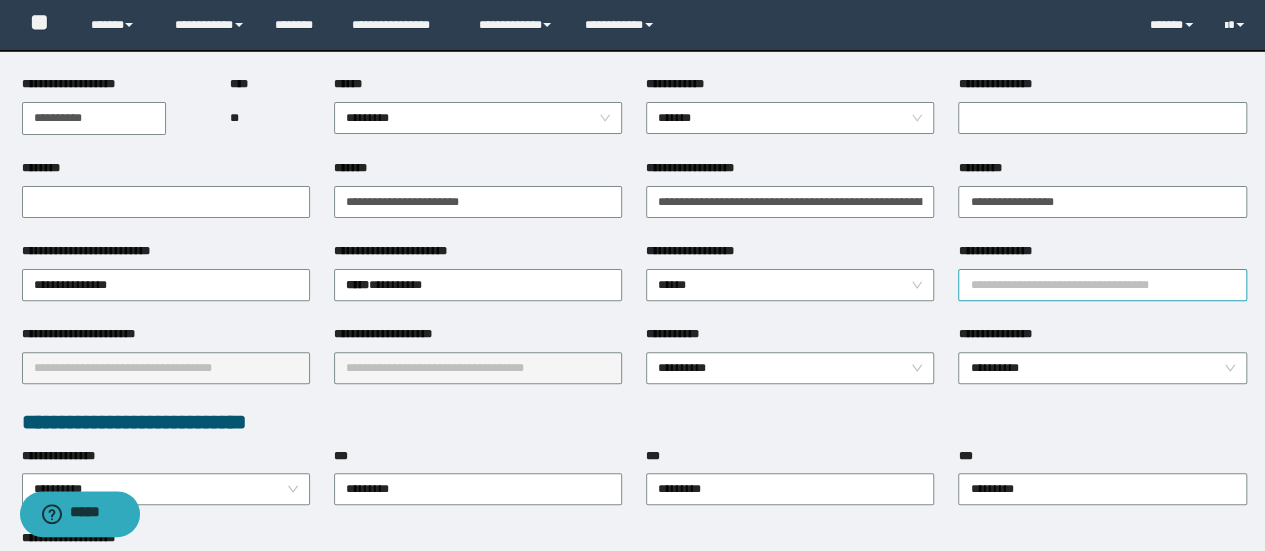 click on "**********" at bounding box center (1102, 285) 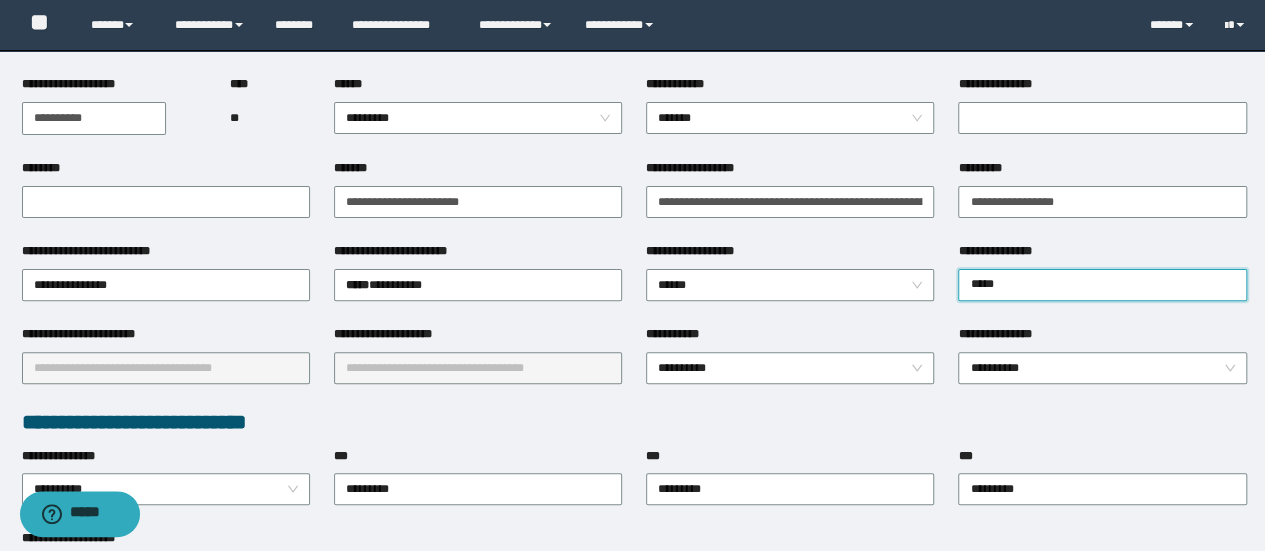 type on "*****" 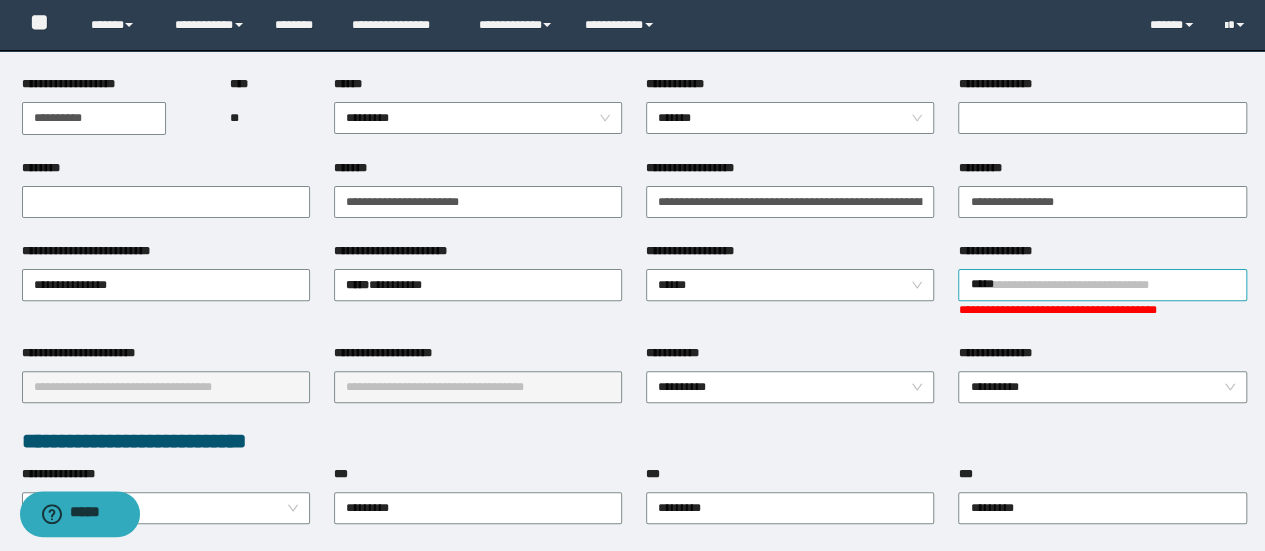 click on "*****" at bounding box center [1102, 285] 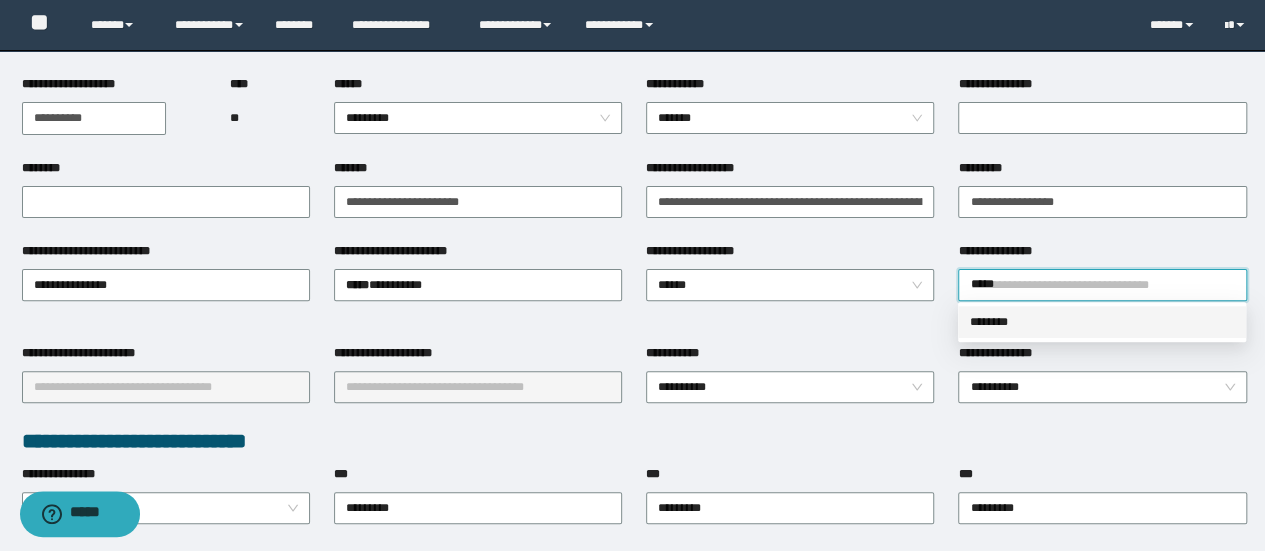 click on "********" at bounding box center (1102, 322) 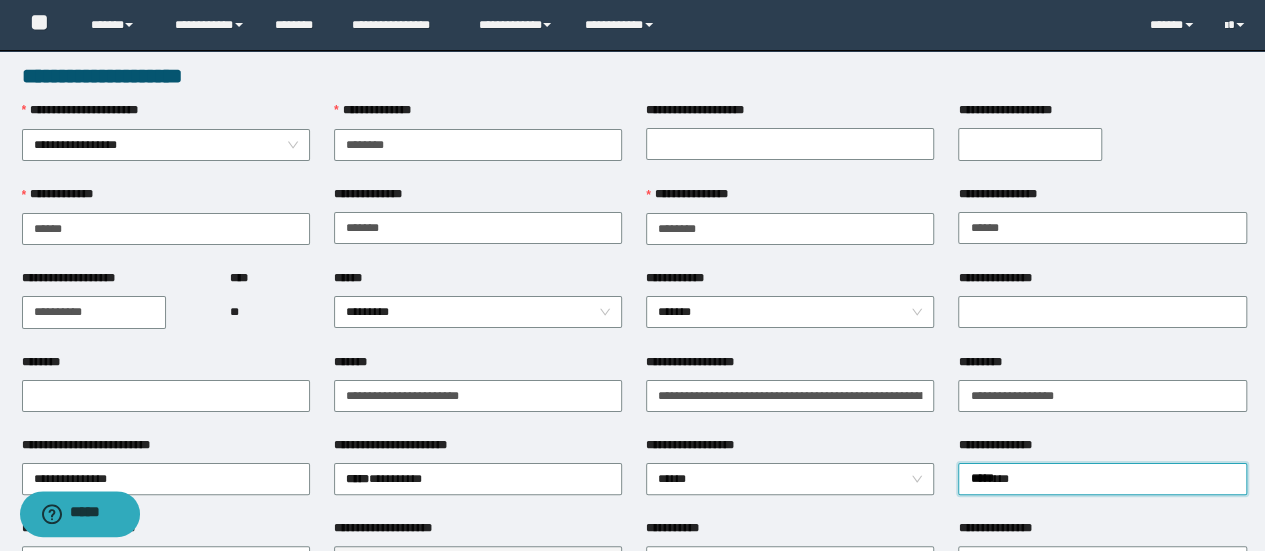 scroll, scrollTop: 0, scrollLeft: 0, axis: both 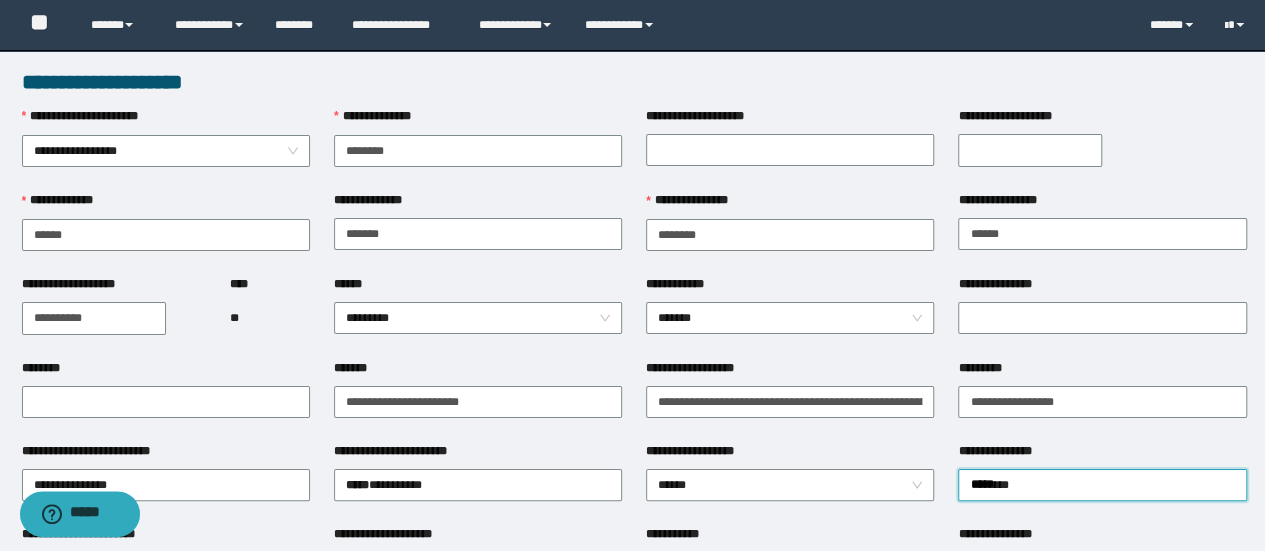 type 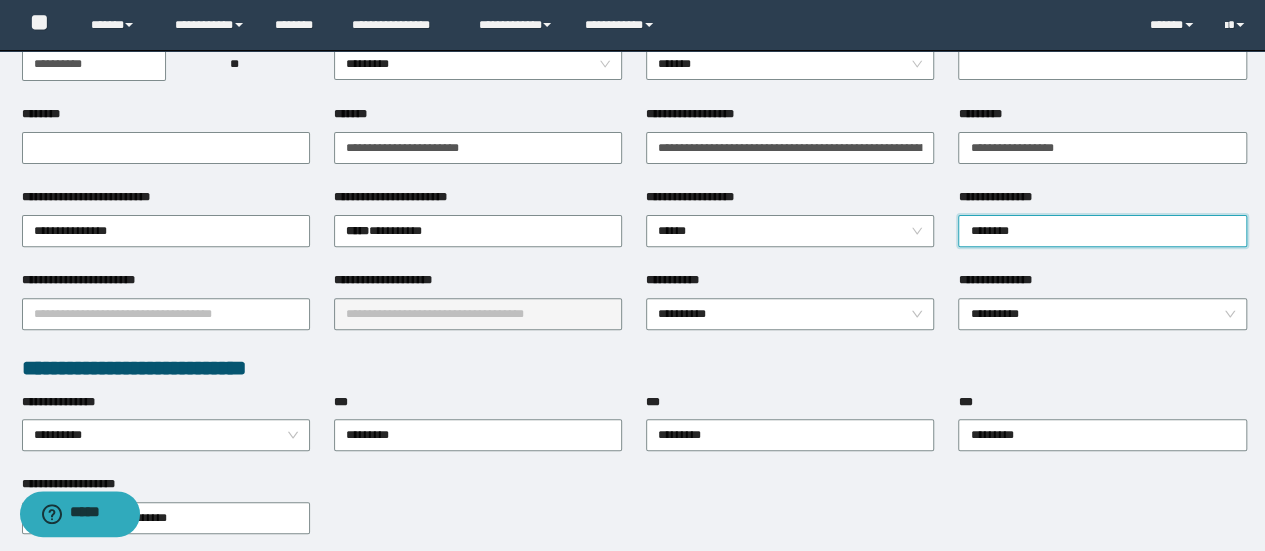 scroll, scrollTop: 400, scrollLeft: 0, axis: vertical 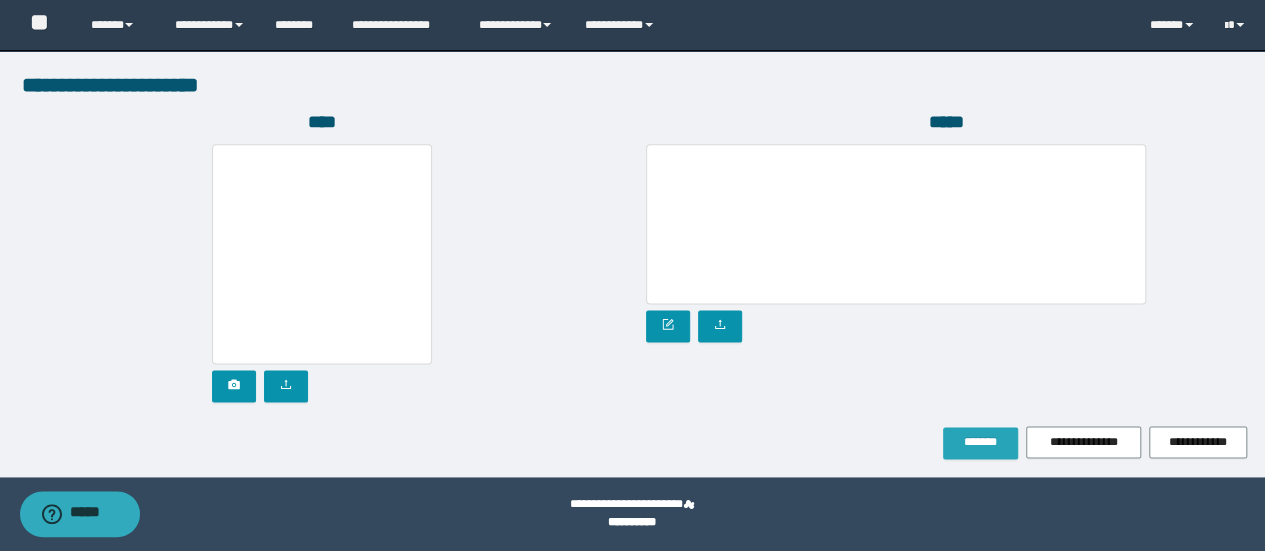 click on "*******" at bounding box center [980, 442] 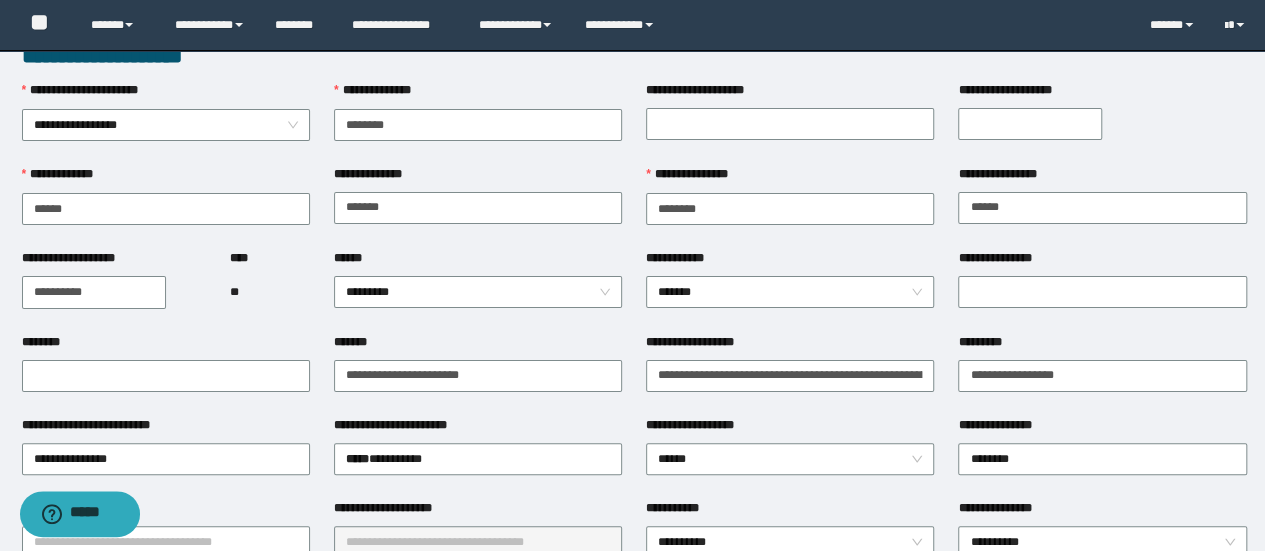 scroll, scrollTop: 0, scrollLeft: 0, axis: both 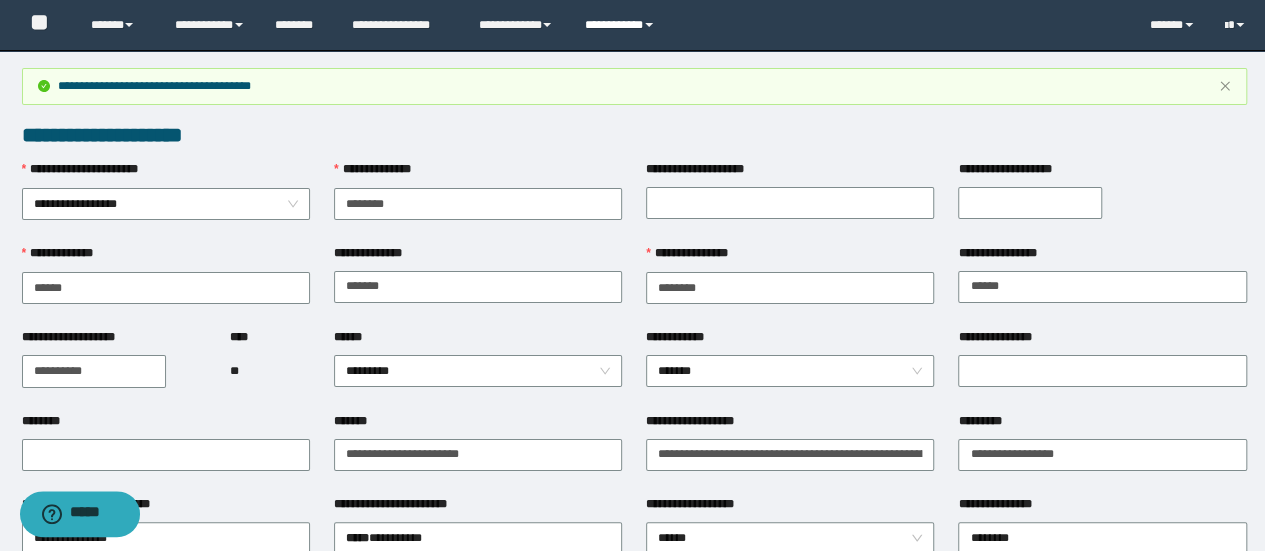 click on "**********" at bounding box center (622, 25) 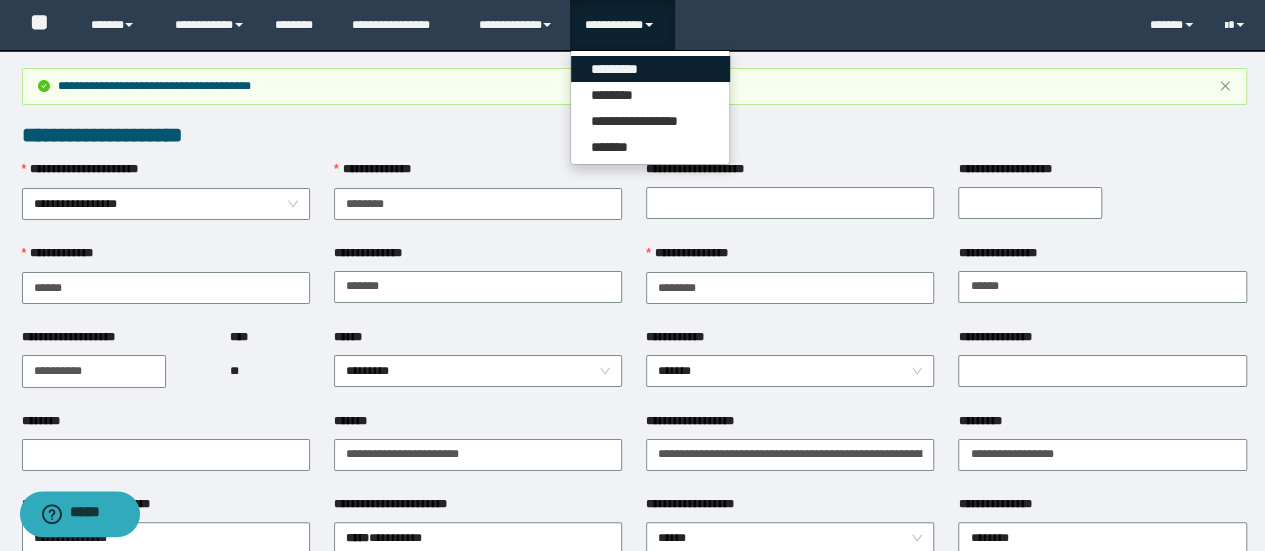 click on "*********" at bounding box center [650, 69] 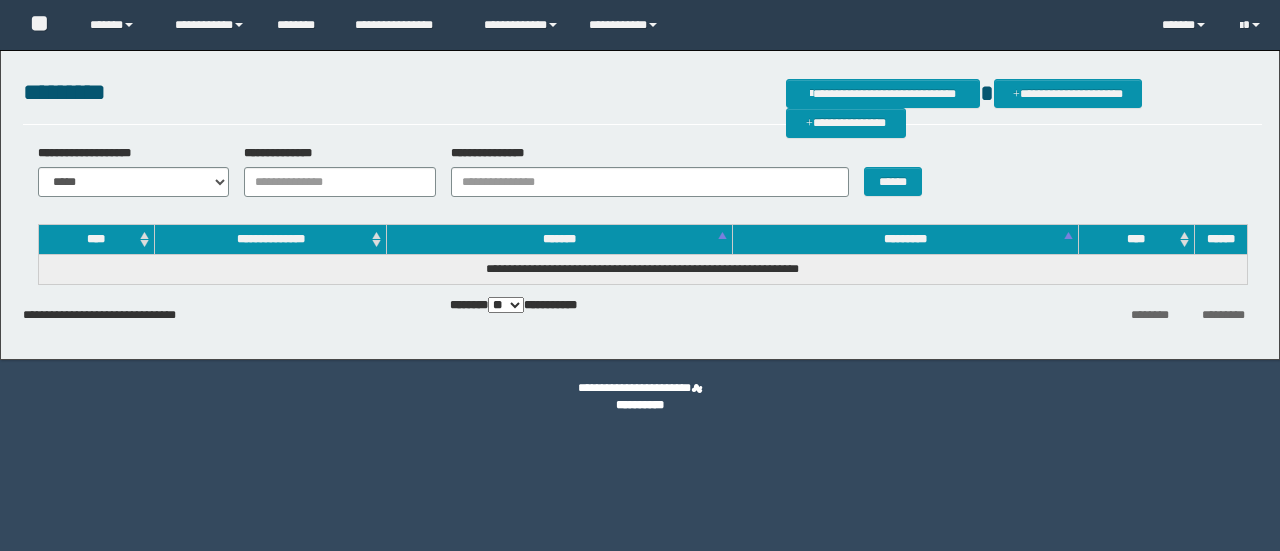 scroll, scrollTop: 0, scrollLeft: 0, axis: both 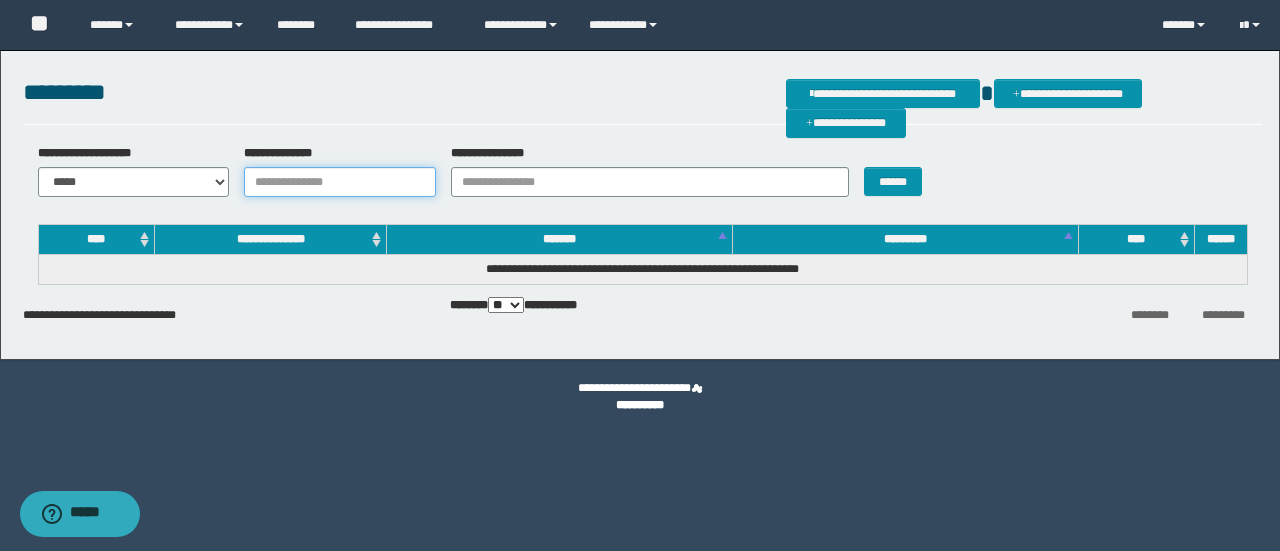 click on "**********" at bounding box center [340, 182] 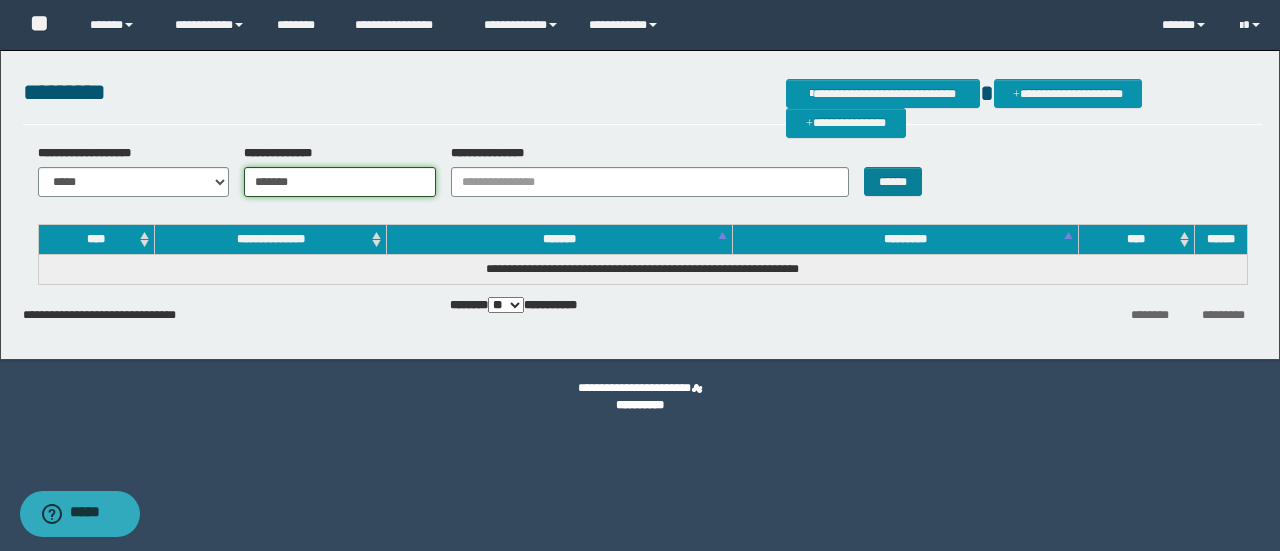 type on "*******" 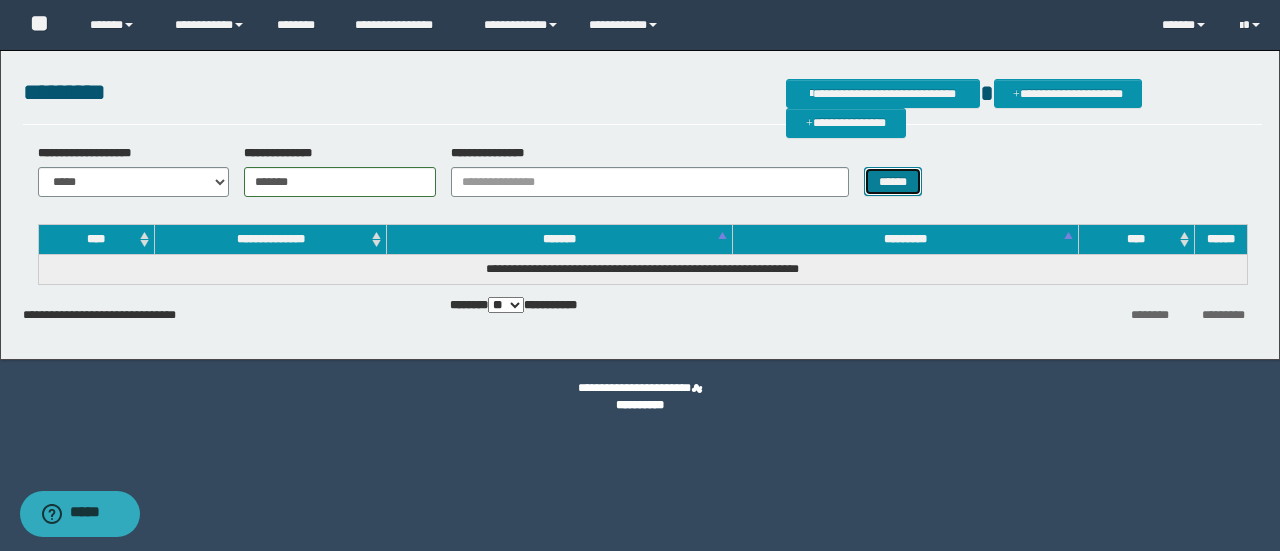 click on "******" at bounding box center (893, 181) 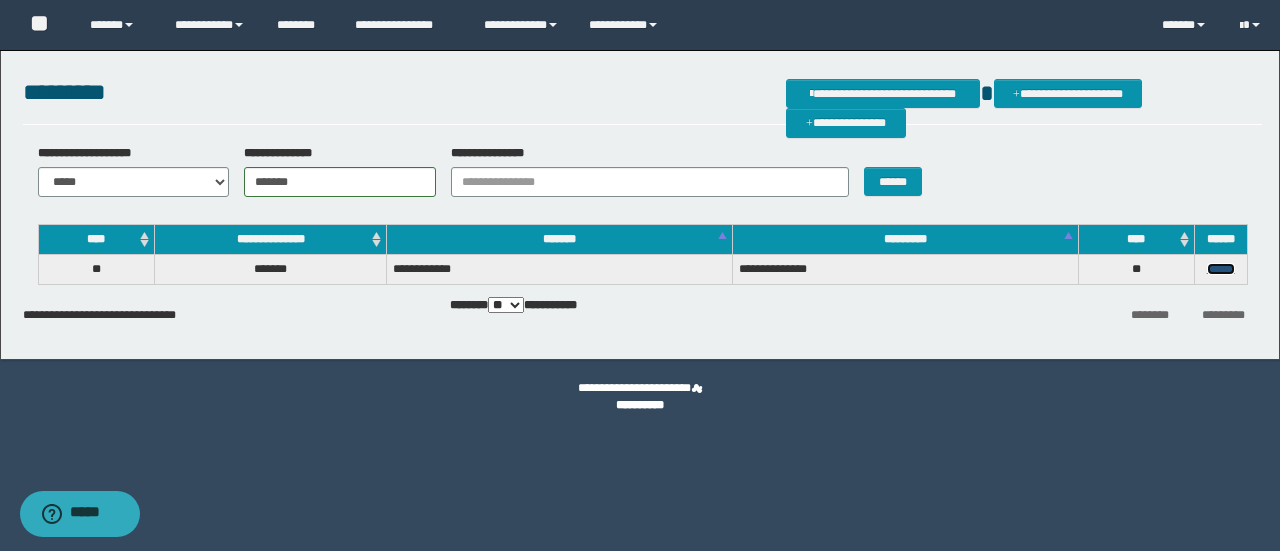 click on "******" at bounding box center (1221, 269) 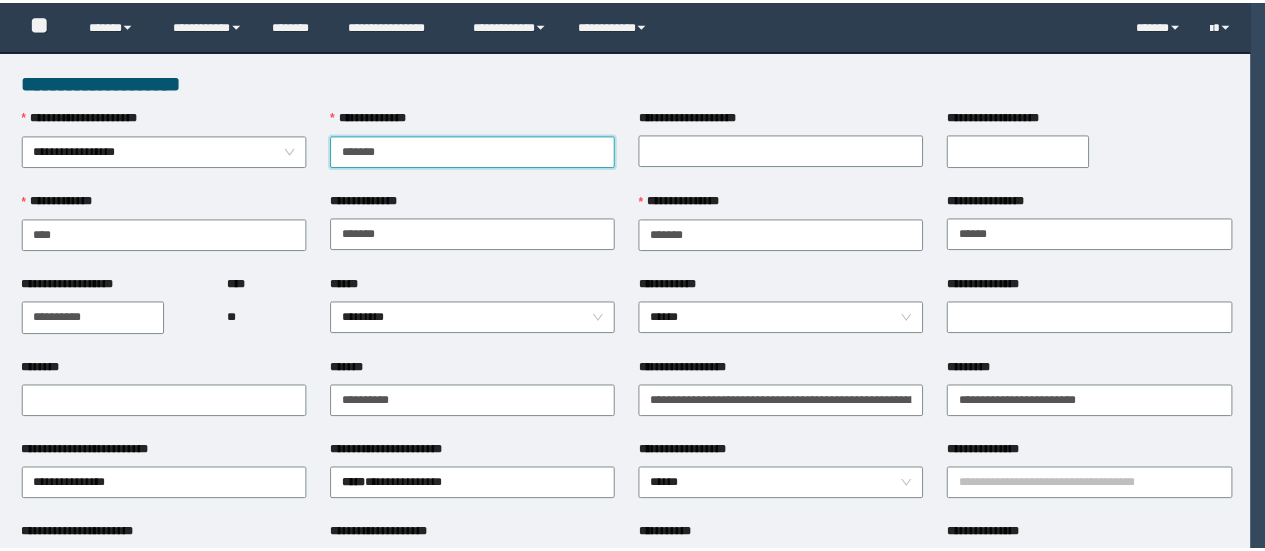 scroll, scrollTop: 0, scrollLeft: 0, axis: both 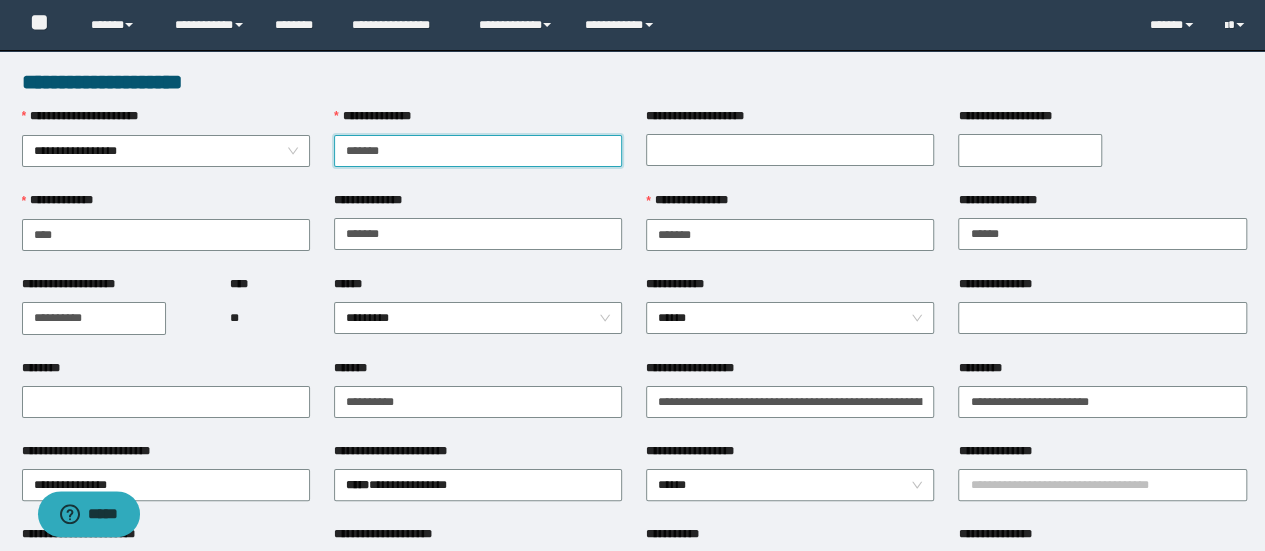 type on "*******" 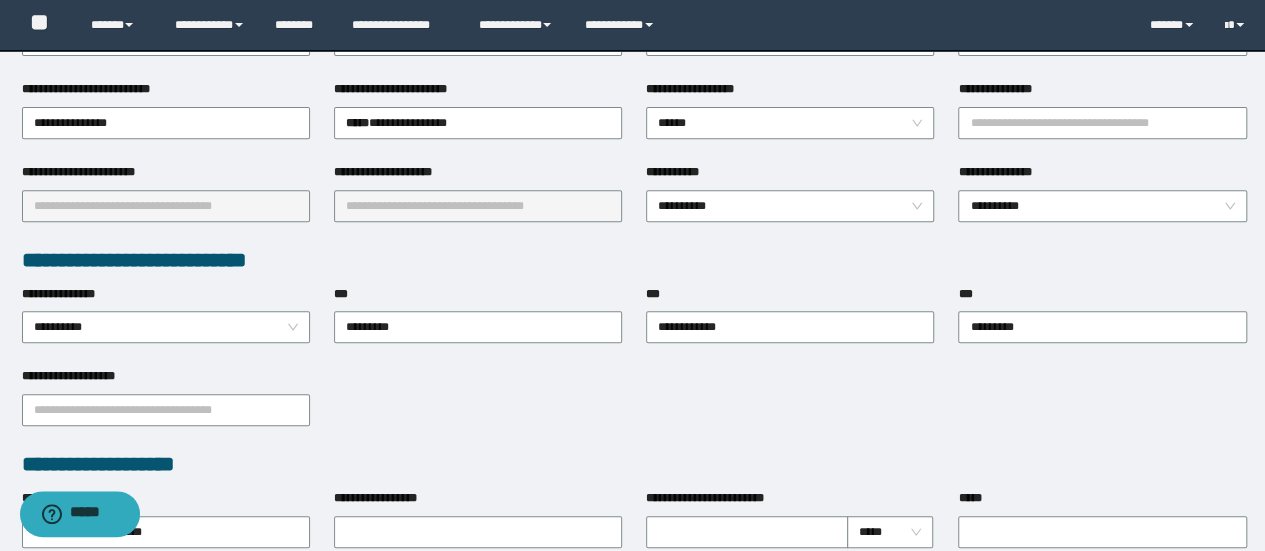 scroll, scrollTop: 400, scrollLeft: 0, axis: vertical 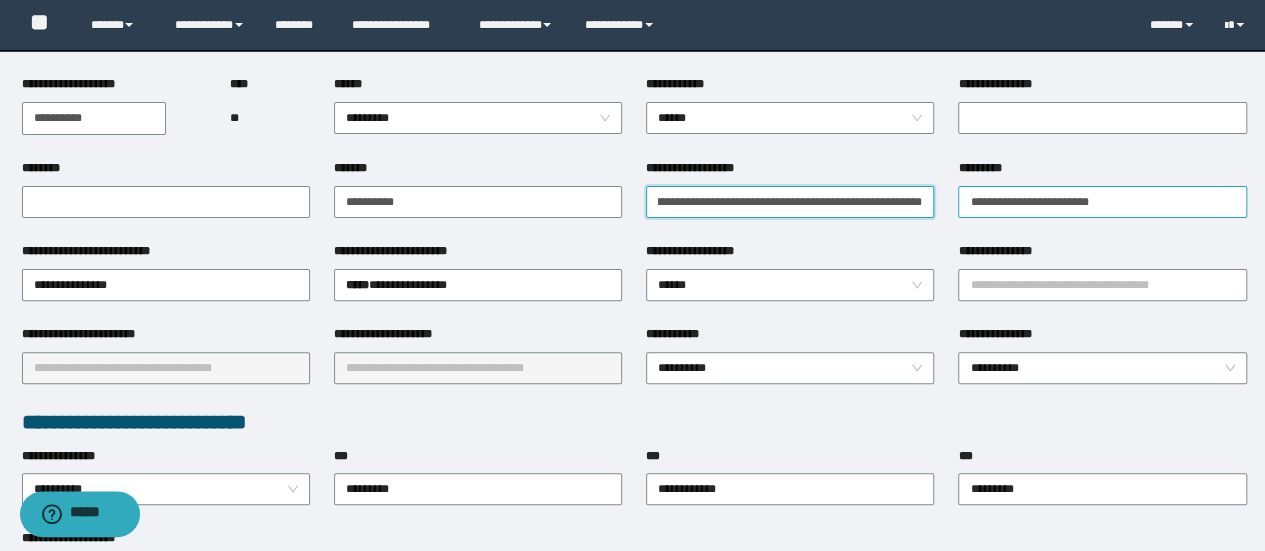 type on "**********" 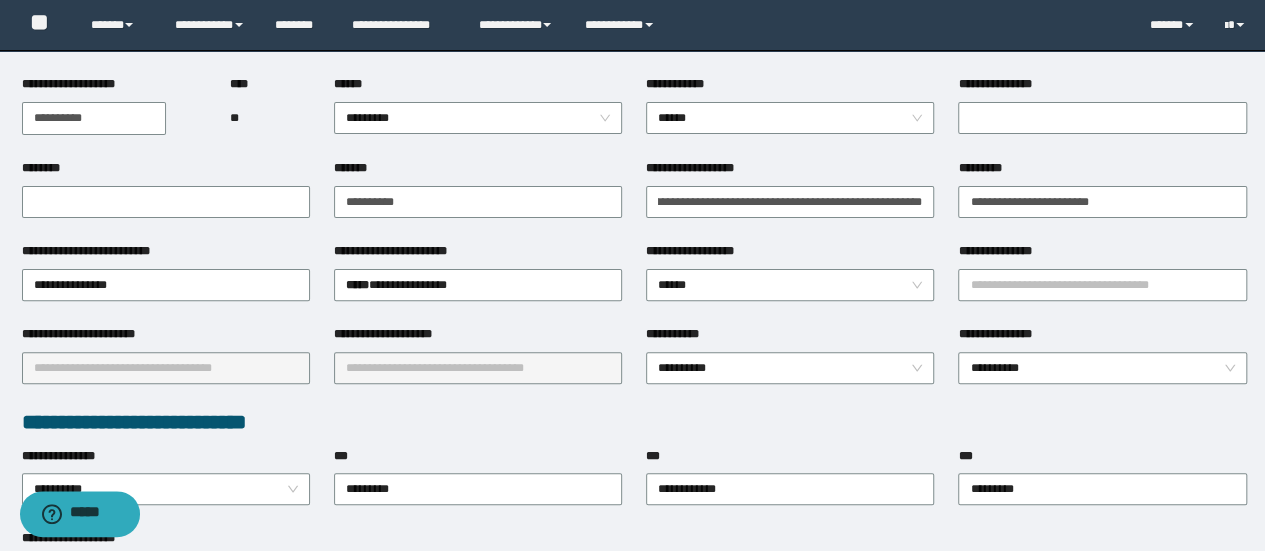 scroll, scrollTop: 0, scrollLeft: 0, axis: both 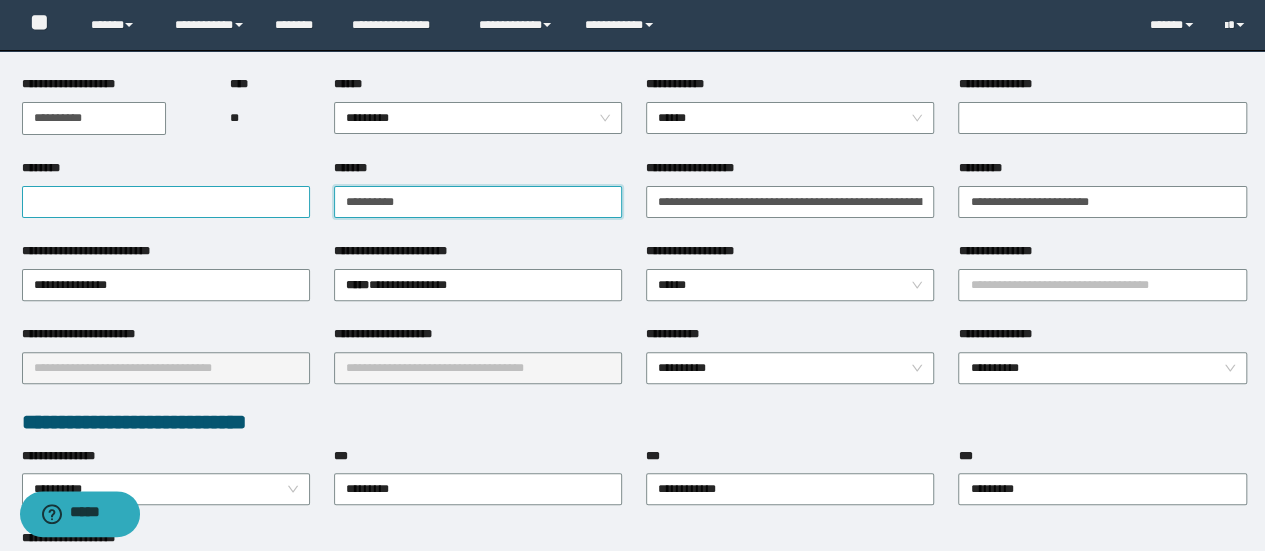 drag, startPoint x: 466, startPoint y: 201, endPoint x: 301, endPoint y: 207, distance: 165.10905 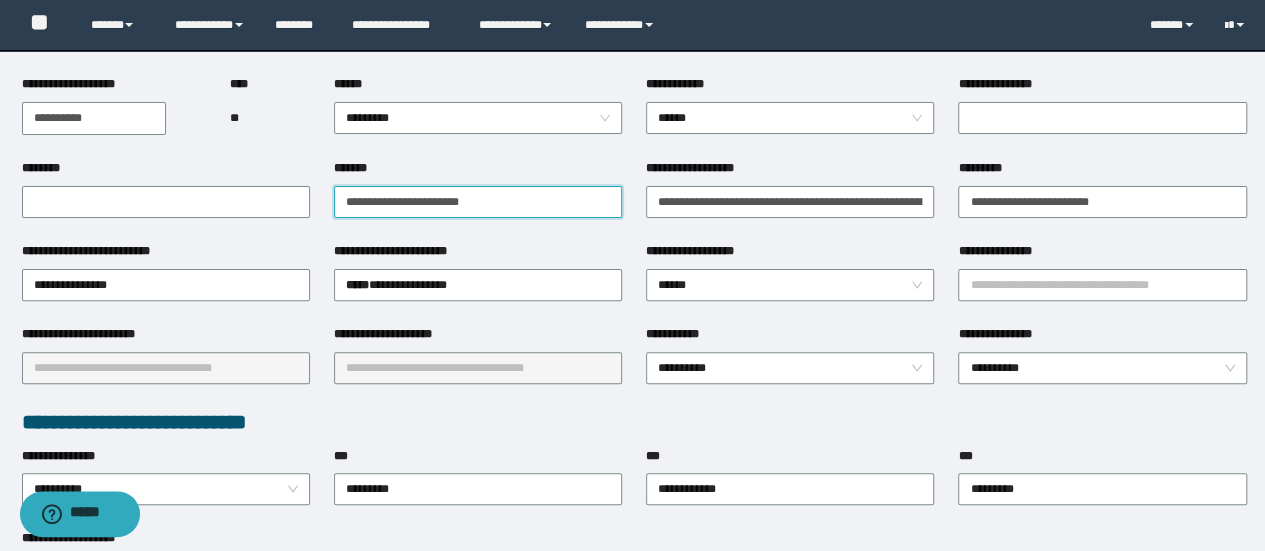 type on "**********" 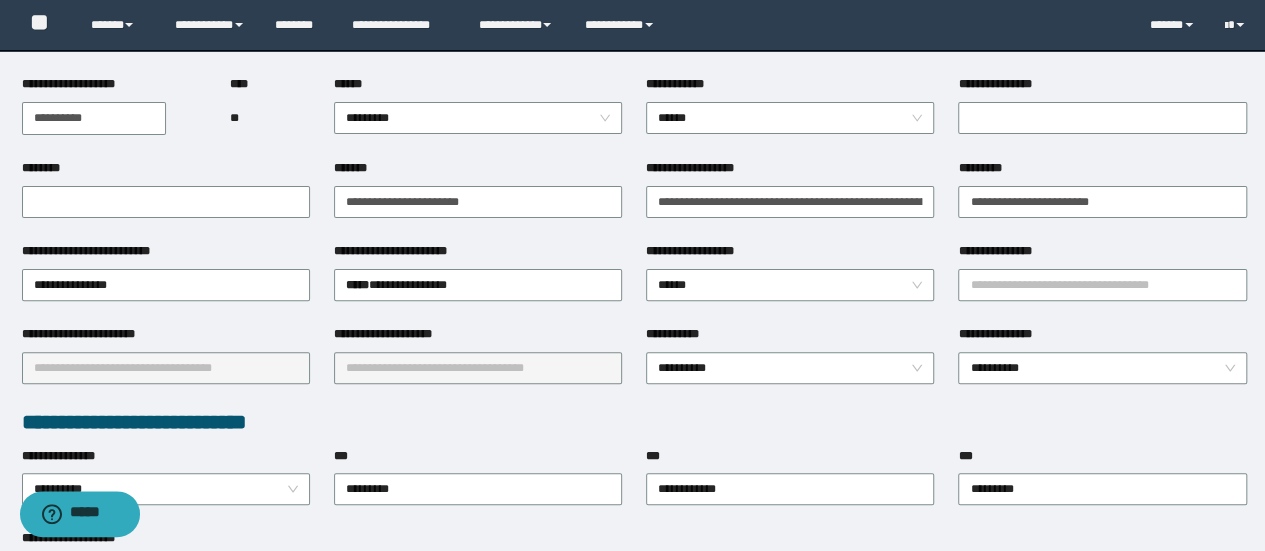 click on "**********" at bounding box center [634, 422] 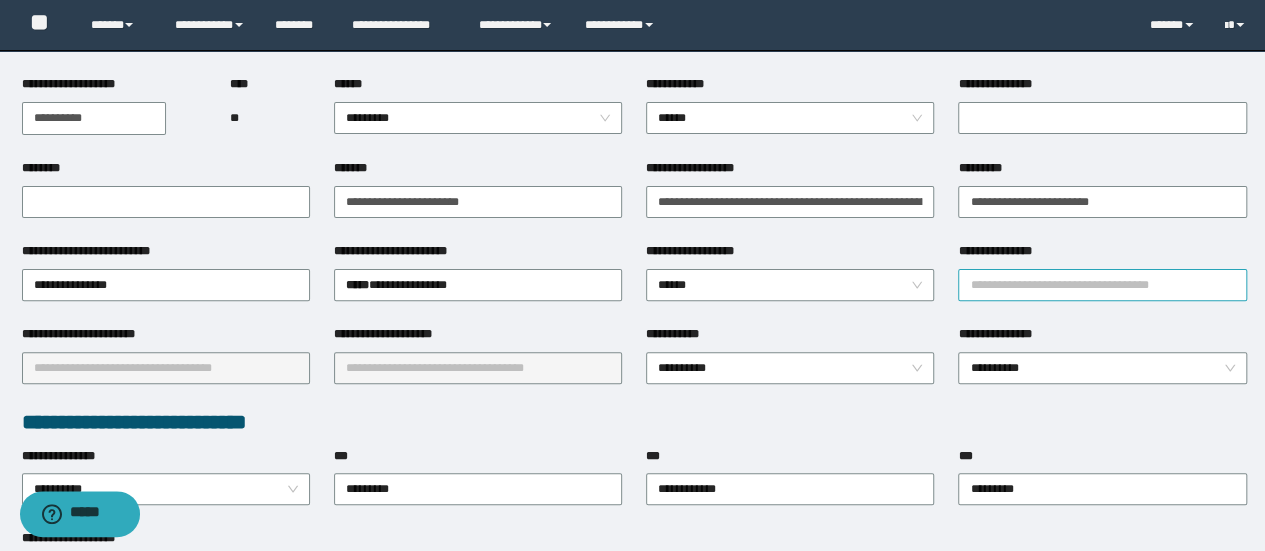 drag, startPoint x: 1063, startPoint y: 282, endPoint x: 1080, endPoint y: 282, distance: 17 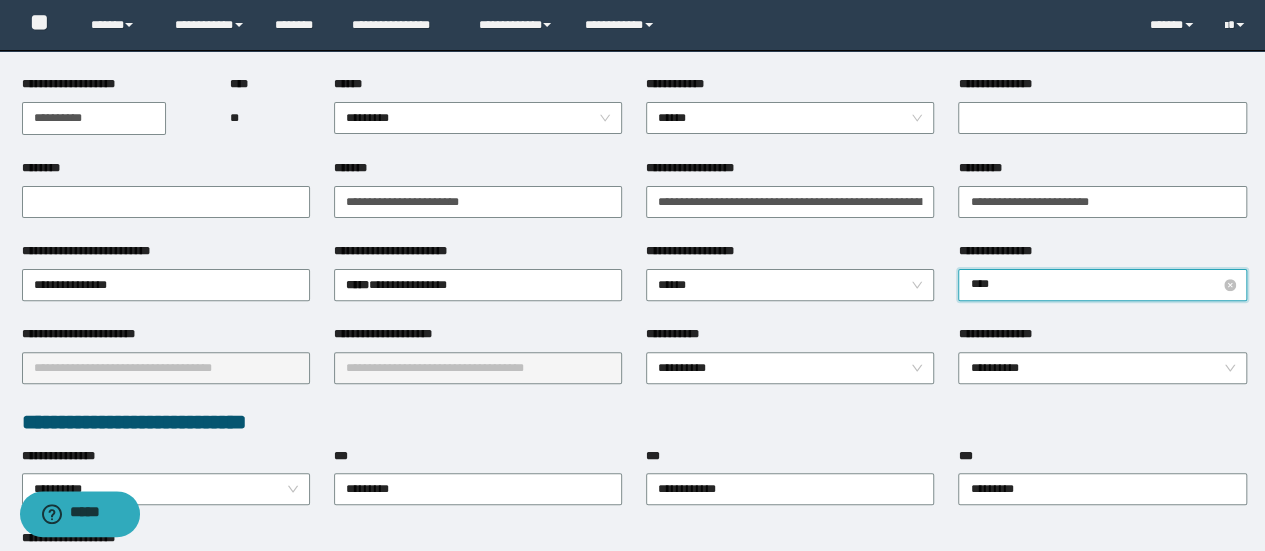 type on "*****" 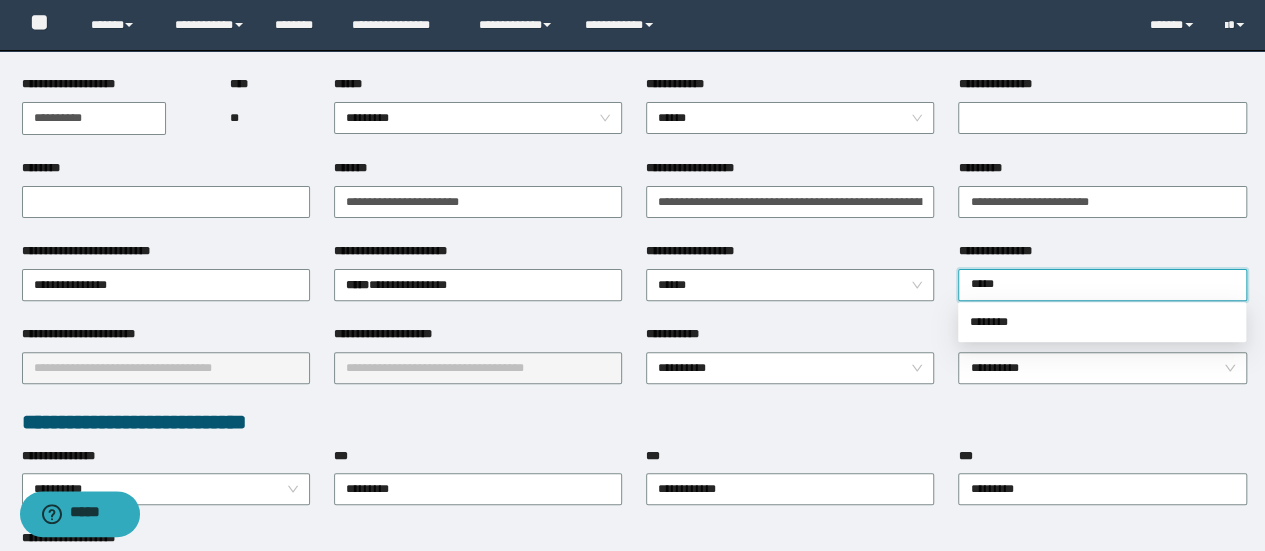 click on "********" at bounding box center (1102, 322) 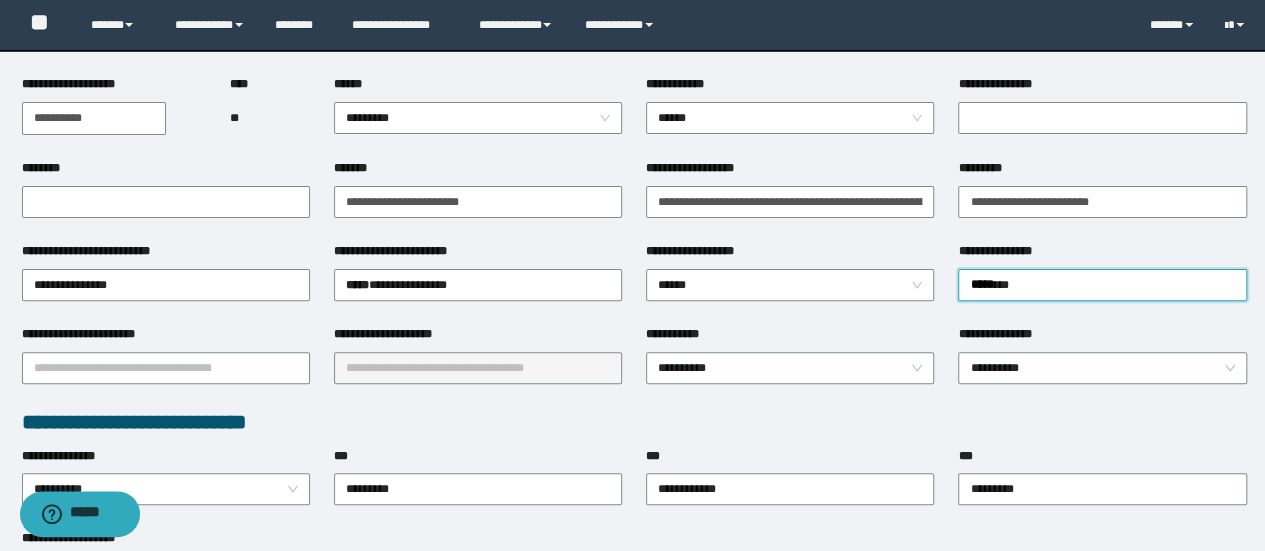 type 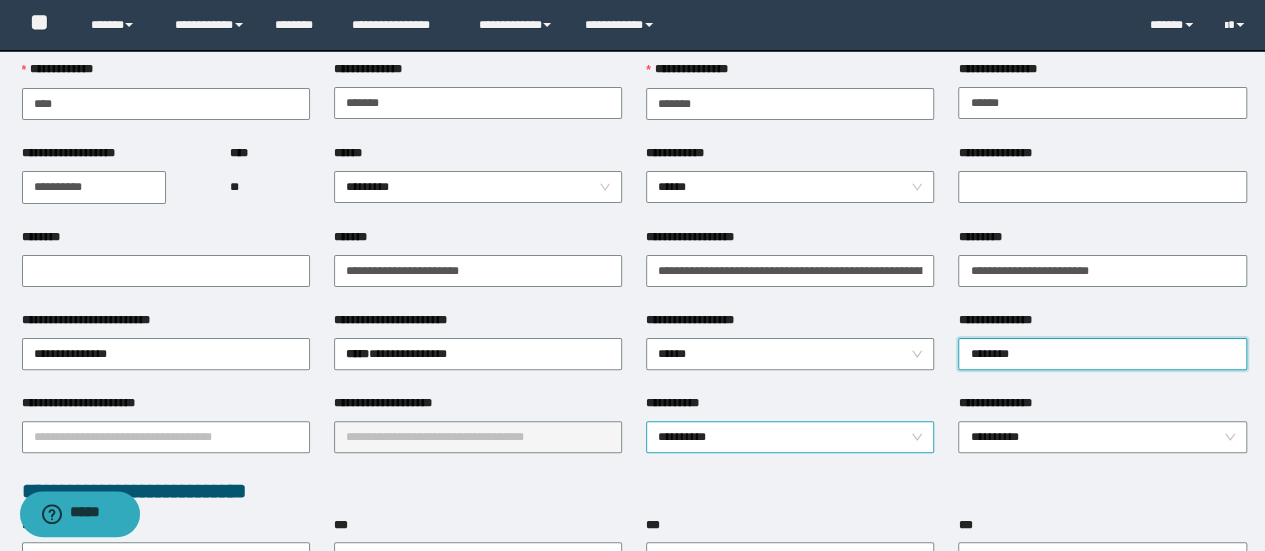 scroll, scrollTop: 100, scrollLeft: 0, axis: vertical 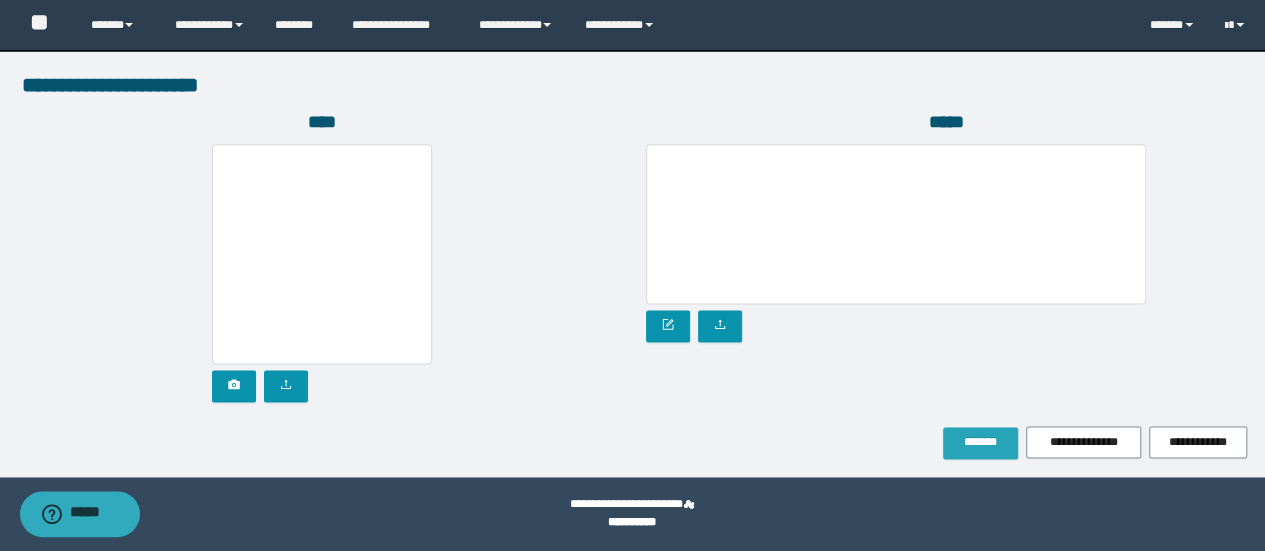 click on "*******" at bounding box center [980, 442] 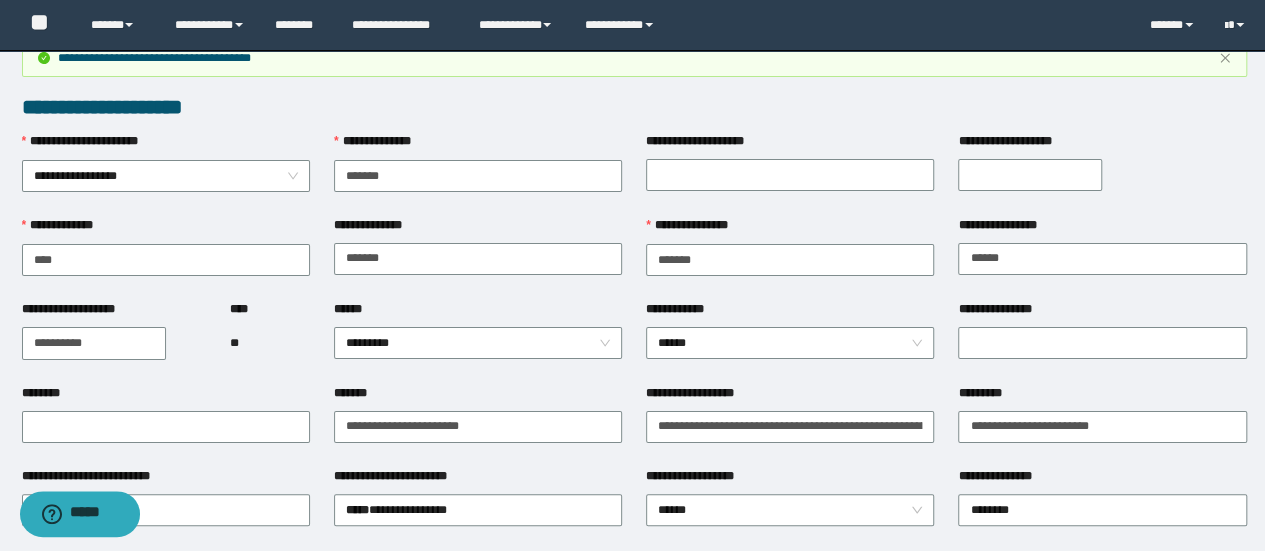 scroll, scrollTop: 0, scrollLeft: 0, axis: both 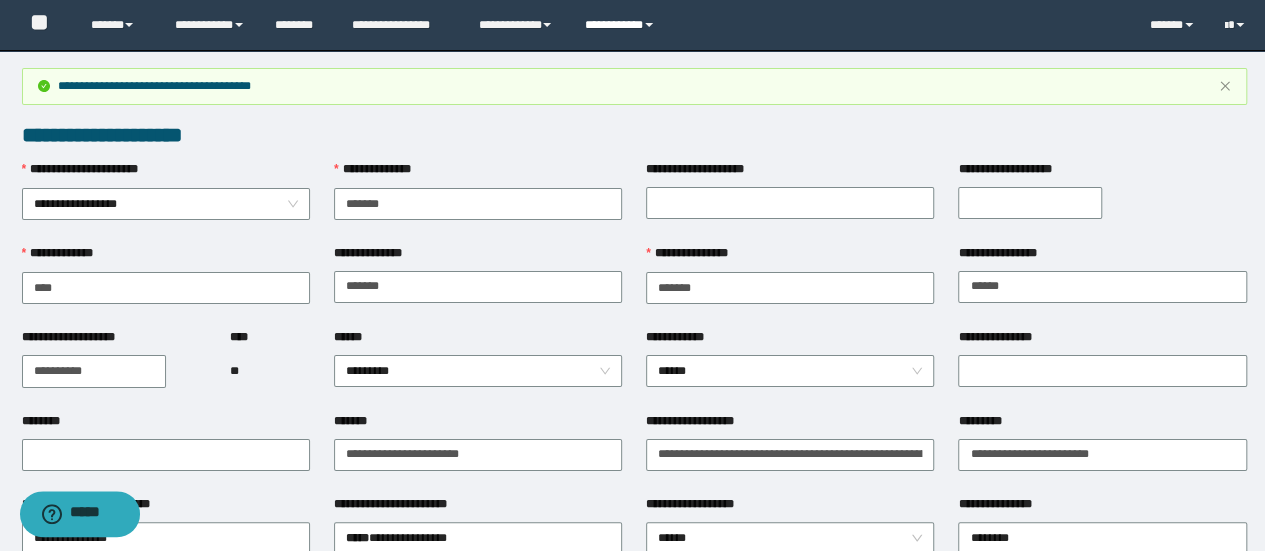 click on "**********" at bounding box center (622, 25) 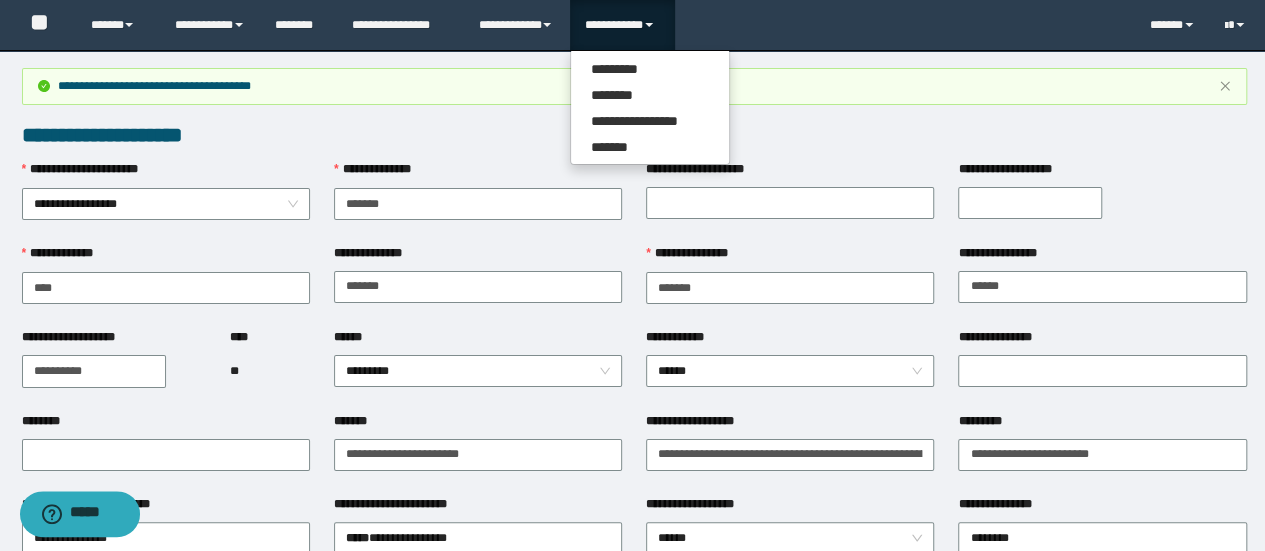 click on "**********" at bounding box center [650, 107] 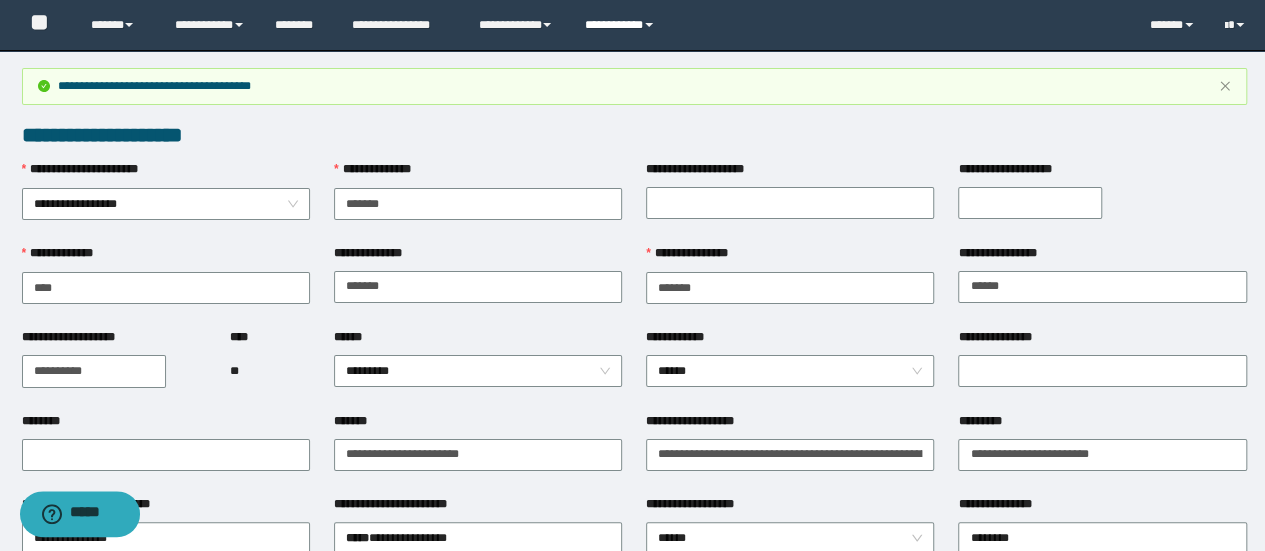 click on "**********" at bounding box center (622, 25) 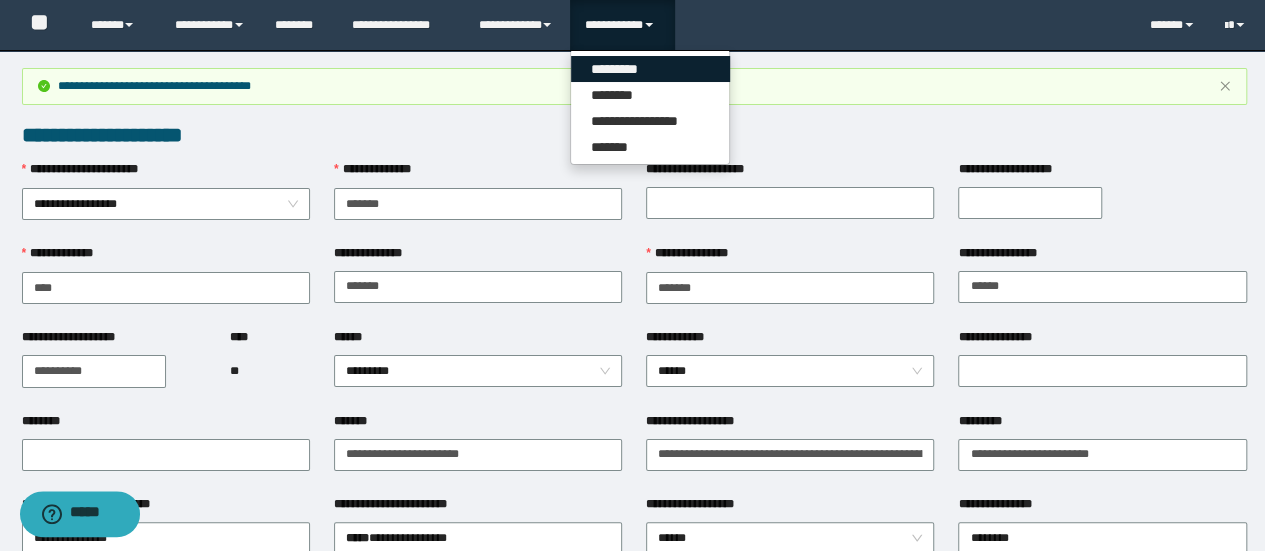 click on "*********" at bounding box center (650, 69) 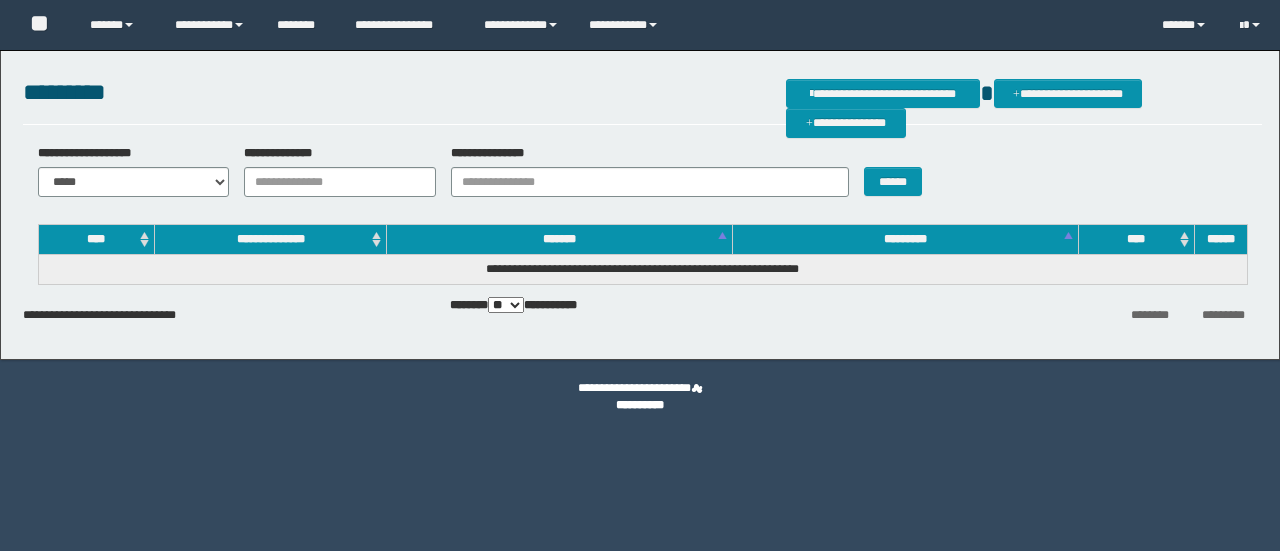 scroll, scrollTop: 0, scrollLeft: 0, axis: both 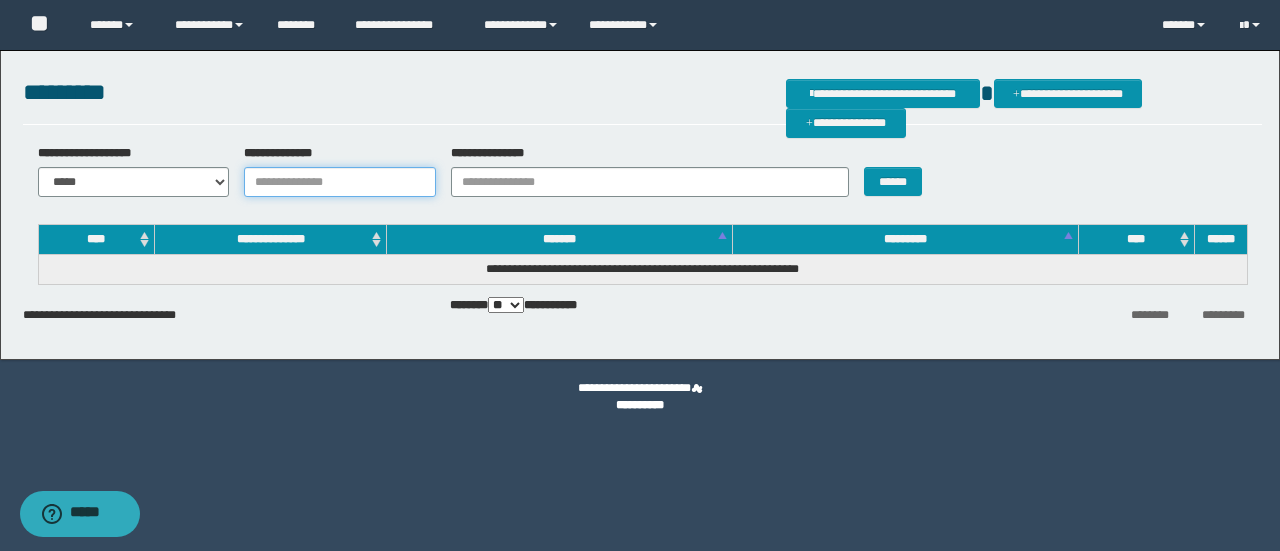 click on "**********" at bounding box center [340, 182] 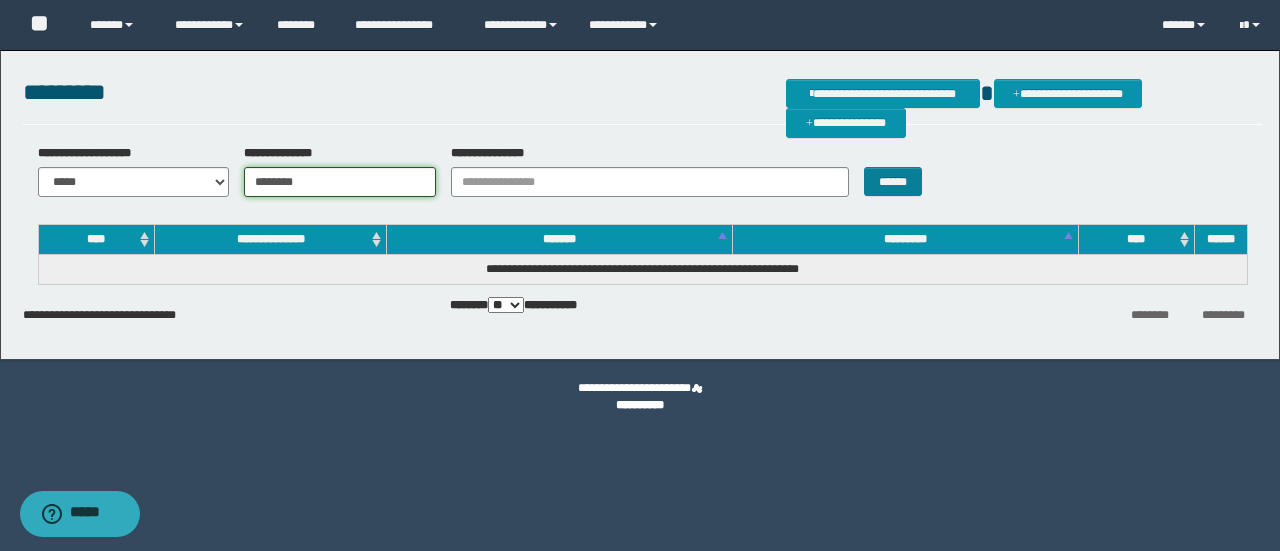 type on "********" 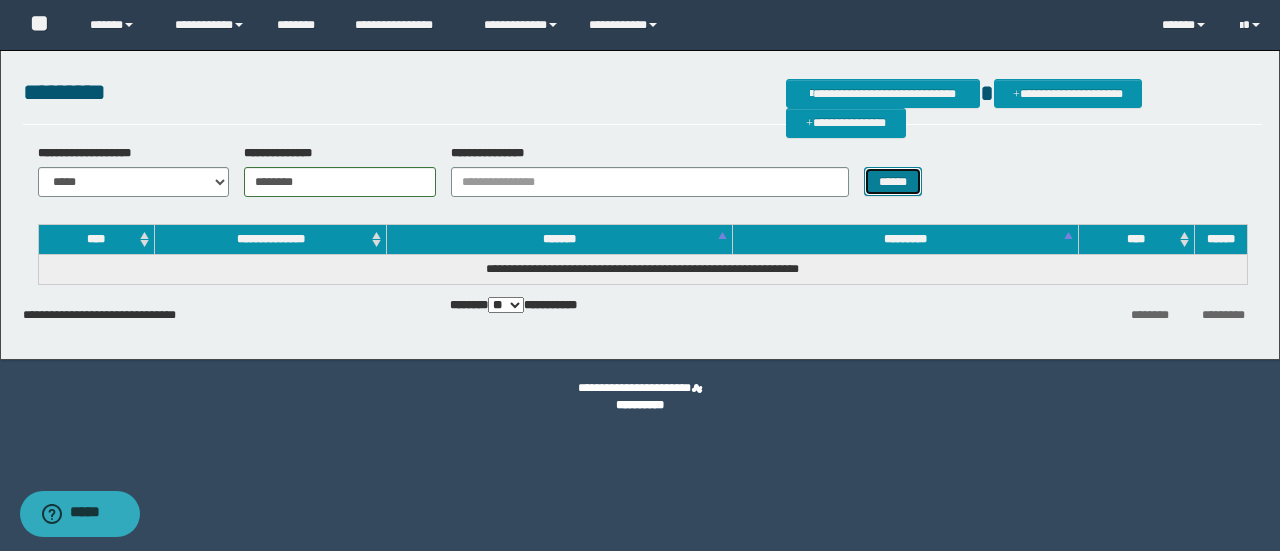click on "******" at bounding box center (893, 181) 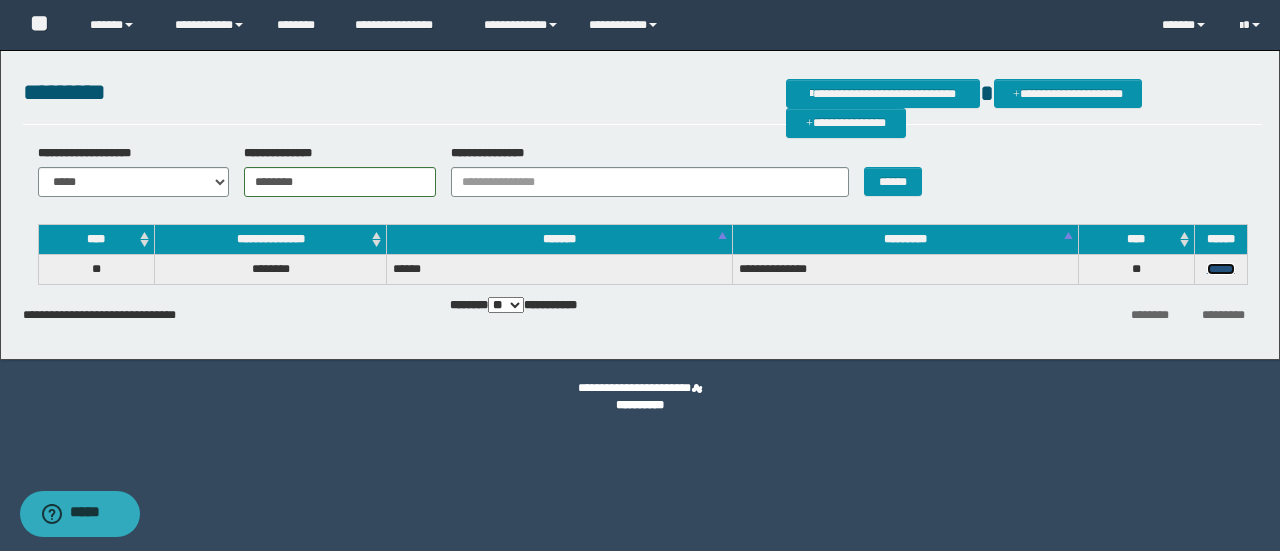 click on "******" at bounding box center (1221, 269) 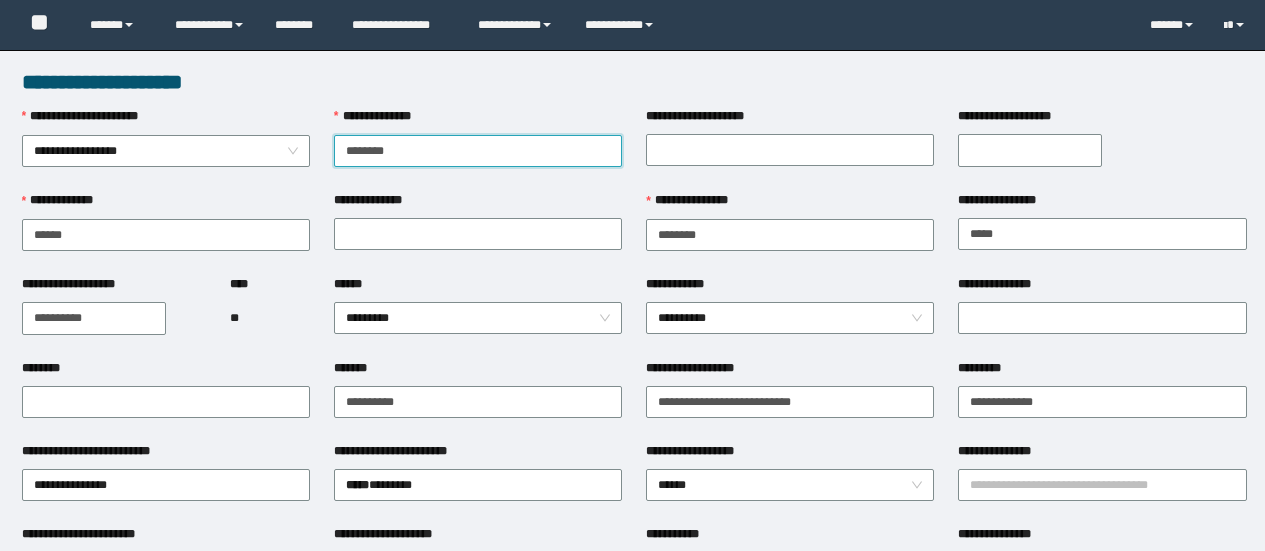 scroll, scrollTop: 0, scrollLeft: 0, axis: both 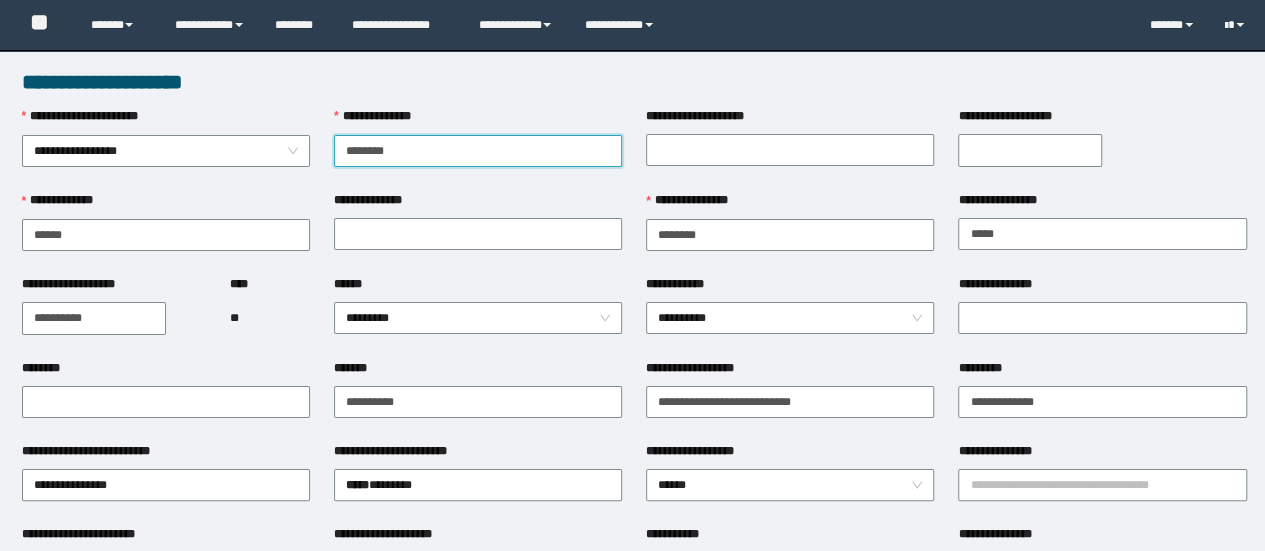 type on "********" 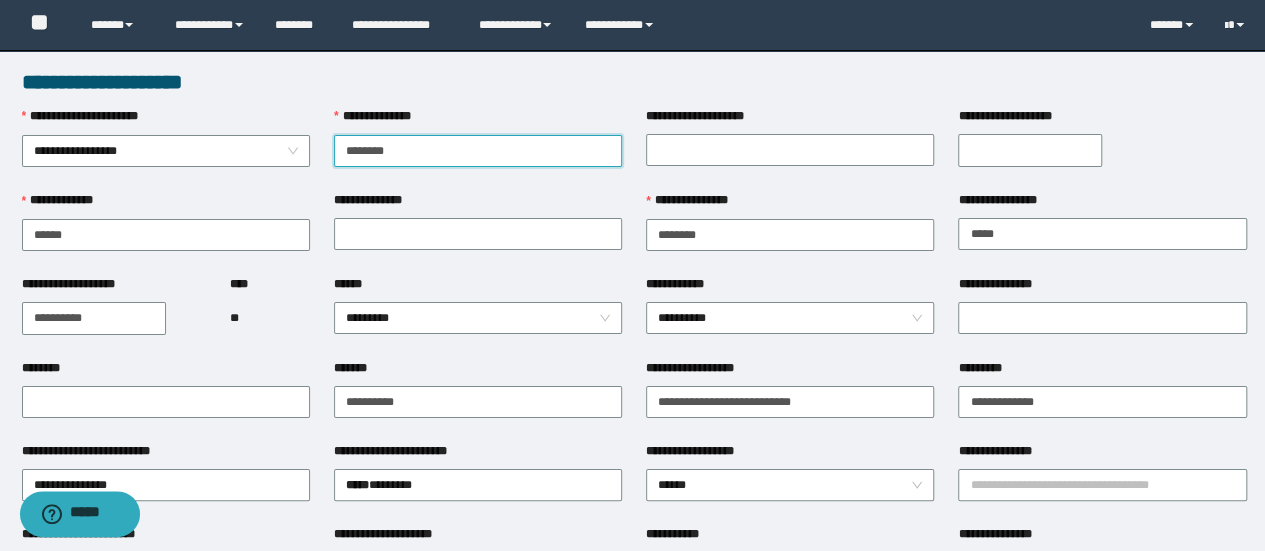 scroll, scrollTop: 0, scrollLeft: 0, axis: both 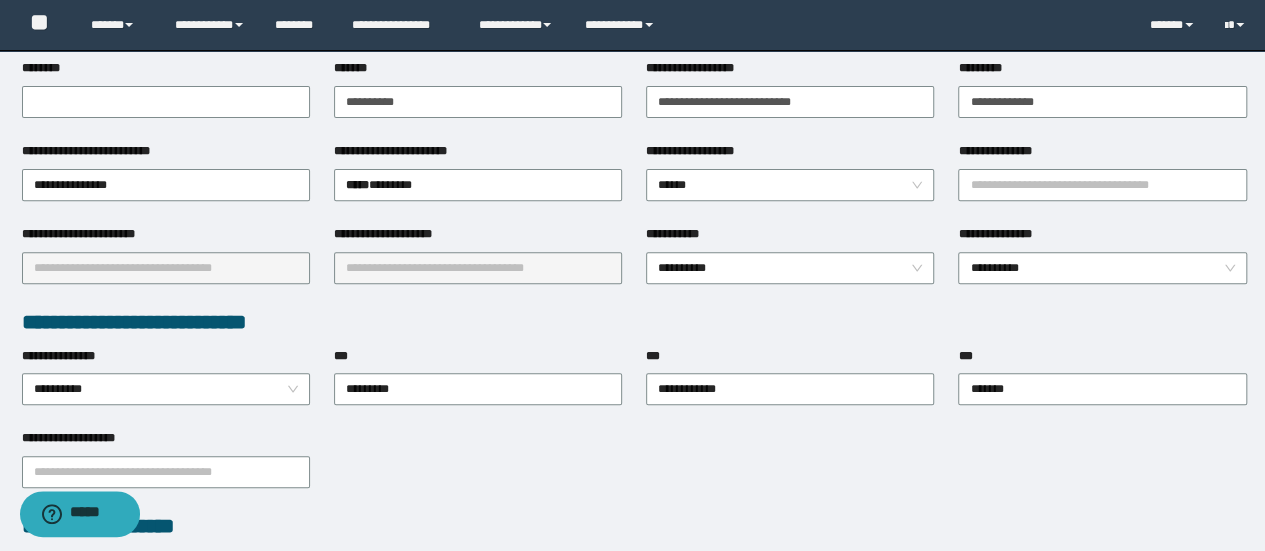click on "**********" at bounding box center (166, 238) 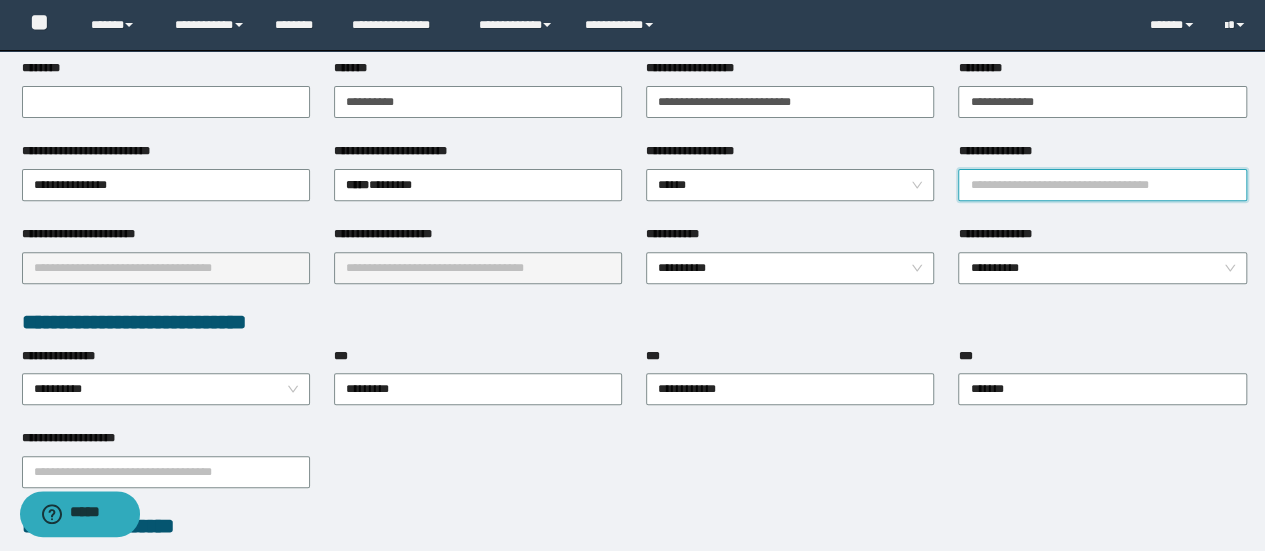 click on "**********" at bounding box center (1102, 185) 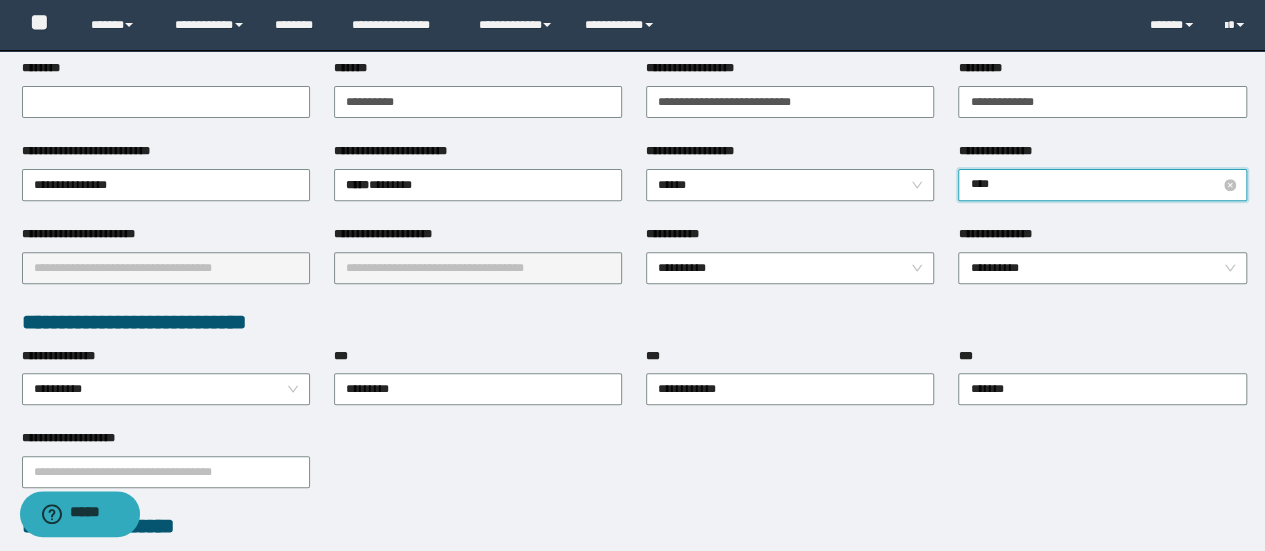type on "*****" 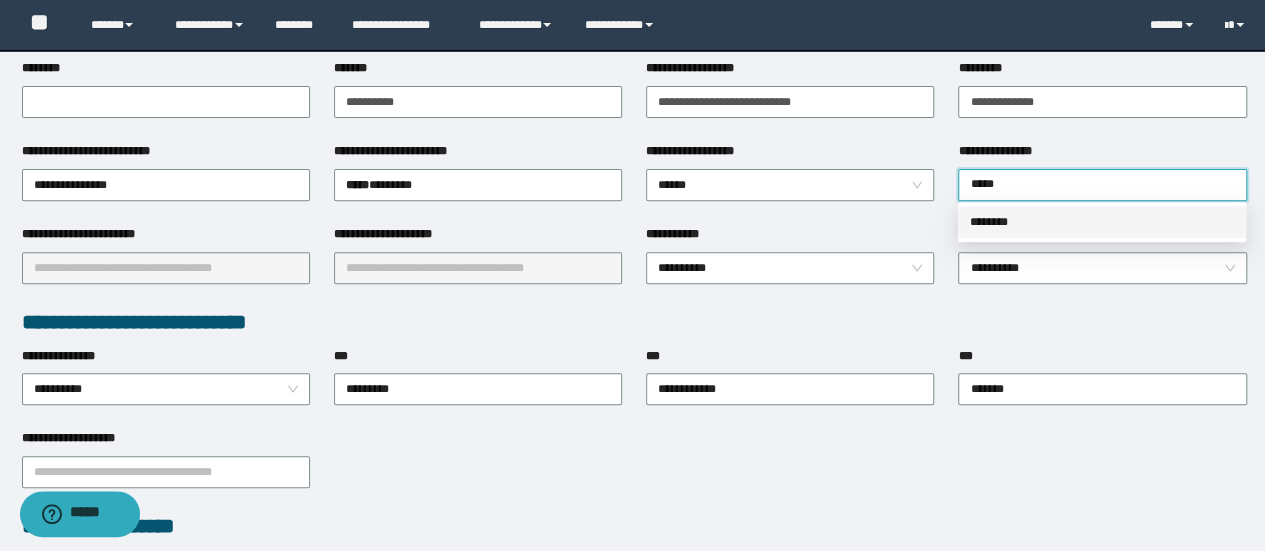 click on "********" at bounding box center (1102, 222) 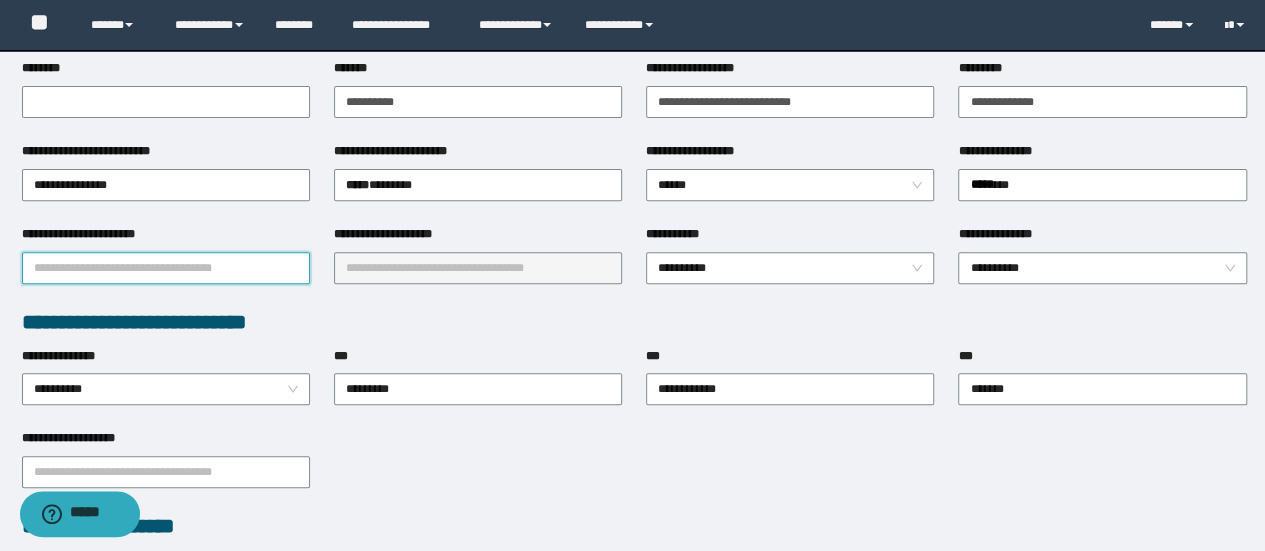 click on "**********" at bounding box center [166, 268] 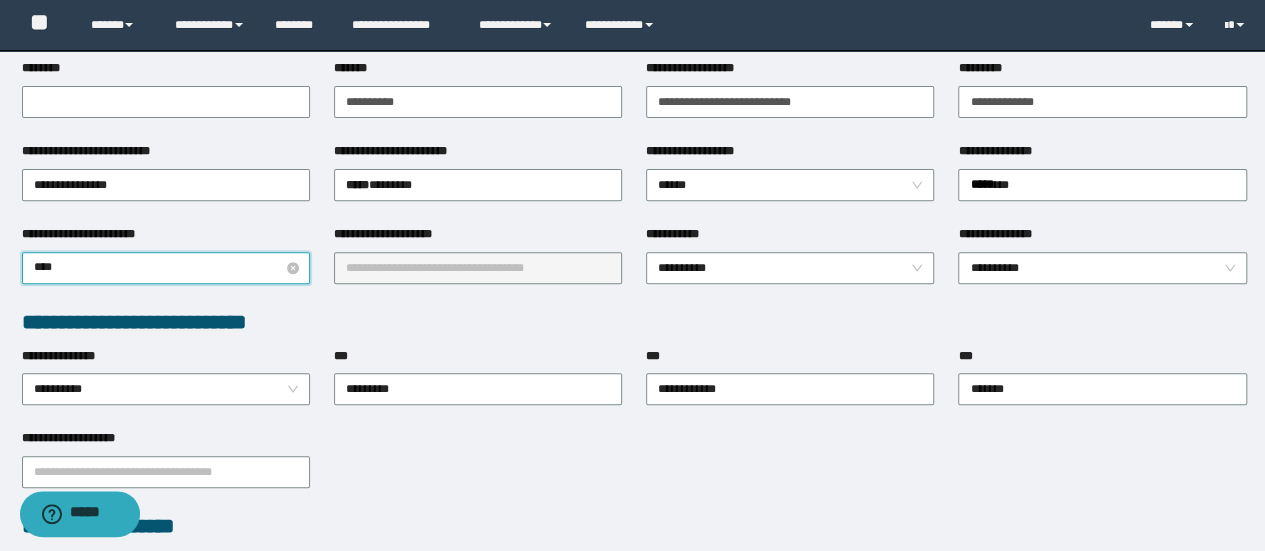 type on "*****" 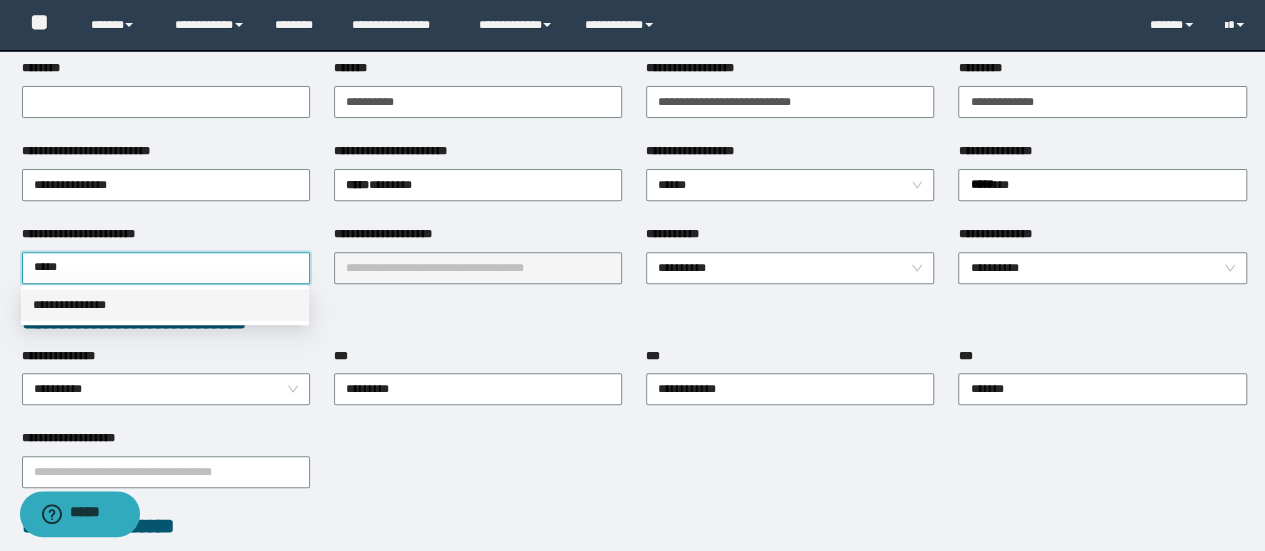 click on "**********" at bounding box center [165, 305] 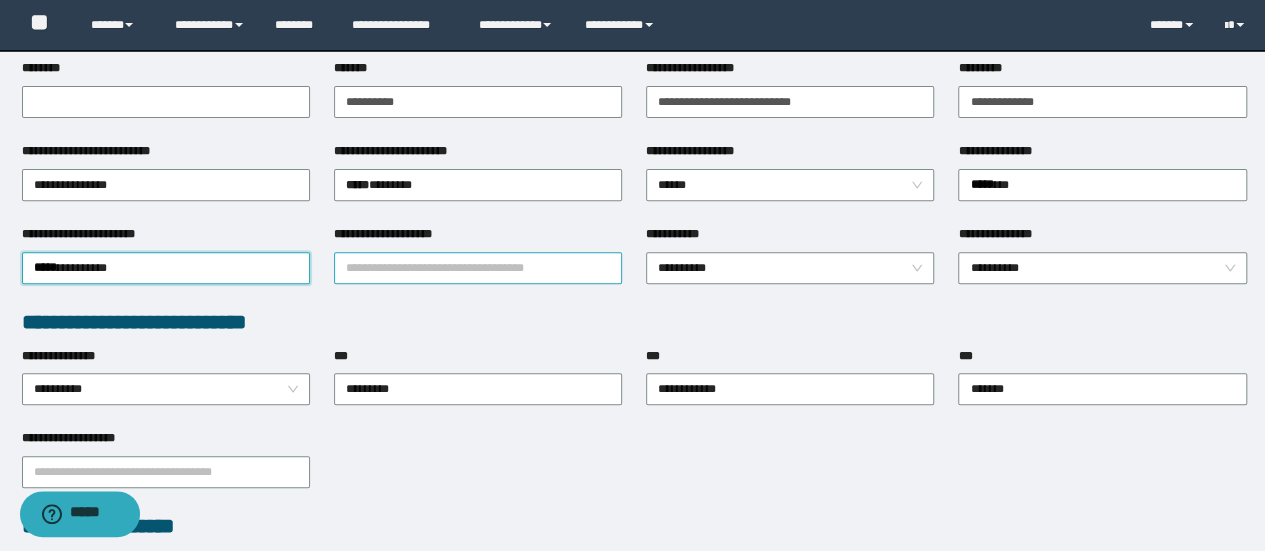 click on "**********" at bounding box center [478, 268] 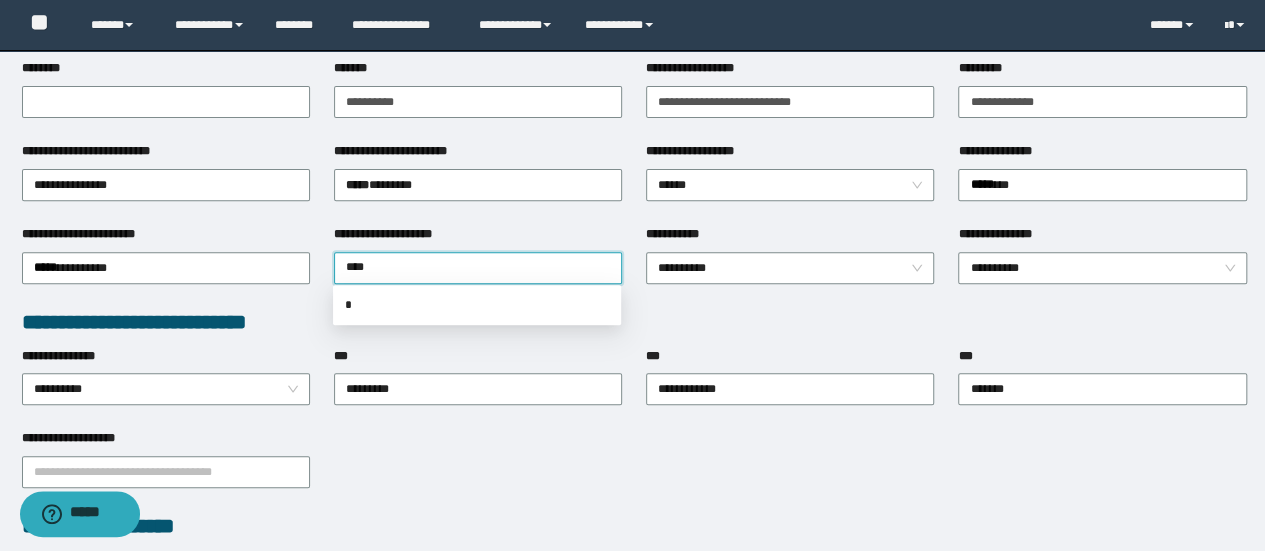 type on "*****" 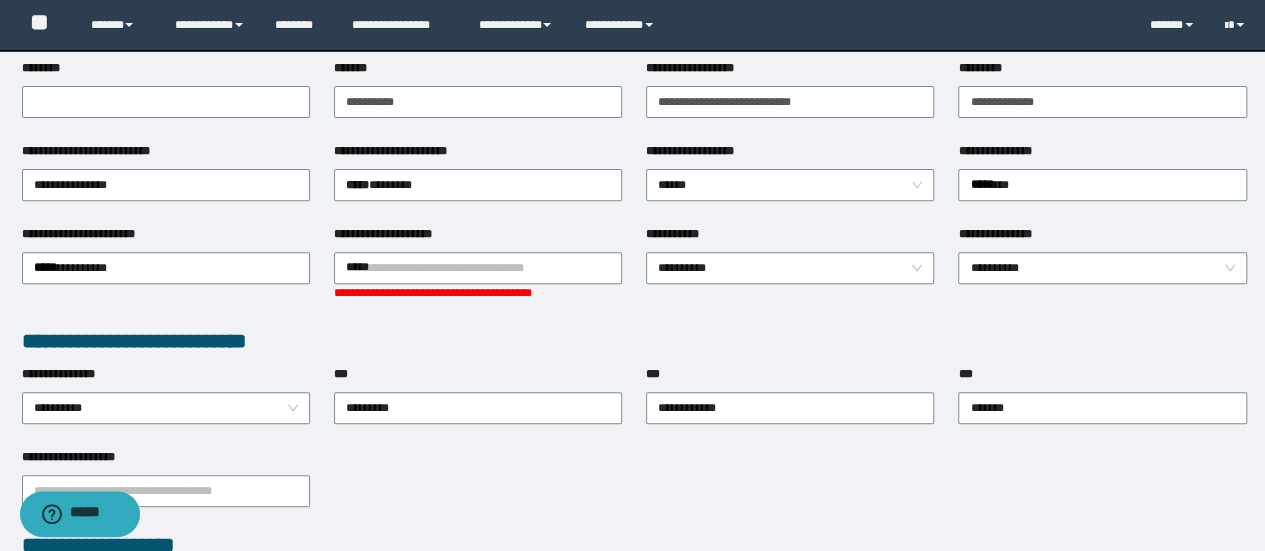 click on "[FIRST] [LAST] [STREET] [CITY], [STATE] [ZIP]" at bounding box center [634, 548] 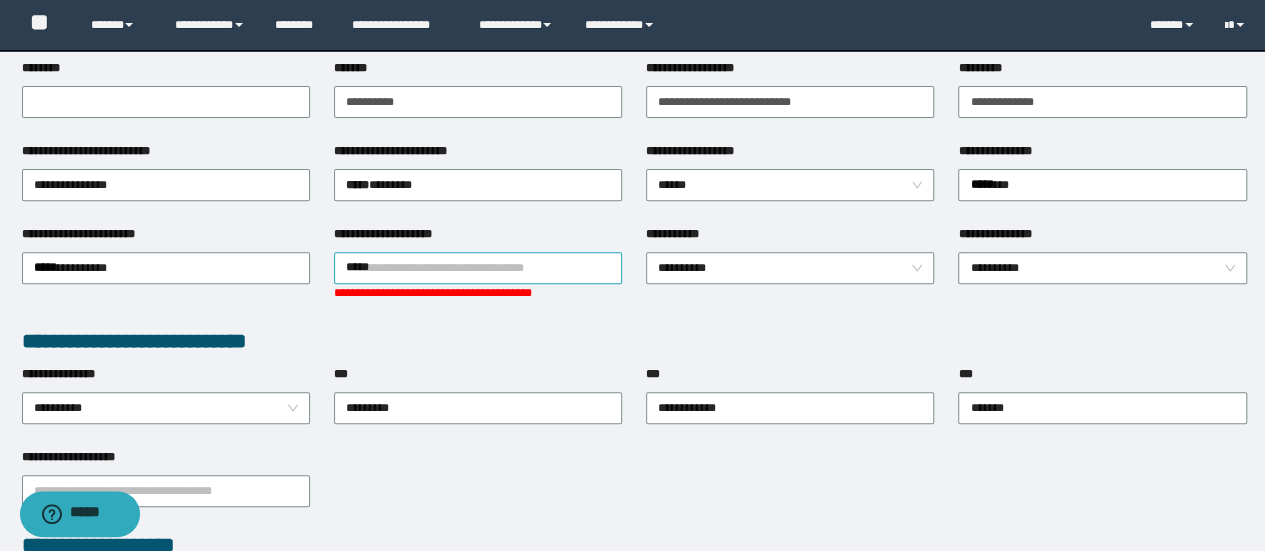 click on "*****" at bounding box center (478, 268) 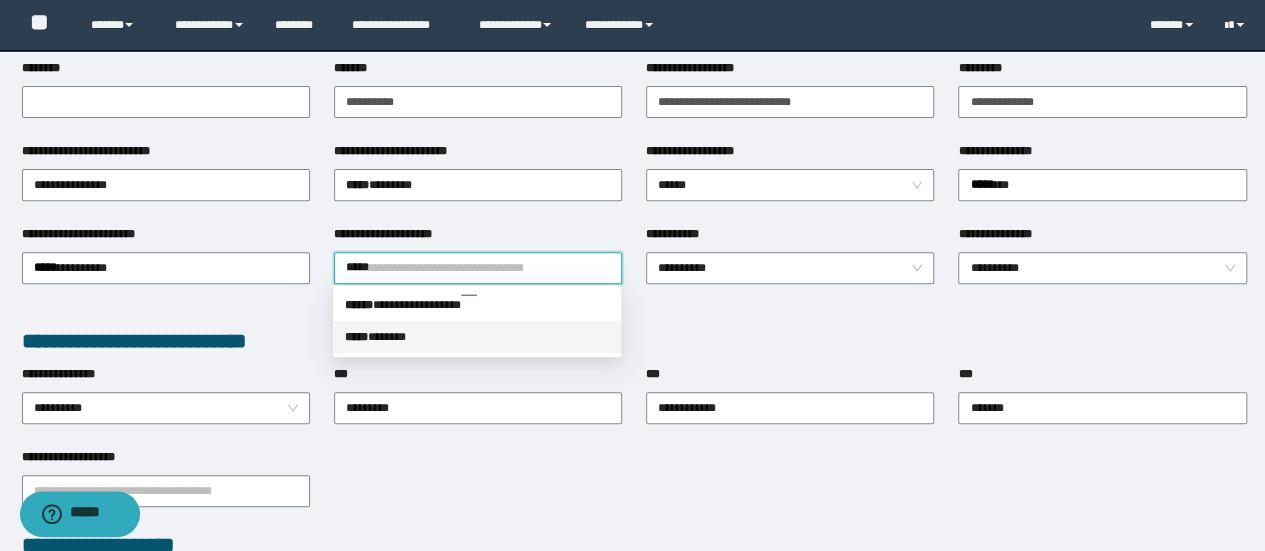 click on "***** * *****" at bounding box center (477, 337) 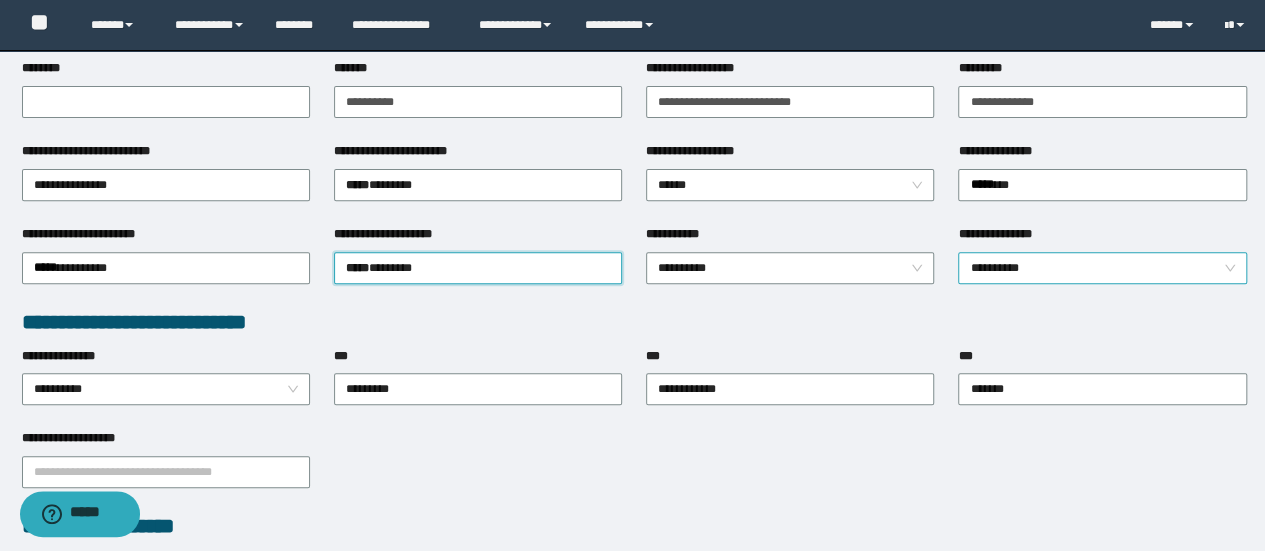 click on "**********" at bounding box center [1102, 268] 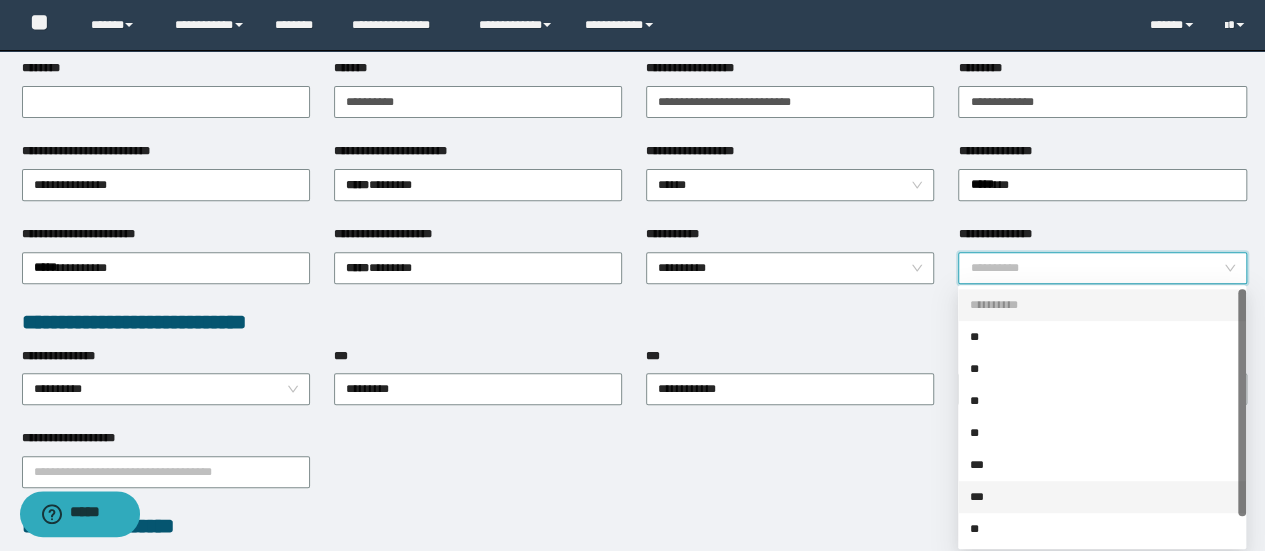 click on "**" at bounding box center (1102, 529) 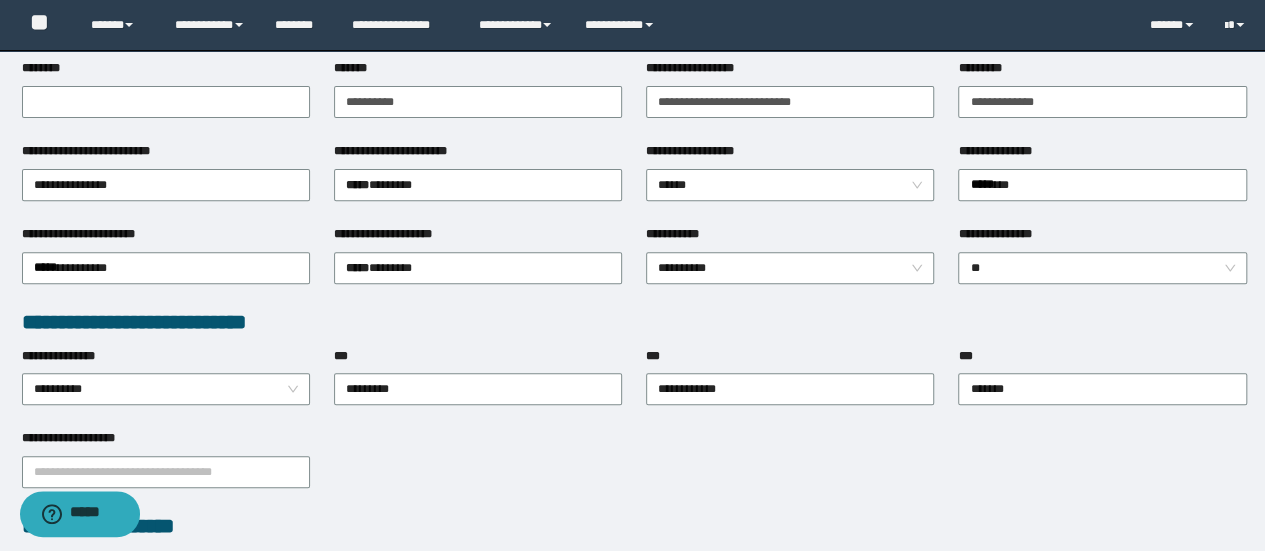 click on "**********" at bounding box center (790, 266) 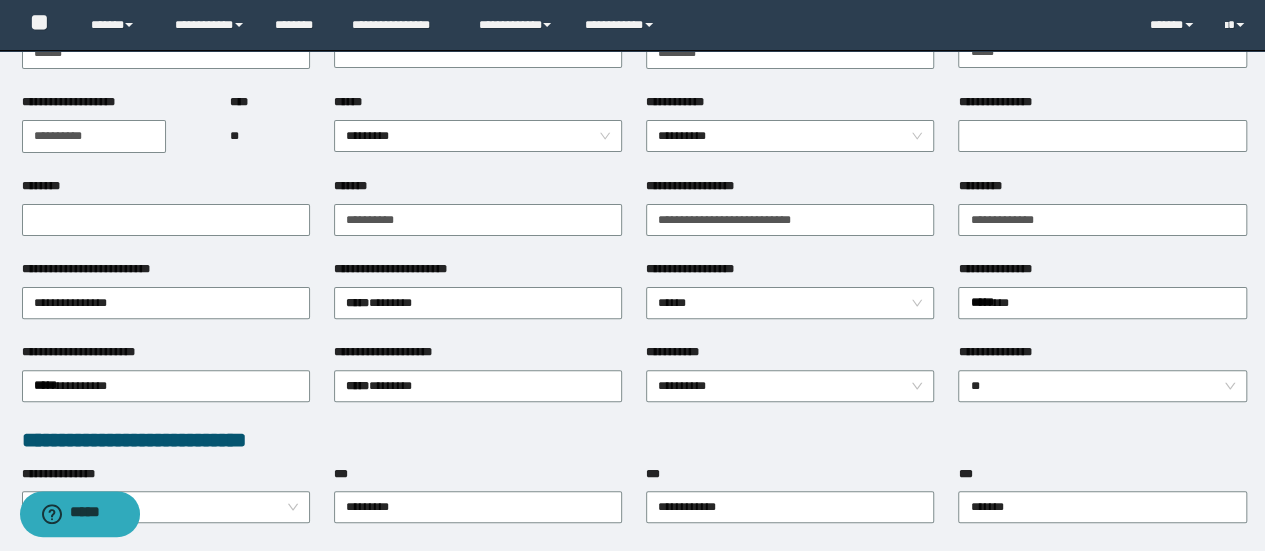 scroll, scrollTop: 0, scrollLeft: 0, axis: both 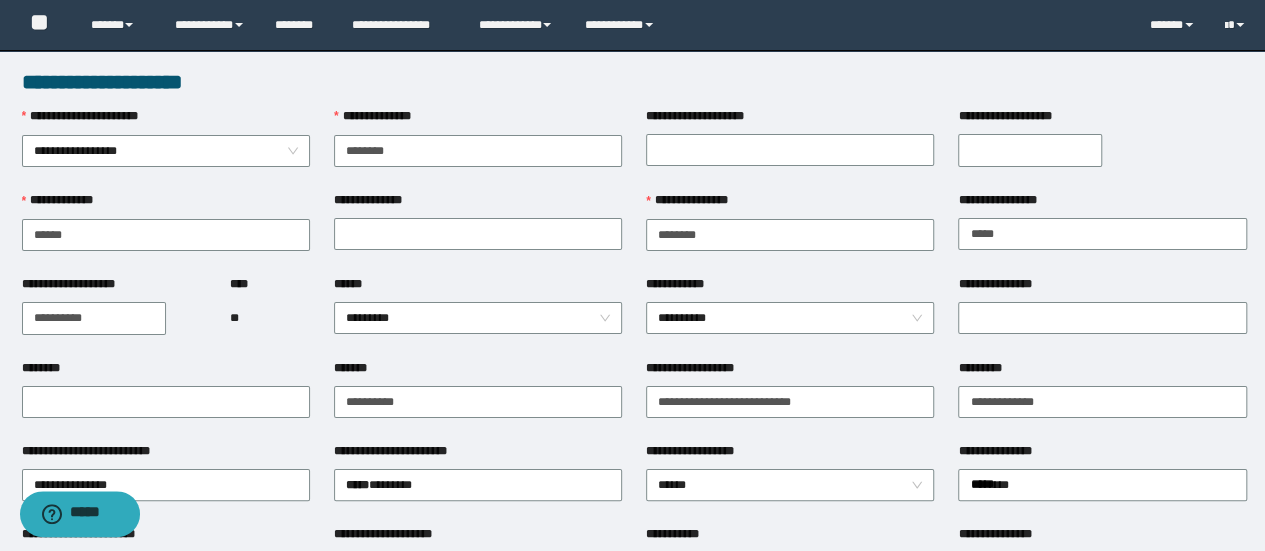 click on "**********" at bounding box center [1030, 150] 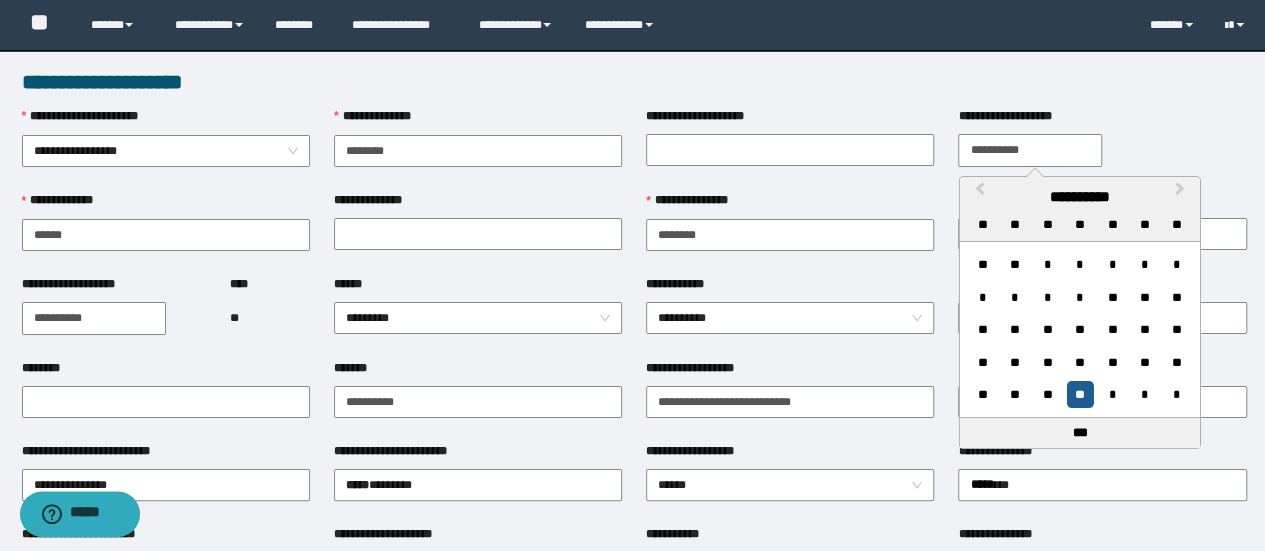 type on "**********" 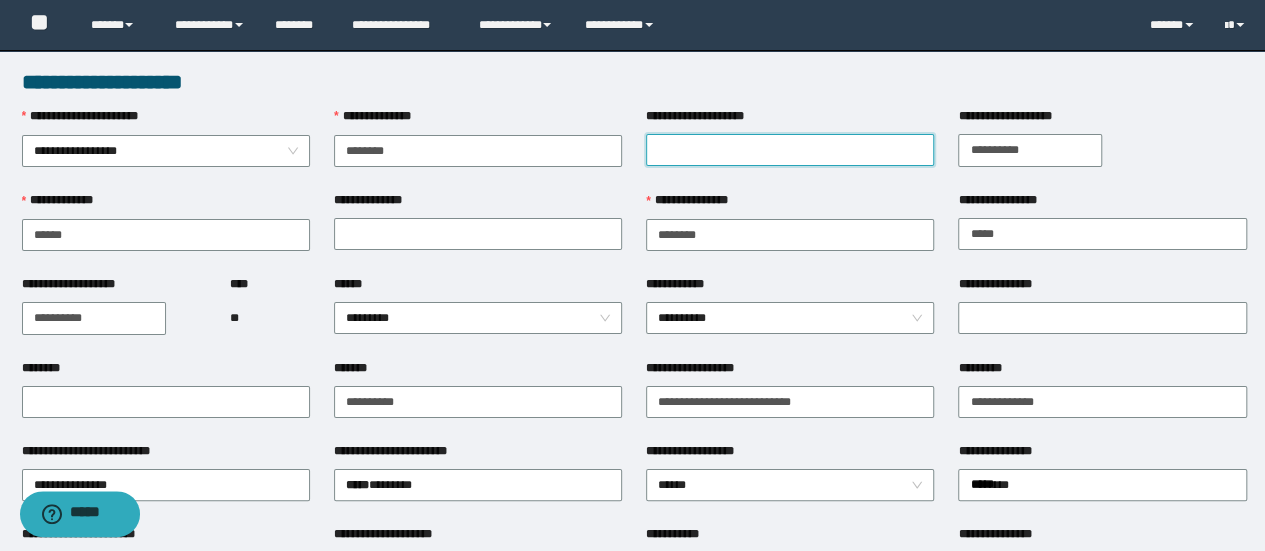 click on "**********" at bounding box center (790, 150) 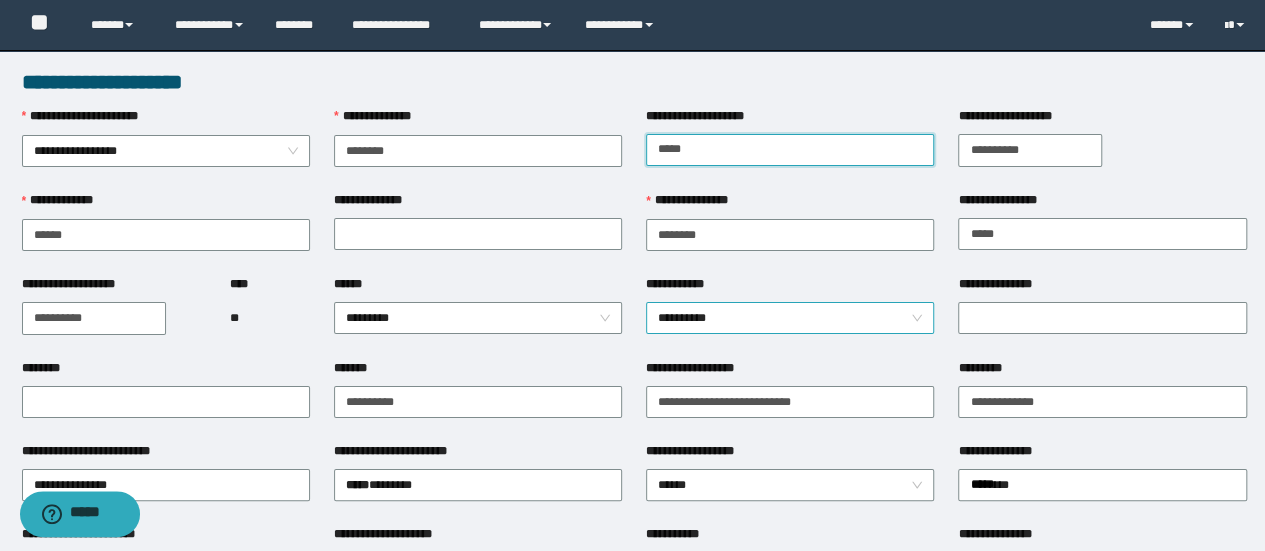 click on "**********" at bounding box center [790, 318] 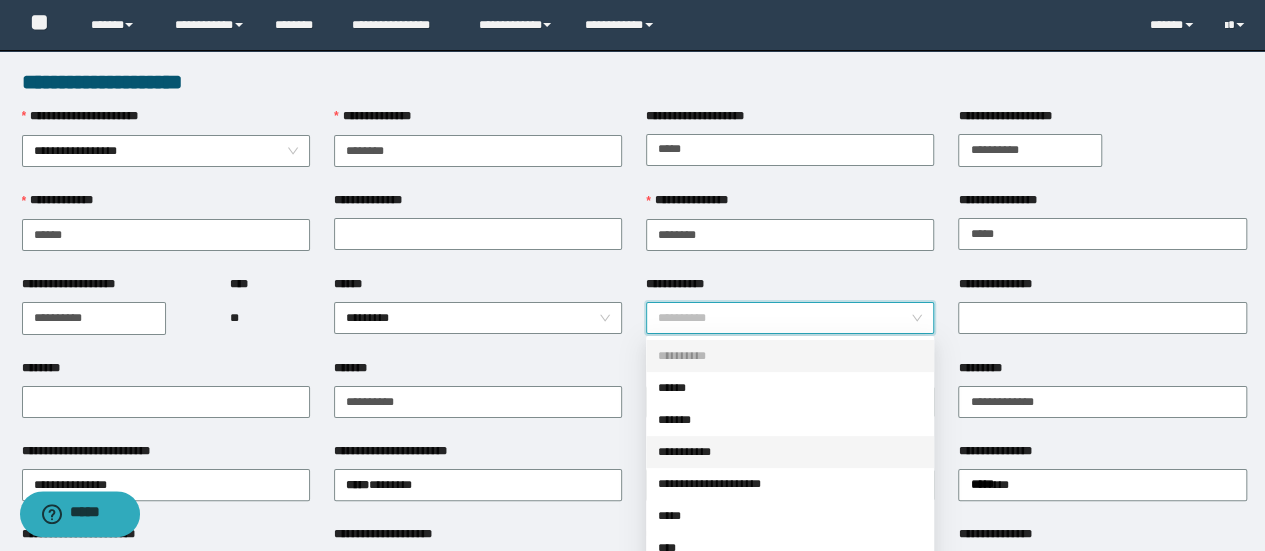 click on "**********" at bounding box center (790, 452) 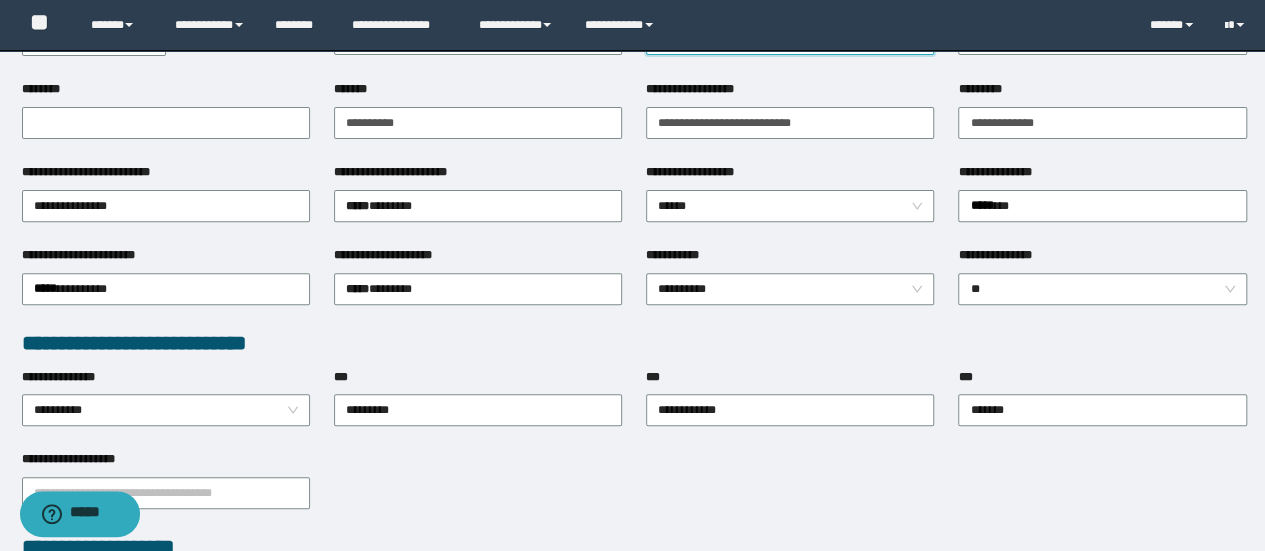scroll, scrollTop: 300, scrollLeft: 0, axis: vertical 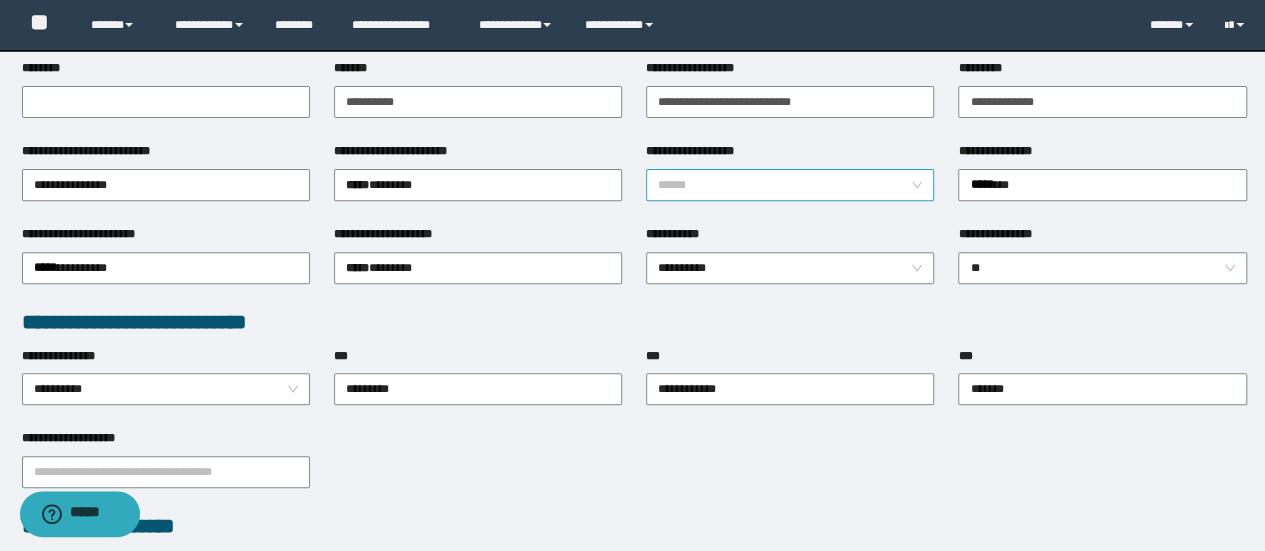 click on "******" at bounding box center [790, 185] 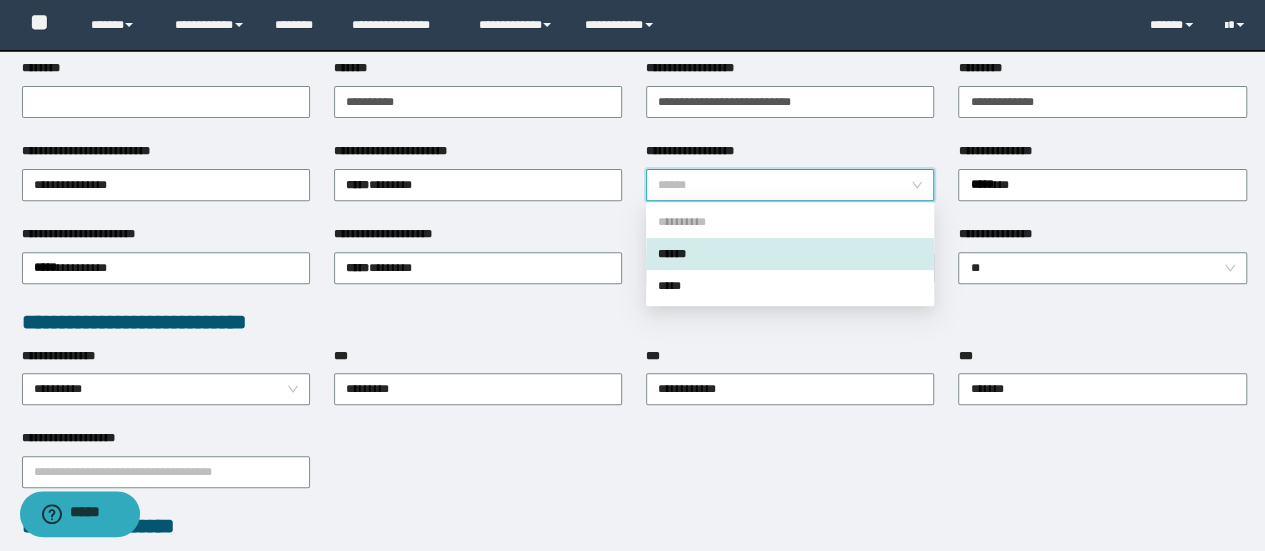 click on "***" at bounding box center (478, 360) 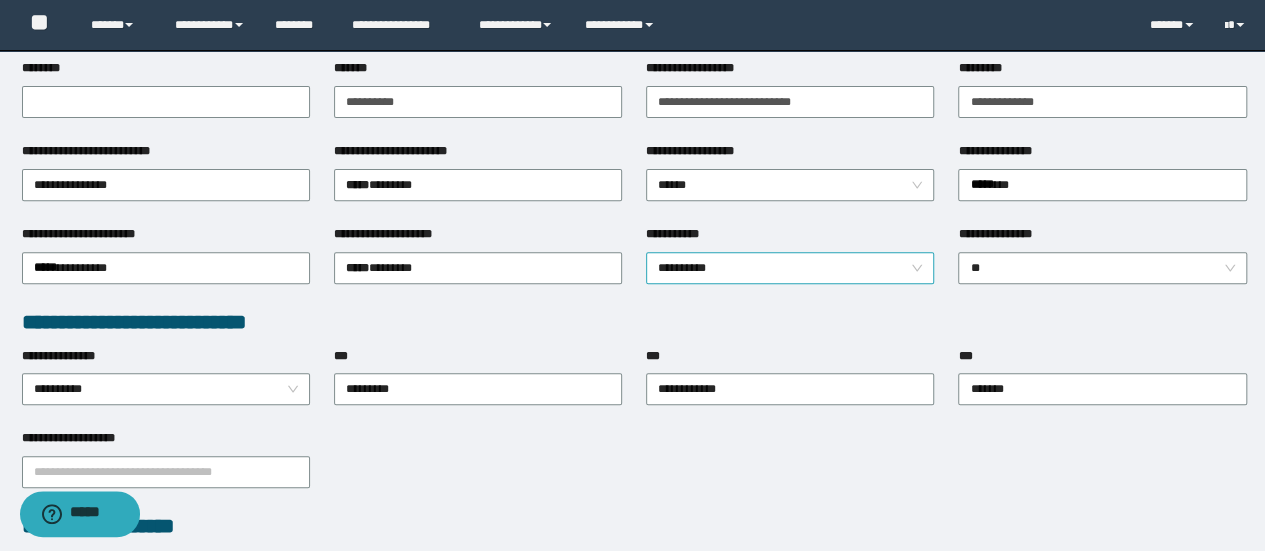 click on "**********" at bounding box center (790, 268) 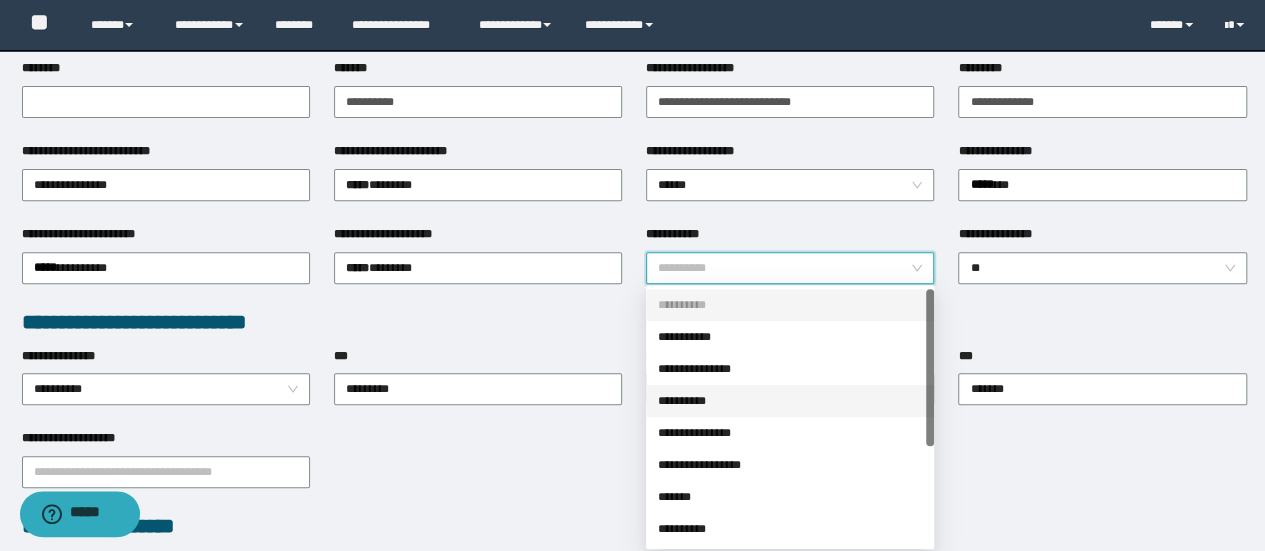 click on "**********" at bounding box center (790, 433) 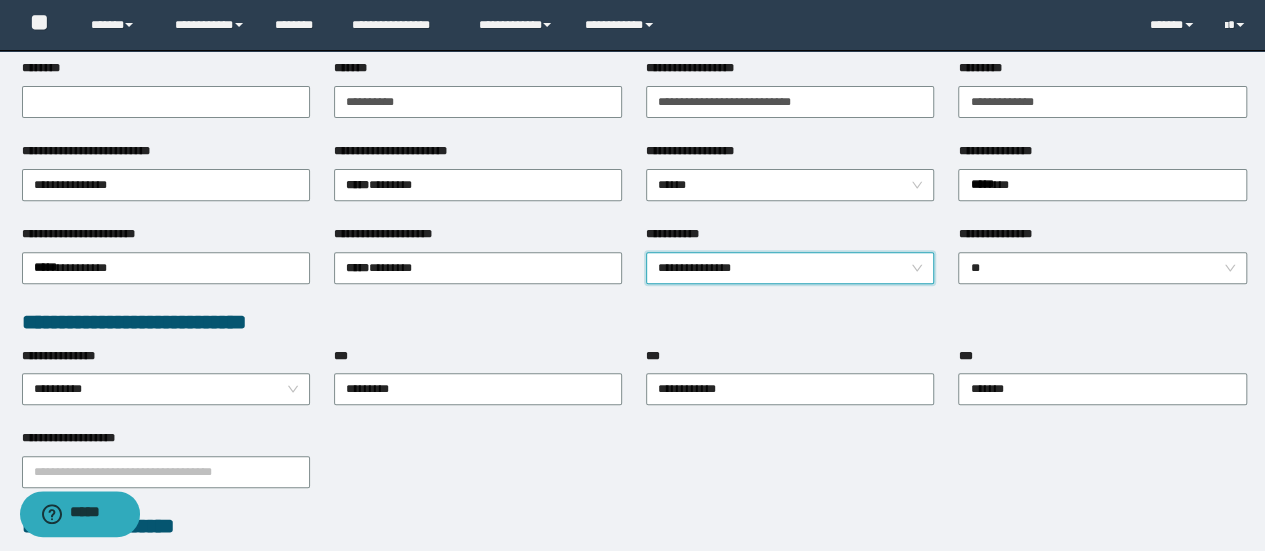 click on "**********" at bounding box center (634, 538) 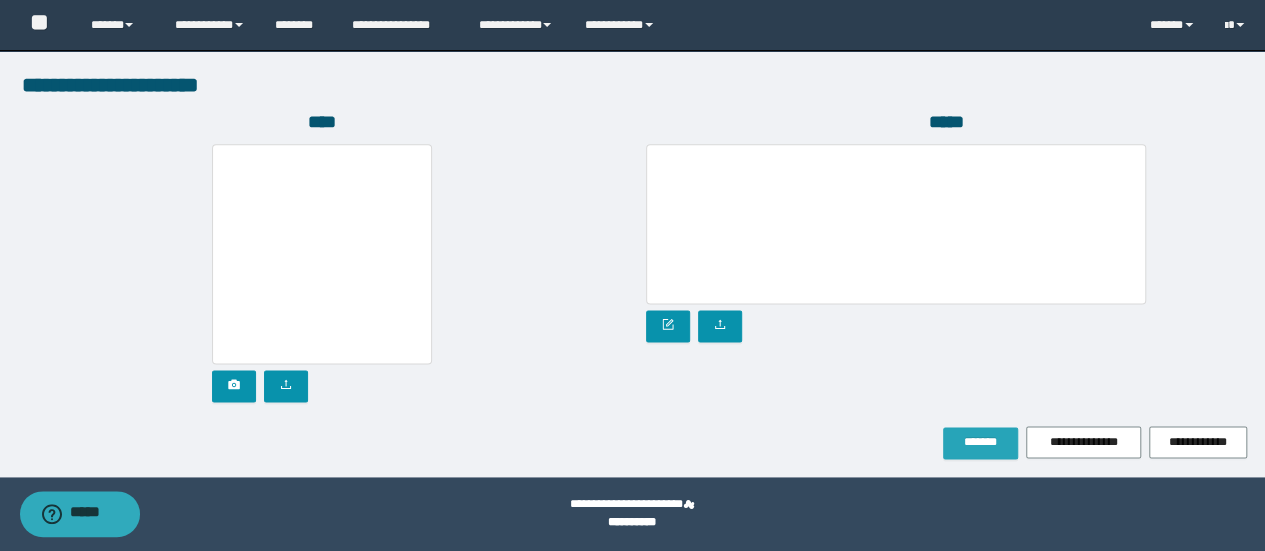 click on "*******" at bounding box center (980, 442) 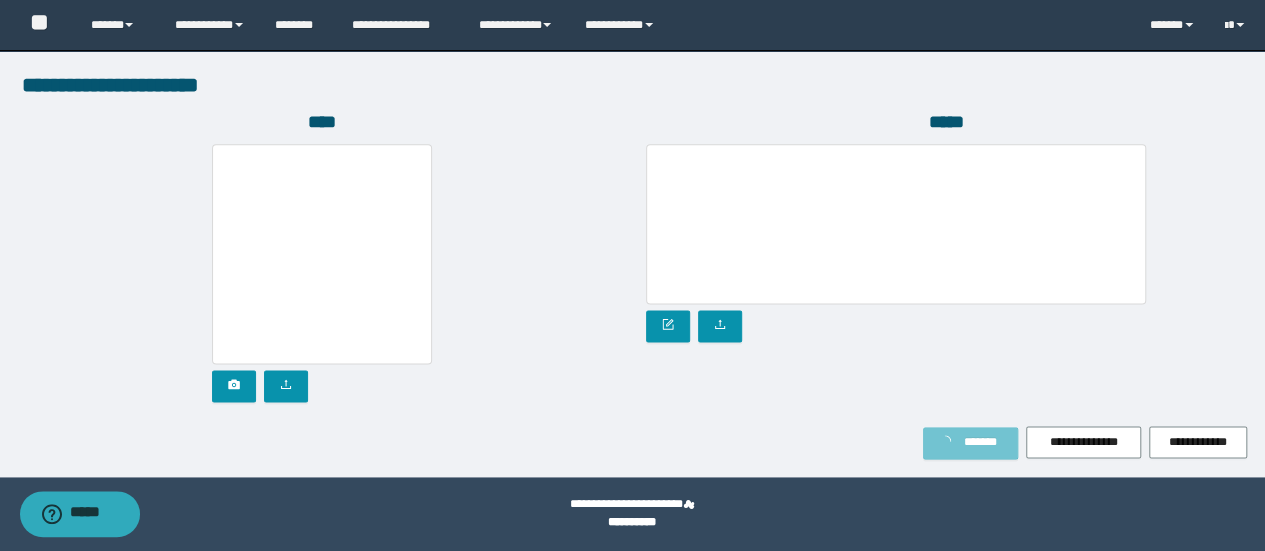 click on "*******" at bounding box center (980, 442) 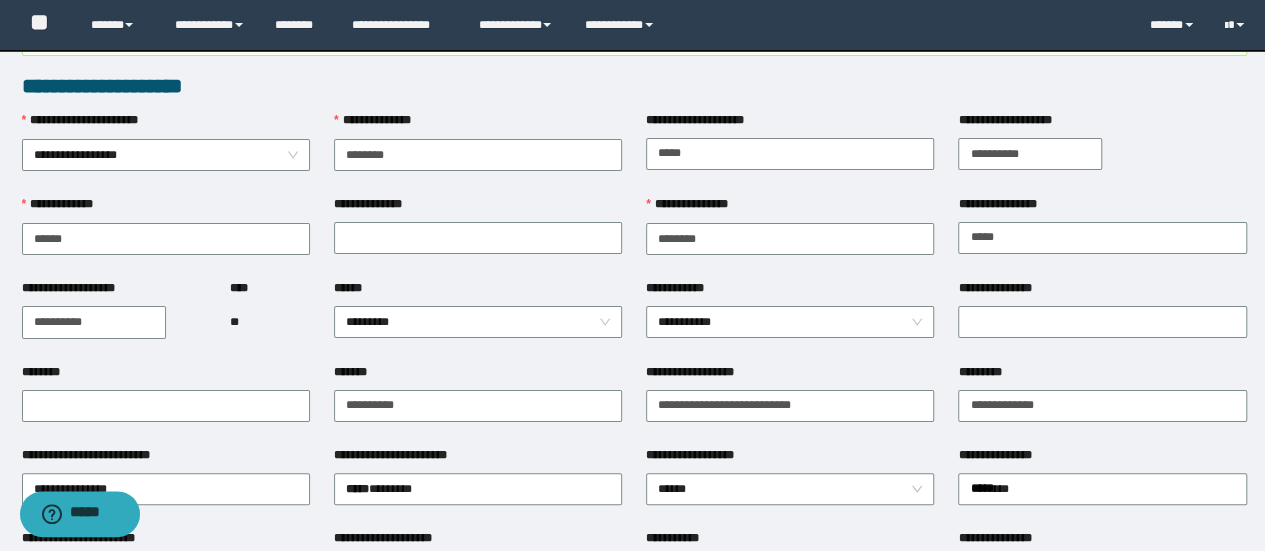 scroll, scrollTop: 25, scrollLeft: 0, axis: vertical 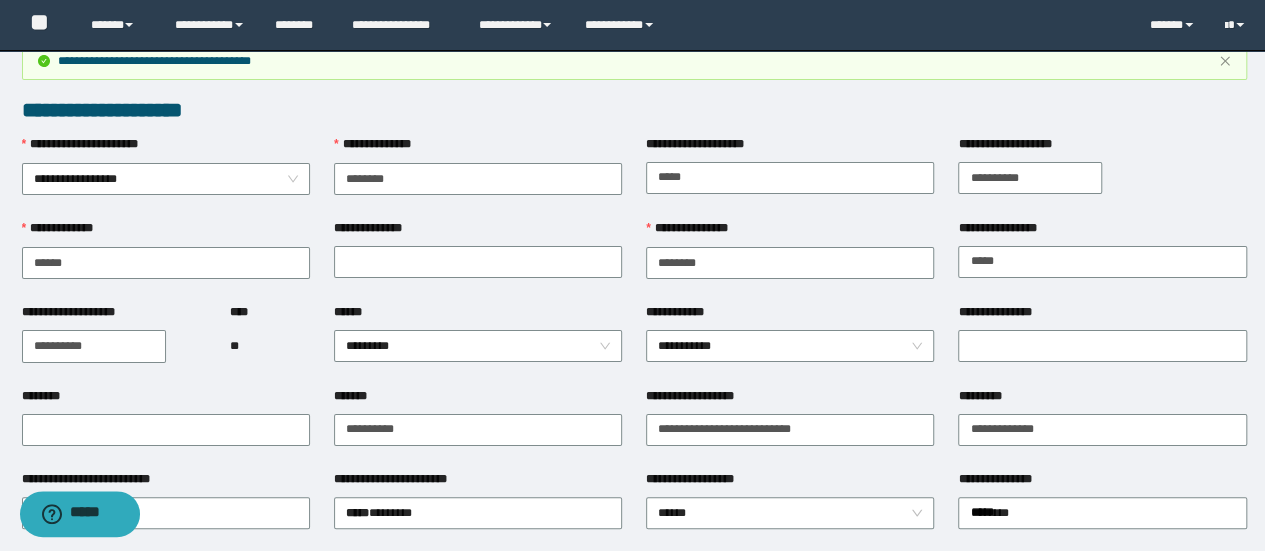 type 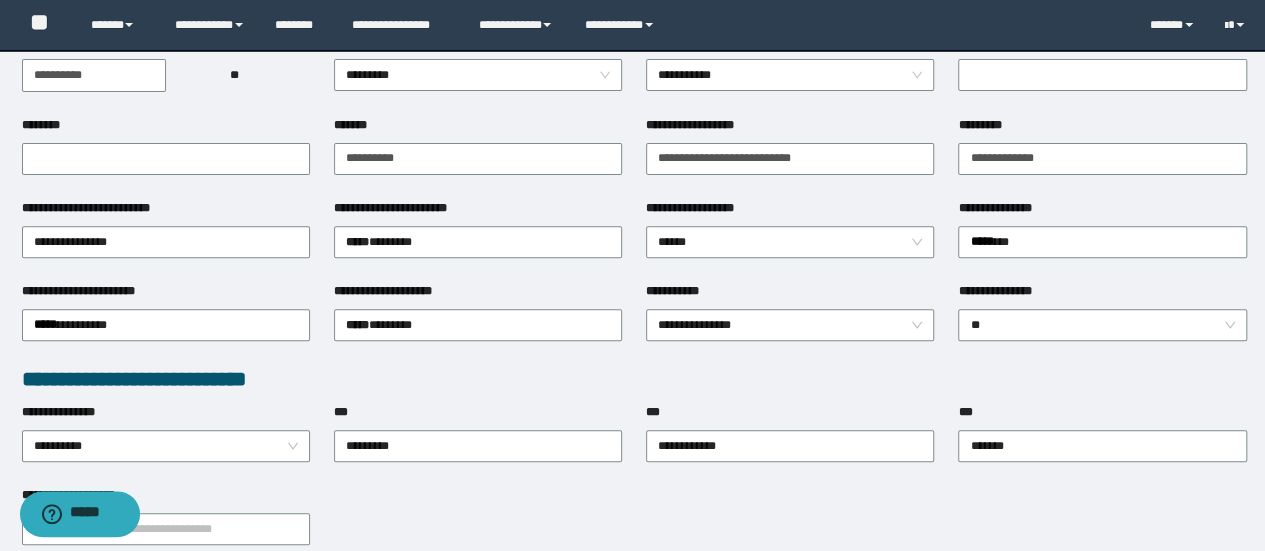 scroll, scrollTop: 425, scrollLeft: 0, axis: vertical 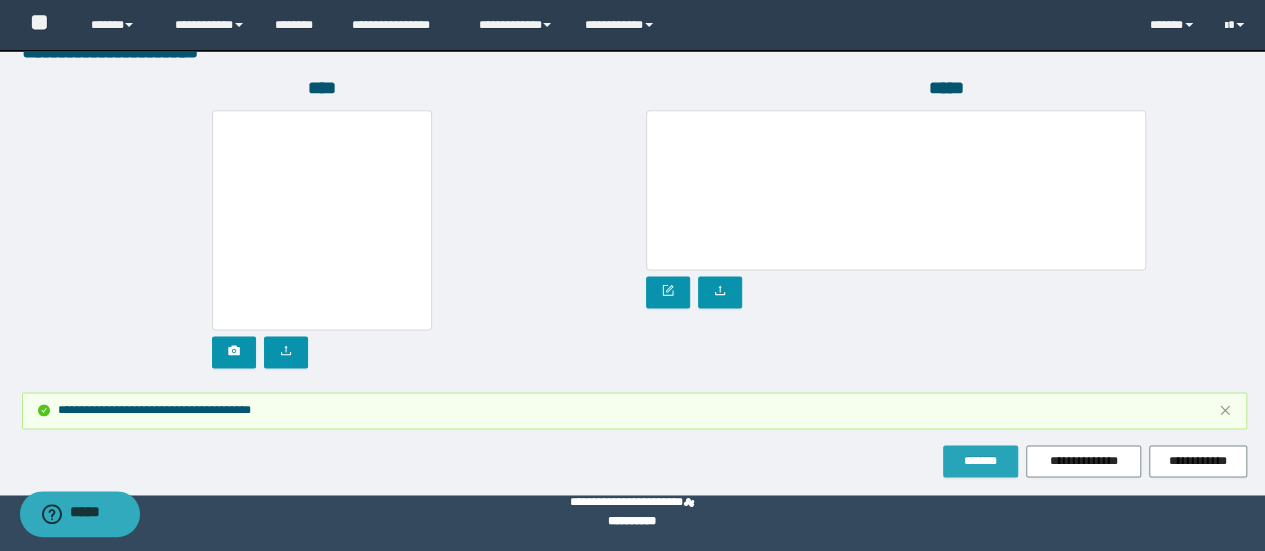 click on "*******" at bounding box center [980, 461] 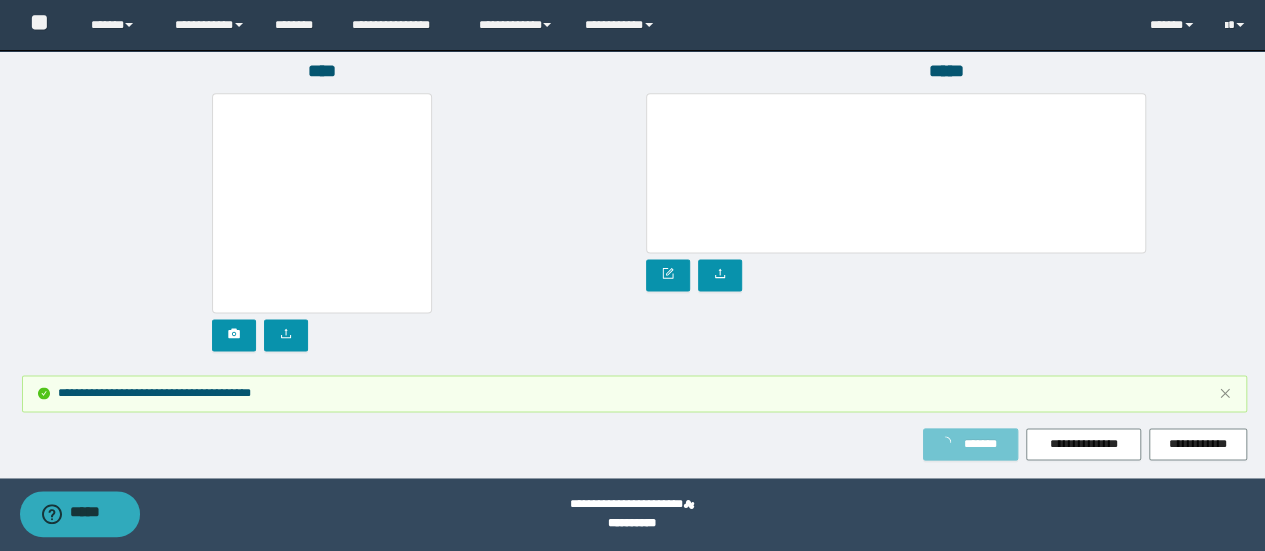 click on "*******" at bounding box center [980, 444] 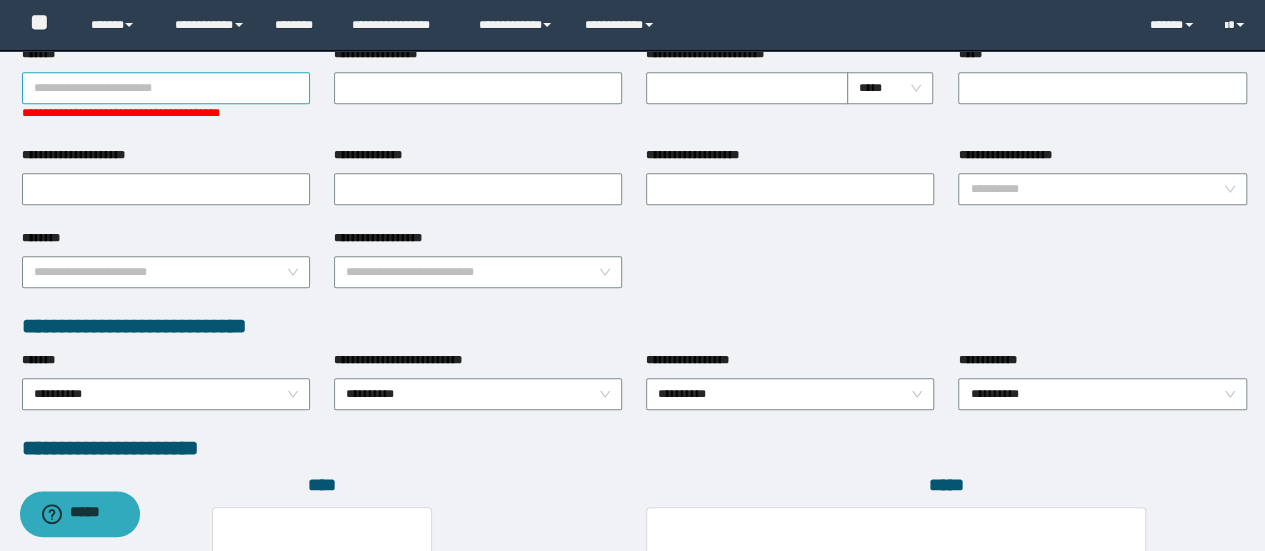 scroll, scrollTop: 1293, scrollLeft: 0, axis: vertical 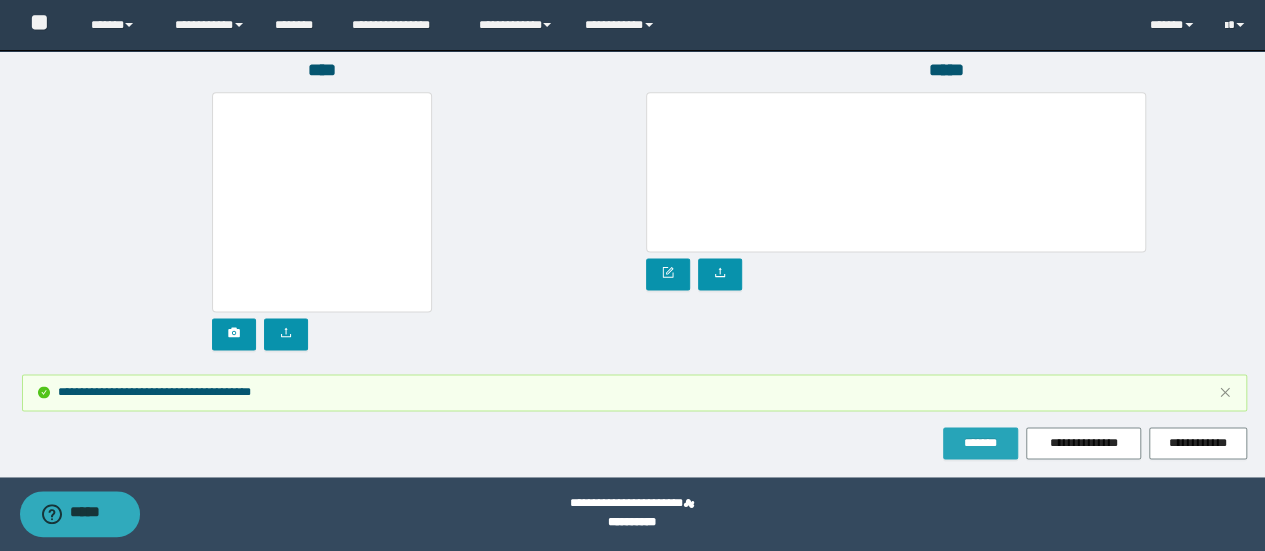 click on "*******" at bounding box center [980, 443] 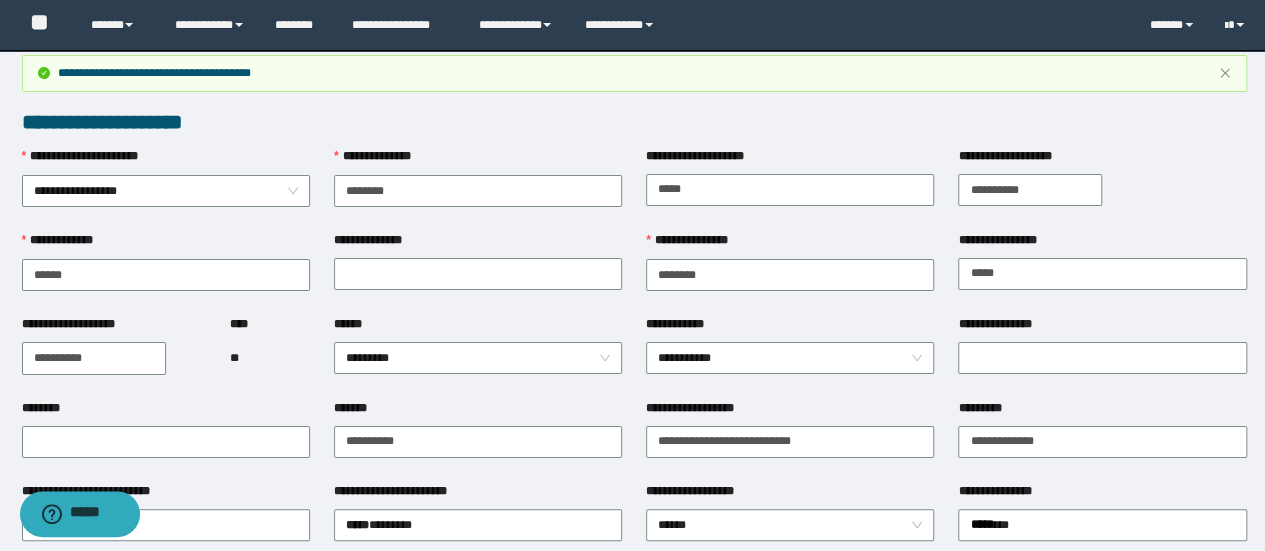 scroll, scrollTop: 0, scrollLeft: 0, axis: both 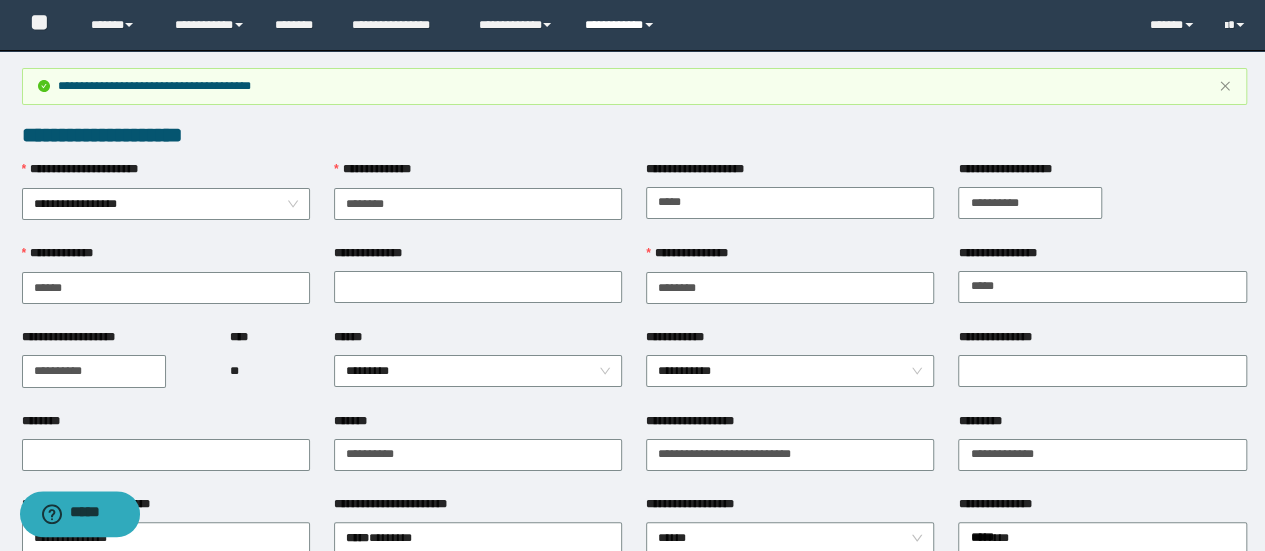 click on "**********" at bounding box center [622, 25] 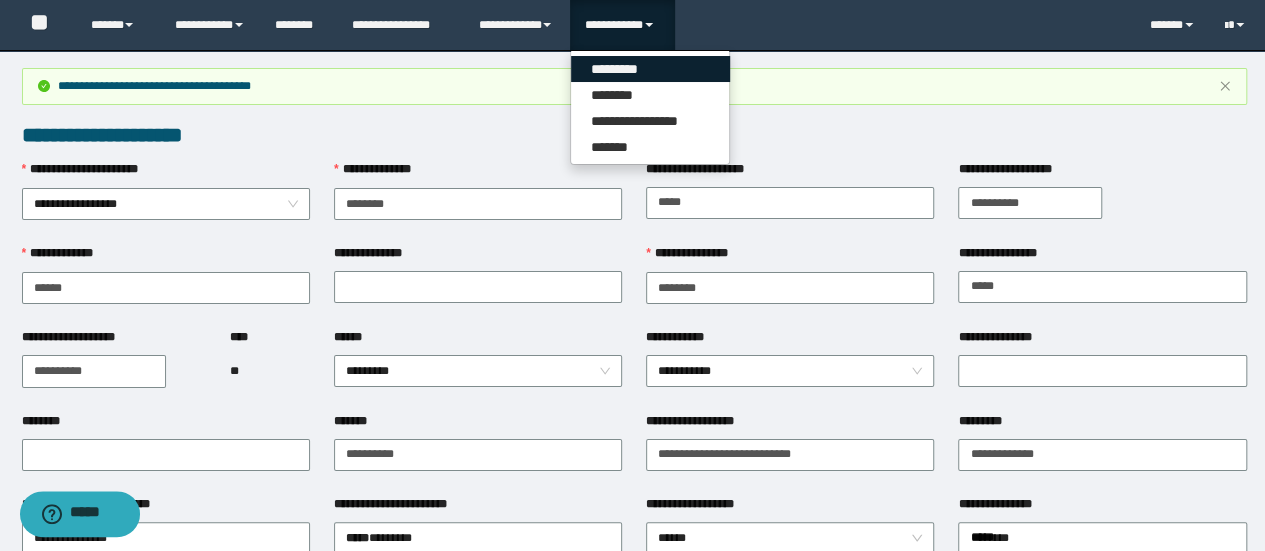 click on "*********" at bounding box center (650, 69) 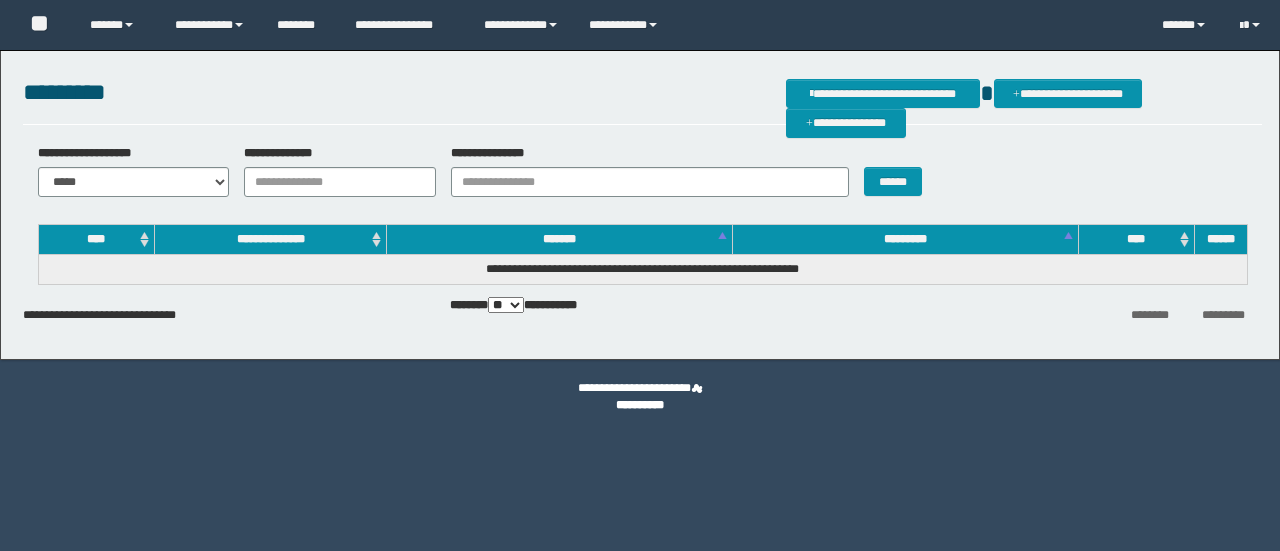 scroll, scrollTop: 0, scrollLeft: 0, axis: both 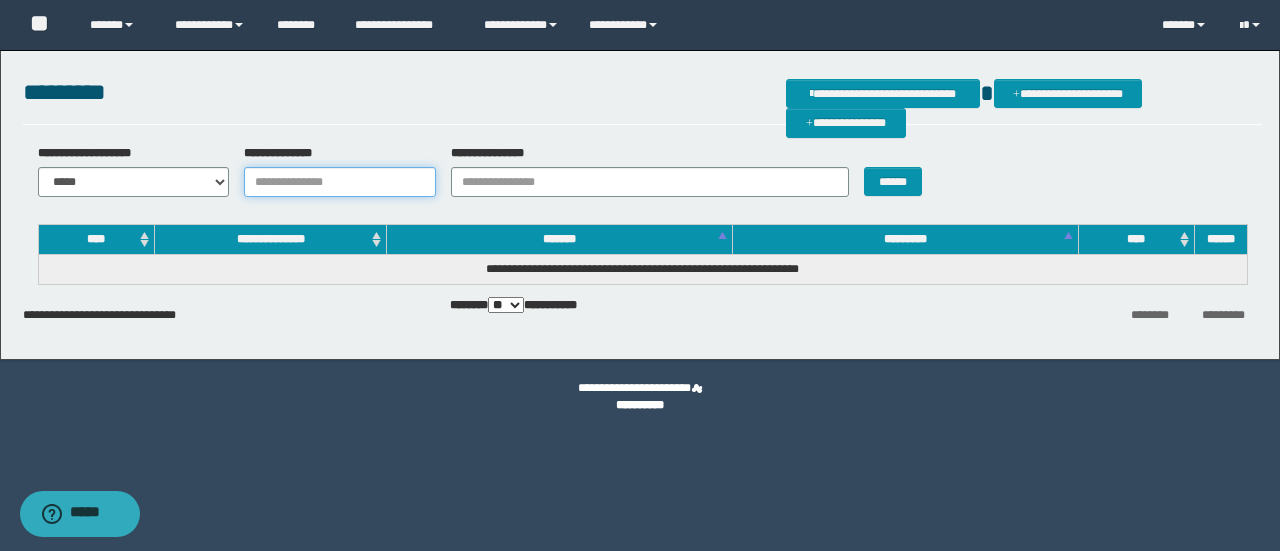 click on "**********" at bounding box center (340, 182) 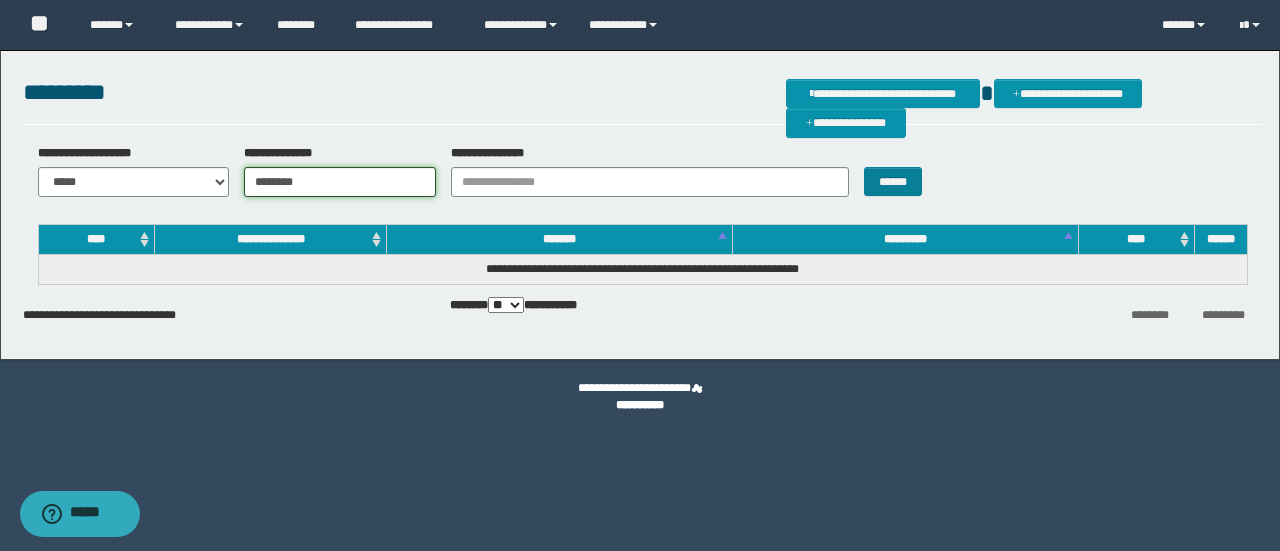 type on "********" 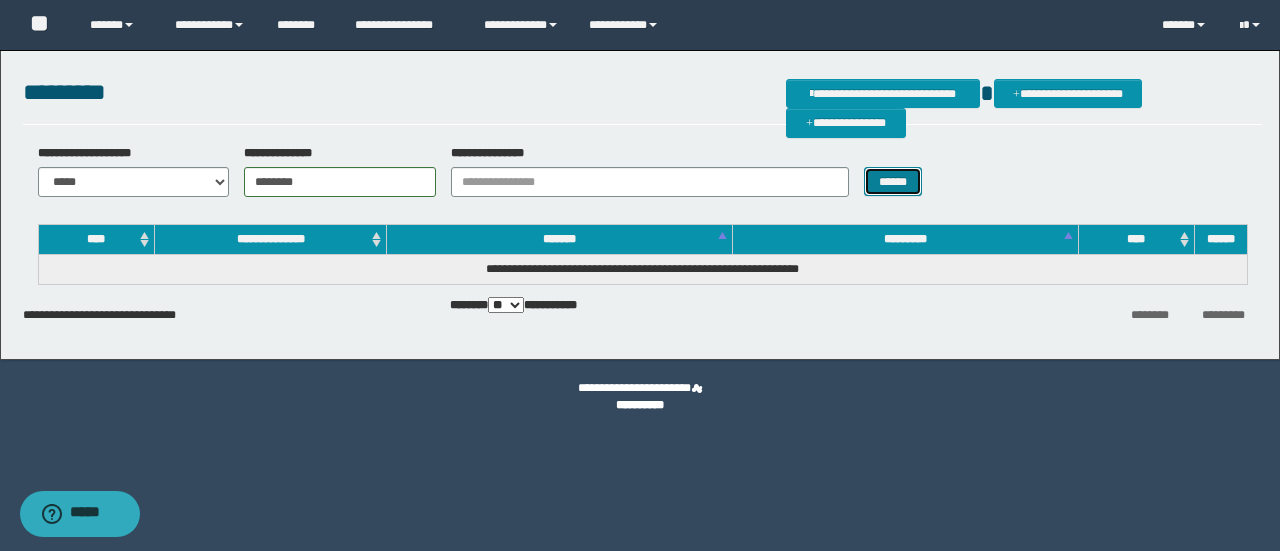 click on "******" at bounding box center [893, 181] 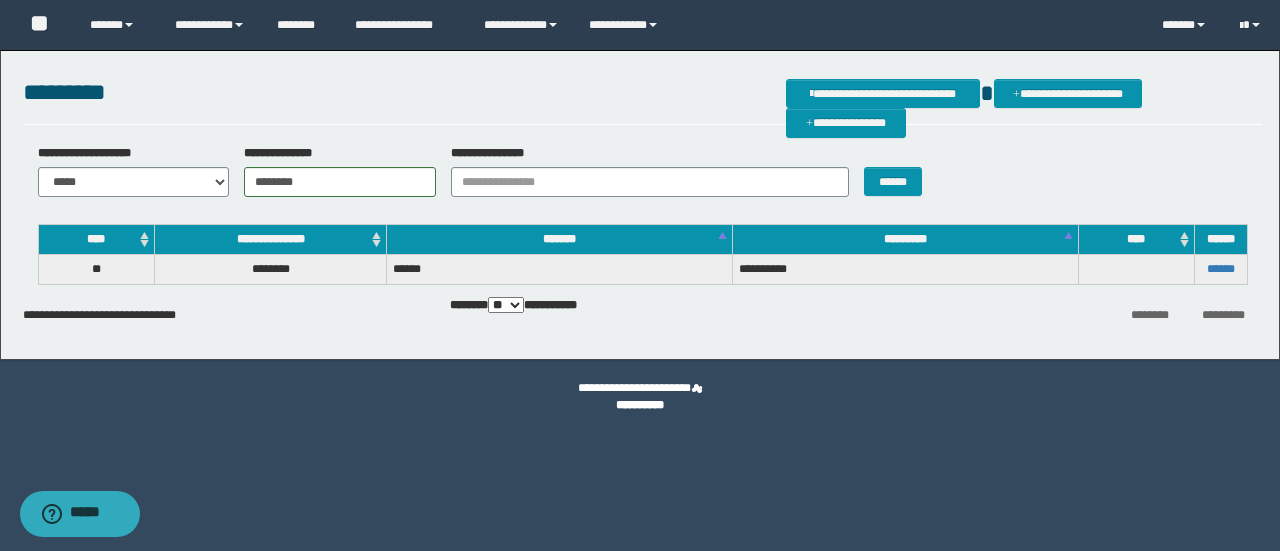 click on "******" at bounding box center (1220, 270) 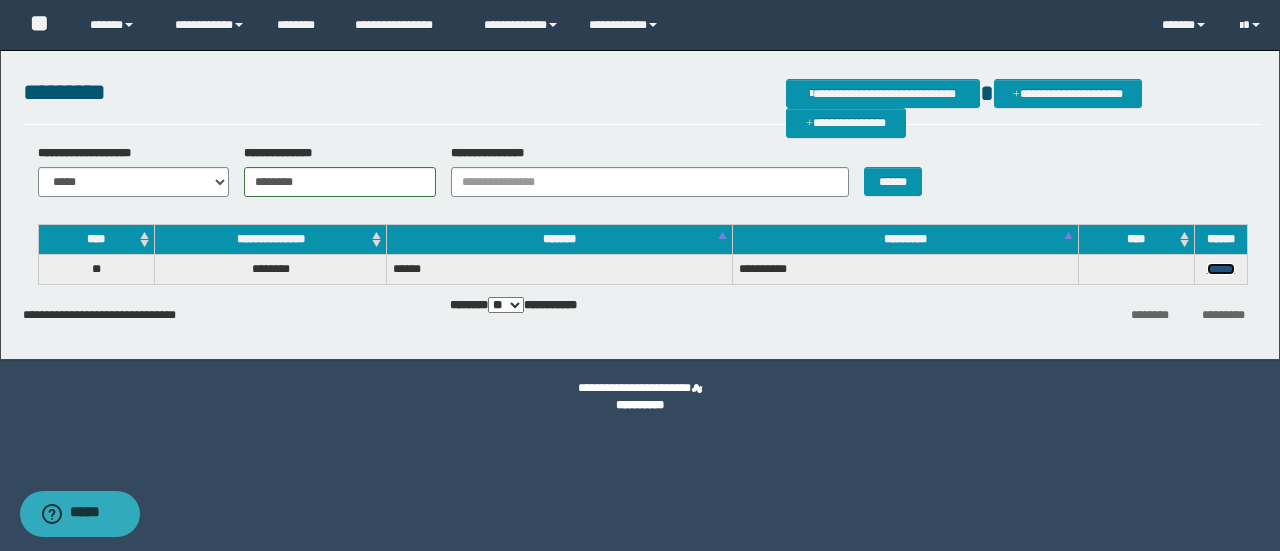 click on "******" at bounding box center (1221, 269) 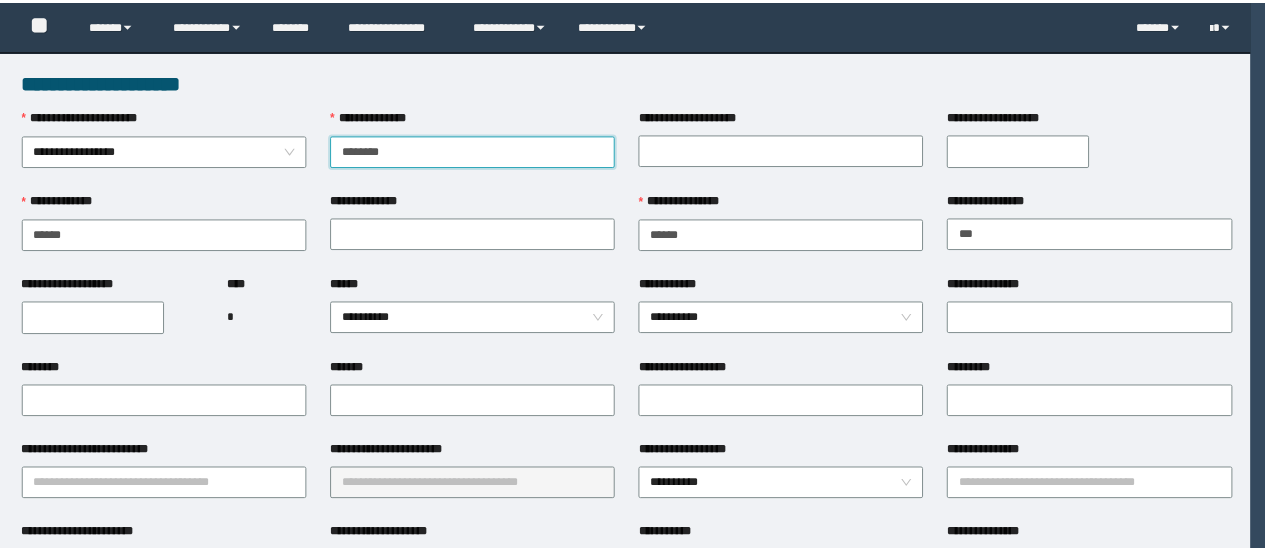 scroll, scrollTop: 0, scrollLeft: 0, axis: both 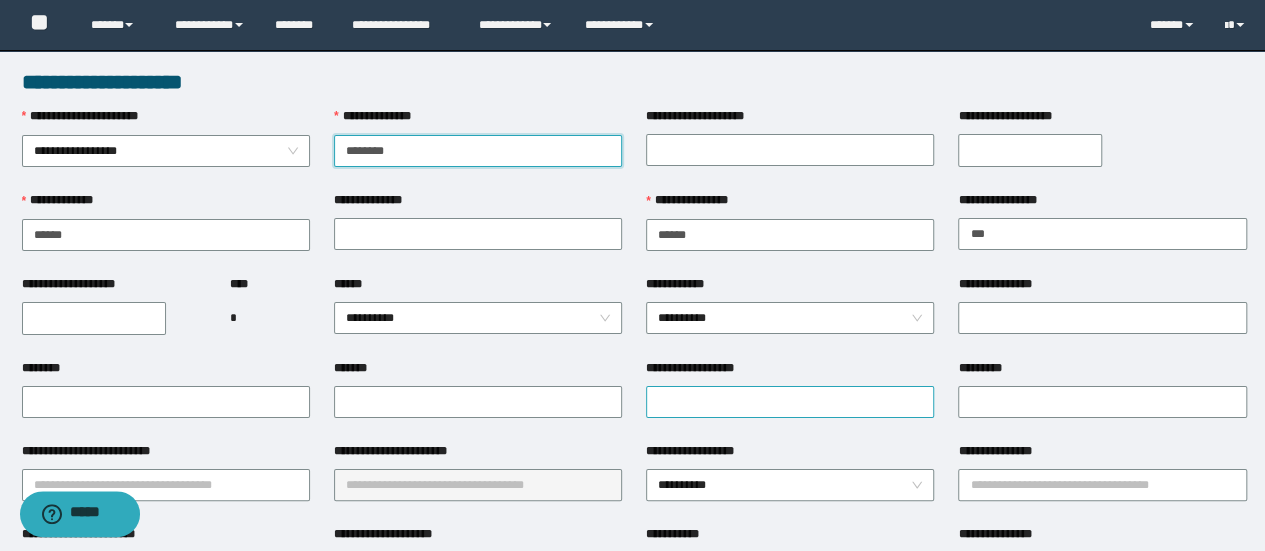 type on "********" 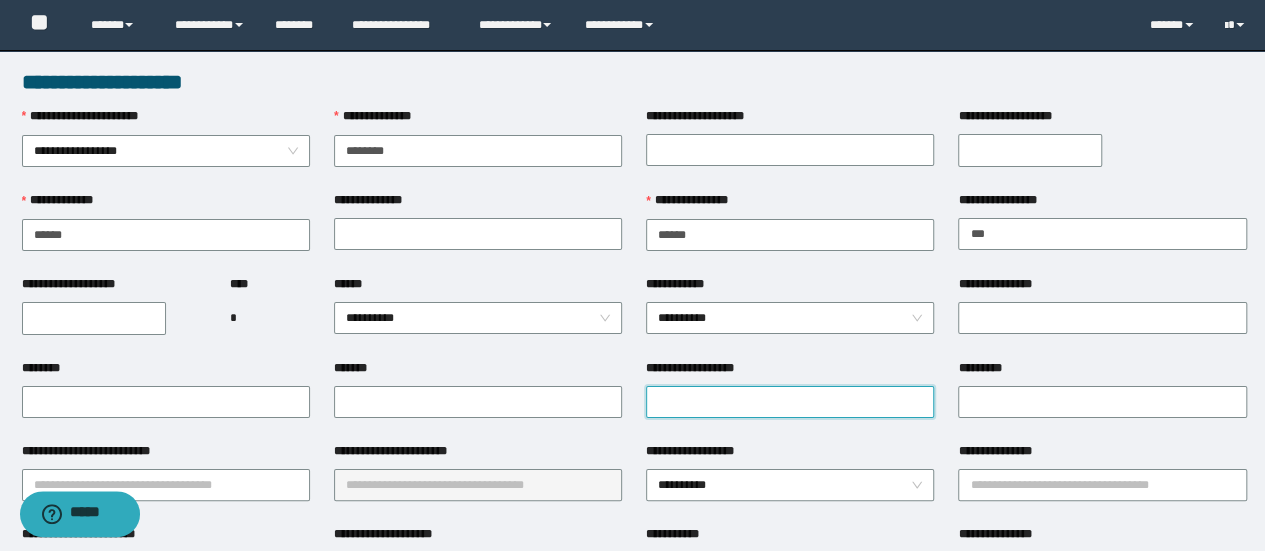 click on "**********" at bounding box center [790, 402] 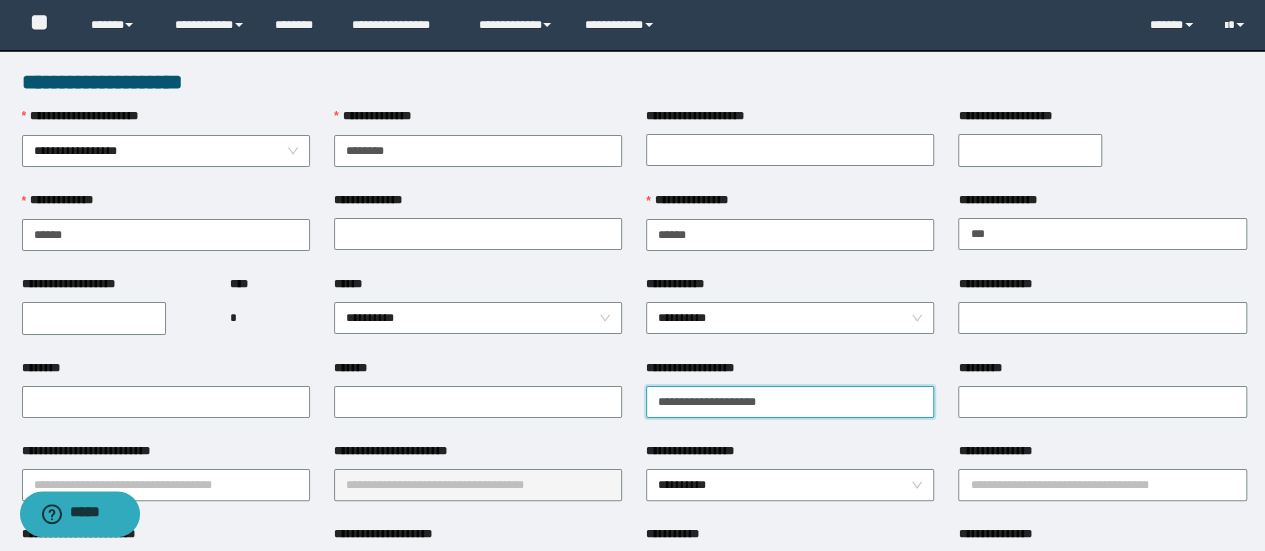 type on "**********" 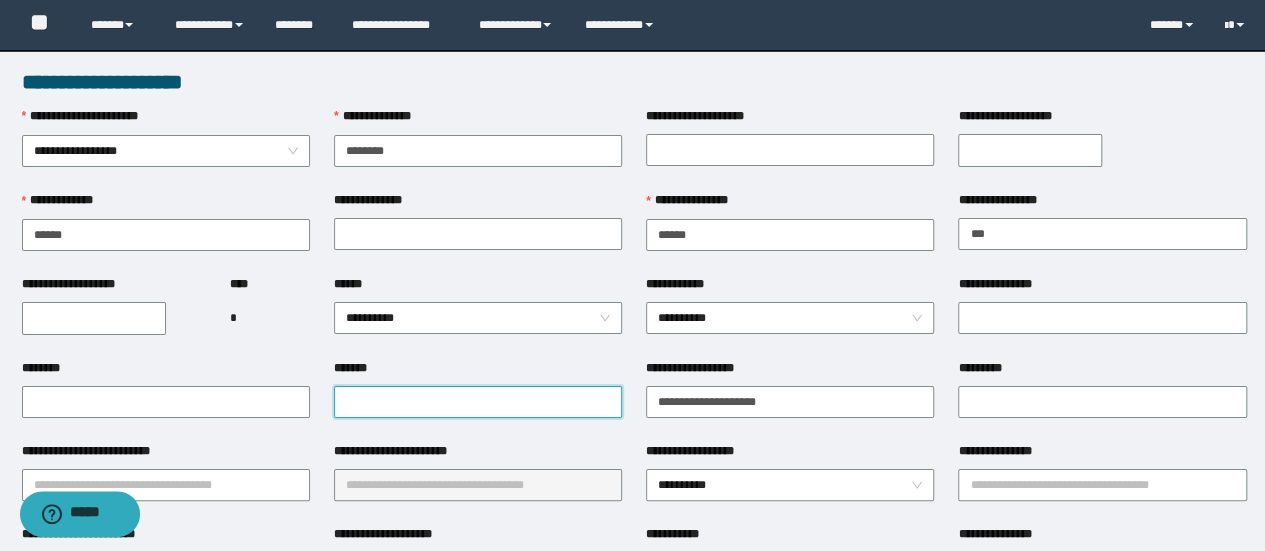 click on "*******" at bounding box center (478, 402) 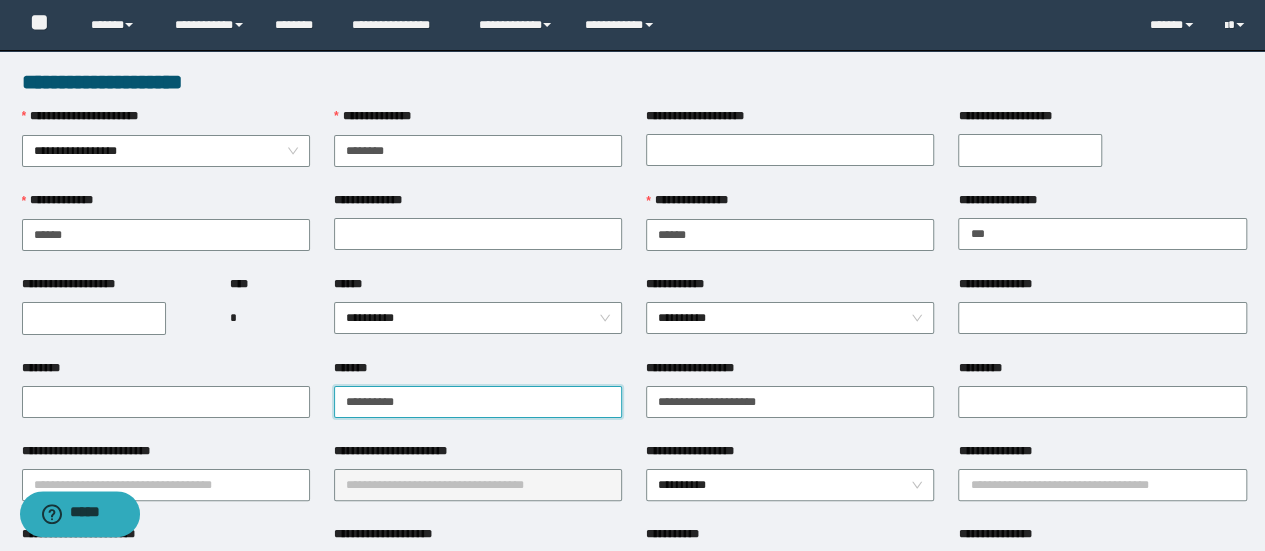 type on "**********" 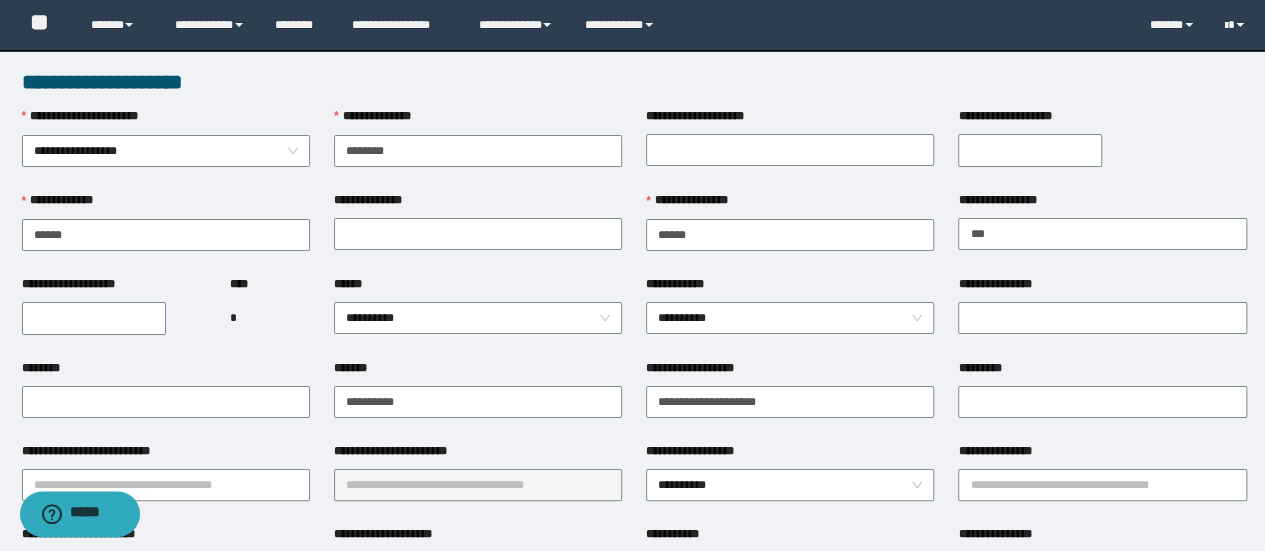 click on "**********" at bounding box center (478, 317) 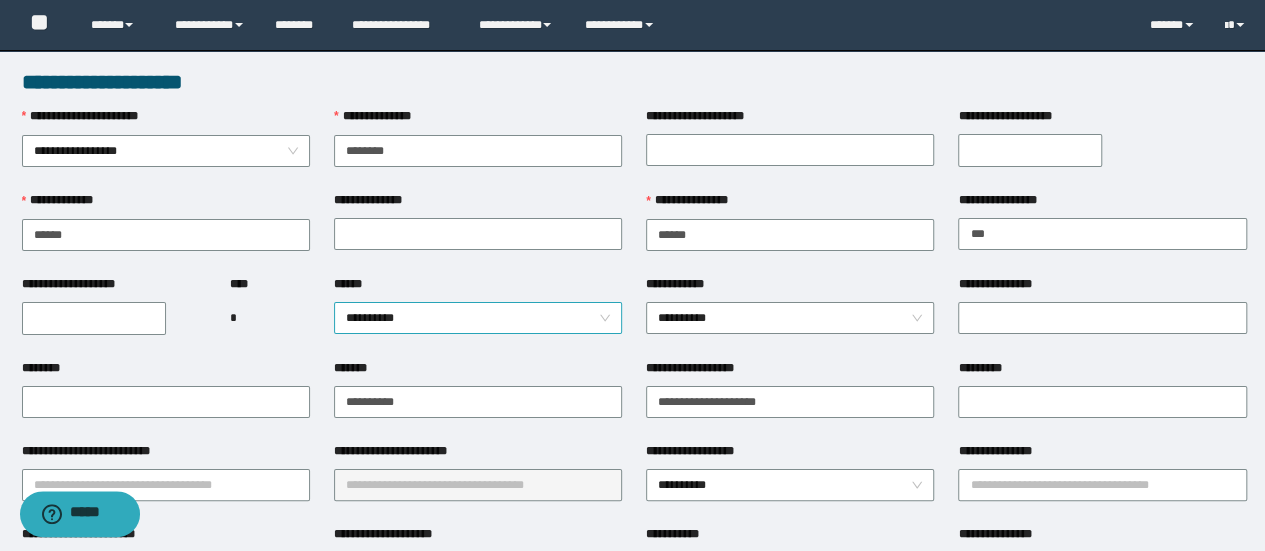 click on "**********" at bounding box center (478, 318) 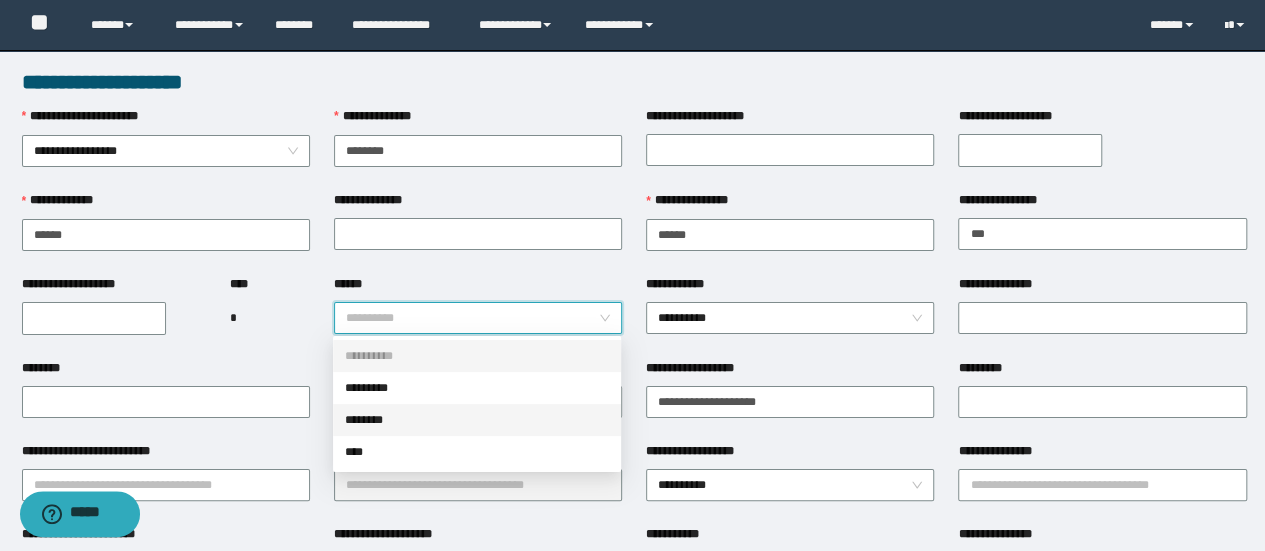 click on "********" at bounding box center [477, 420] 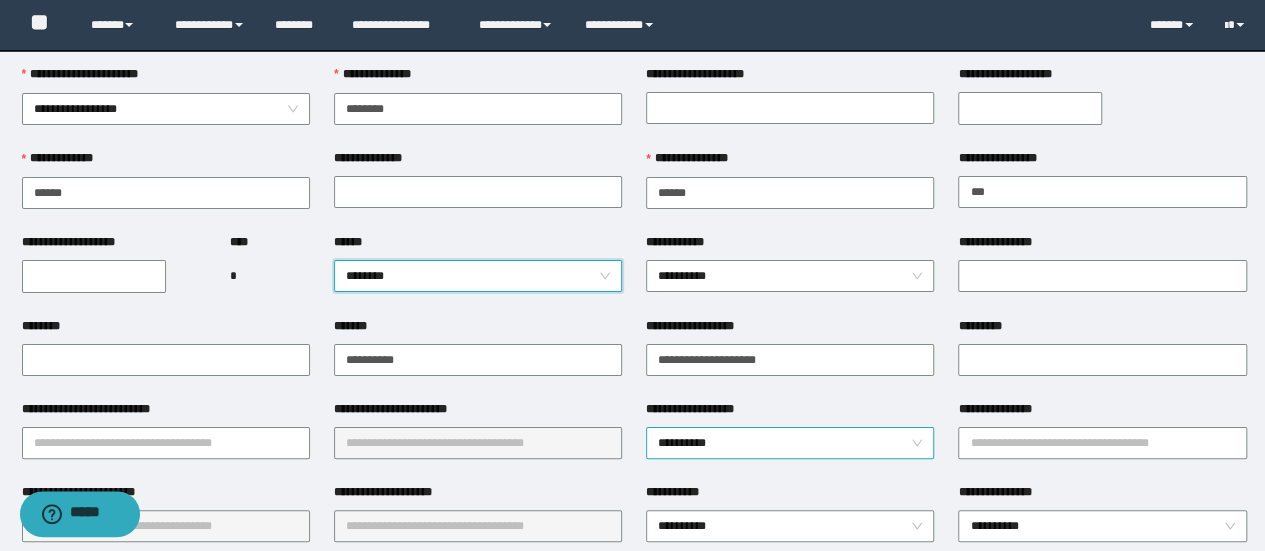 scroll, scrollTop: 100, scrollLeft: 0, axis: vertical 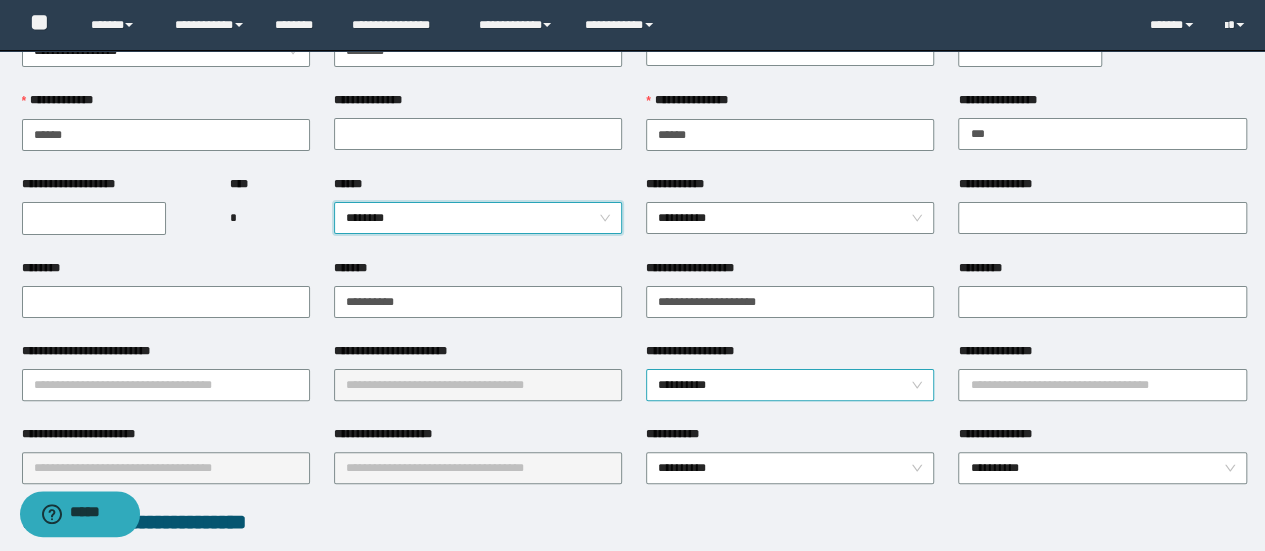 click on "**********" at bounding box center (790, 385) 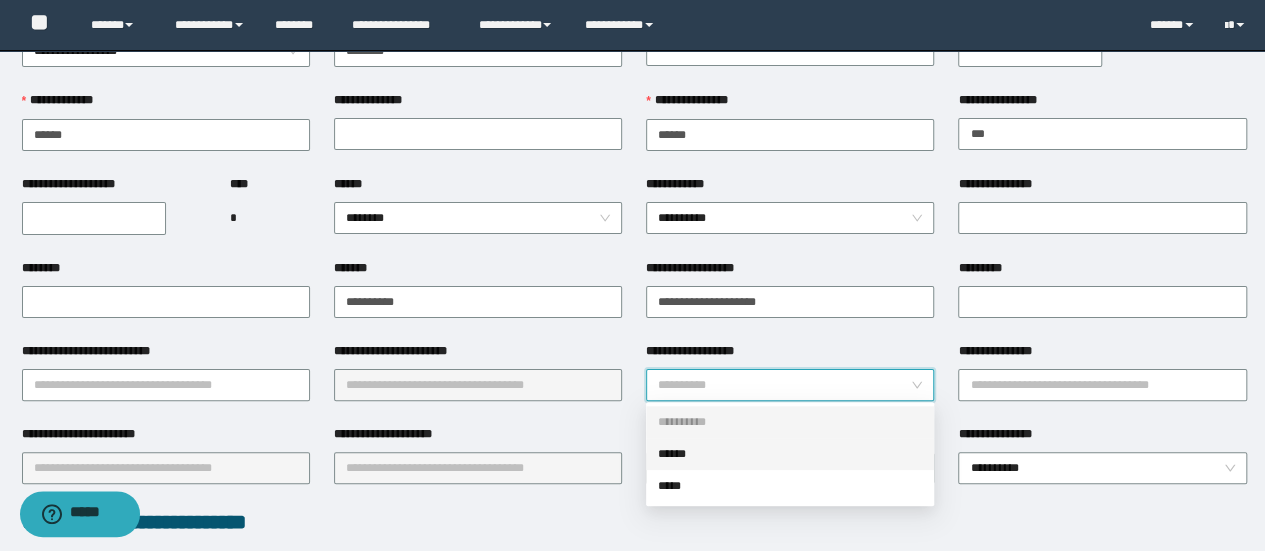 click on "******" at bounding box center (790, 454) 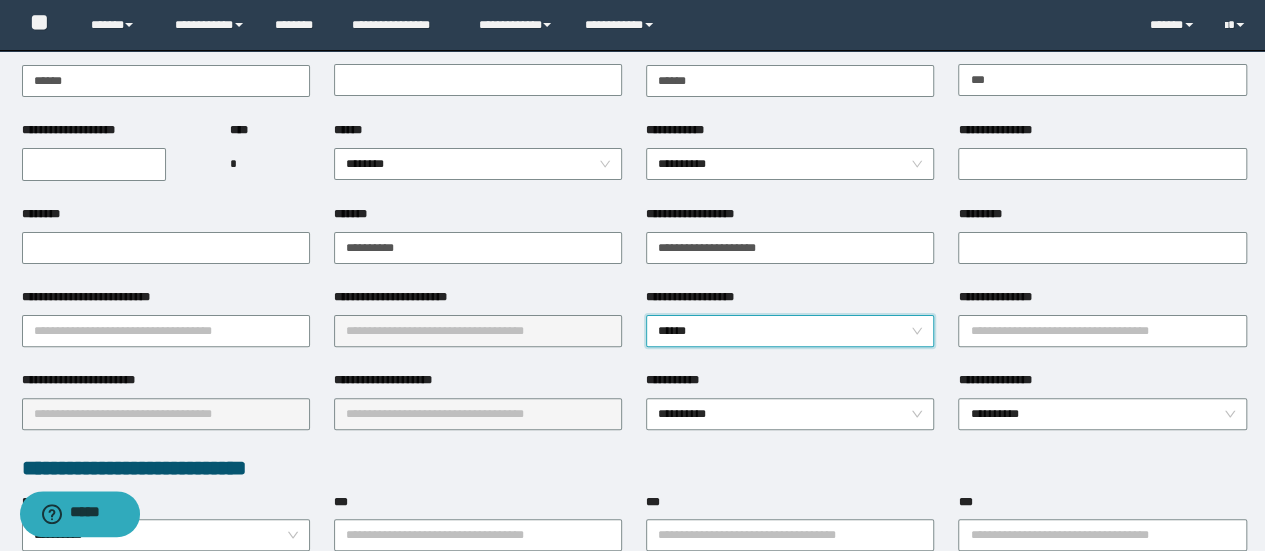 scroll, scrollTop: 200, scrollLeft: 0, axis: vertical 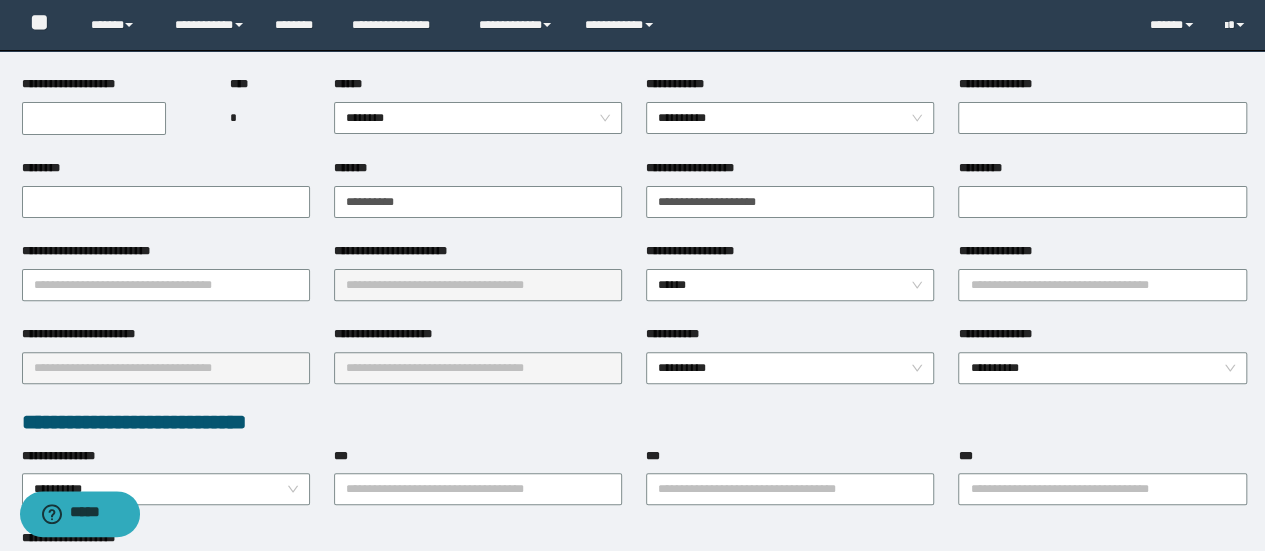 click on "**********" at bounding box center (1102, 283) 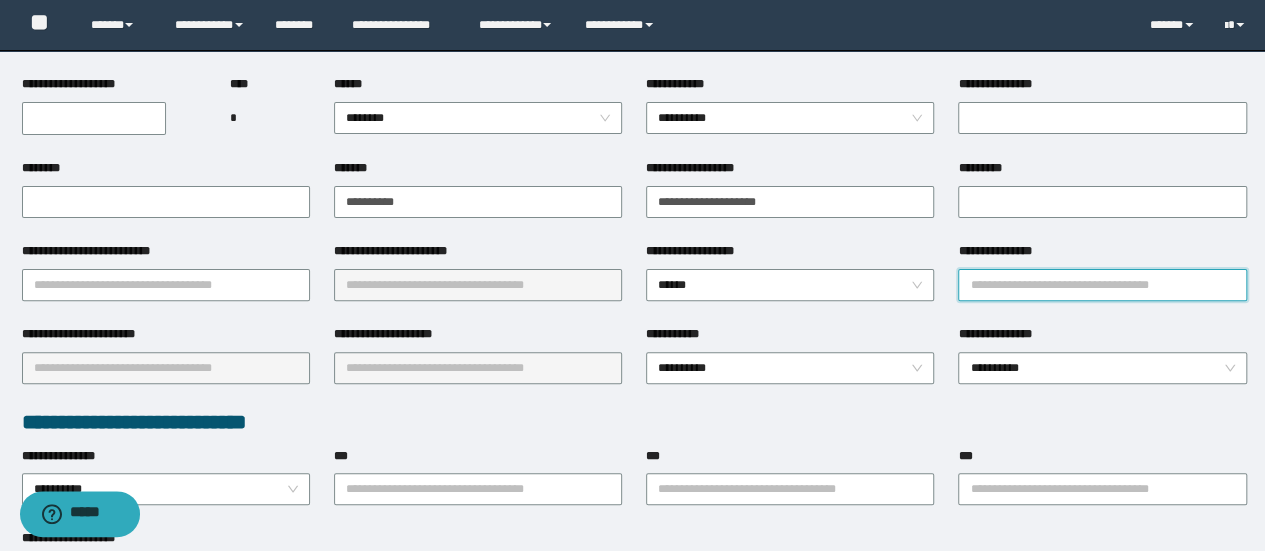 click on "**********" at bounding box center (1102, 285) 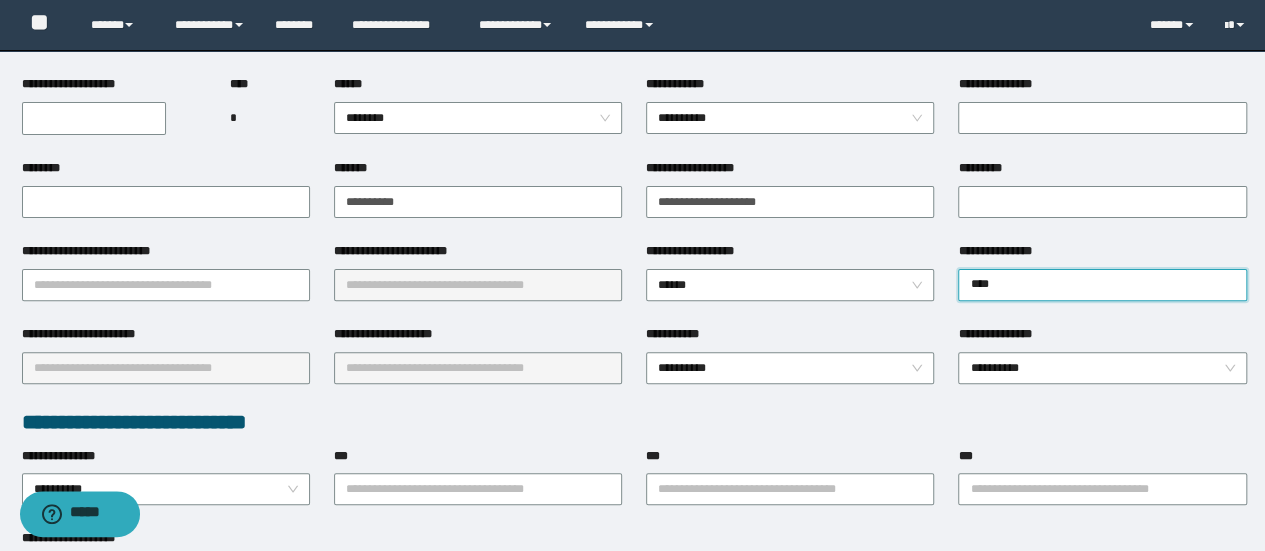 type on "*****" 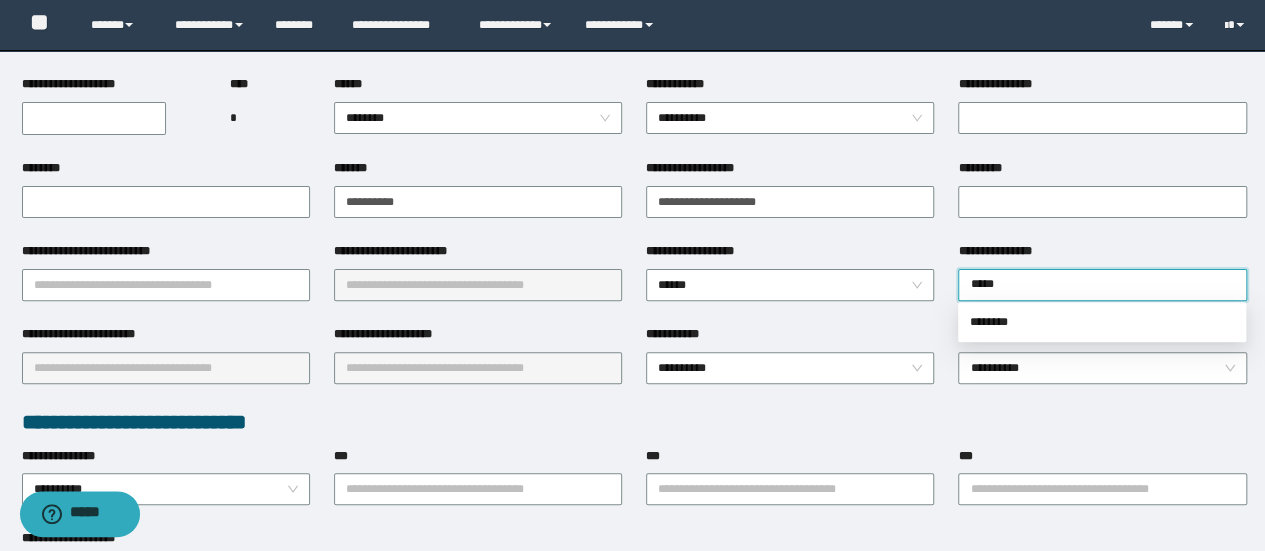 click on "********" at bounding box center [1102, 322] 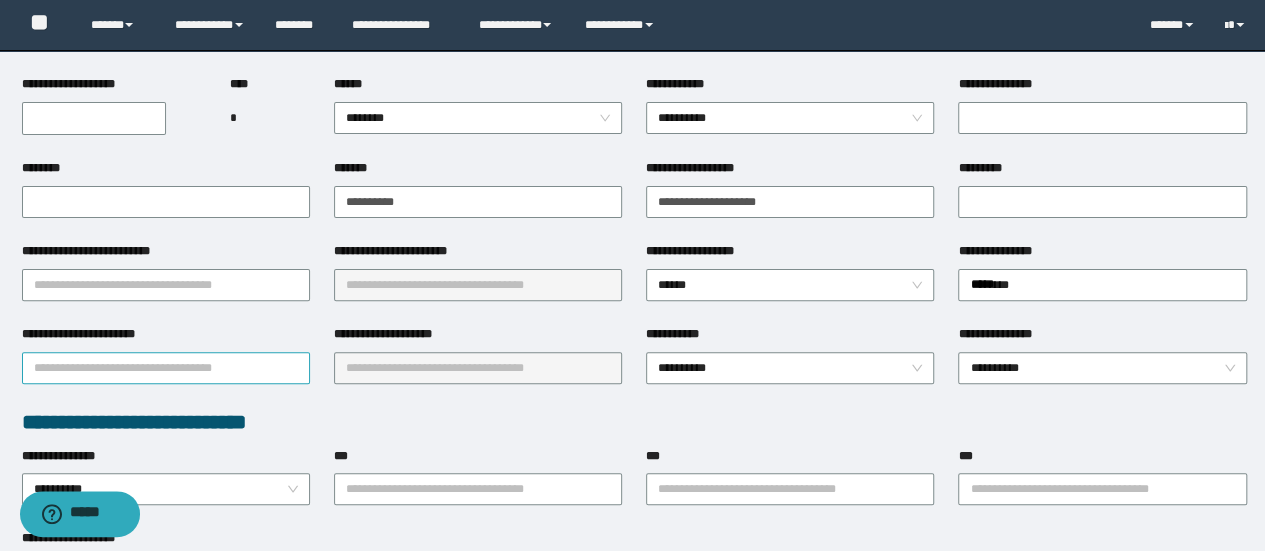 click on "**********" at bounding box center (166, 368) 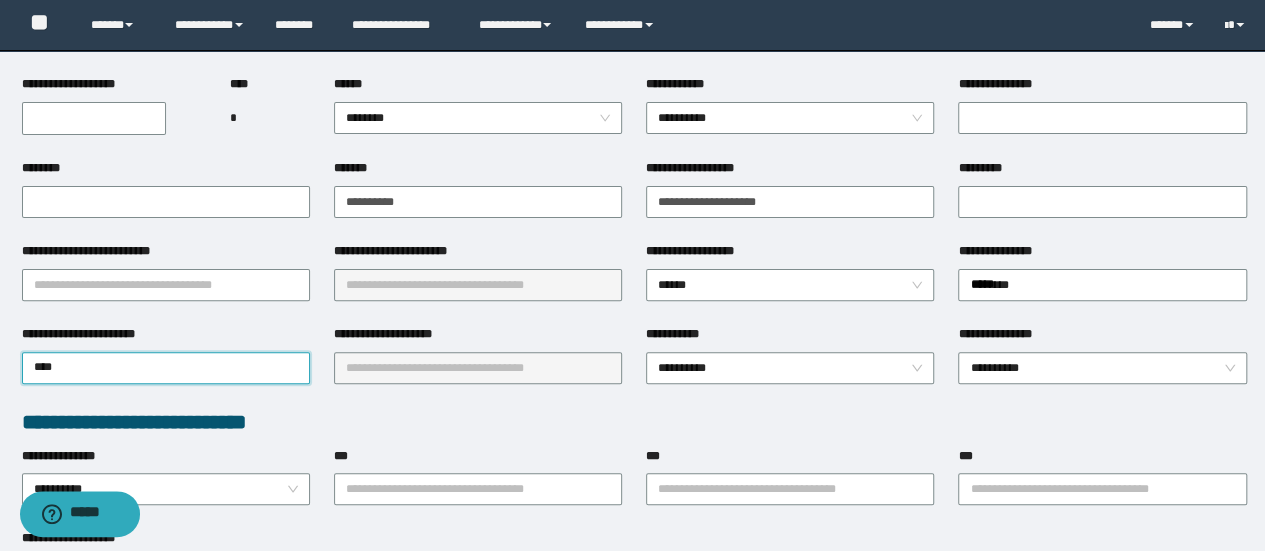 type on "*****" 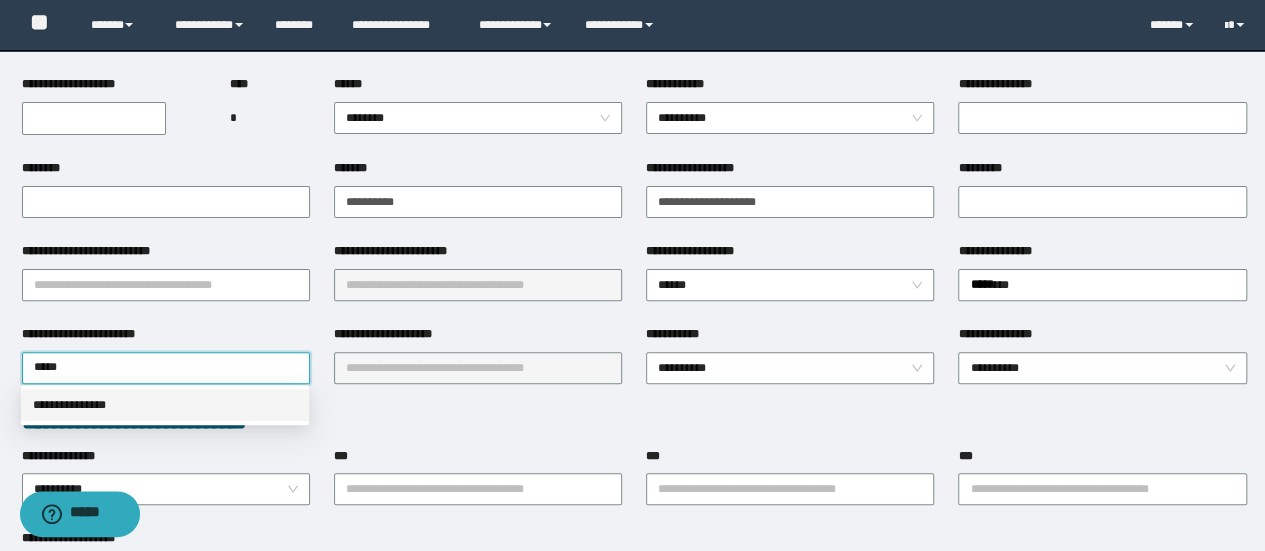 click on "**********" at bounding box center (165, 405) 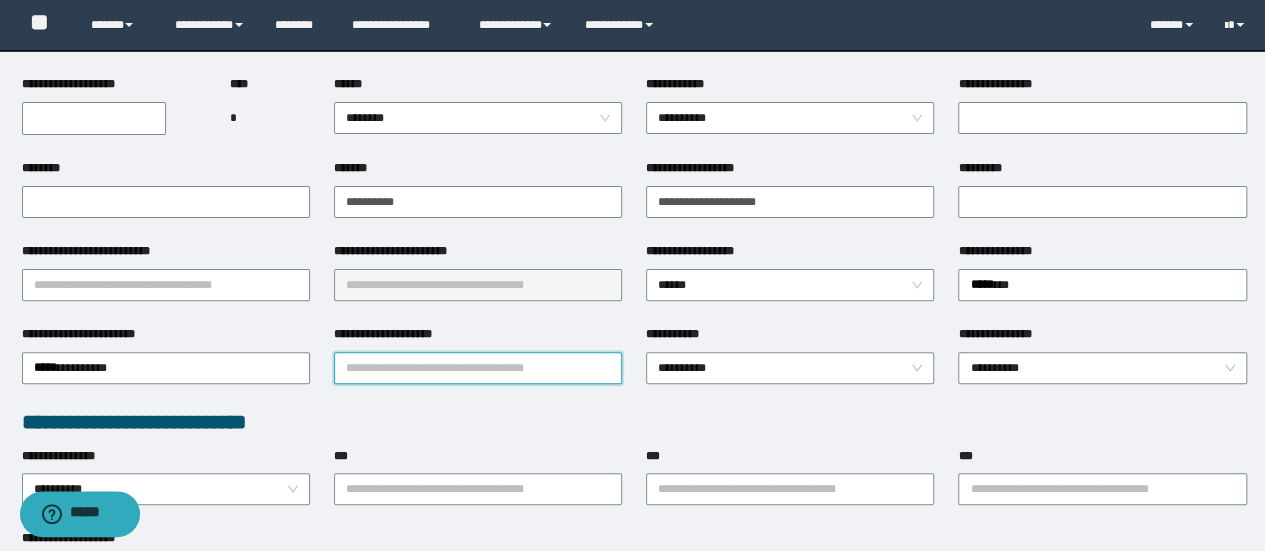 click on "**********" at bounding box center [478, 368] 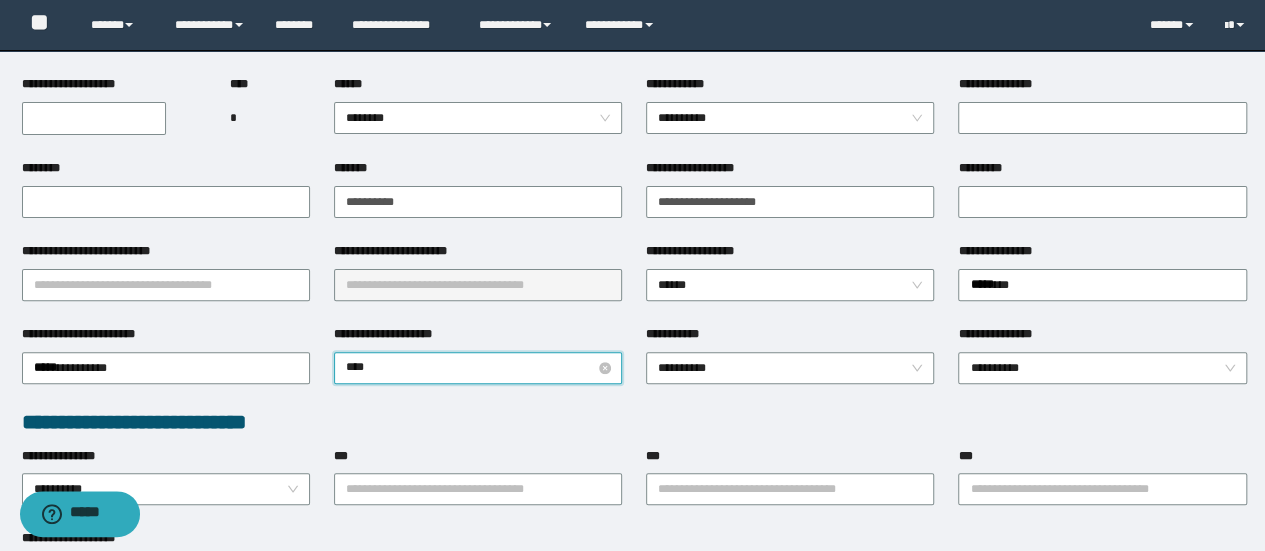 type on "*****" 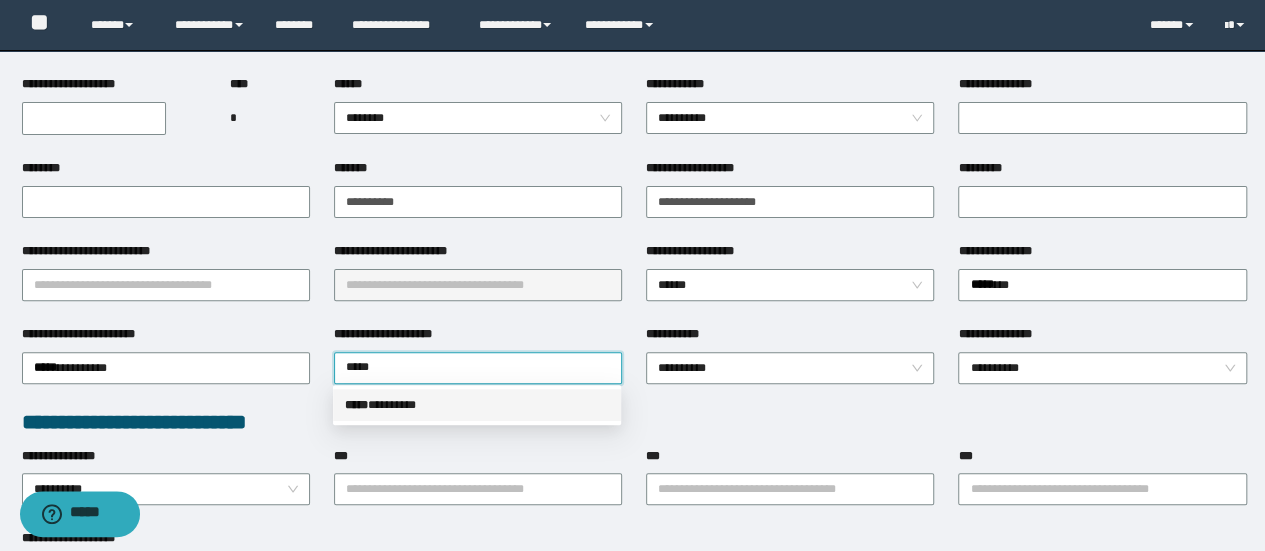 click on "***** * *******" at bounding box center [477, 405] 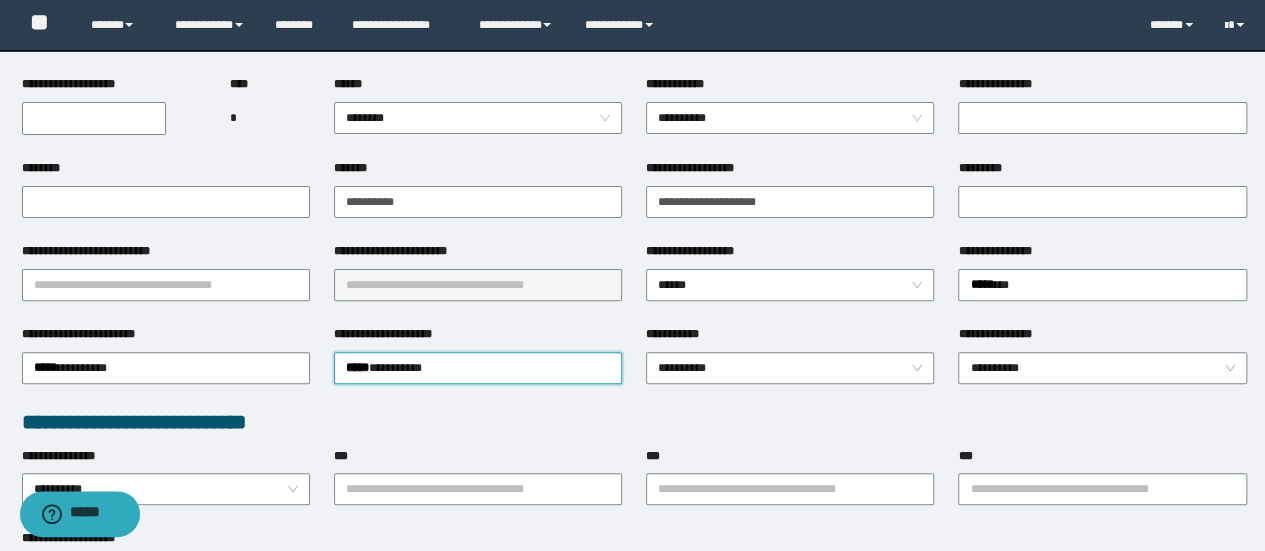 type 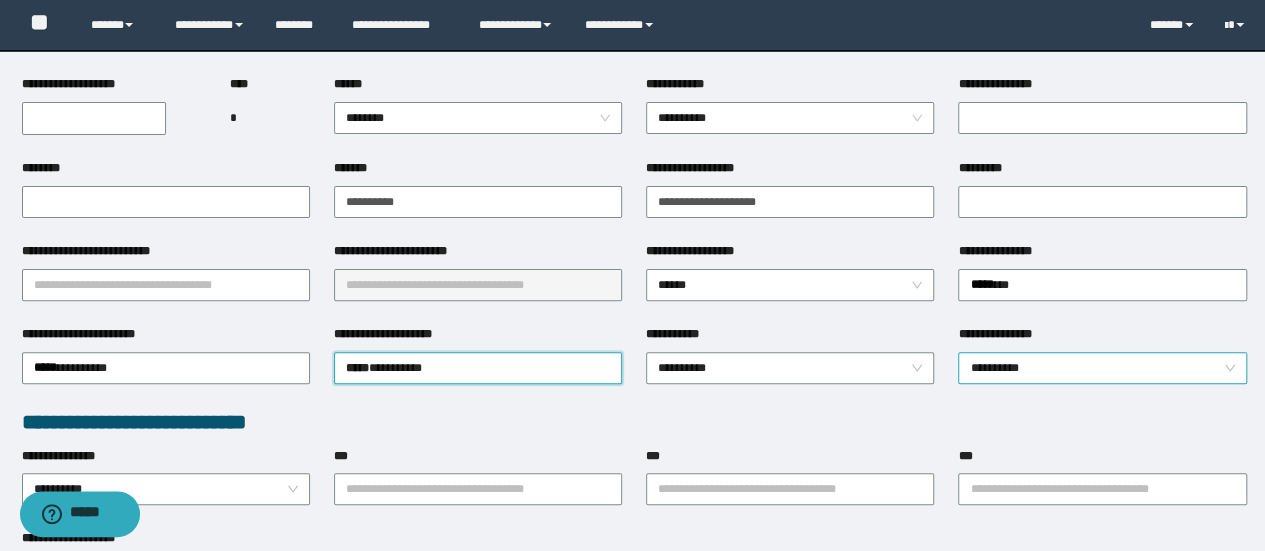 click on "**********" at bounding box center (1102, 368) 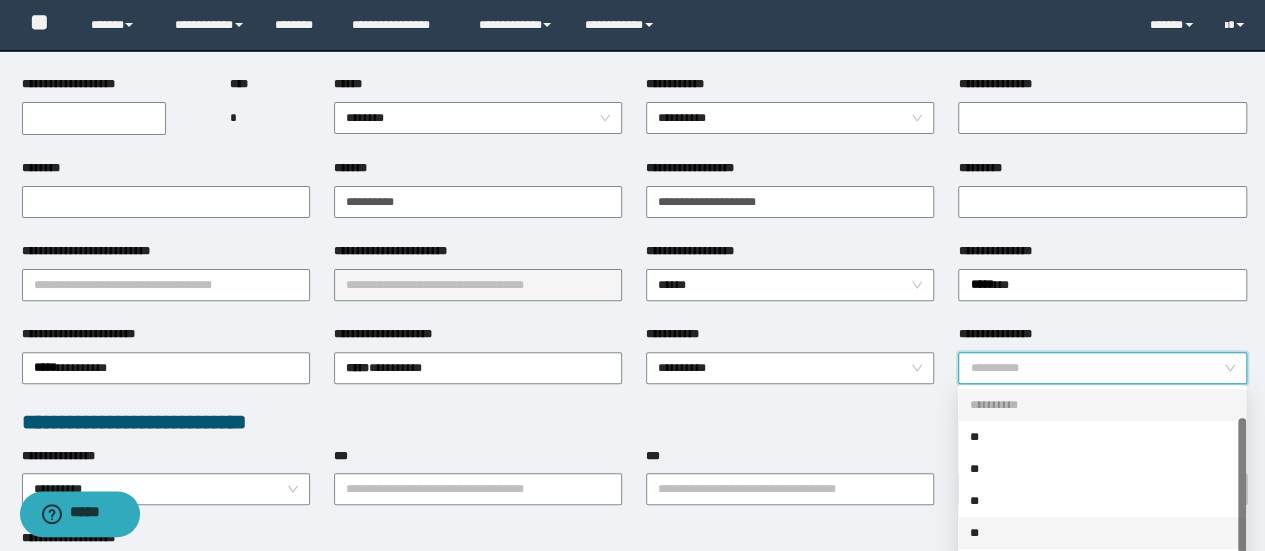scroll, scrollTop: 32, scrollLeft: 0, axis: vertical 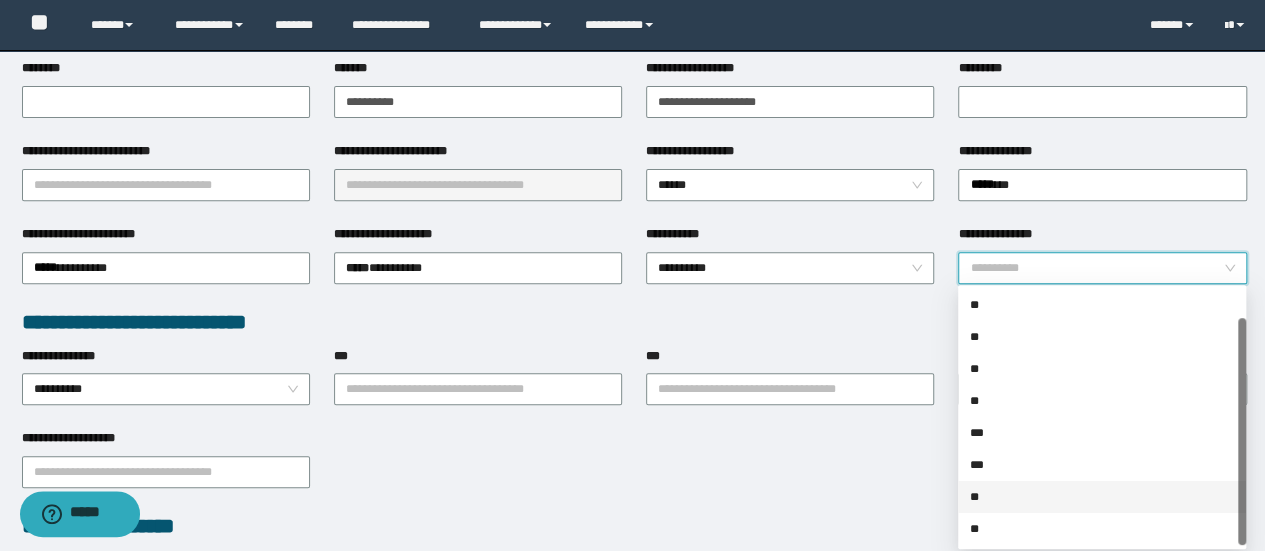 click on "**" at bounding box center (1102, 497) 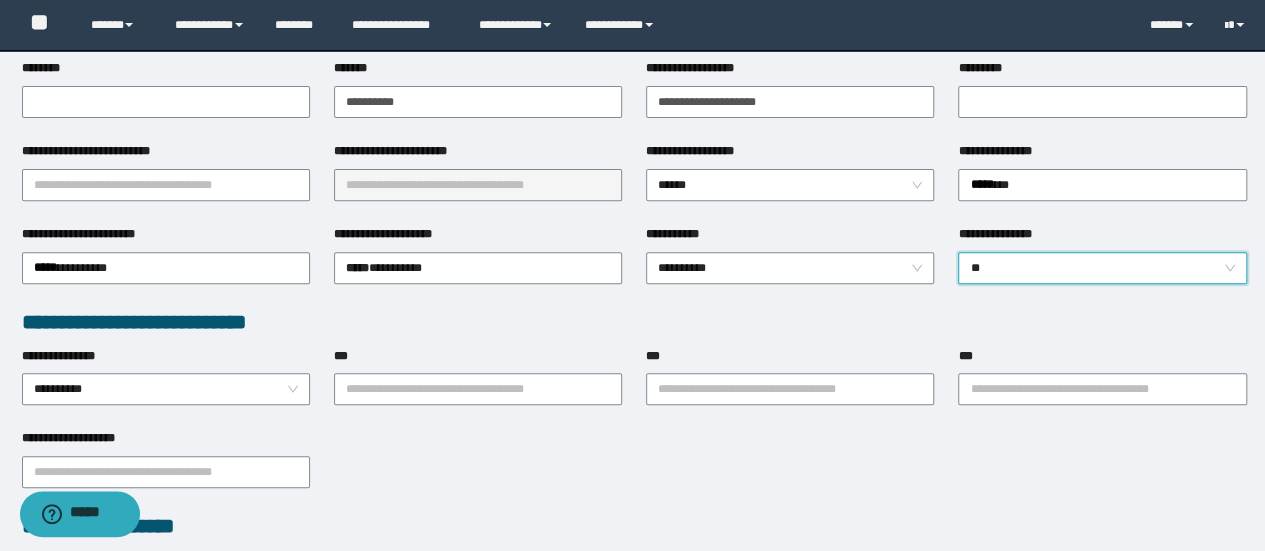 click on "**********" at bounding box center [634, 538] 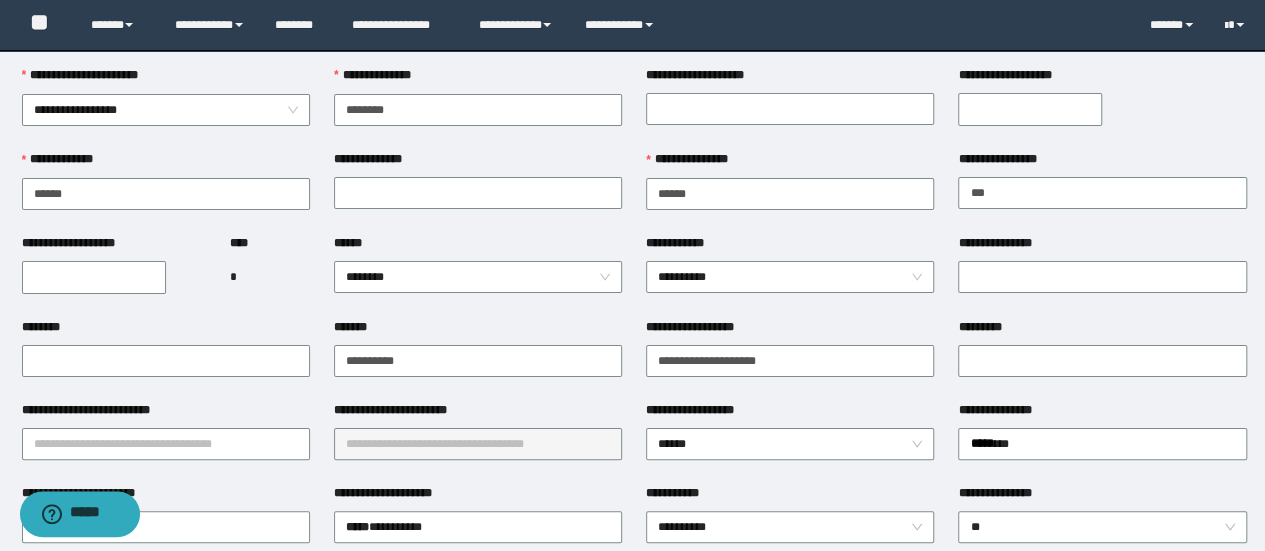 scroll, scrollTop: 0, scrollLeft: 0, axis: both 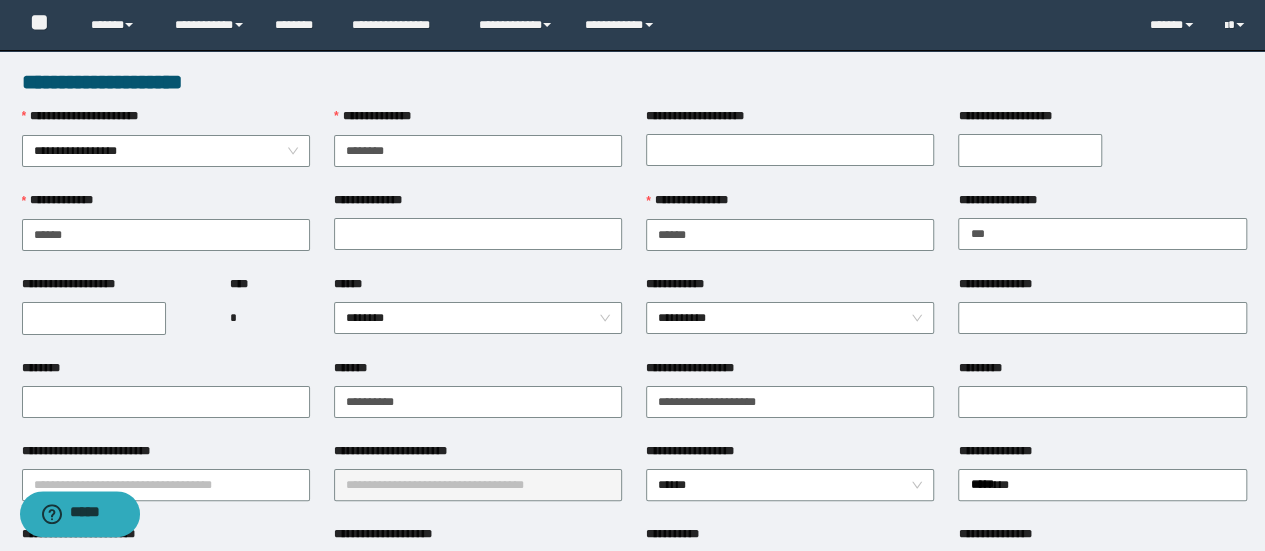 click on "**********" at bounding box center (1030, 150) 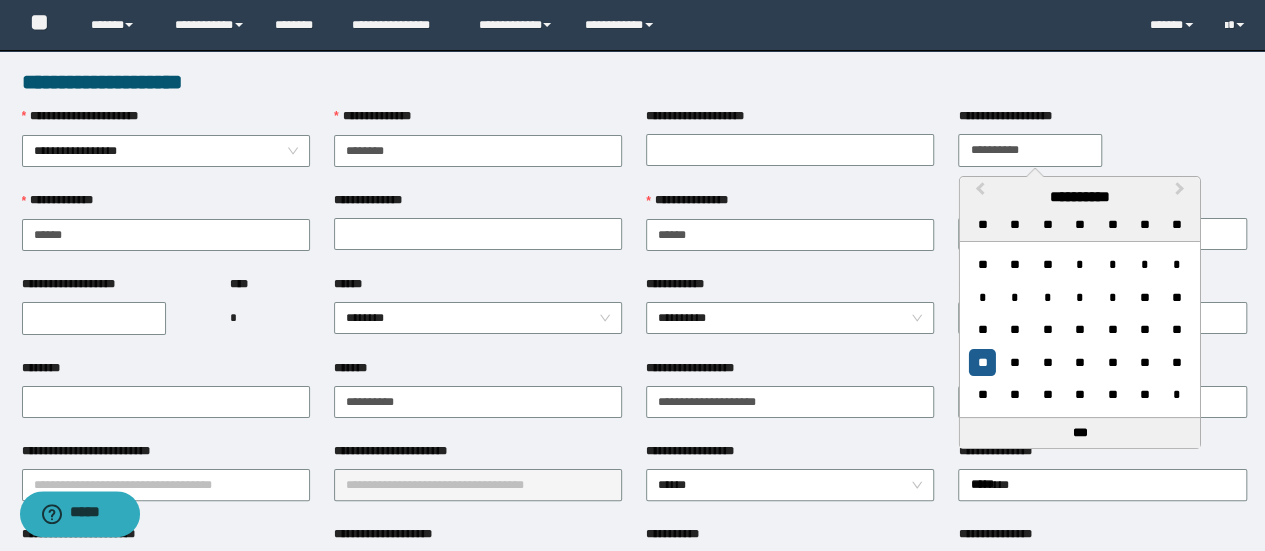 type on "**********" 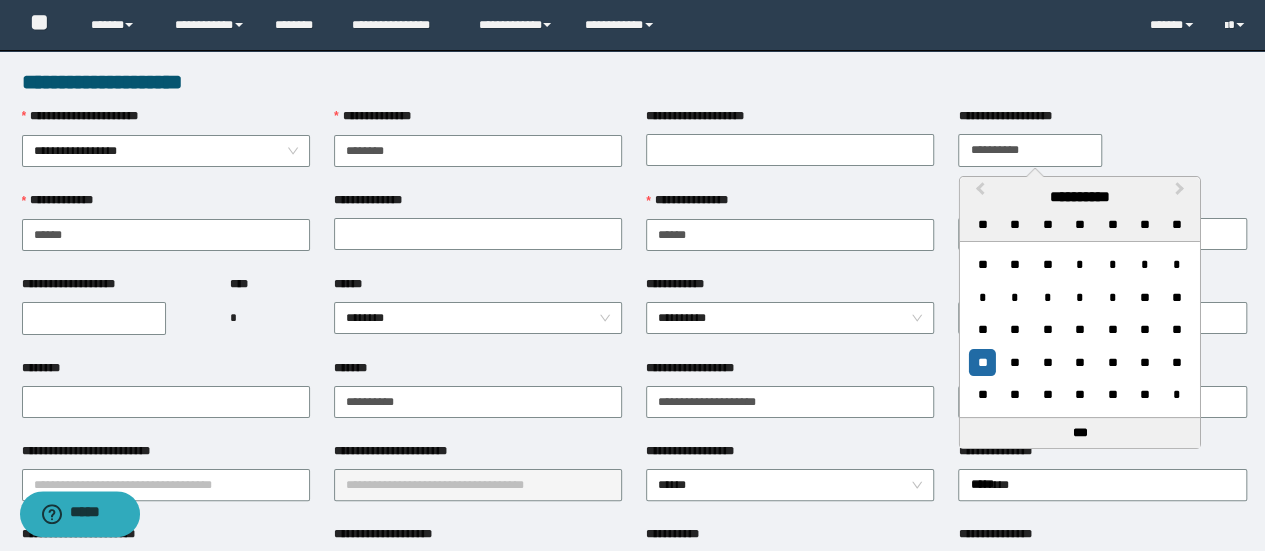 click on "**" at bounding box center [982, 362] 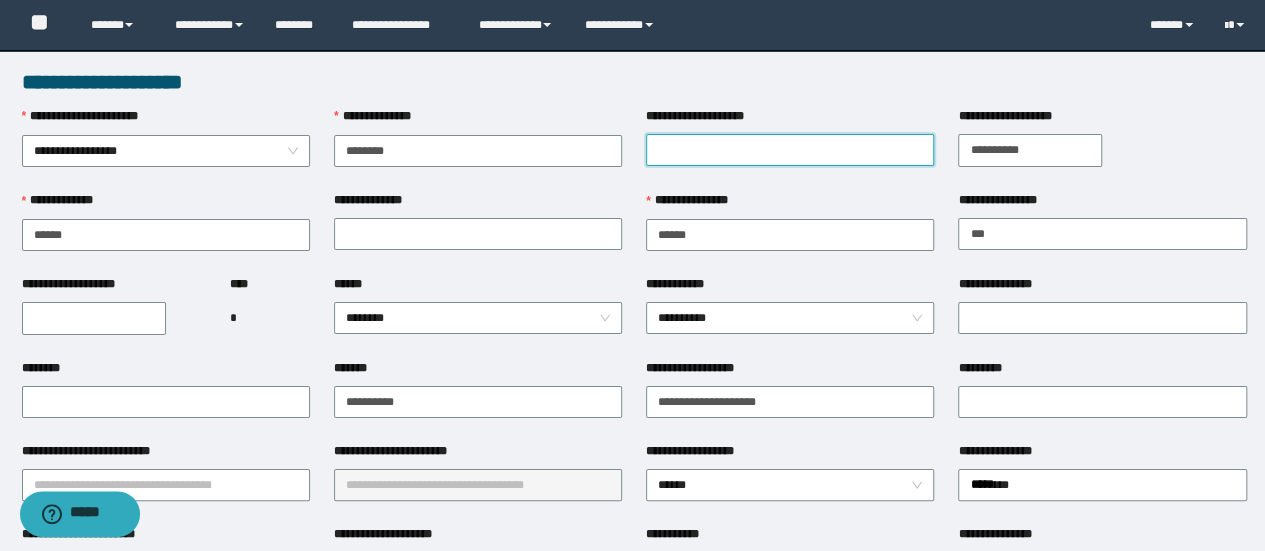 click on "**********" at bounding box center [790, 150] 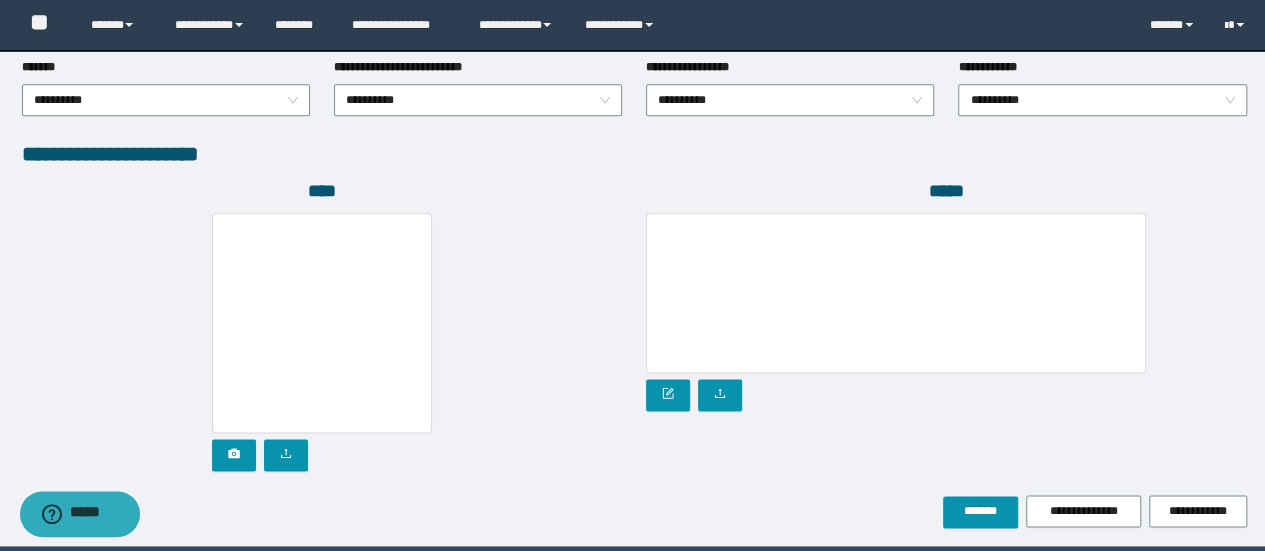 scroll, scrollTop: 1150, scrollLeft: 0, axis: vertical 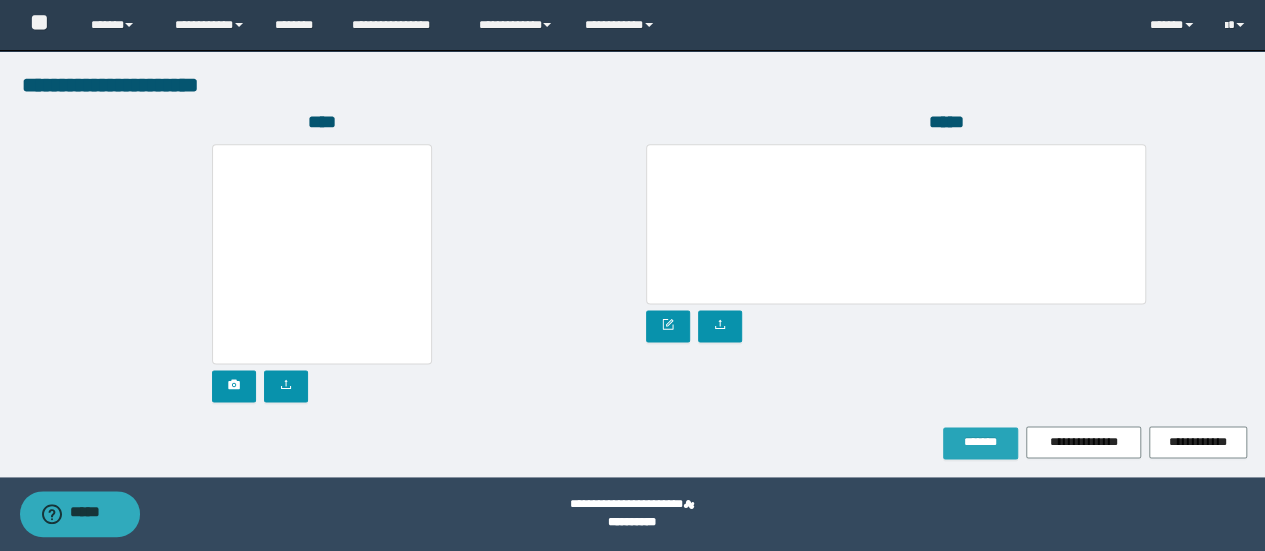 click on "*******" at bounding box center (980, 442) 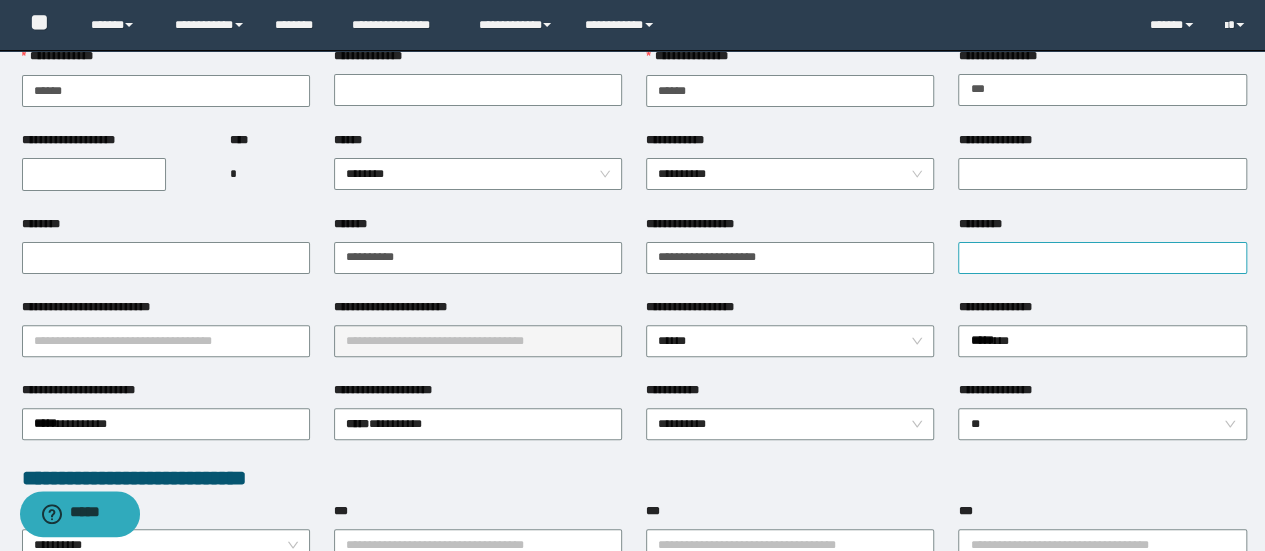 scroll, scrollTop: 2, scrollLeft: 0, axis: vertical 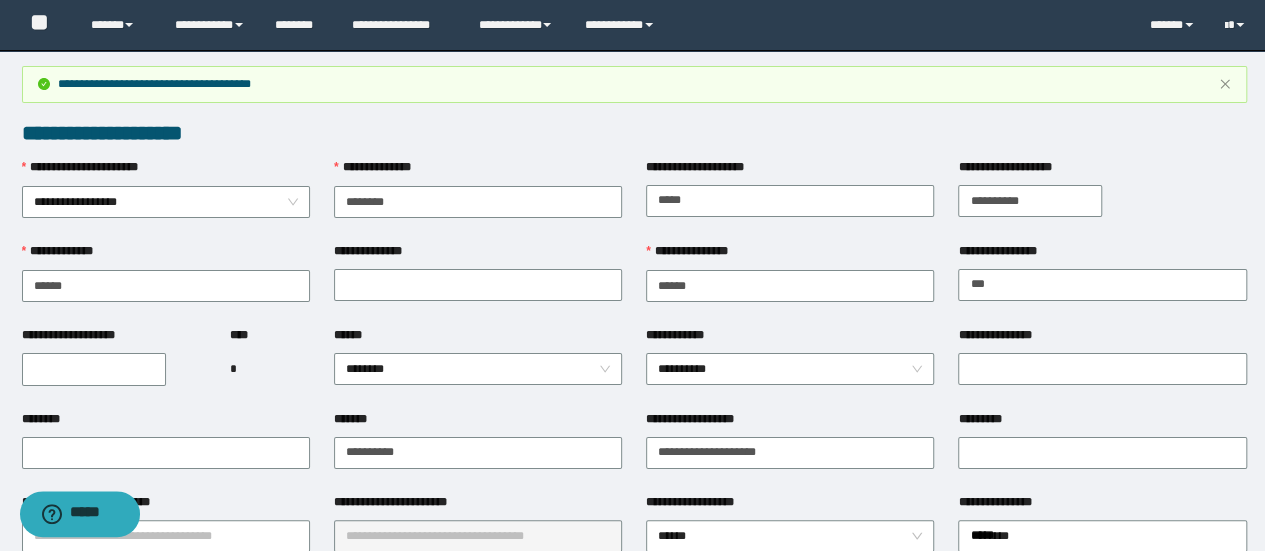 click on "*********" at bounding box center [1102, 423] 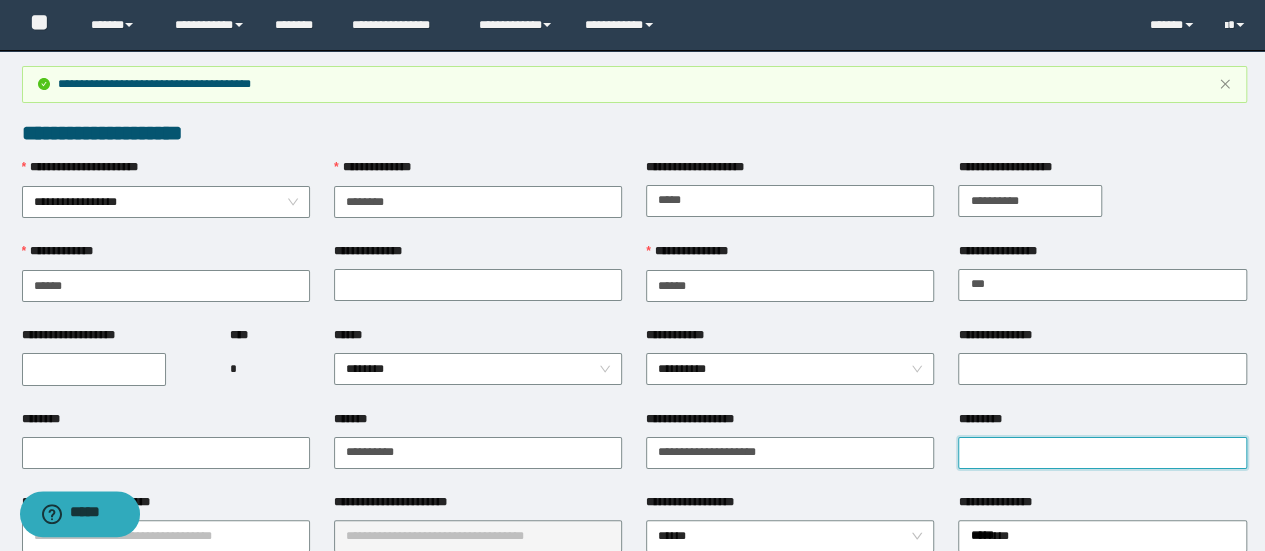click on "*********" at bounding box center (1102, 453) 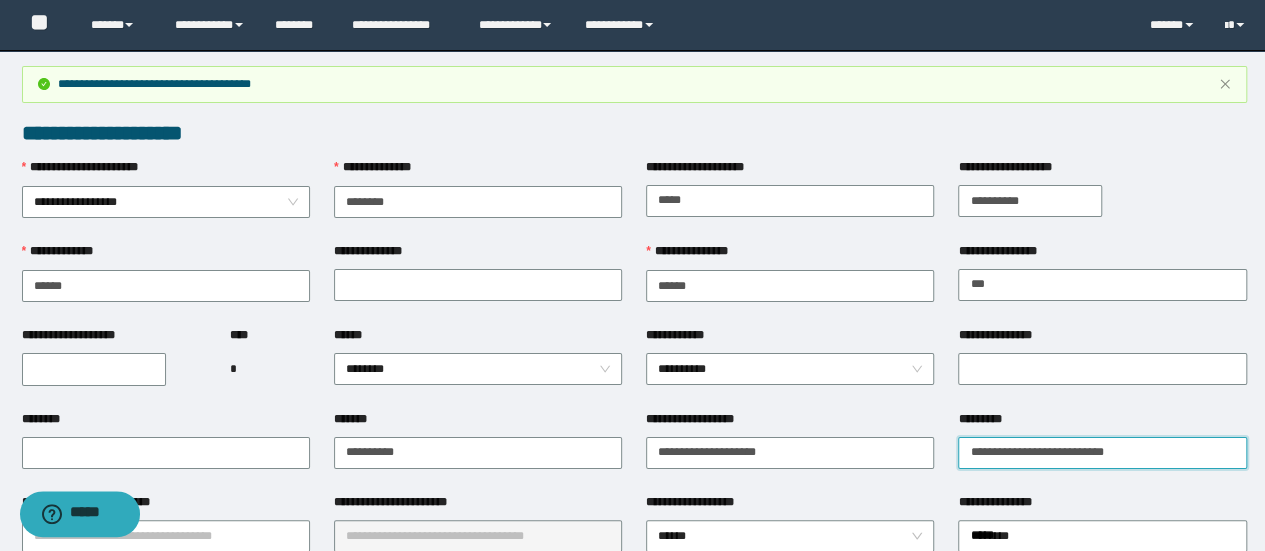 scroll, scrollTop: 102, scrollLeft: 0, axis: vertical 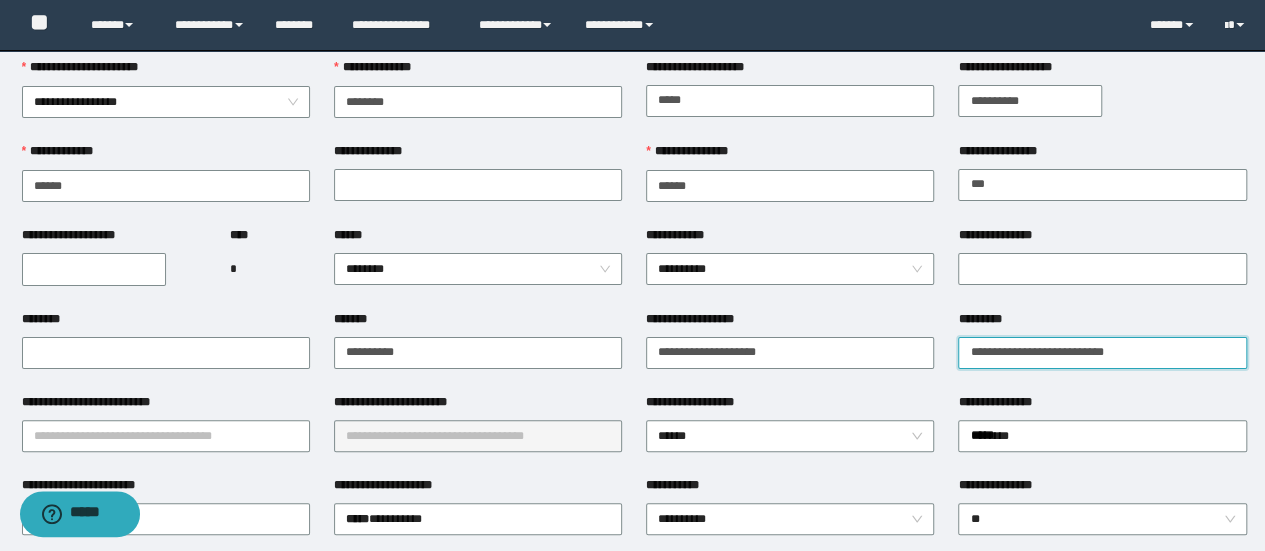 click on "**********" at bounding box center [1102, 353] 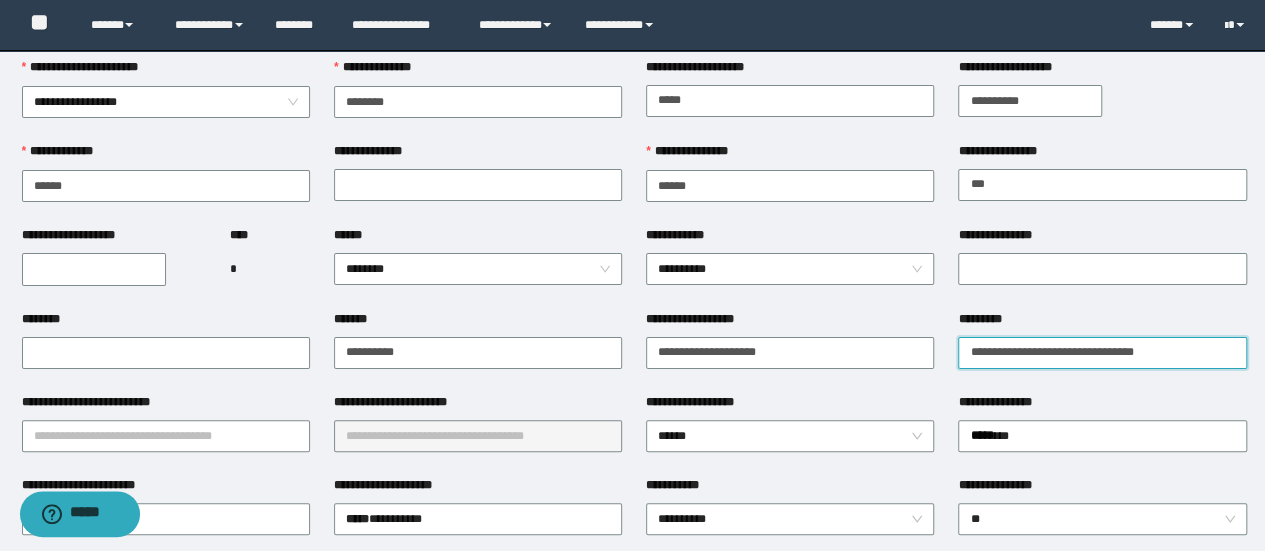 click on "**********" at bounding box center [1102, 353] 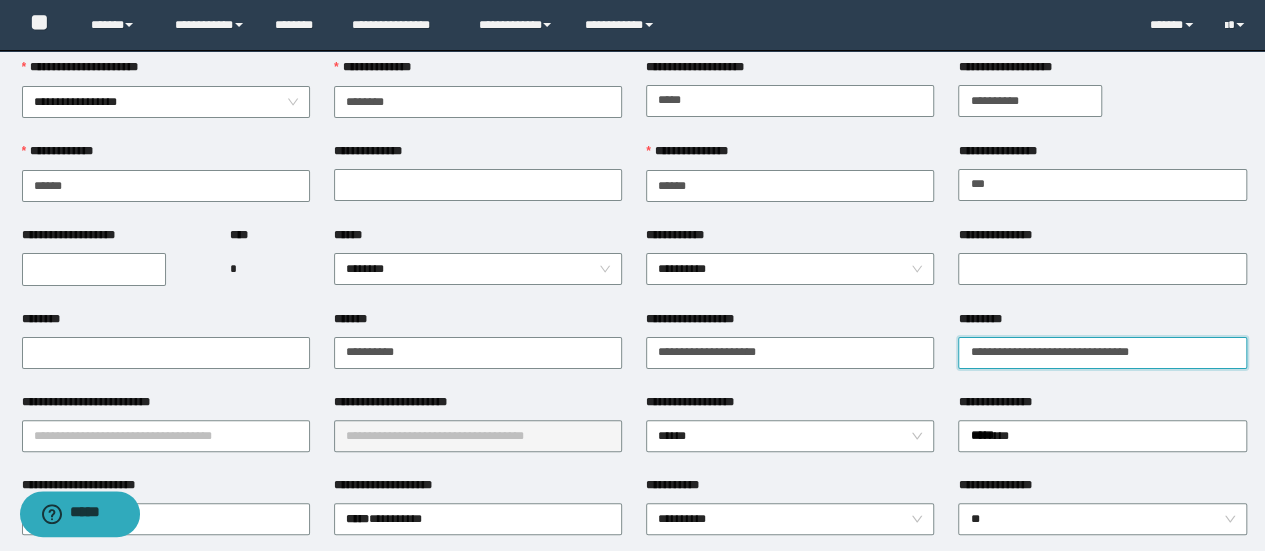 type on "**********" 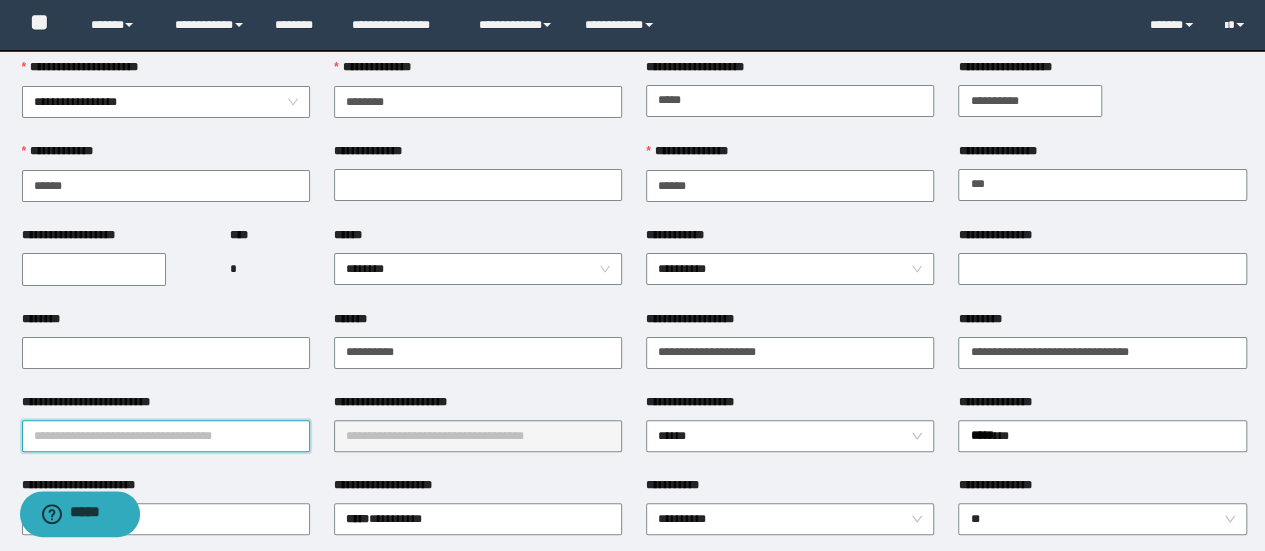 click on "**********" at bounding box center (166, 436) 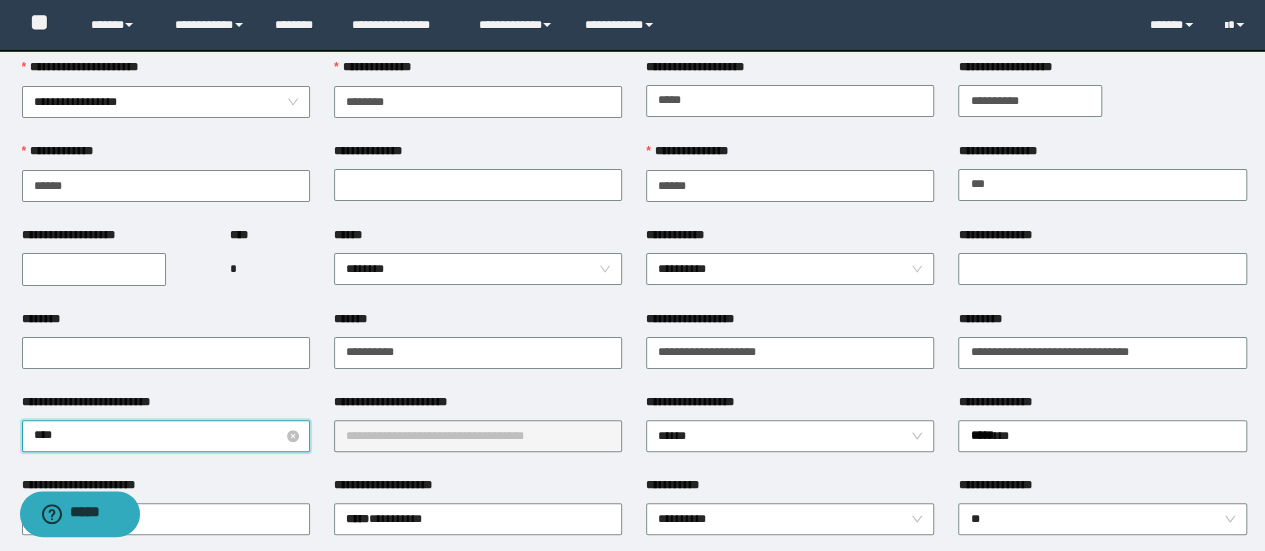 type on "*****" 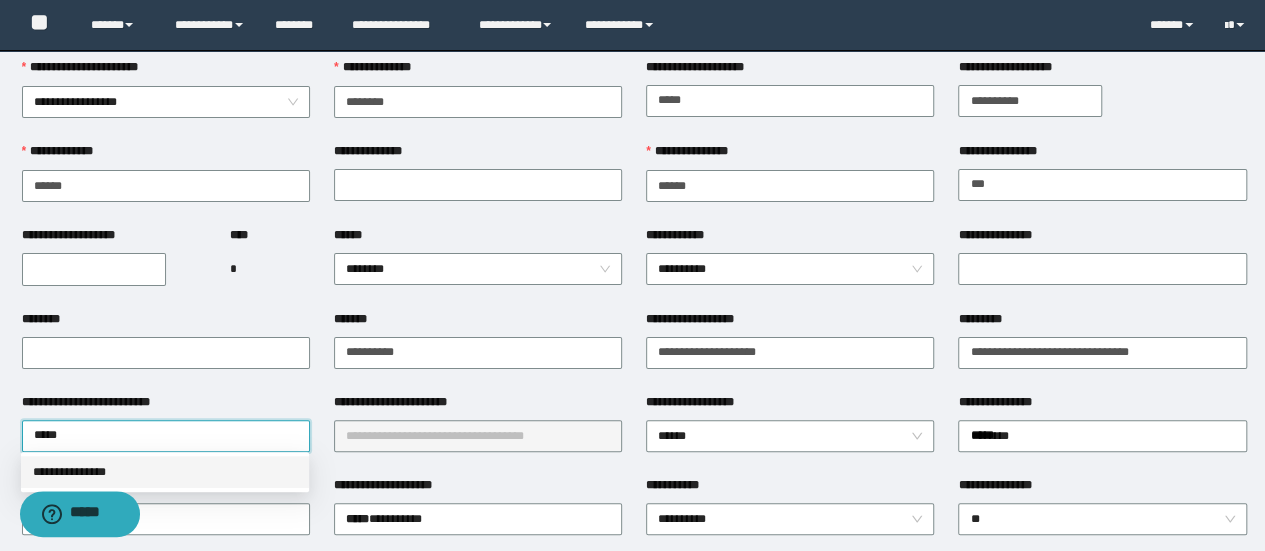 click on "**********" at bounding box center [165, 472] 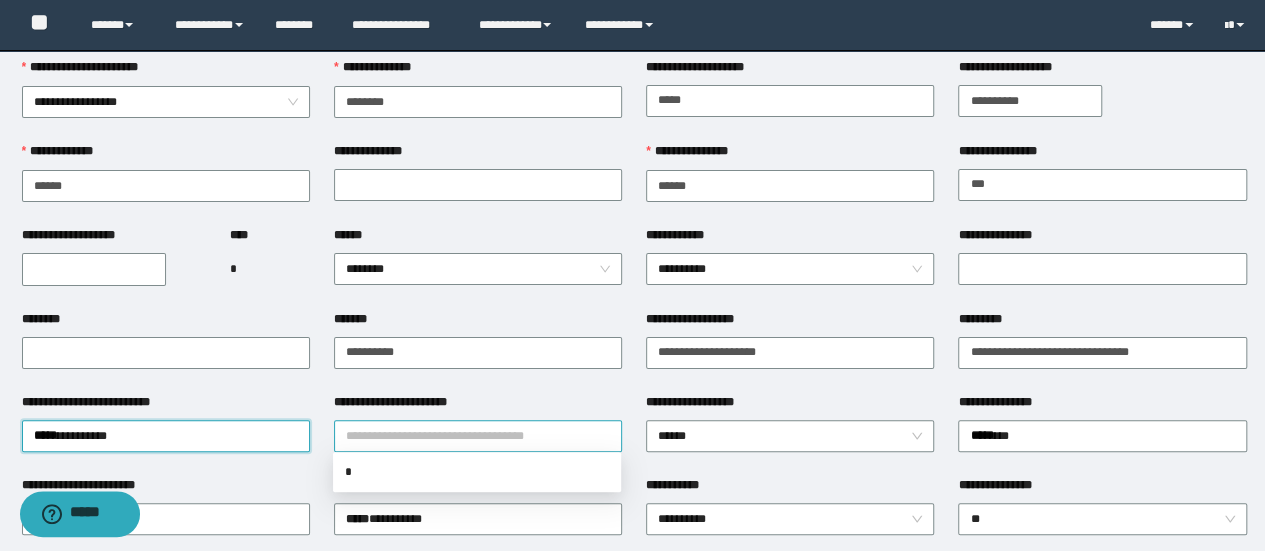 click at bounding box center [478, 436] 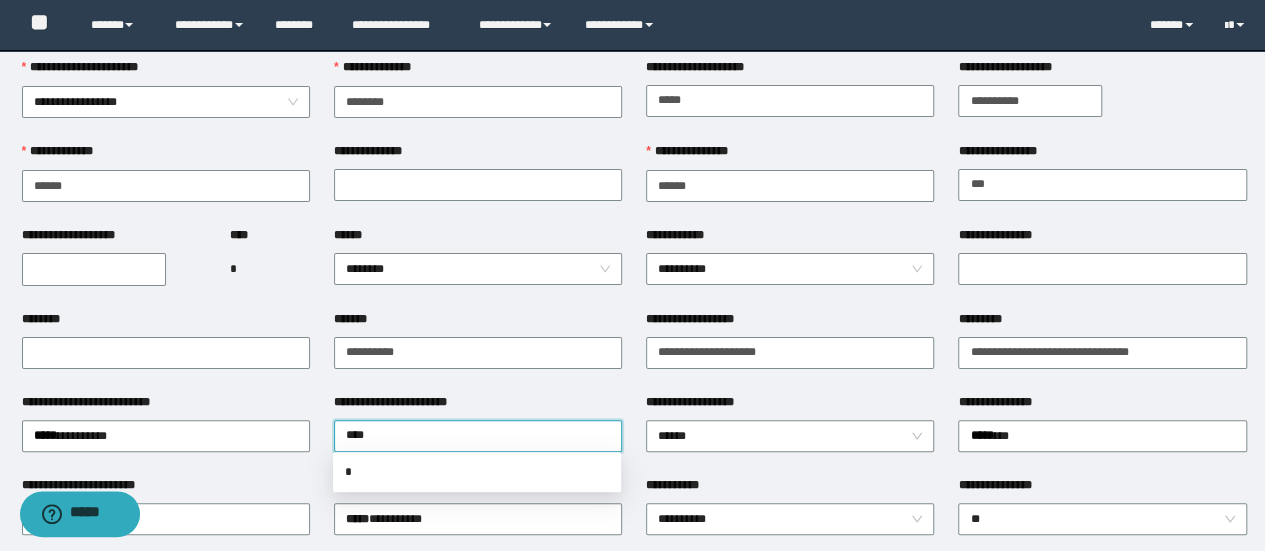 type on "*****" 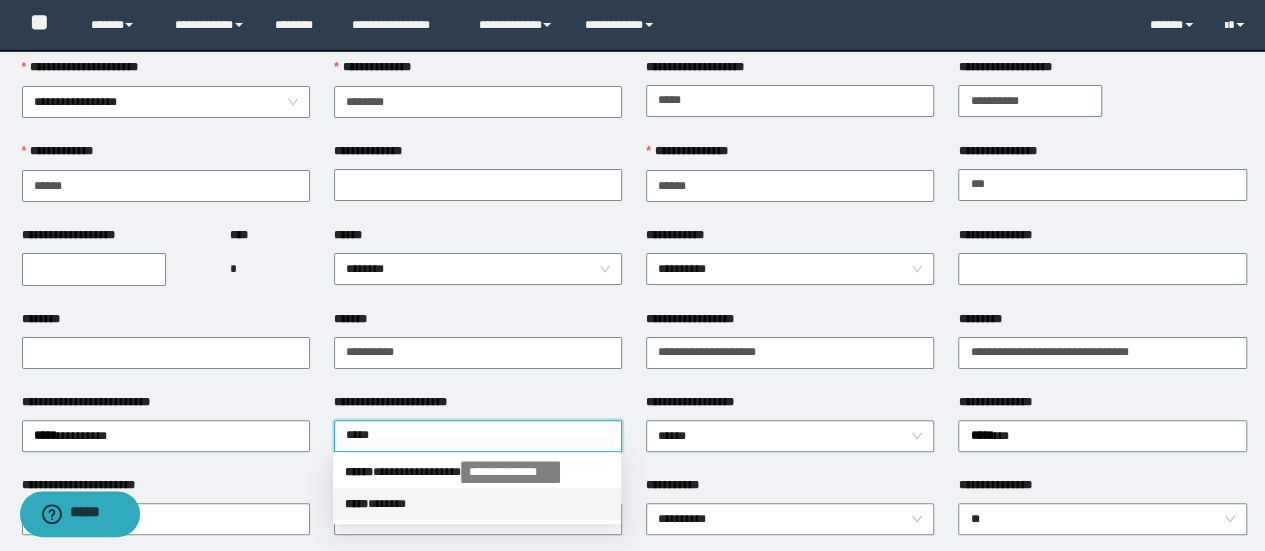 click on "***** * *****" at bounding box center [477, 504] 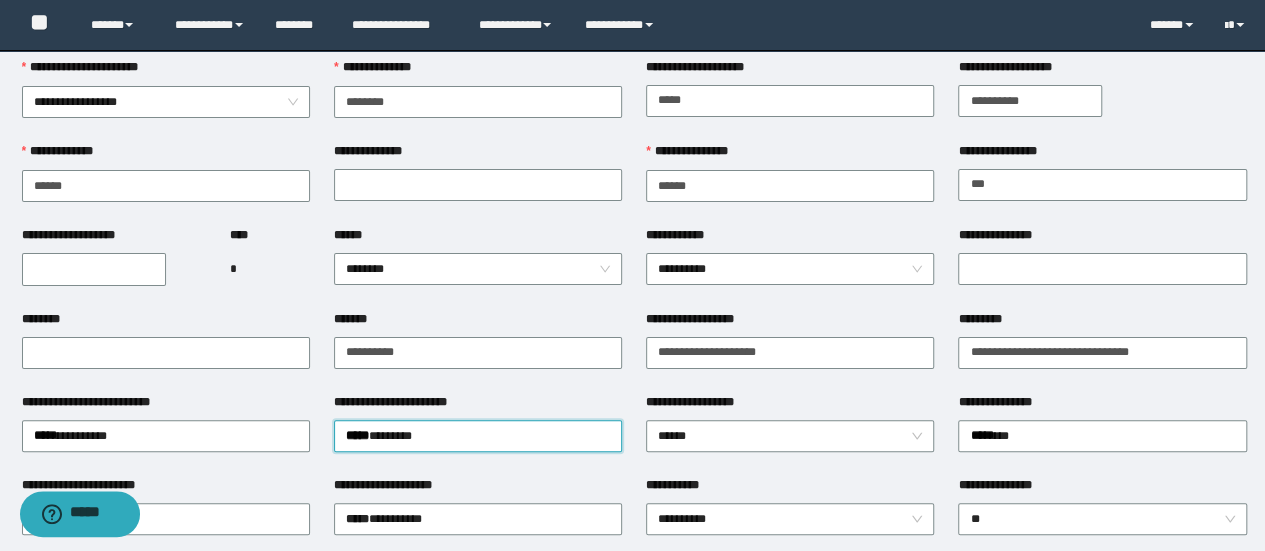 type 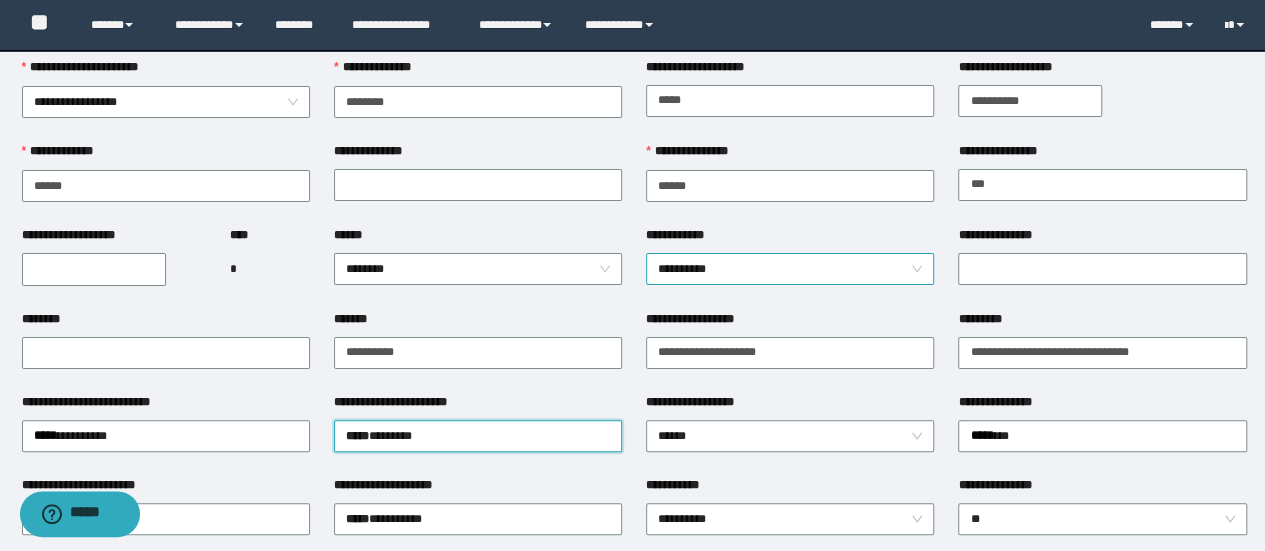 click on "**********" at bounding box center (790, 269) 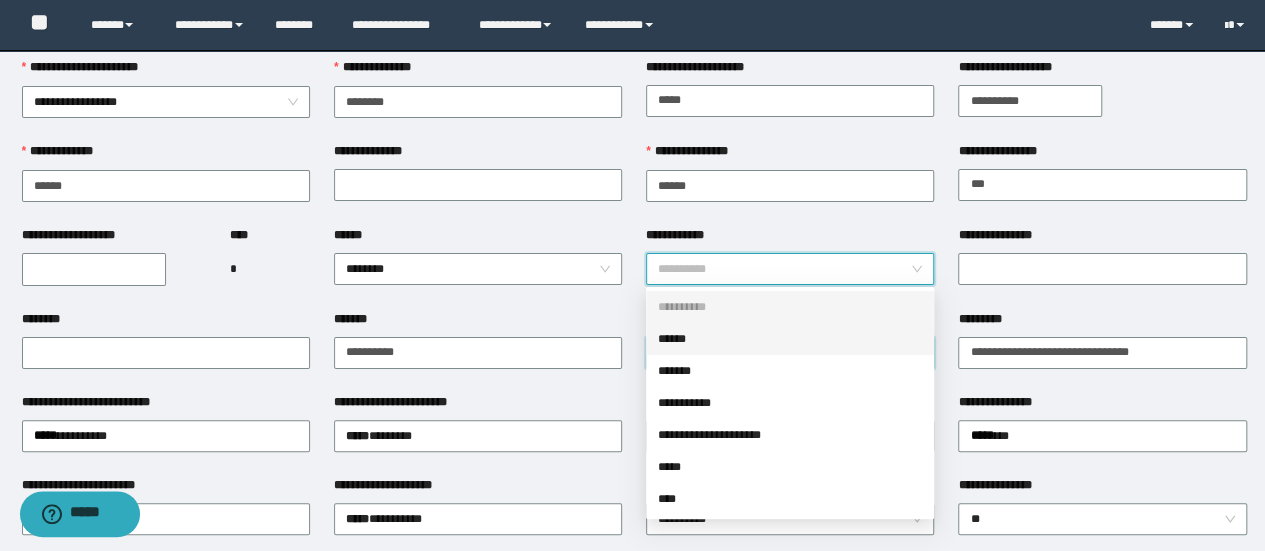 click on "**********" at bounding box center [790, 353] 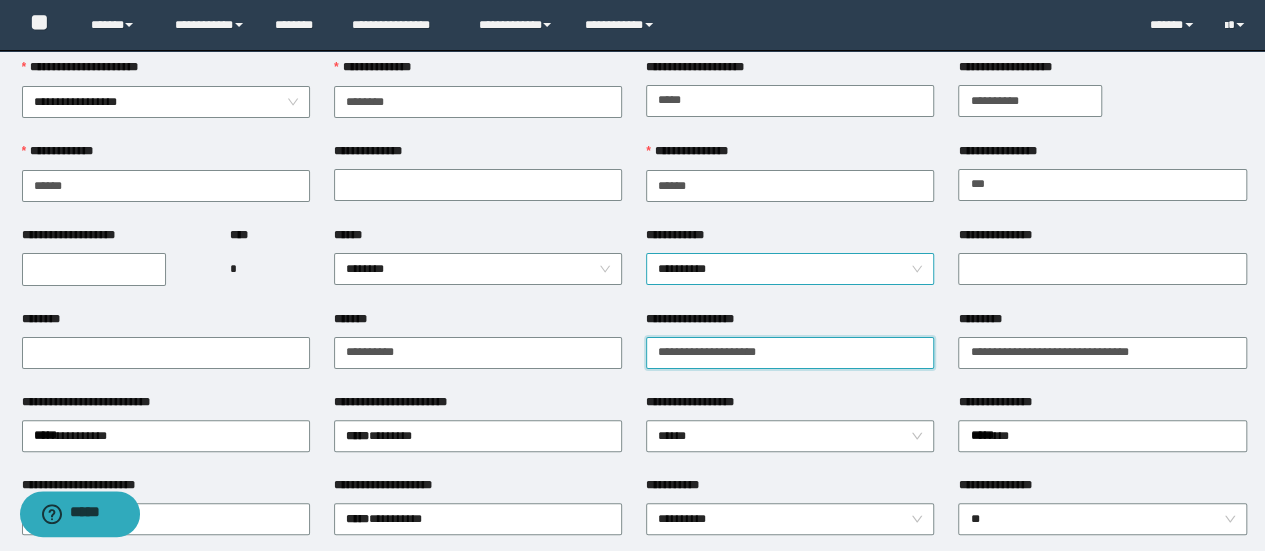 click on "**********" at bounding box center (790, 269) 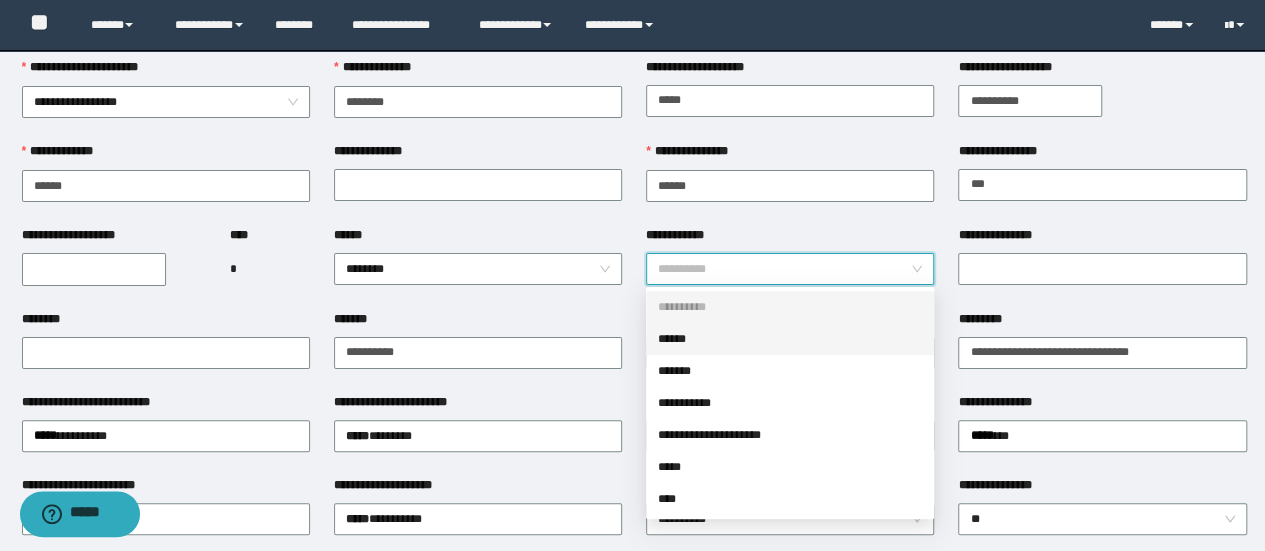 click on "******" at bounding box center (790, 339) 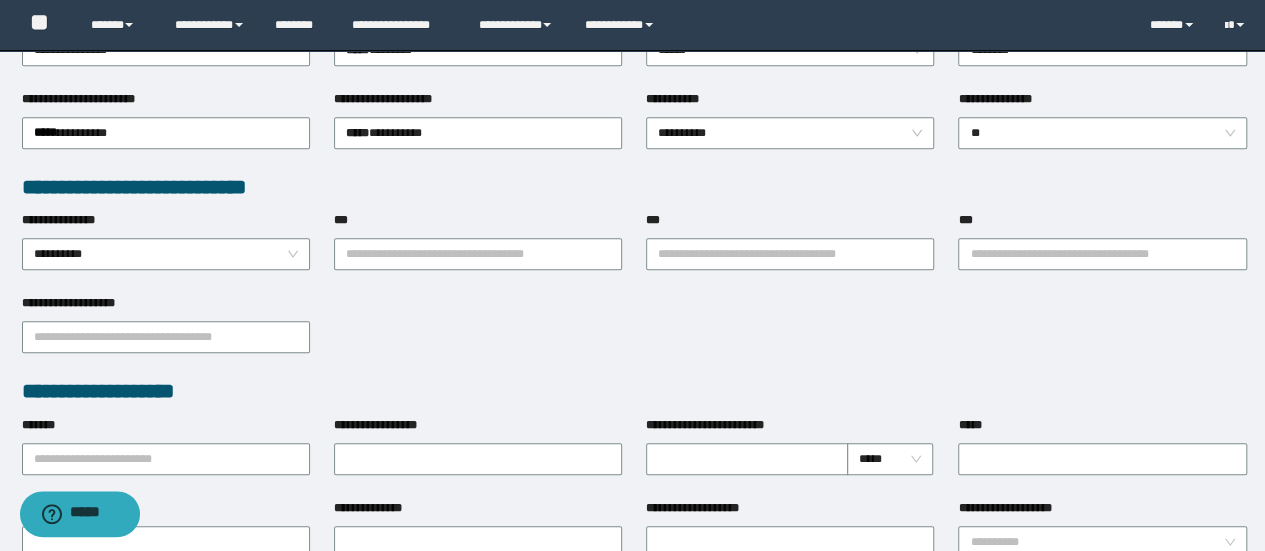 scroll, scrollTop: 502, scrollLeft: 0, axis: vertical 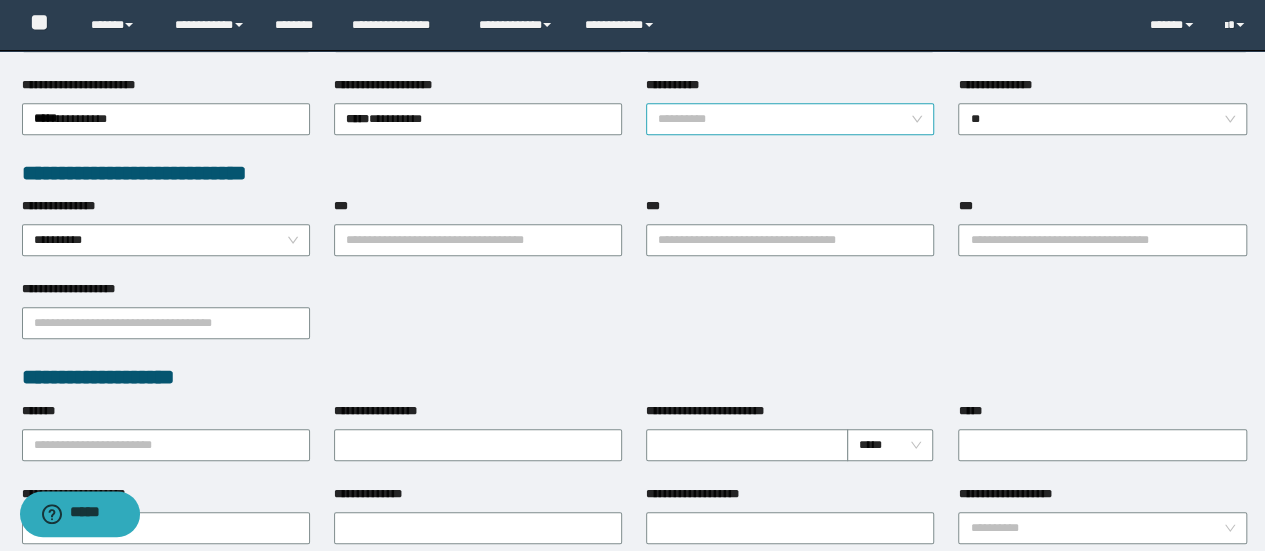 click on "**********" at bounding box center [790, 119] 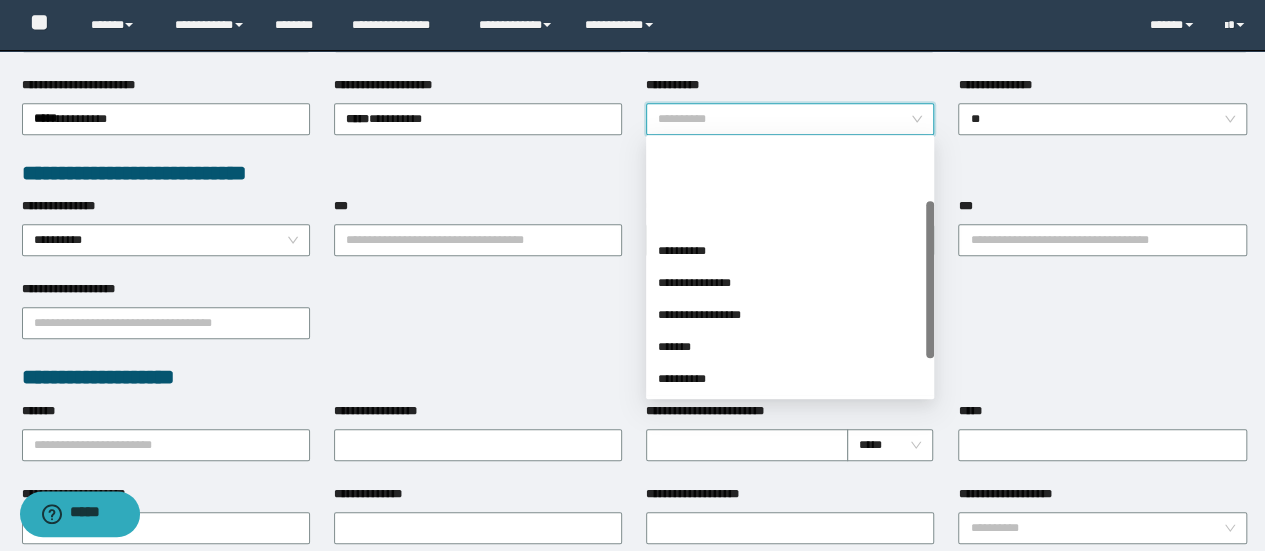 scroll, scrollTop: 100, scrollLeft: 0, axis: vertical 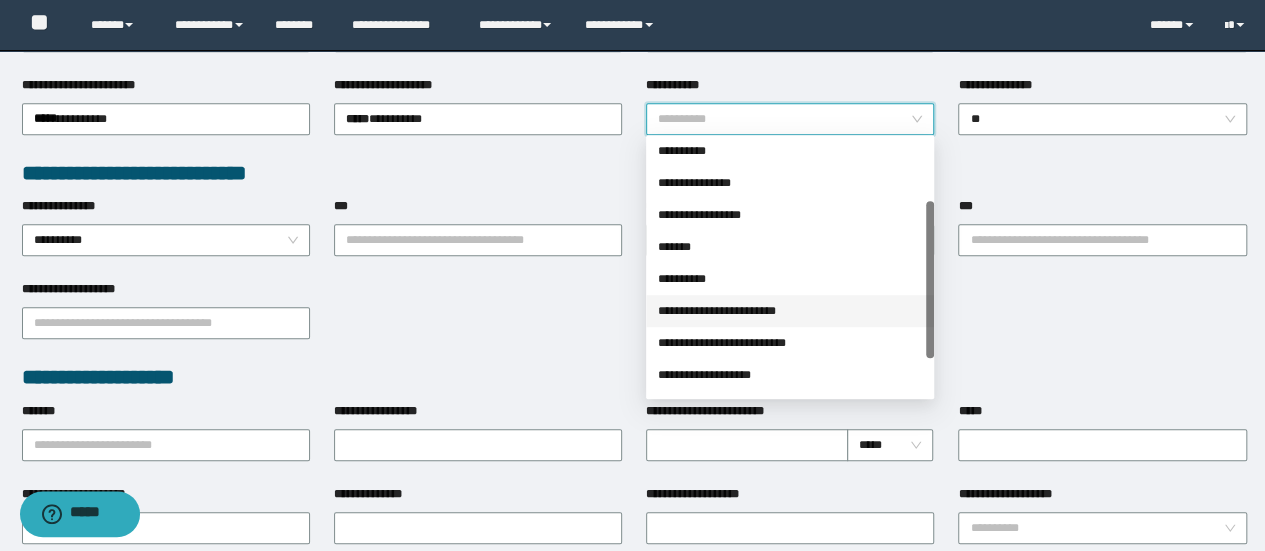 click on "**********" at bounding box center [790, 311] 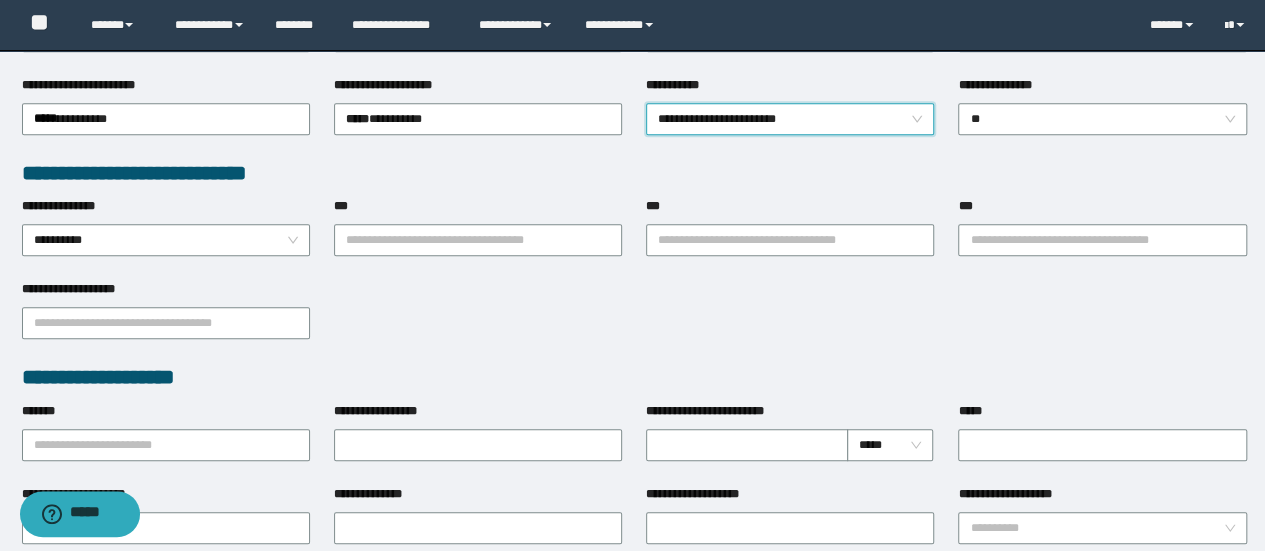 click on "**********" at bounding box center (634, 389) 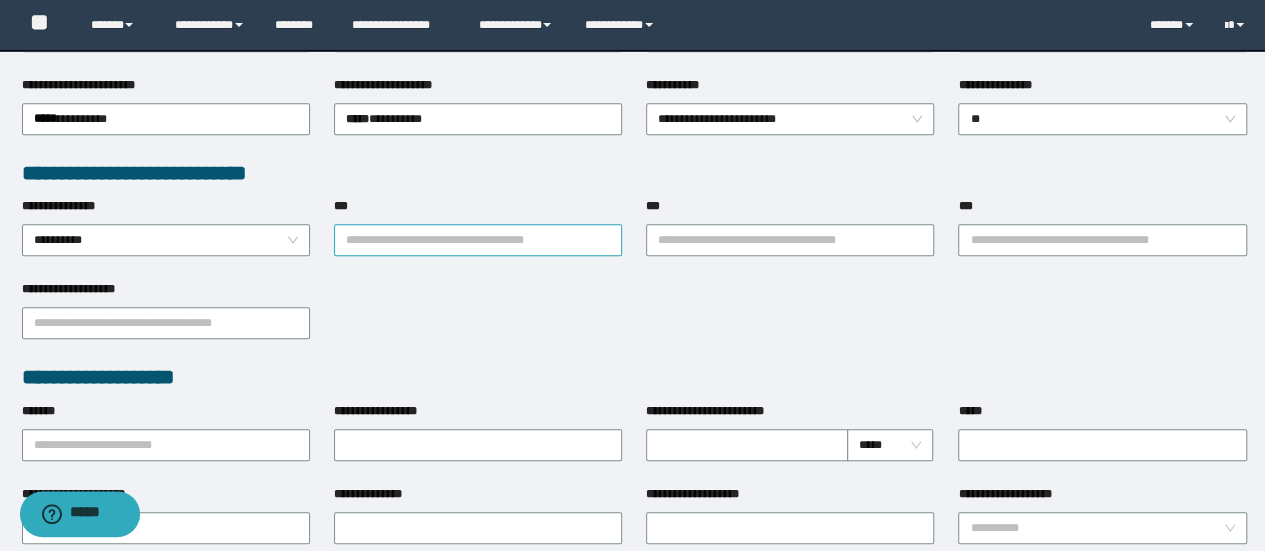 click on "***" at bounding box center [478, 240] 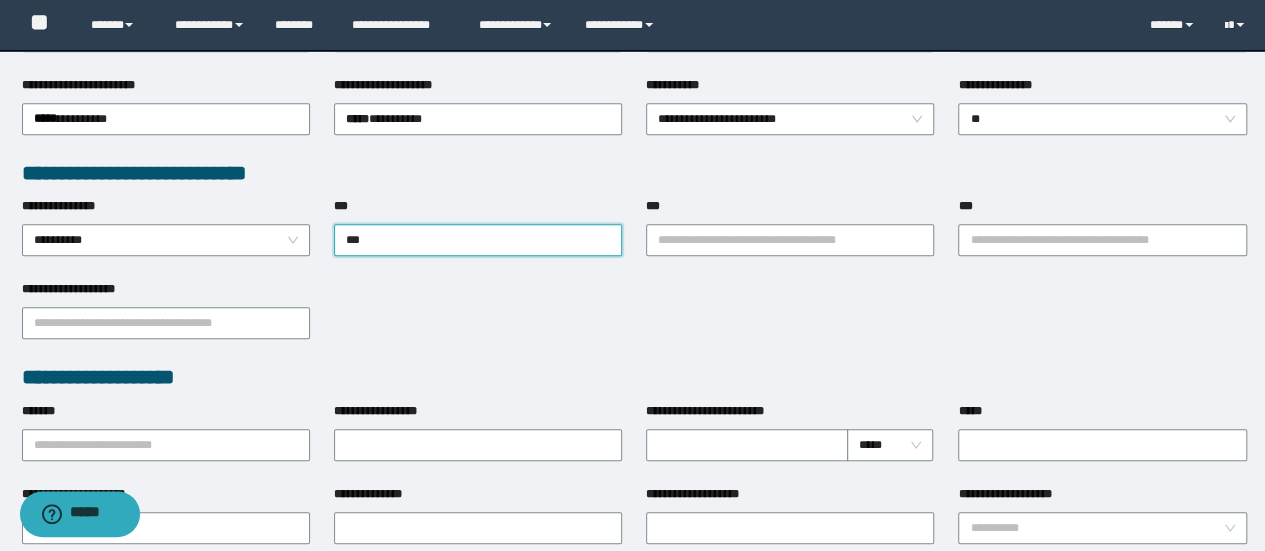 type on "****" 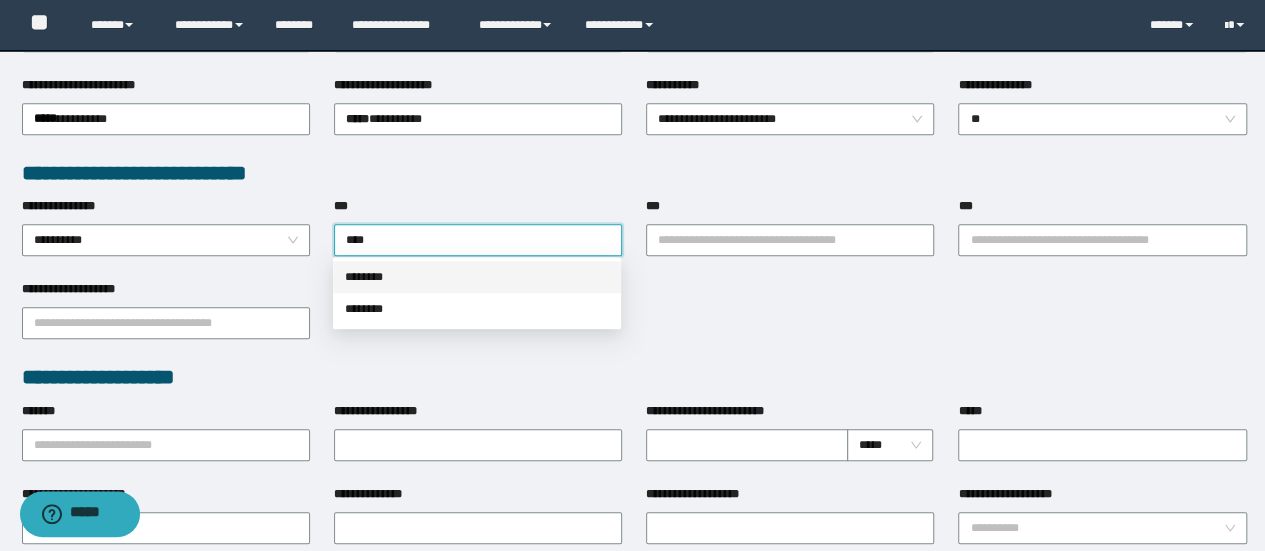 drag, startPoint x: 538, startPoint y: 279, endPoint x: 552, endPoint y: 288, distance: 16.643316 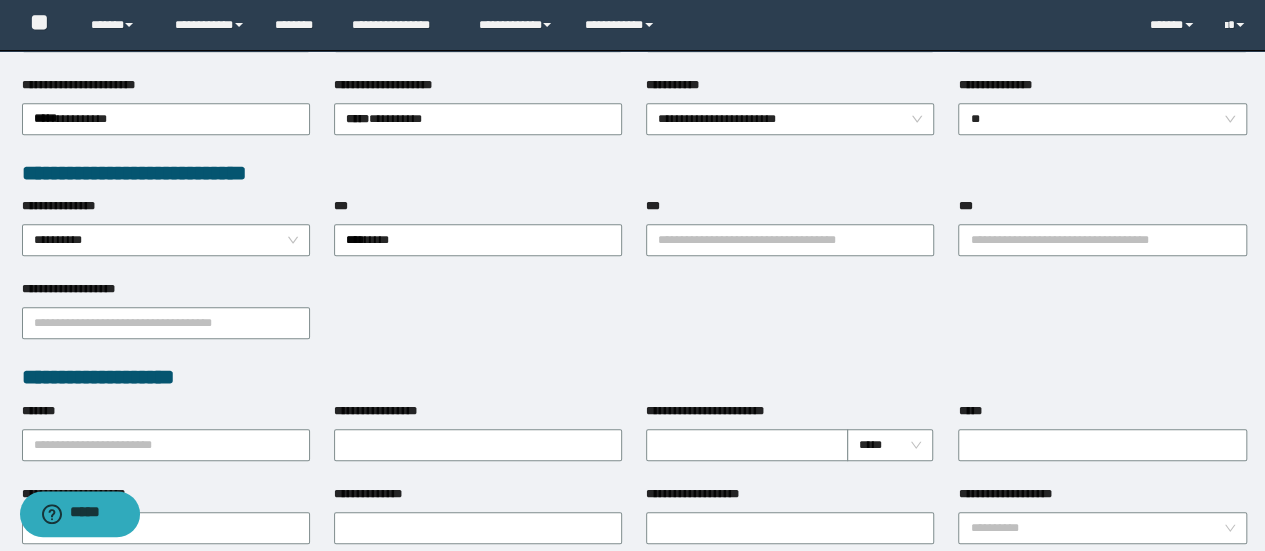 type 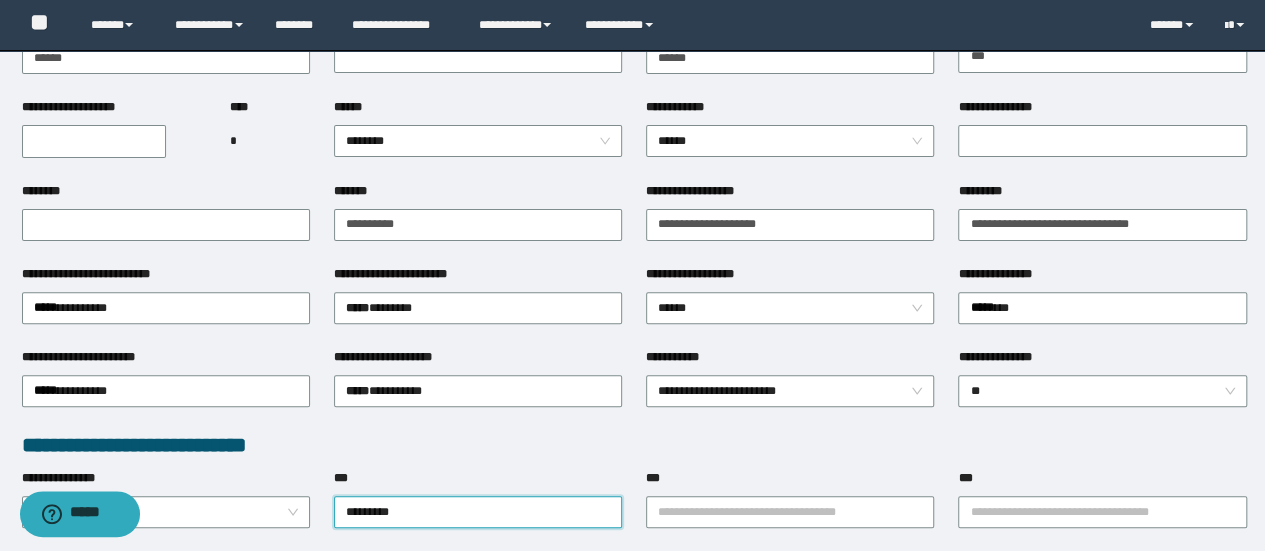 scroll, scrollTop: 202, scrollLeft: 0, axis: vertical 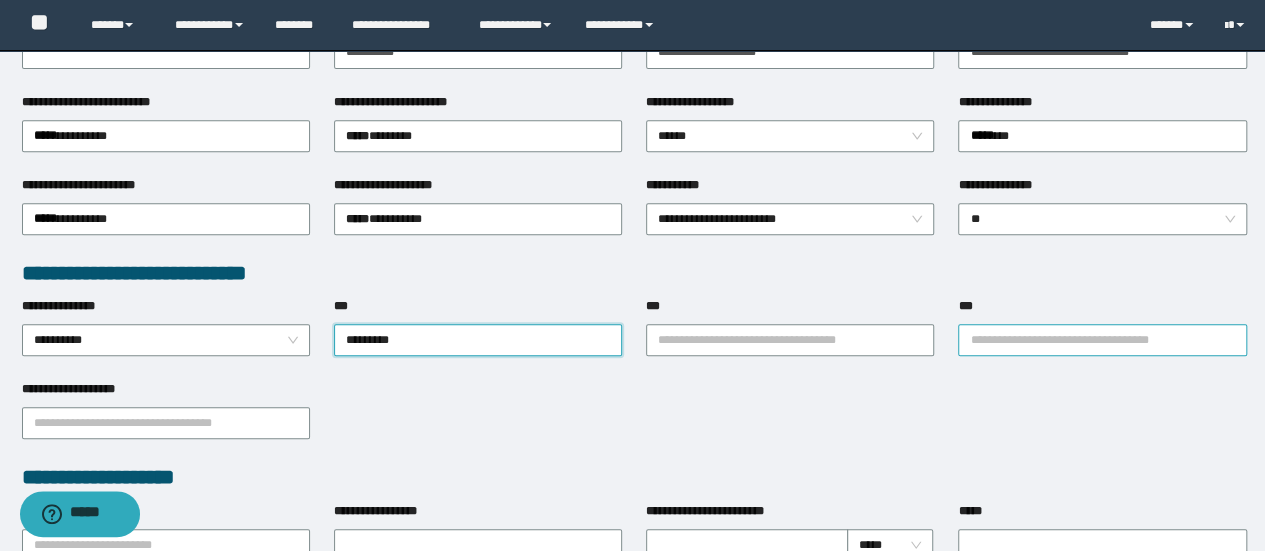 click on "***" at bounding box center (1102, 340) 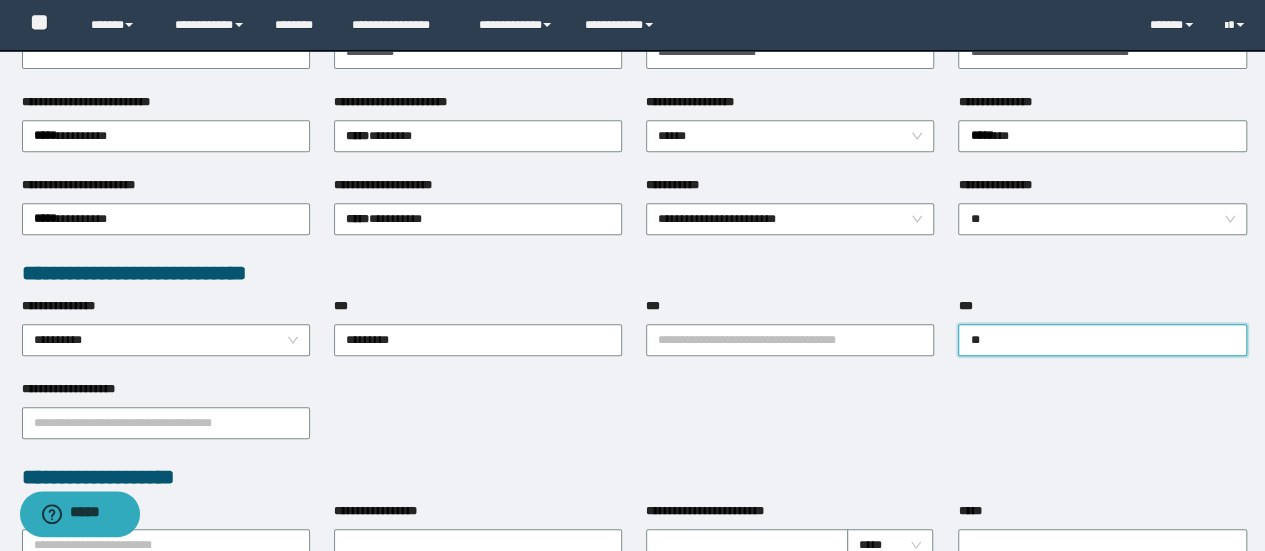type on "*" 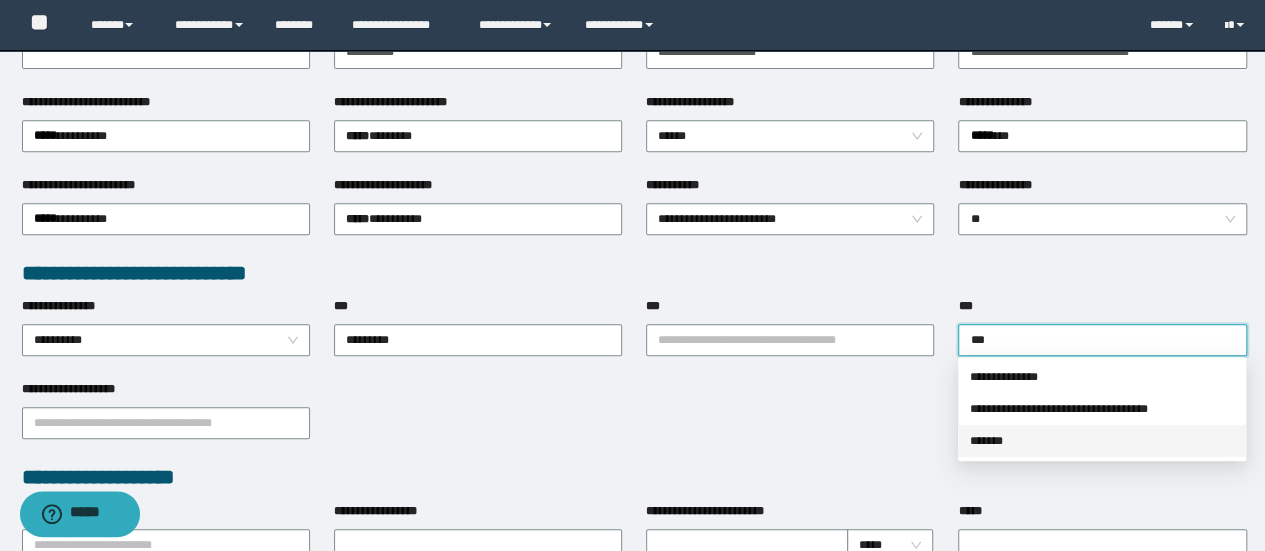click on "*******" at bounding box center [1102, 441] 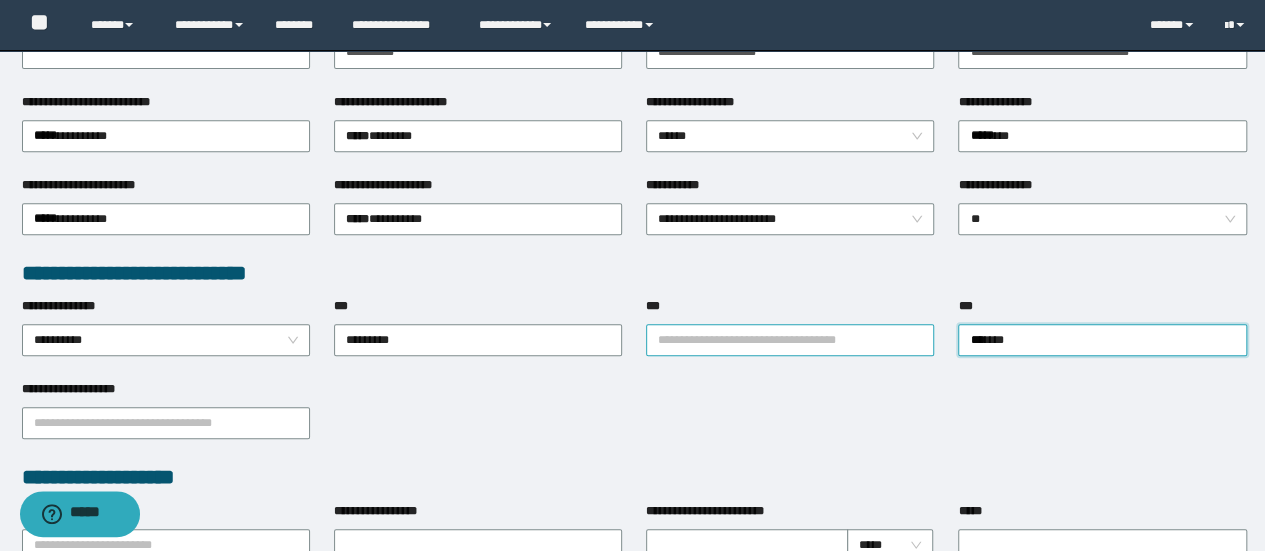 click on "***" at bounding box center (790, 340) 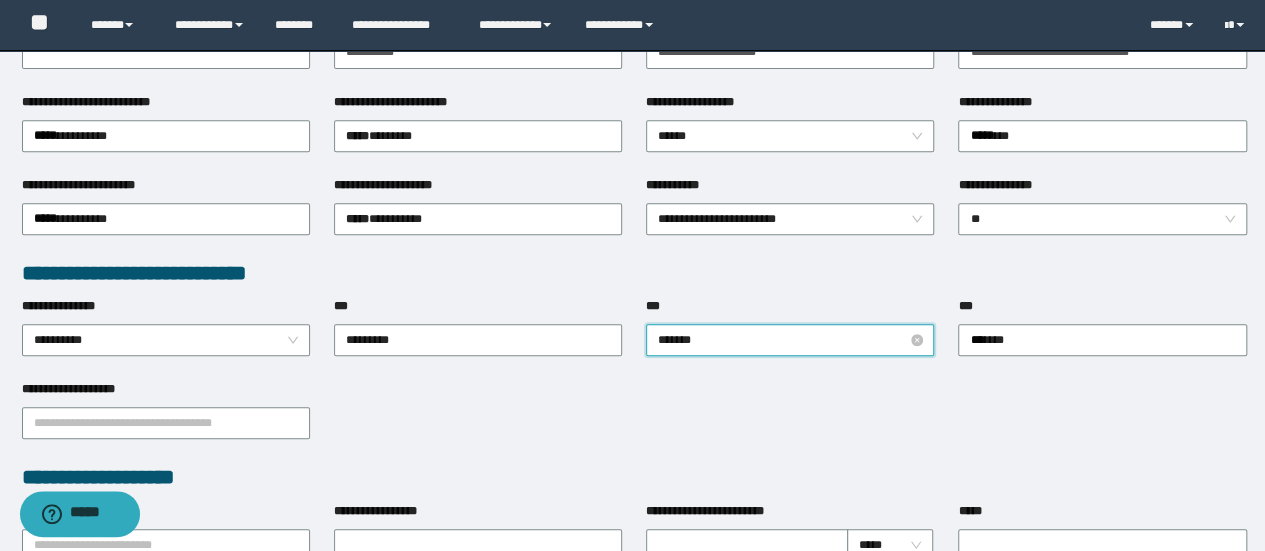 type on "********" 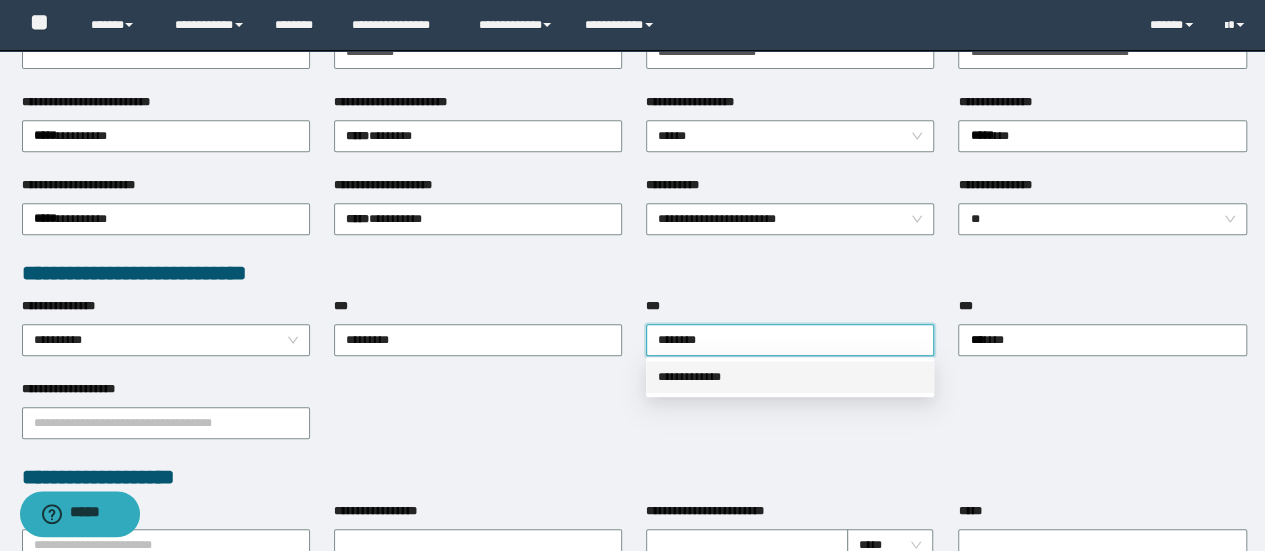 click on "**********" at bounding box center (790, 377) 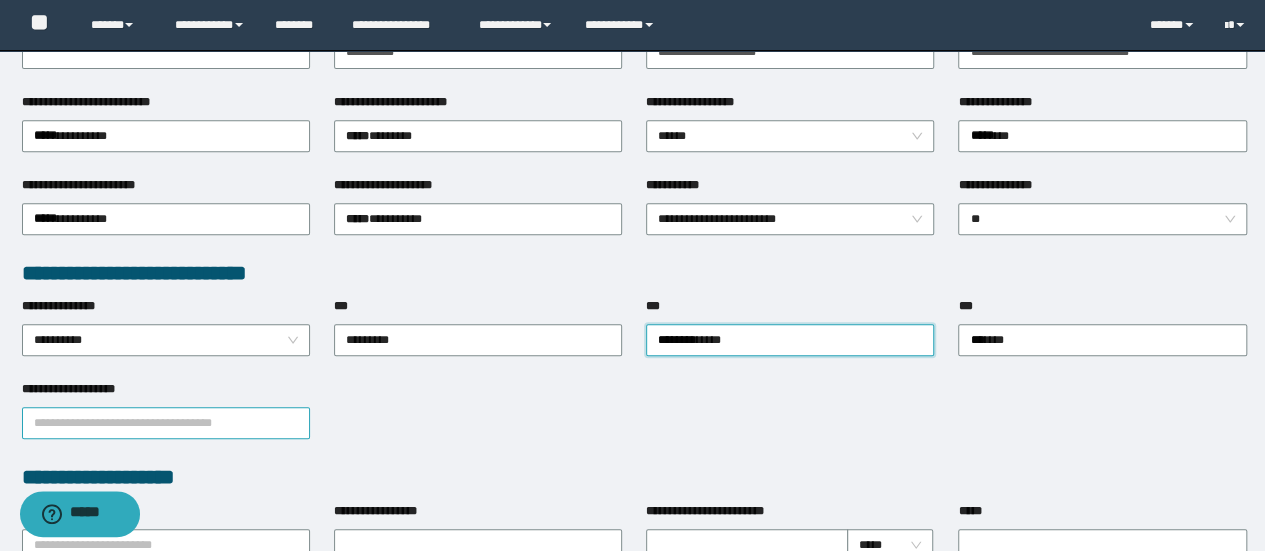 click on "**********" at bounding box center (166, 423) 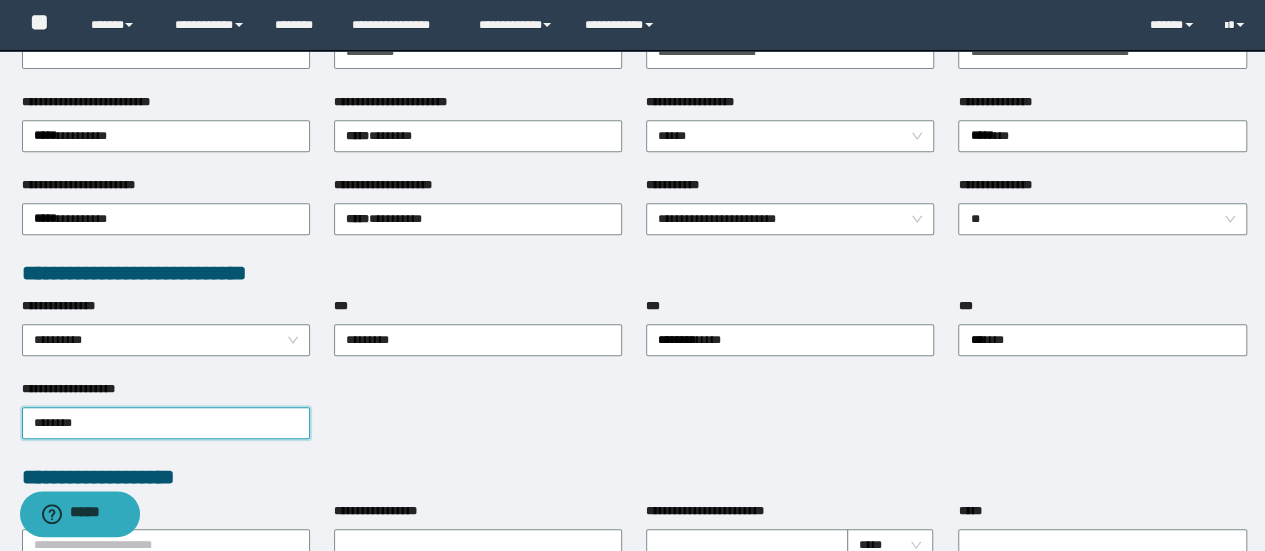 type on "*********" 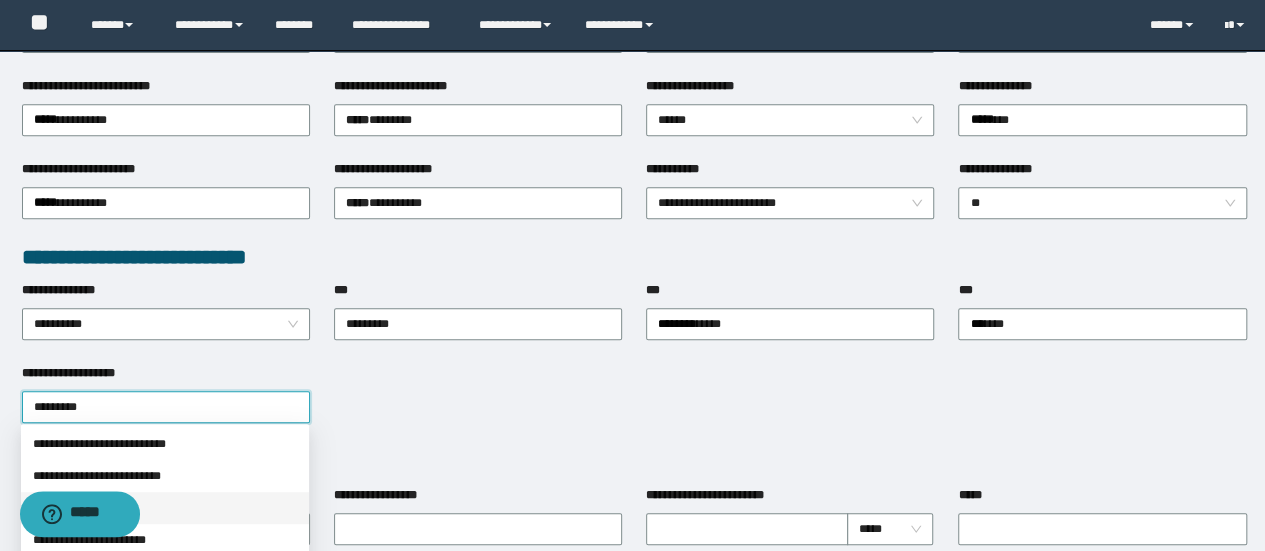 scroll, scrollTop: 502, scrollLeft: 0, axis: vertical 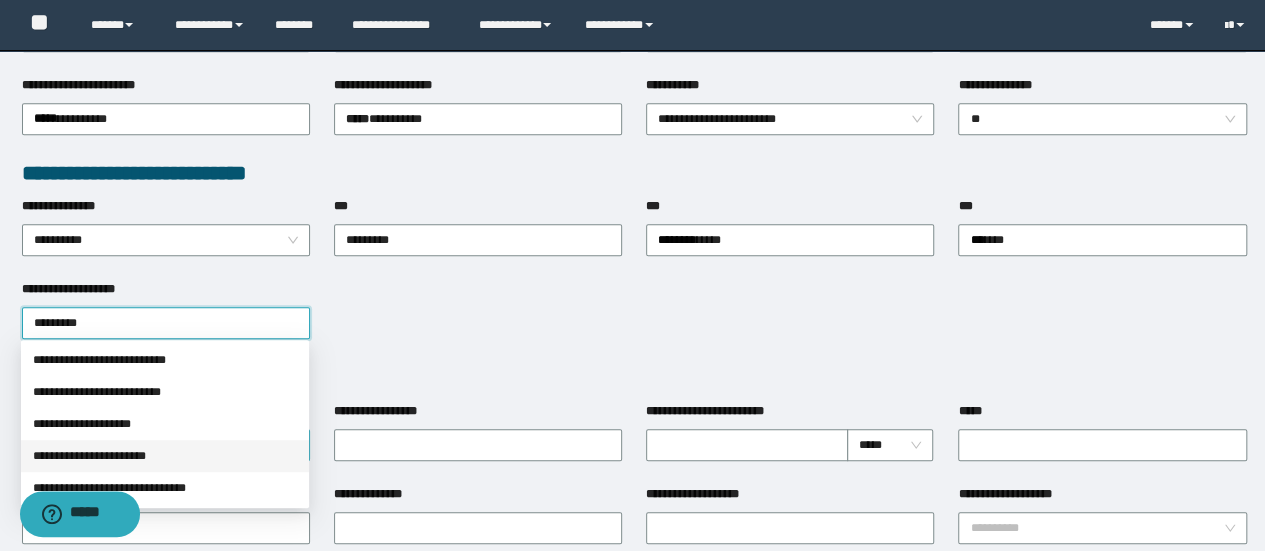 click on "**********" at bounding box center [165, 456] 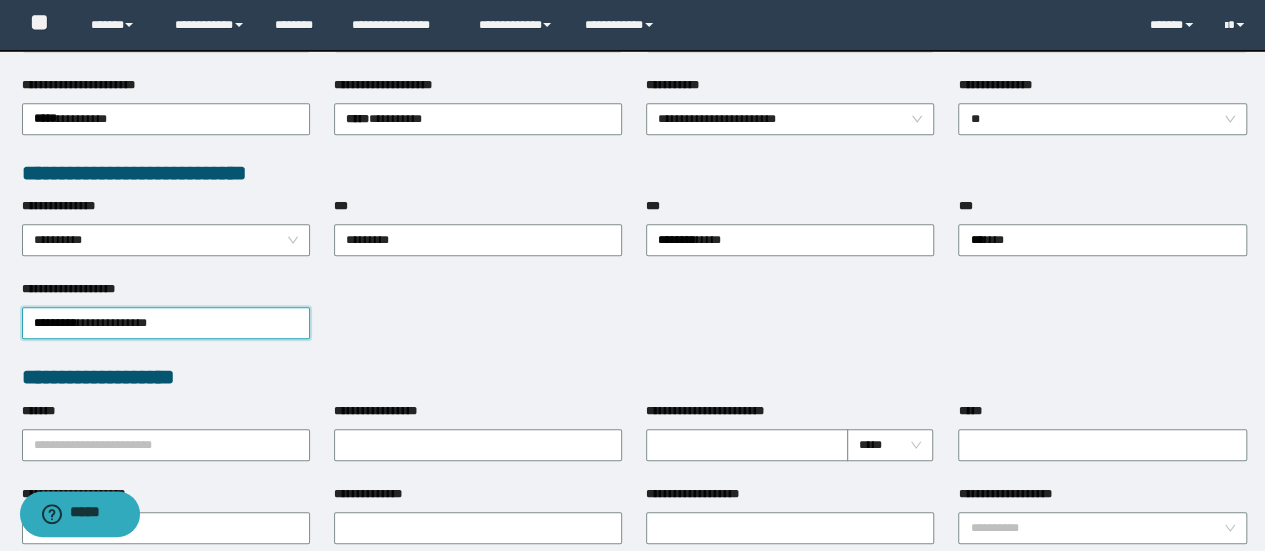 type 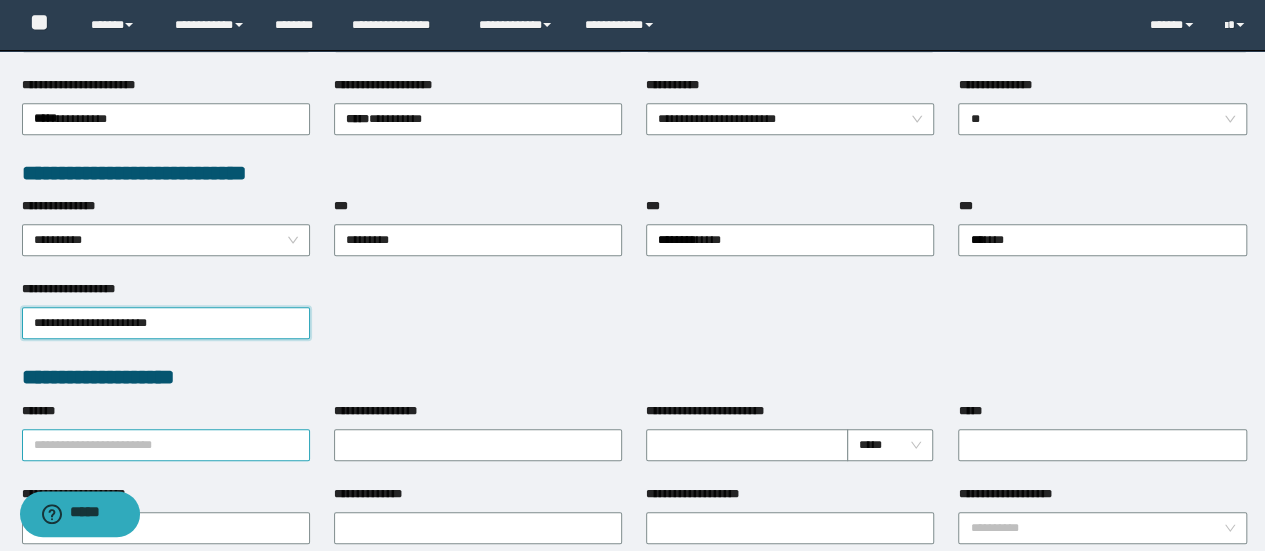 click on "*******" at bounding box center (166, 445) 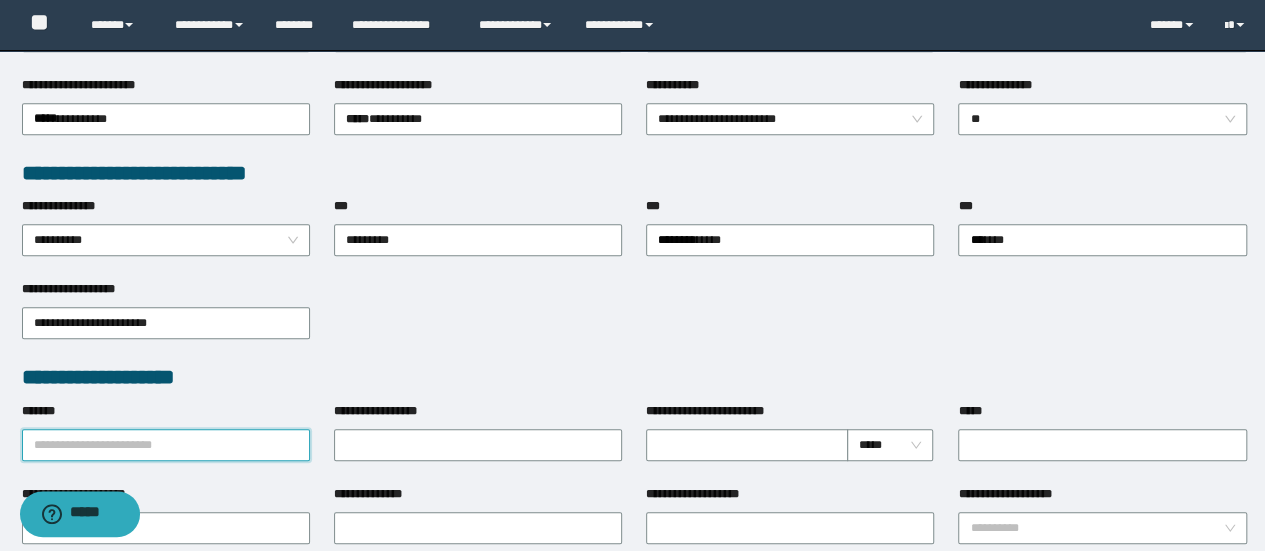 paste on "**********" 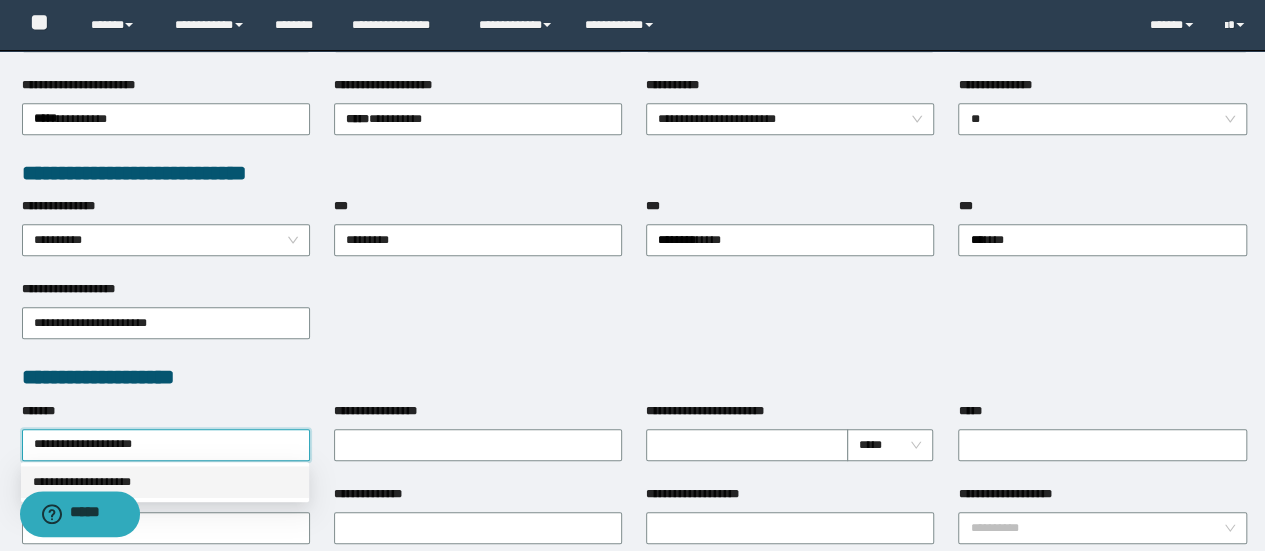 click on "**********" at bounding box center [165, 482] 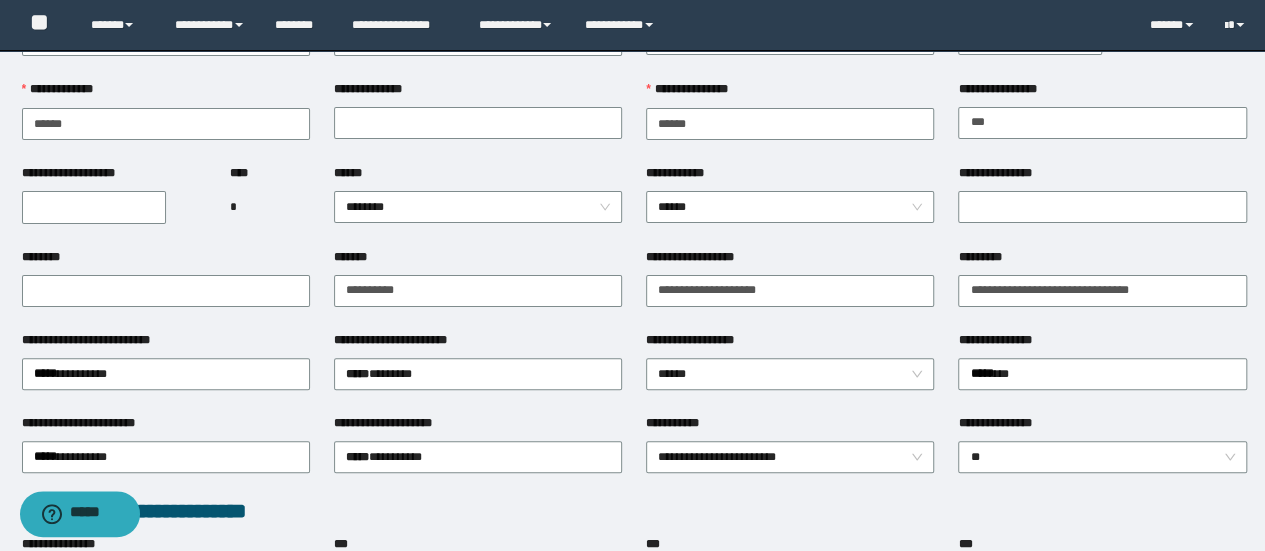 scroll, scrollTop: 102, scrollLeft: 0, axis: vertical 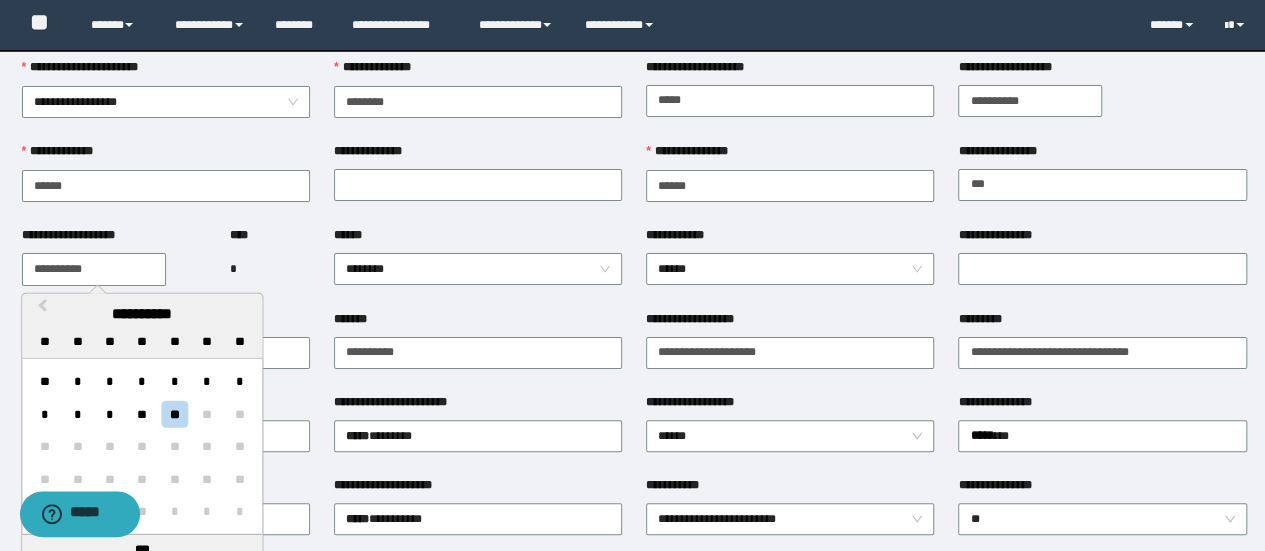 click on "**********" at bounding box center [94, 269] 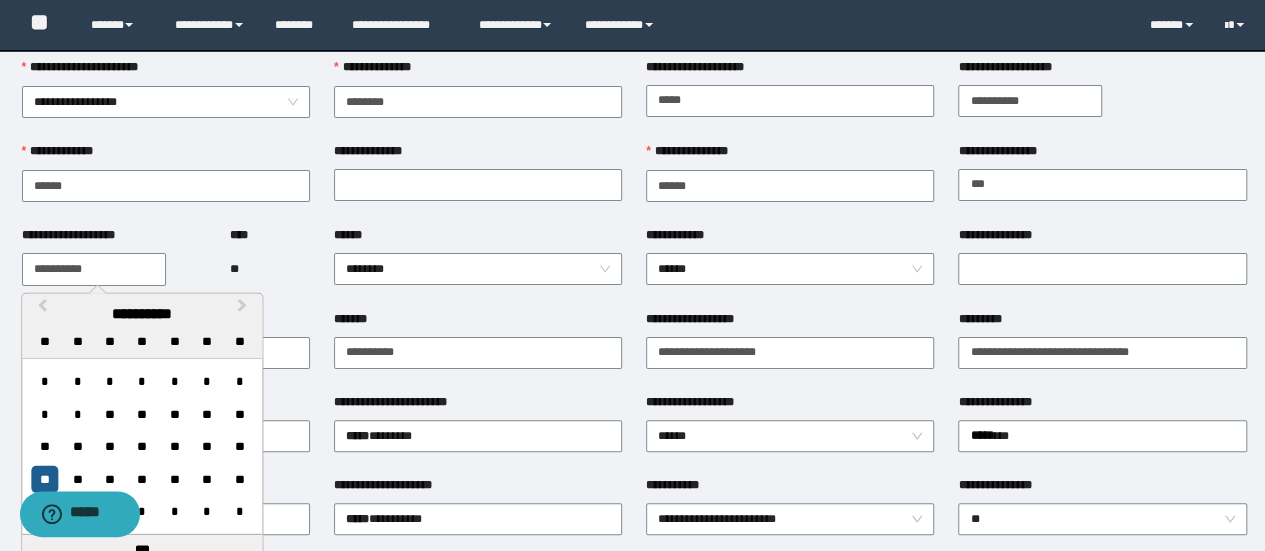 type on "**********" 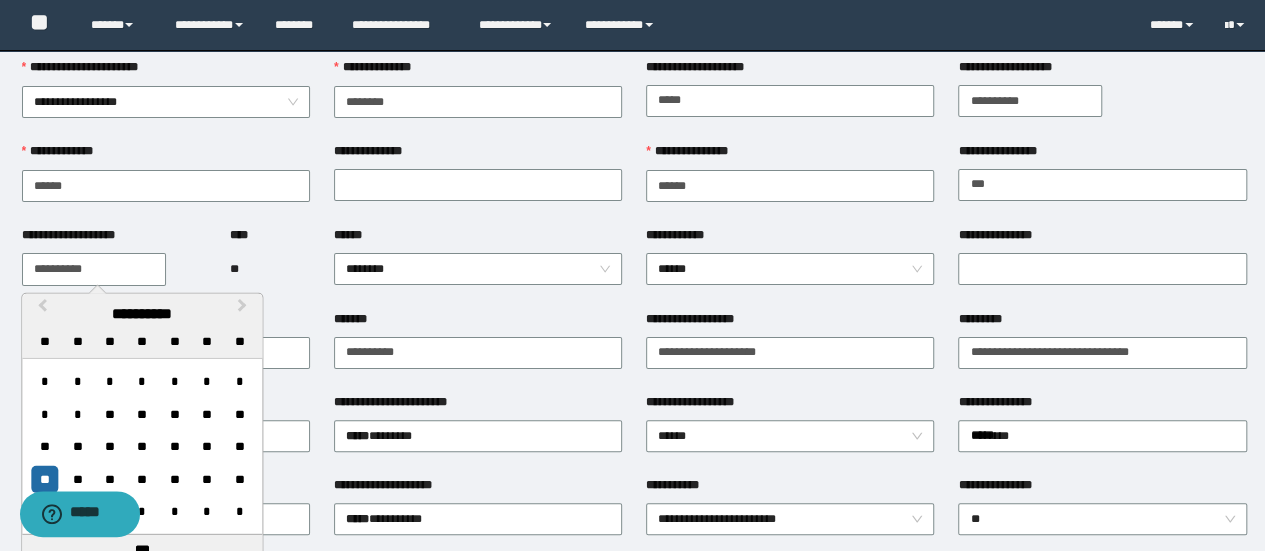 click on "**" at bounding box center [44, 478] 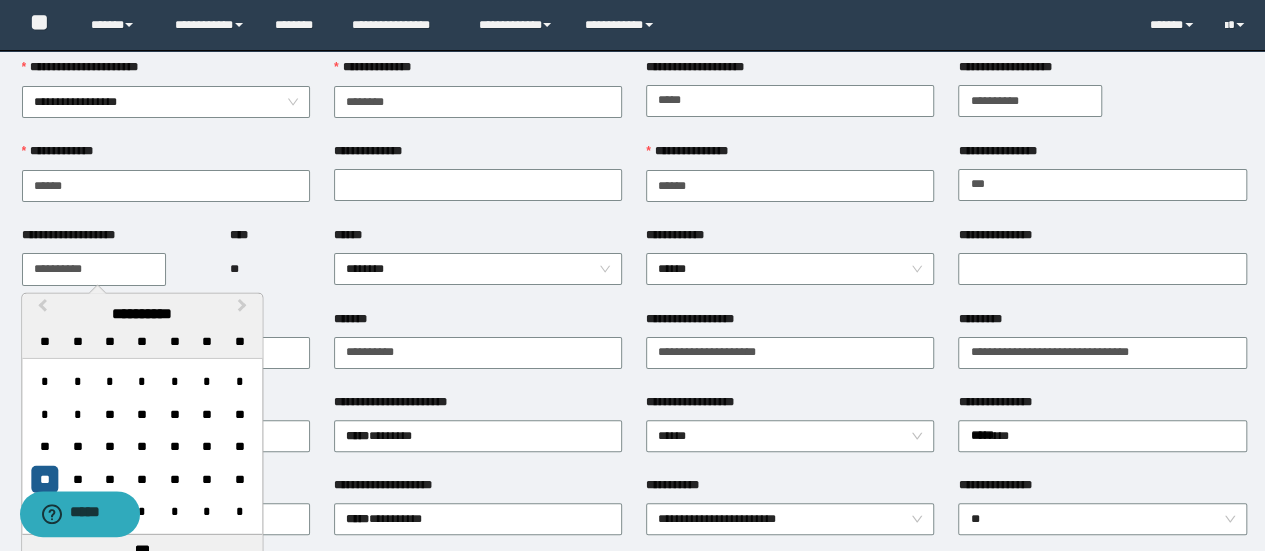 click on "**" at bounding box center (44, 478) 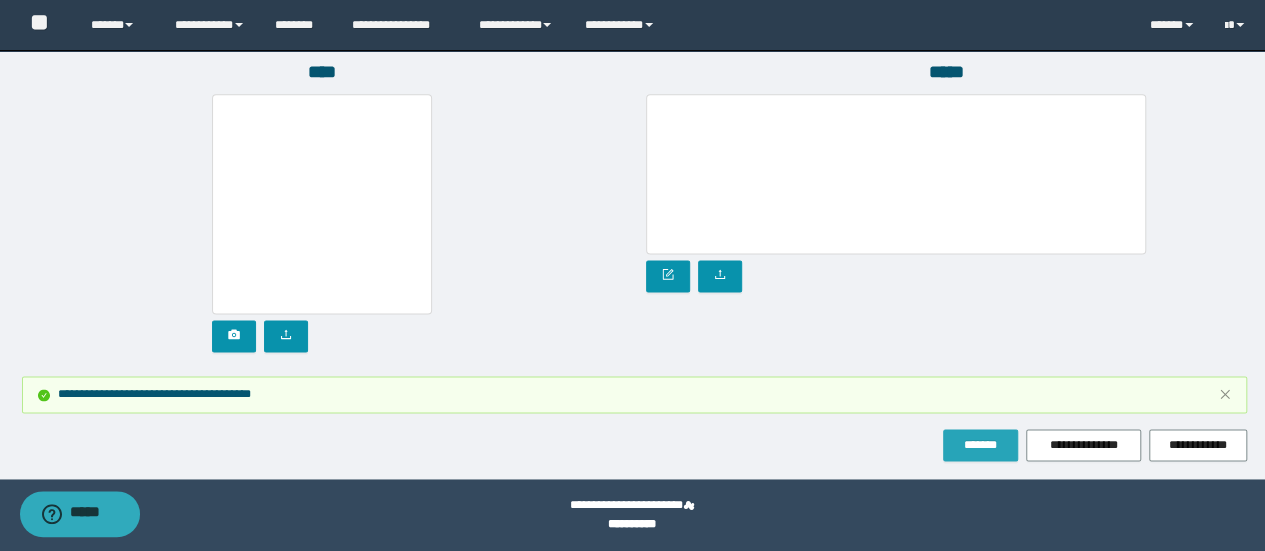 scroll, scrollTop: 1255, scrollLeft: 0, axis: vertical 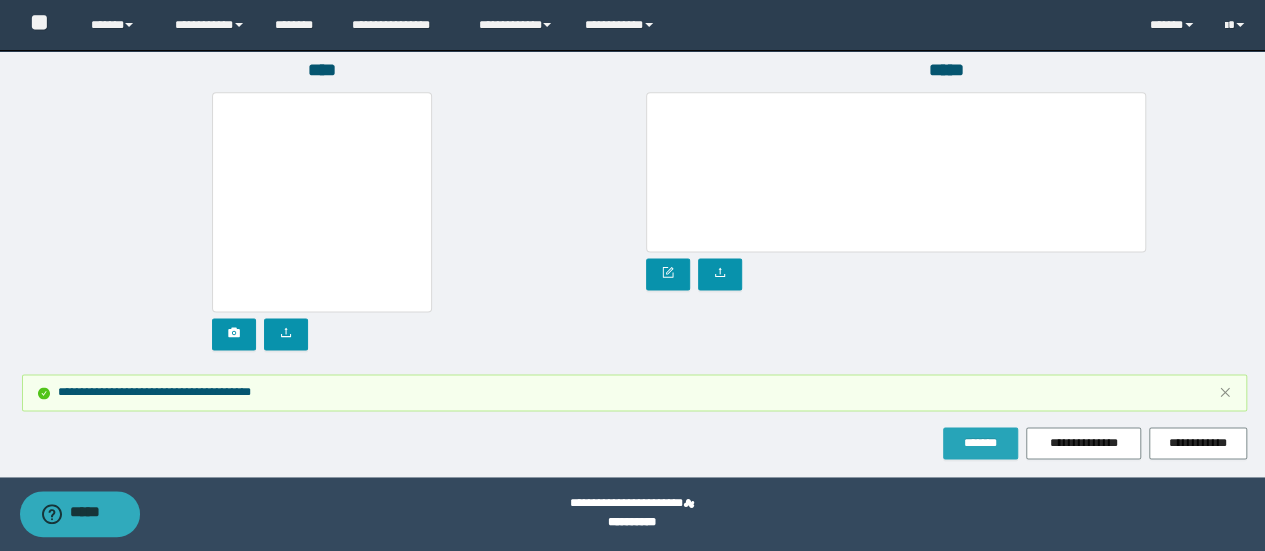 click on "*******" at bounding box center [980, 443] 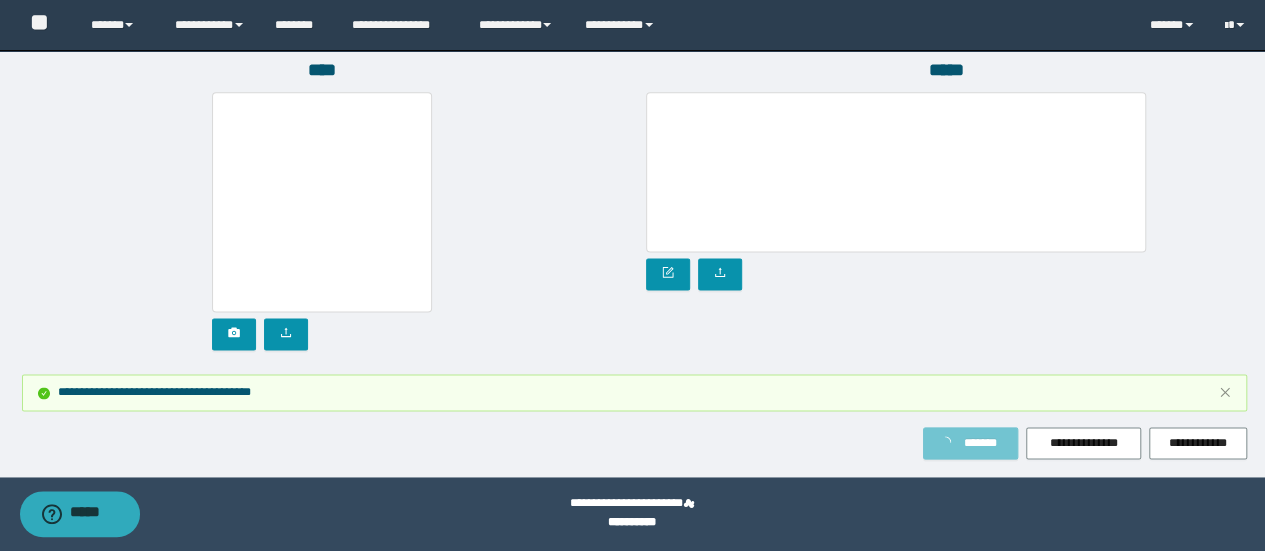 click on "*******" at bounding box center (980, 443) 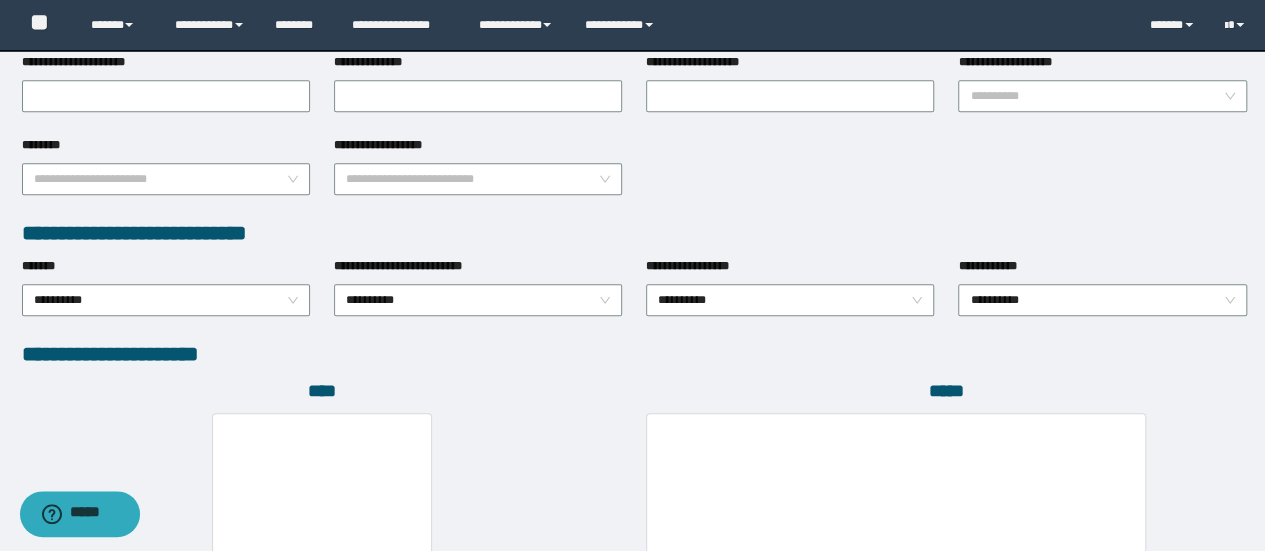 scroll, scrollTop: 1055, scrollLeft: 0, axis: vertical 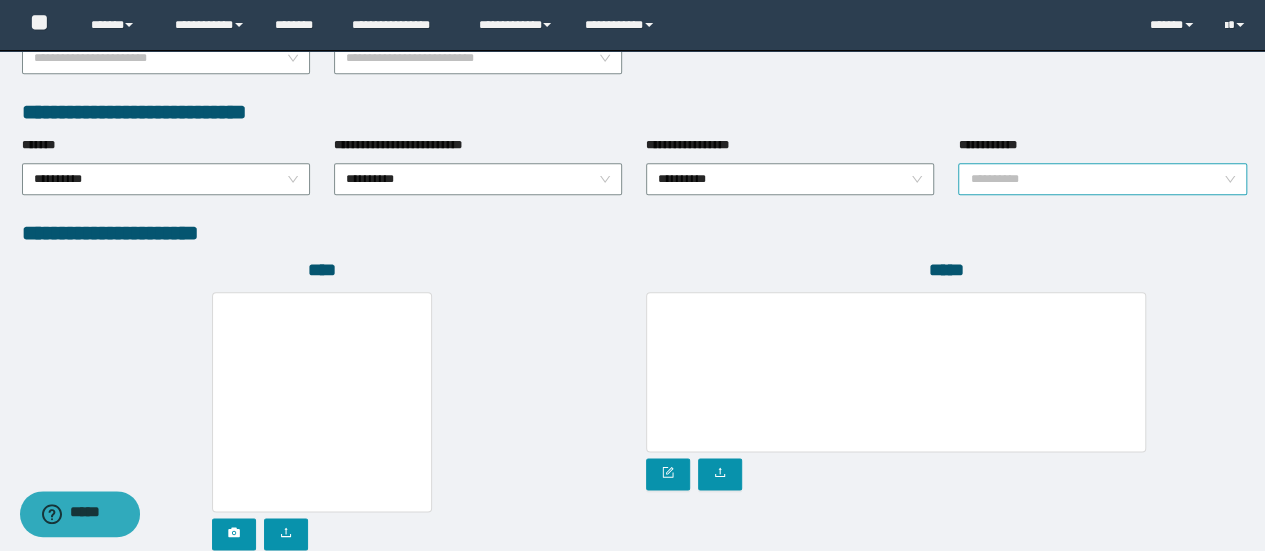click on "**********" at bounding box center [1102, 179] 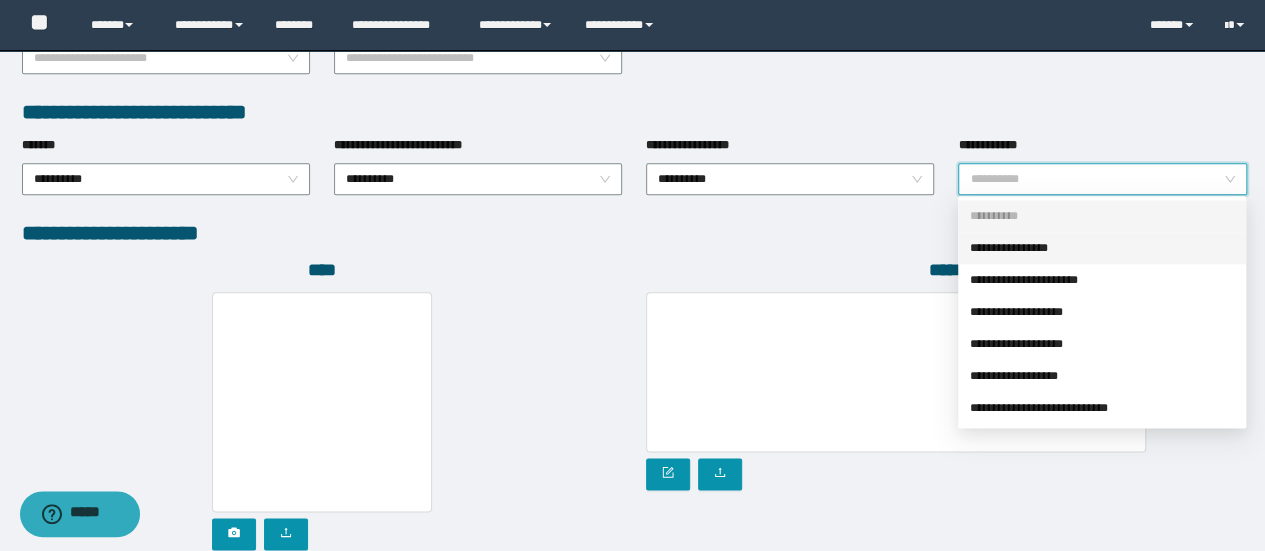 click on "**********" at bounding box center (1102, 248) 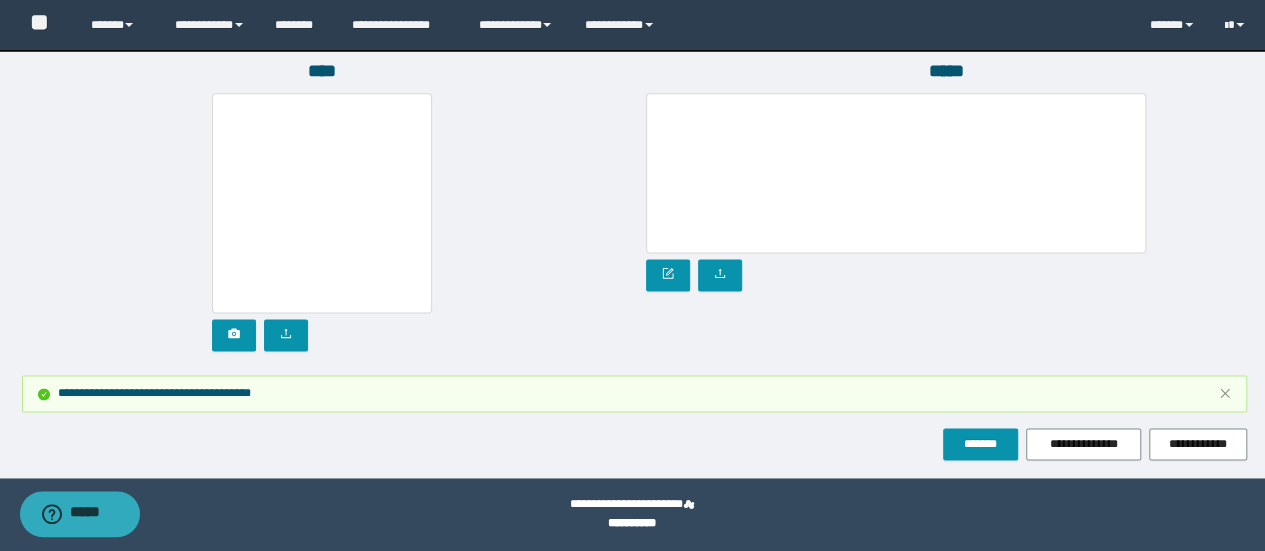scroll, scrollTop: 1255, scrollLeft: 0, axis: vertical 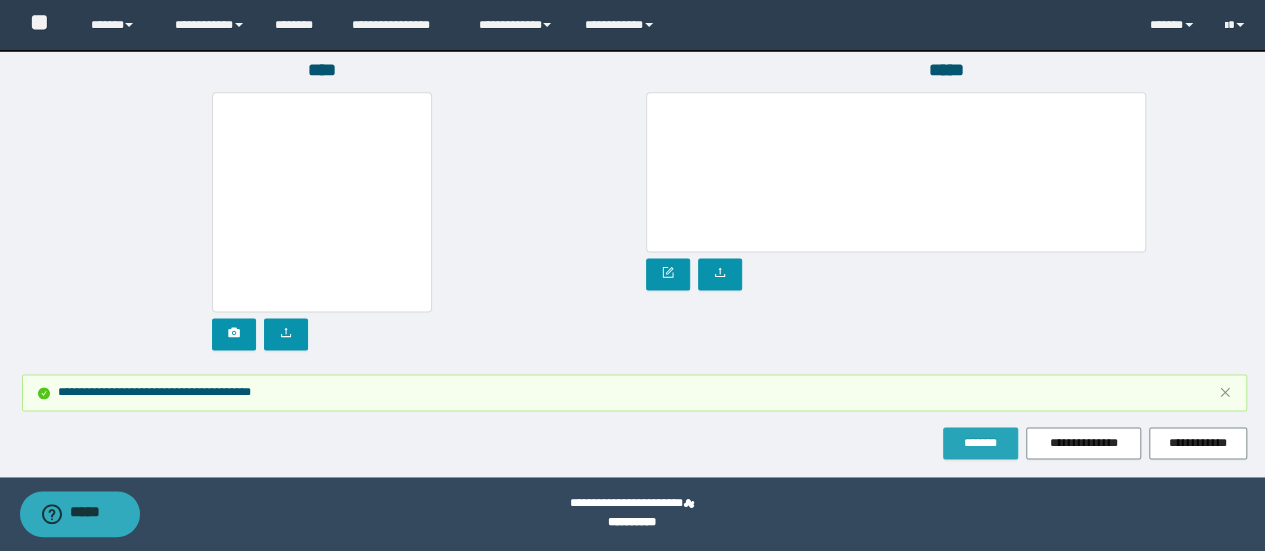 click on "*******" at bounding box center [980, 443] 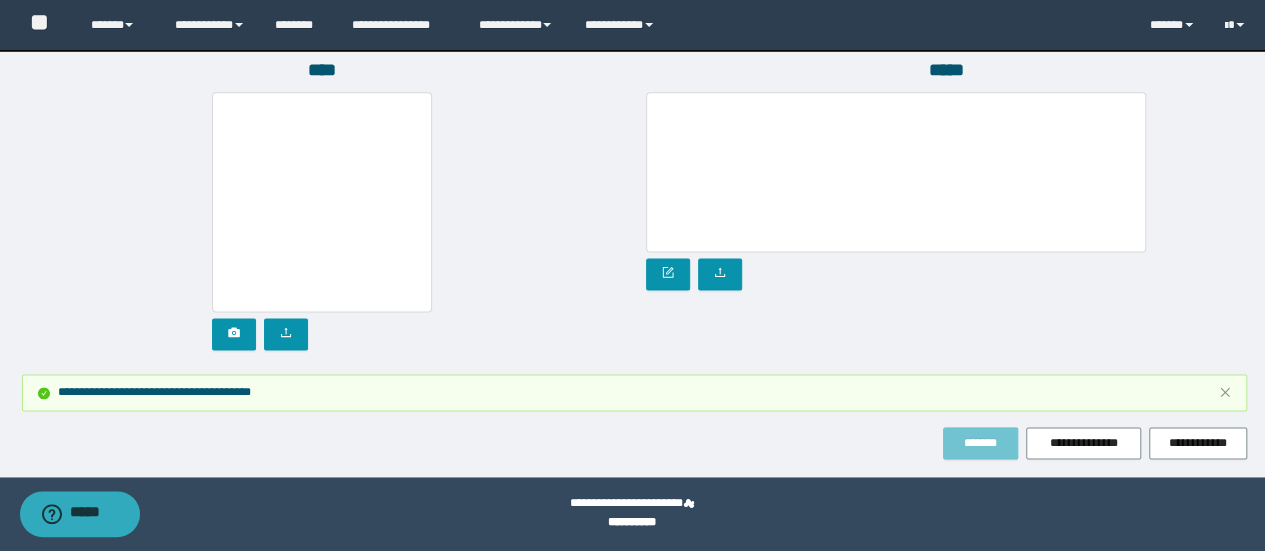 click on "*******" at bounding box center [980, 443] 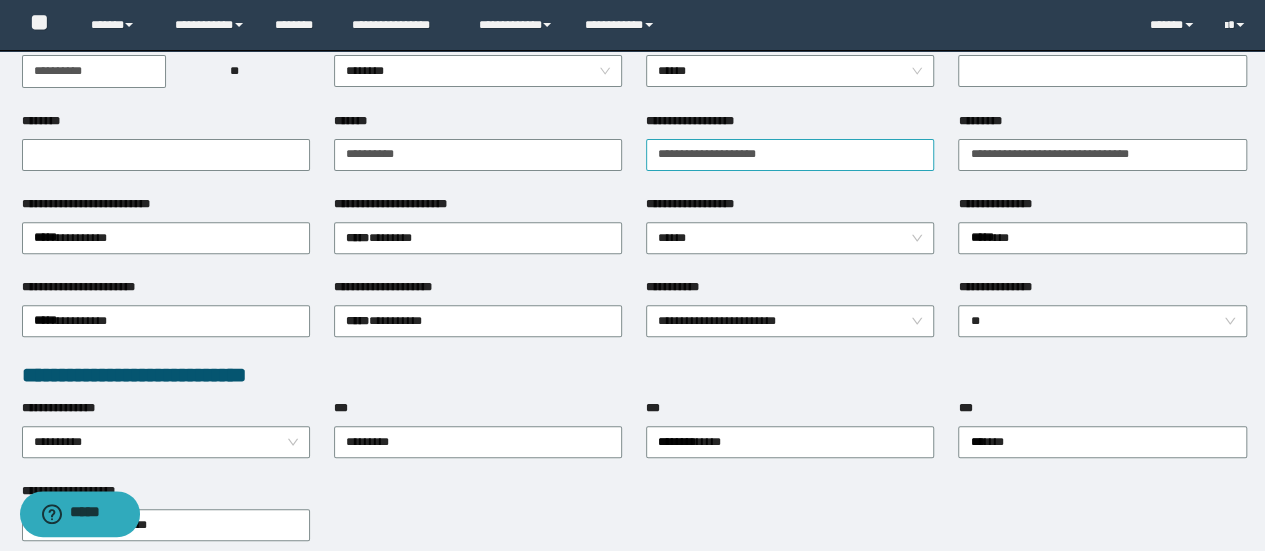 scroll, scrollTop: 0, scrollLeft: 0, axis: both 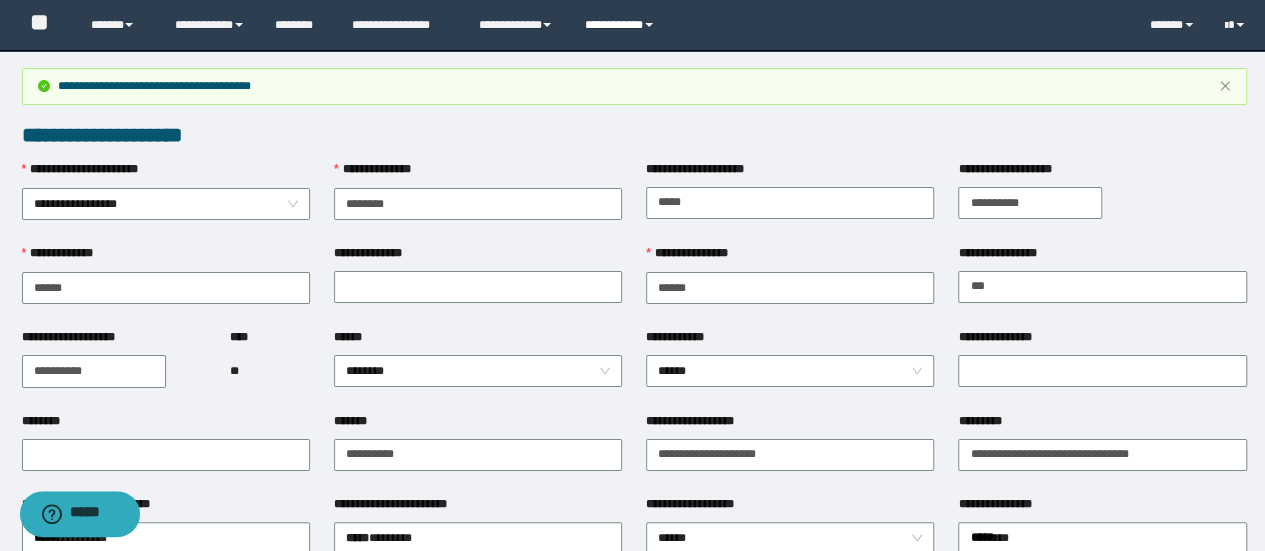 click on "**********" at bounding box center (622, 25) 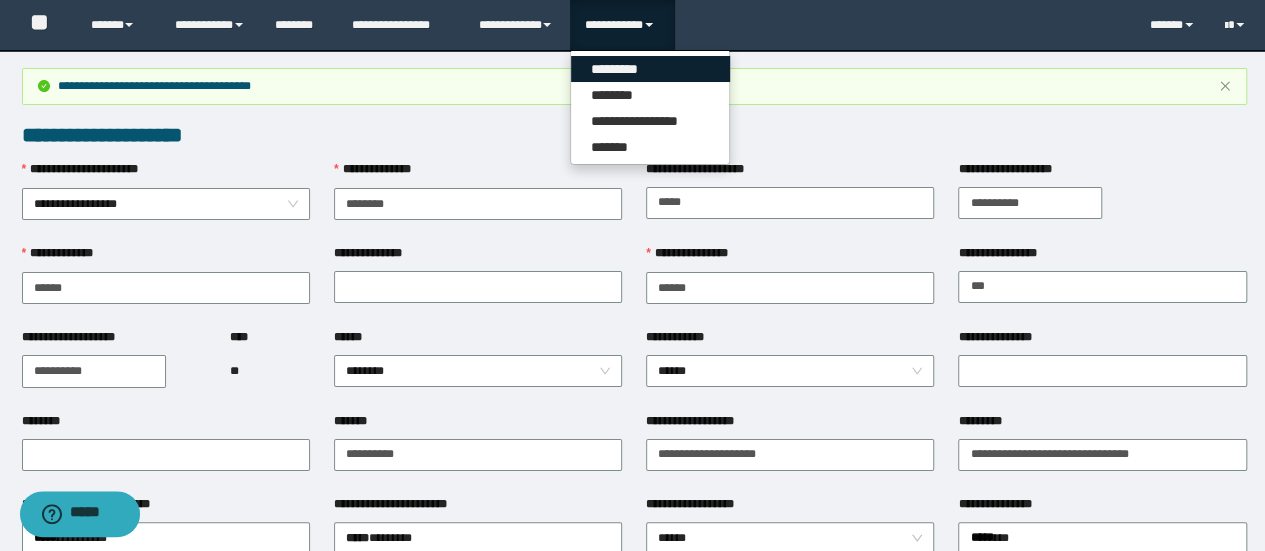drag, startPoint x: 625, startPoint y: 81, endPoint x: 635, endPoint y: 85, distance: 10.770329 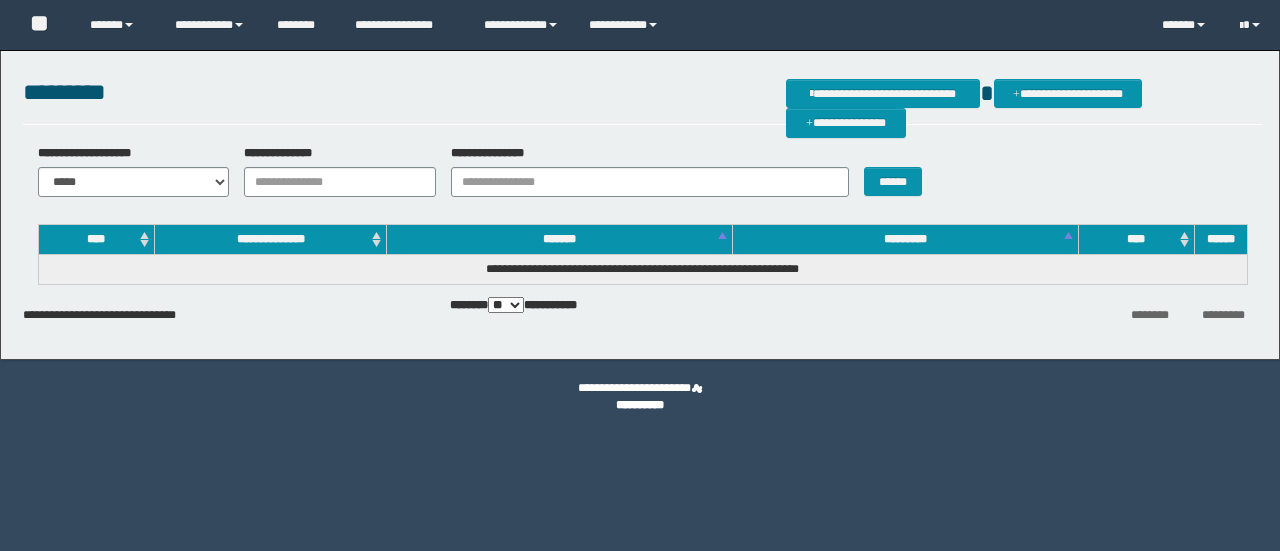 scroll, scrollTop: 0, scrollLeft: 0, axis: both 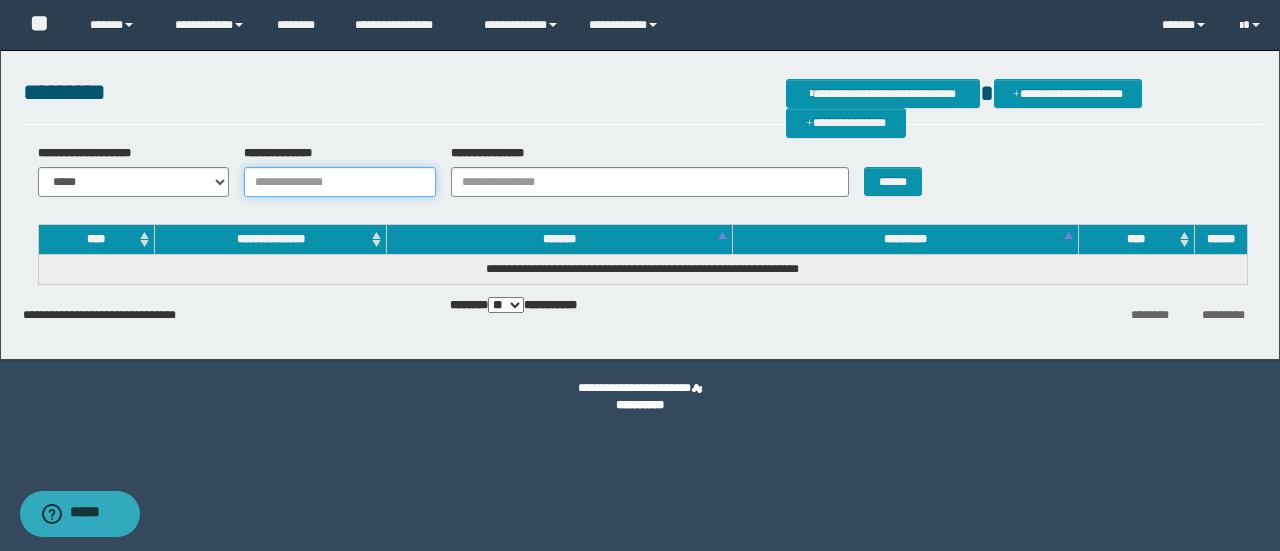click on "**********" at bounding box center [340, 182] 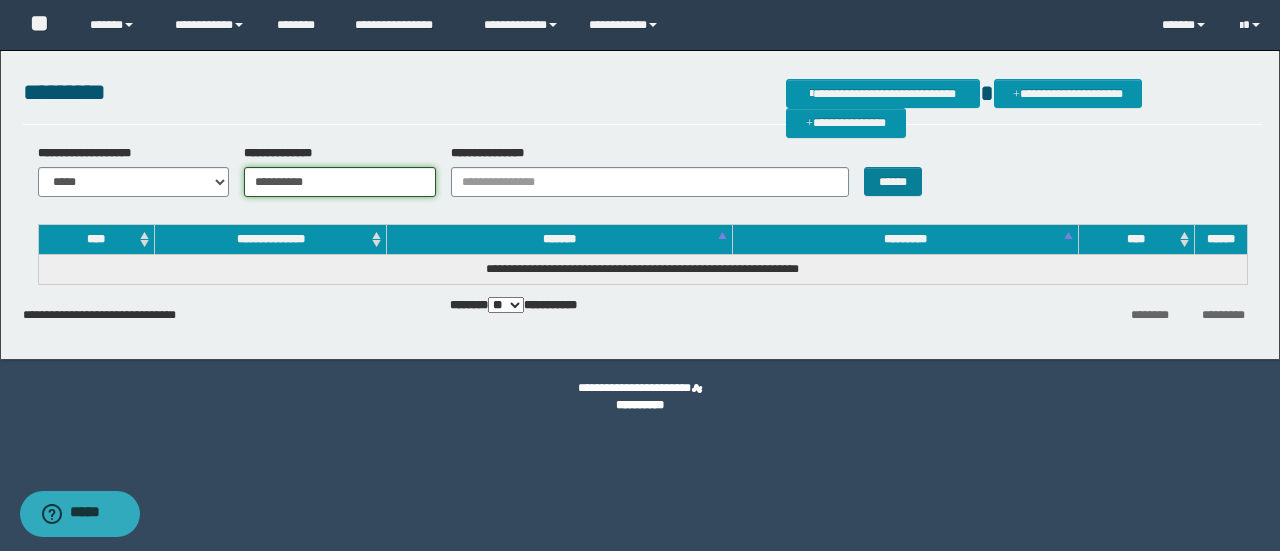 type on "**********" 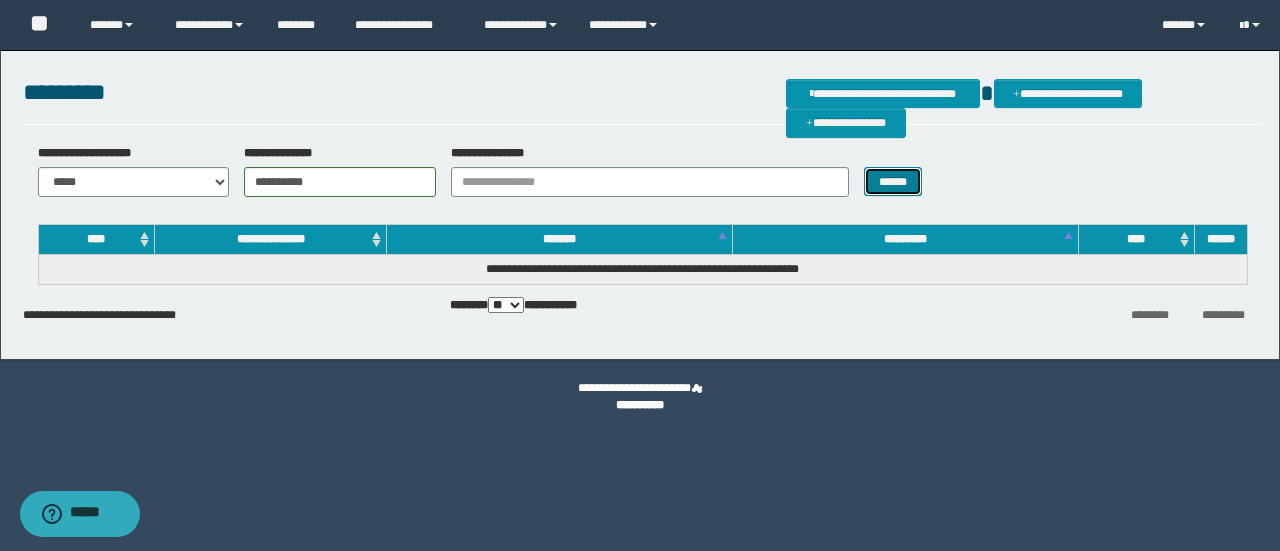 click on "******" at bounding box center (893, 181) 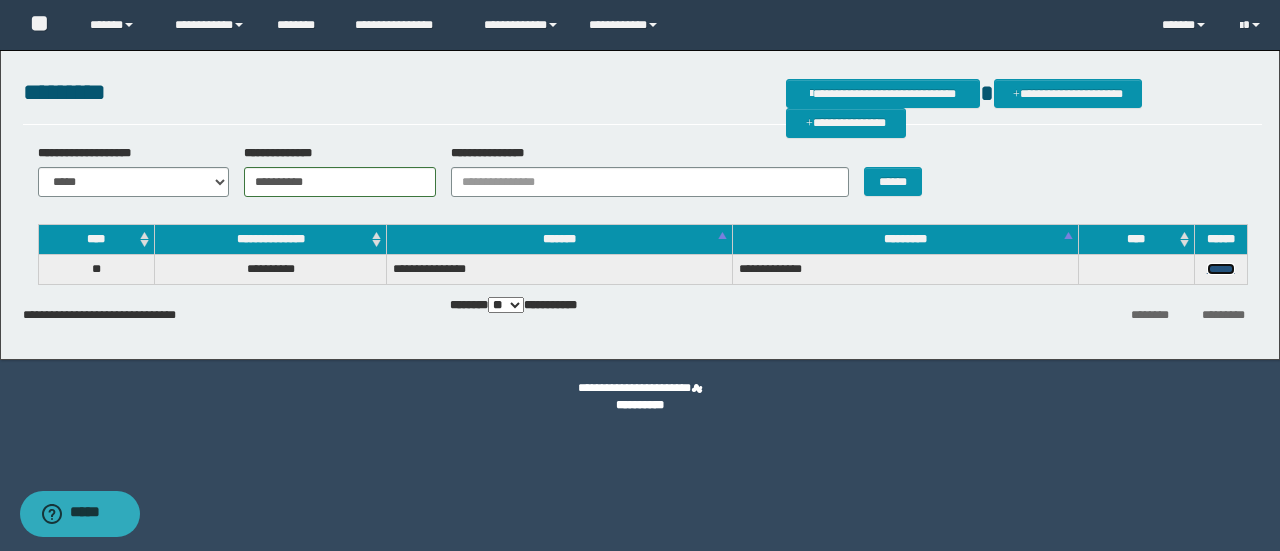 click on "******" at bounding box center (1221, 269) 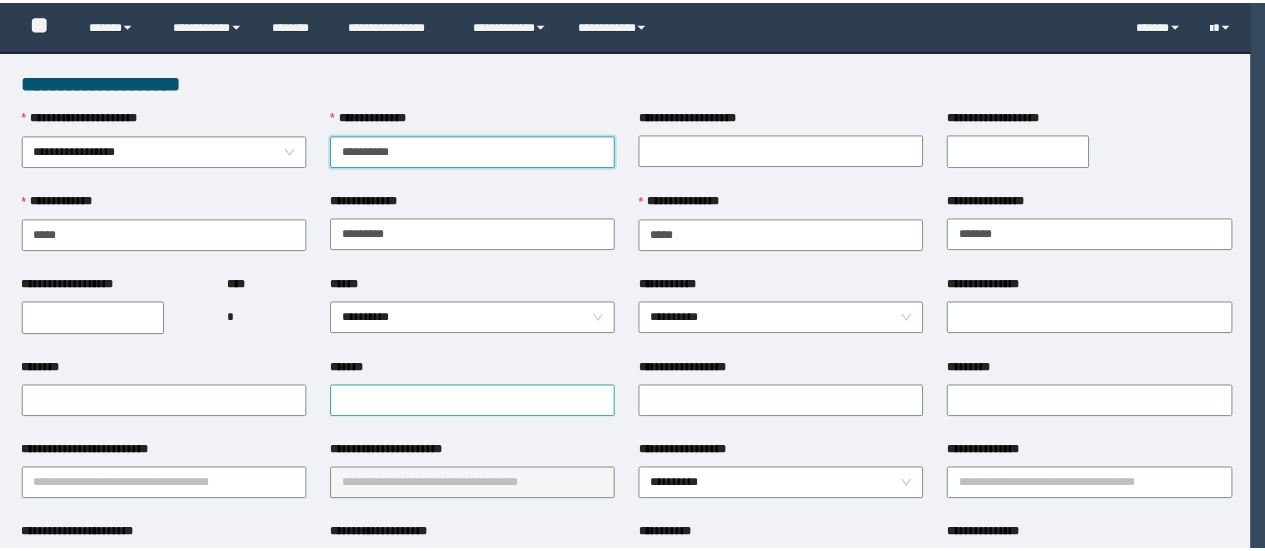 scroll, scrollTop: 0, scrollLeft: 0, axis: both 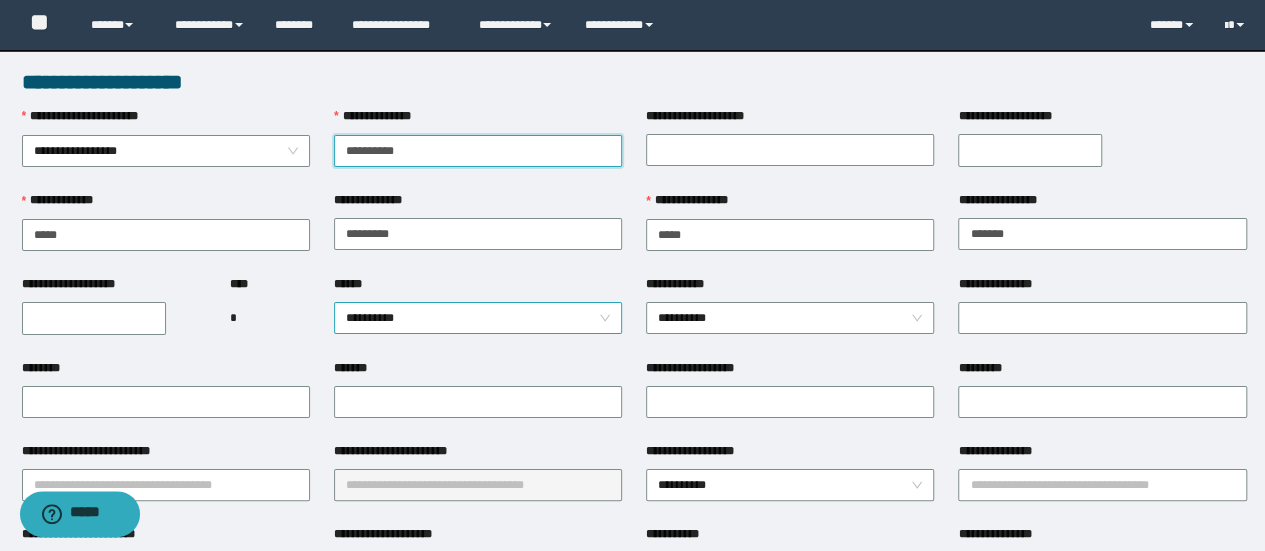 click on "**********" at bounding box center (478, 318) 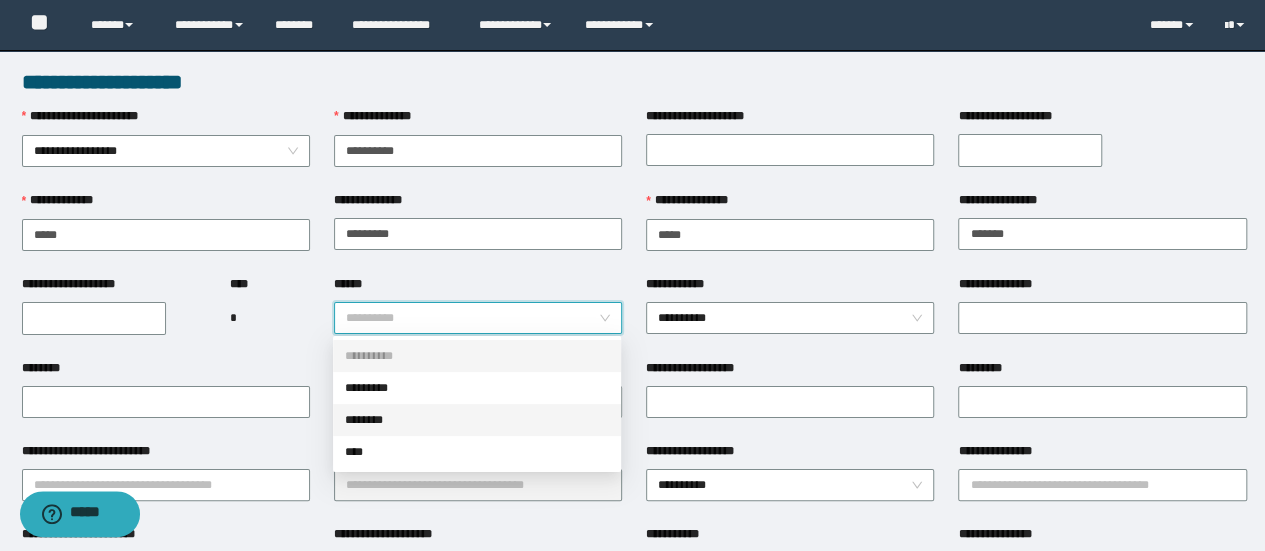 click on "********" at bounding box center (477, 420) 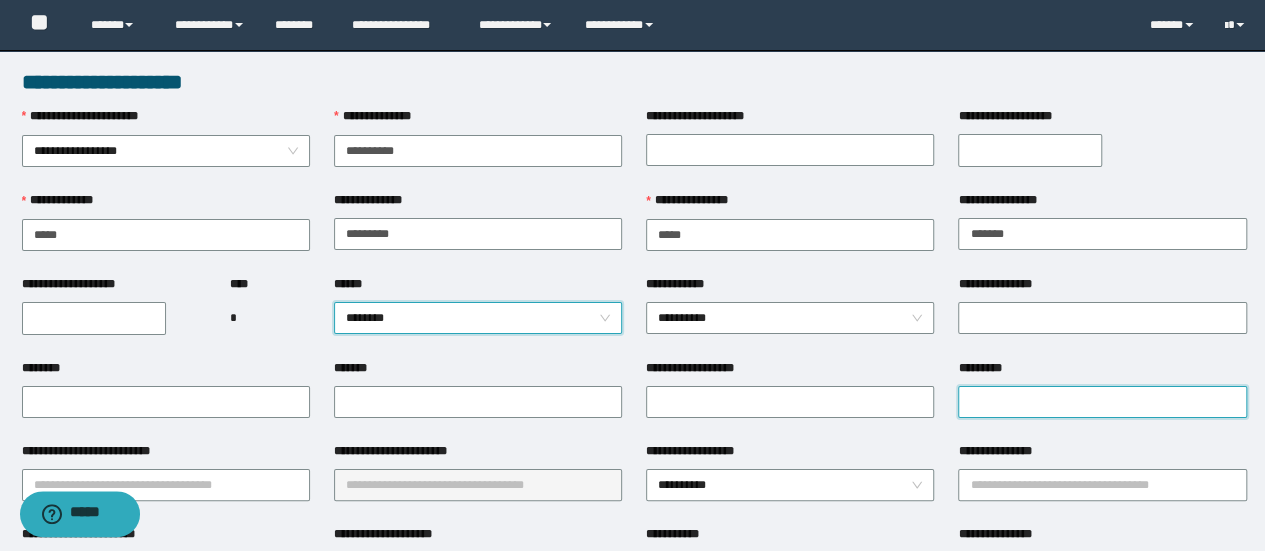 click on "*********" at bounding box center (1102, 402) 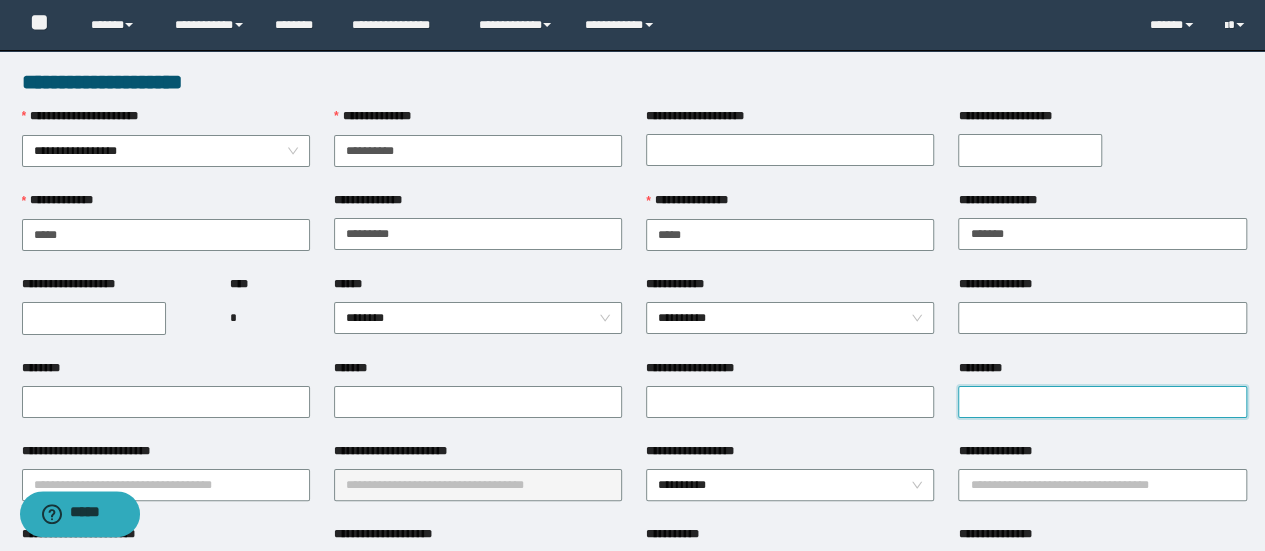 paste on "**********" 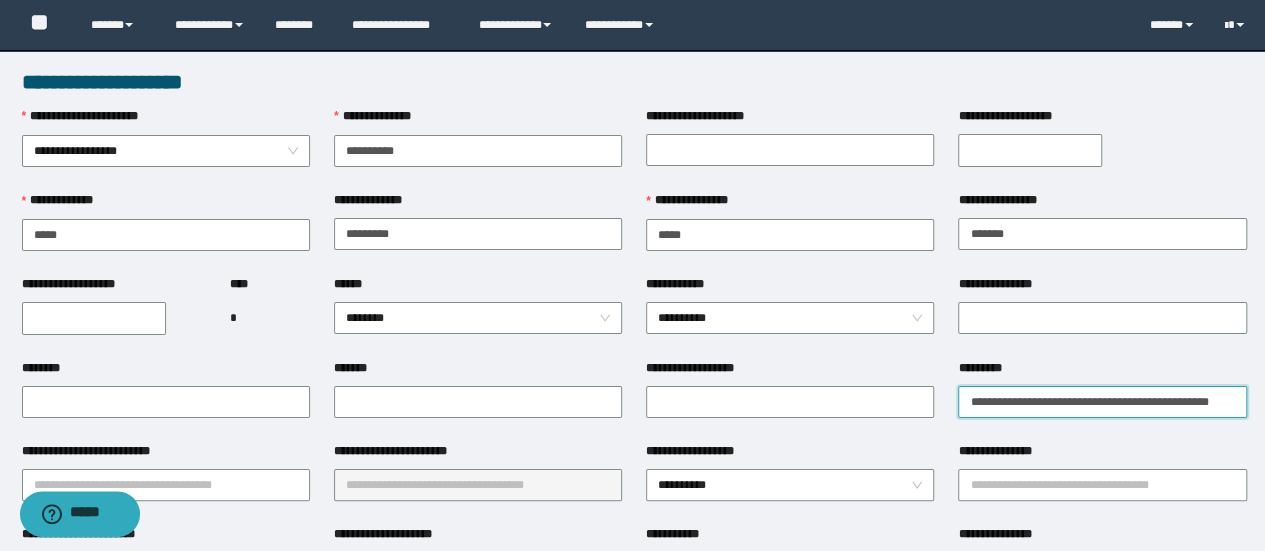 scroll, scrollTop: 0, scrollLeft: 8, axis: horizontal 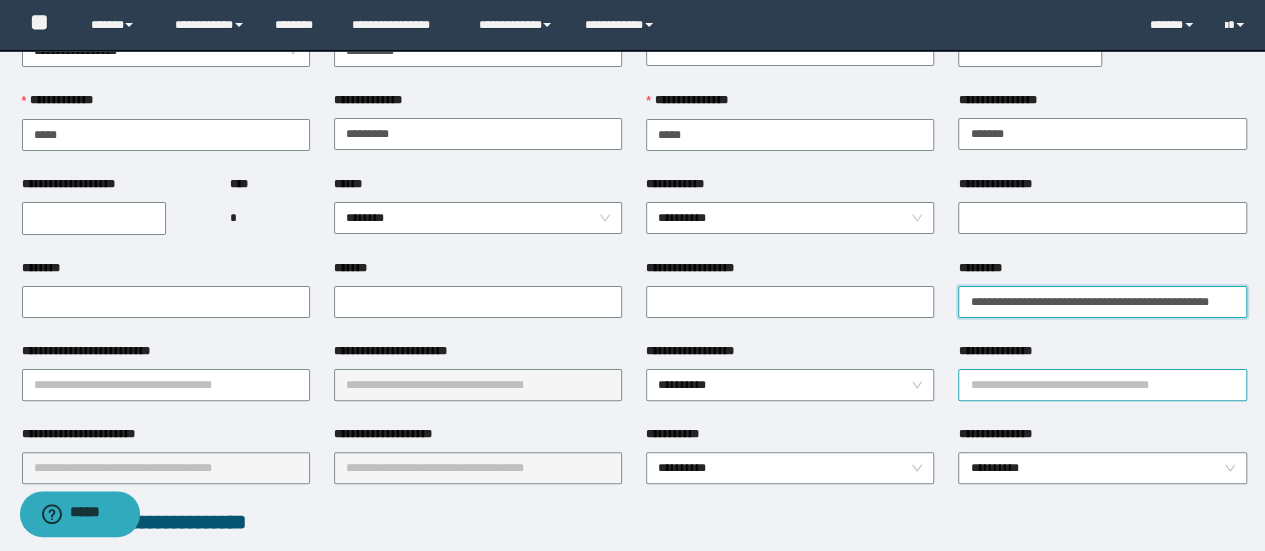 type on "**********" 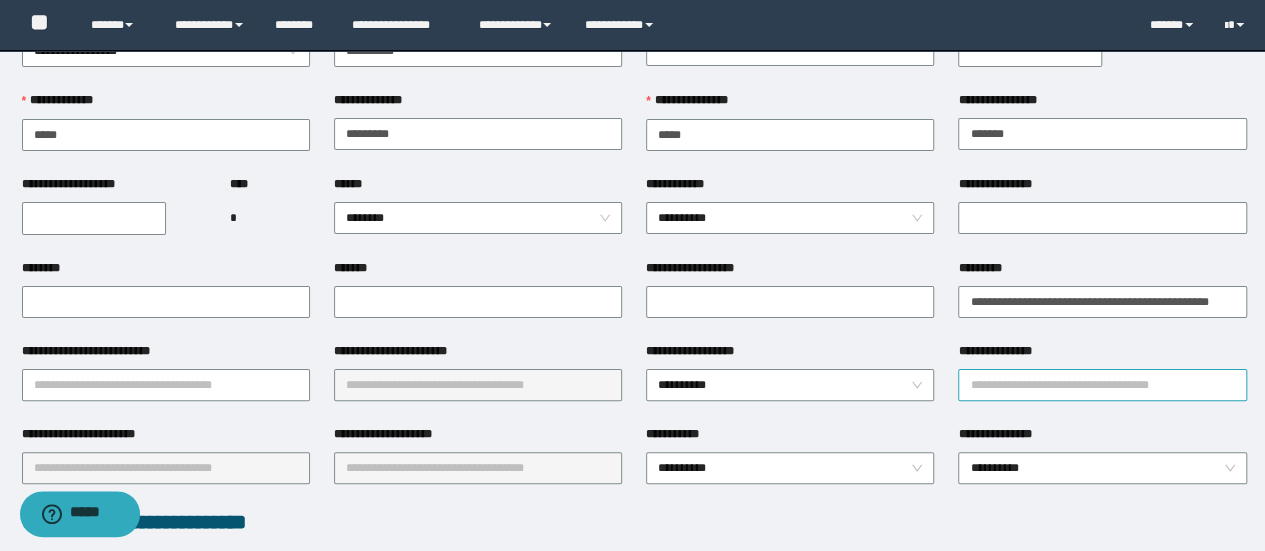 click on "**********" at bounding box center (1102, 385) 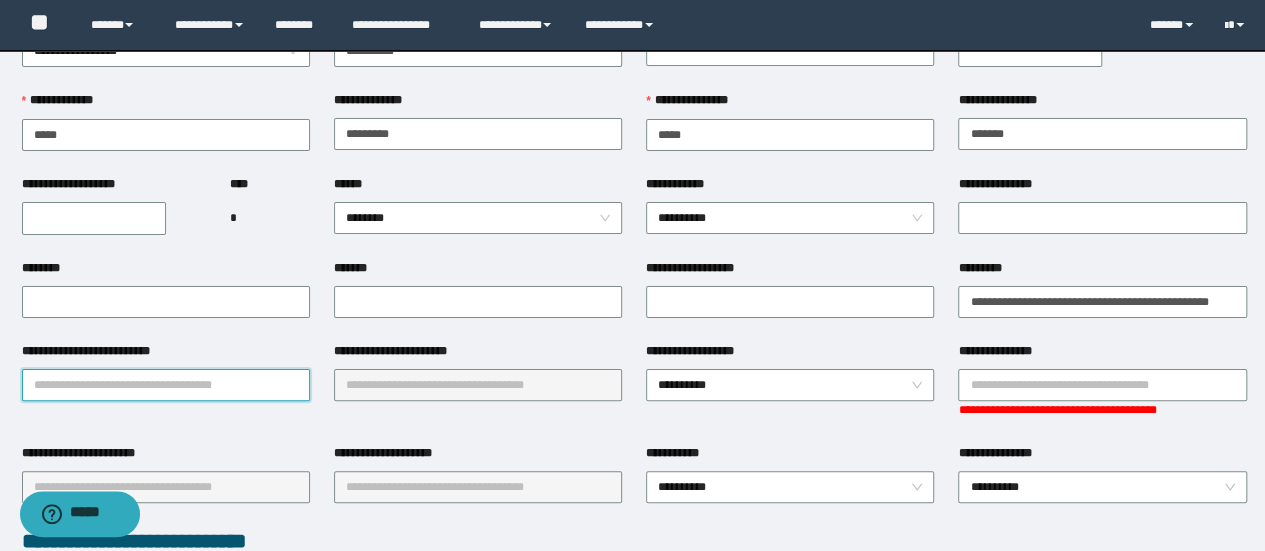 click on "**********" at bounding box center [166, 385] 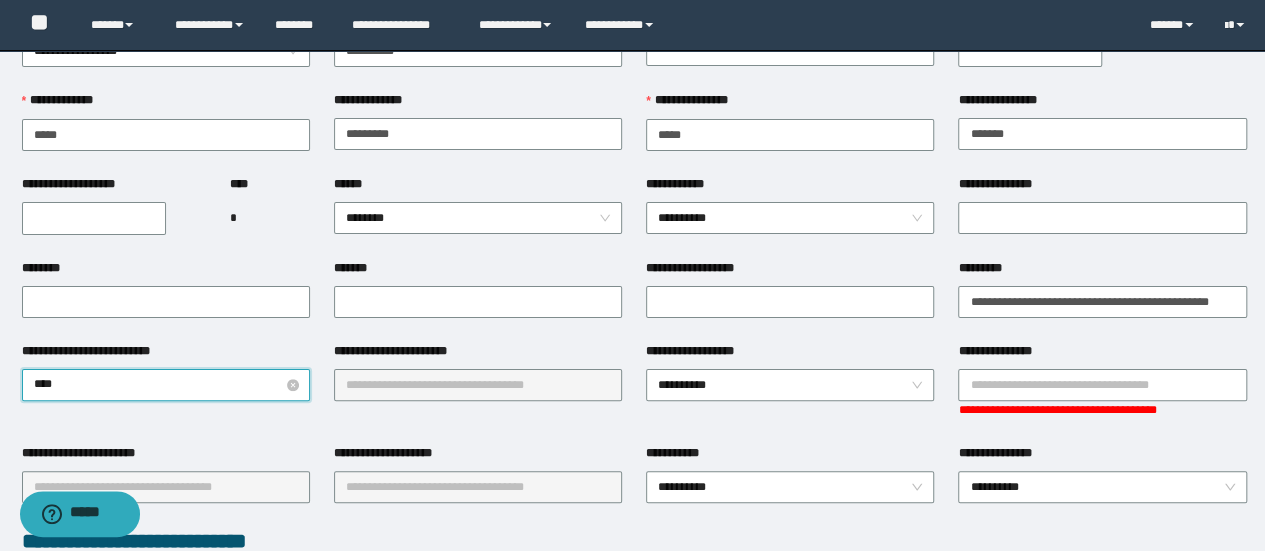 type on "*****" 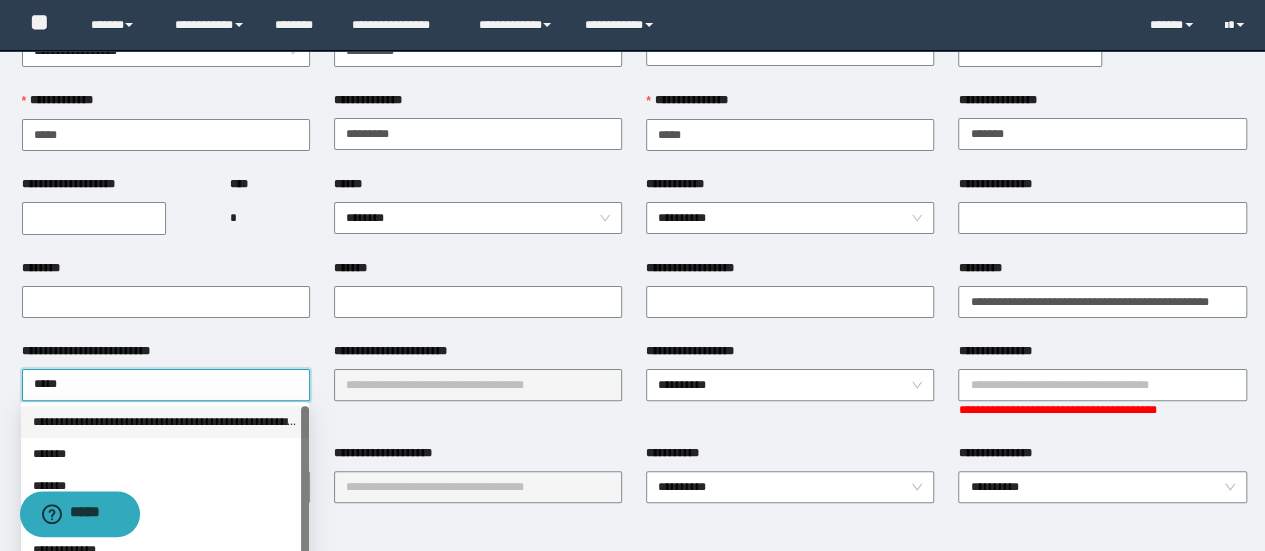 click on "**********" at bounding box center [165, 422] 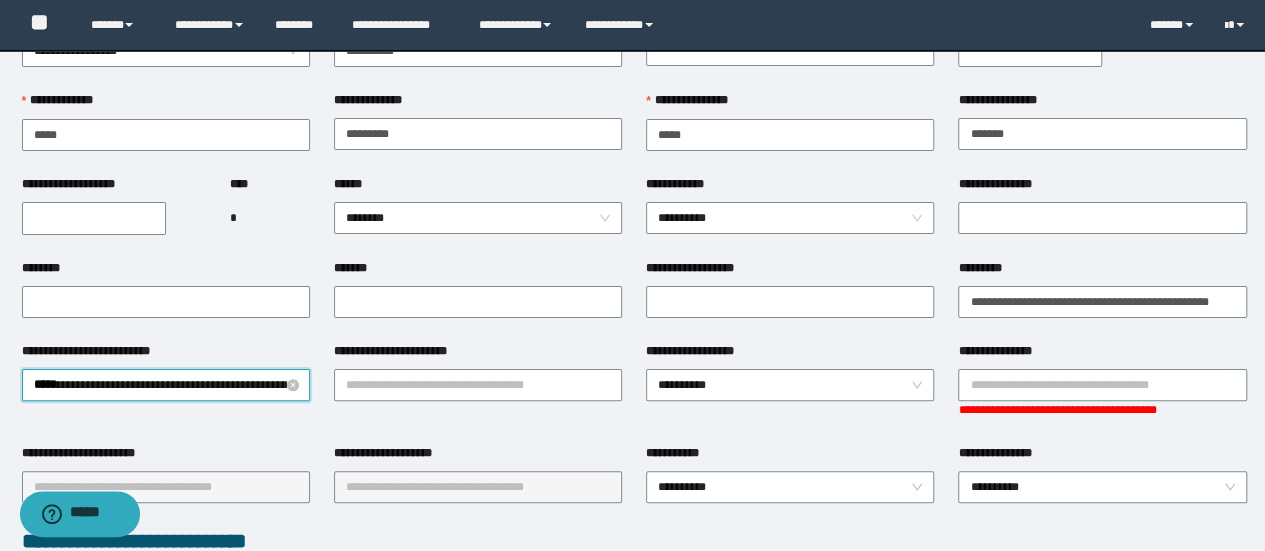 click on "**********" at bounding box center (166, 385) 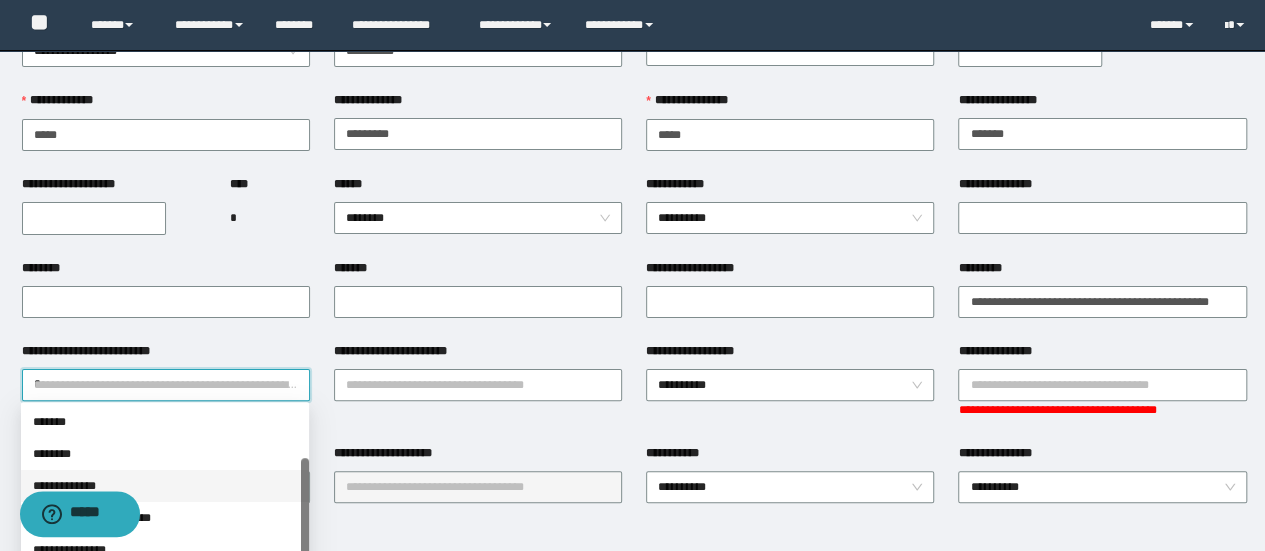 scroll, scrollTop: 0, scrollLeft: 0, axis: both 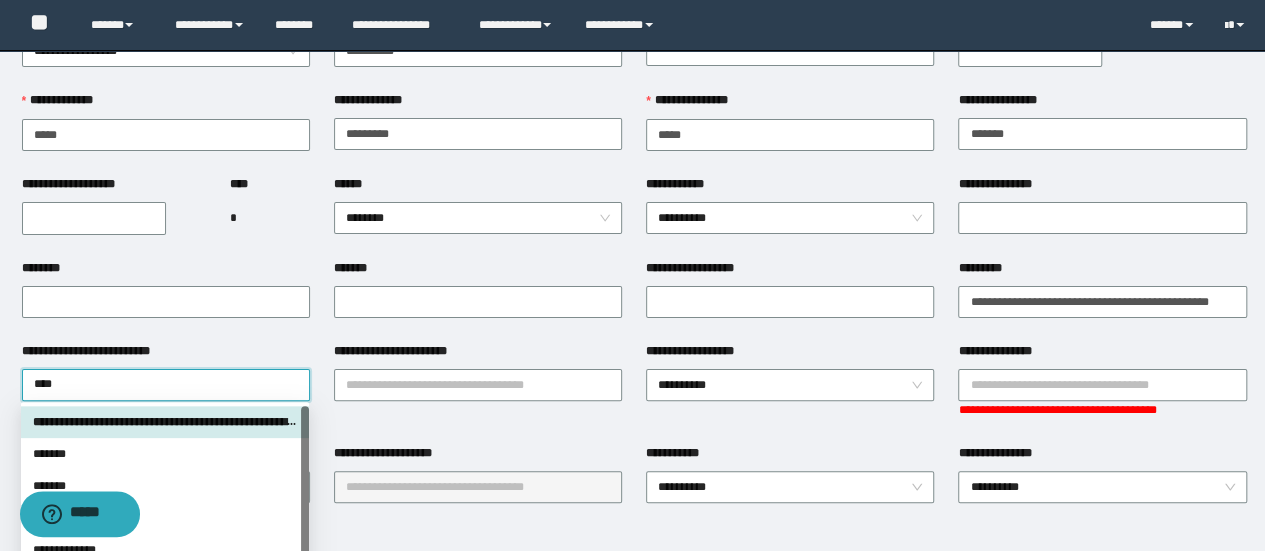 type on "*****" 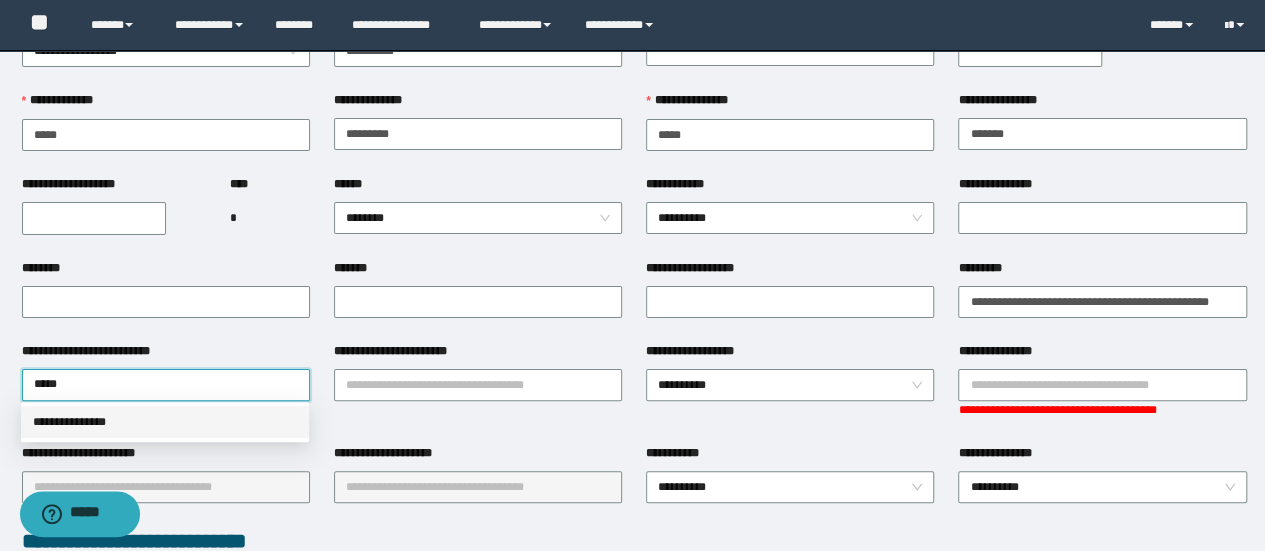 click on "**********" at bounding box center [165, 422] 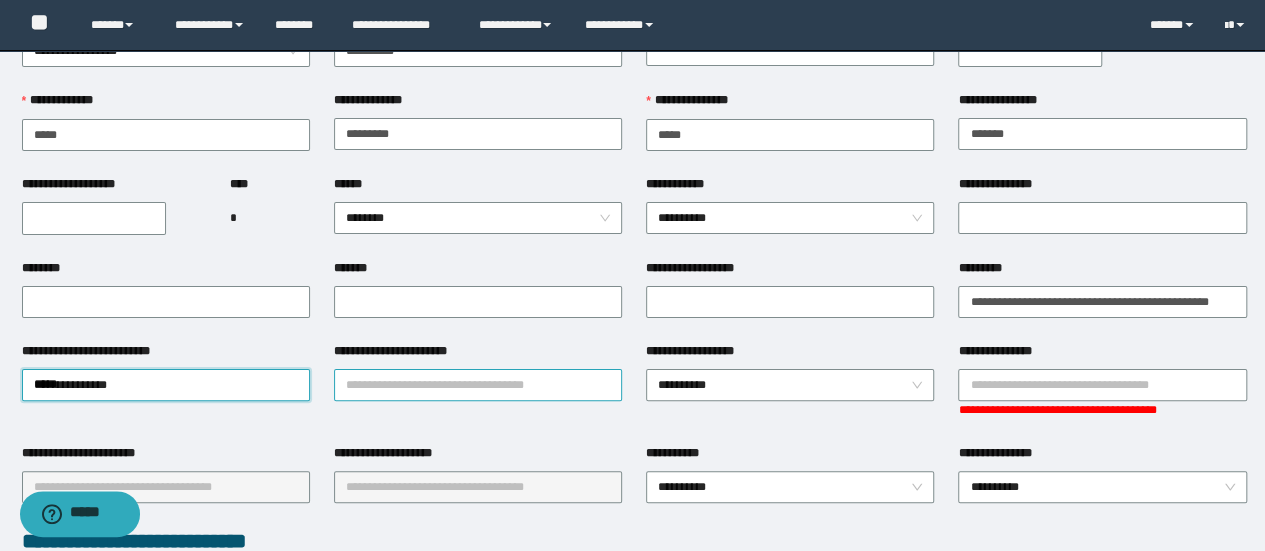 click at bounding box center (478, 385) 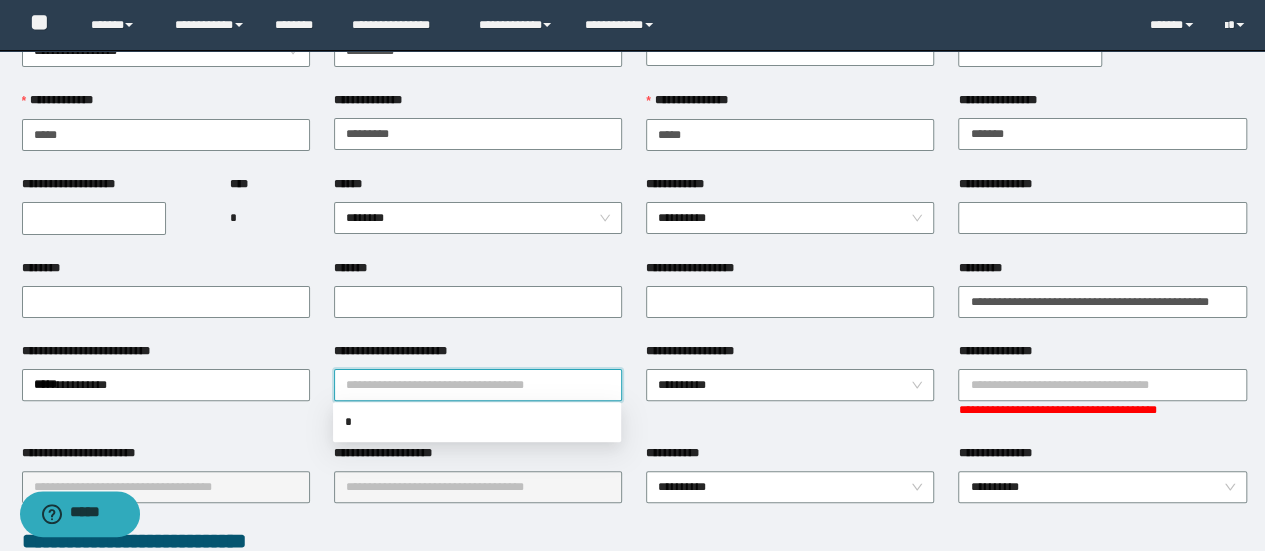 click on "**********" at bounding box center [478, 385] 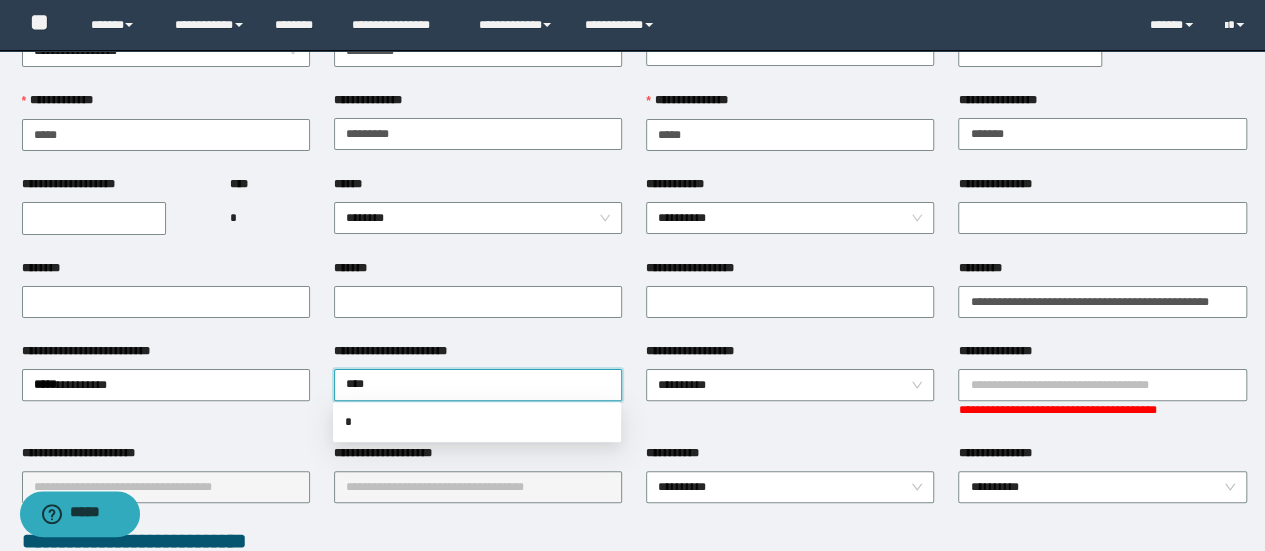 type on "*****" 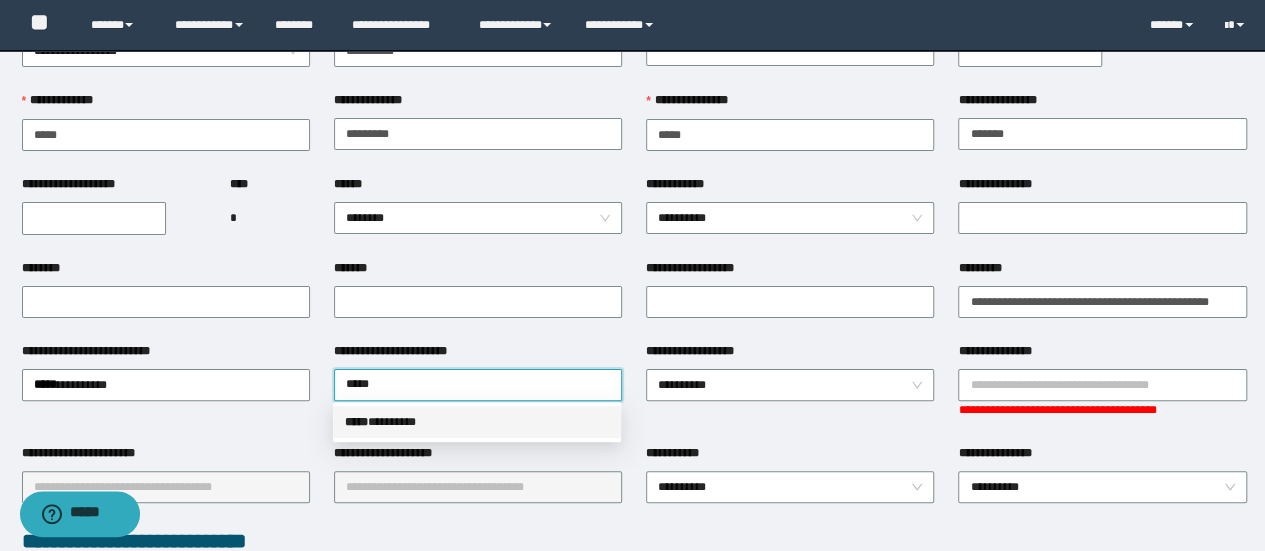 drag, startPoint x: 444, startPoint y: 431, endPoint x: 497, endPoint y: 417, distance: 54.81788 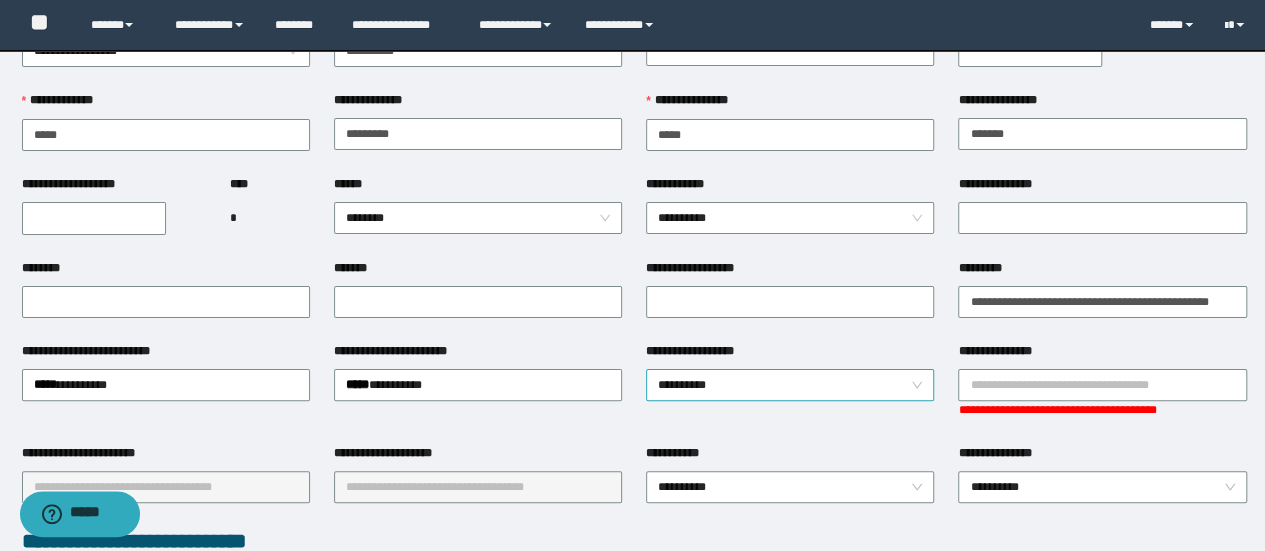 drag, startPoint x: 760, startPoint y: 361, endPoint x: 735, endPoint y: 396, distance: 43.011627 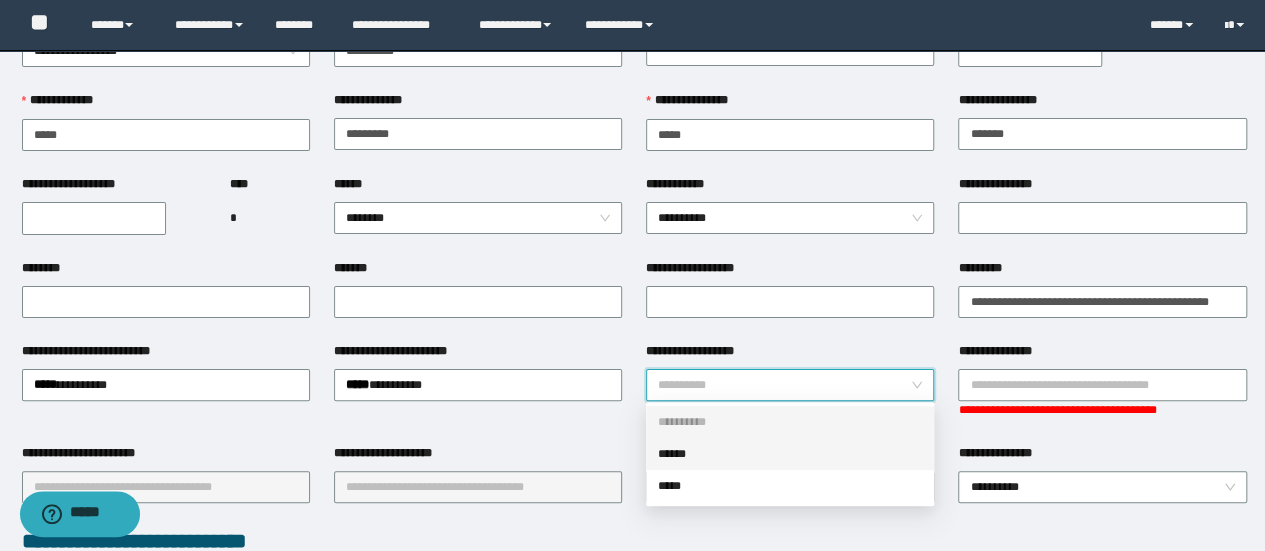 click on "******" at bounding box center (790, 454) 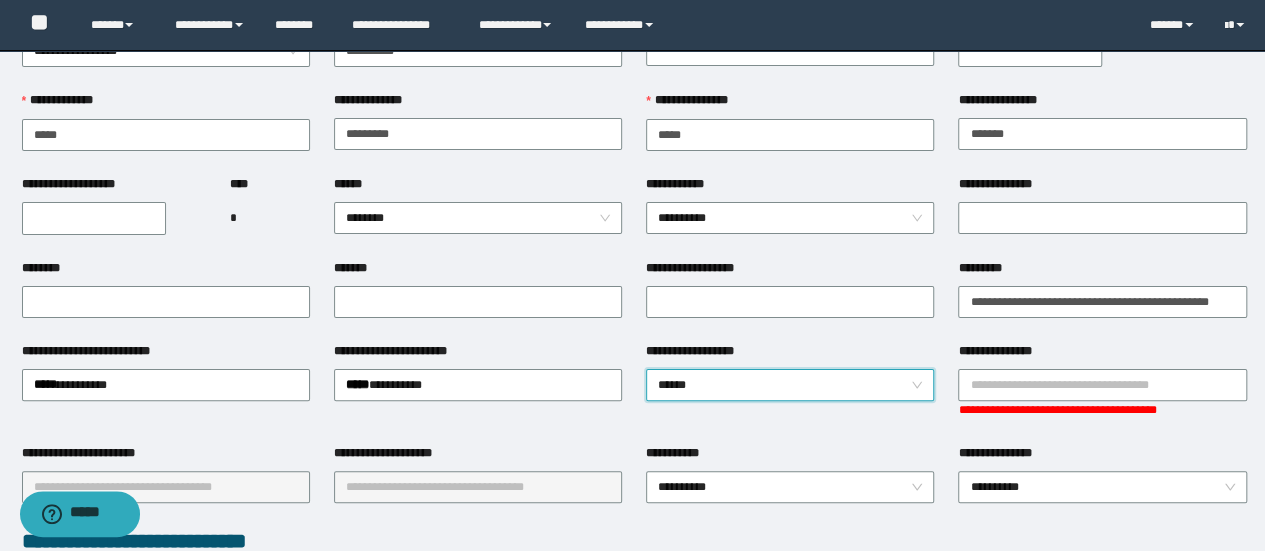 click on "******" at bounding box center [790, 385] 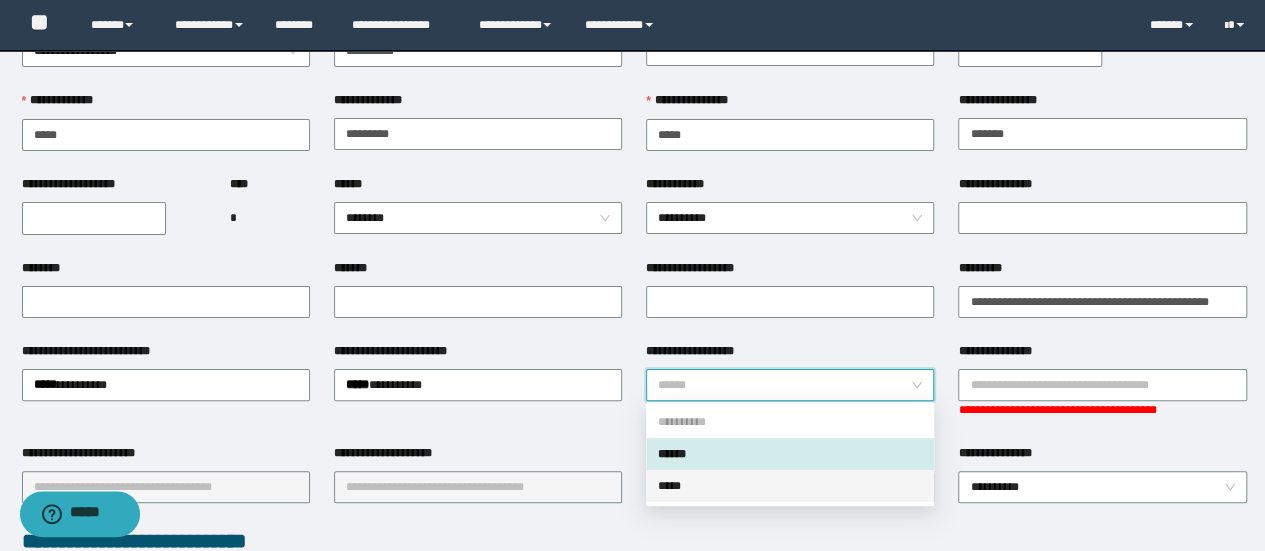 click on "*****" at bounding box center [790, 486] 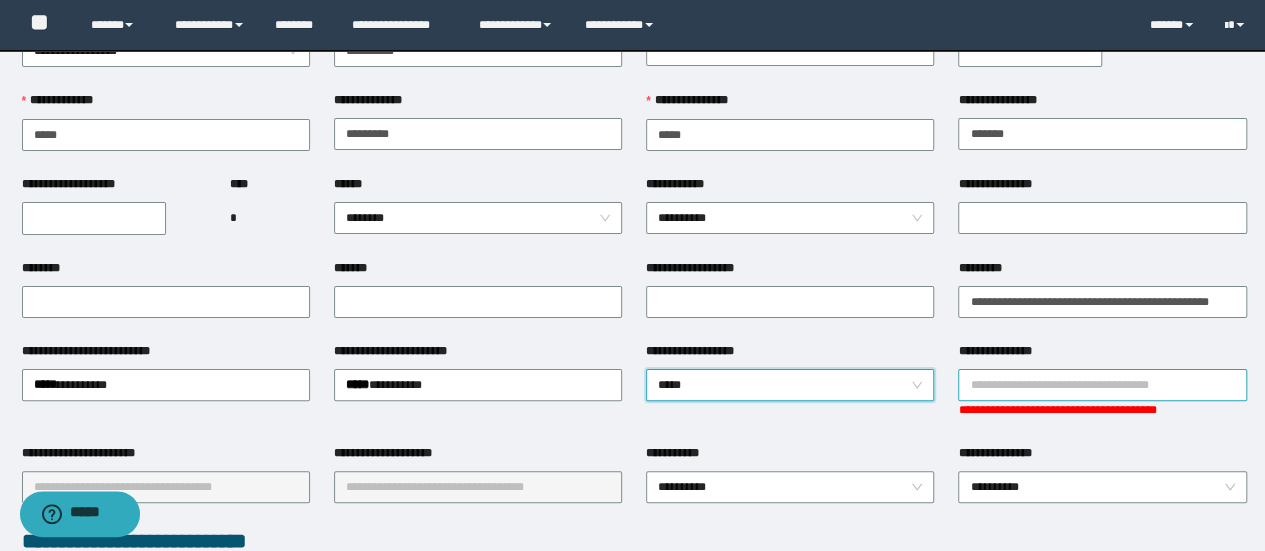 click on "**********" at bounding box center [1102, 385] 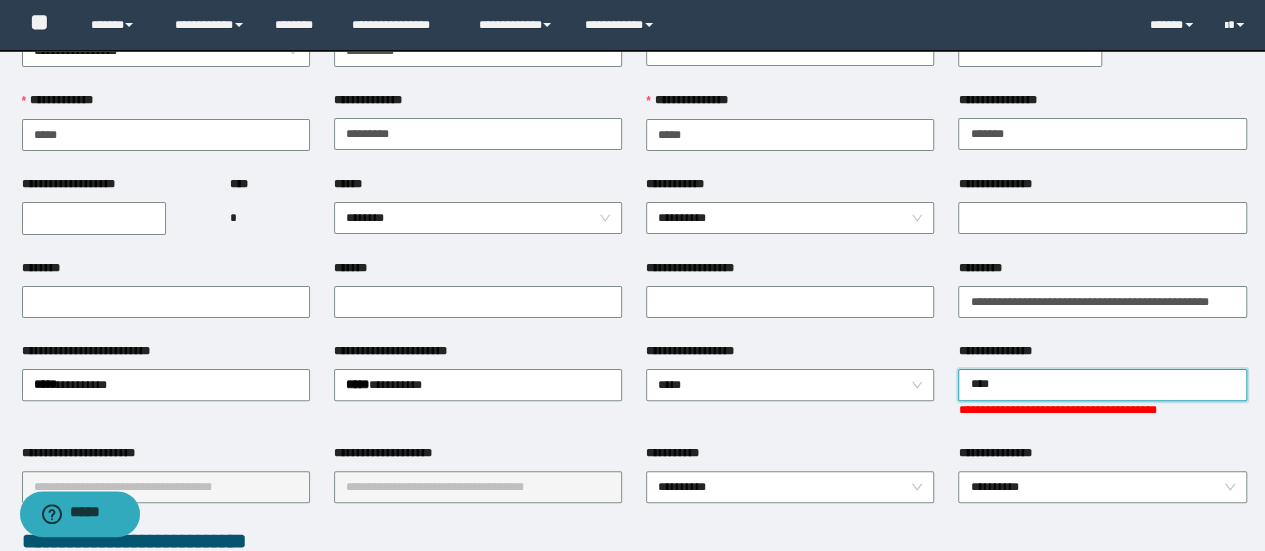 type on "*****" 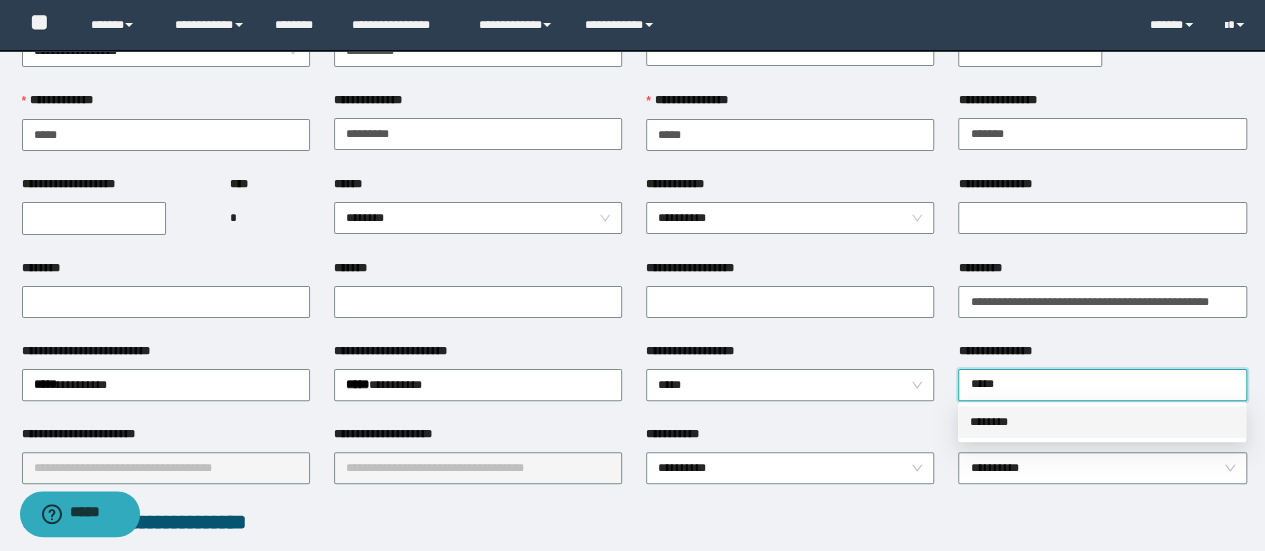 click on "********" at bounding box center (1102, 422) 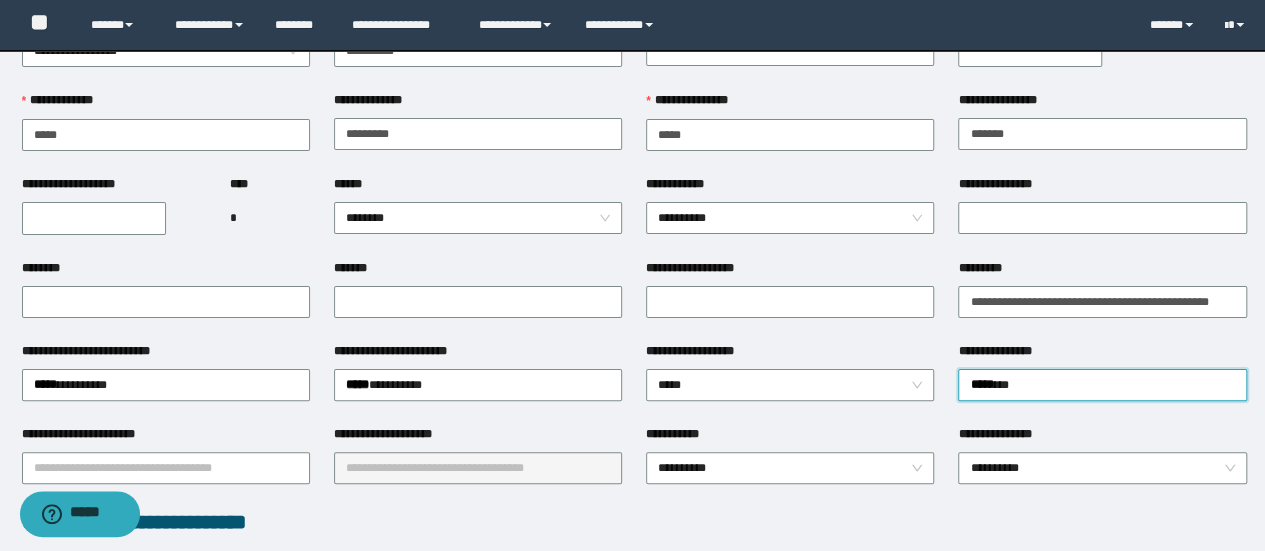 type 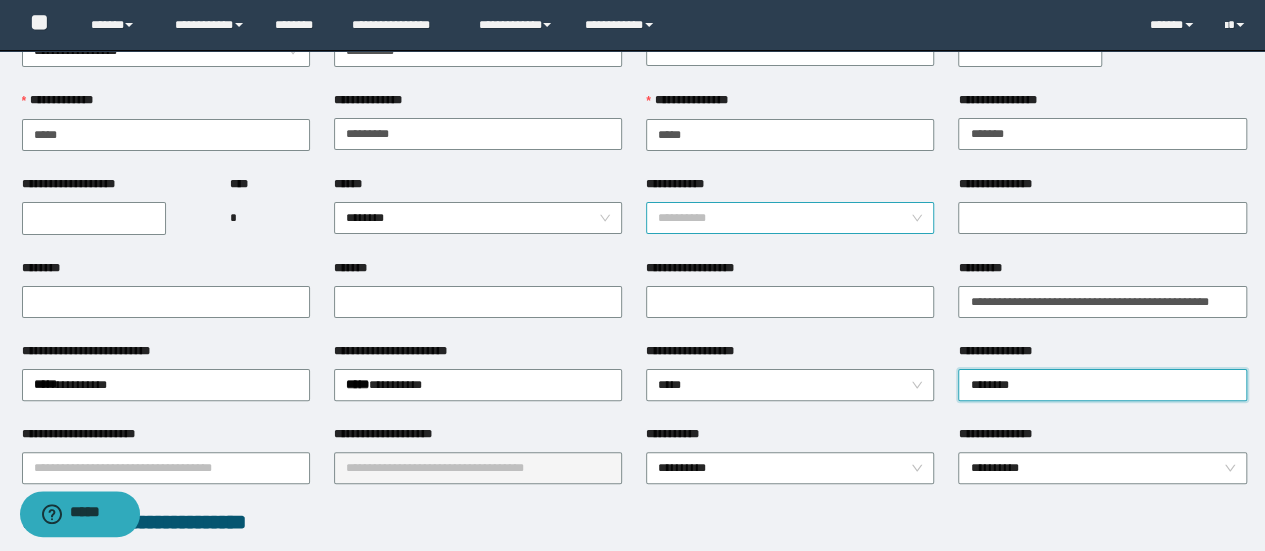 click on "**********" at bounding box center (790, 218) 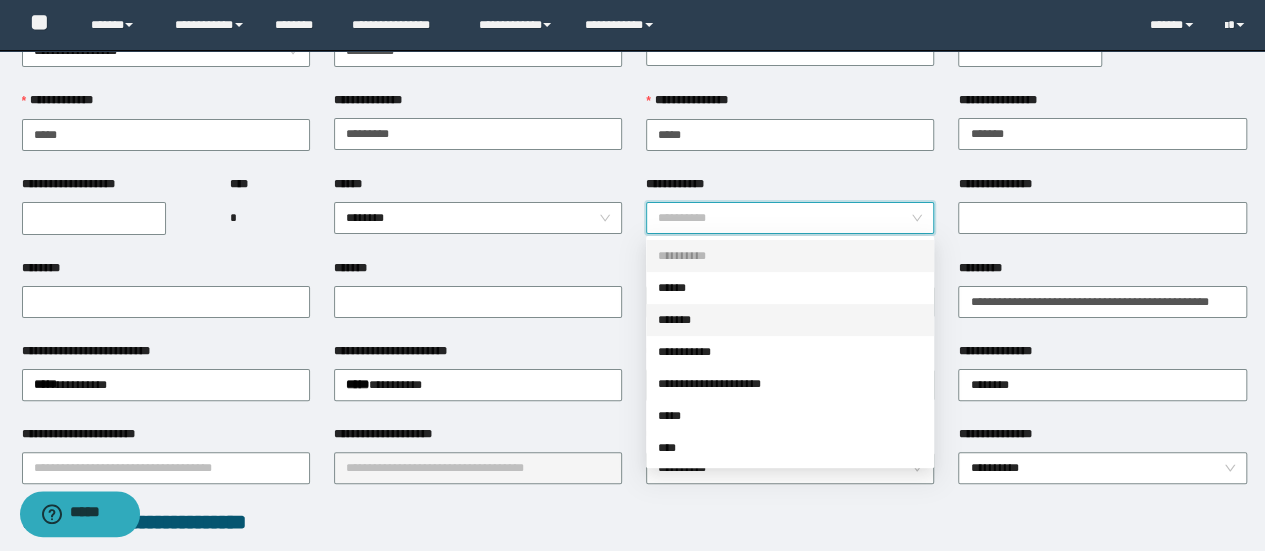 click on "*******" at bounding box center (790, 320) 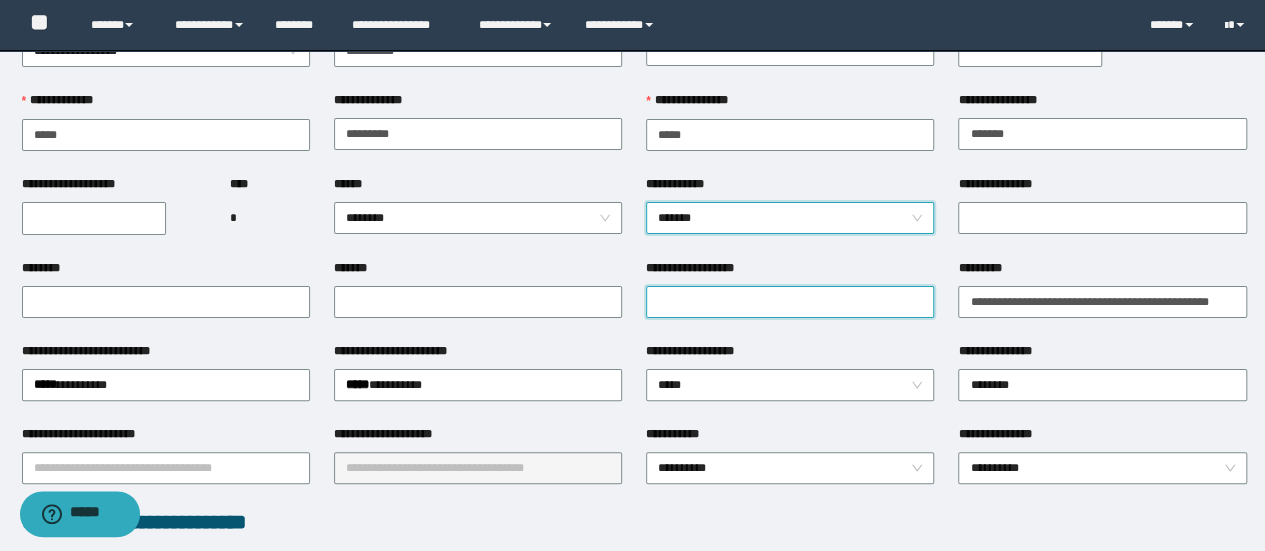 click on "**********" at bounding box center (790, 302) 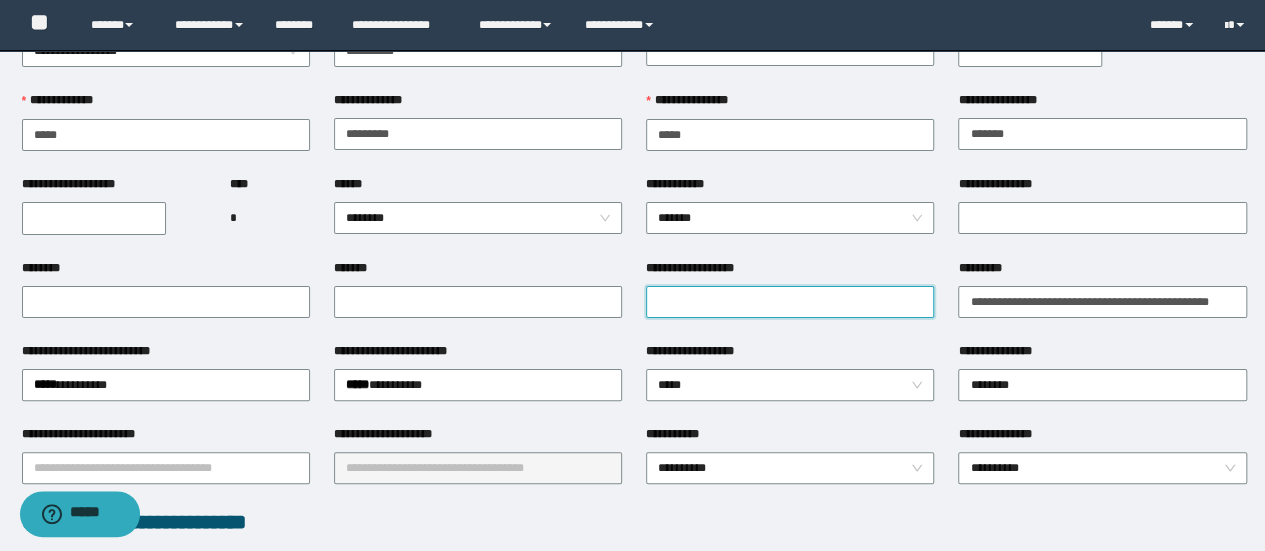 paste on "**********" 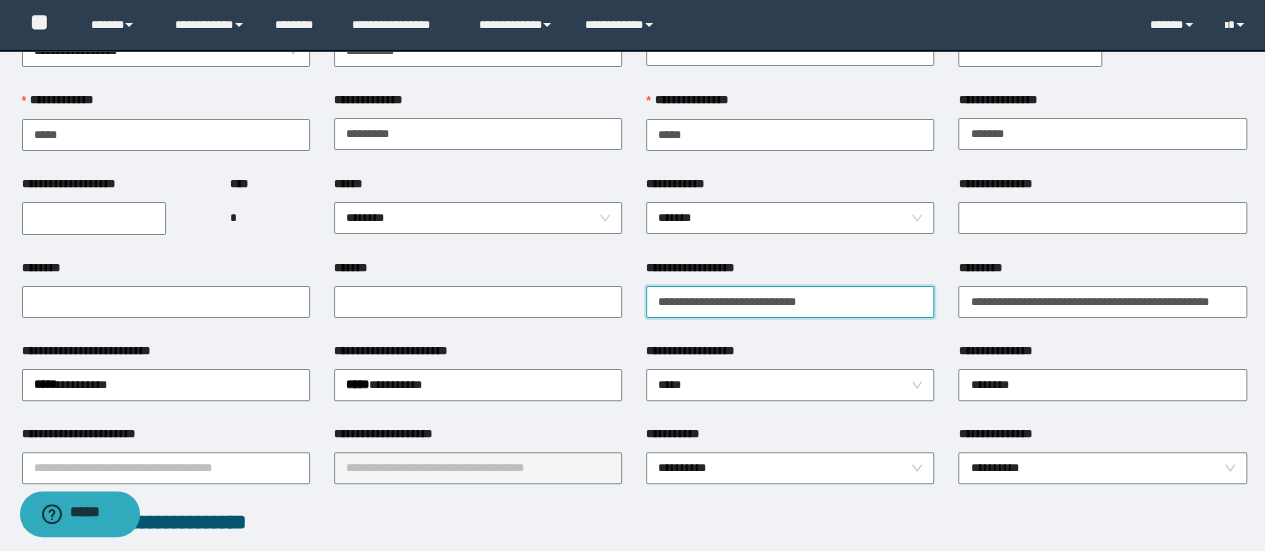 type on "**********" 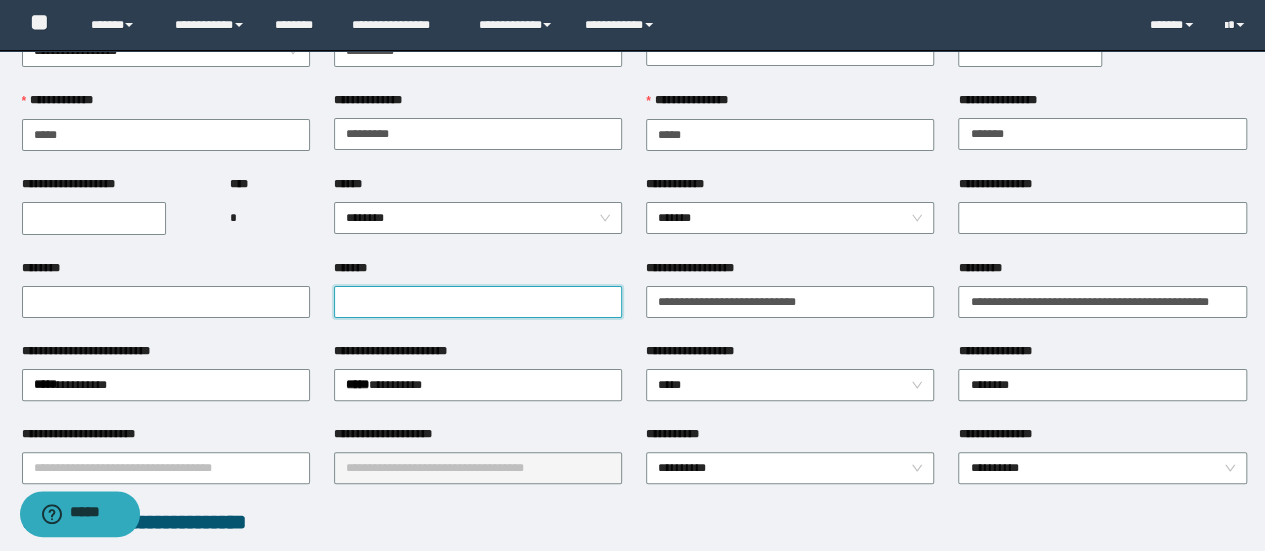 click on "*******" at bounding box center (478, 302) 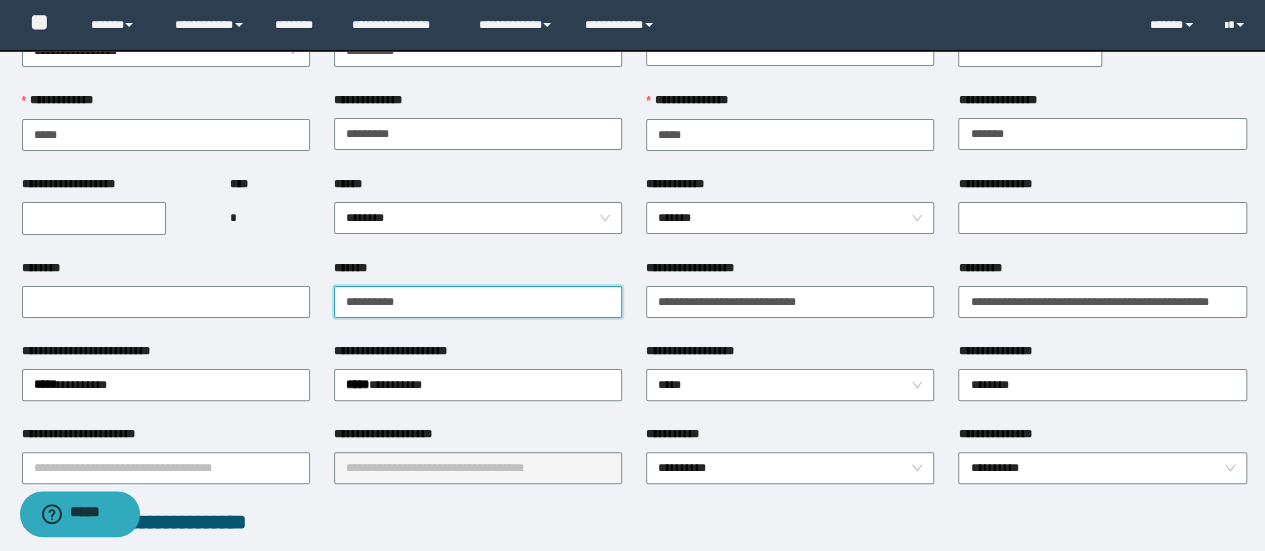type on "**********" 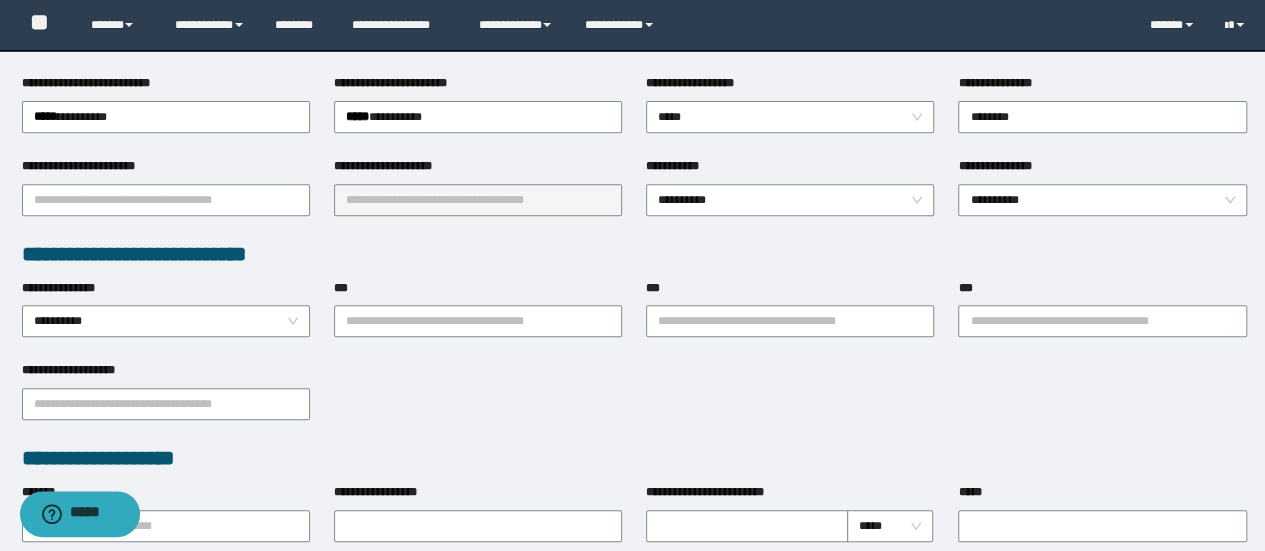scroll, scrollTop: 400, scrollLeft: 0, axis: vertical 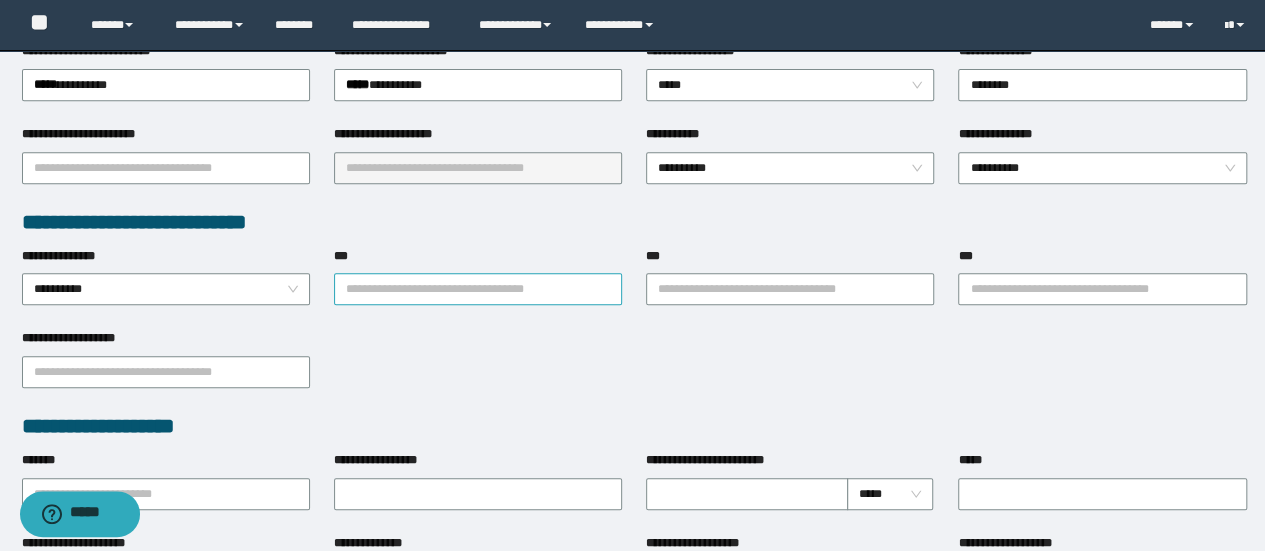 click on "***" at bounding box center [478, 289] 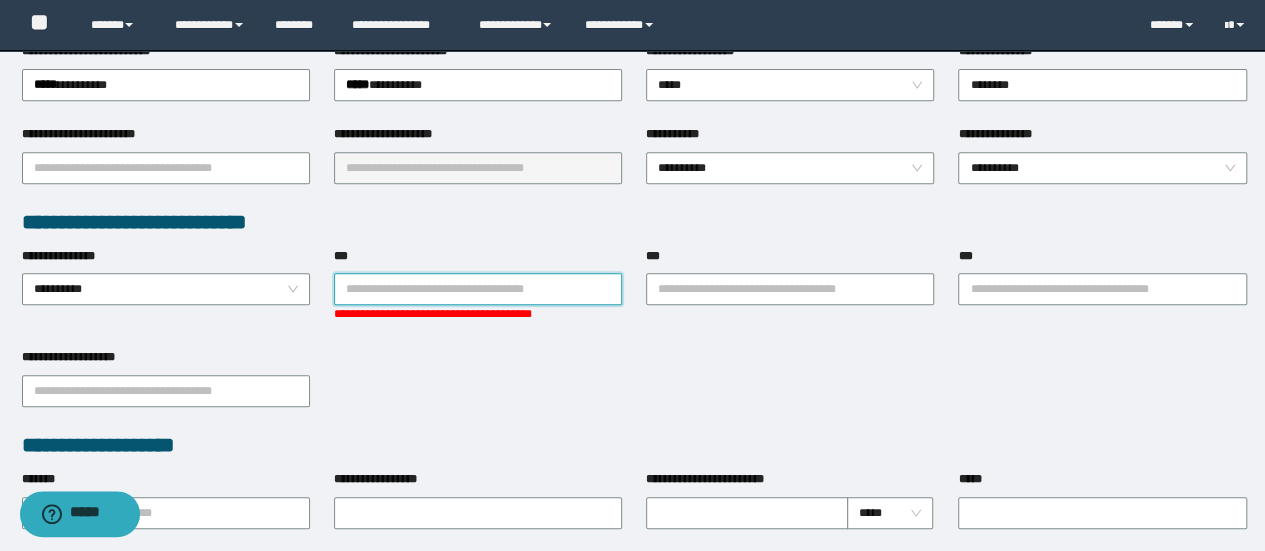 type on "*" 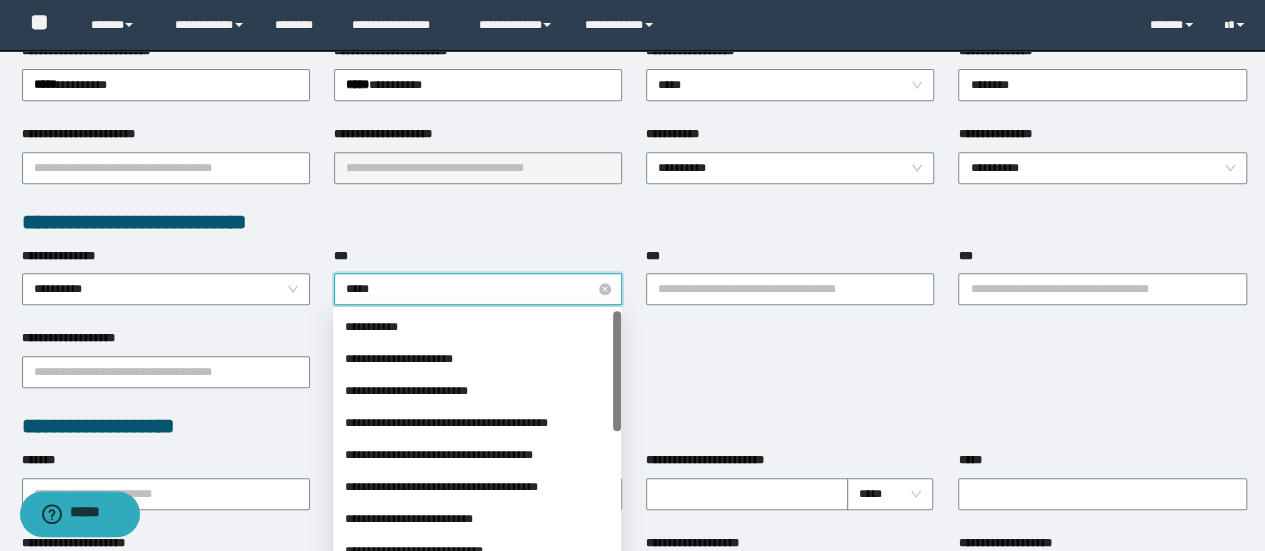 type on "******" 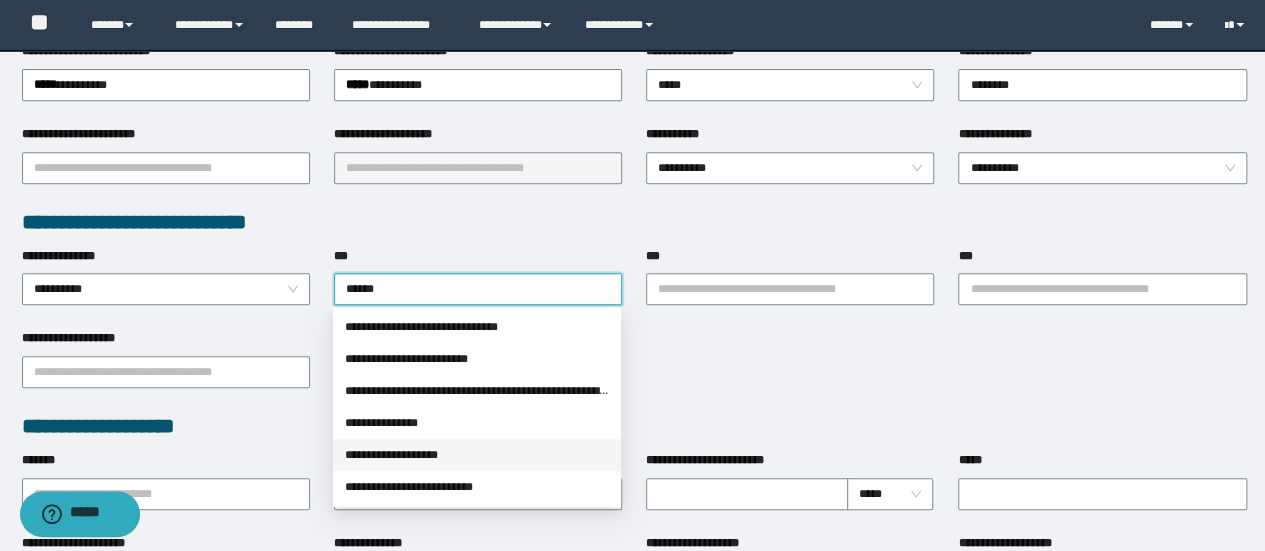 click on "**********" at bounding box center [477, 455] 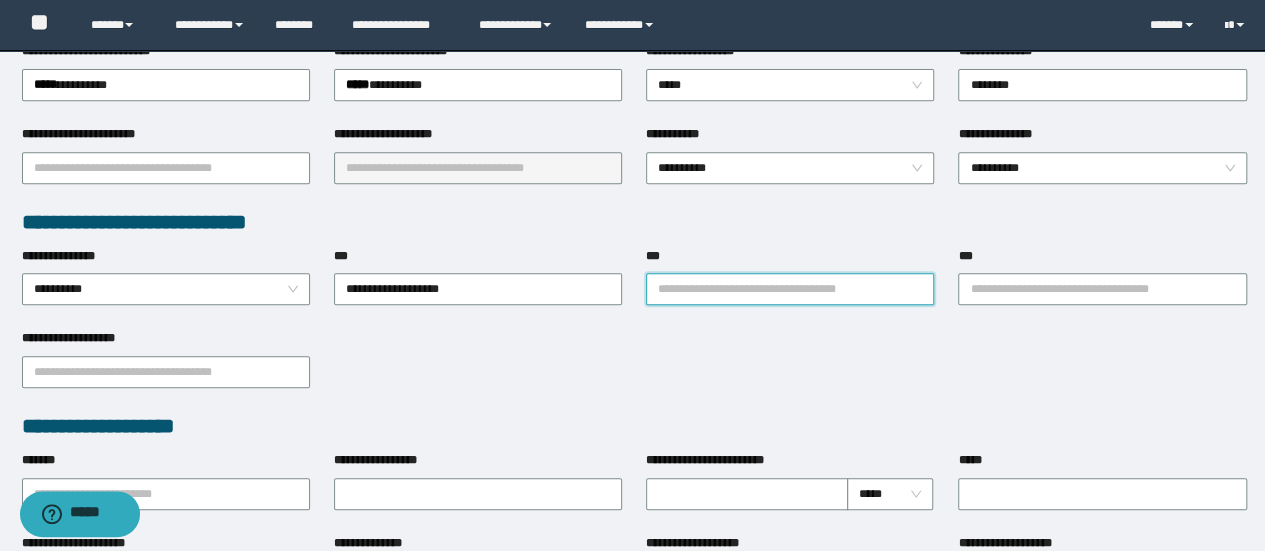 click on "***" at bounding box center [790, 289] 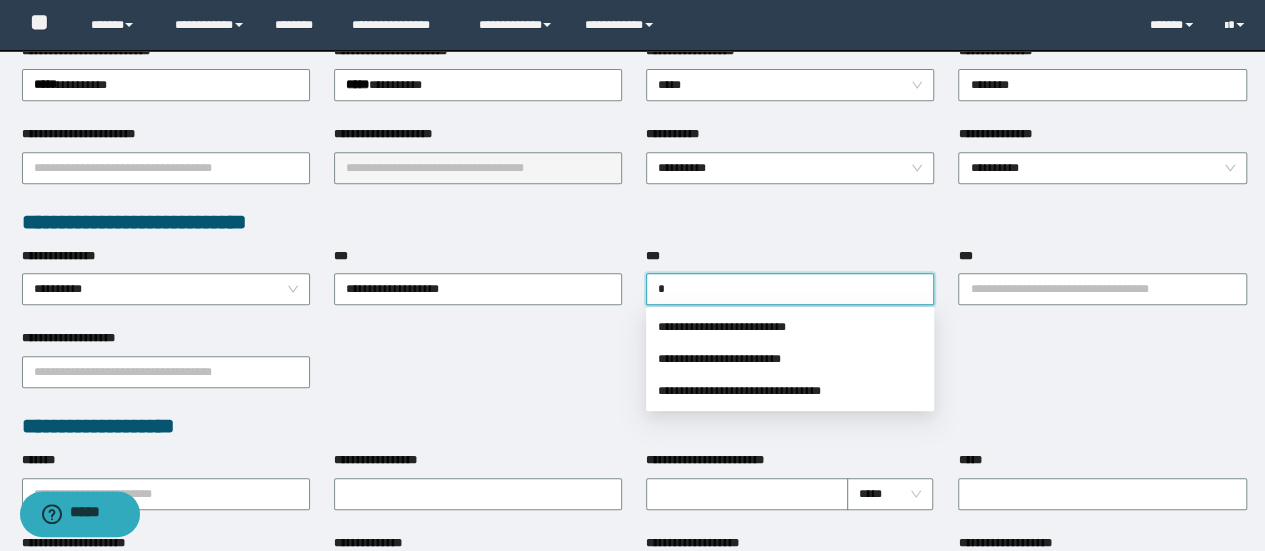 type on "**" 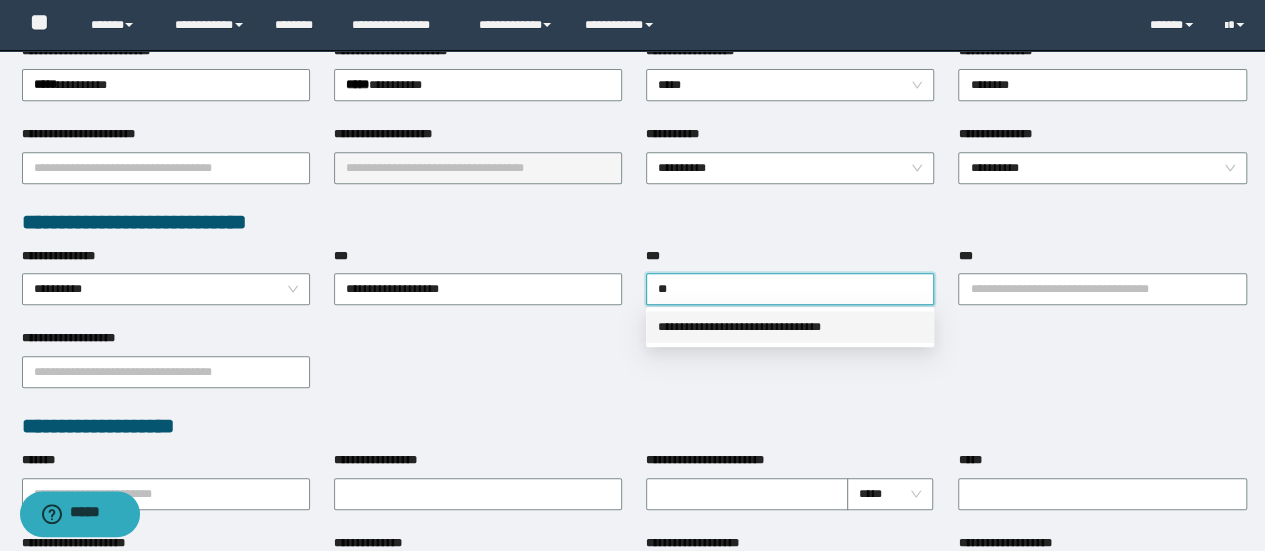 click on "**********" at bounding box center [790, 327] 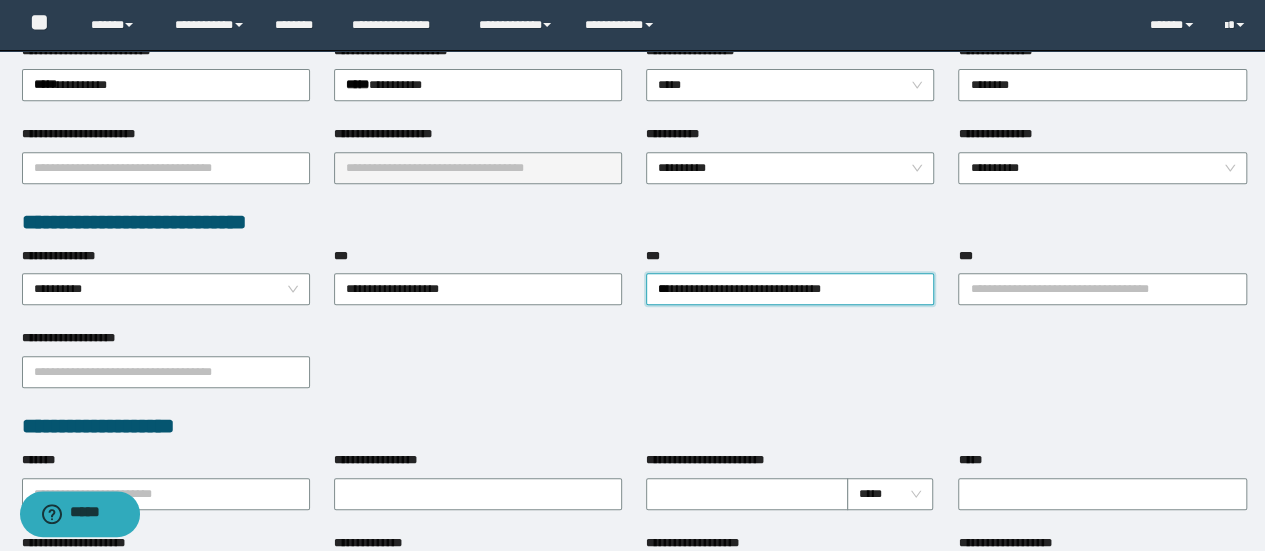 type 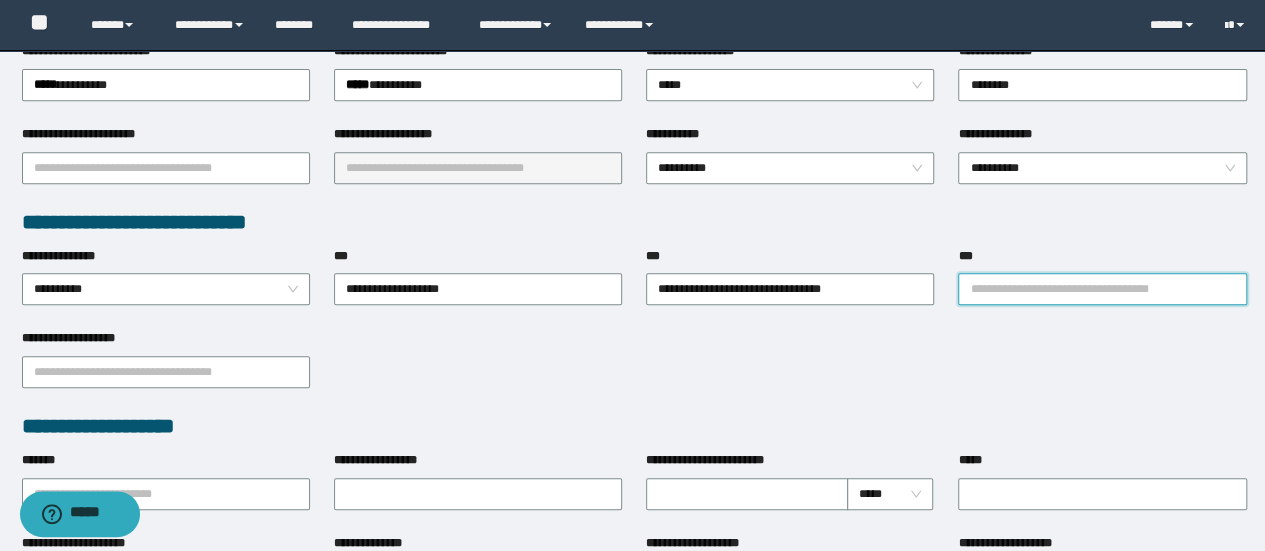 drag, startPoint x: 997, startPoint y: 293, endPoint x: 967, endPoint y: 339, distance: 54.91812 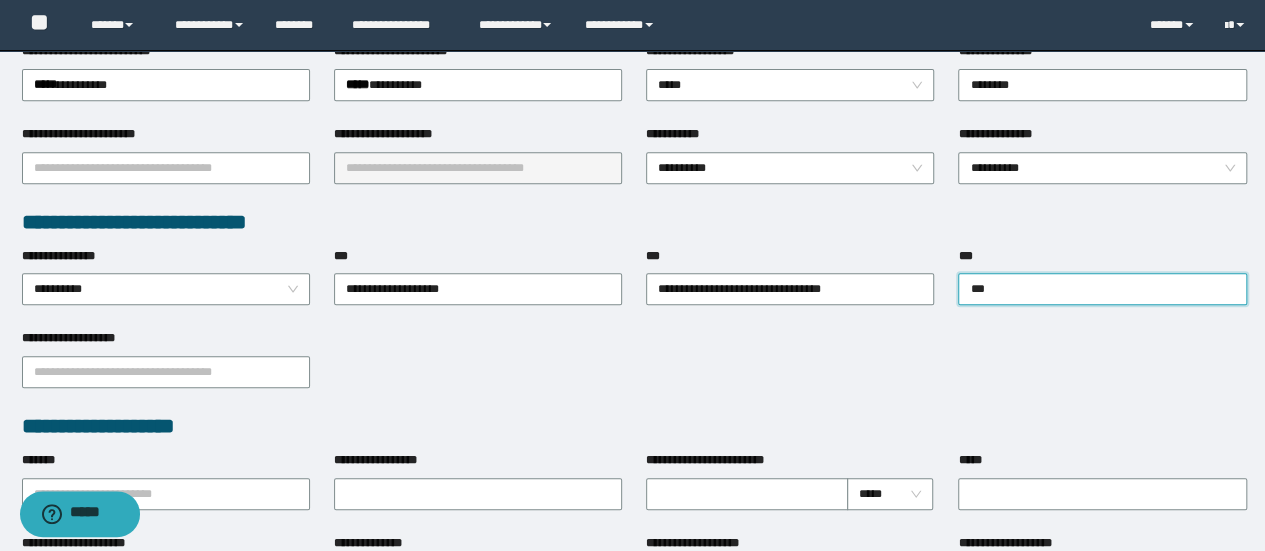 type on "****" 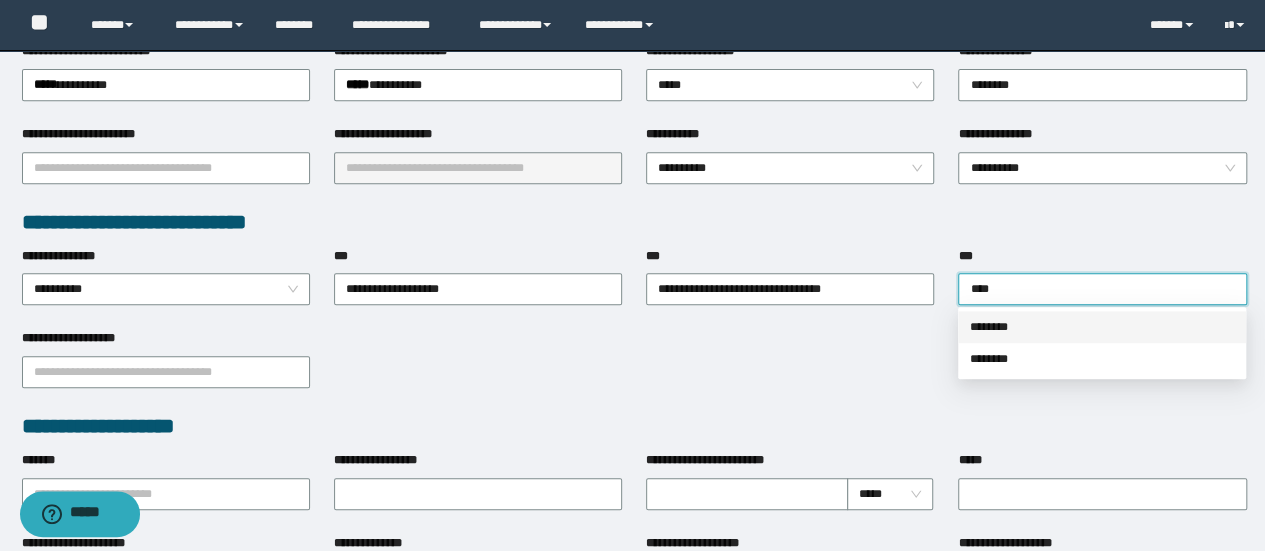 click on "********" at bounding box center (1102, 327) 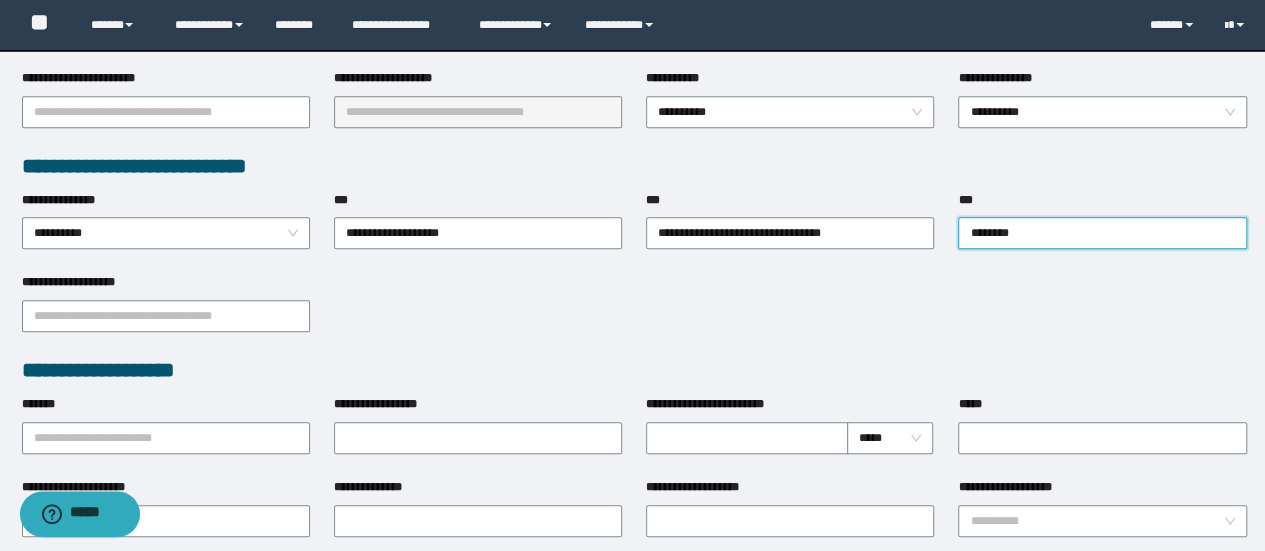 scroll, scrollTop: 500, scrollLeft: 0, axis: vertical 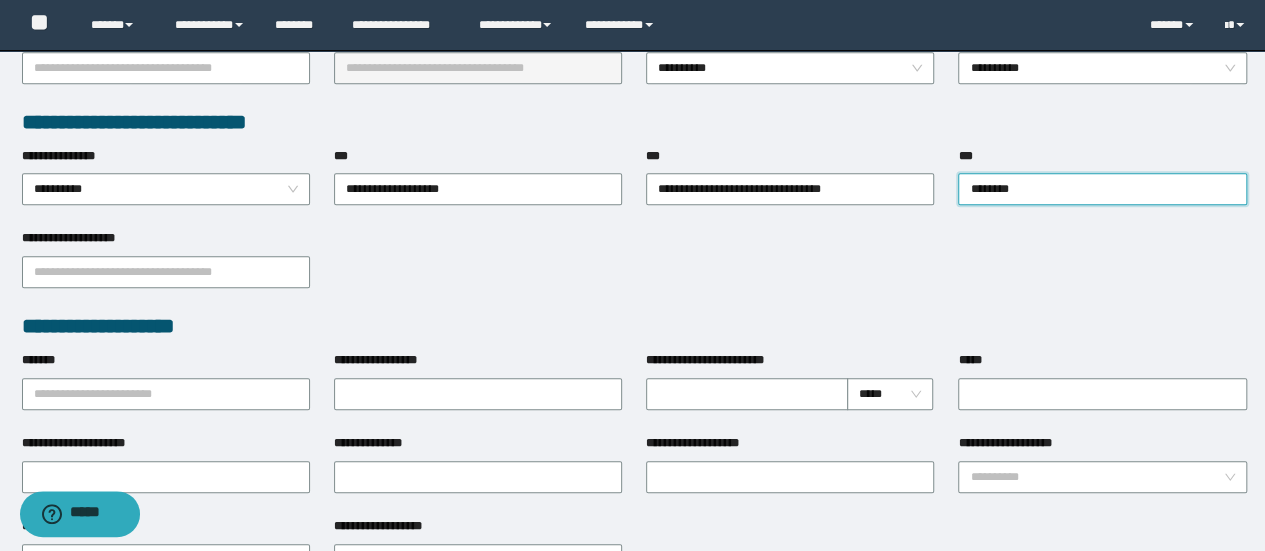 click on "**********" at bounding box center (166, 392) 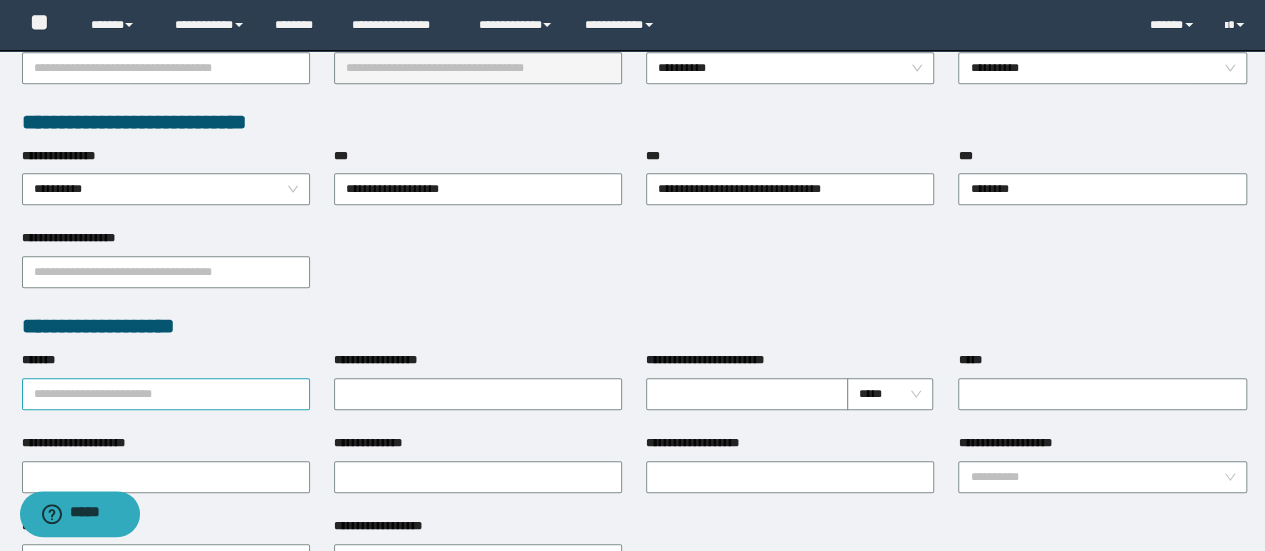 click on "*******" at bounding box center (166, 394) 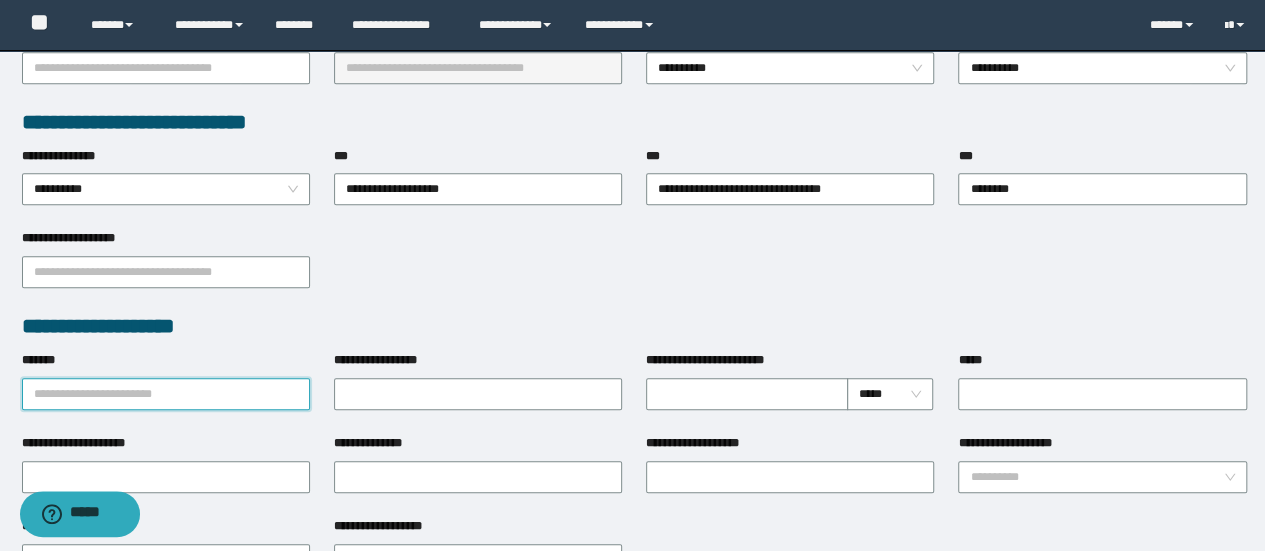 paste on "**********" 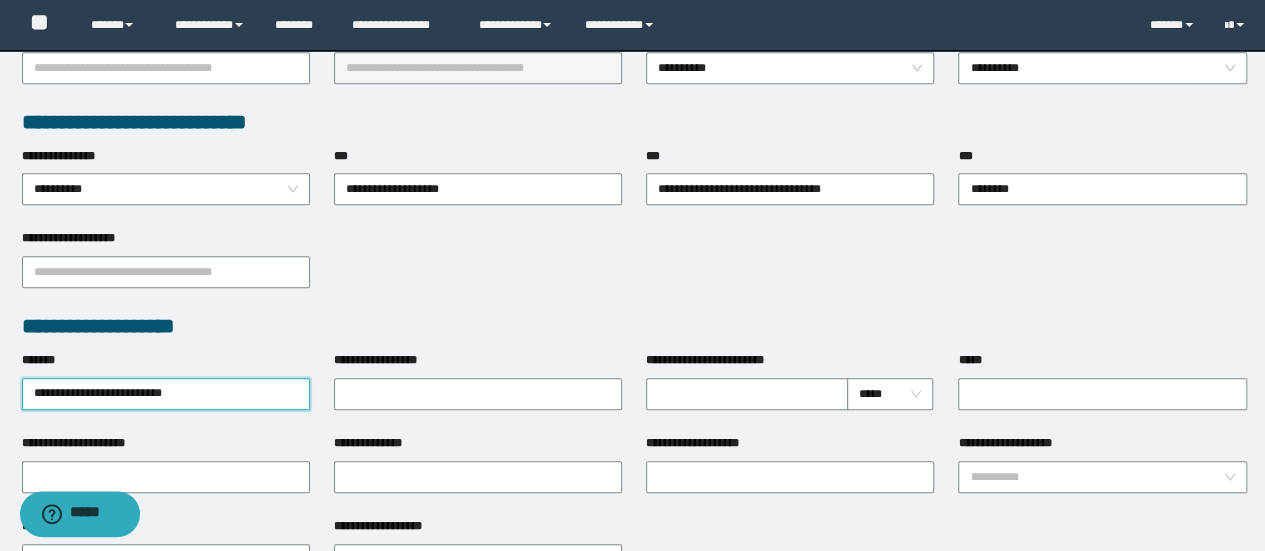 type on "**********" 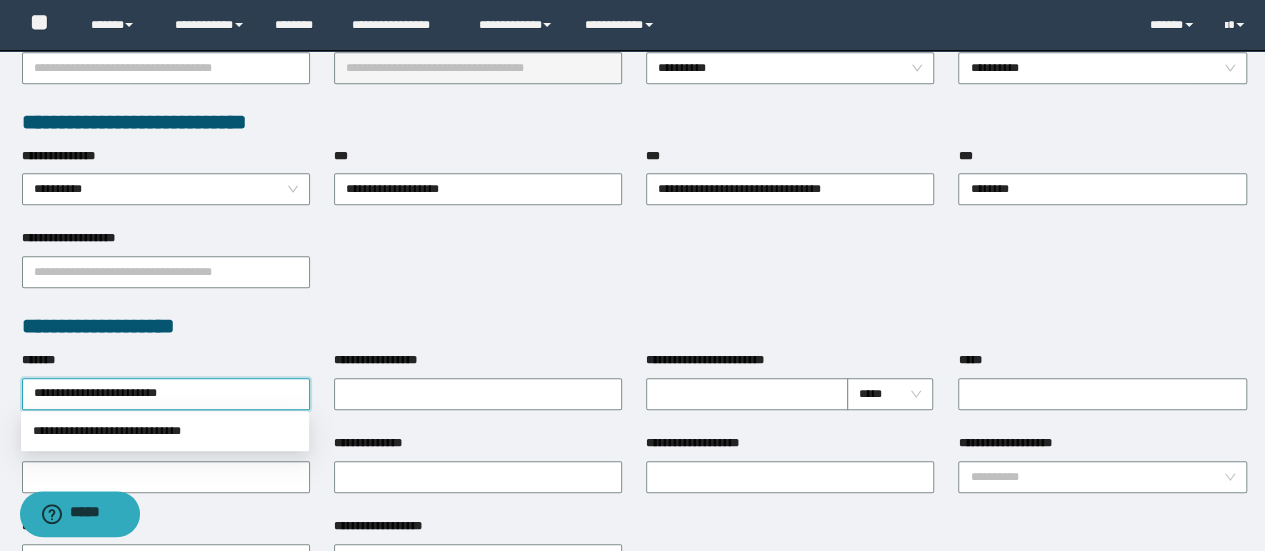 click on "**********" at bounding box center (165, 431) 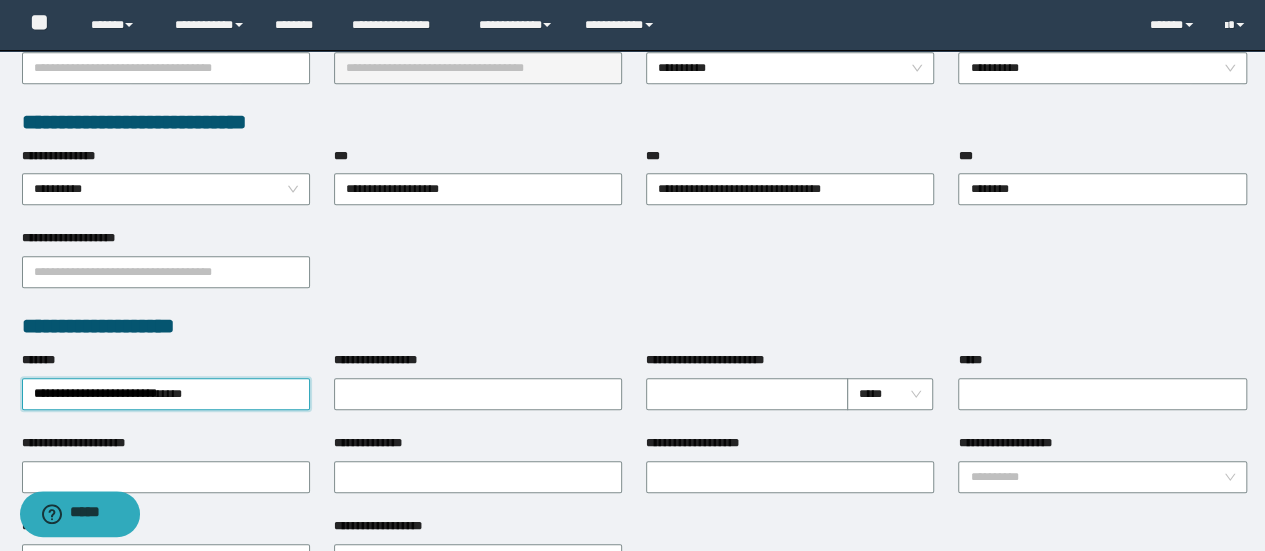 type 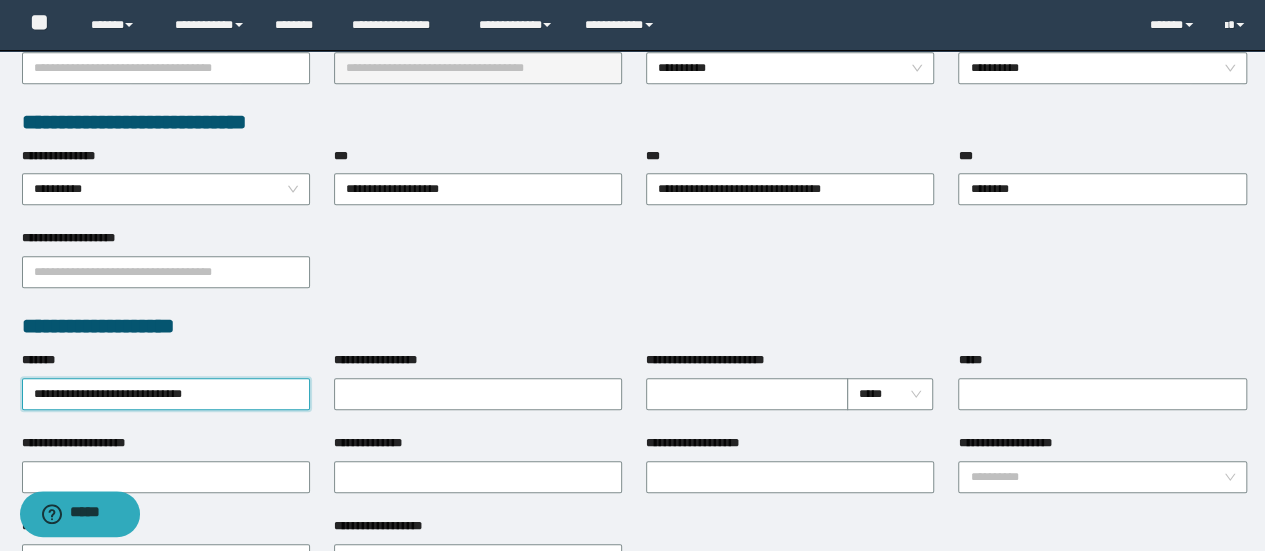 scroll, scrollTop: 200, scrollLeft: 0, axis: vertical 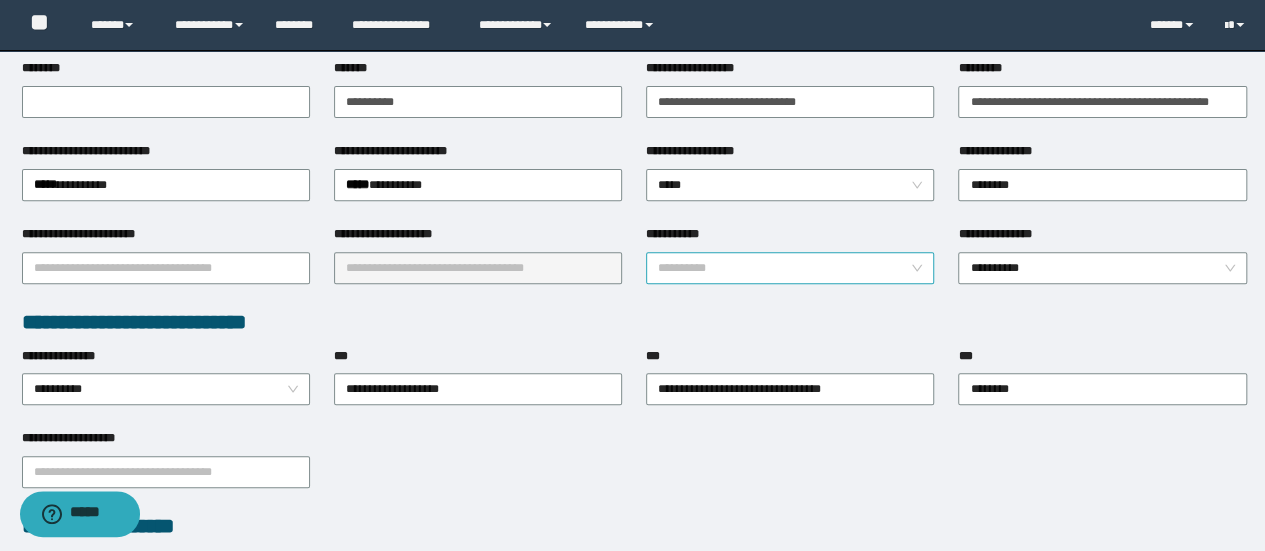 click on "**********" at bounding box center (790, 268) 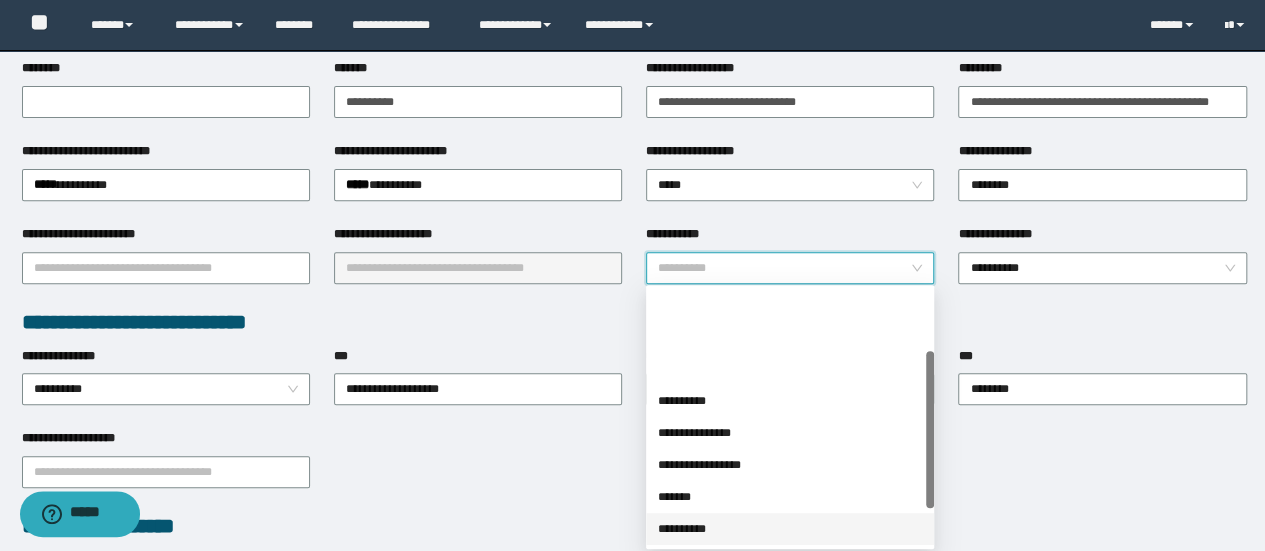 scroll, scrollTop: 100, scrollLeft: 0, axis: vertical 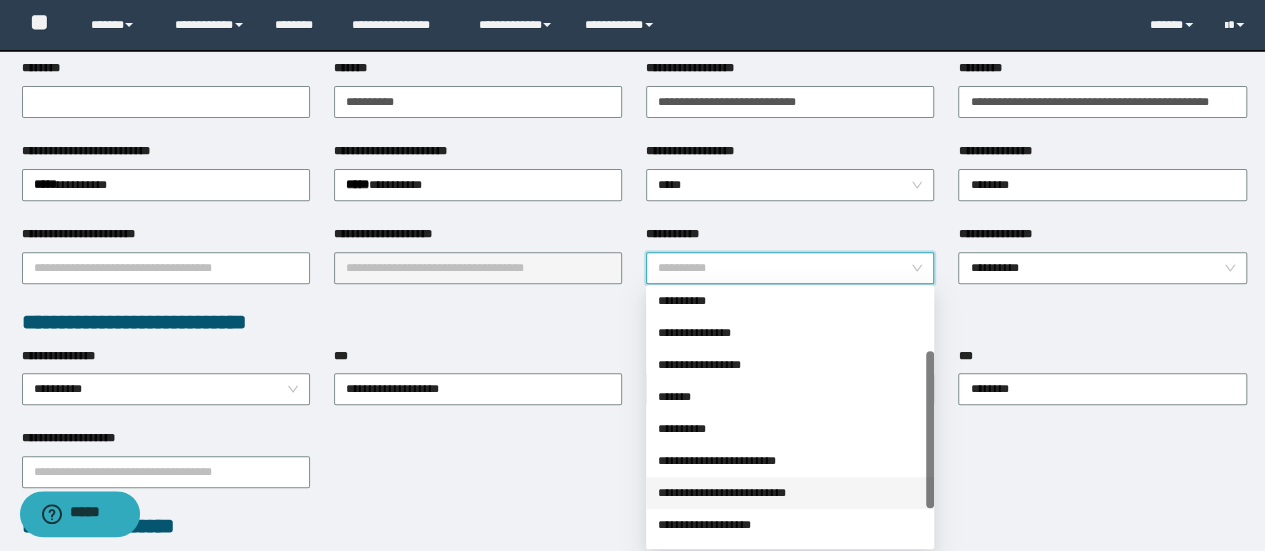 click on "**********" at bounding box center (790, 461) 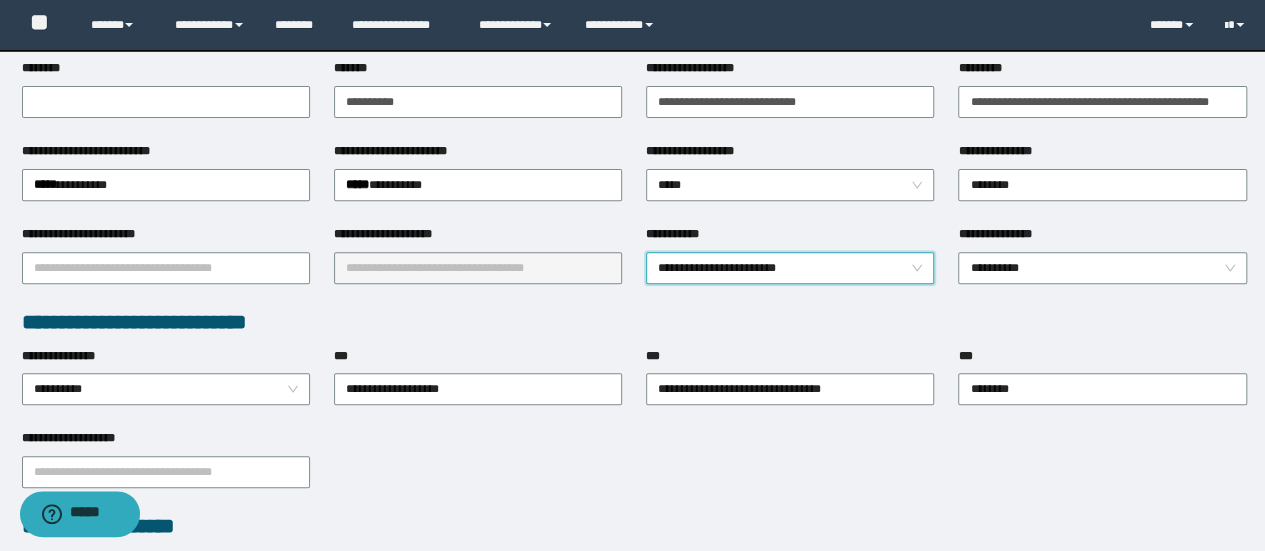 click on "**********" at bounding box center (634, 322) 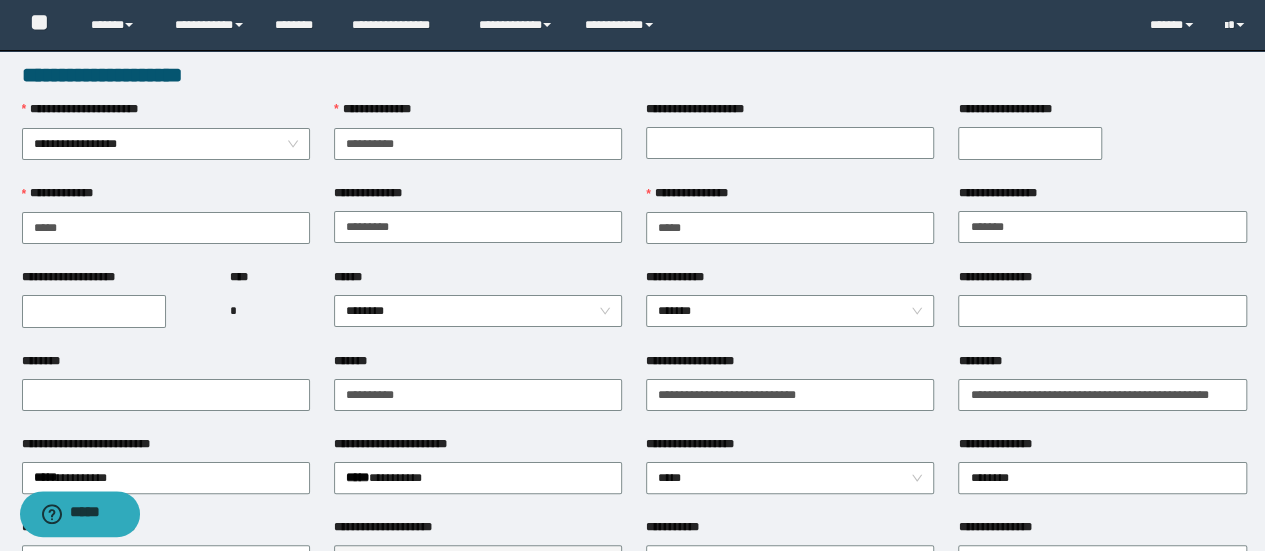 scroll, scrollTop: 0, scrollLeft: 0, axis: both 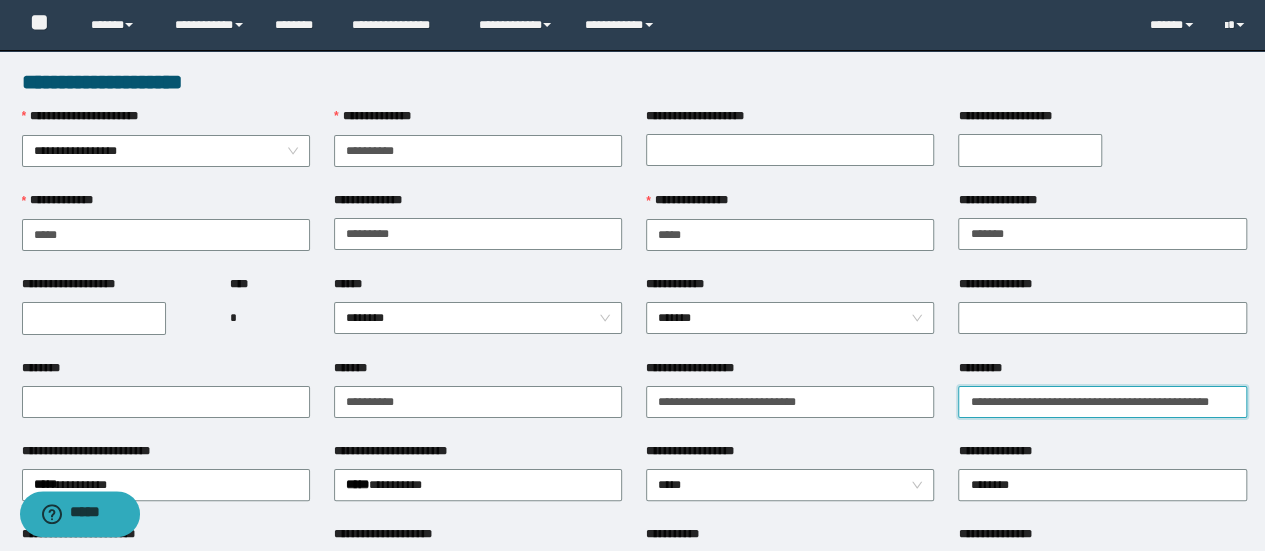 drag, startPoint x: 1032, startPoint y: 409, endPoint x: 1279, endPoint y: 409, distance: 247 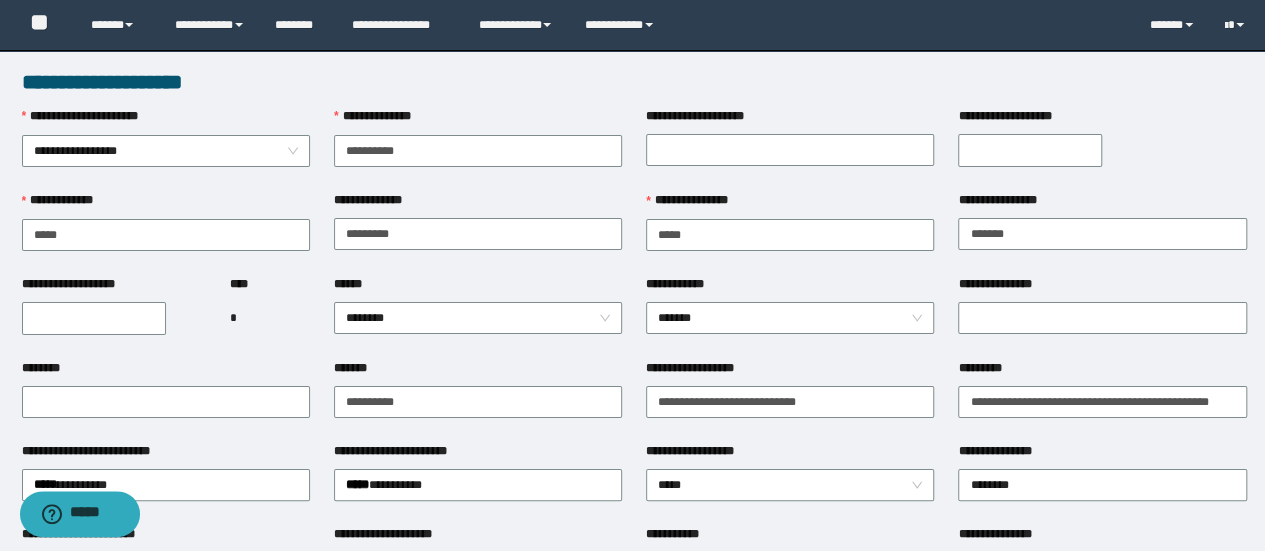 scroll, scrollTop: 0, scrollLeft: 0, axis: both 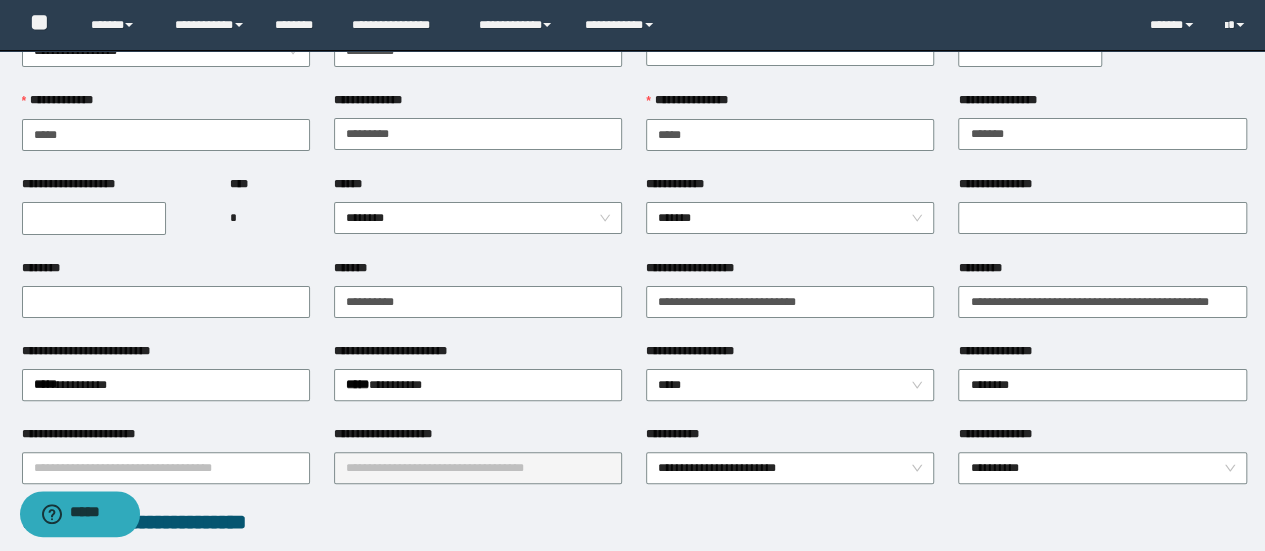 click on "**********" at bounding box center [94, 218] 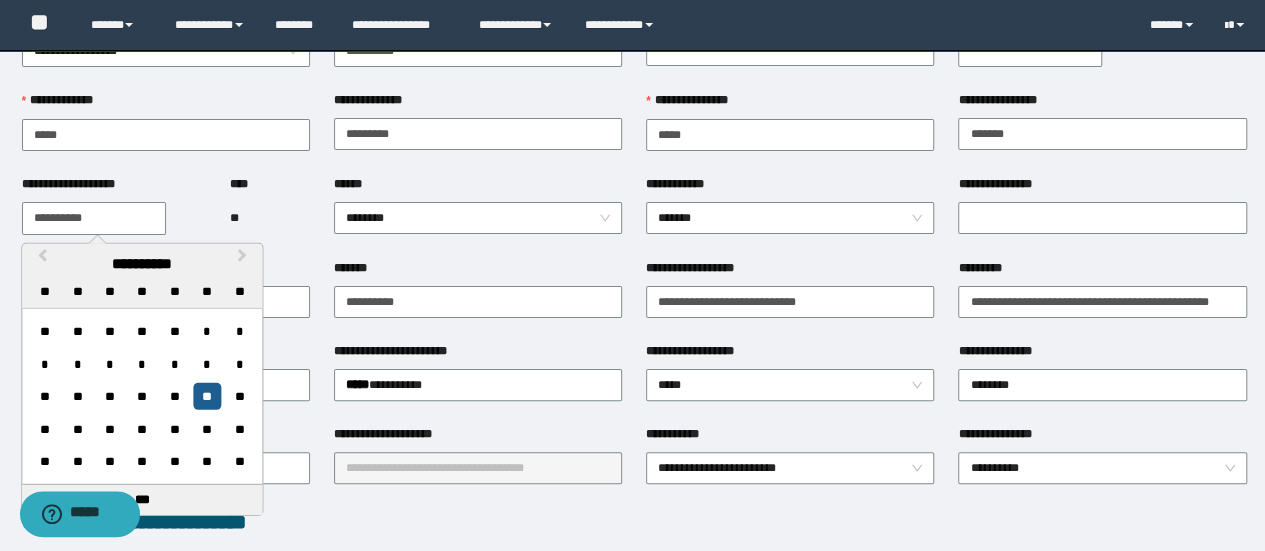 type on "**********" 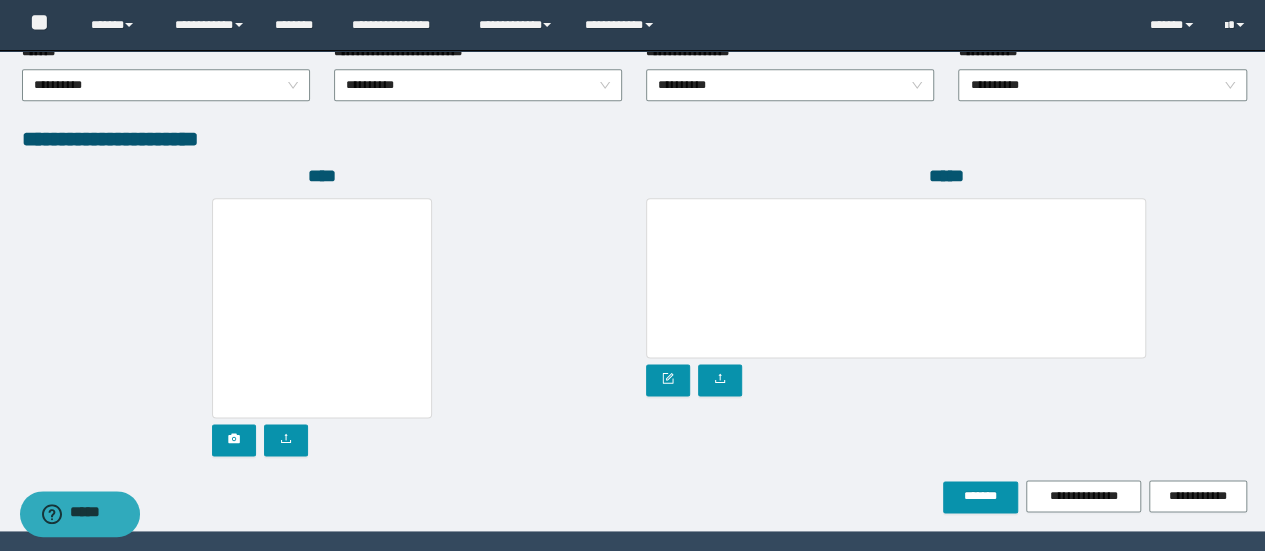 scroll, scrollTop: 1150, scrollLeft: 0, axis: vertical 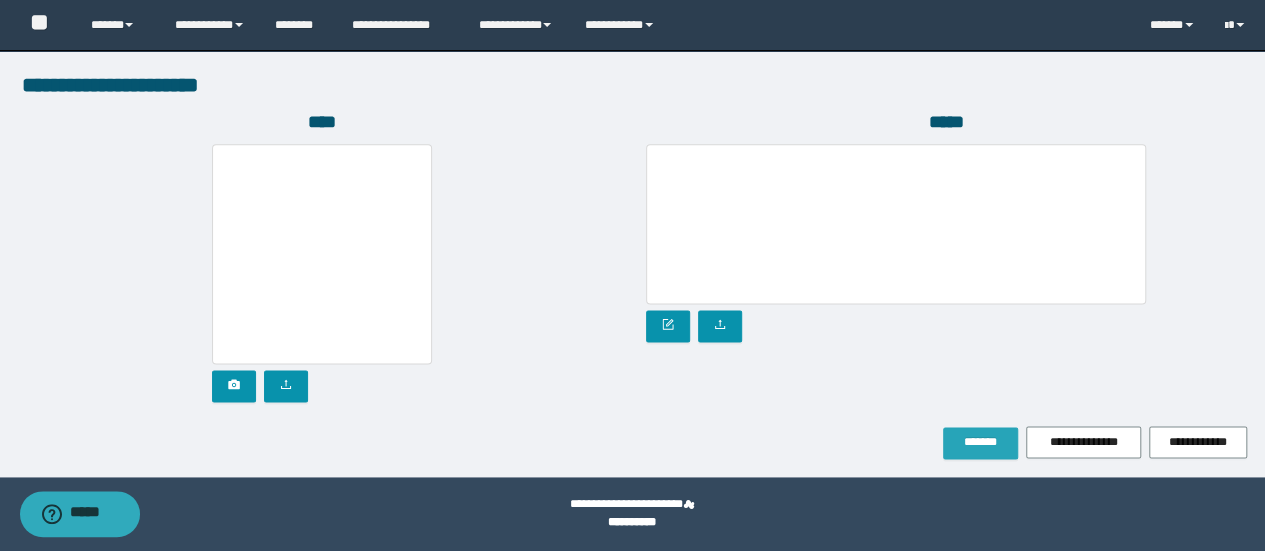 click on "*******" at bounding box center (980, 442) 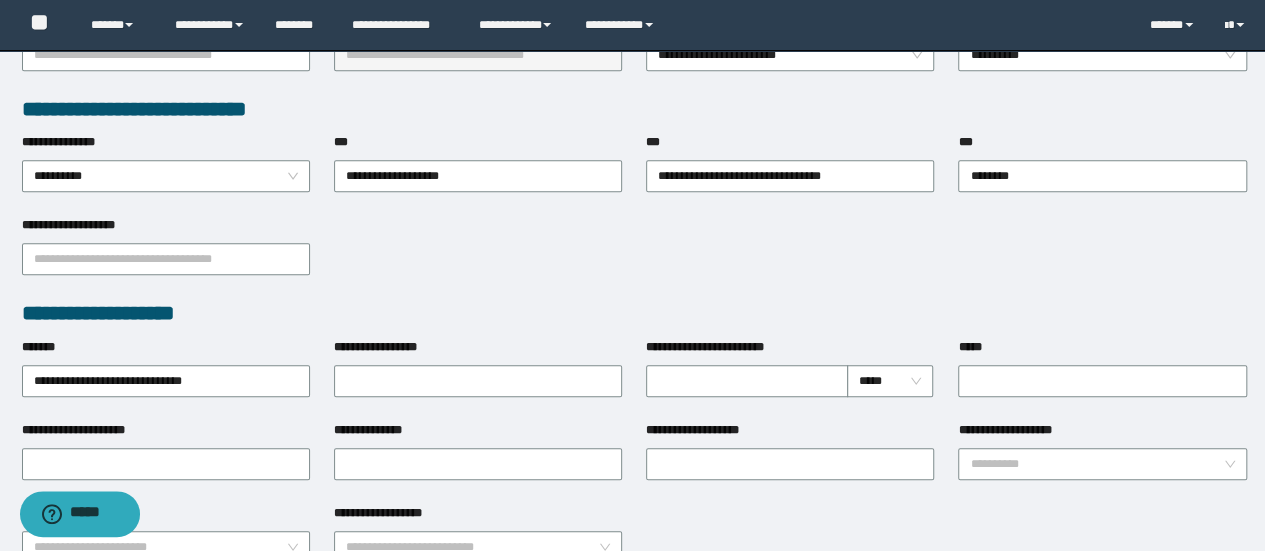 scroll, scrollTop: 202, scrollLeft: 0, axis: vertical 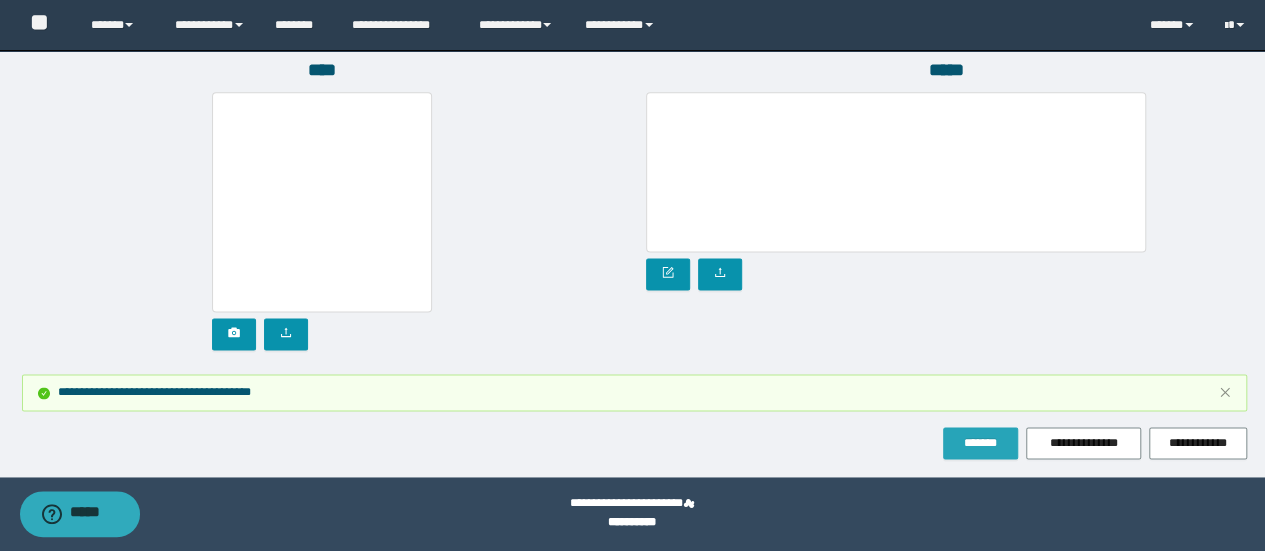 click on "*******" at bounding box center (980, 443) 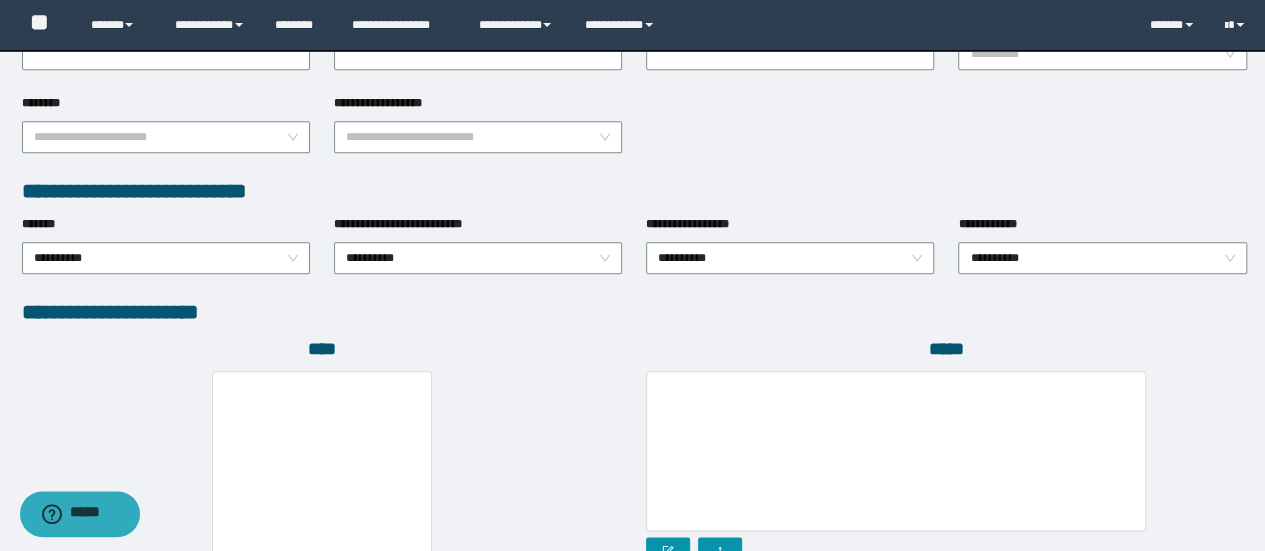 scroll, scrollTop: 132, scrollLeft: 0, axis: vertical 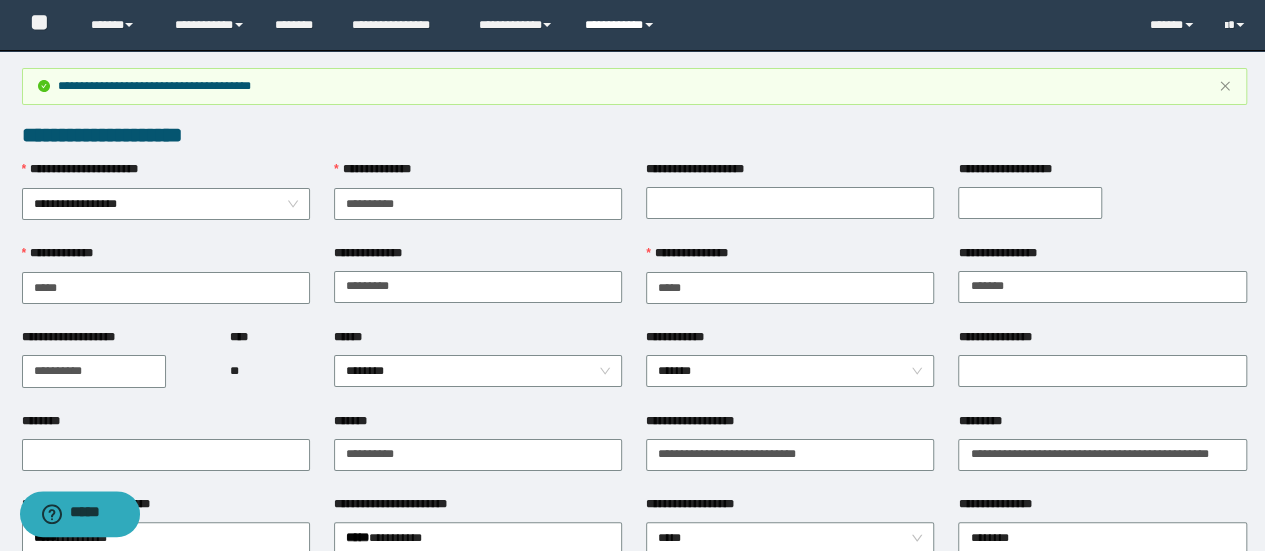 click on "**********" at bounding box center [622, 25] 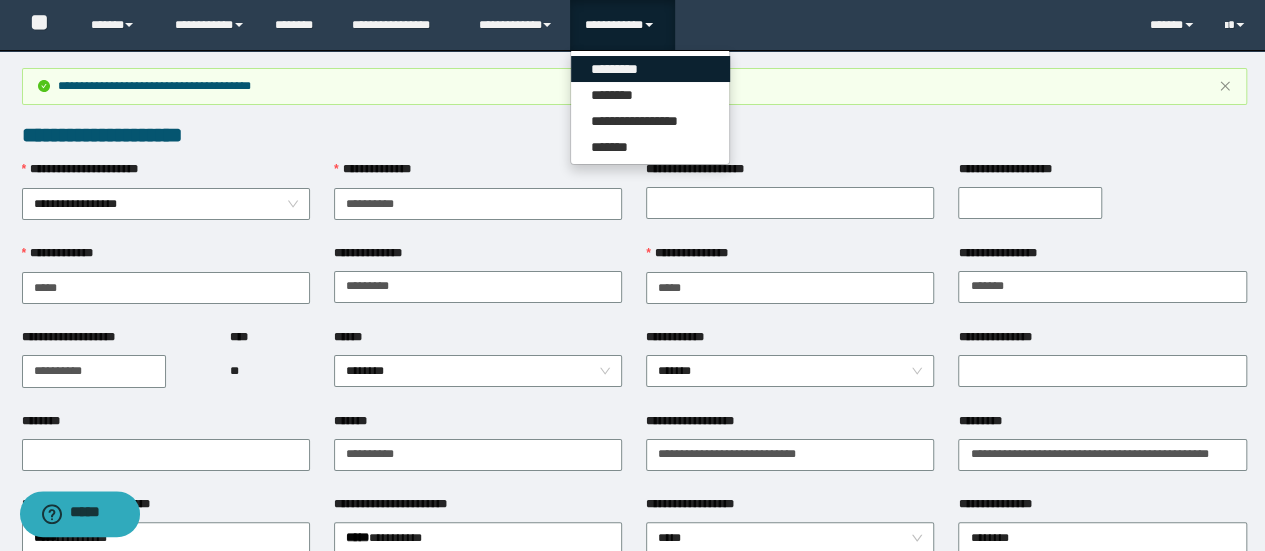 click on "*********" at bounding box center (650, 69) 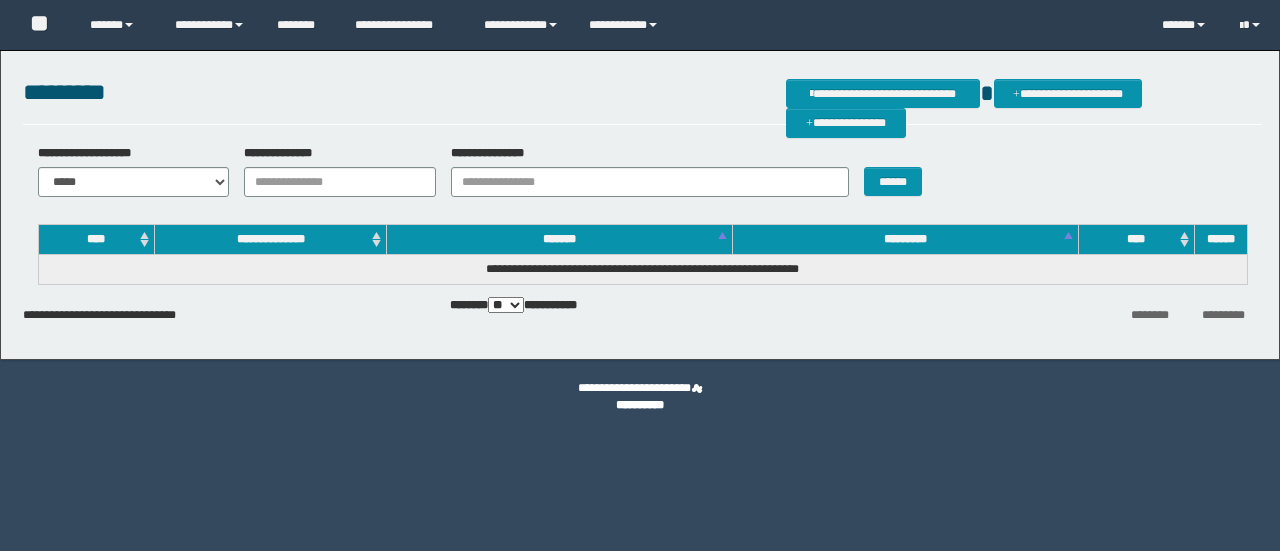 scroll, scrollTop: 0, scrollLeft: 0, axis: both 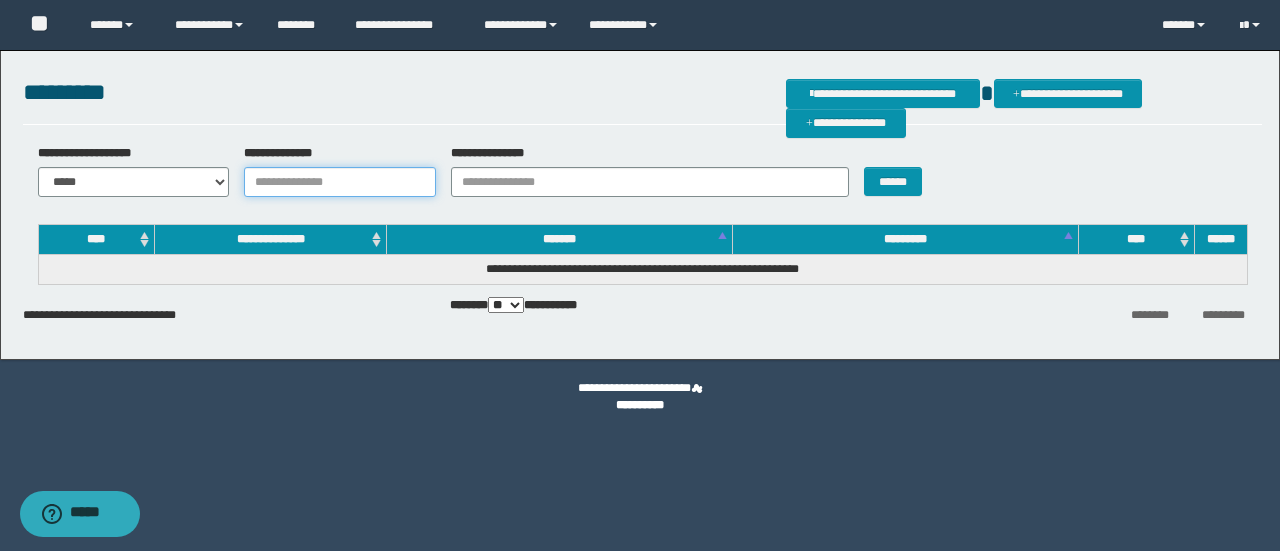 click on "**********" at bounding box center [340, 182] 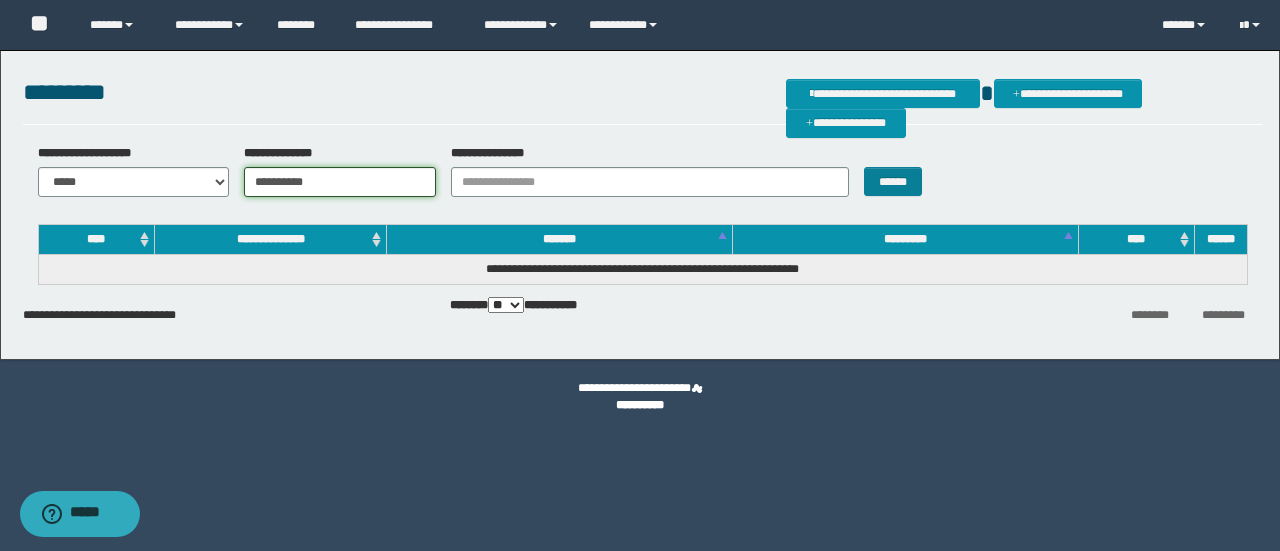type on "**********" 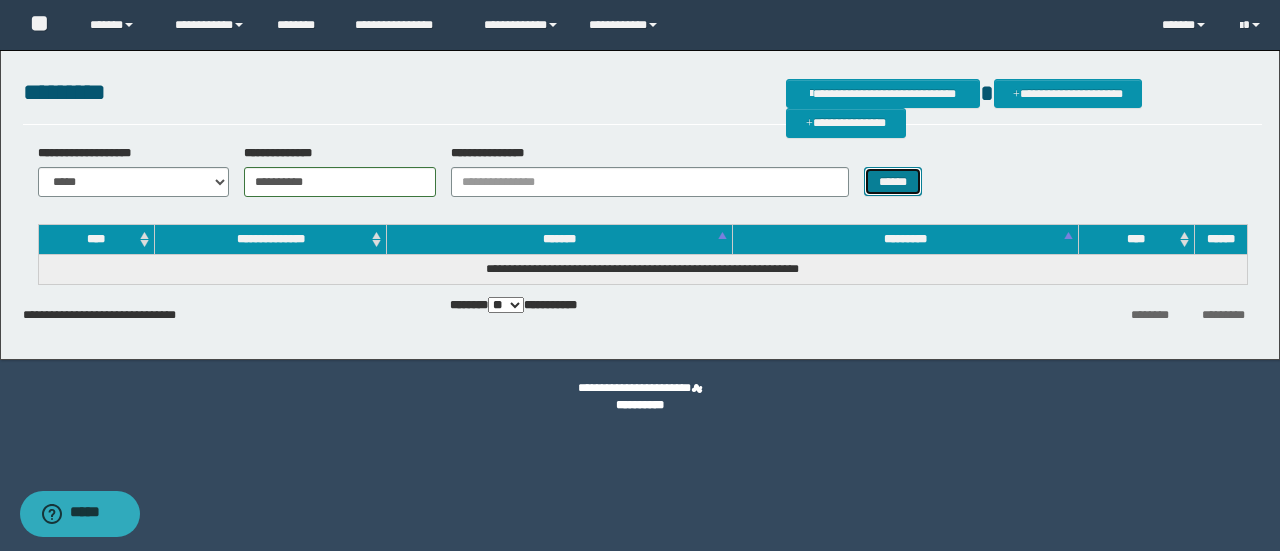 click on "******" at bounding box center [893, 181] 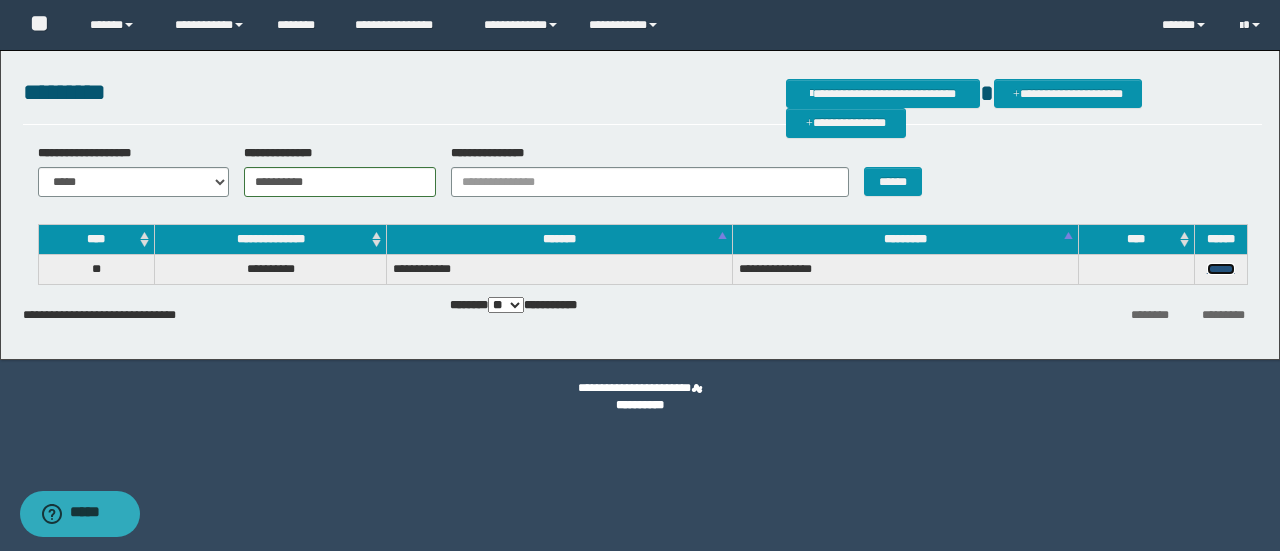 click on "******" at bounding box center (1221, 269) 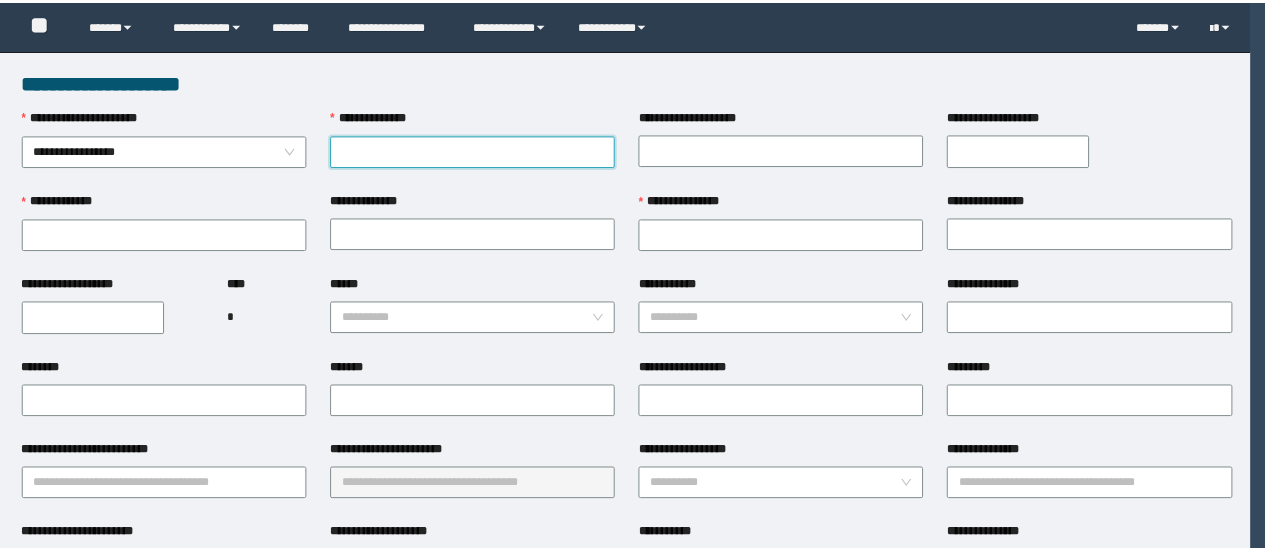 scroll, scrollTop: 0, scrollLeft: 0, axis: both 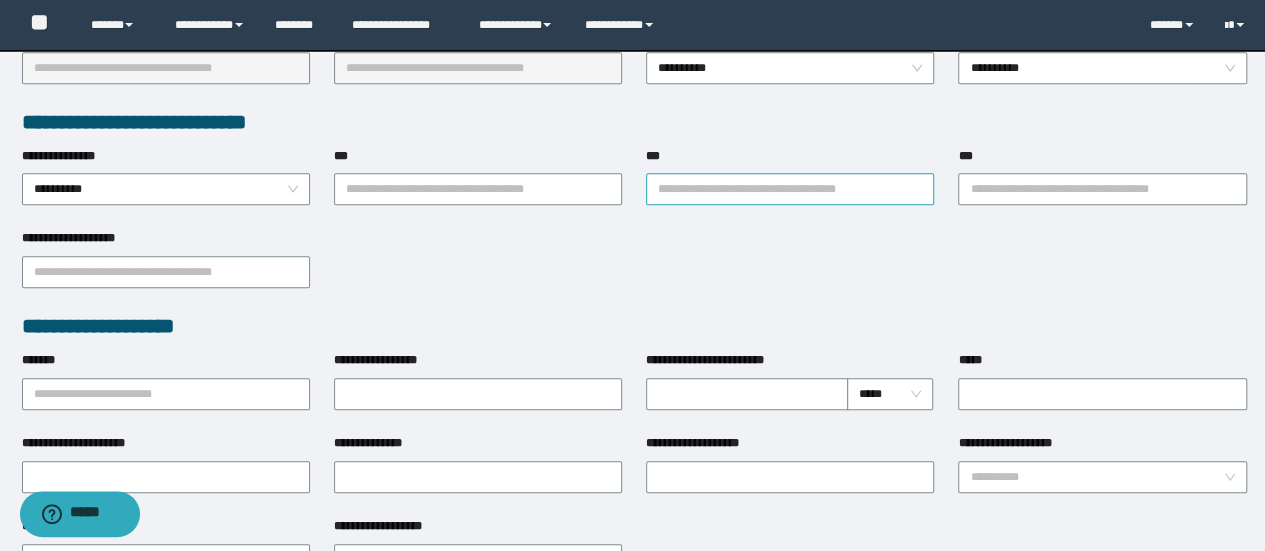 click on "***" at bounding box center (790, 189) 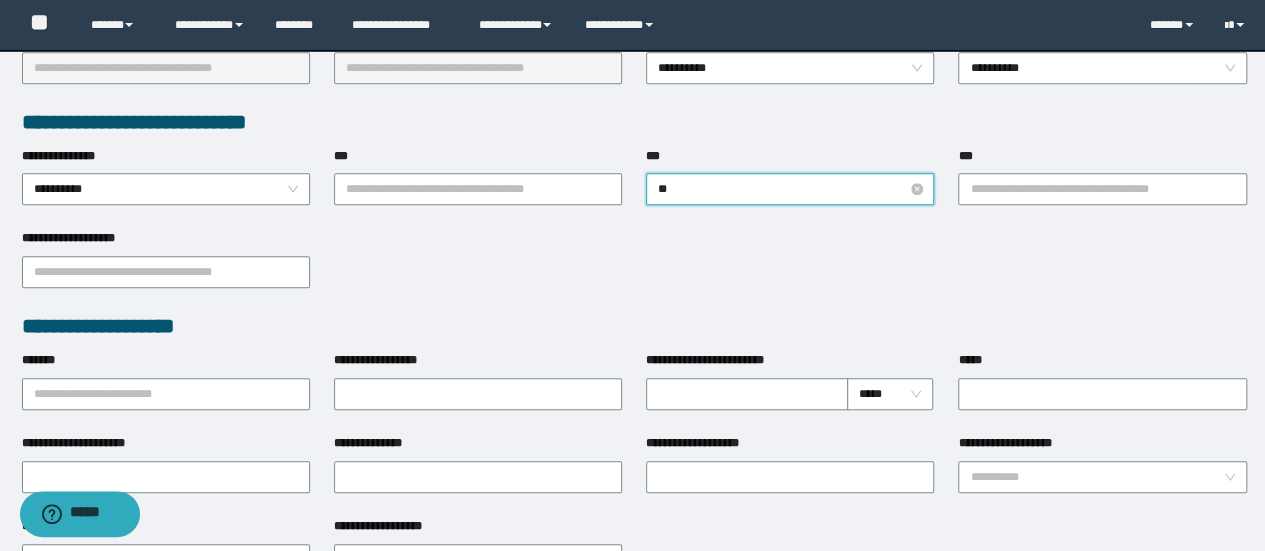 type on "***" 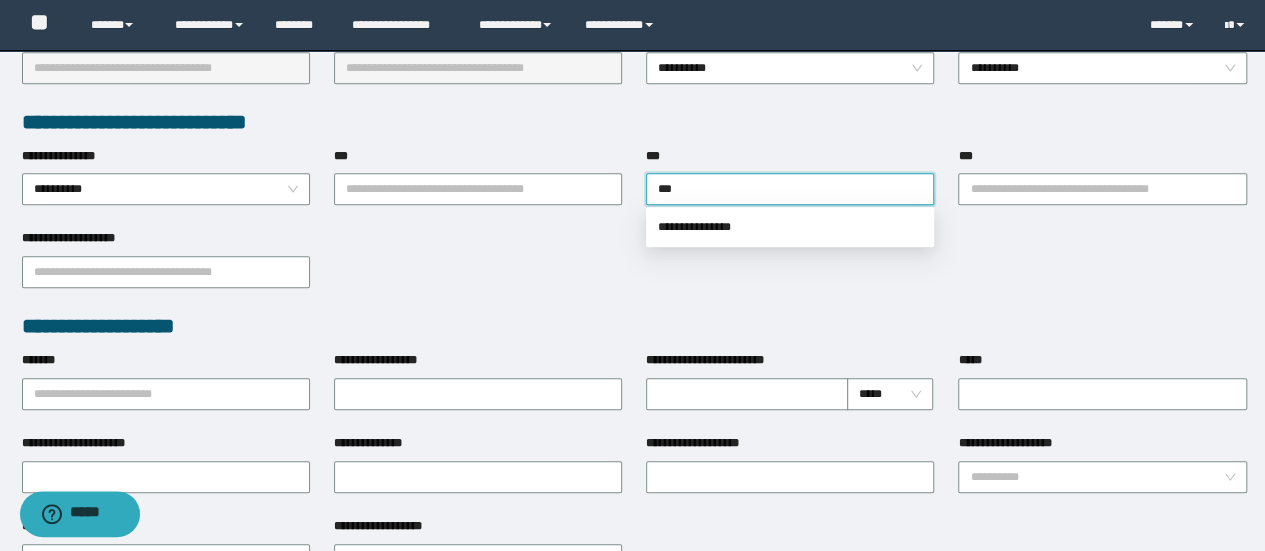 click on "**********" at bounding box center (790, 227) 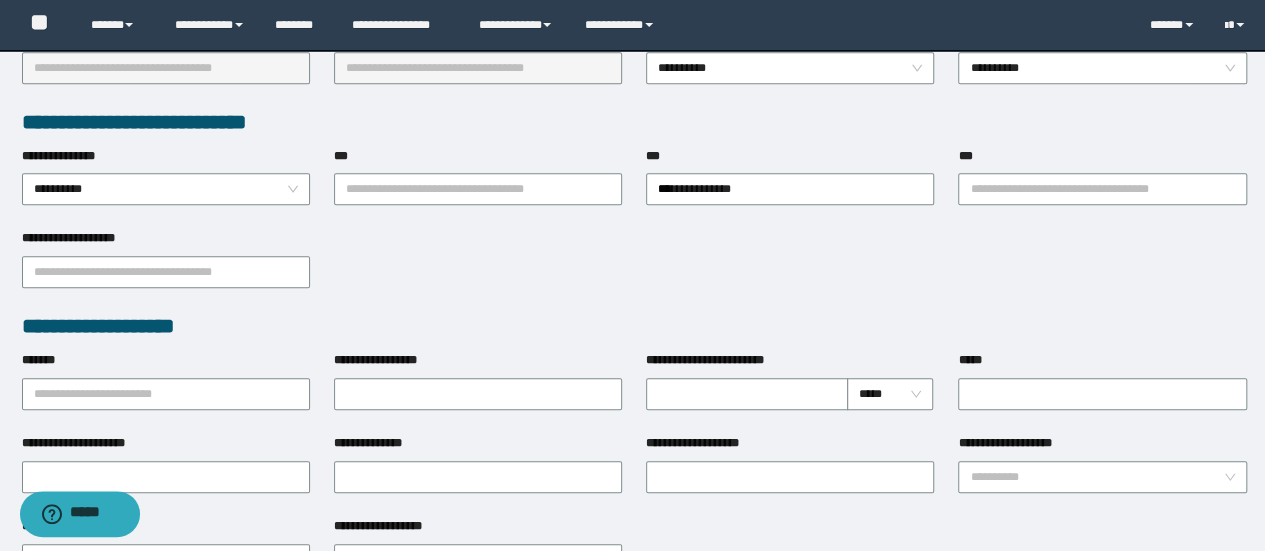 type 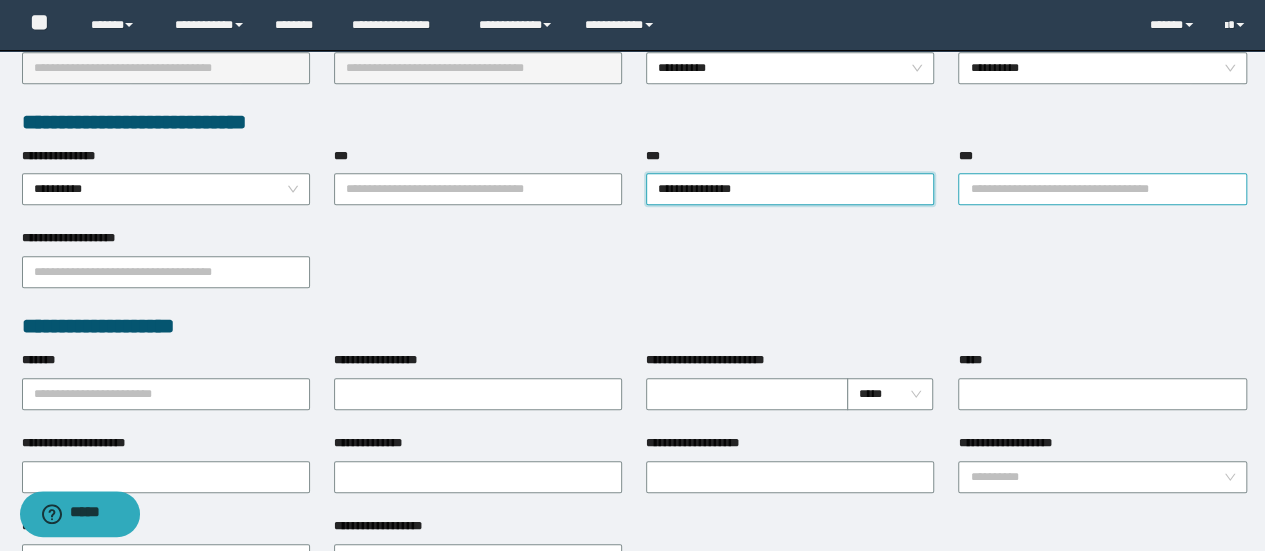 click on "***" at bounding box center [1102, 189] 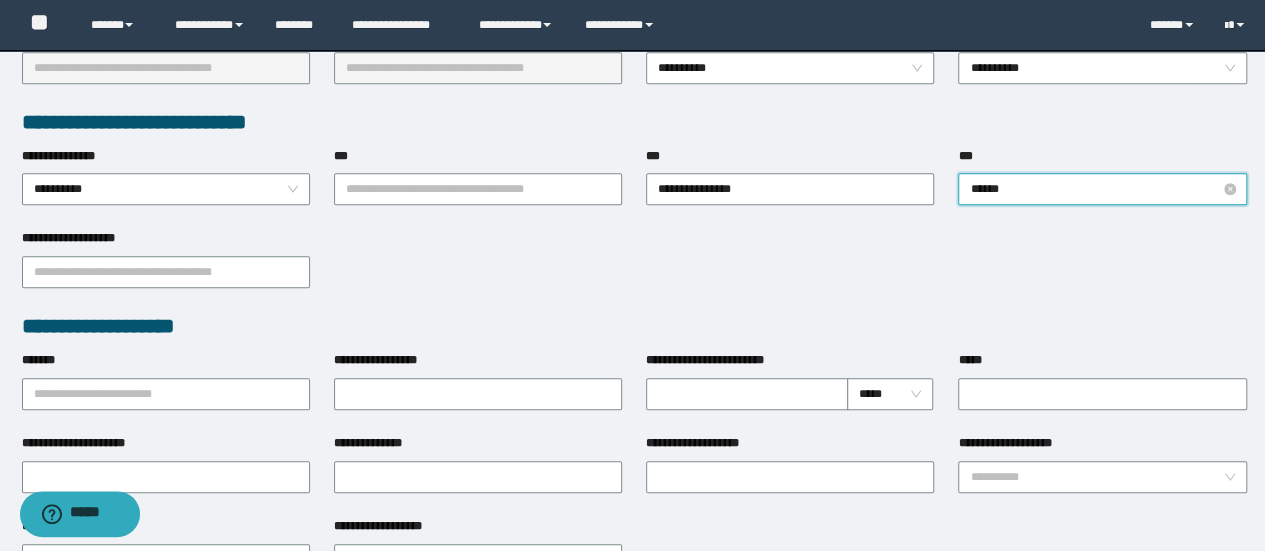 type on "*******" 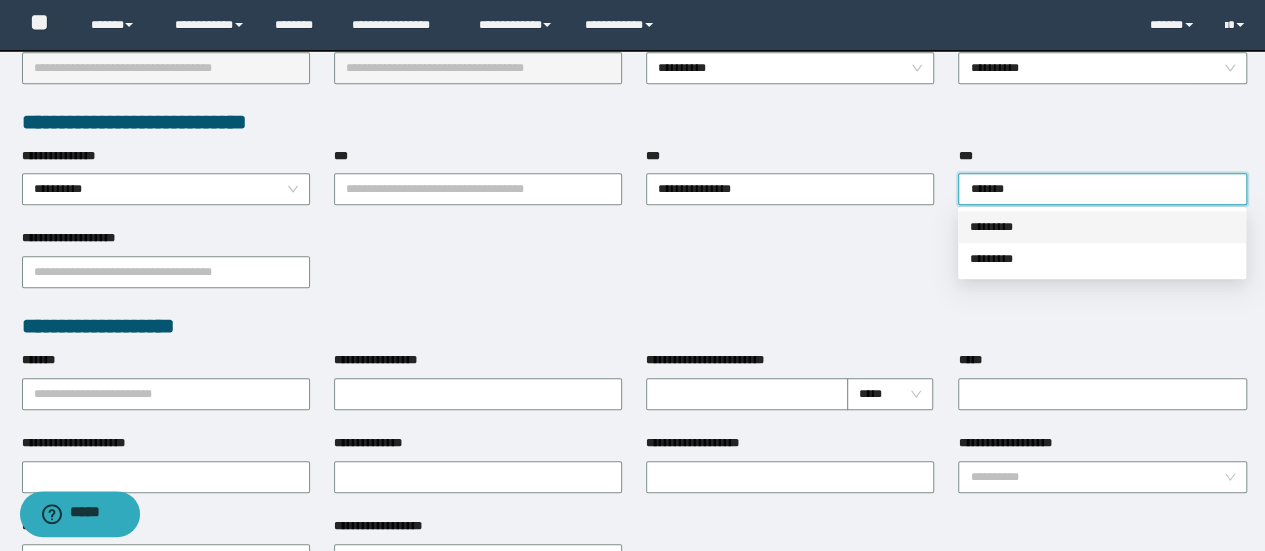 click on "*********" at bounding box center (1102, 227) 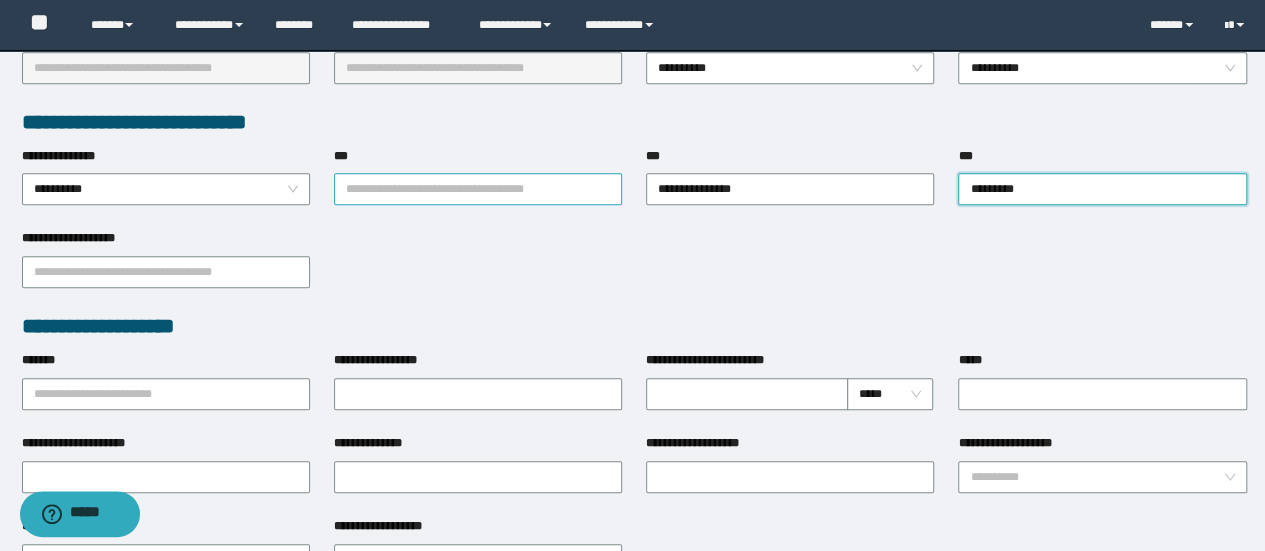 click on "***" at bounding box center [478, 189] 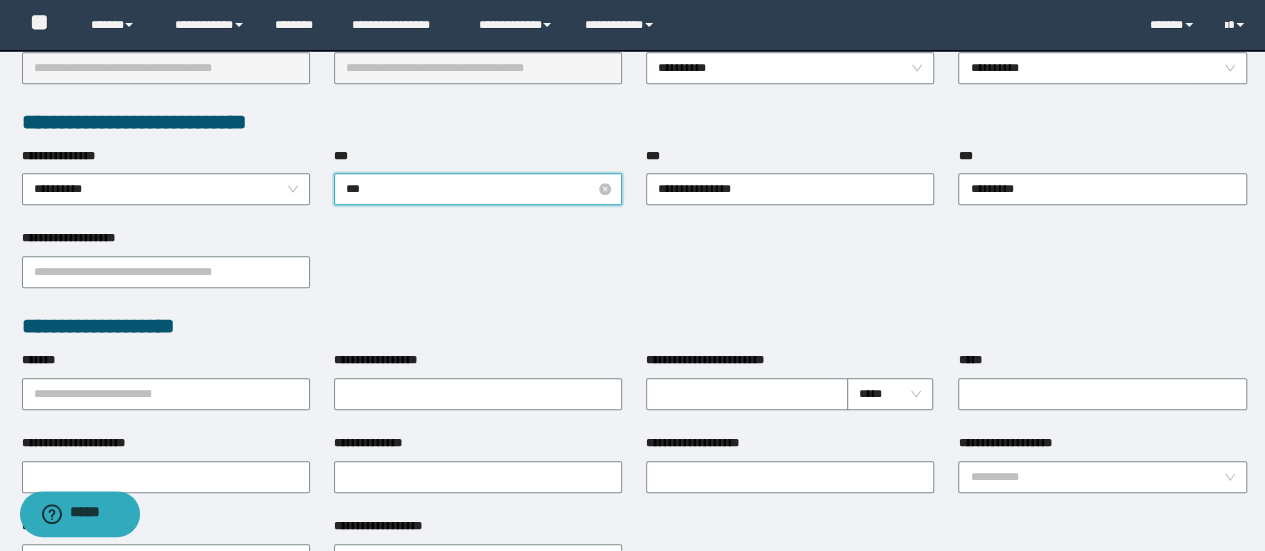 type on "****" 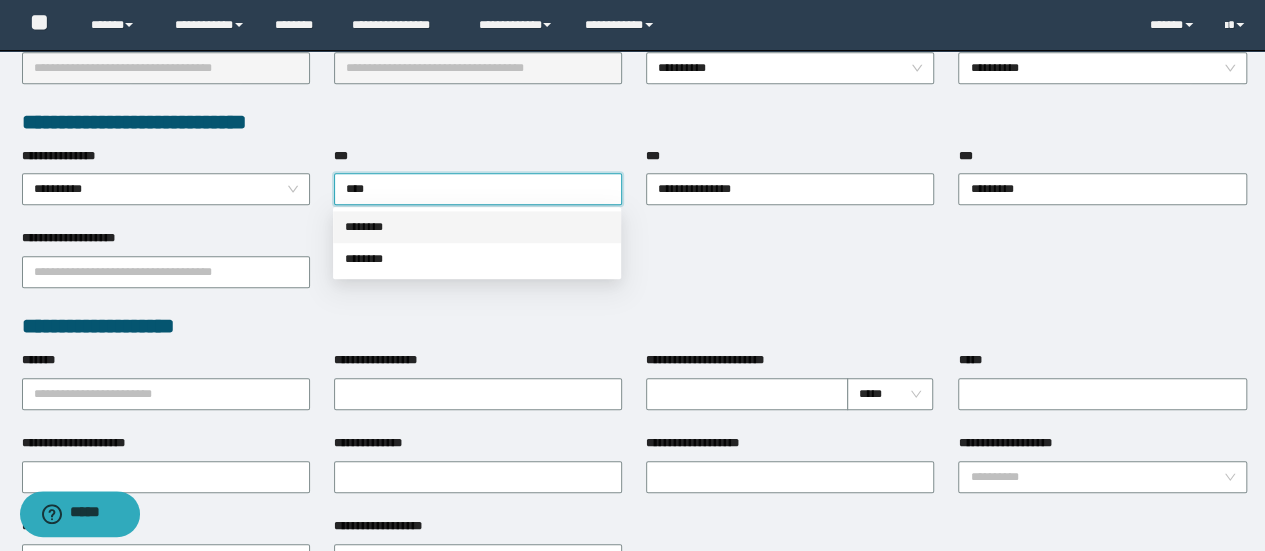 click on "********" at bounding box center (477, 227) 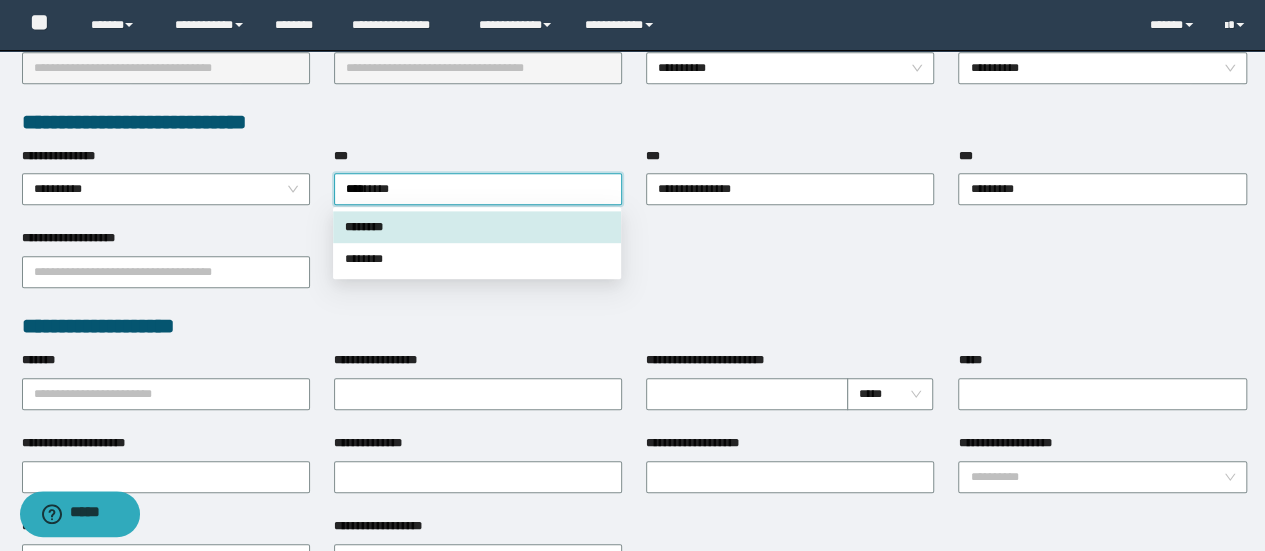 type 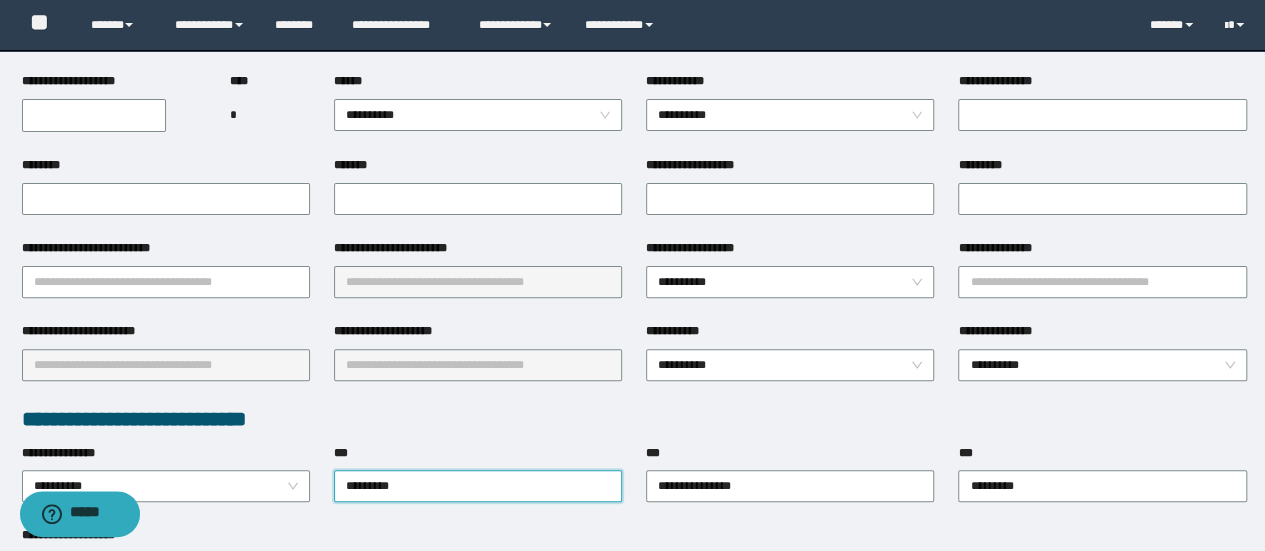 scroll, scrollTop: 200, scrollLeft: 0, axis: vertical 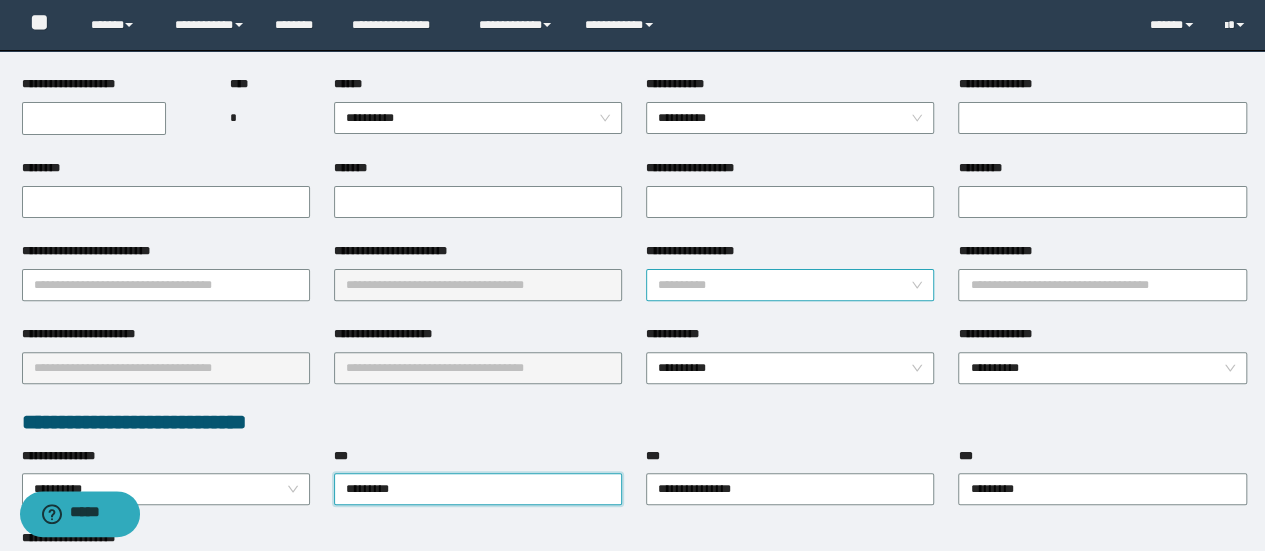 click on "**********" at bounding box center [790, 285] 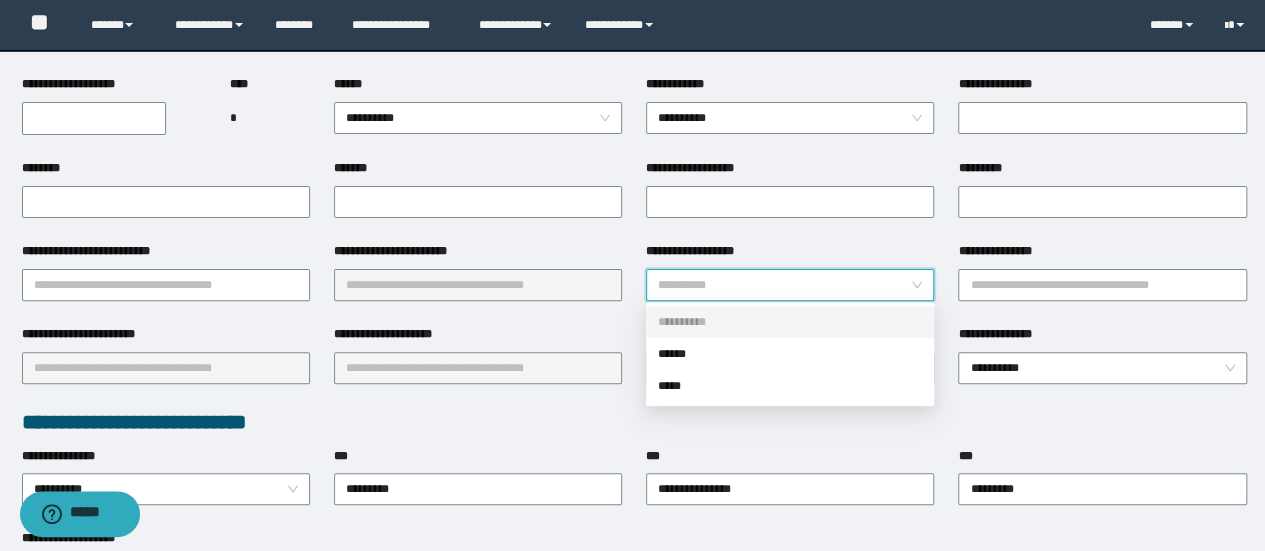 click on "******" at bounding box center [790, 354] 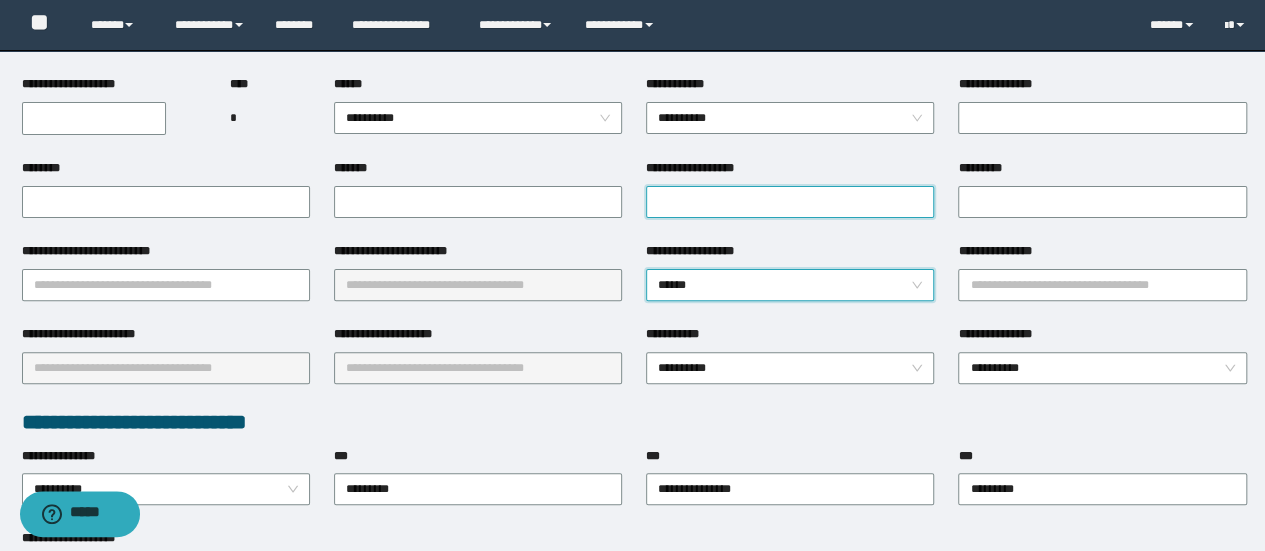 click on "**********" at bounding box center [790, 202] 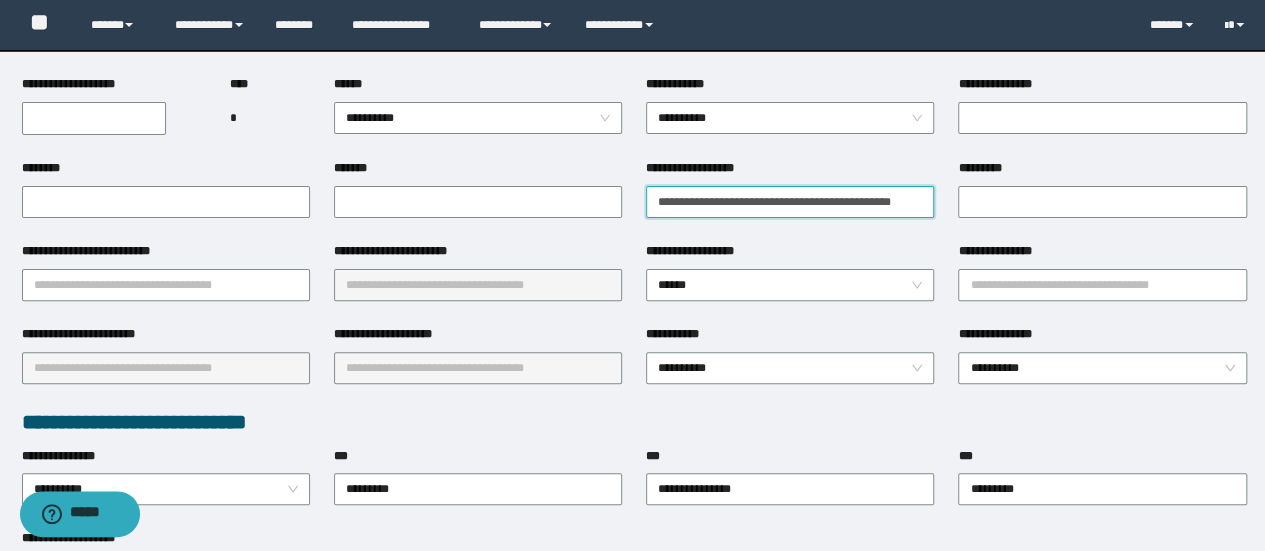 scroll, scrollTop: 0, scrollLeft: 20, axis: horizontal 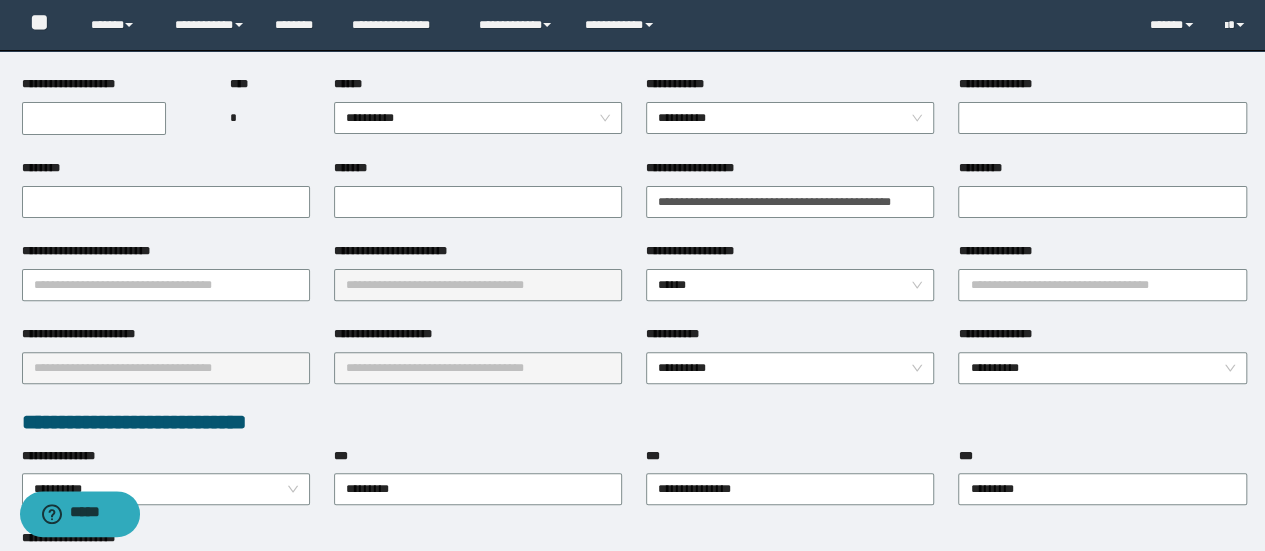 click on "**********" at bounding box center [1102, 283] 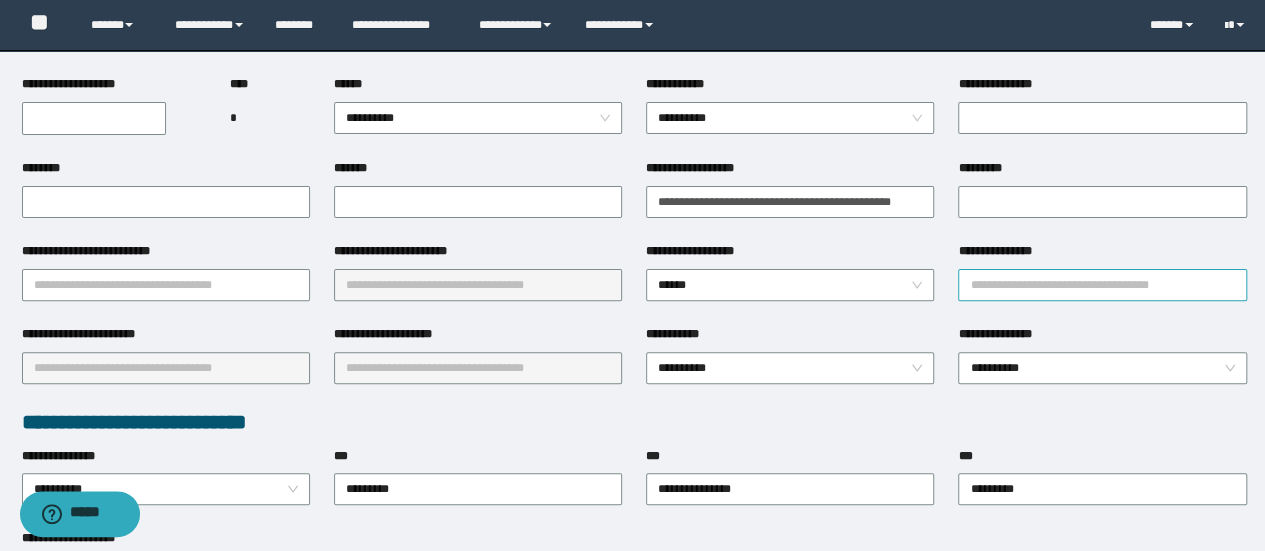 click on "**********" at bounding box center [1102, 285] 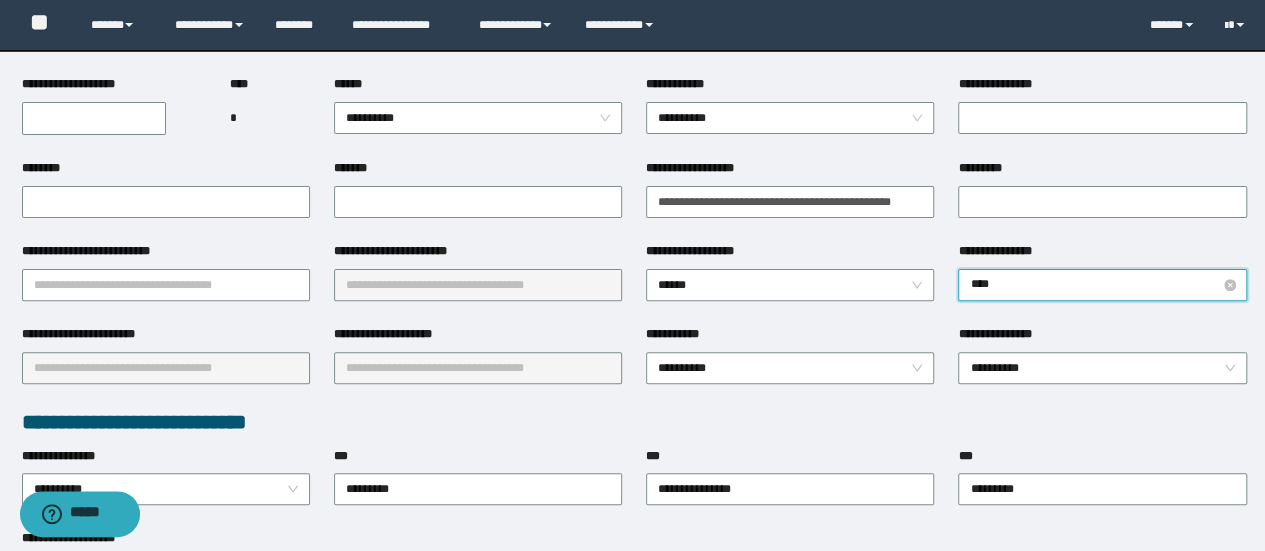 type on "*****" 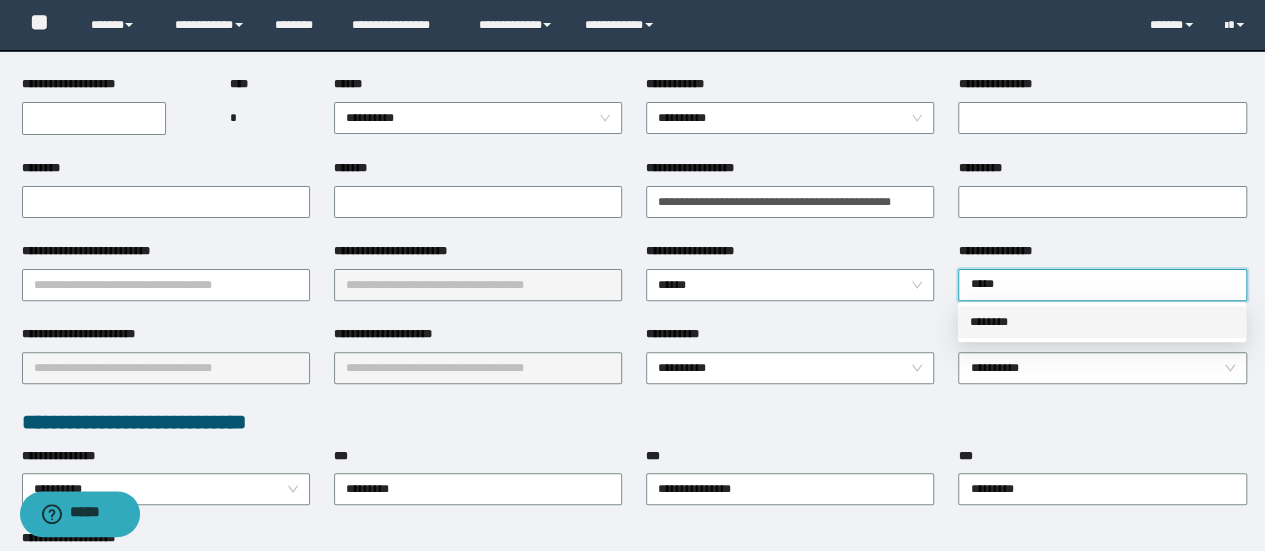 click on "********" at bounding box center [1102, 322] 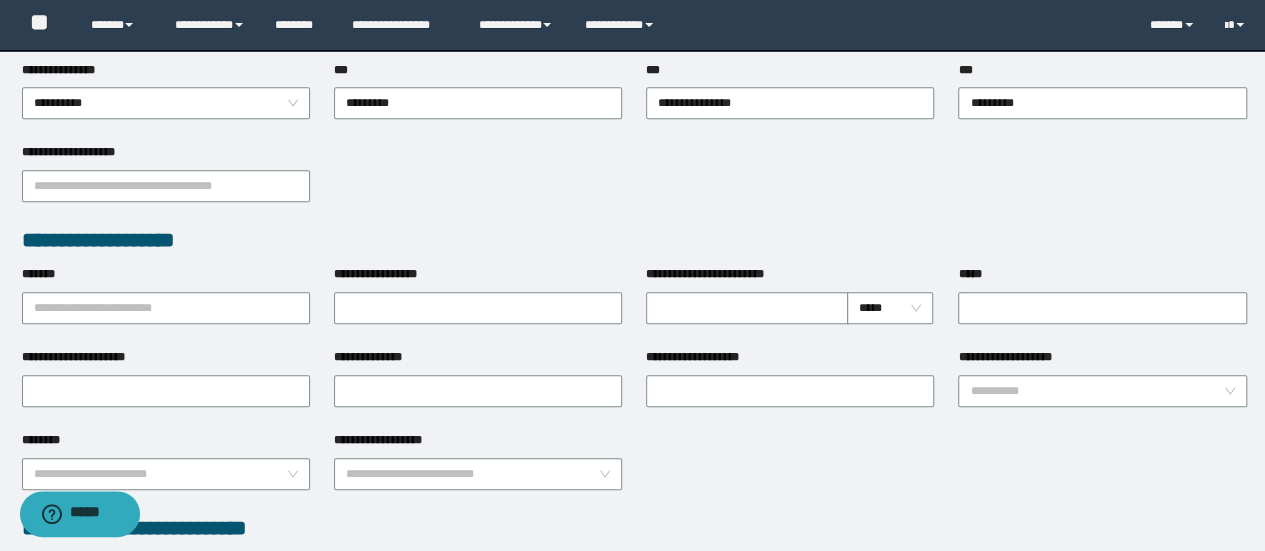 scroll, scrollTop: 600, scrollLeft: 0, axis: vertical 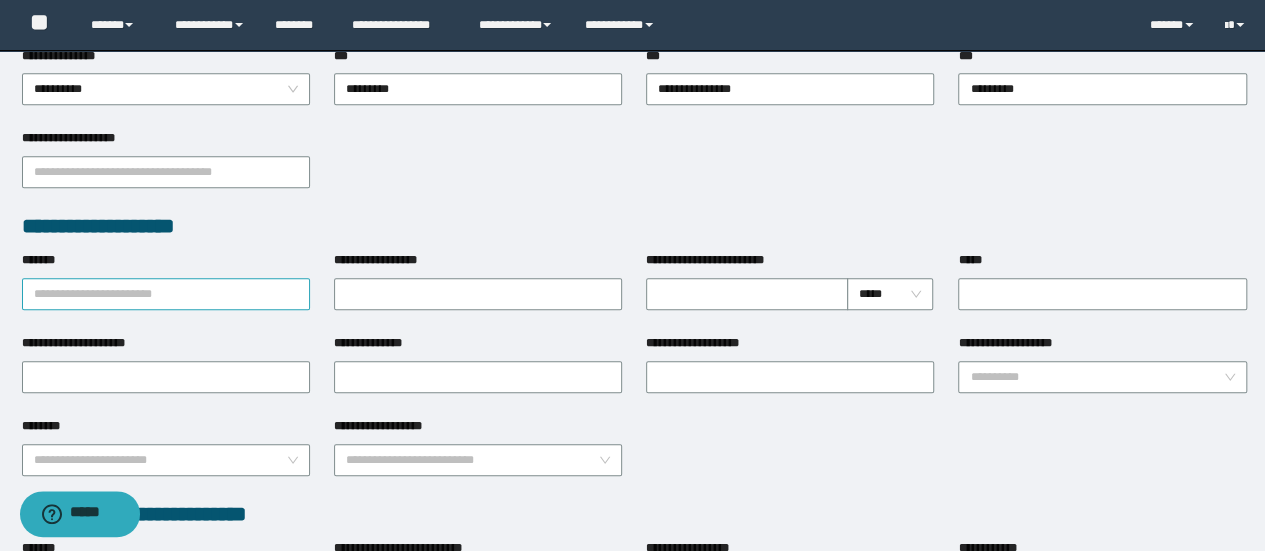 click on "*******" at bounding box center (166, 294) 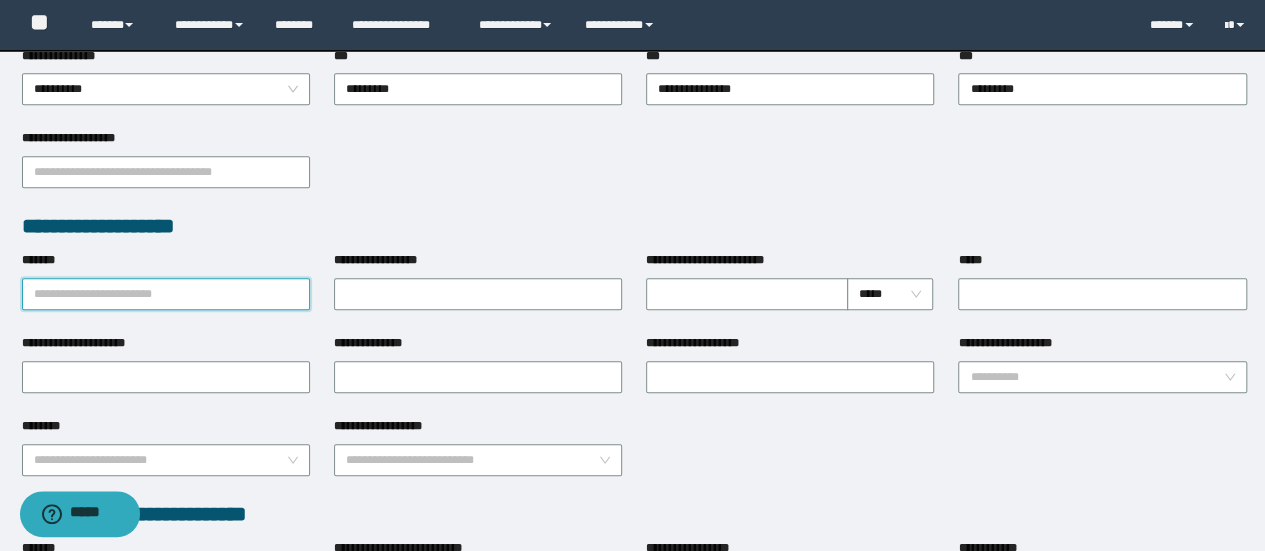 paste on "**********" 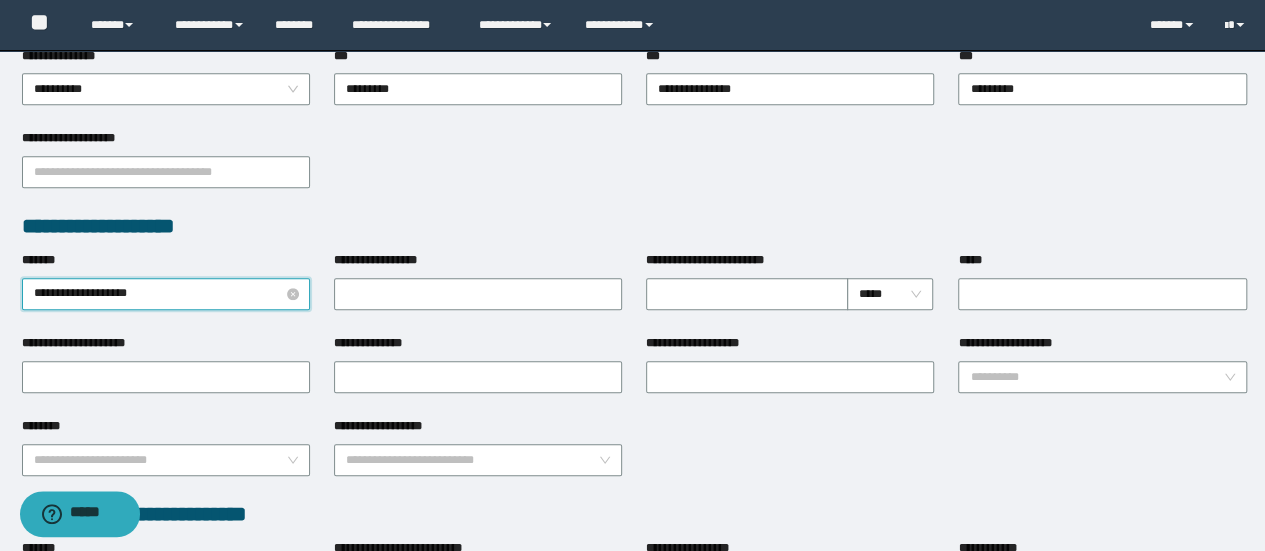 type on "**********" 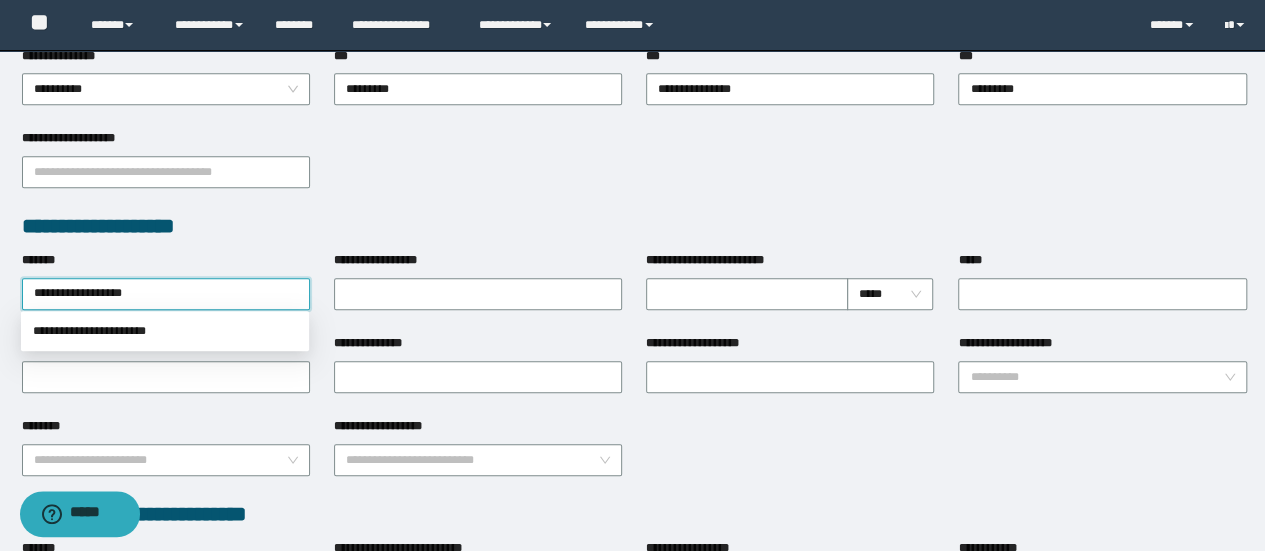 click on "**********" at bounding box center [165, 331] 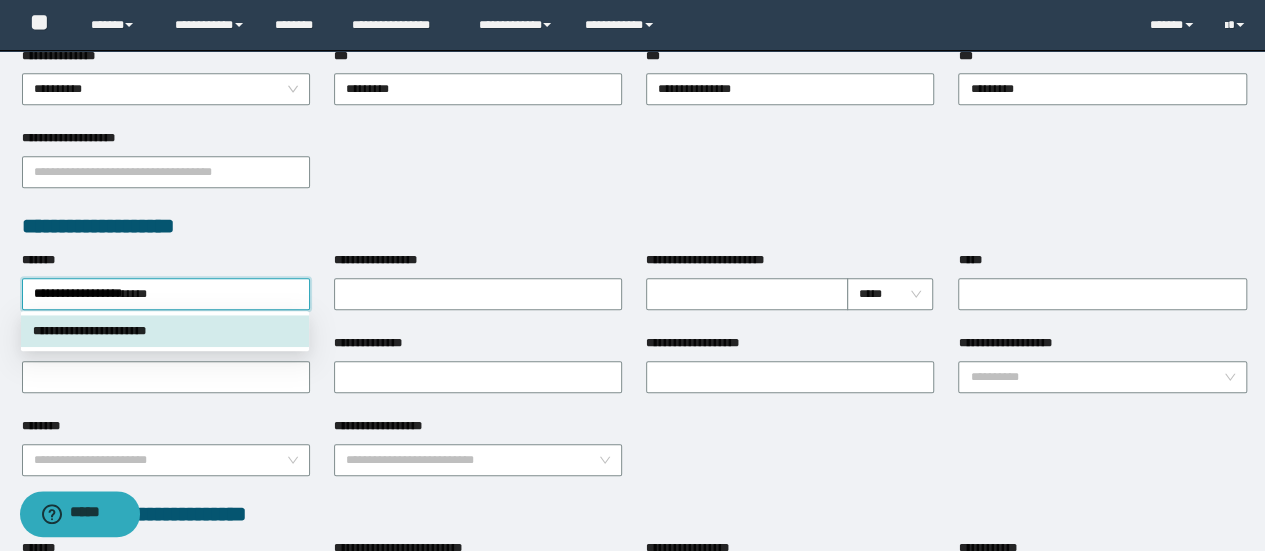 type 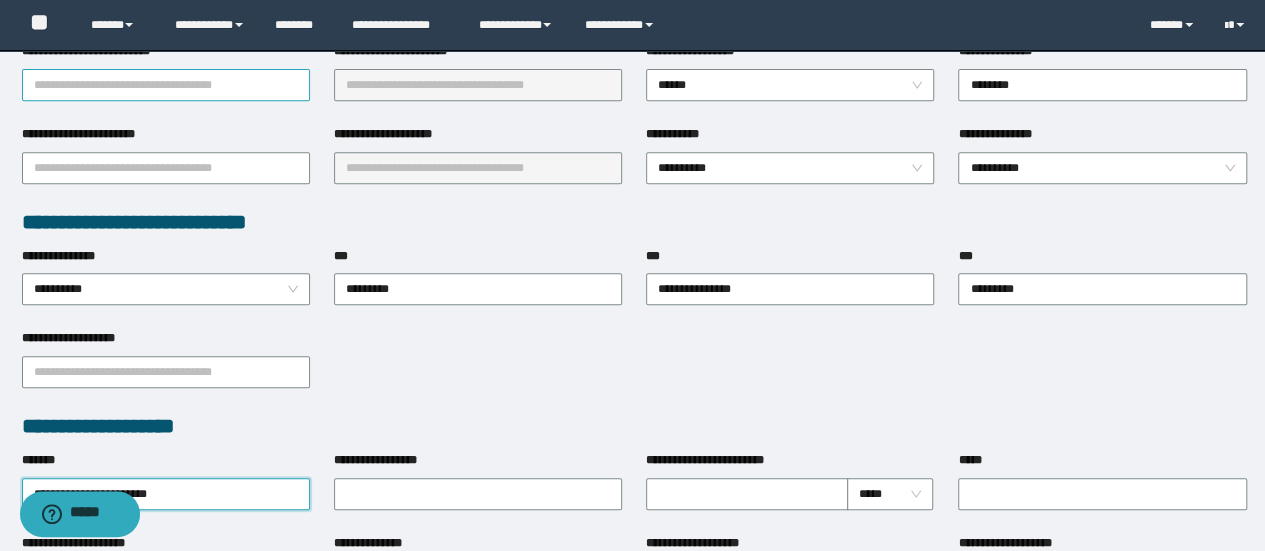 scroll, scrollTop: 200, scrollLeft: 0, axis: vertical 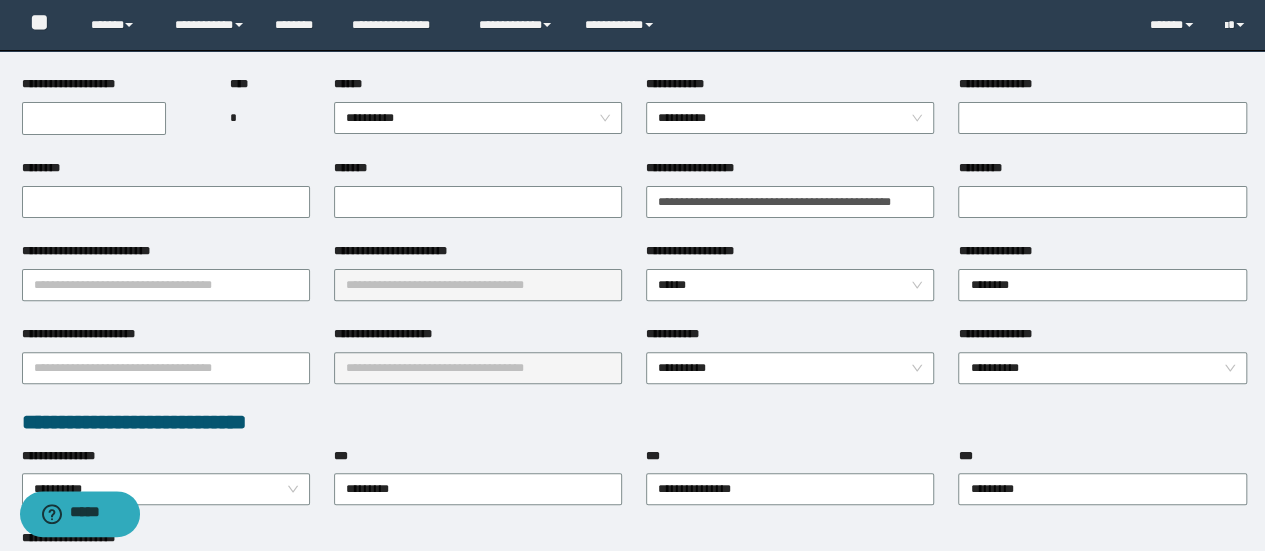 click on "*******" at bounding box center (478, 200) 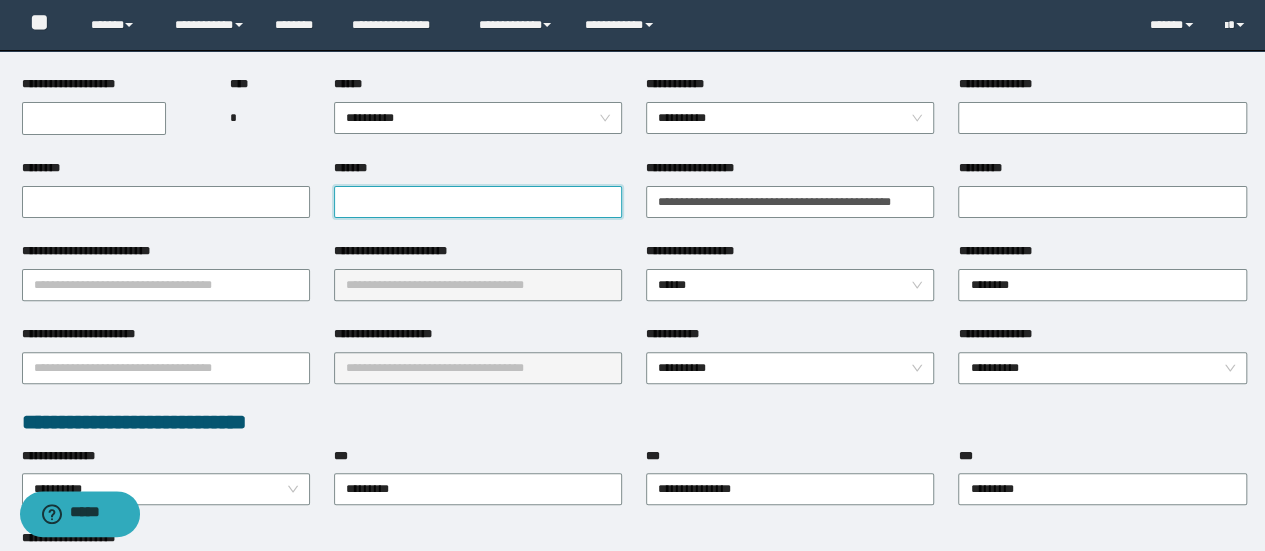 click on "*******" at bounding box center (478, 202) 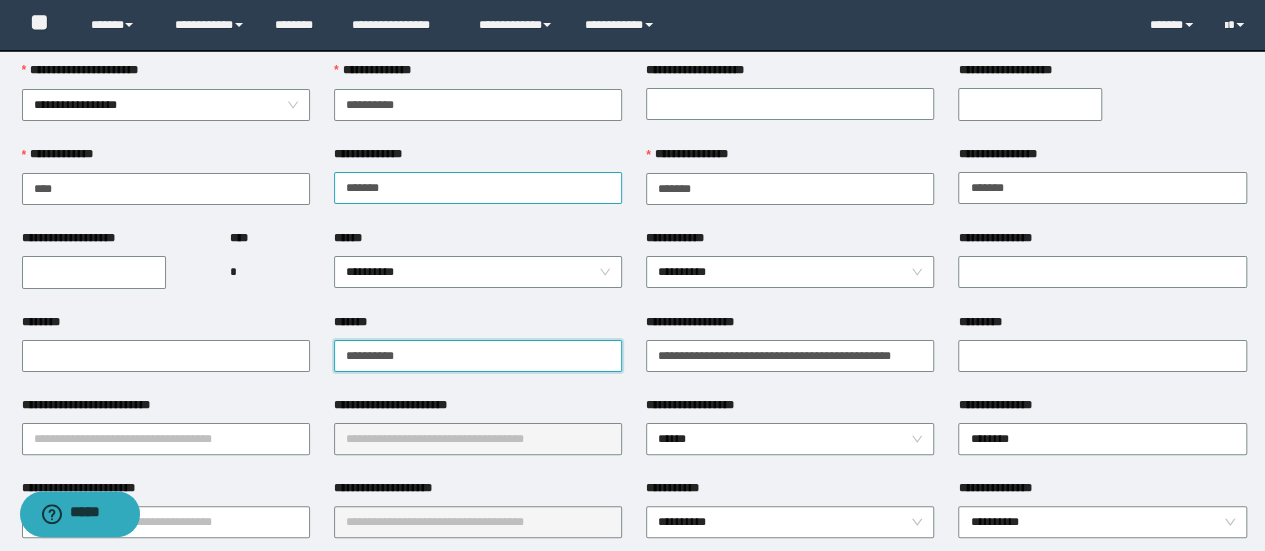 scroll, scrollTop: 0, scrollLeft: 0, axis: both 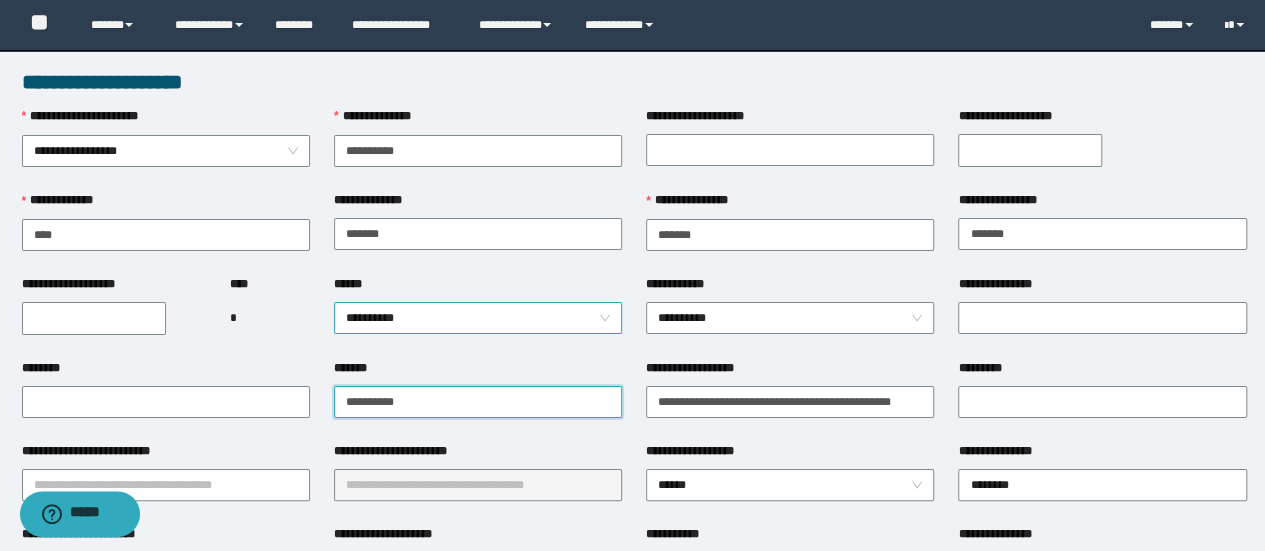 click on "**********" at bounding box center [478, 318] 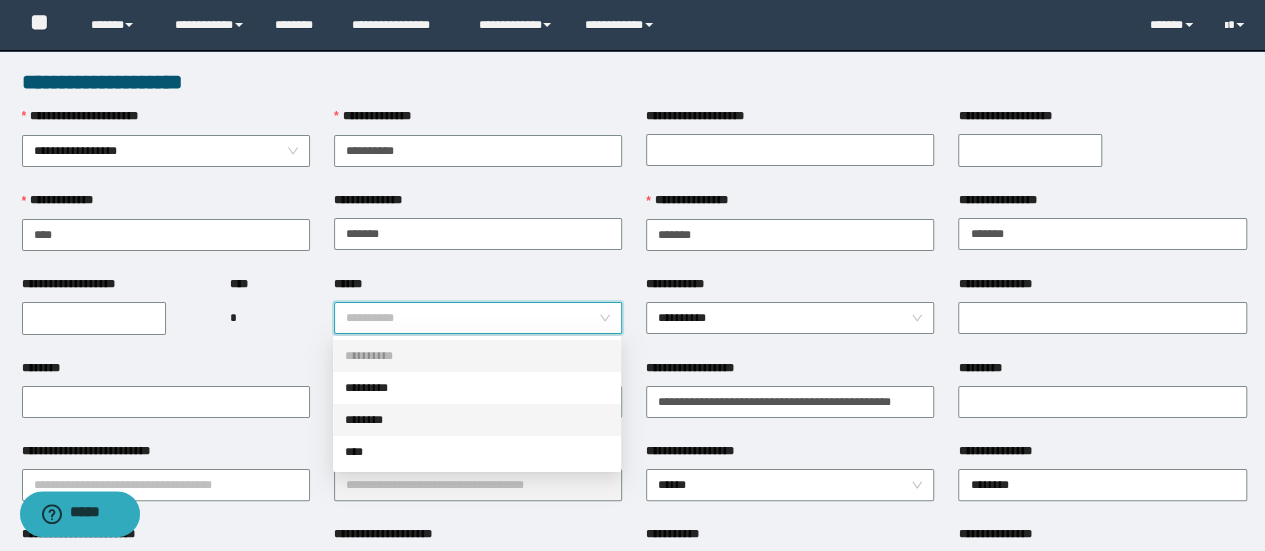click on "********" at bounding box center [477, 420] 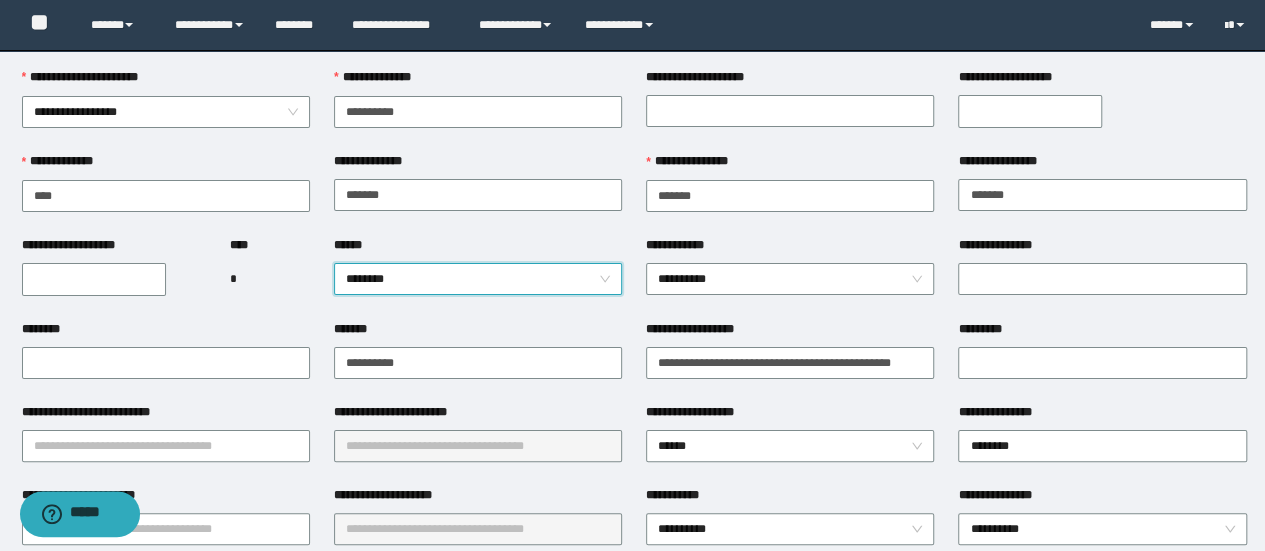 scroll, scrollTop: 100, scrollLeft: 0, axis: vertical 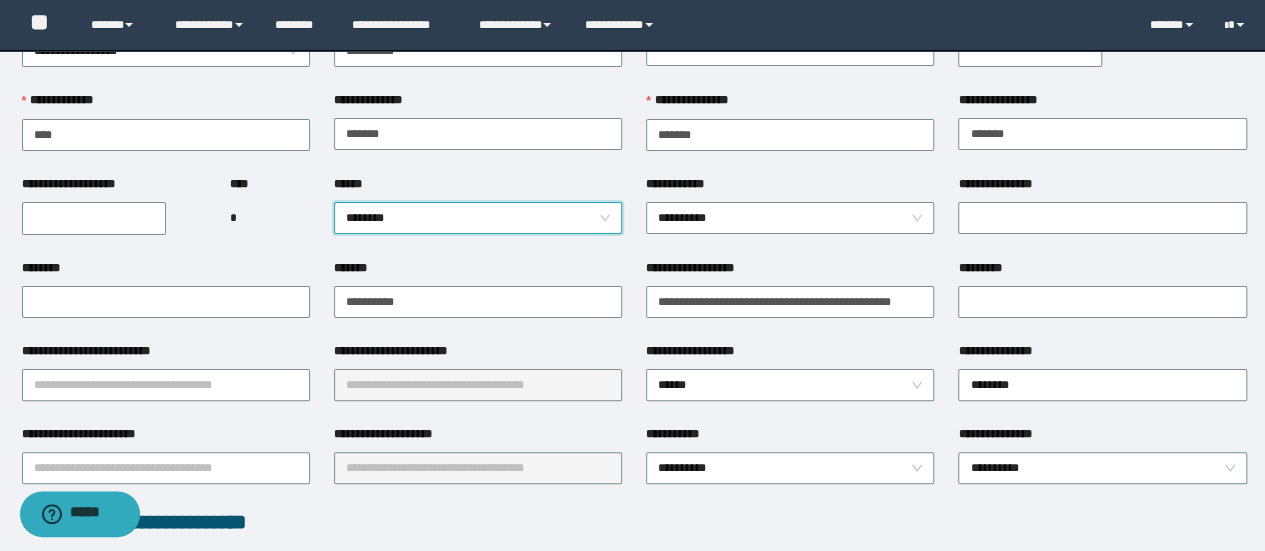 click on "*********" at bounding box center [1102, 272] 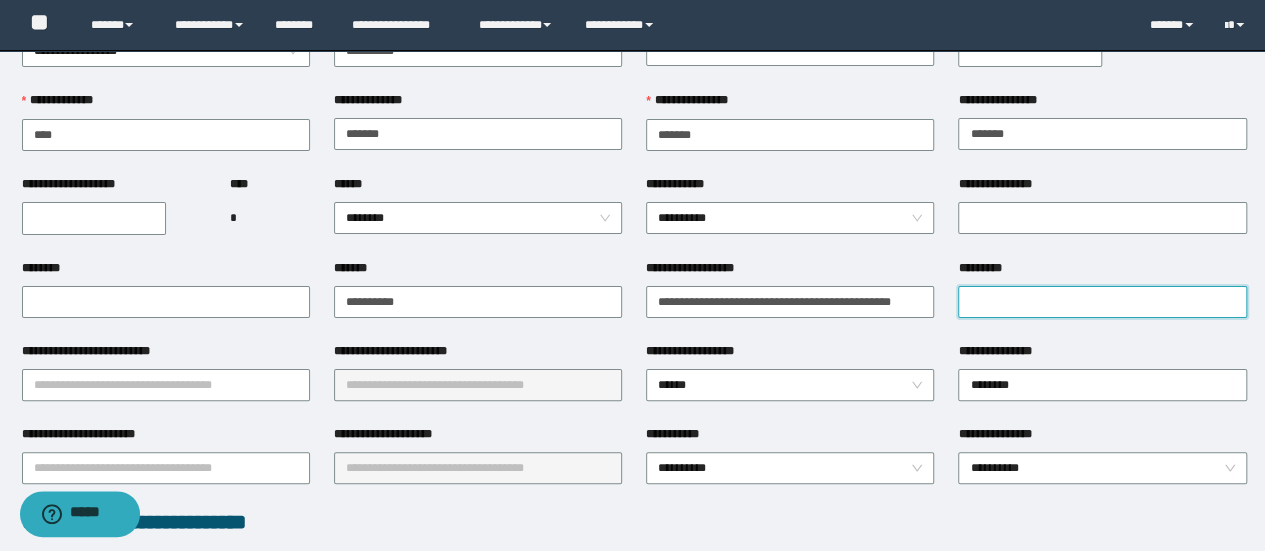 click on "*********" at bounding box center (1102, 302) 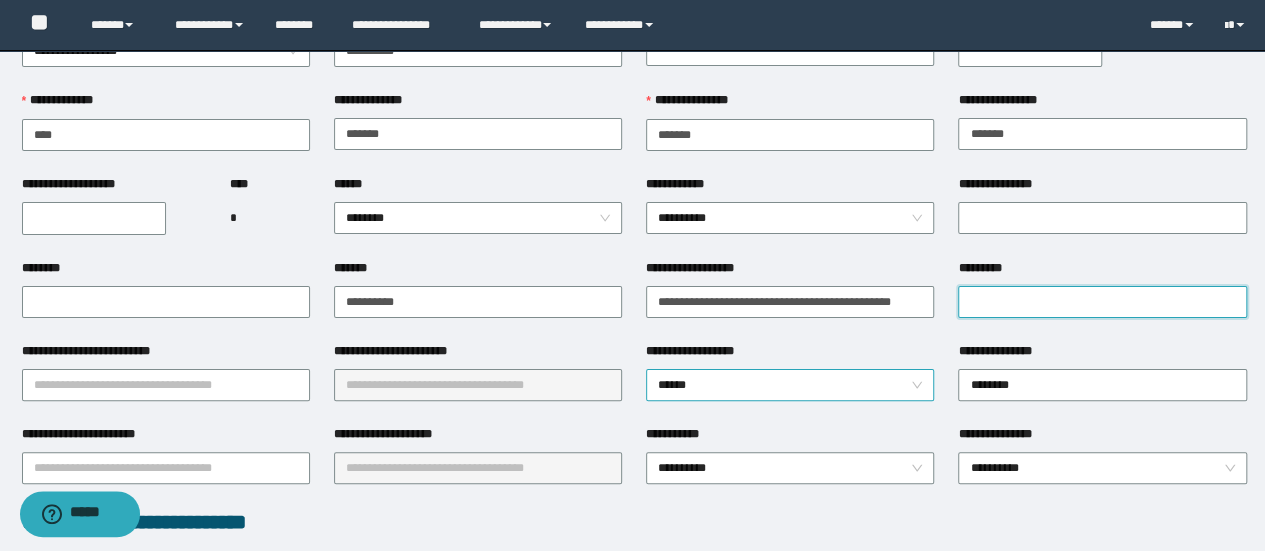 paste on "**********" 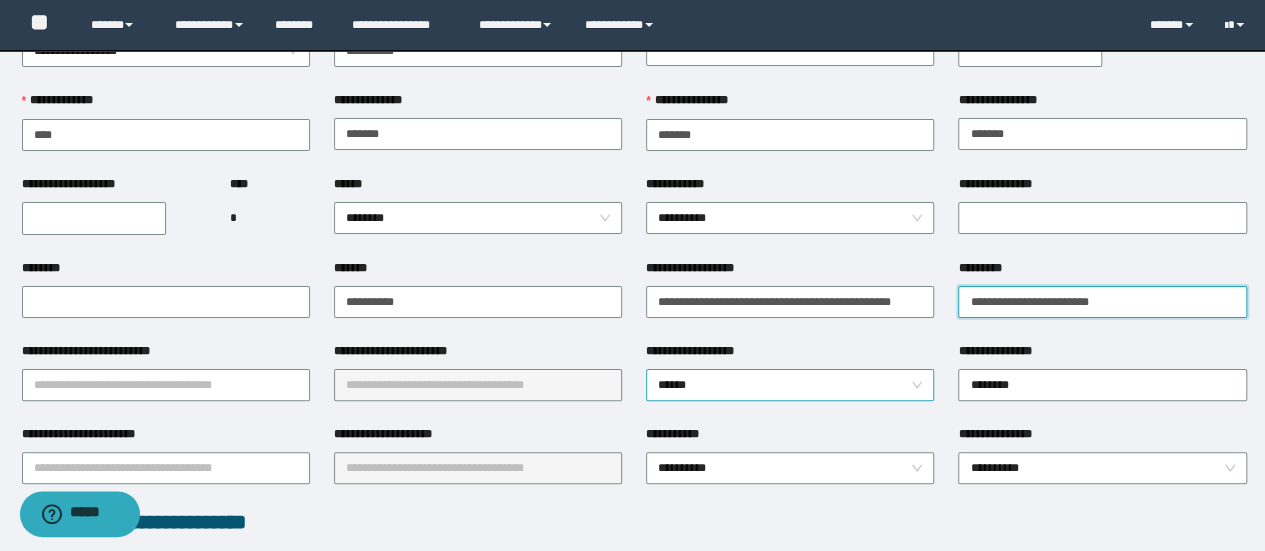 click on "******" at bounding box center (790, 385) 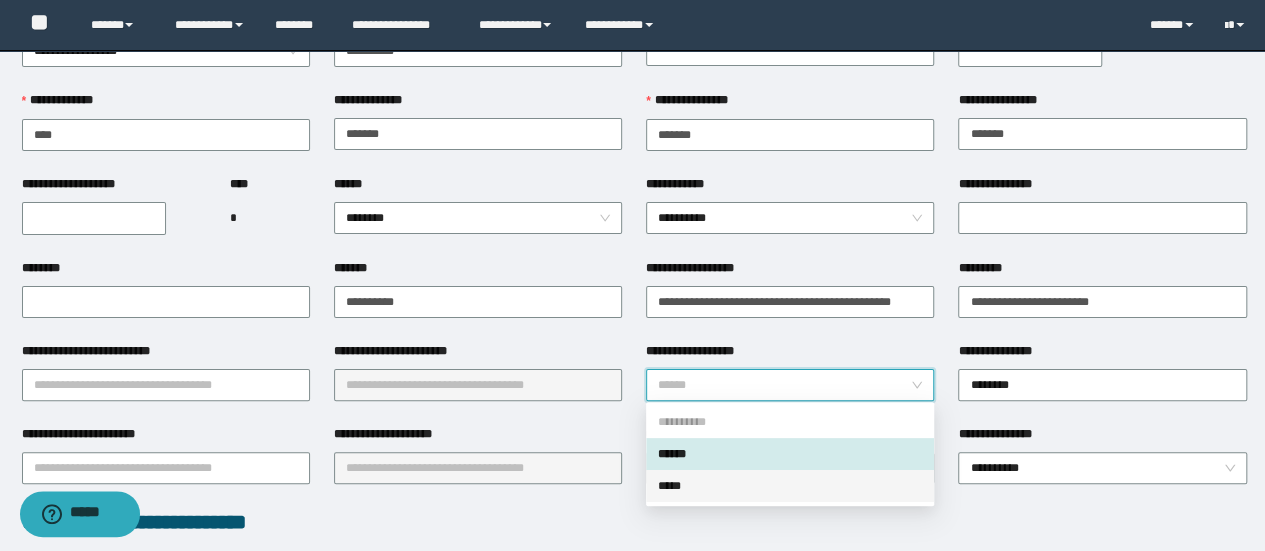 click on "*****" at bounding box center (790, 486) 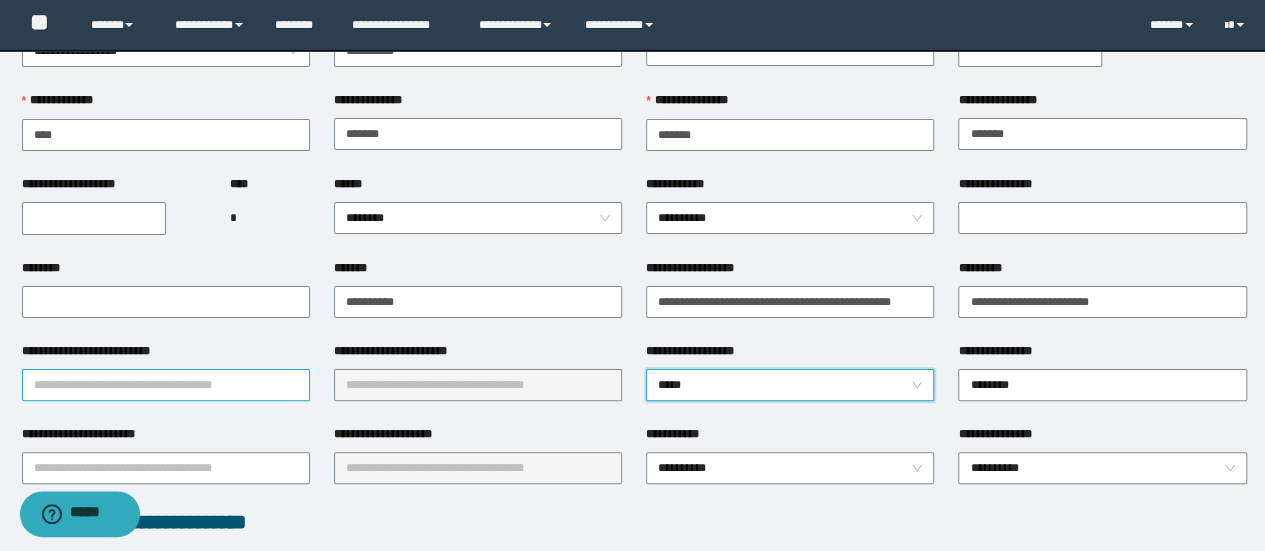click at bounding box center [166, 385] 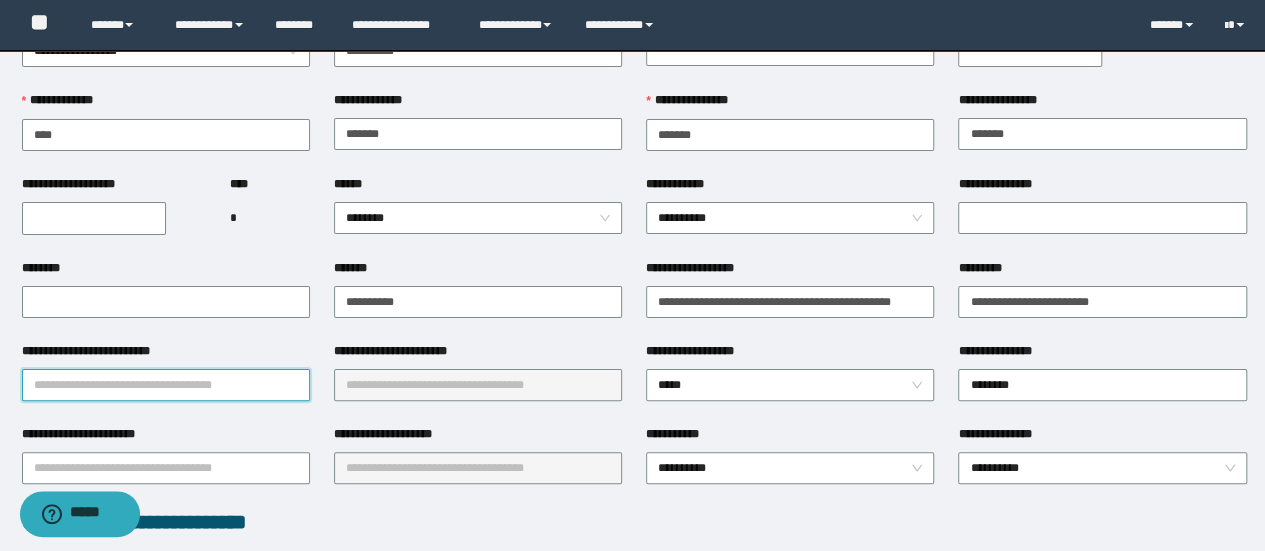 click on "**********" at bounding box center [166, 385] 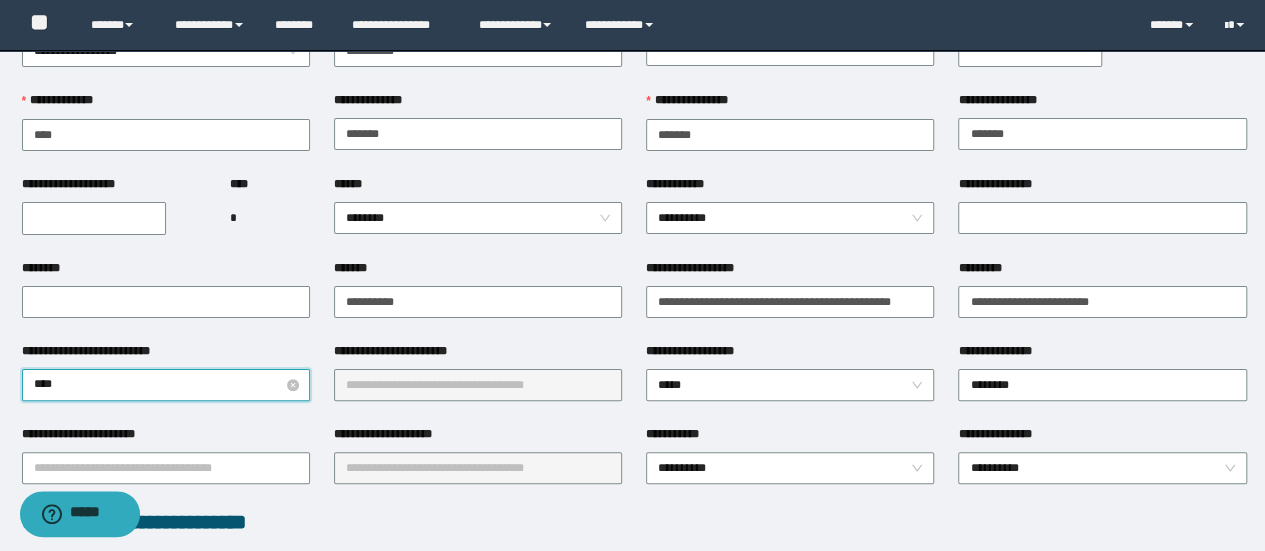 type on "*****" 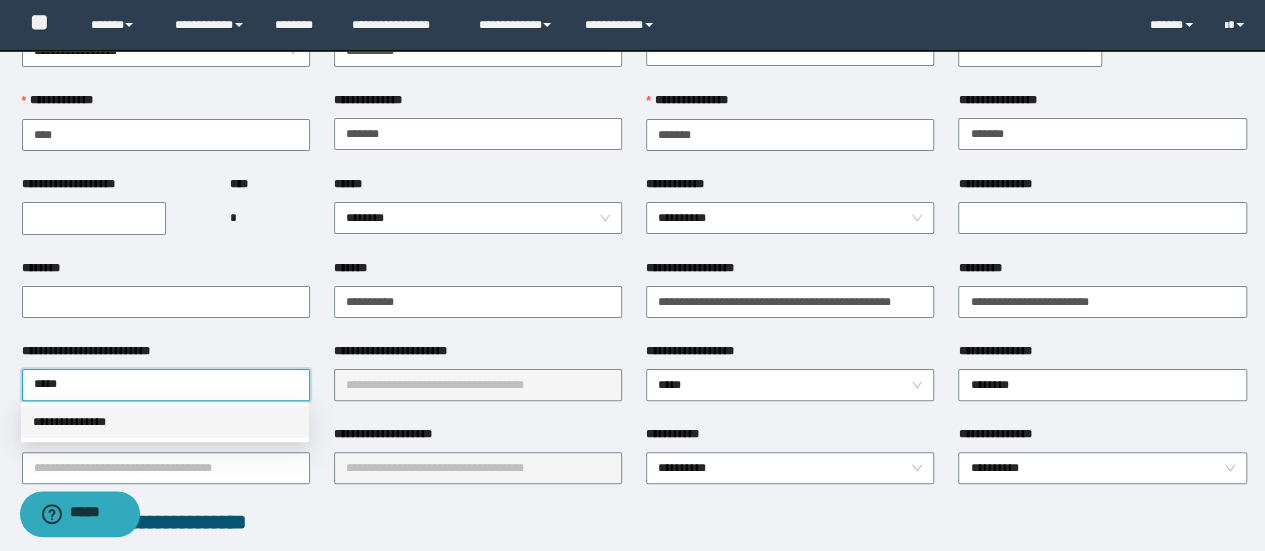 drag, startPoint x: 214, startPoint y: 419, endPoint x: 371, endPoint y: 373, distance: 163.60013 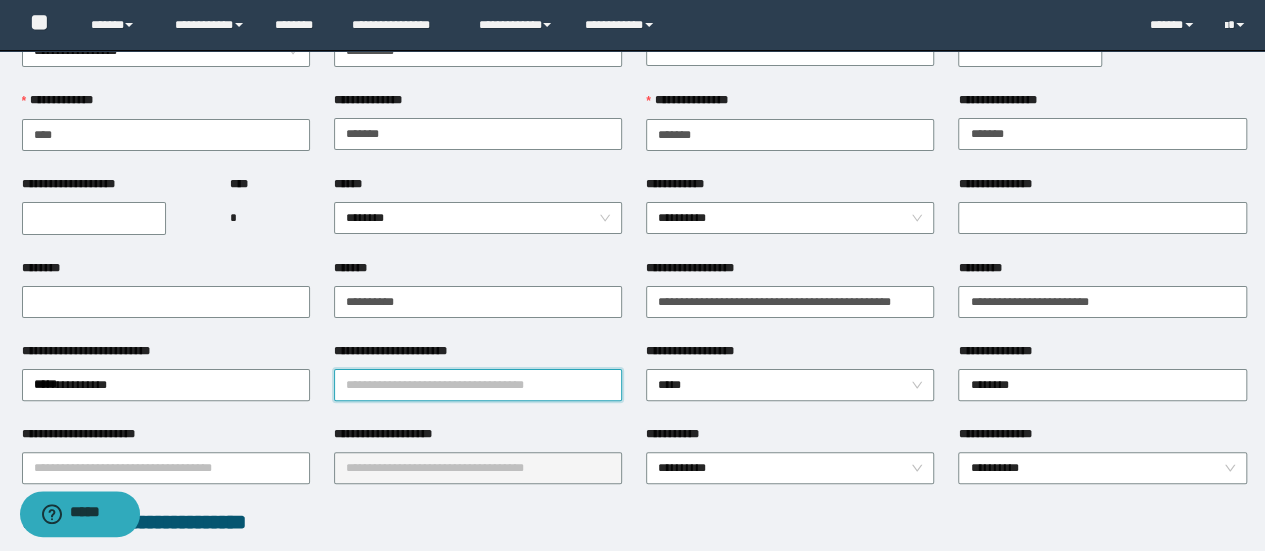 click on "**********" at bounding box center (478, 385) 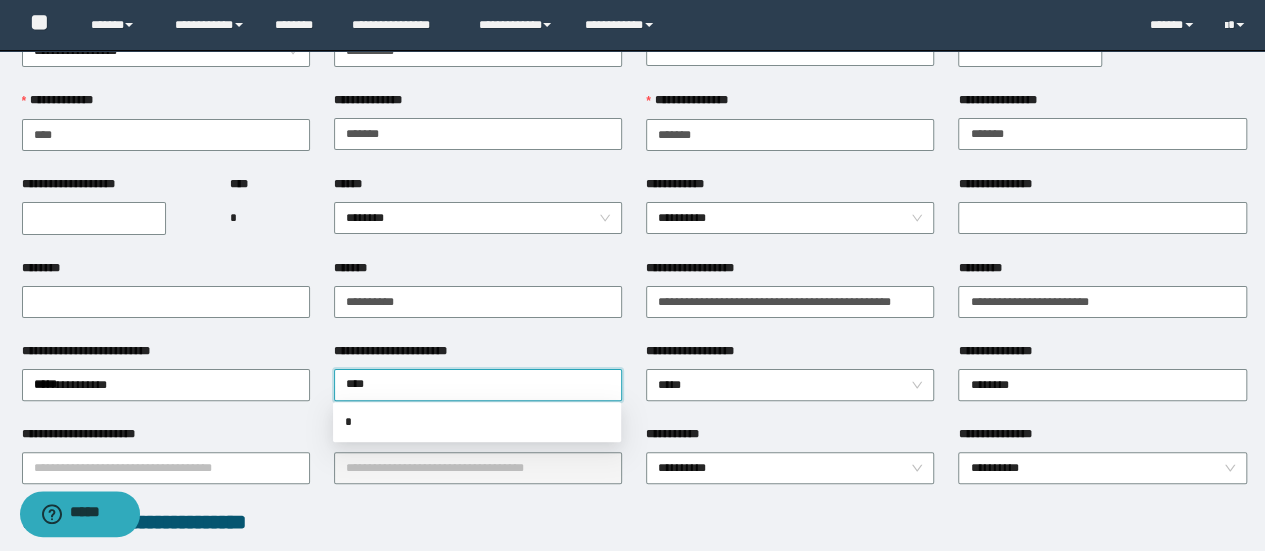 type on "*****" 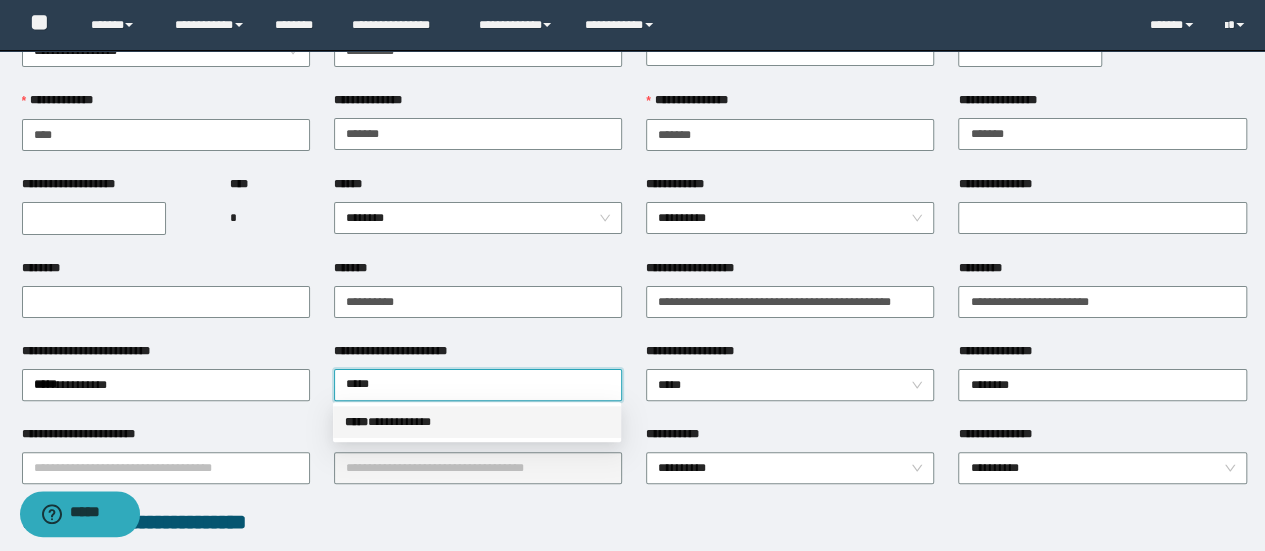 click on "**********" at bounding box center (477, 422) 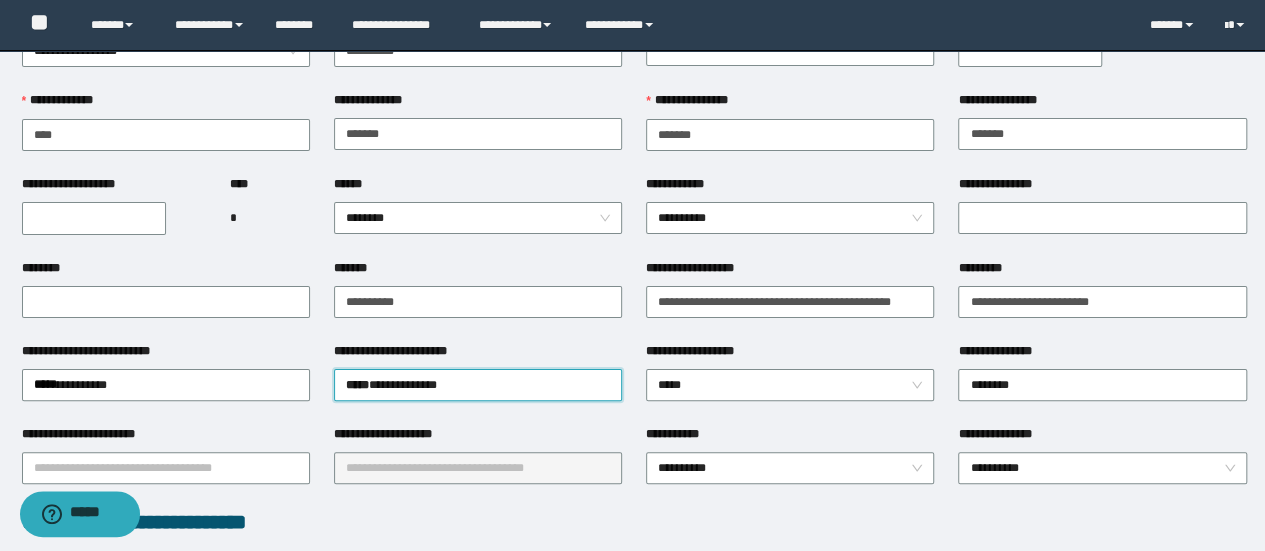 click on "**********" at bounding box center [790, 438] 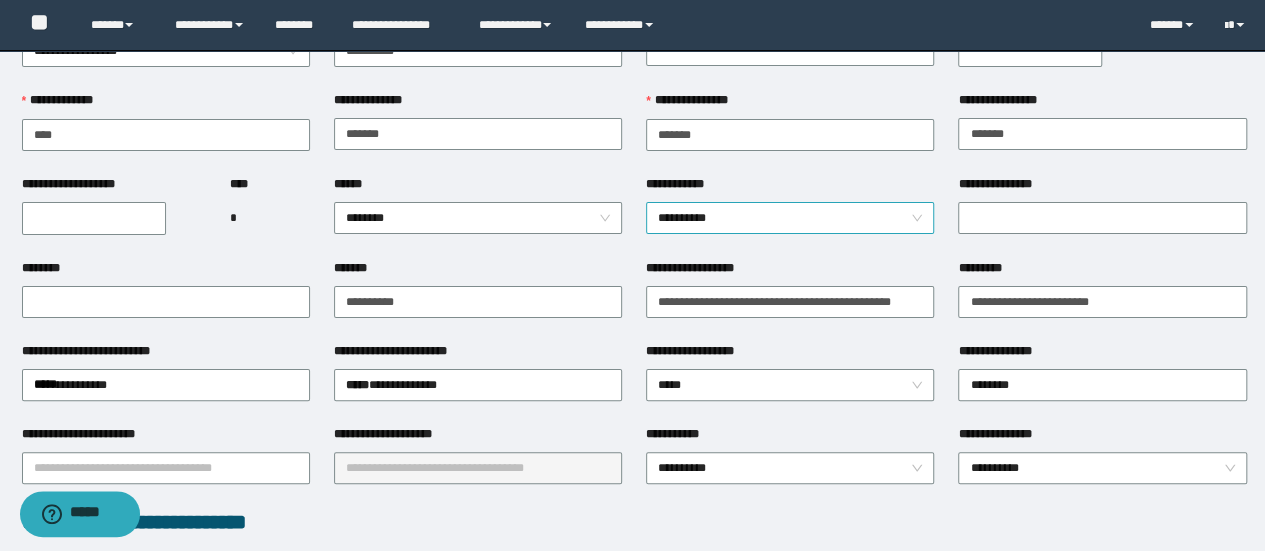 click on "**********" at bounding box center [790, 218] 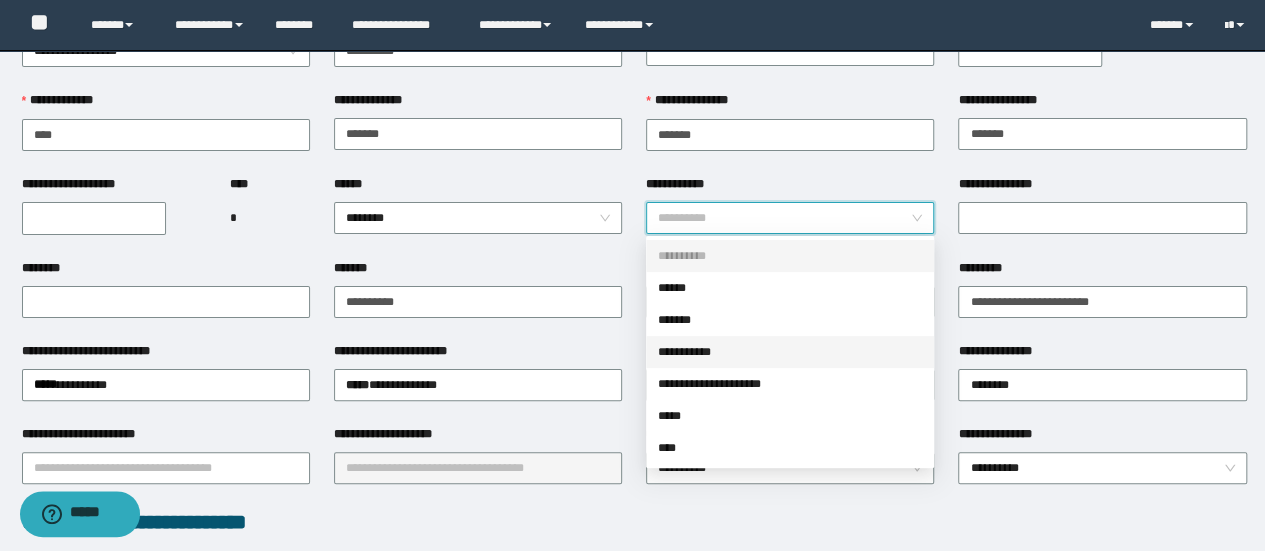 click on "**********" at bounding box center (790, 352) 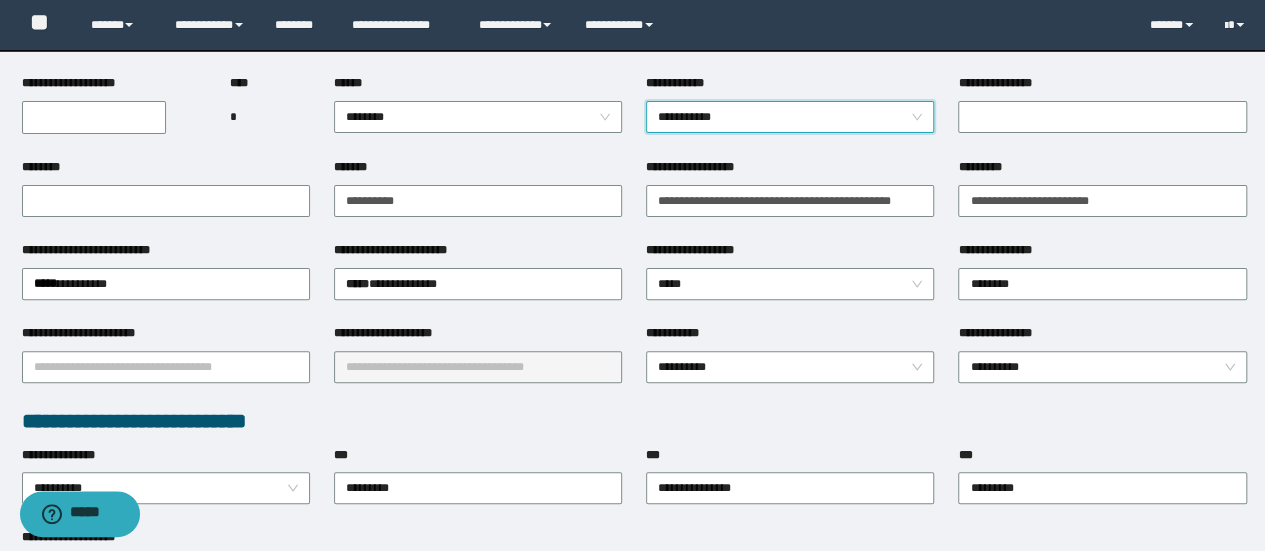scroll, scrollTop: 300, scrollLeft: 0, axis: vertical 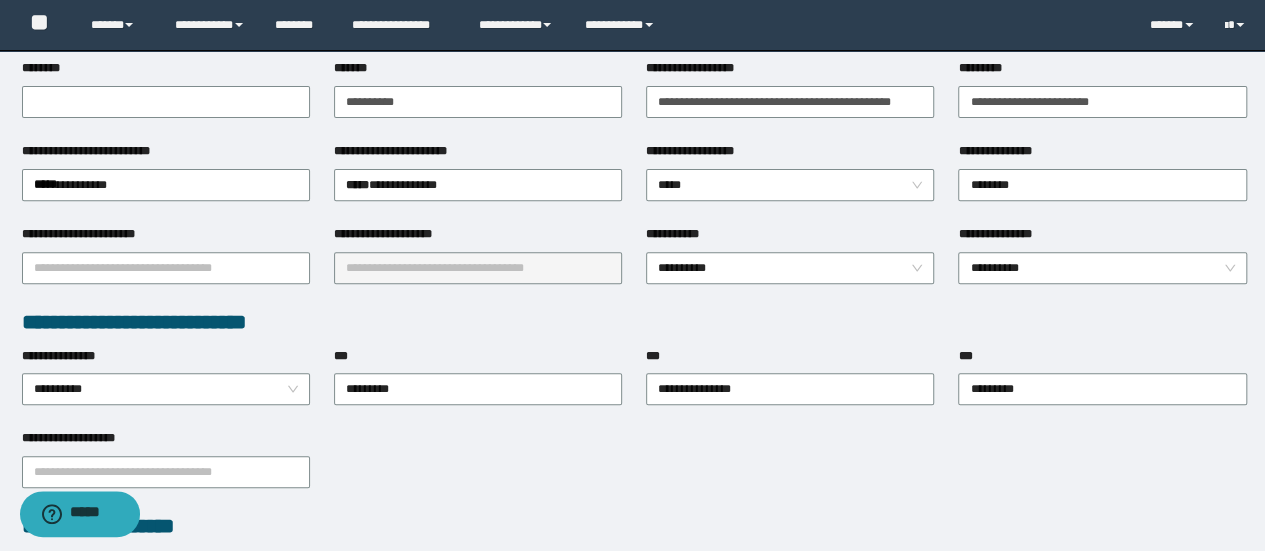 click on "**********" at bounding box center (790, 238) 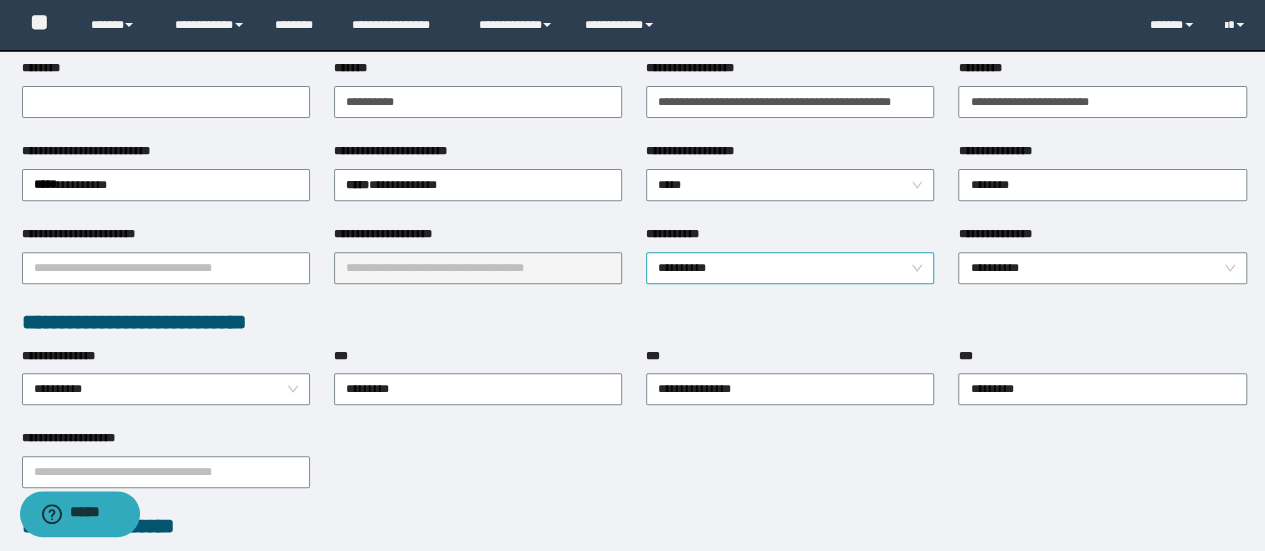click on "**********" at bounding box center (790, 268) 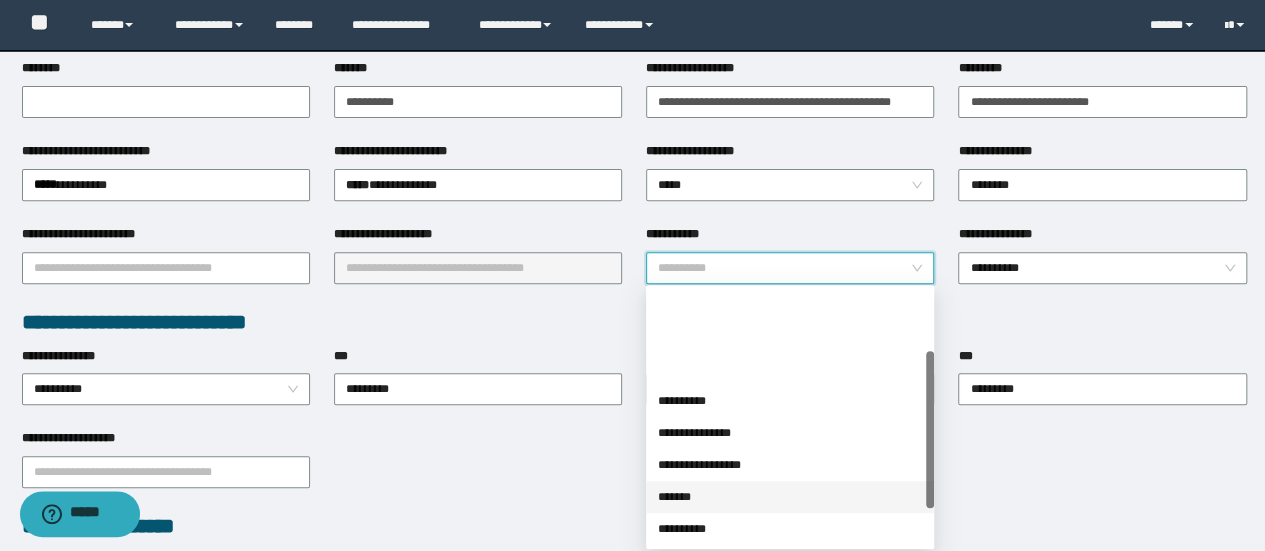 scroll, scrollTop: 100, scrollLeft: 0, axis: vertical 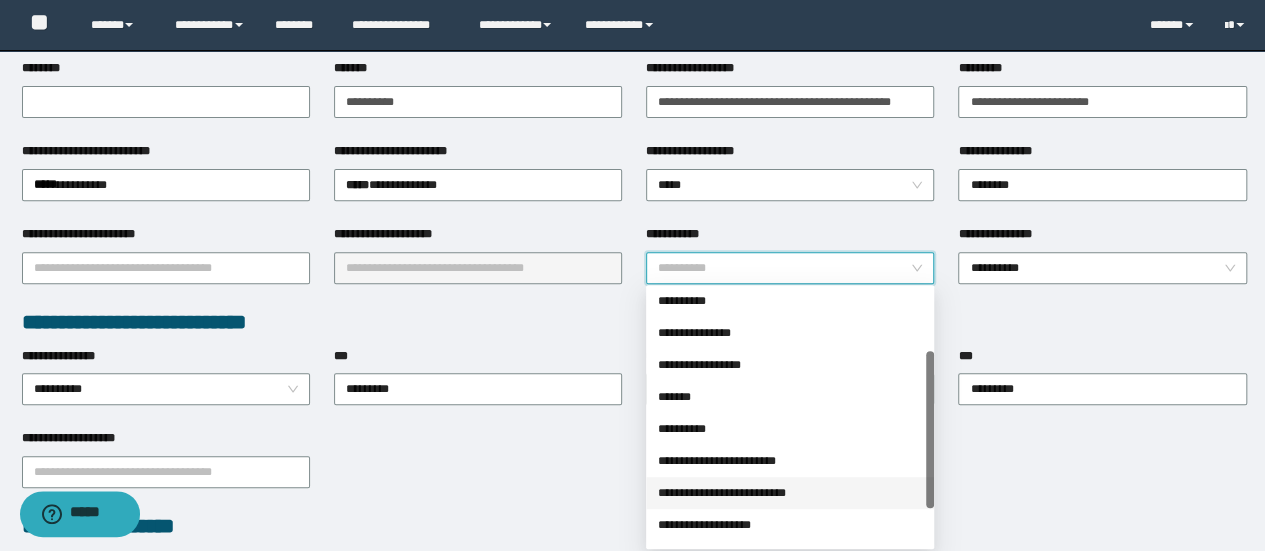 click on "**********" at bounding box center (790, 461) 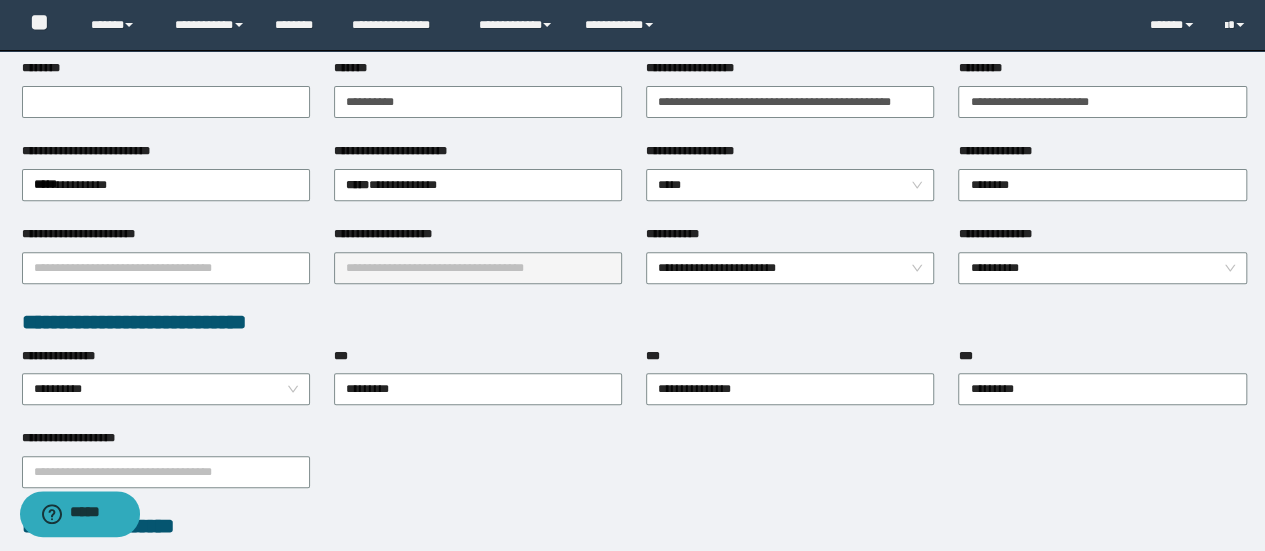 click on "***" at bounding box center (478, 360) 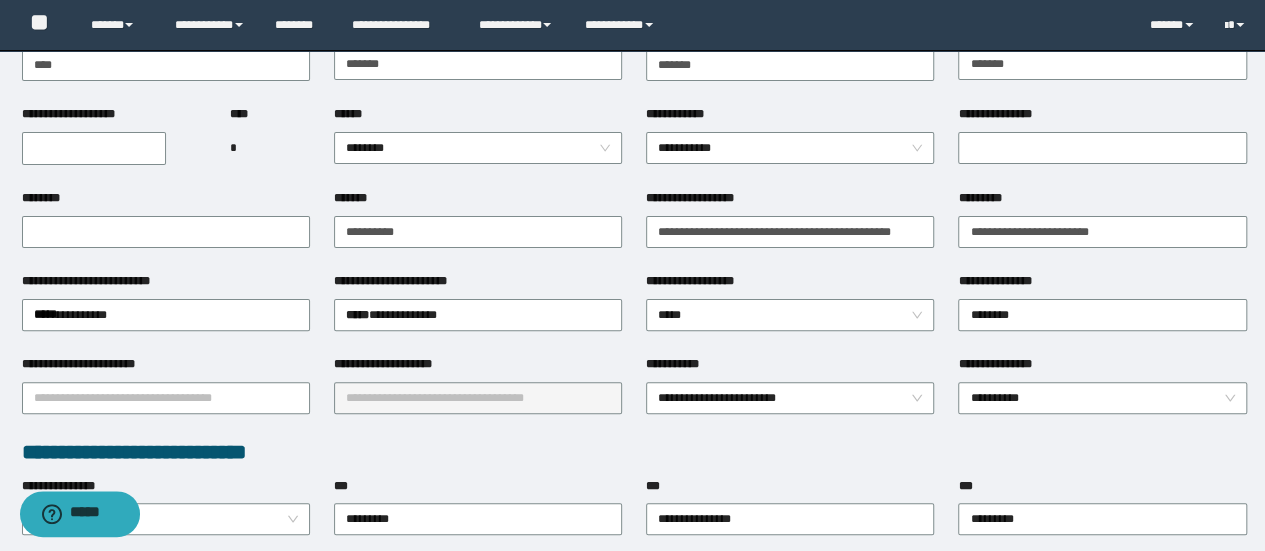 scroll, scrollTop: 0, scrollLeft: 0, axis: both 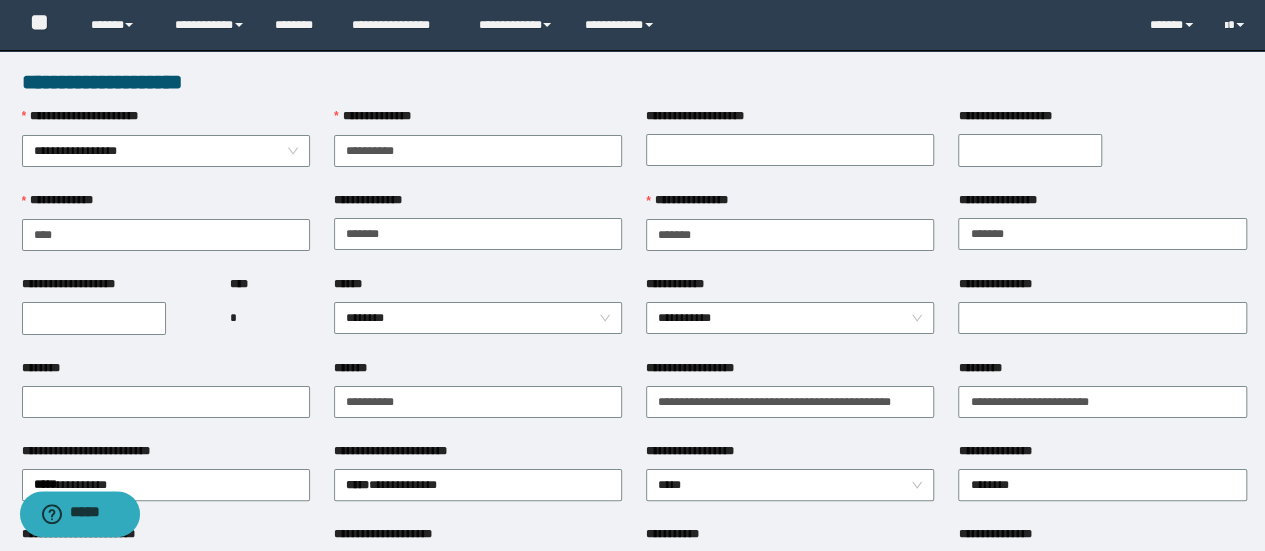 drag, startPoint x: 76, startPoint y: 295, endPoint x: 76, endPoint y: 308, distance: 13 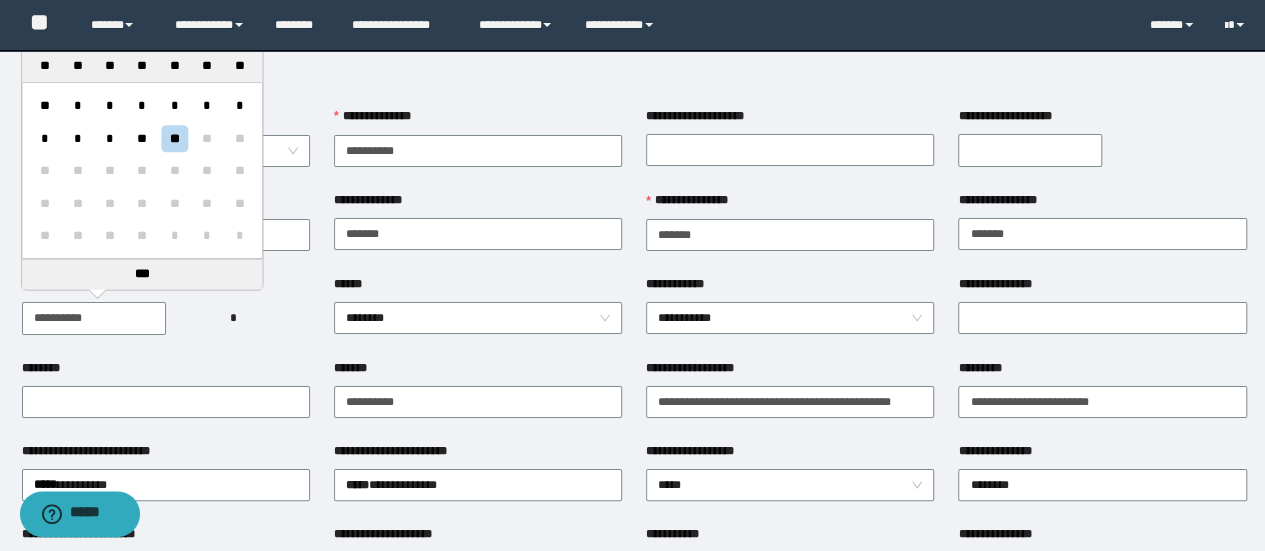 click on "**********" at bounding box center [94, 318] 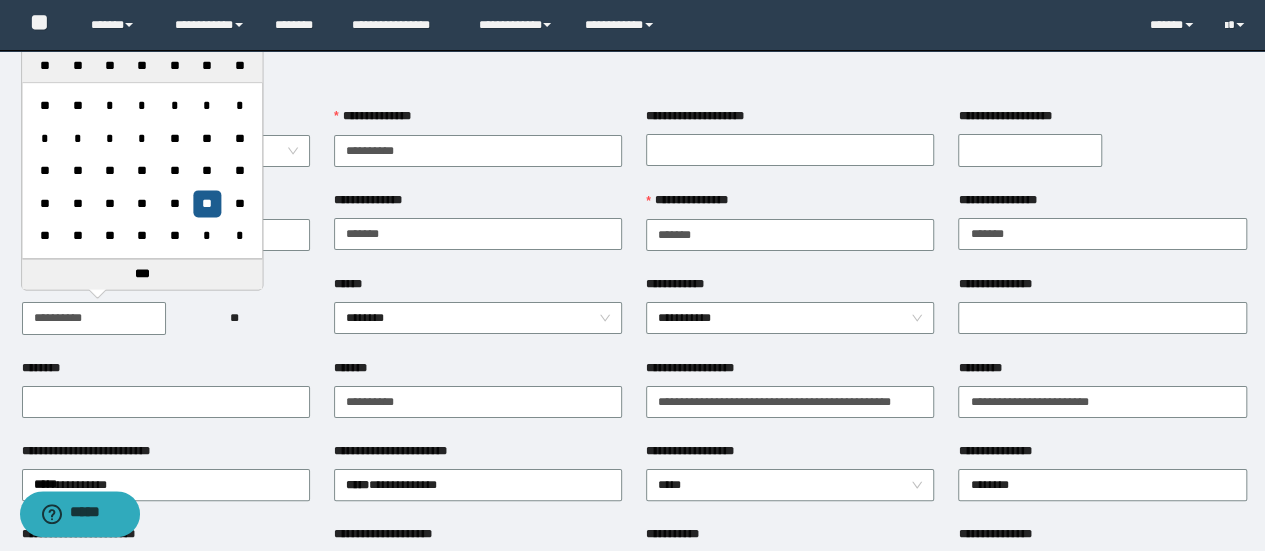 type on "**********" 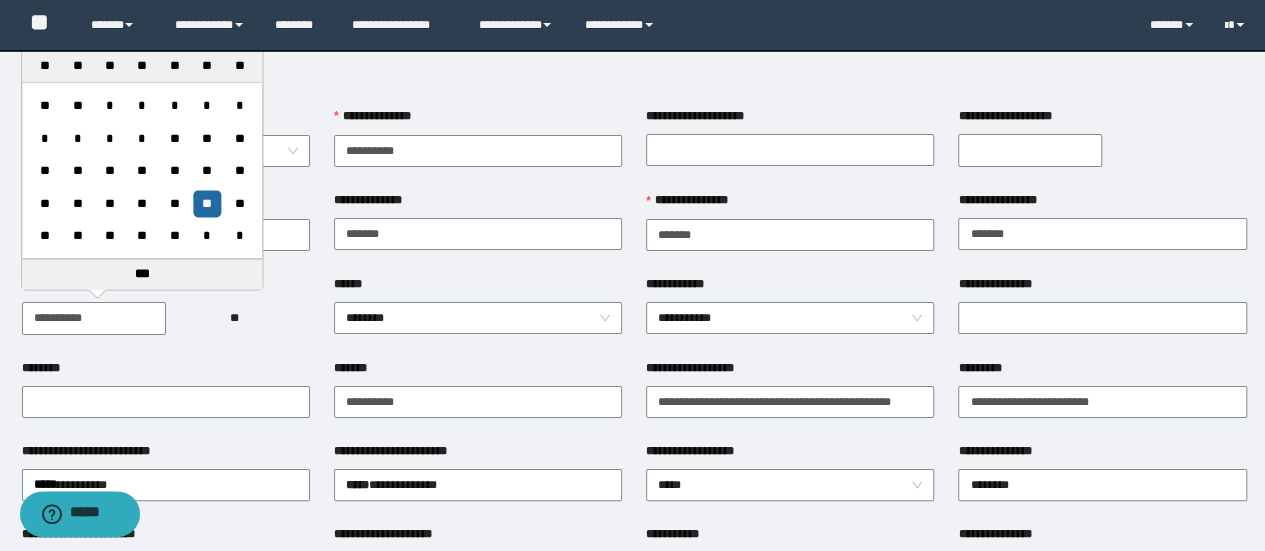 click on "**" at bounding box center (207, 203) 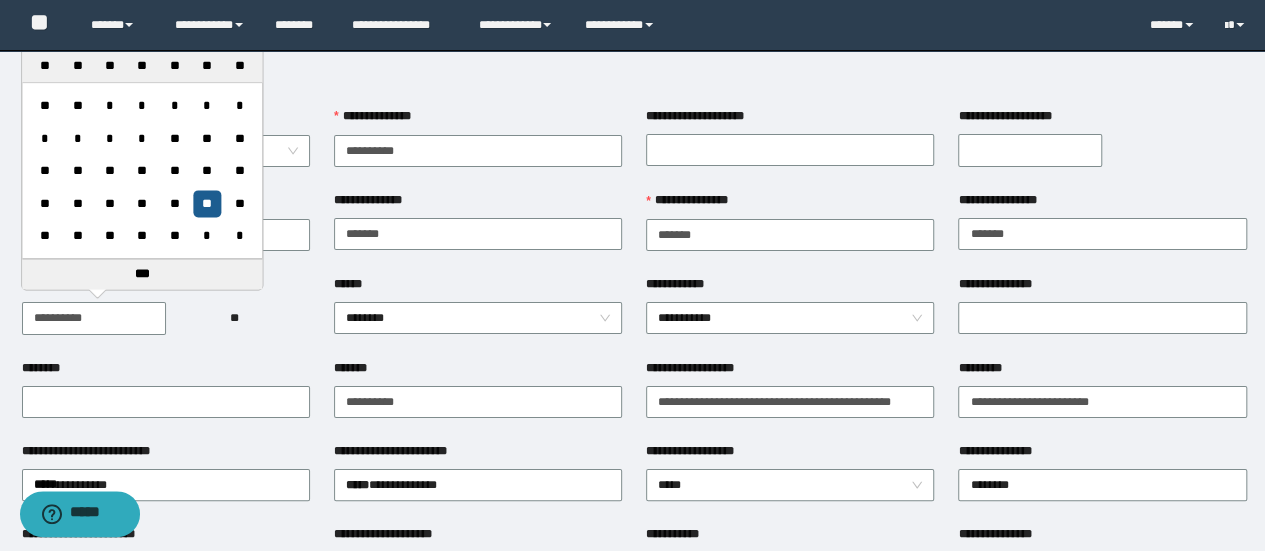 click on "**" at bounding box center (207, 203) 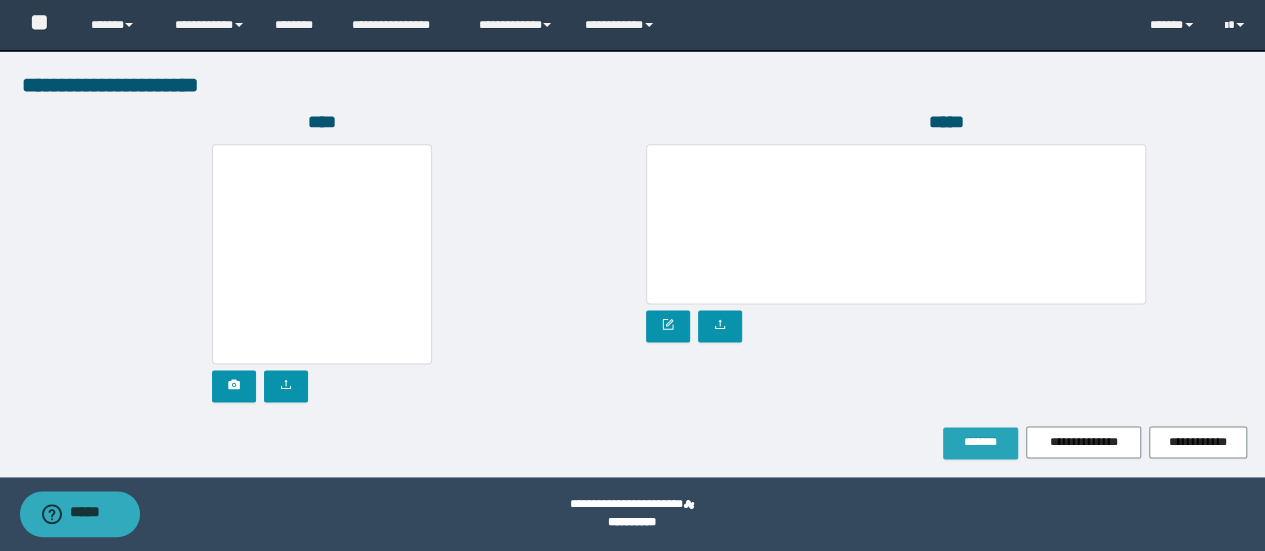 click on "*******" at bounding box center [980, 443] 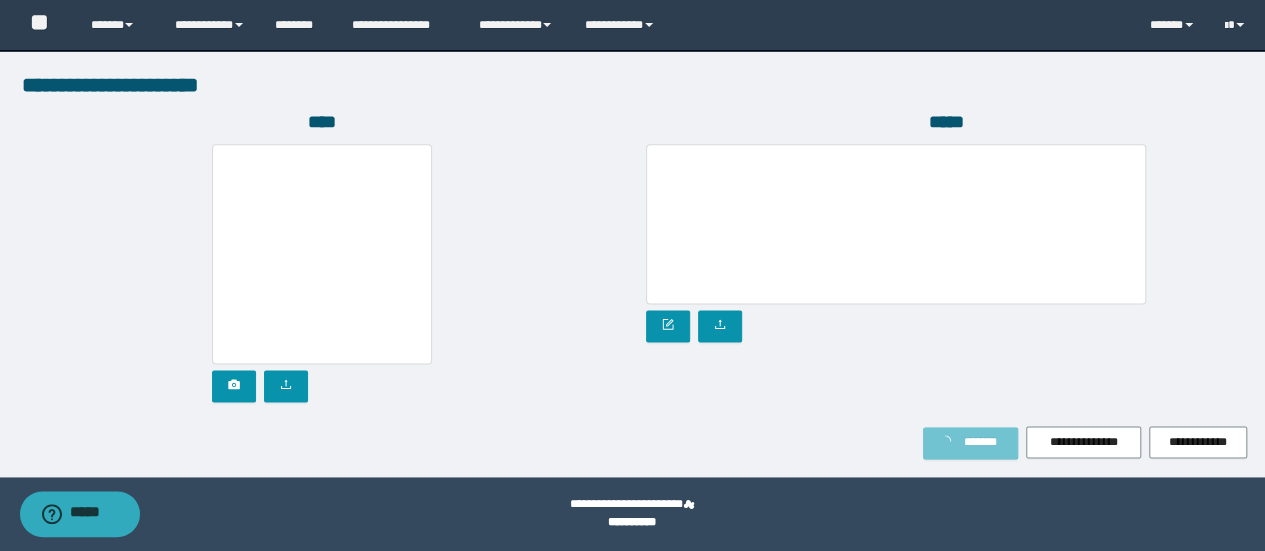 click on "*******" at bounding box center (970, 443) 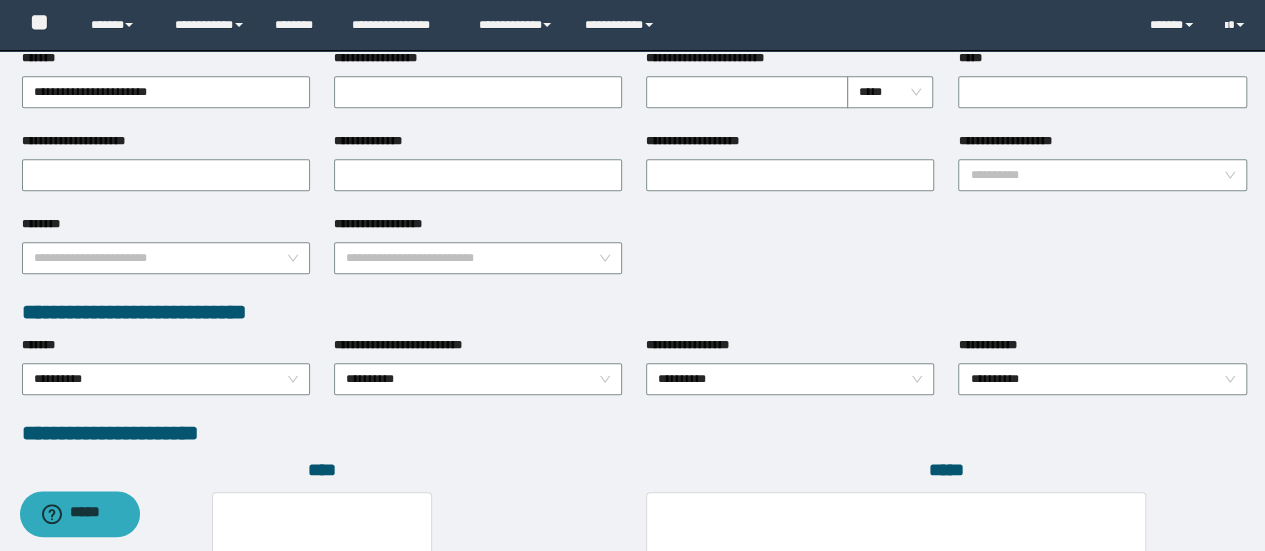 scroll, scrollTop: 942, scrollLeft: 0, axis: vertical 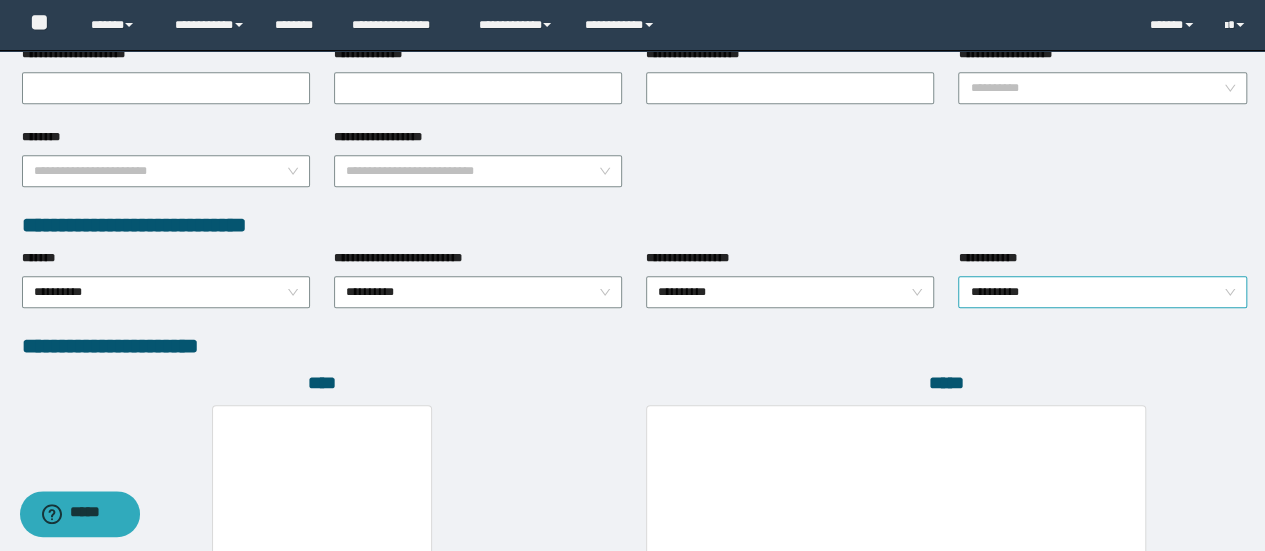 click on "**********" at bounding box center (1102, 292) 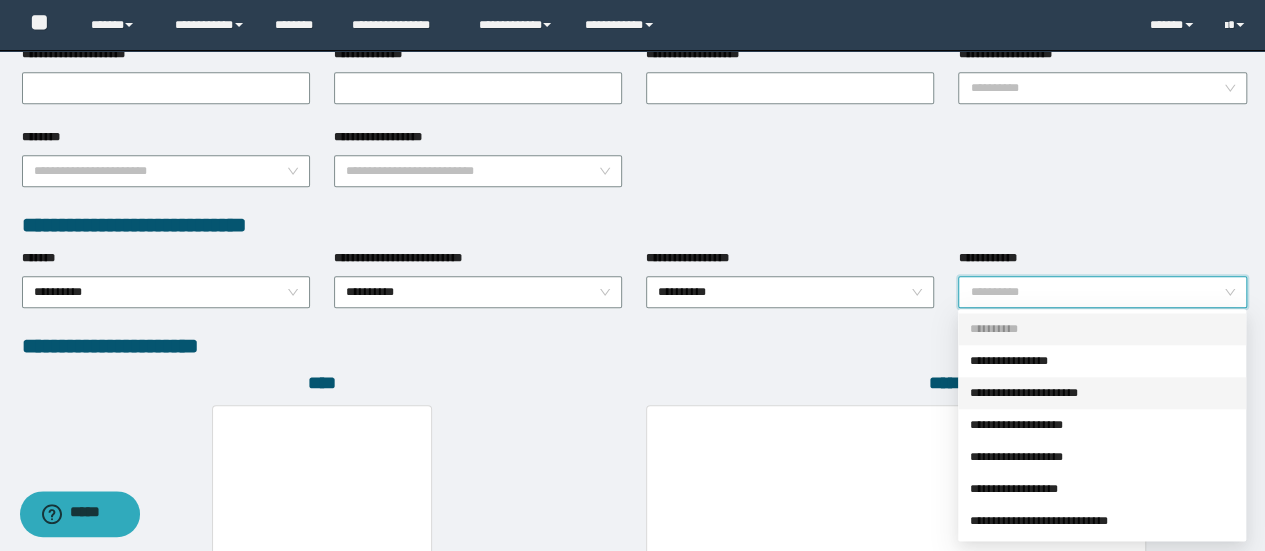 click on "**********" at bounding box center [1102, 361] 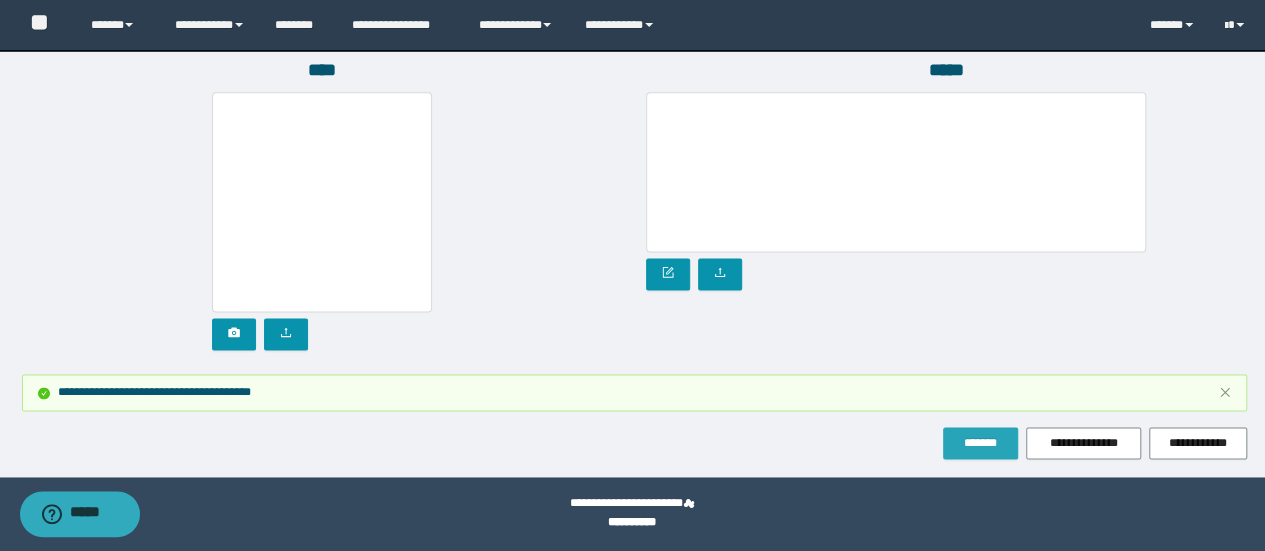 click on "*******" at bounding box center (980, 443) 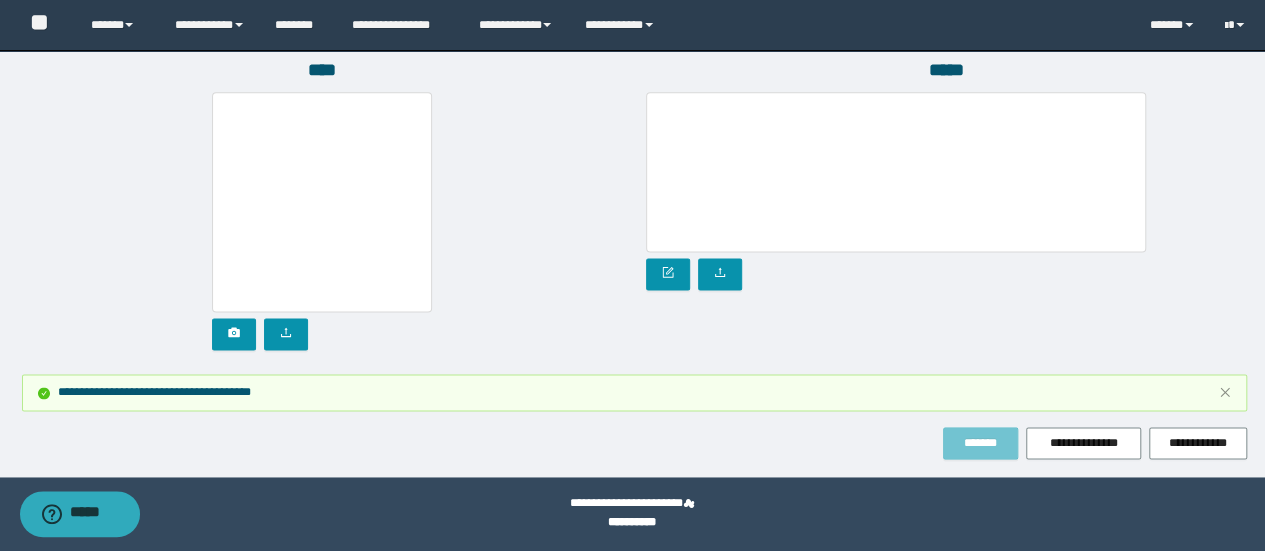 click on "*******" at bounding box center (980, 443) 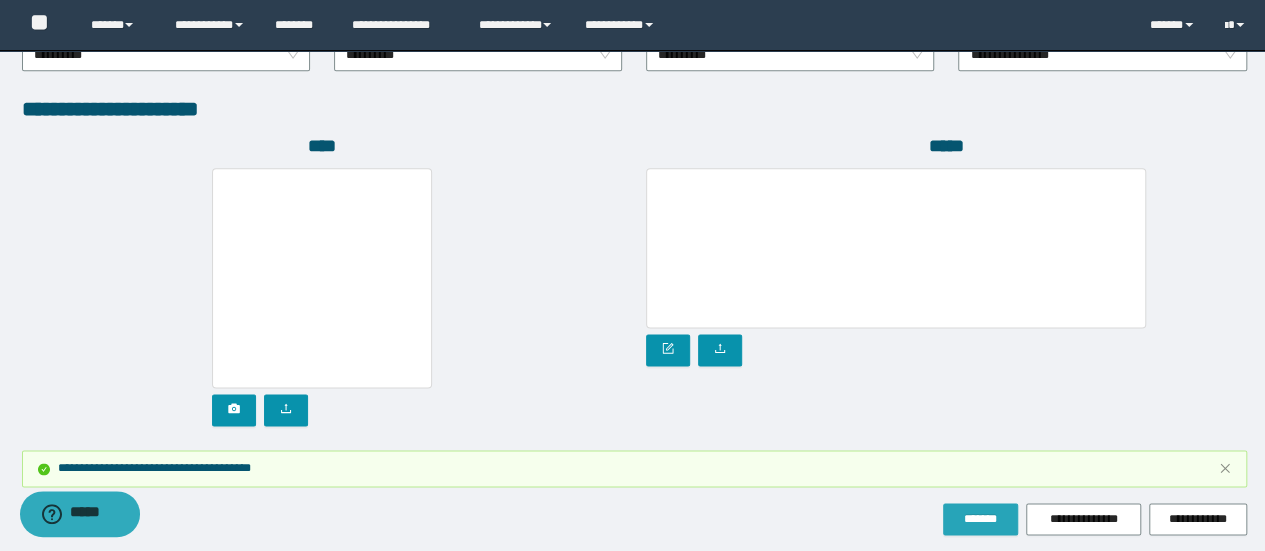 scroll, scrollTop: 0, scrollLeft: 0, axis: both 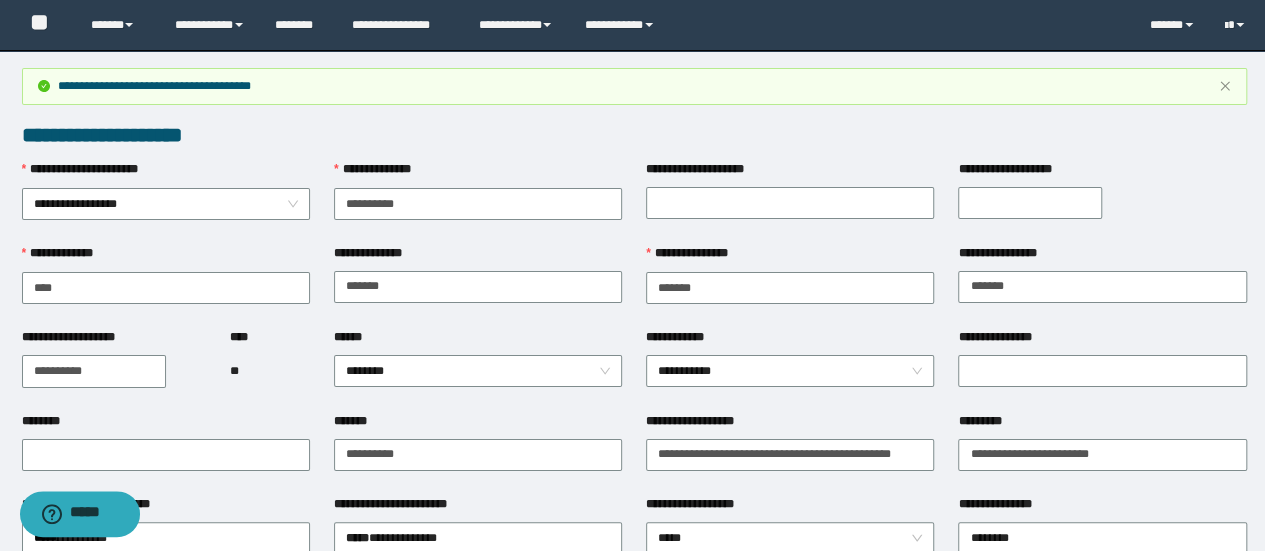 type 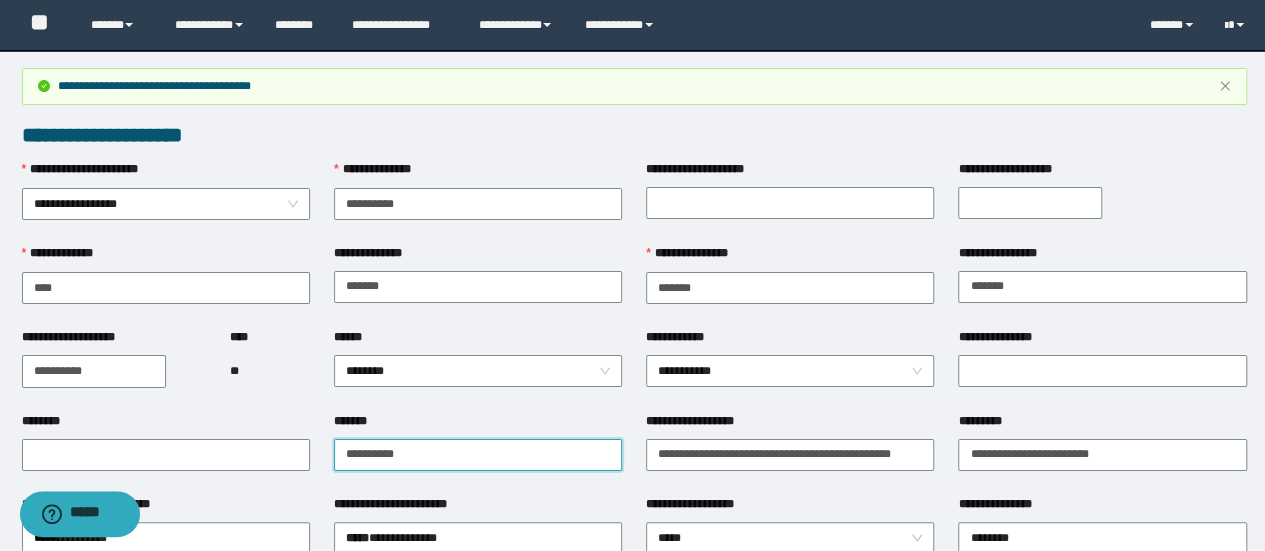 click on "**********" at bounding box center [478, 455] 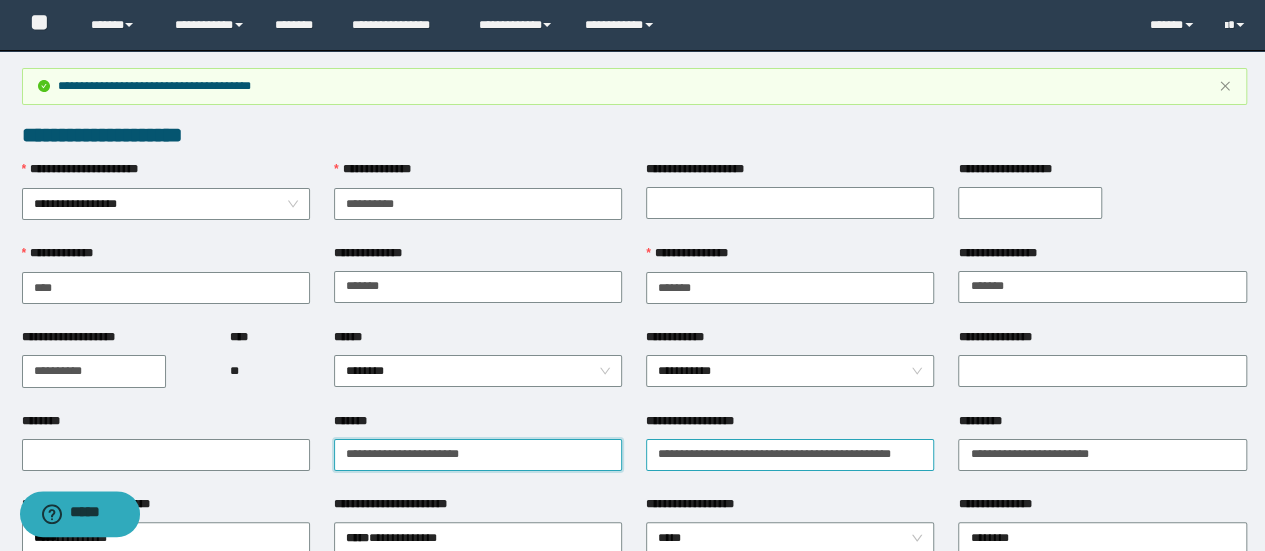 type on "**********" 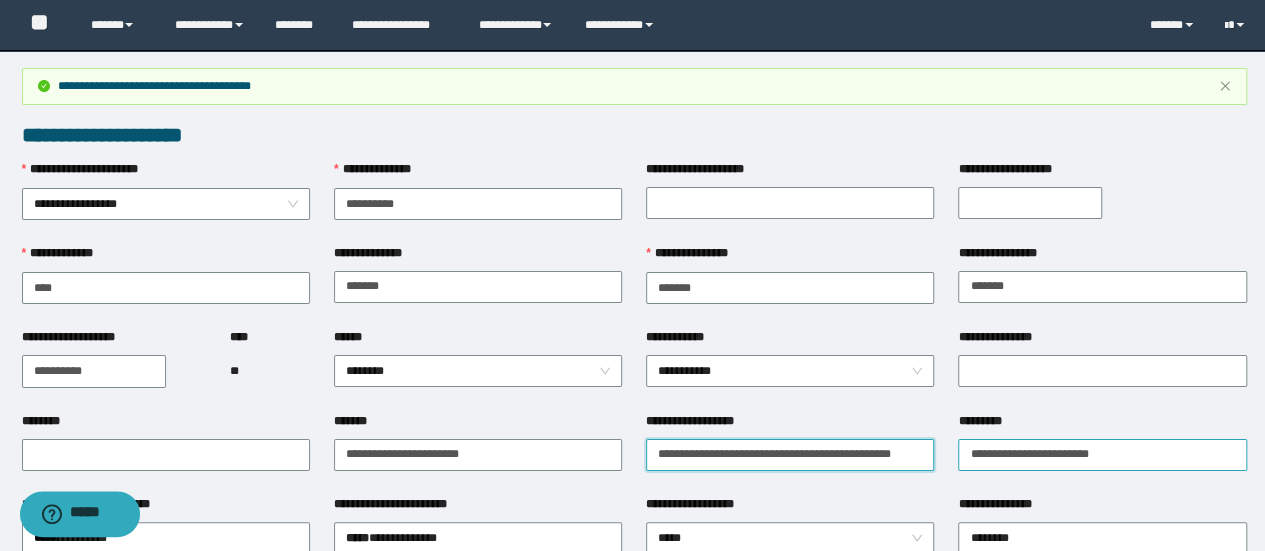 scroll, scrollTop: 0, scrollLeft: 20, axis: horizontal 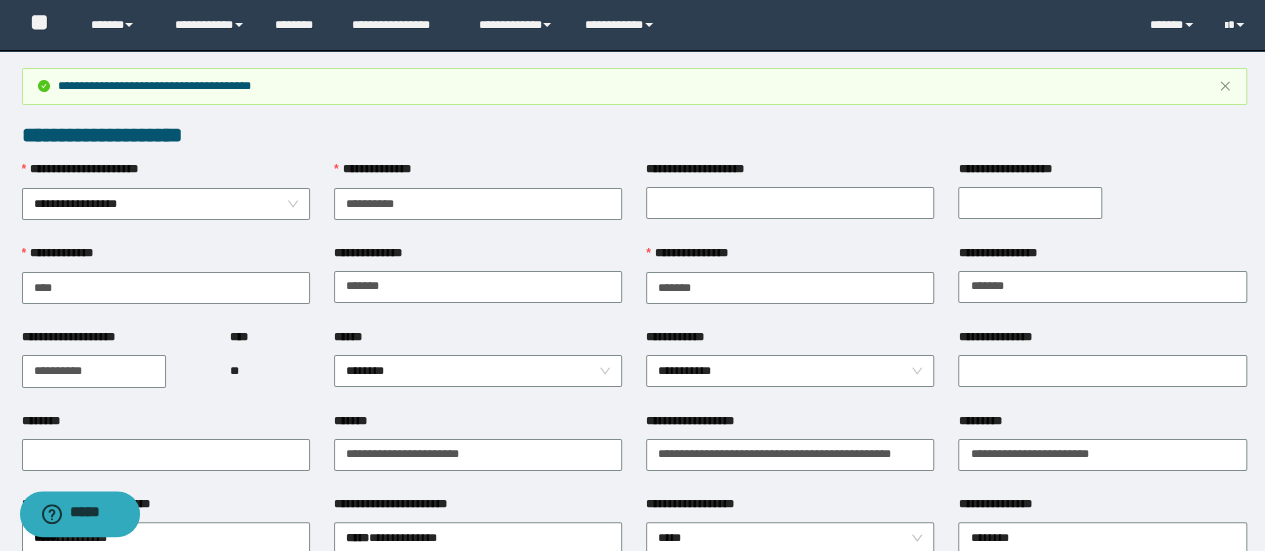 click on "**********" at bounding box center [790, 508] 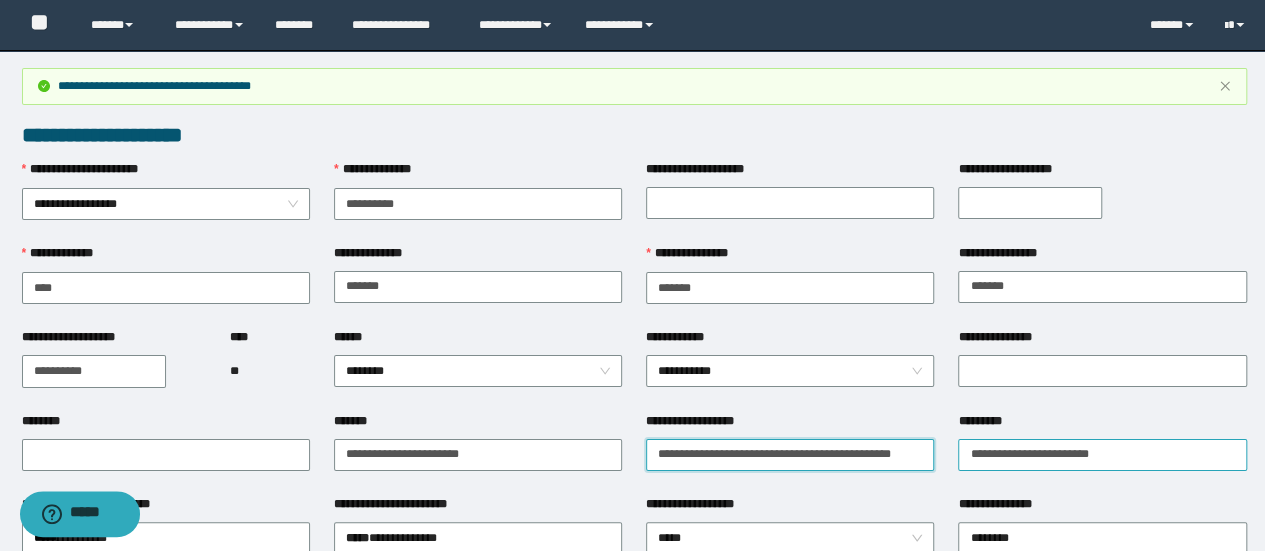 drag, startPoint x: 649, startPoint y: 454, endPoint x: 1234, endPoint y: 455, distance: 585.00085 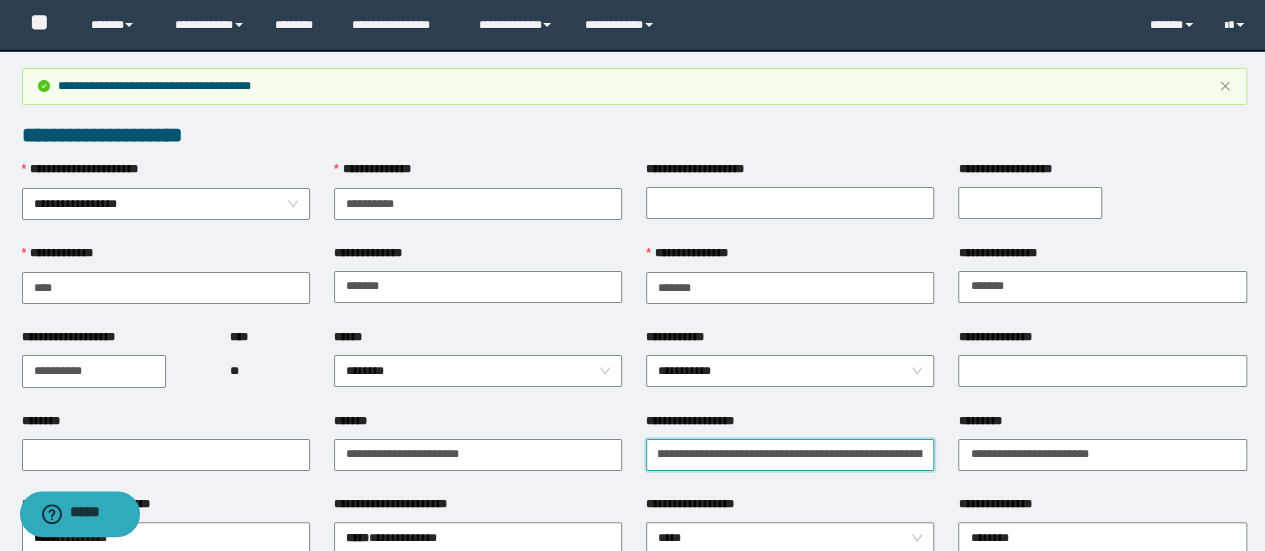 scroll, scrollTop: 0, scrollLeft: 174, axis: horizontal 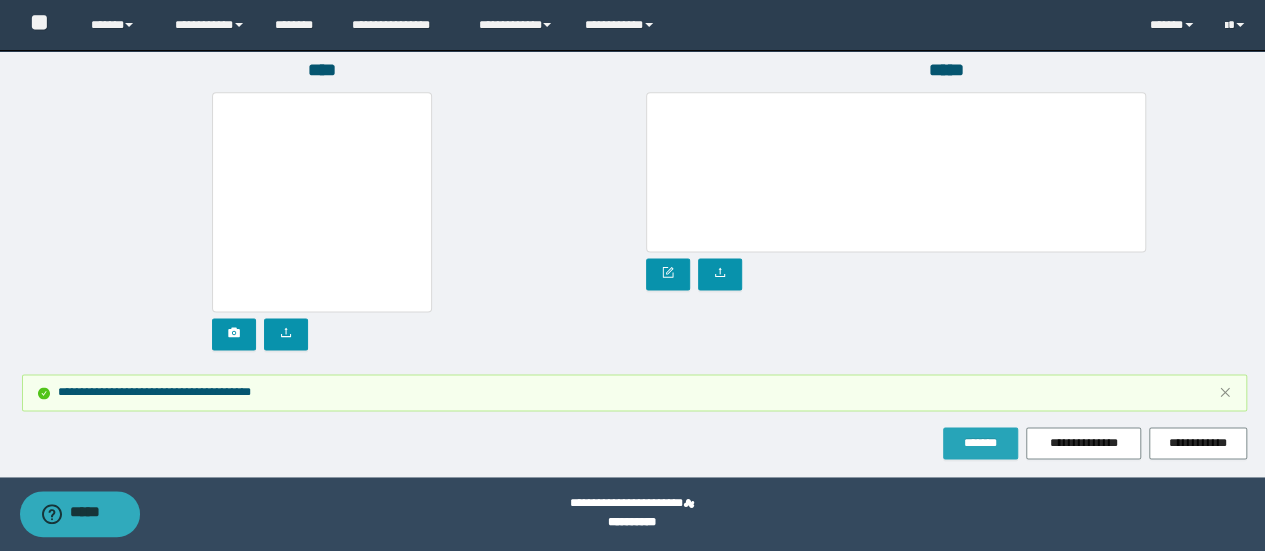 type on "**********" 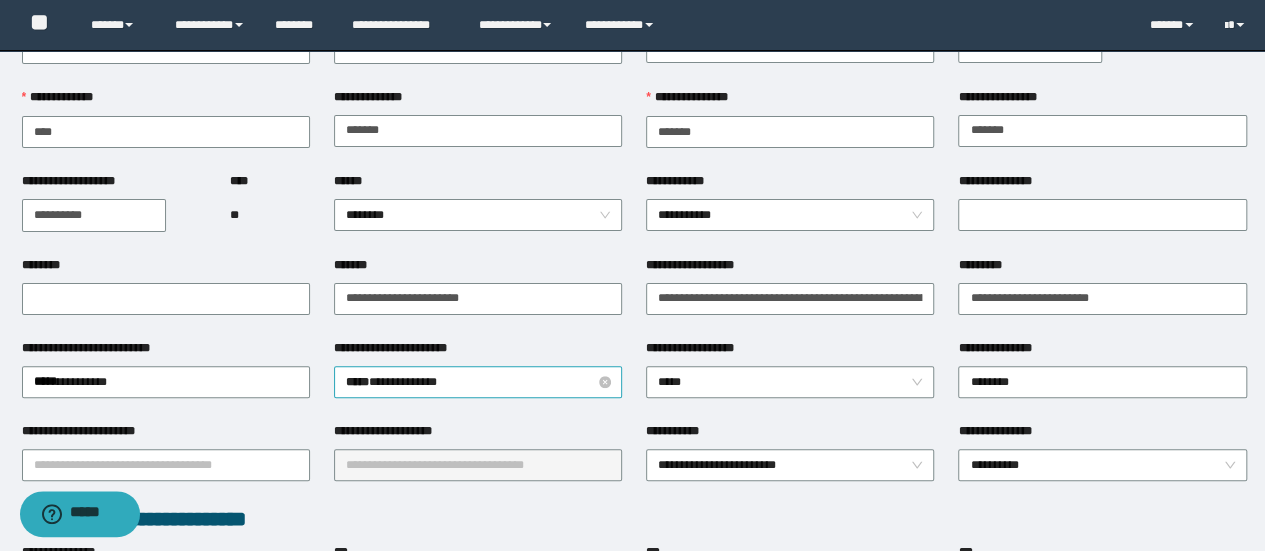 scroll, scrollTop: 0, scrollLeft: 0, axis: both 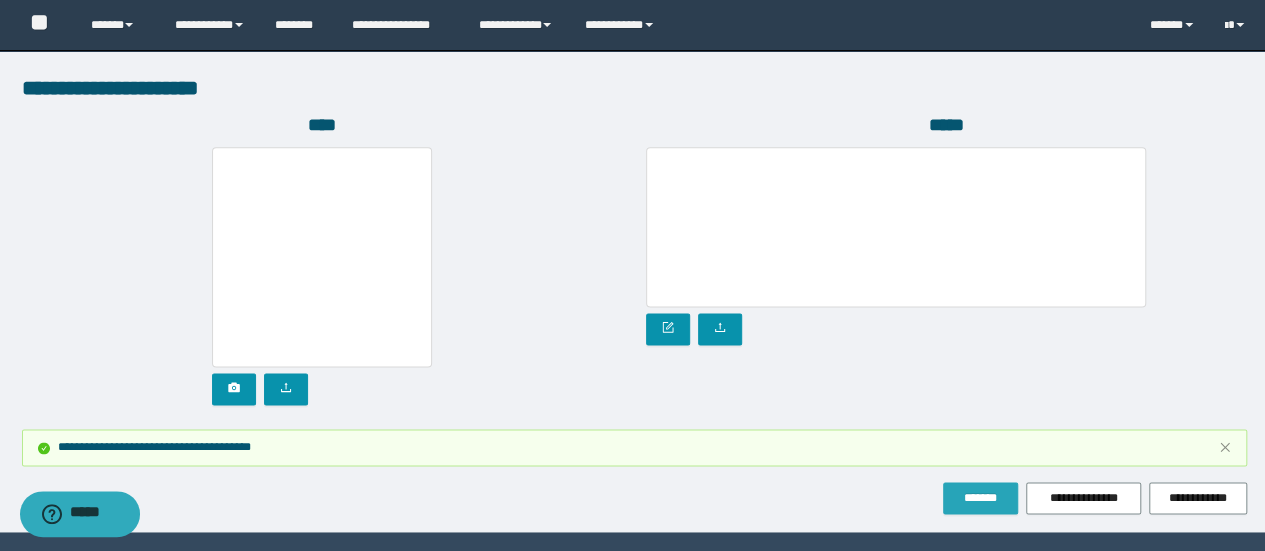 click on "*******" at bounding box center (980, 498) 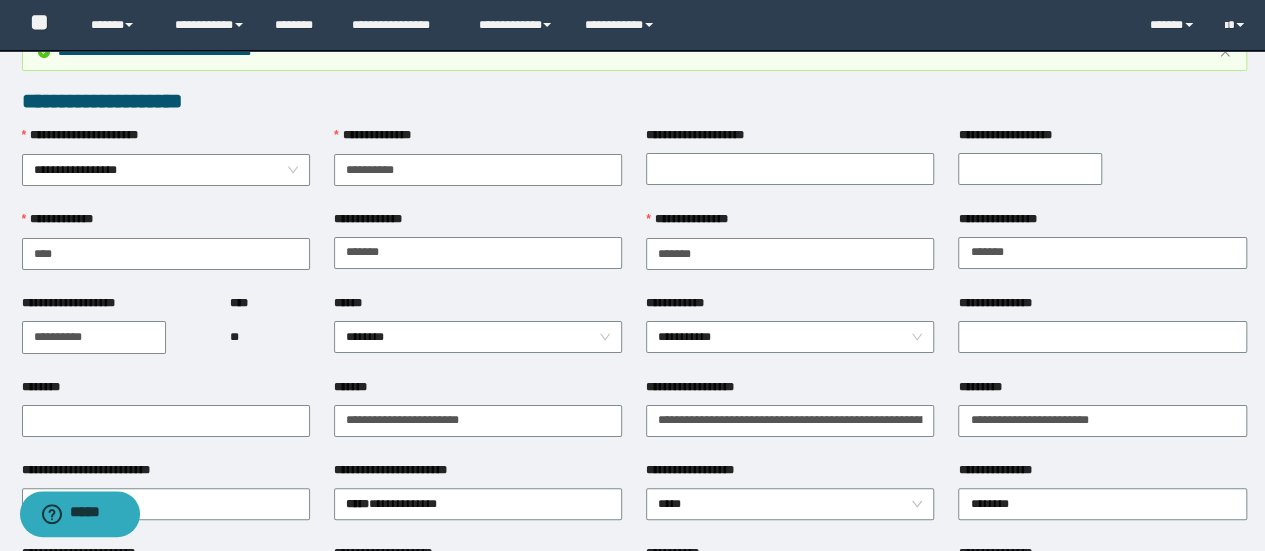scroll, scrollTop: 0, scrollLeft: 0, axis: both 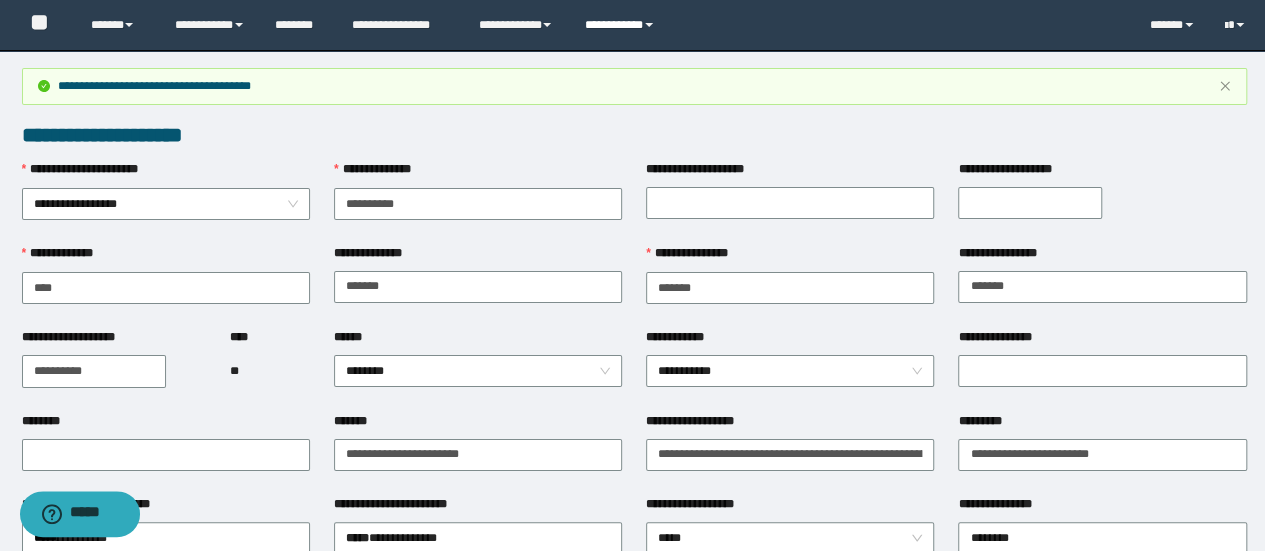 click on "**********" at bounding box center [622, 25] 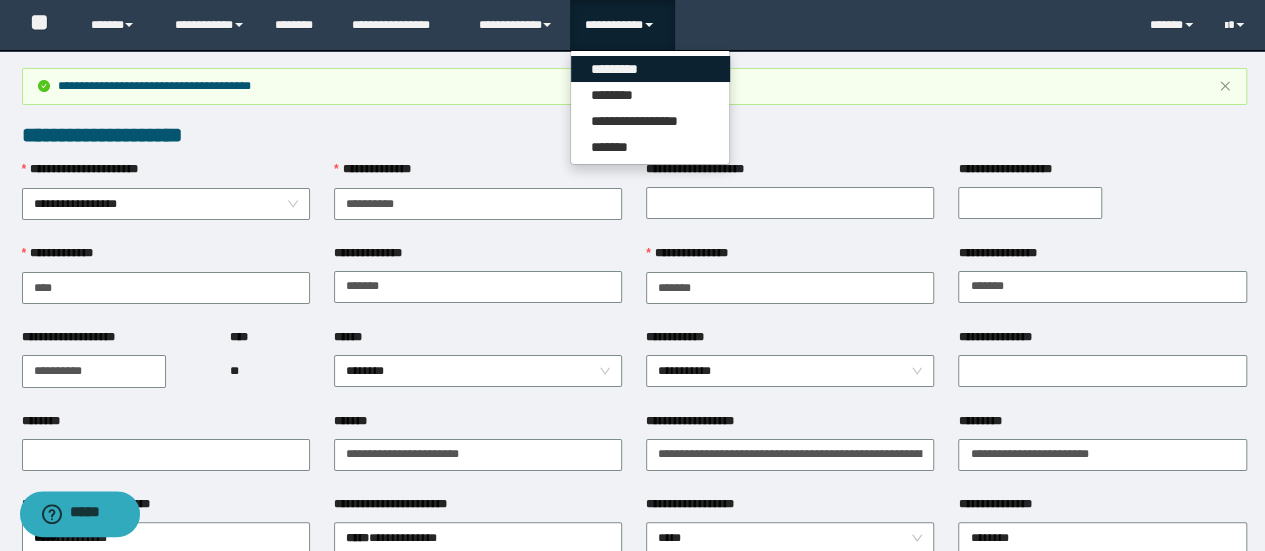 click on "*********" at bounding box center (650, 69) 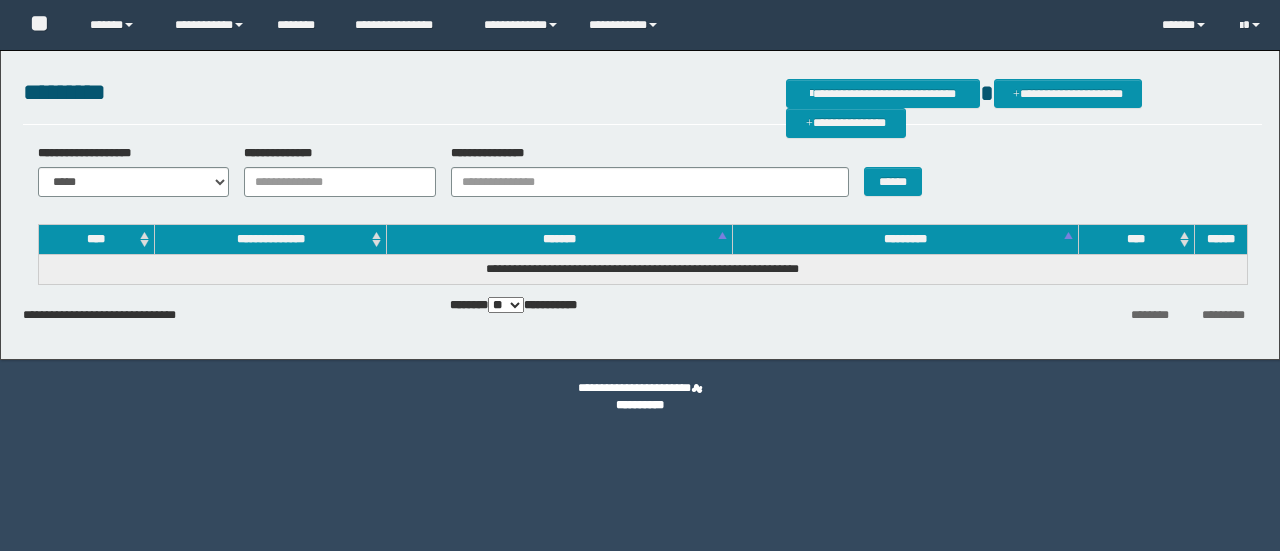 scroll, scrollTop: 0, scrollLeft: 0, axis: both 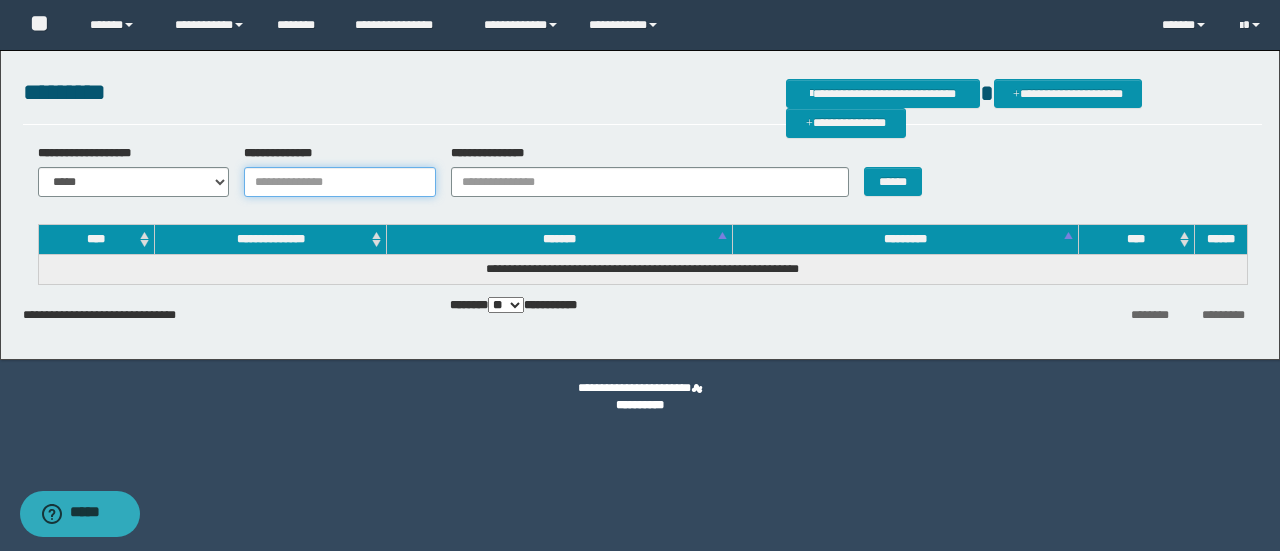 click on "**********" at bounding box center (340, 182) 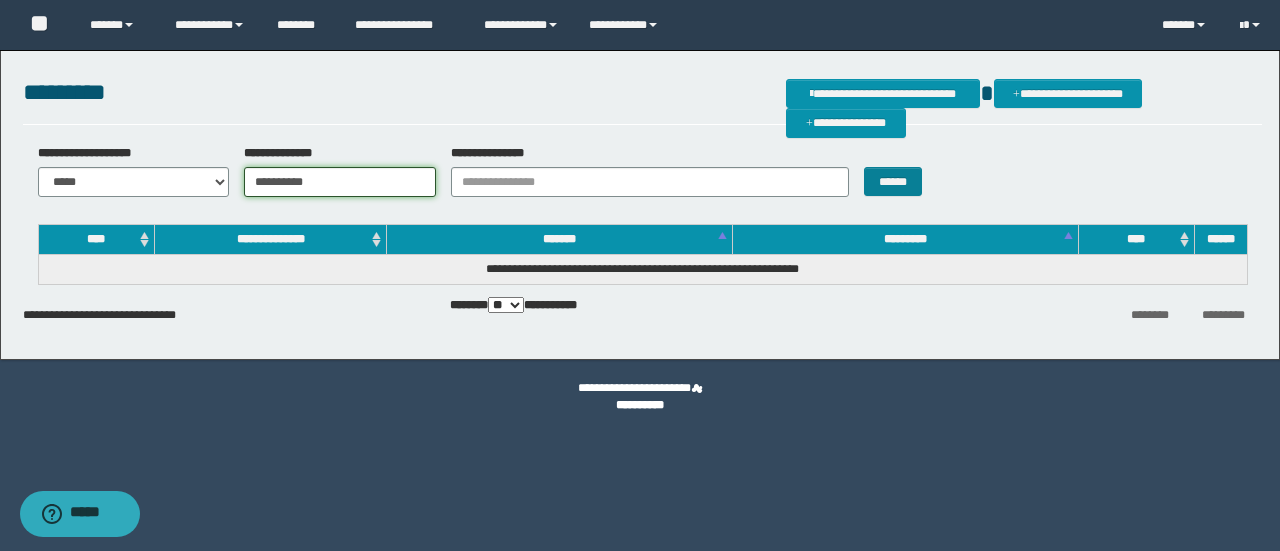 type on "**********" 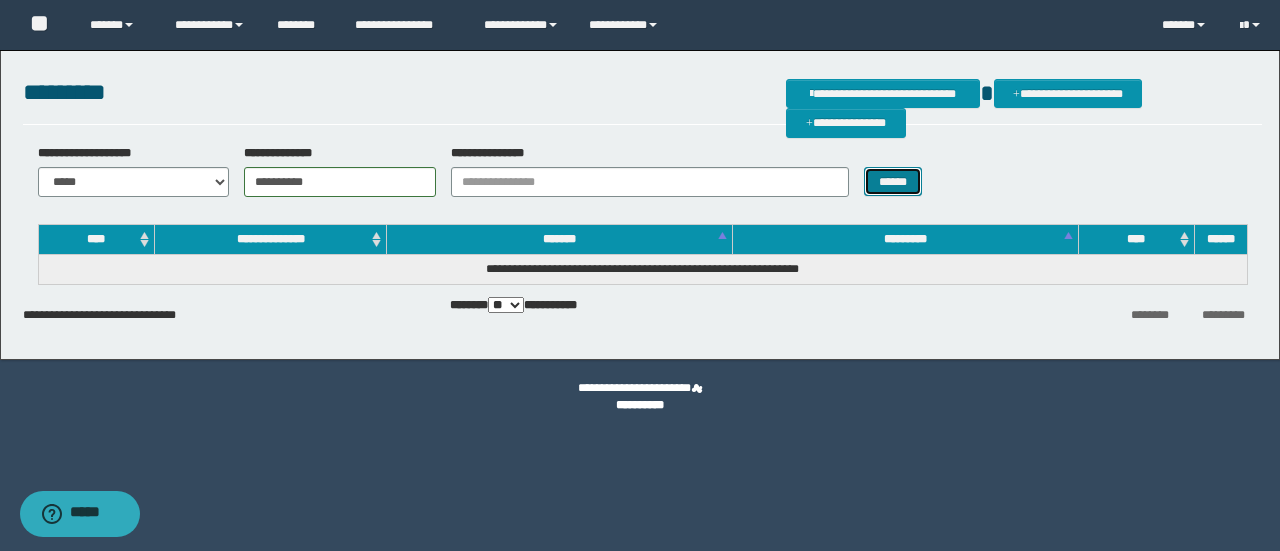 click on "******" at bounding box center [893, 181] 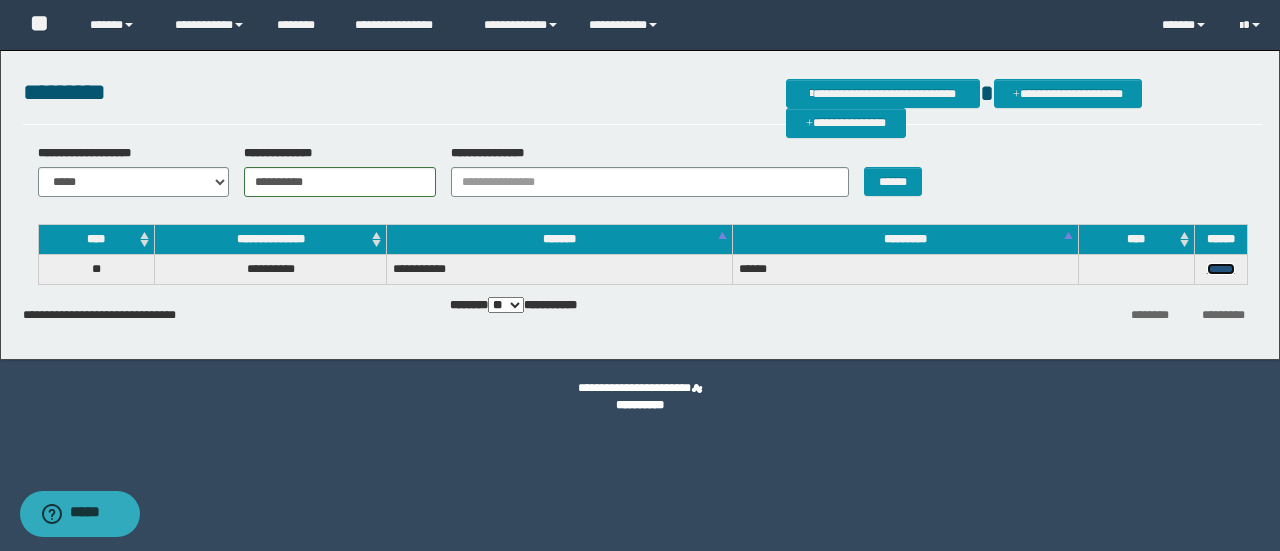 click on "******" at bounding box center (1221, 269) 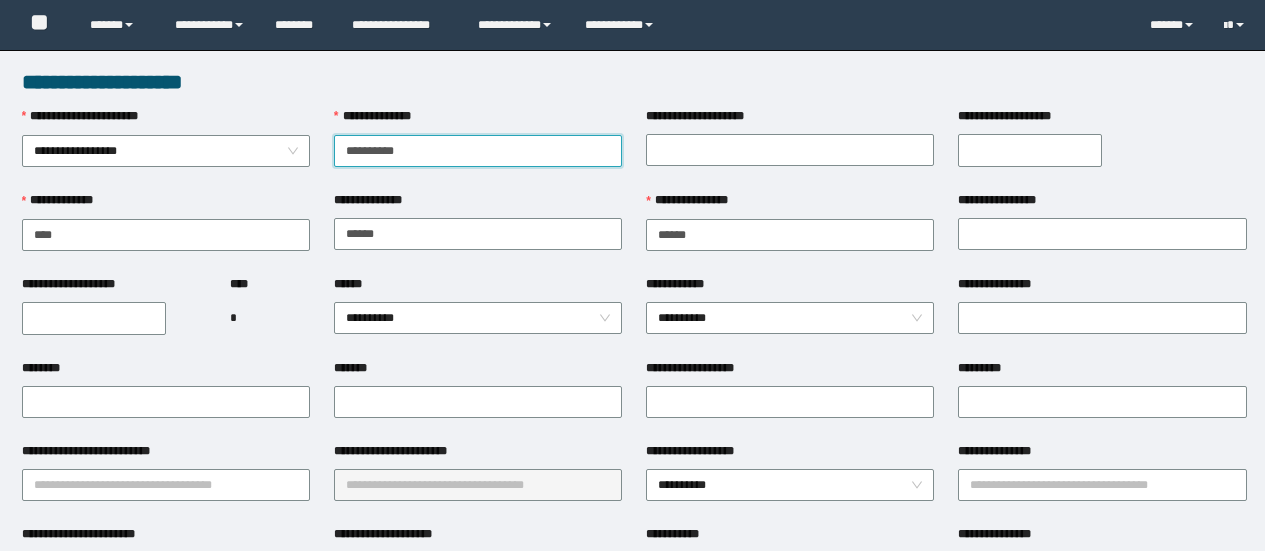 scroll, scrollTop: 0, scrollLeft: 0, axis: both 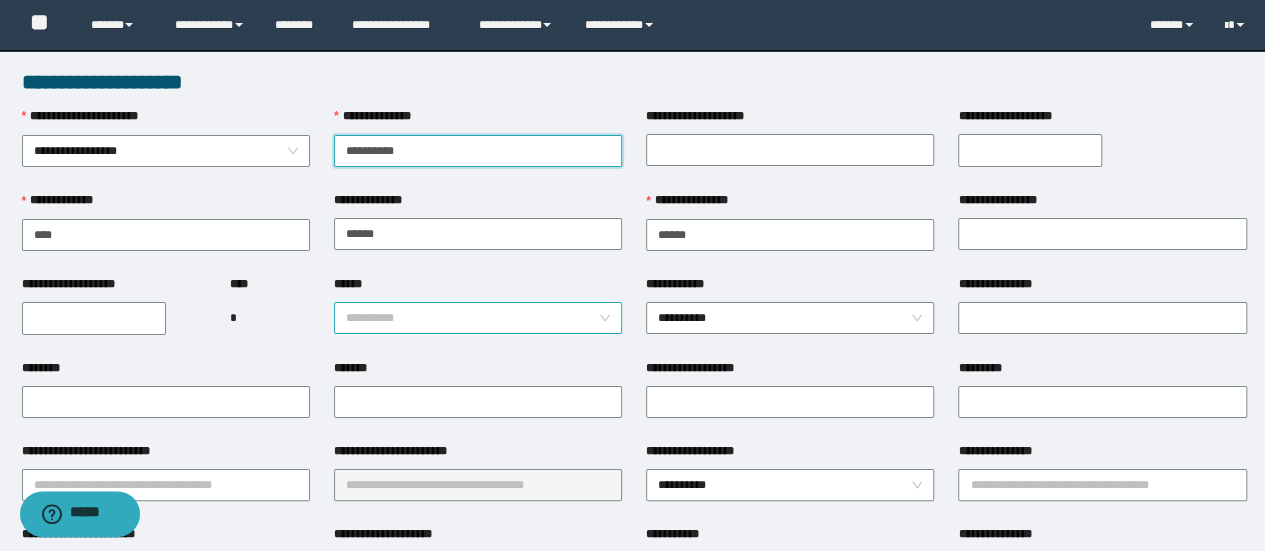 click on "**********" at bounding box center [478, 318] 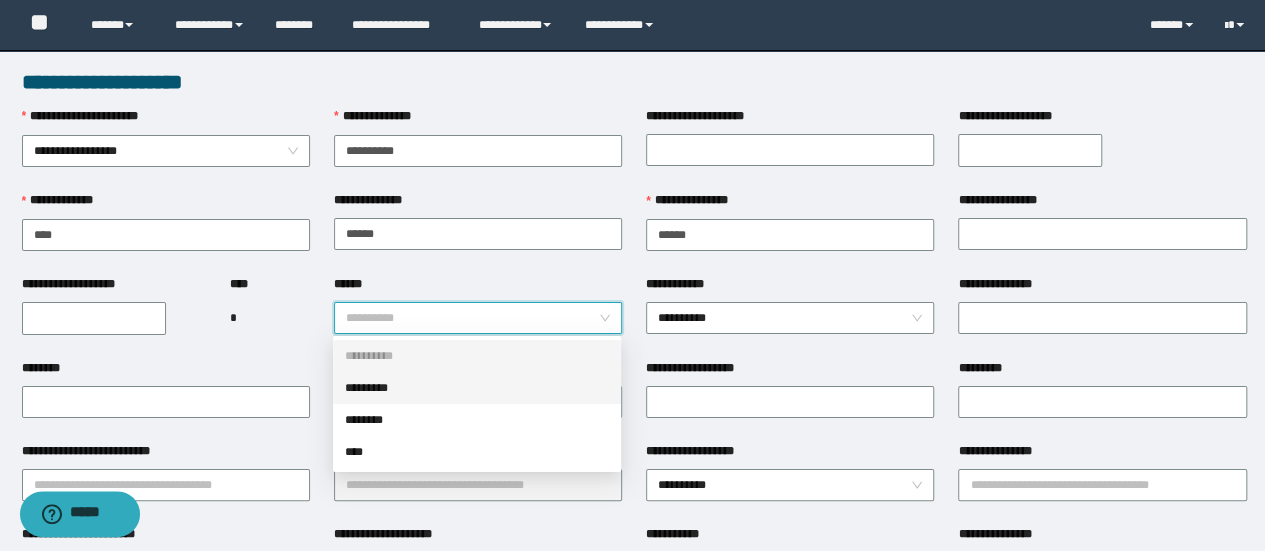 click on "*********" at bounding box center [477, 388] 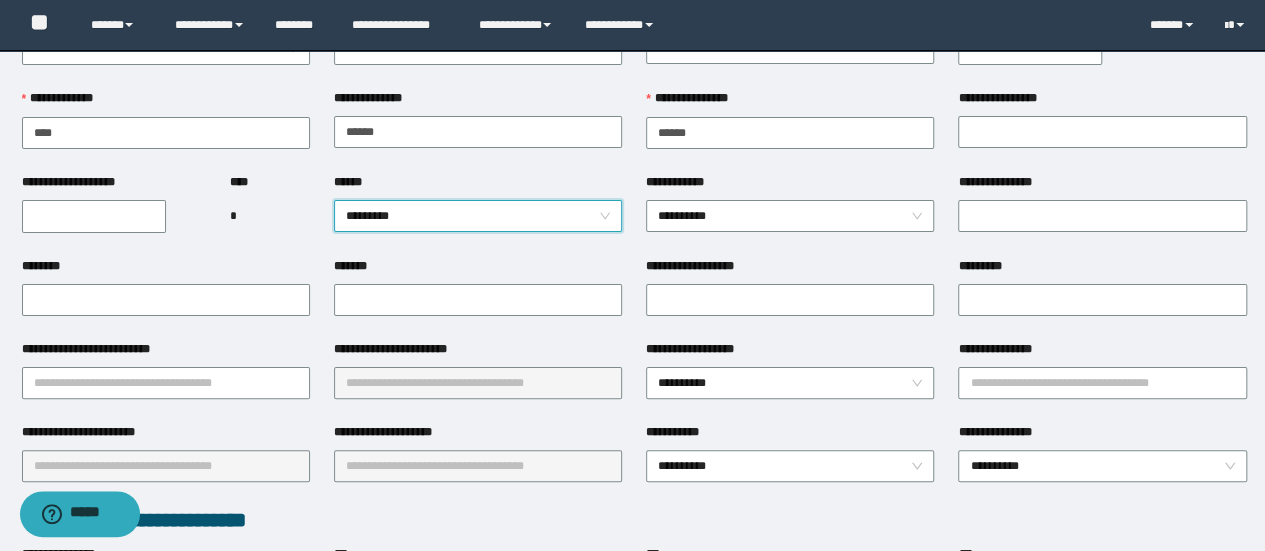 scroll, scrollTop: 300, scrollLeft: 0, axis: vertical 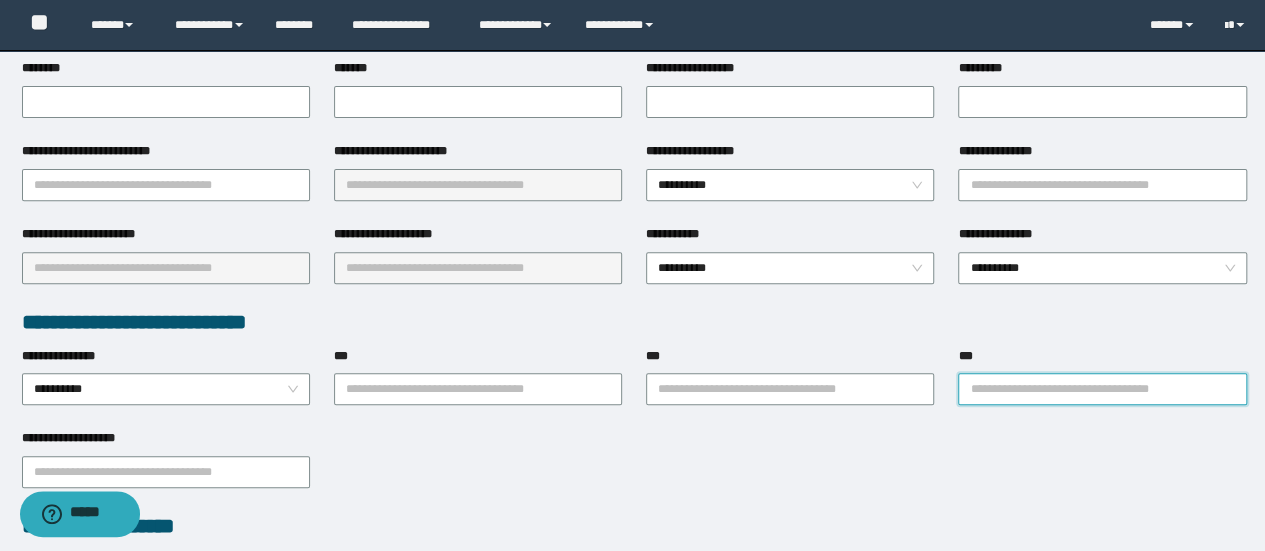 click on "***" at bounding box center (1102, 389) 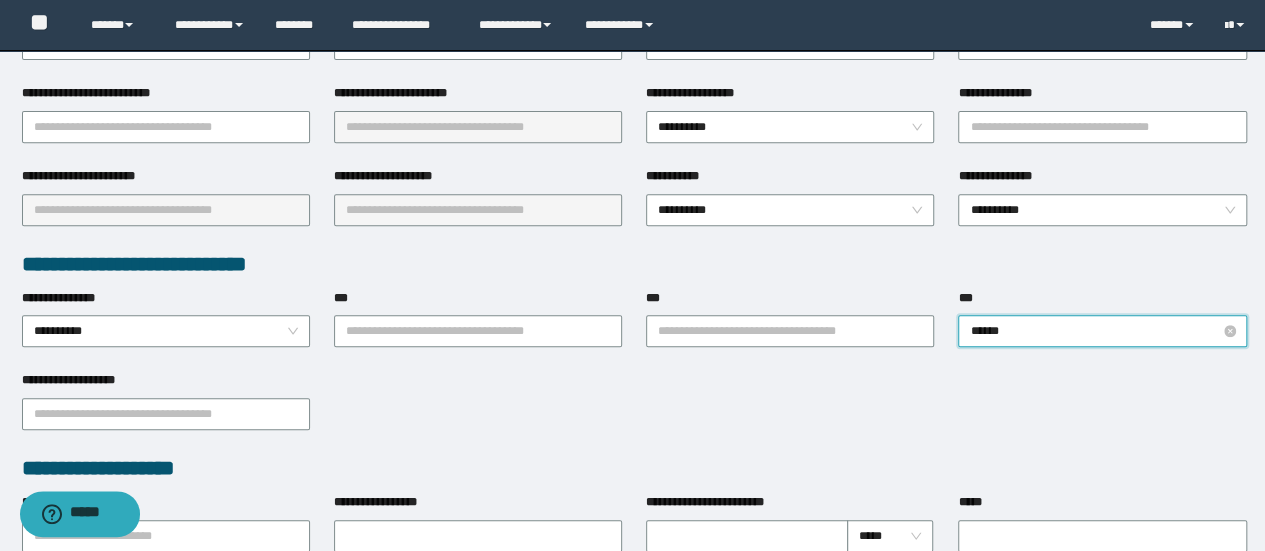 scroll, scrollTop: 400, scrollLeft: 0, axis: vertical 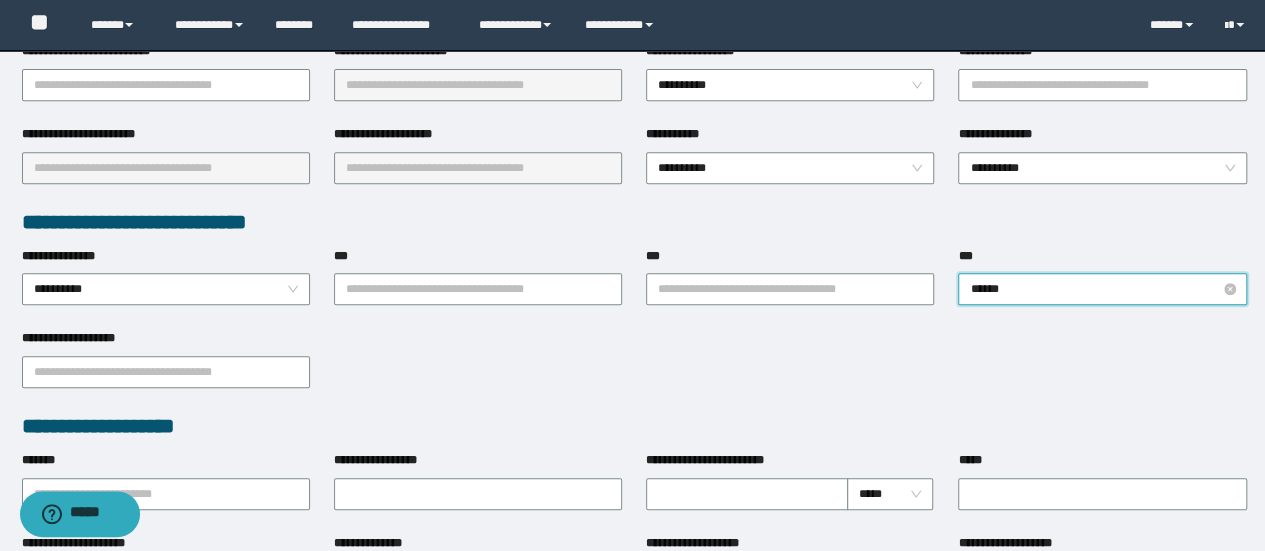 type on "*****" 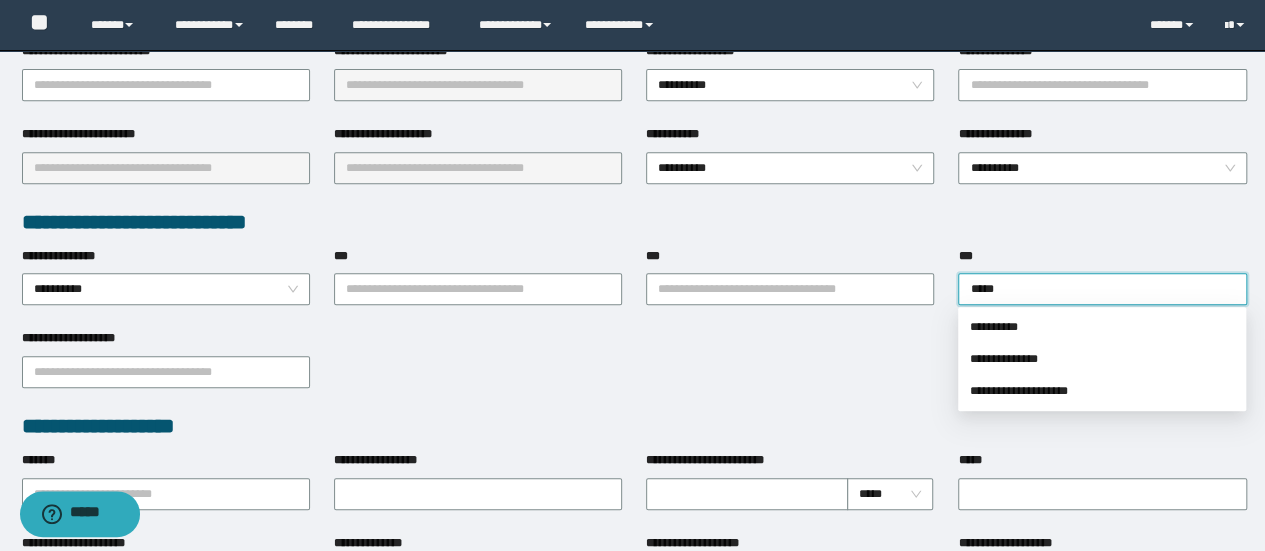 click on "**********" at bounding box center [1102, 359] 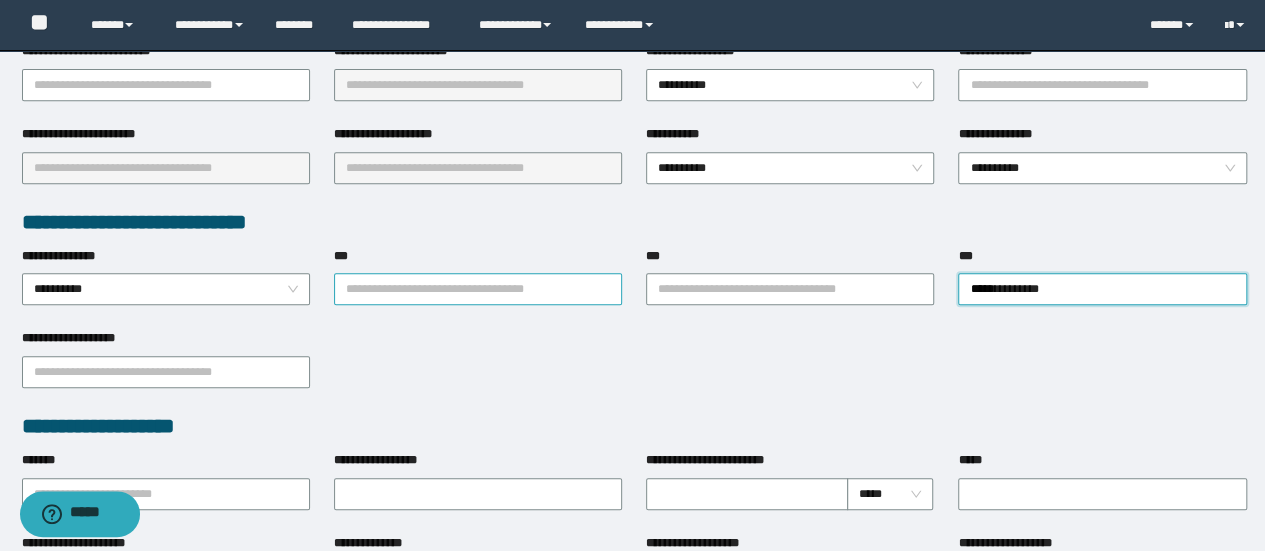 click on "***" at bounding box center [478, 289] 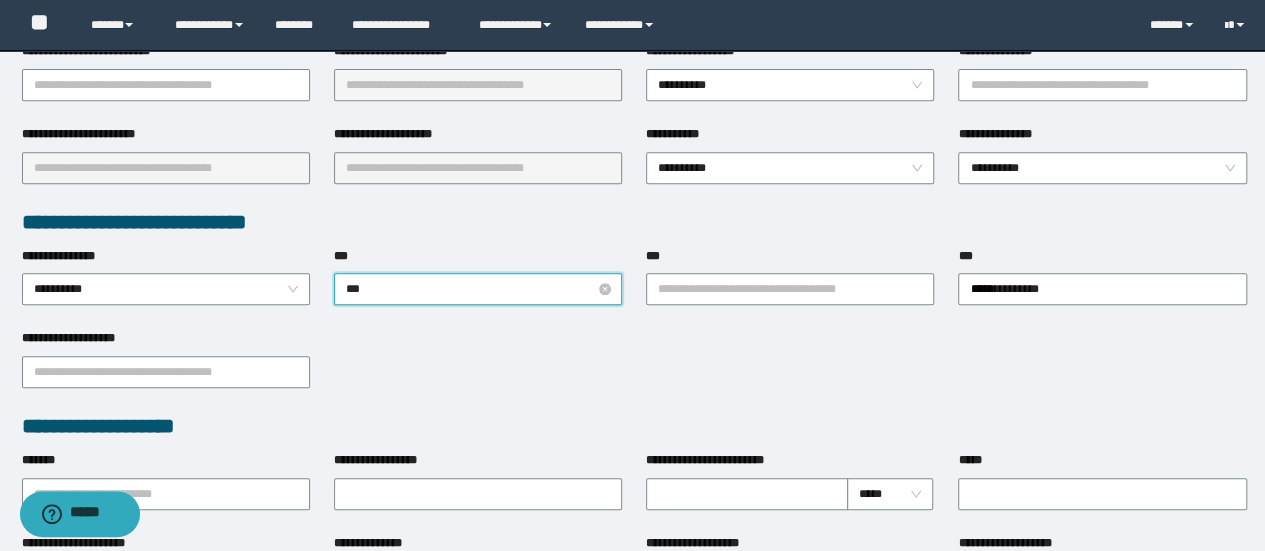 type on "****" 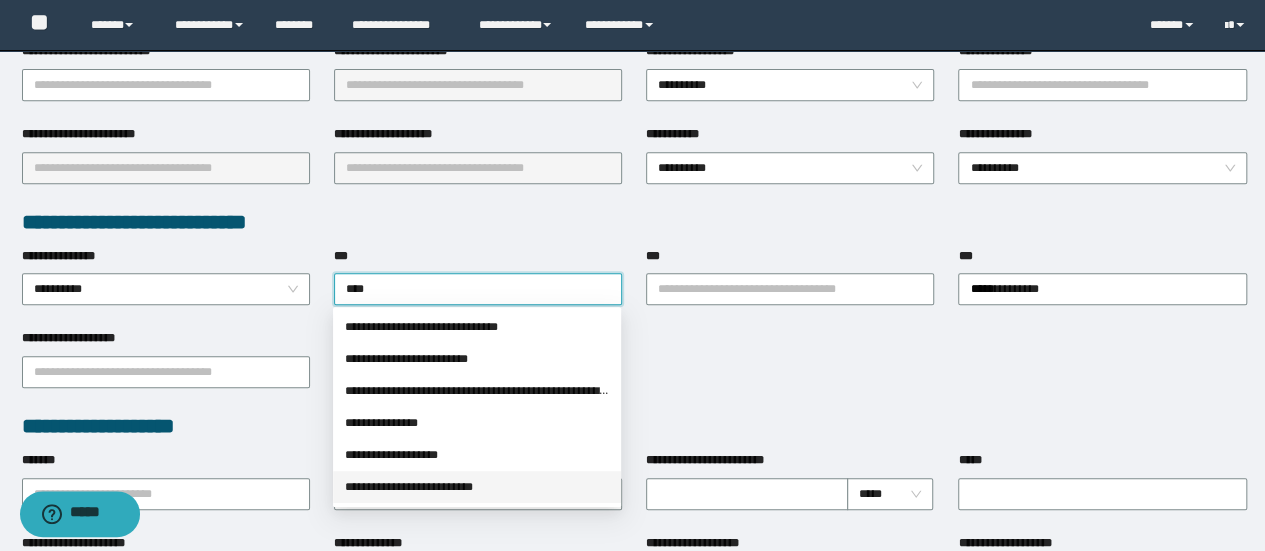 click on "**********" at bounding box center (477, 487) 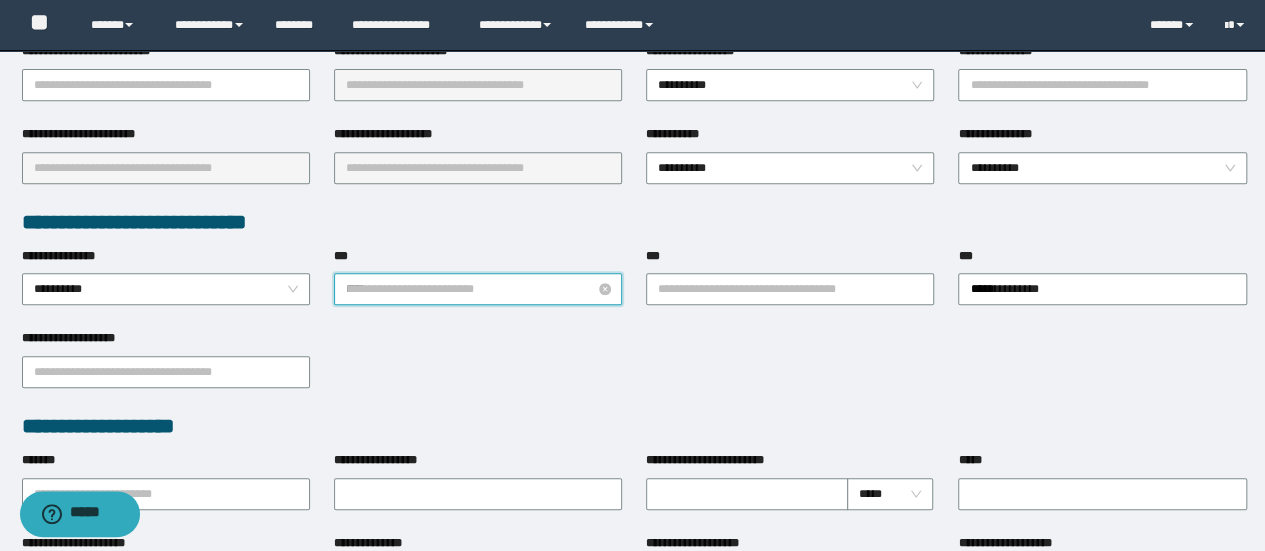 click on "**********" at bounding box center [478, 289] 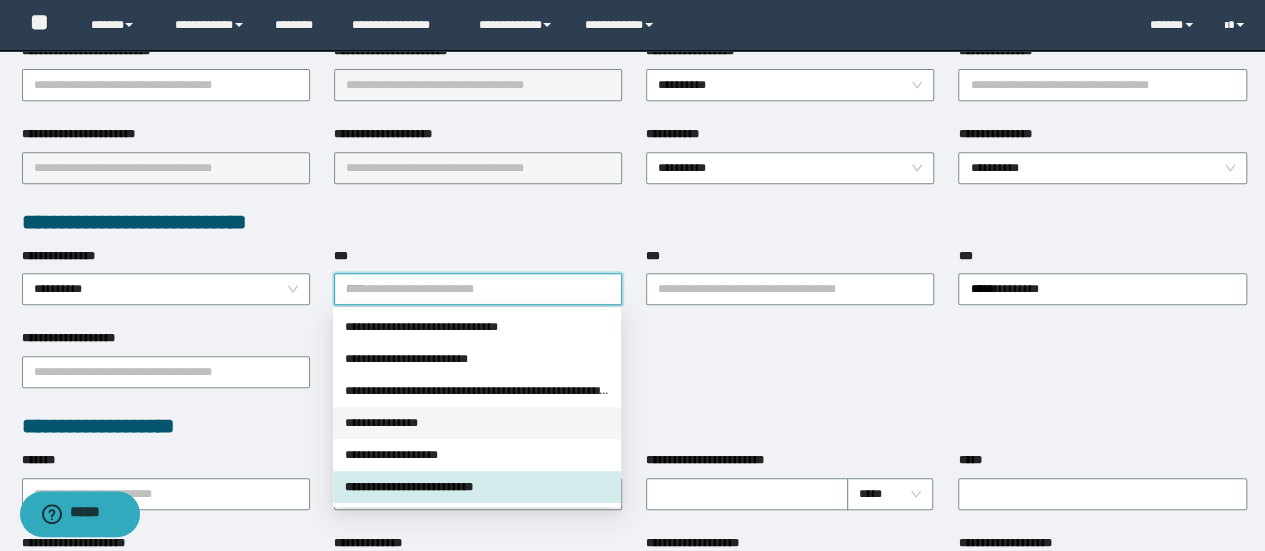 click on "**********" at bounding box center (477, 455) 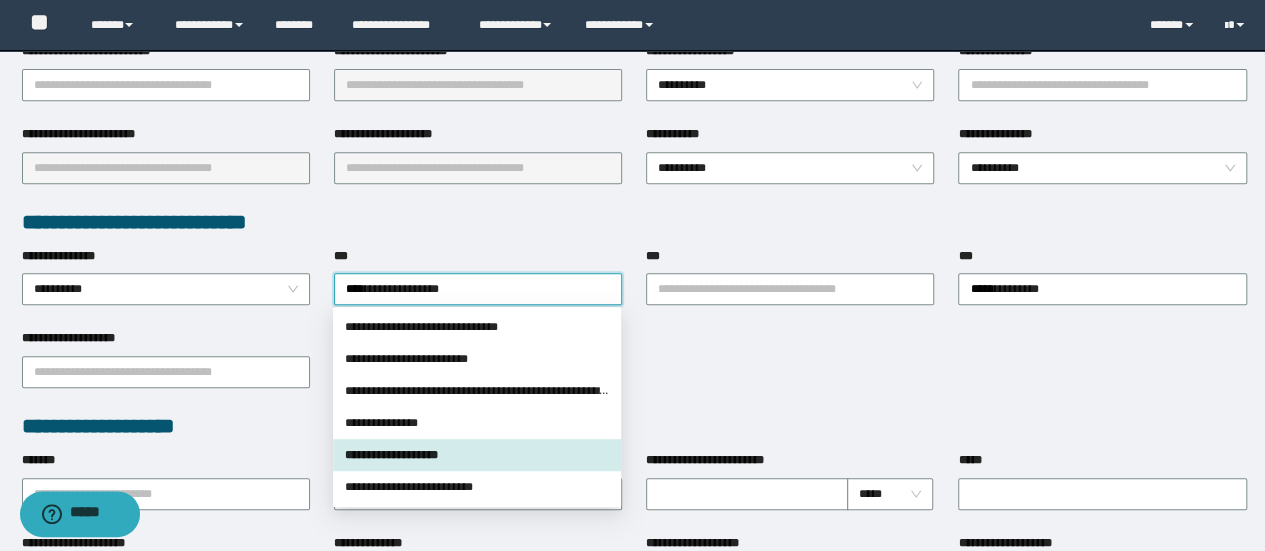 type 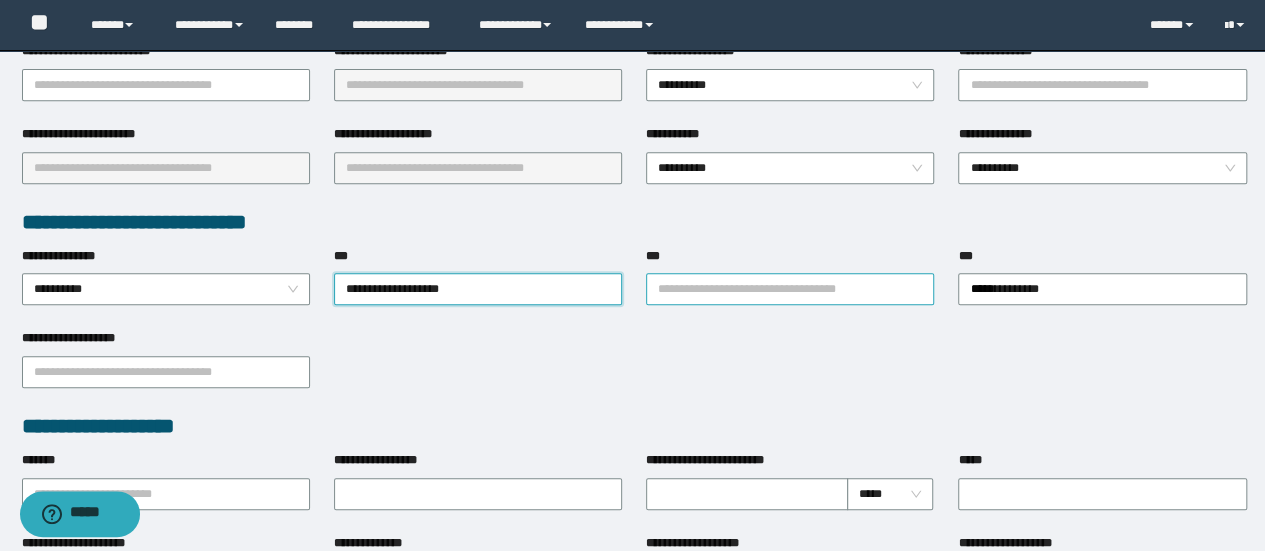 click on "***" at bounding box center (790, 289) 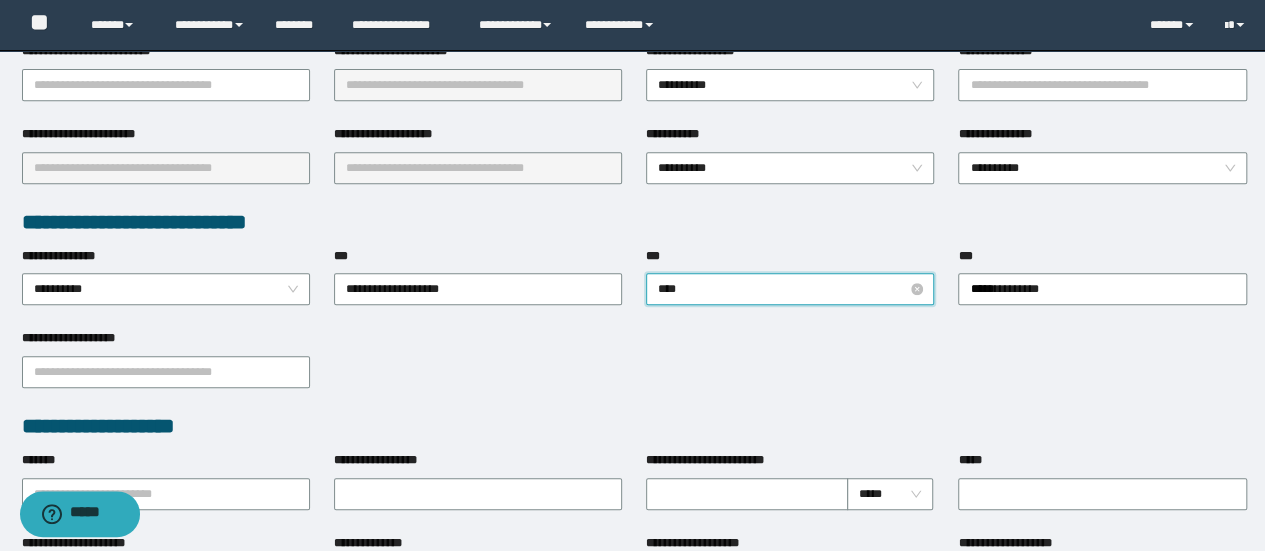type on "*****" 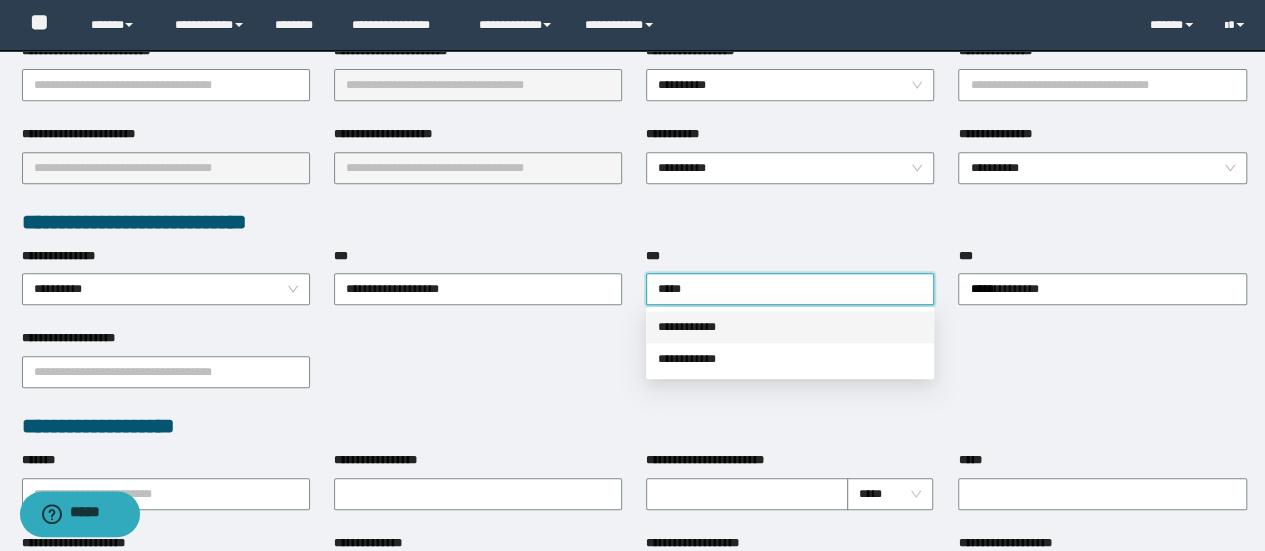 click on "**********" at bounding box center [790, 327] 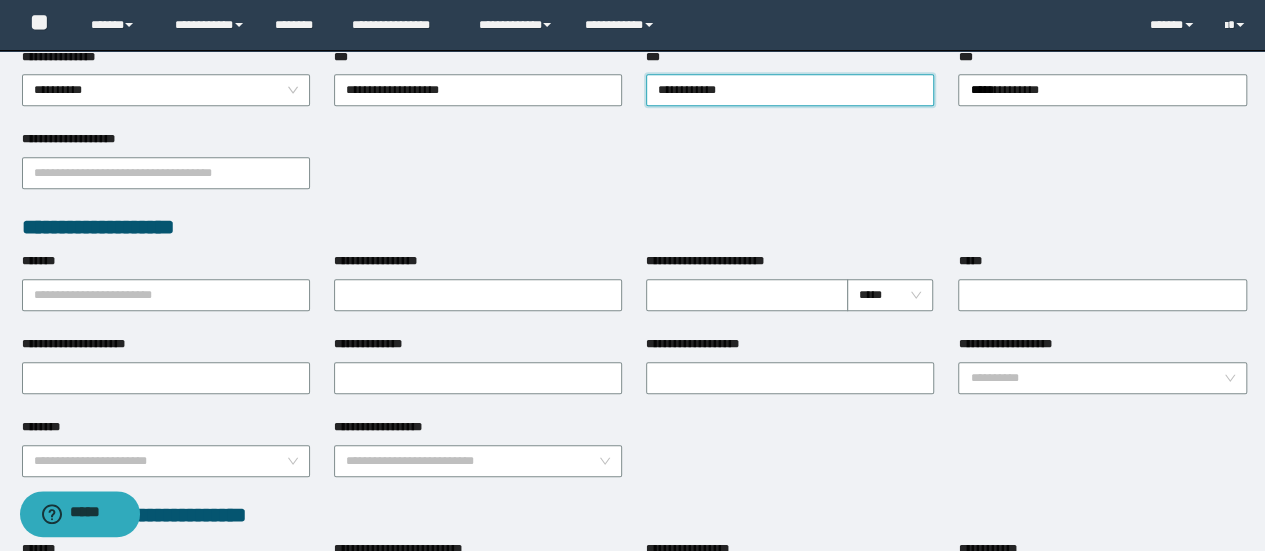 scroll, scrollTop: 600, scrollLeft: 0, axis: vertical 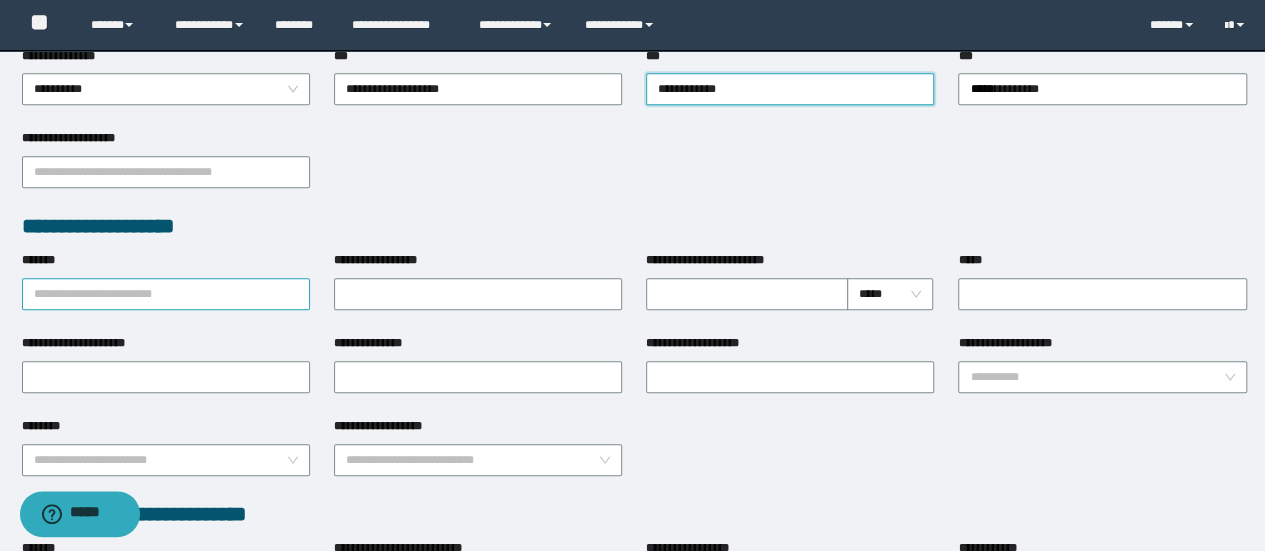 click on "*******" at bounding box center (166, 294) 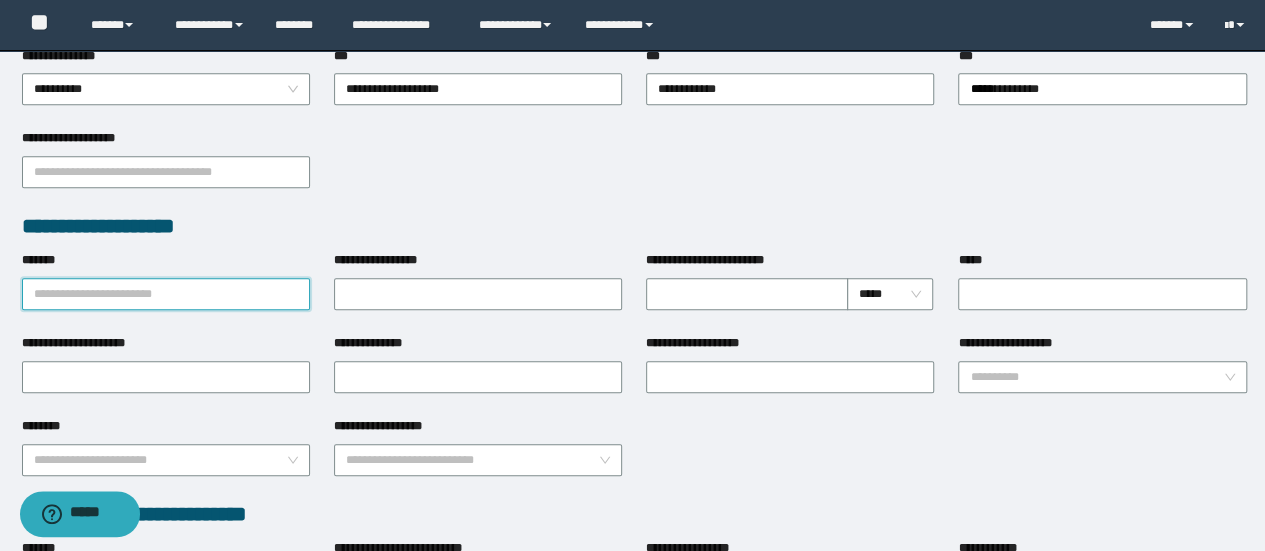 paste on "**********" 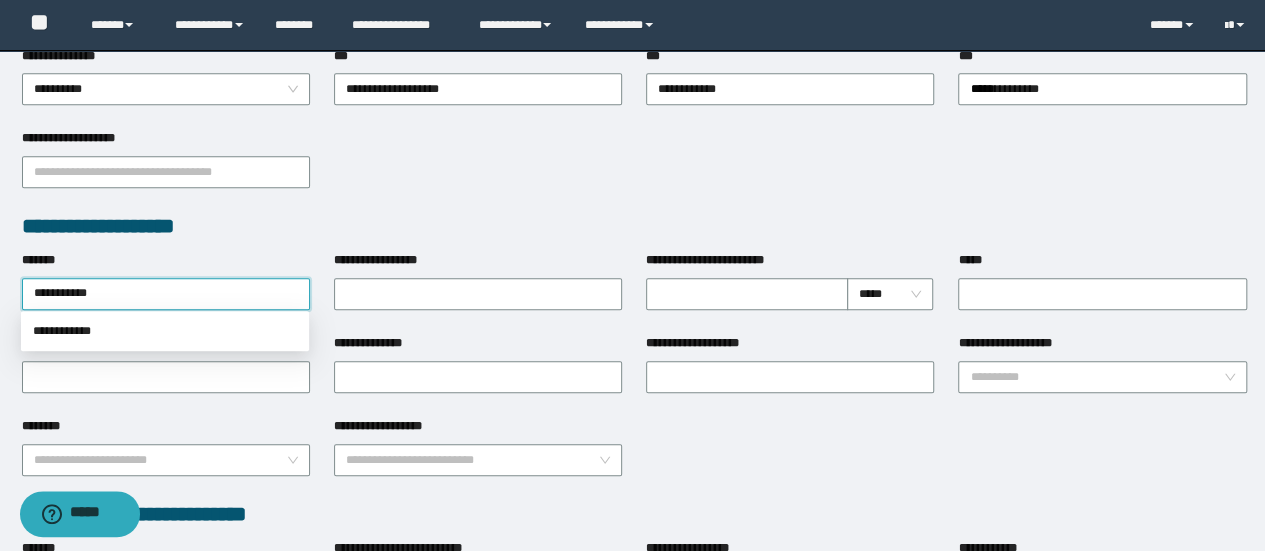 type on "**********" 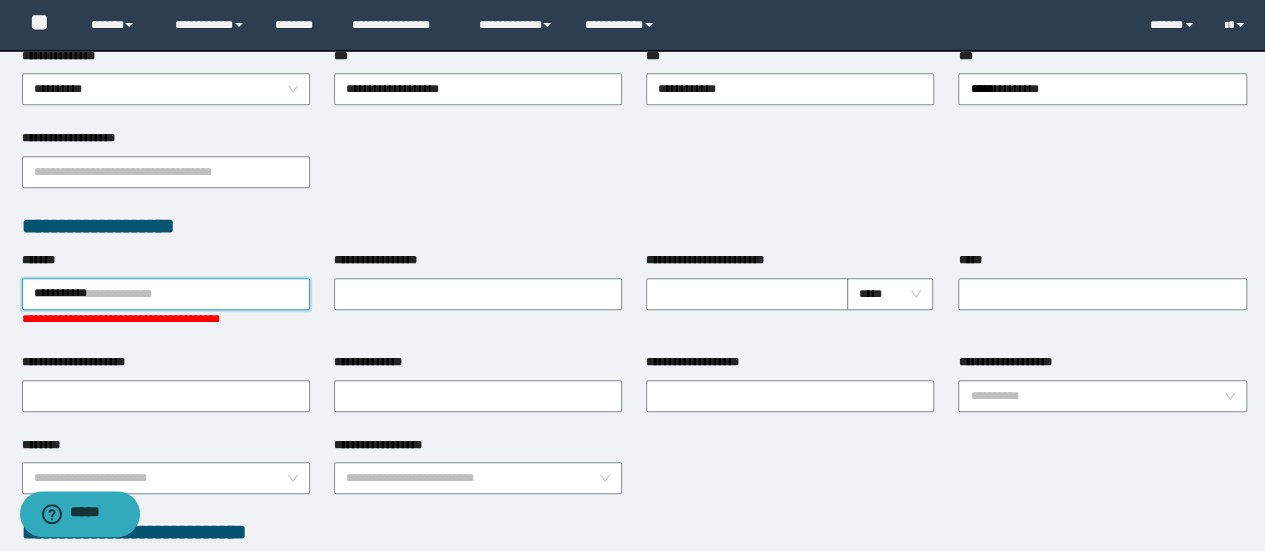 type 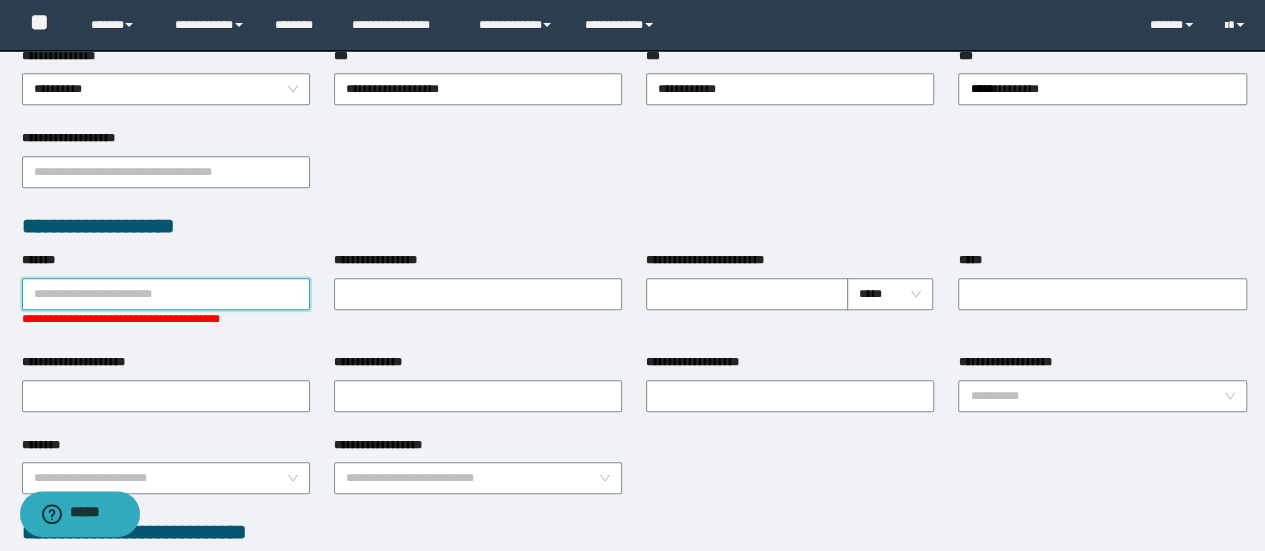 drag, startPoint x: 175, startPoint y: 338, endPoint x: 264, endPoint y: 275, distance: 109.041275 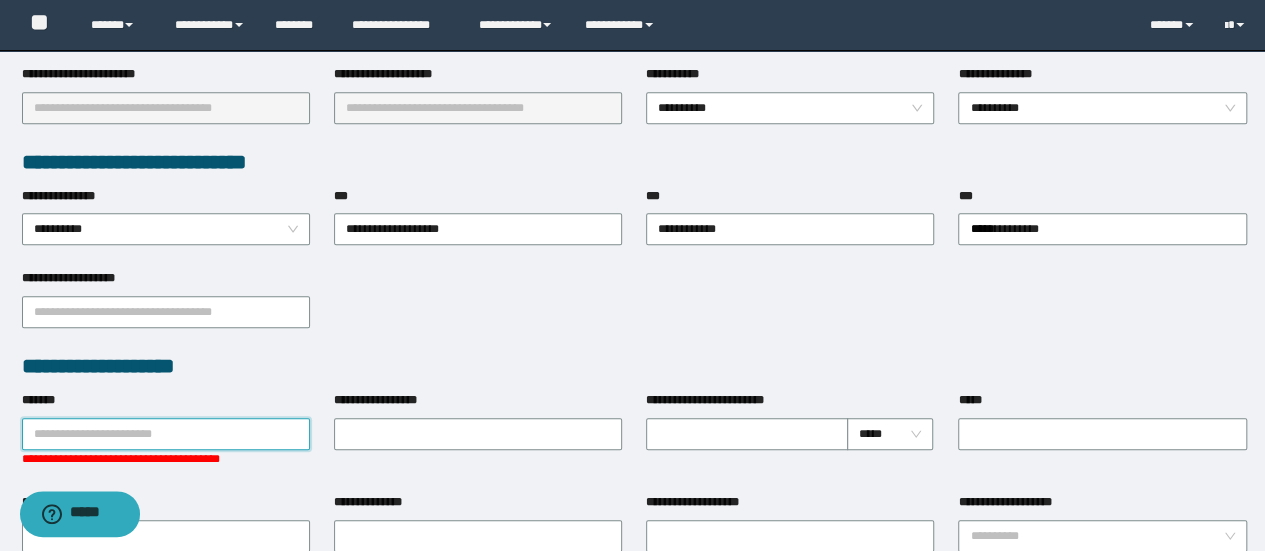 scroll, scrollTop: 300, scrollLeft: 0, axis: vertical 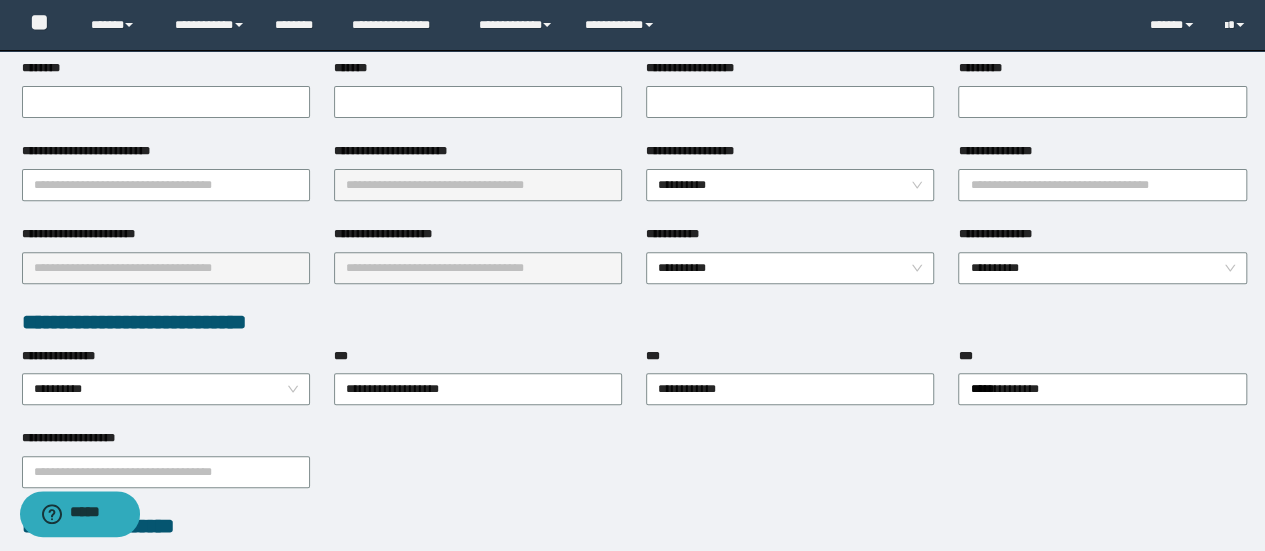 click on "*******" at bounding box center [478, 100] 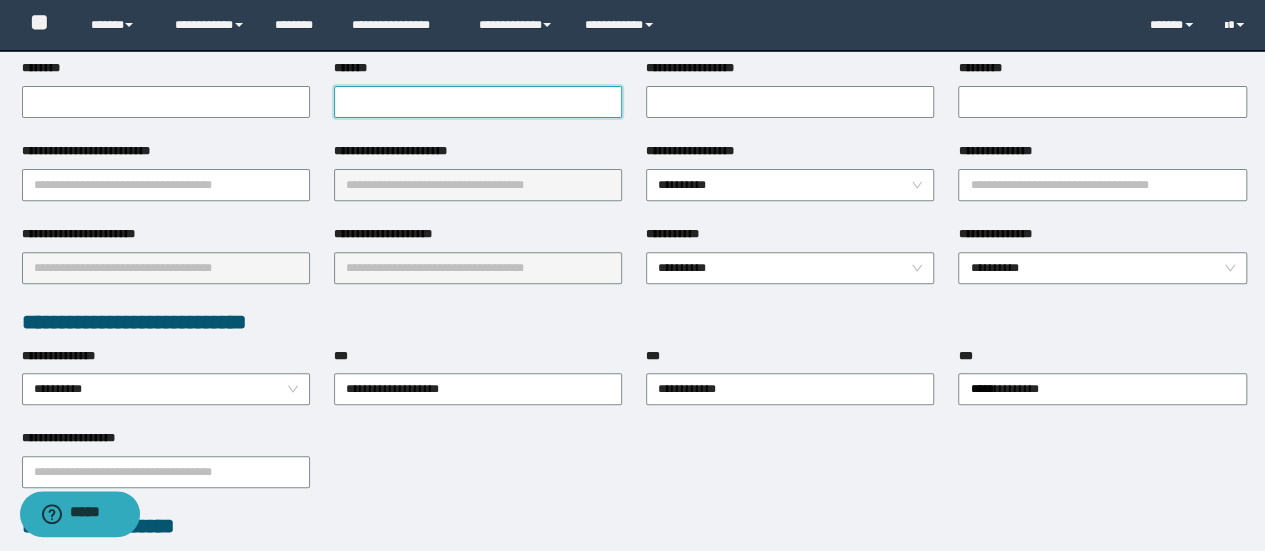click on "*******" at bounding box center [478, 102] 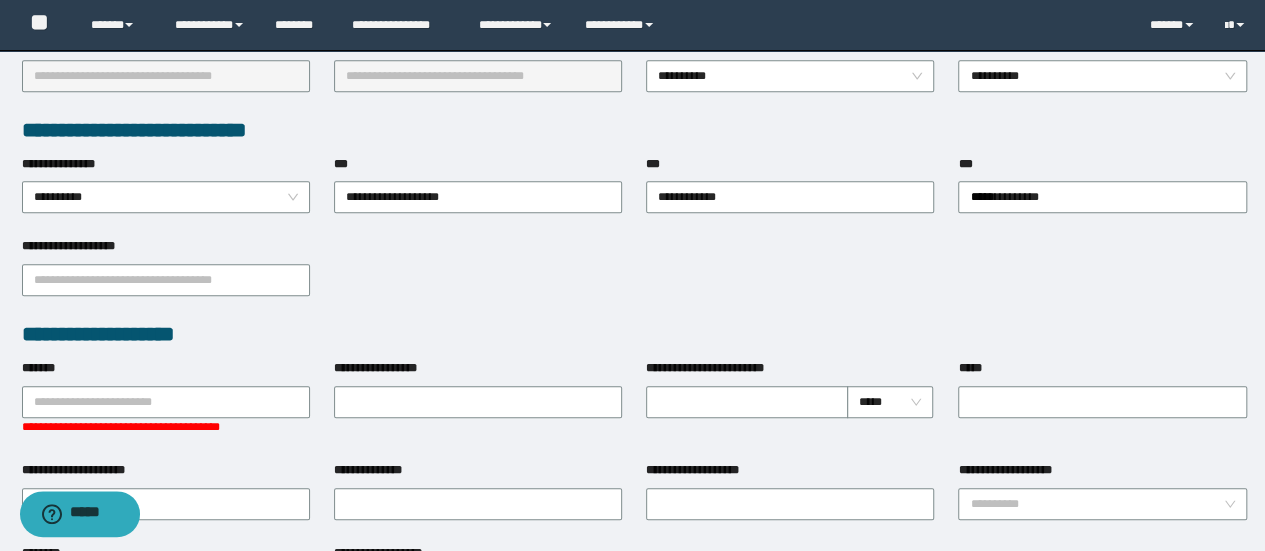 scroll, scrollTop: 500, scrollLeft: 0, axis: vertical 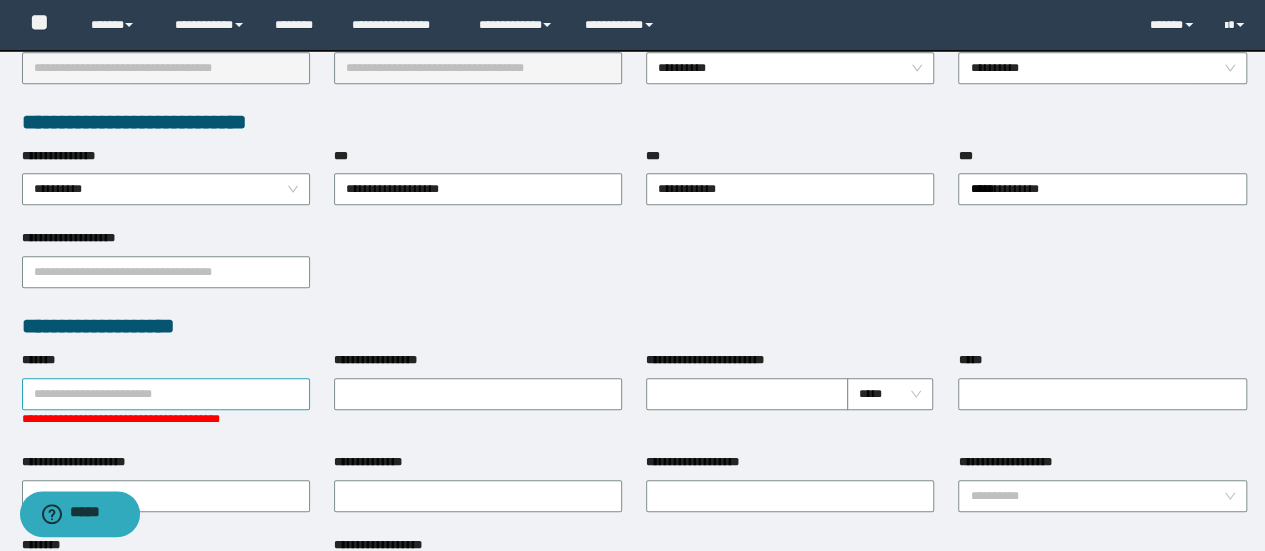 type on "**********" 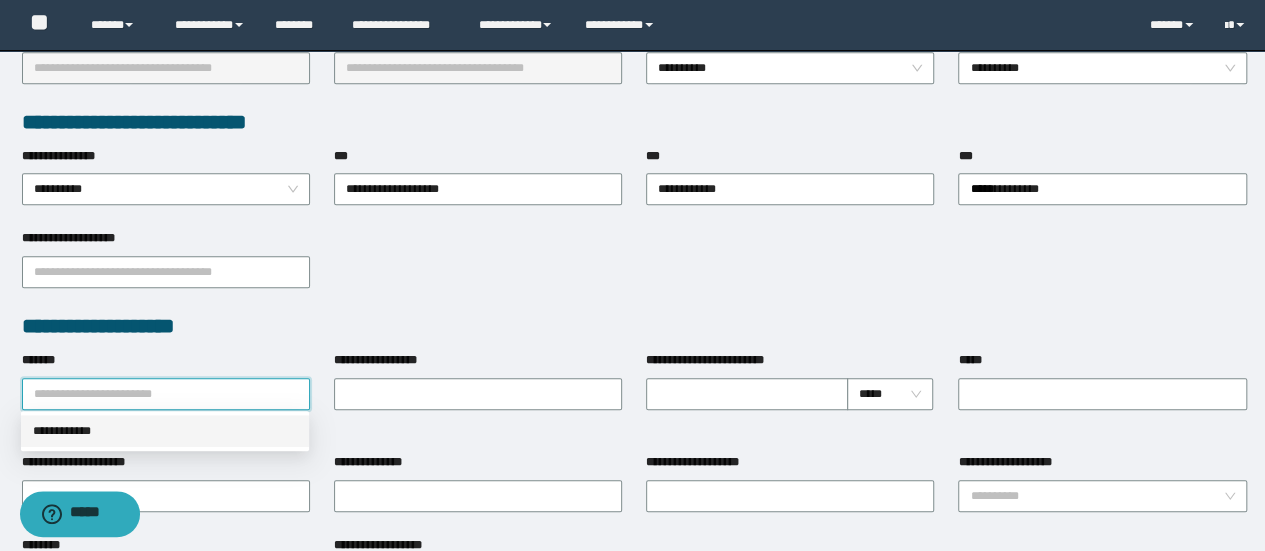 click on "**********" at bounding box center [165, 431] 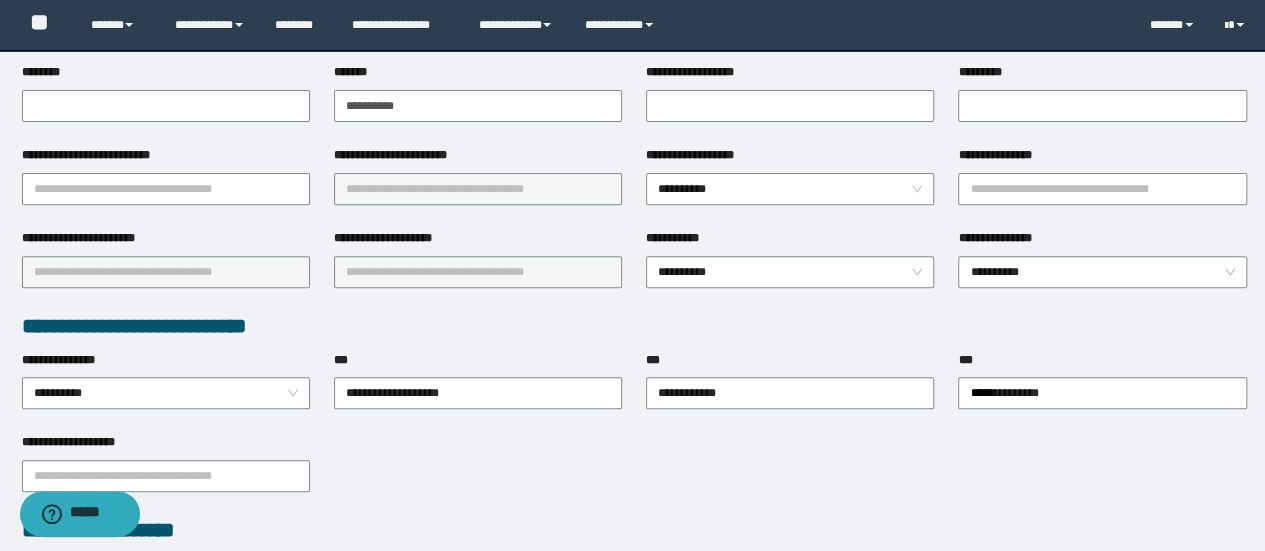 scroll, scrollTop: 200, scrollLeft: 0, axis: vertical 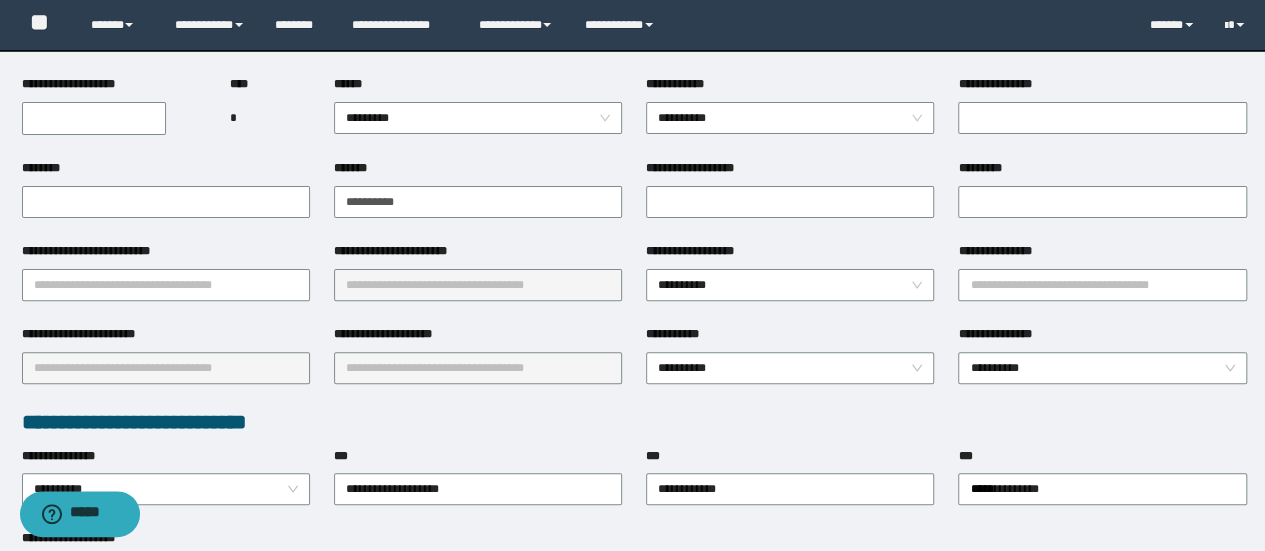 click on "**********" at bounding box center [790, 172] 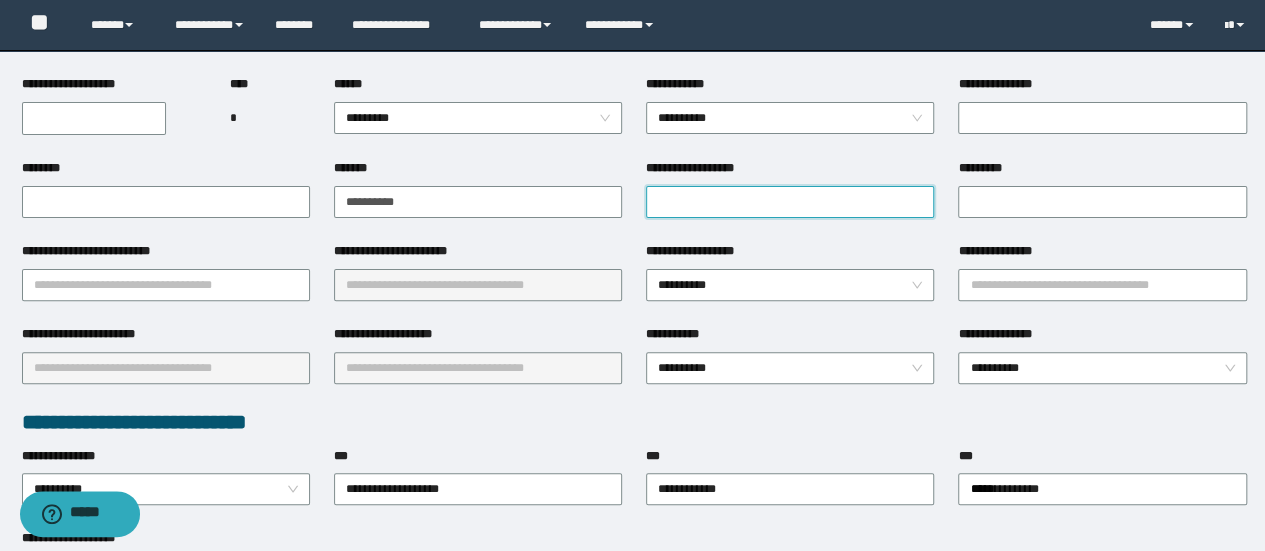 click on "**********" at bounding box center [790, 202] 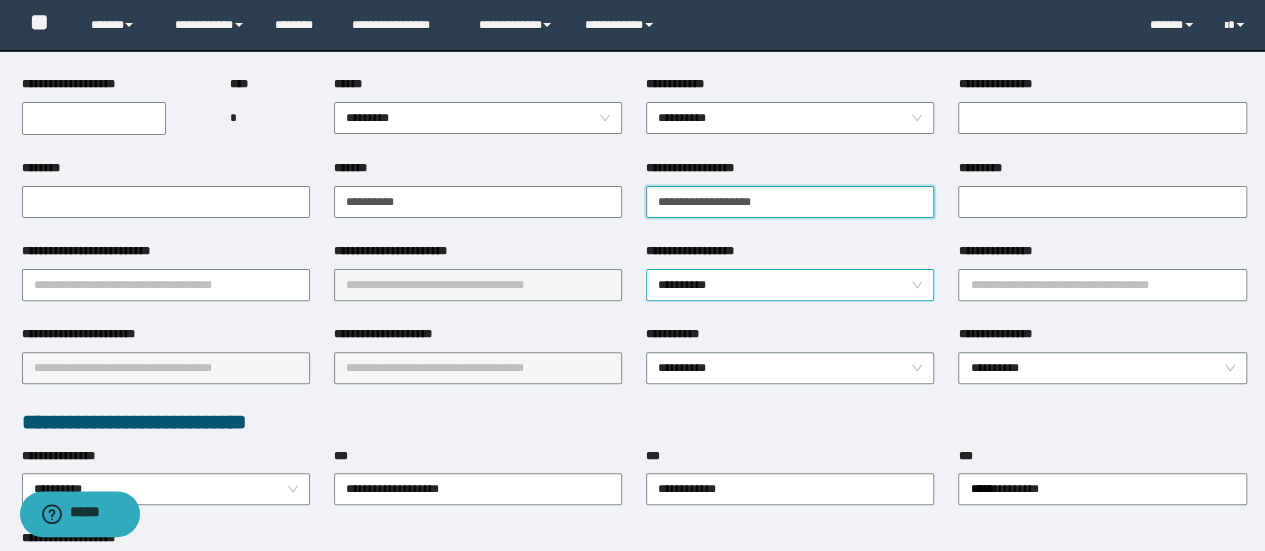 click on "**********" at bounding box center (790, 285) 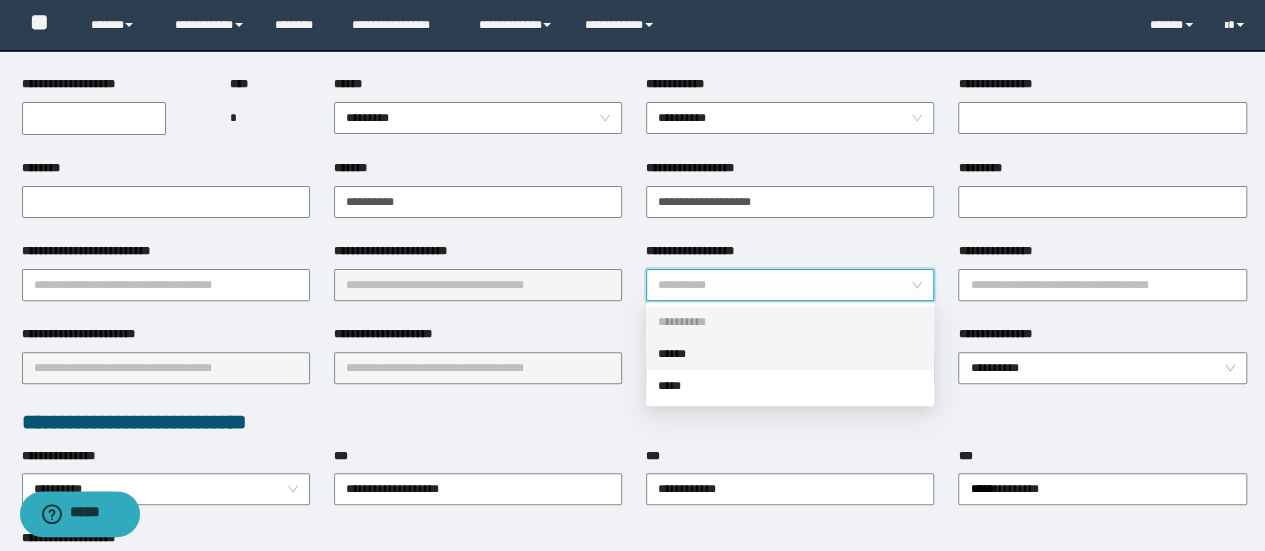 click on "******" at bounding box center [790, 354] 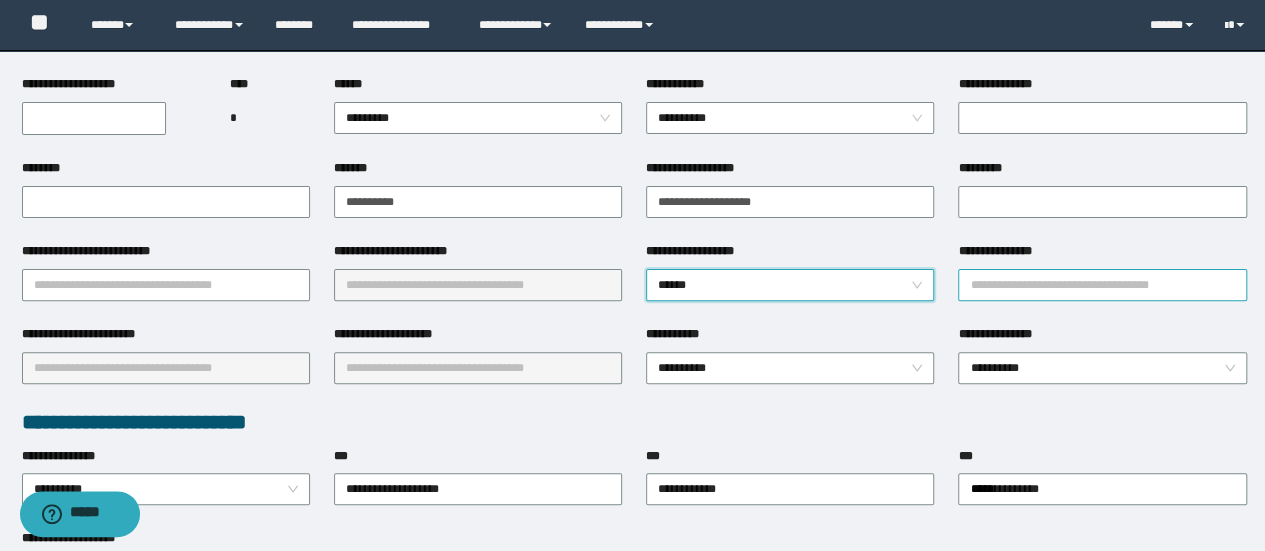 click on "**********" at bounding box center (1102, 285) 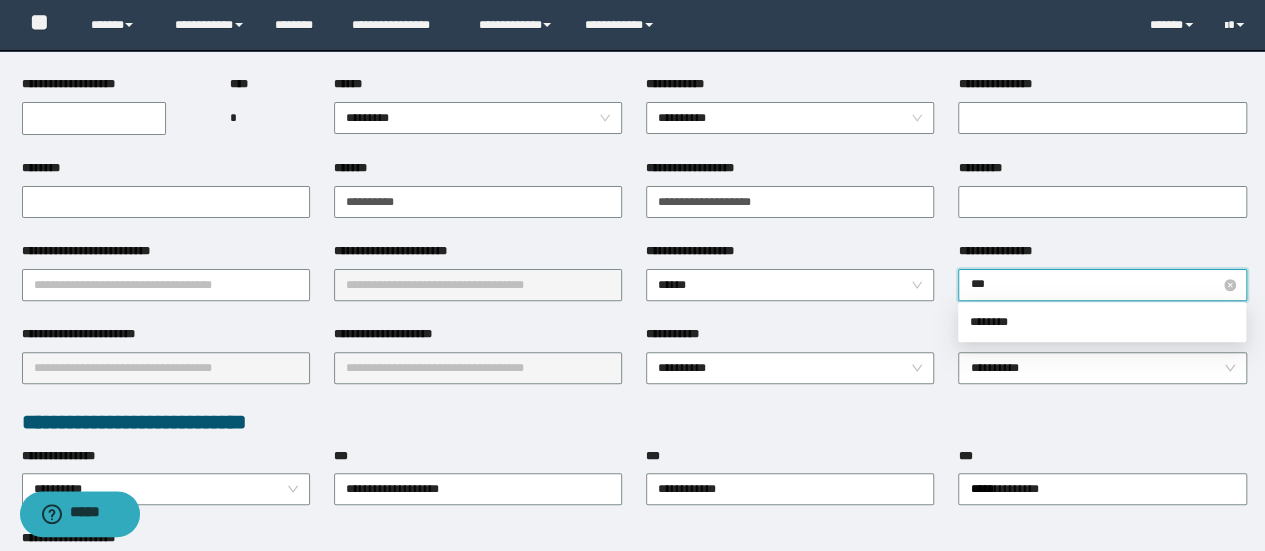 type on "****" 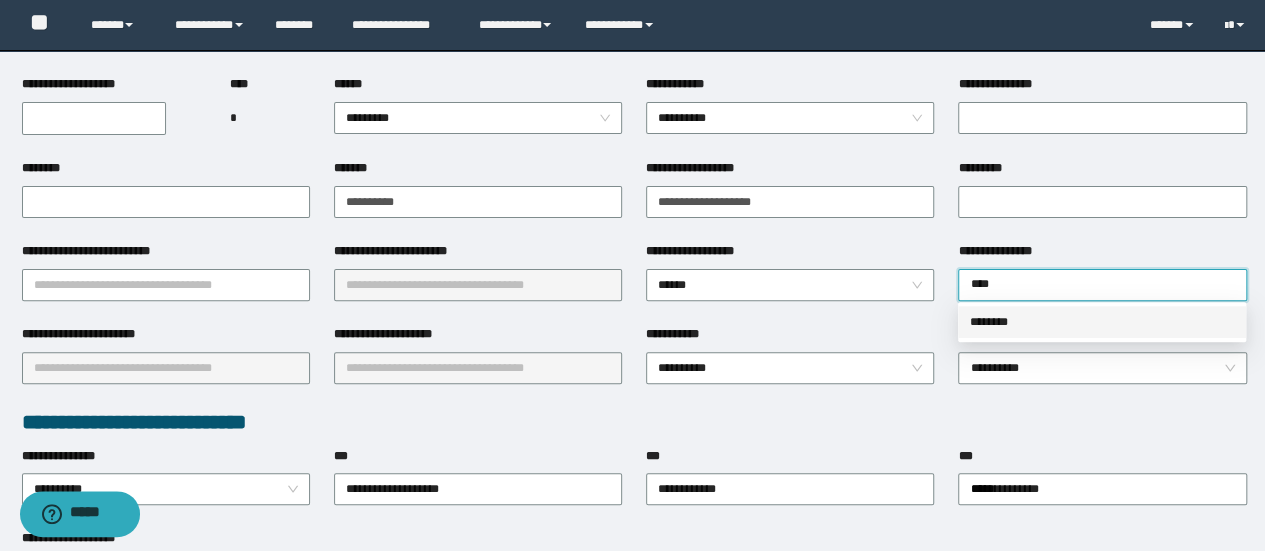 click on "**********" at bounding box center (632, 75) 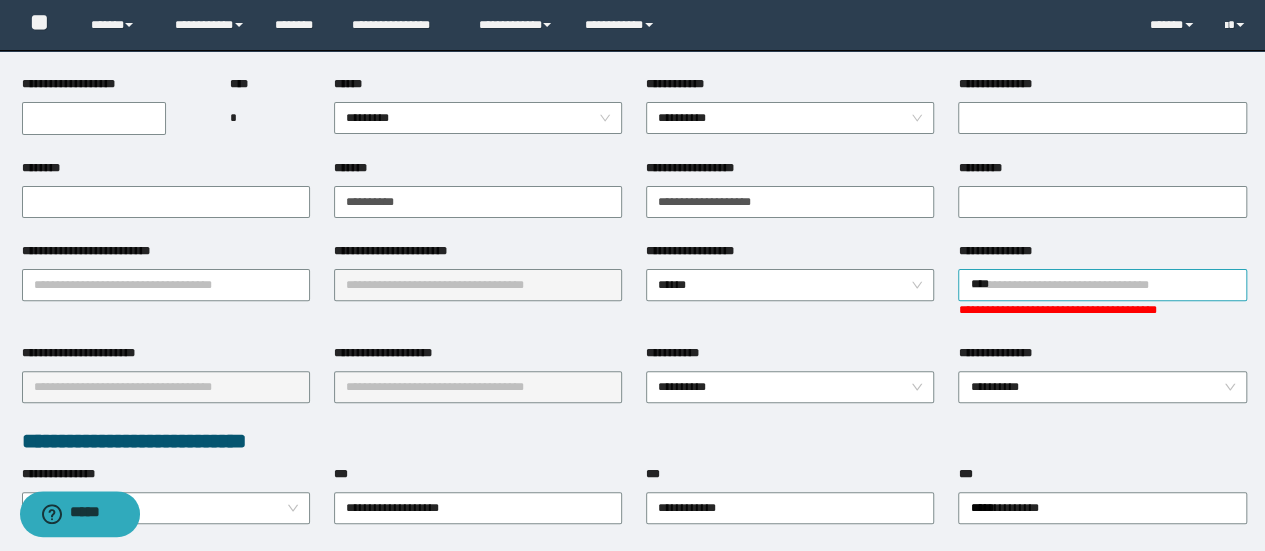 click on "****" at bounding box center (1102, 285) 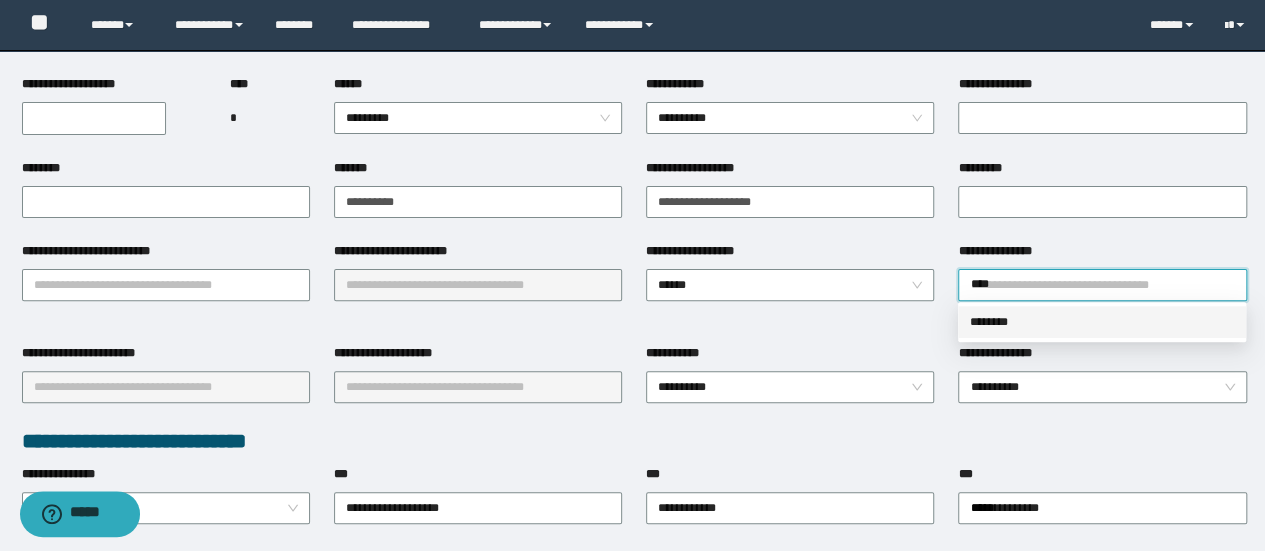 click on "********" at bounding box center (1102, 322) 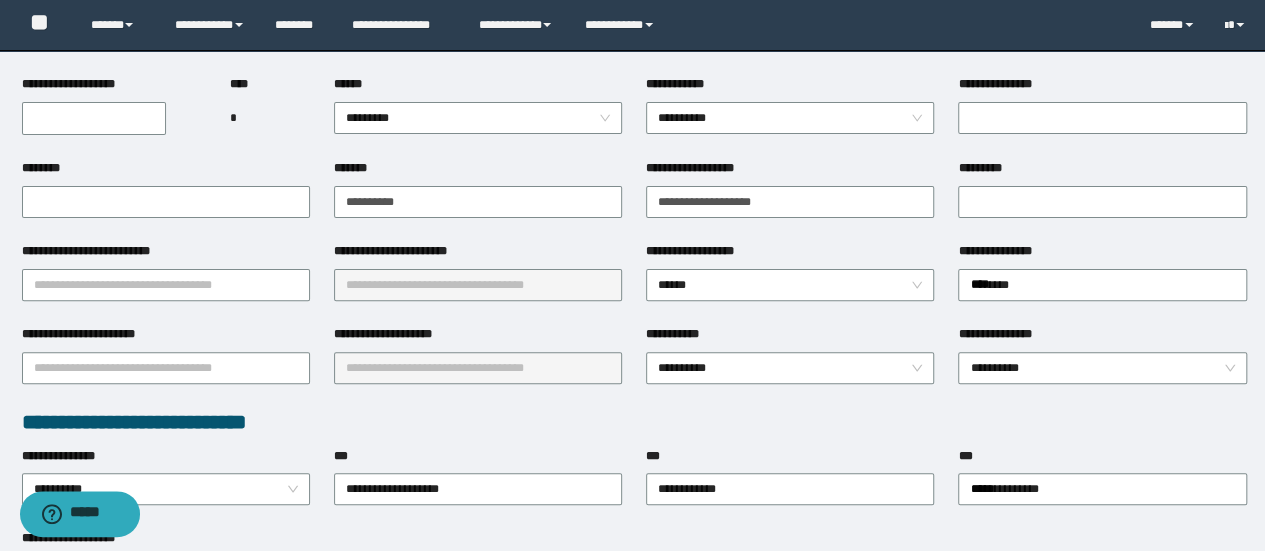 type 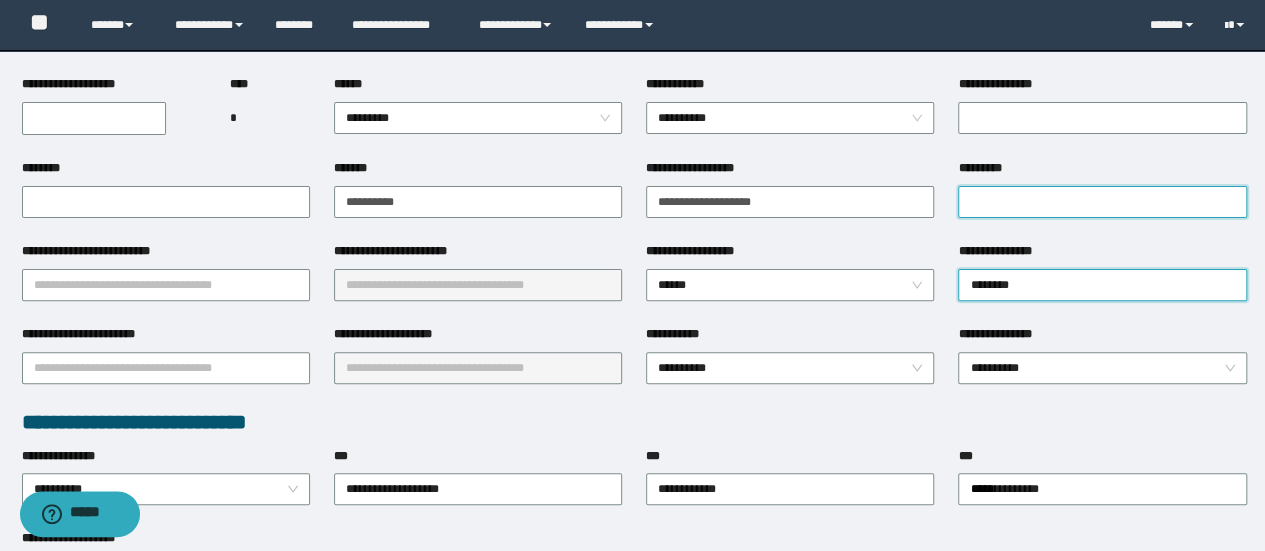 click on "*********" at bounding box center (1102, 202) 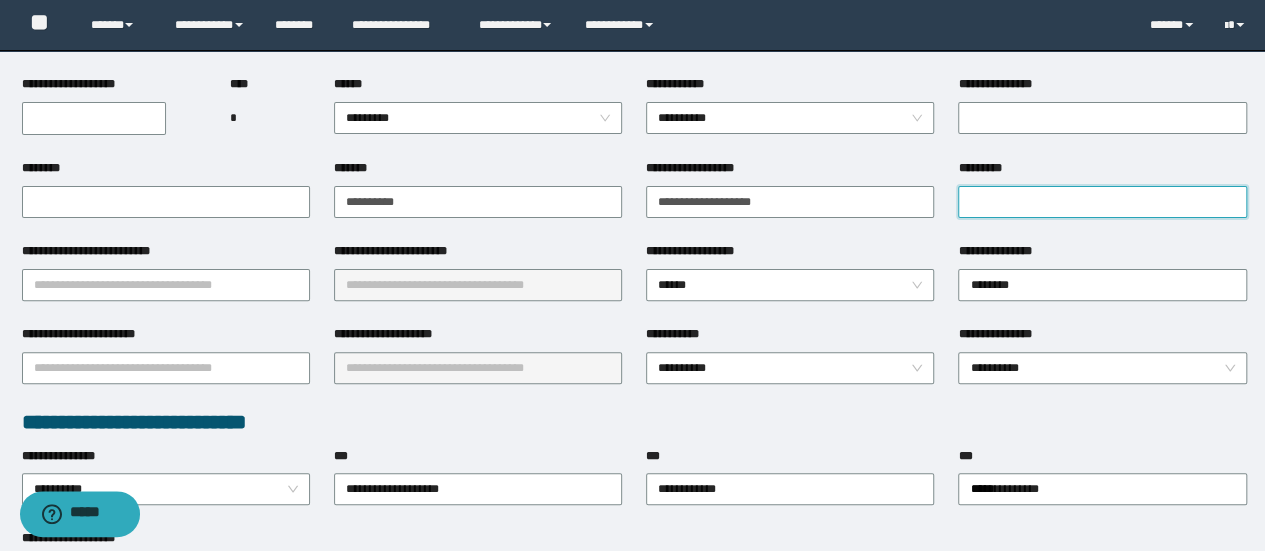 paste on "**********" 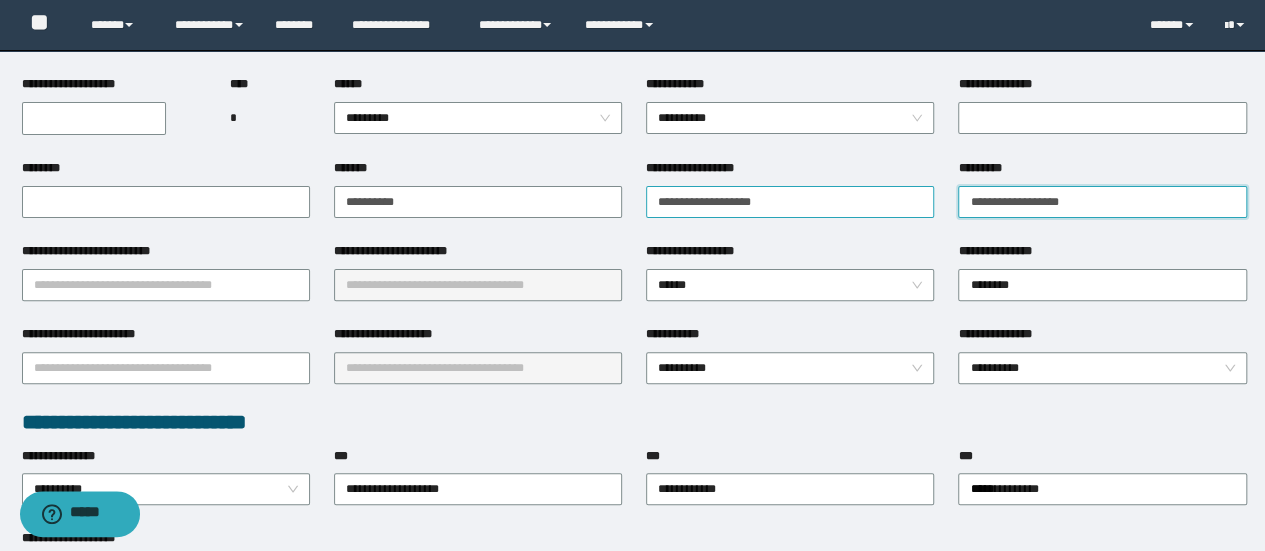 drag, startPoint x: 994, startPoint y: 199, endPoint x: 925, endPoint y: 209, distance: 69.72087 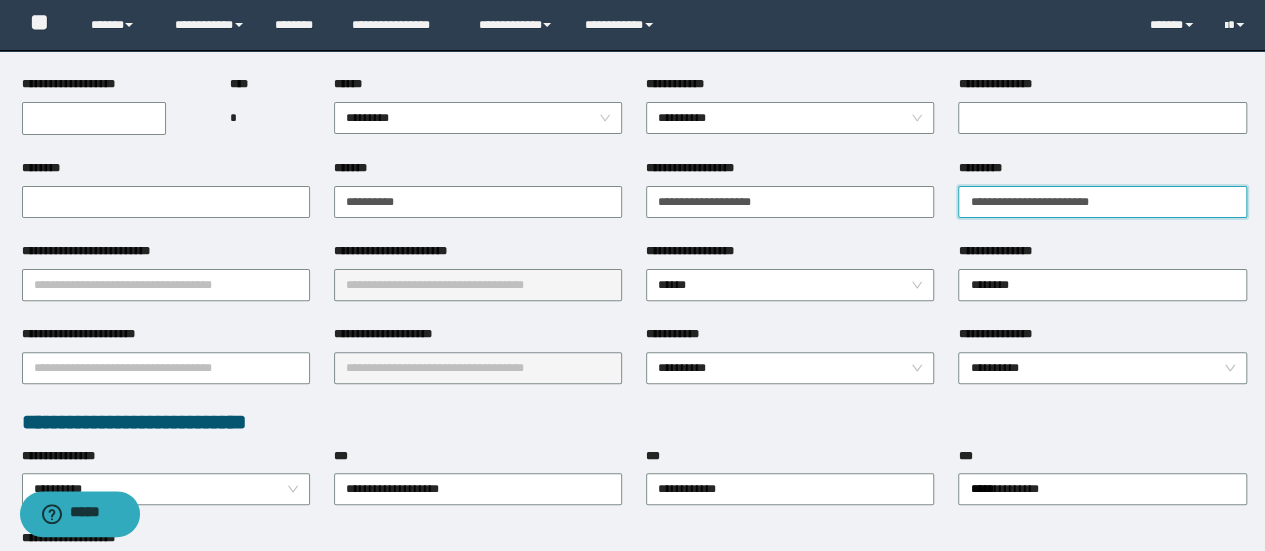 type on "**********" 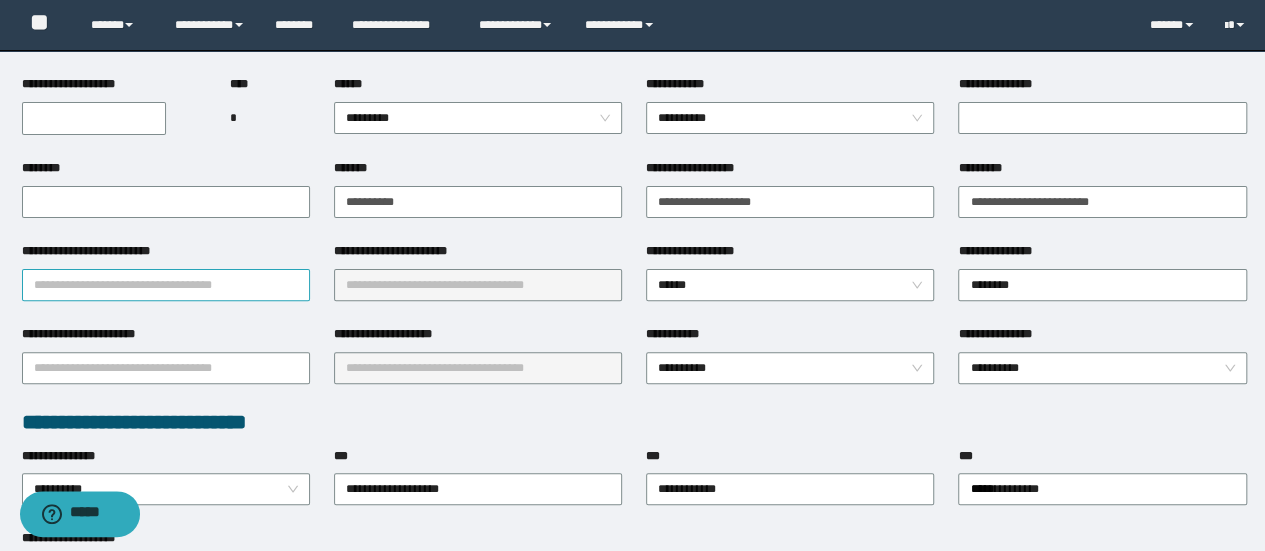 click on "**********" at bounding box center (166, 285) 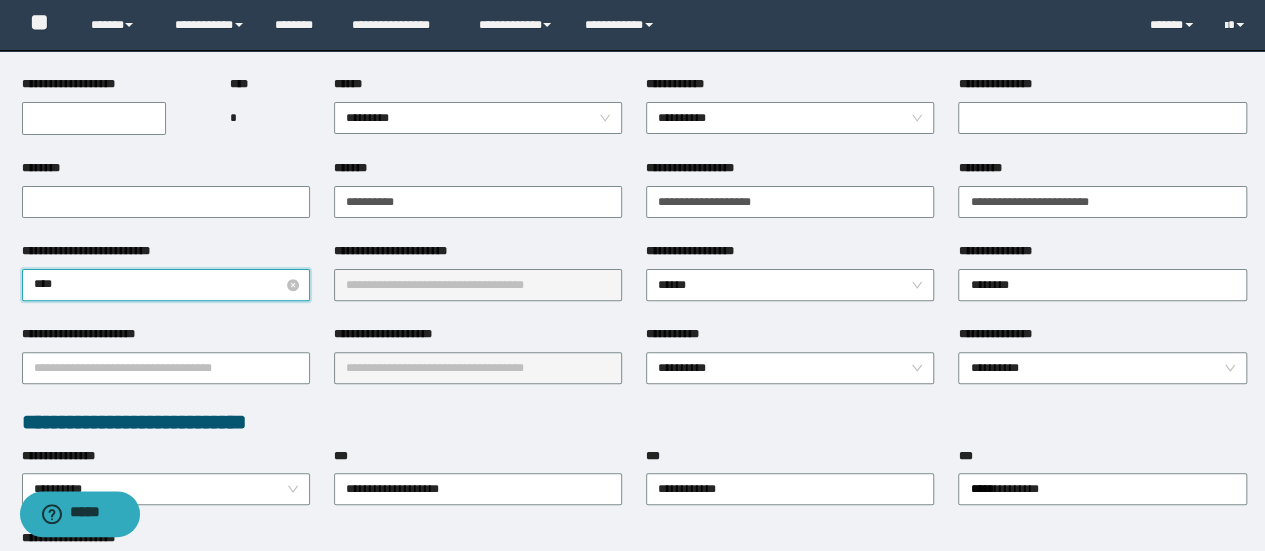 type on "*****" 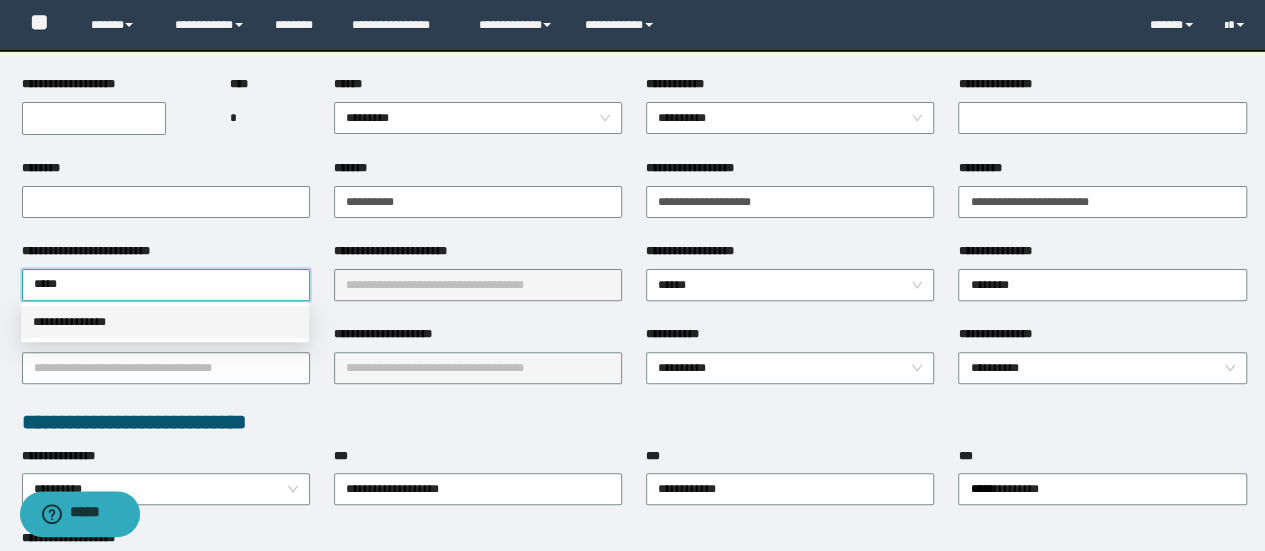 click on "**********" at bounding box center (165, 322) 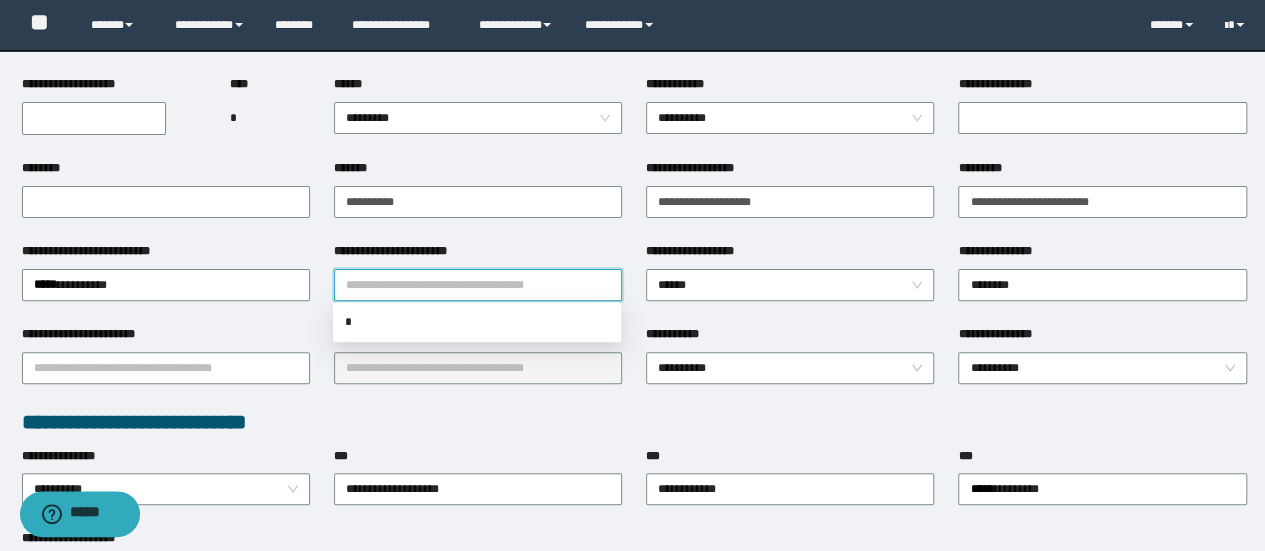 click on "**********" at bounding box center (478, 285) 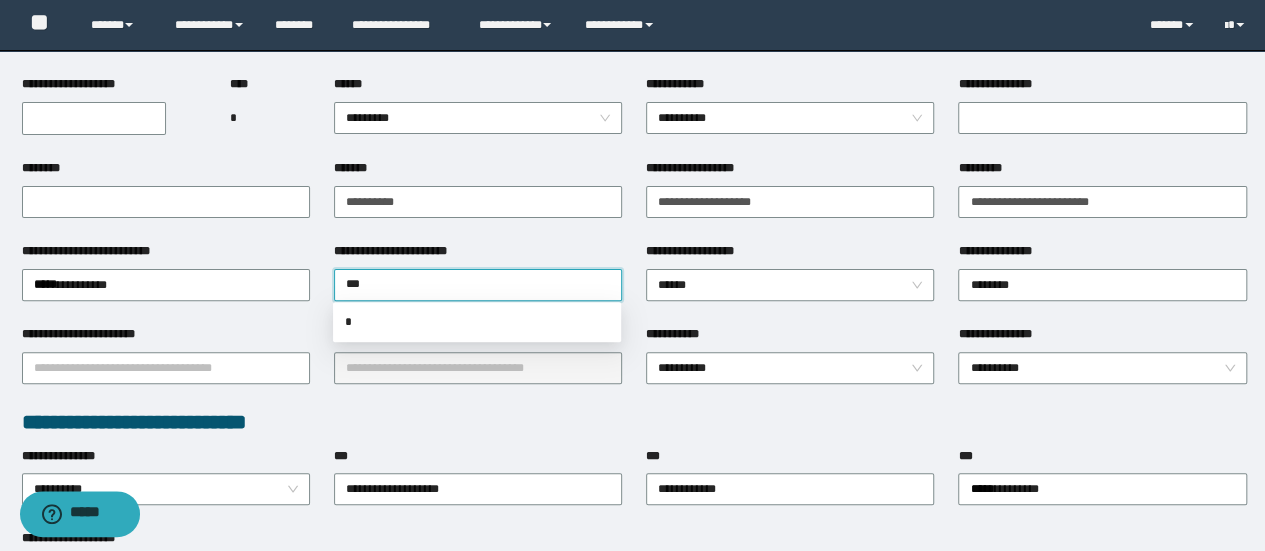 type on "****" 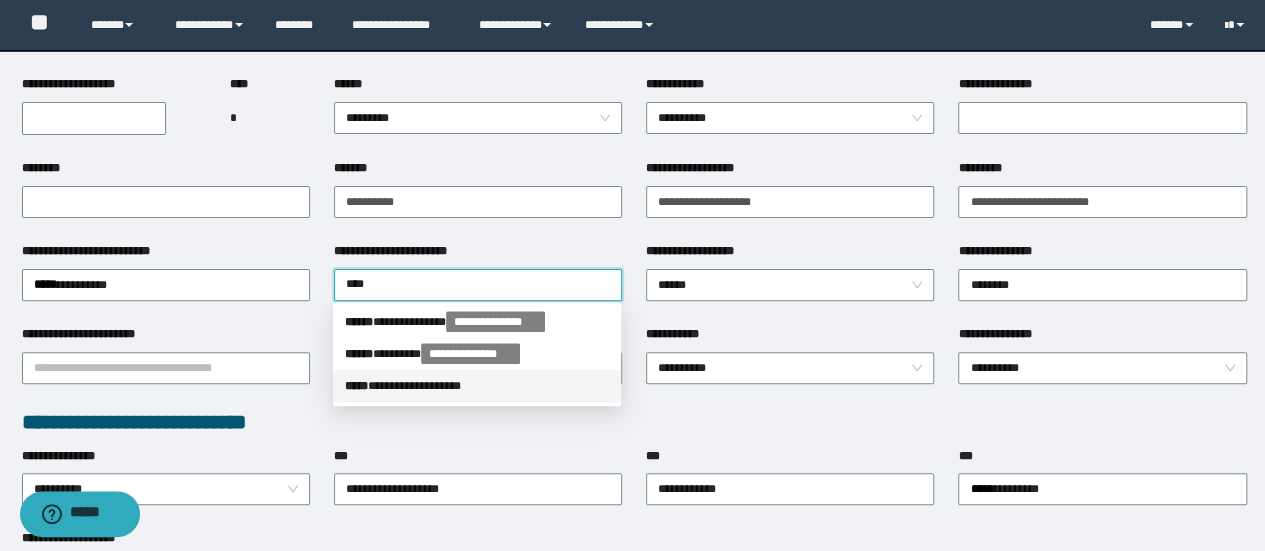 click on "**********" at bounding box center [477, 386] 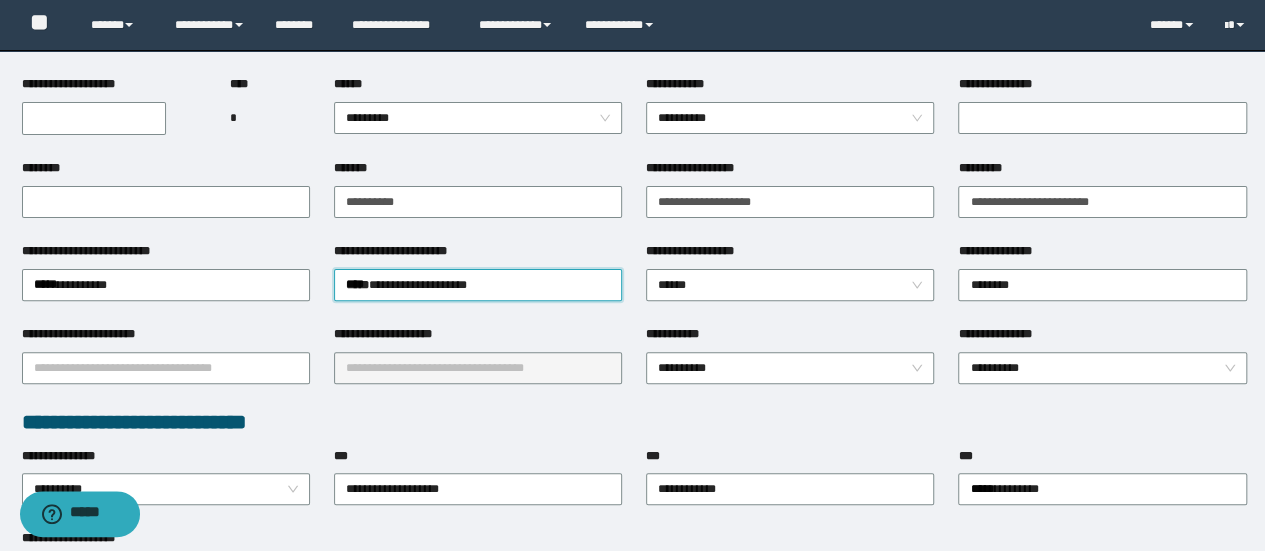 type 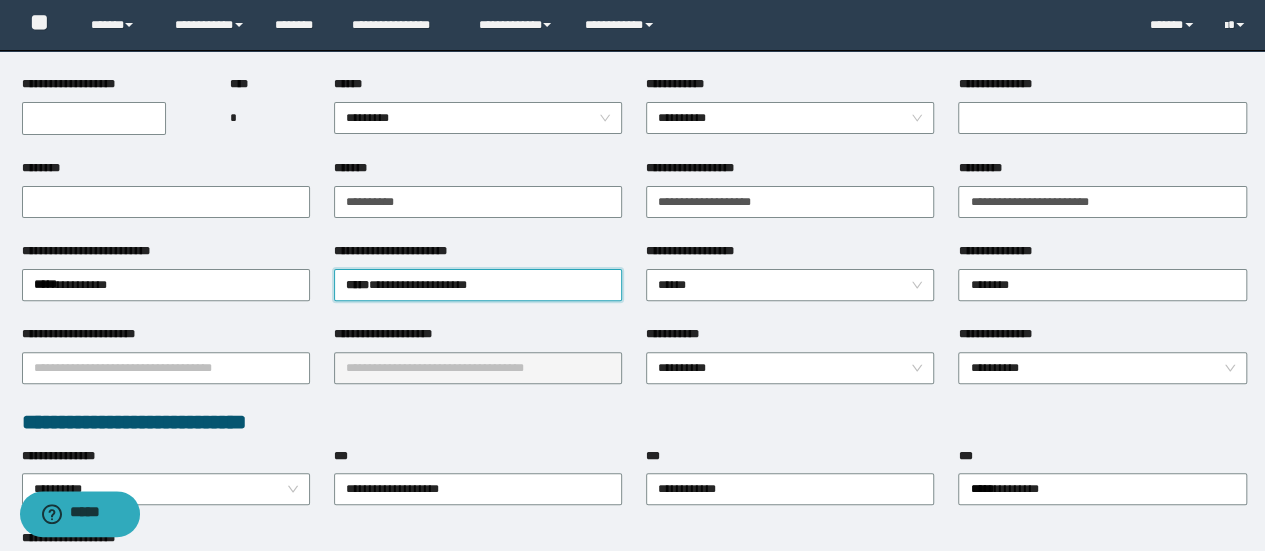 click on "**********" at bounding box center [790, 117] 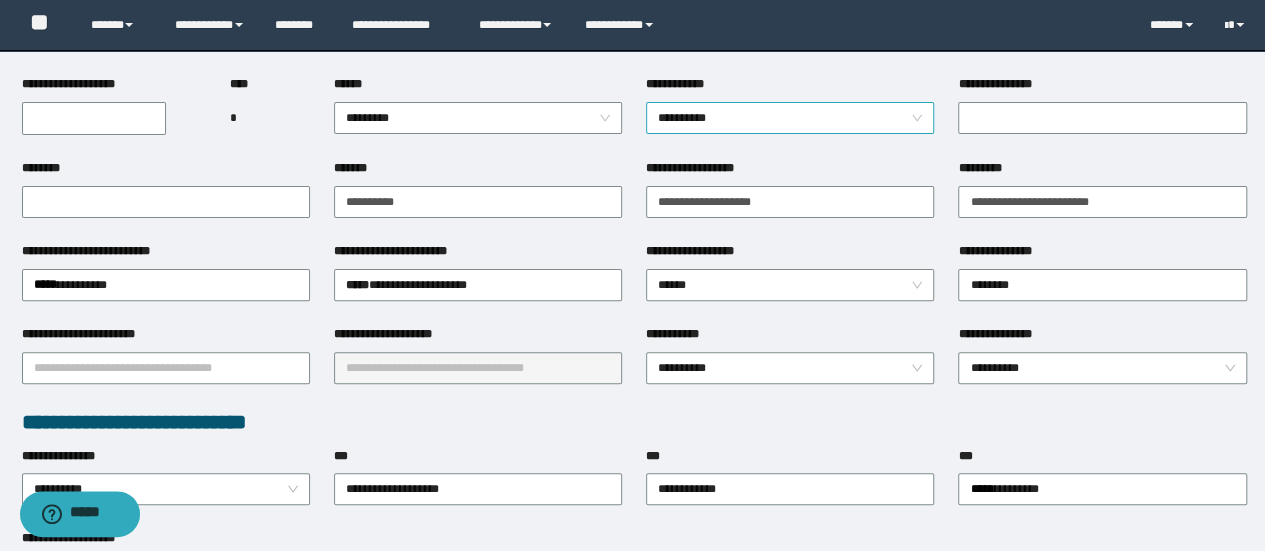 click on "**********" at bounding box center [790, 118] 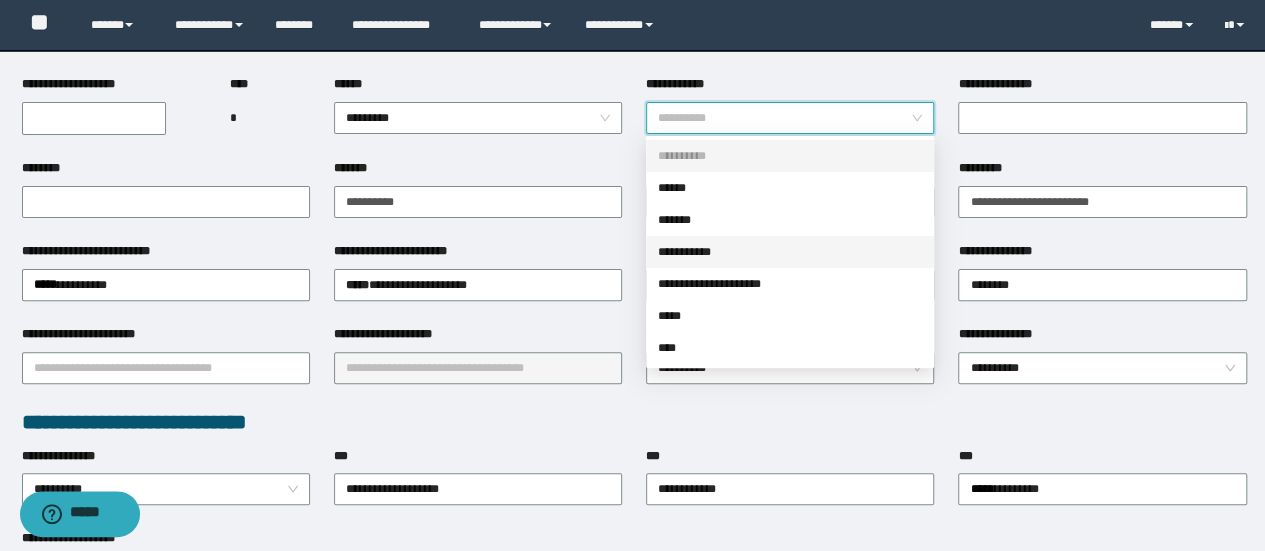 click on "**********" at bounding box center (790, 252) 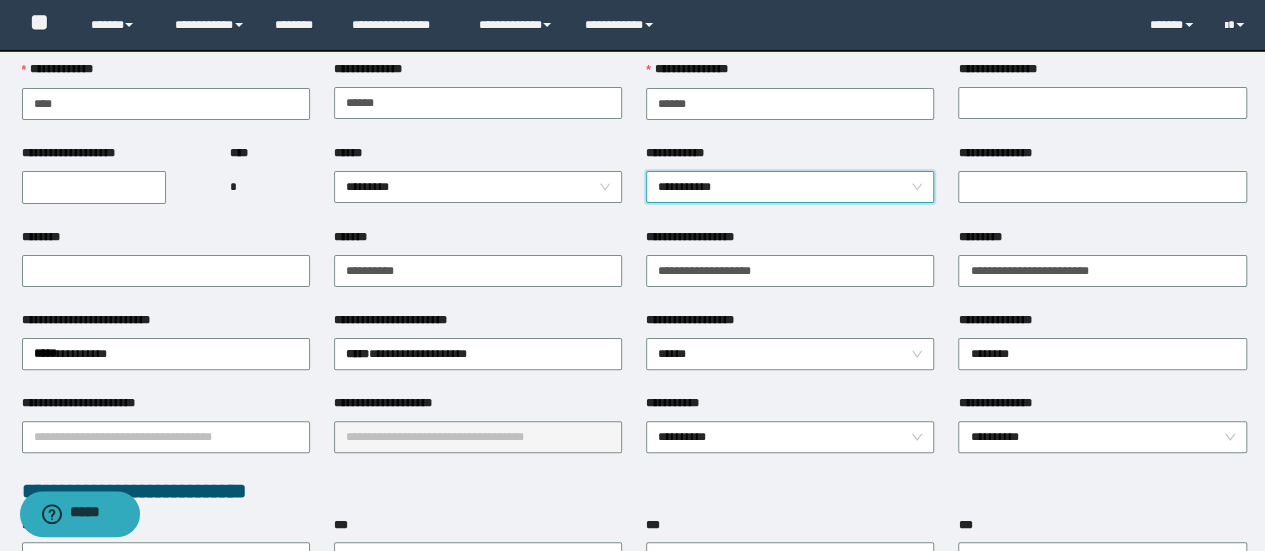 scroll, scrollTop: 100, scrollLeft: 0, axis: vertical 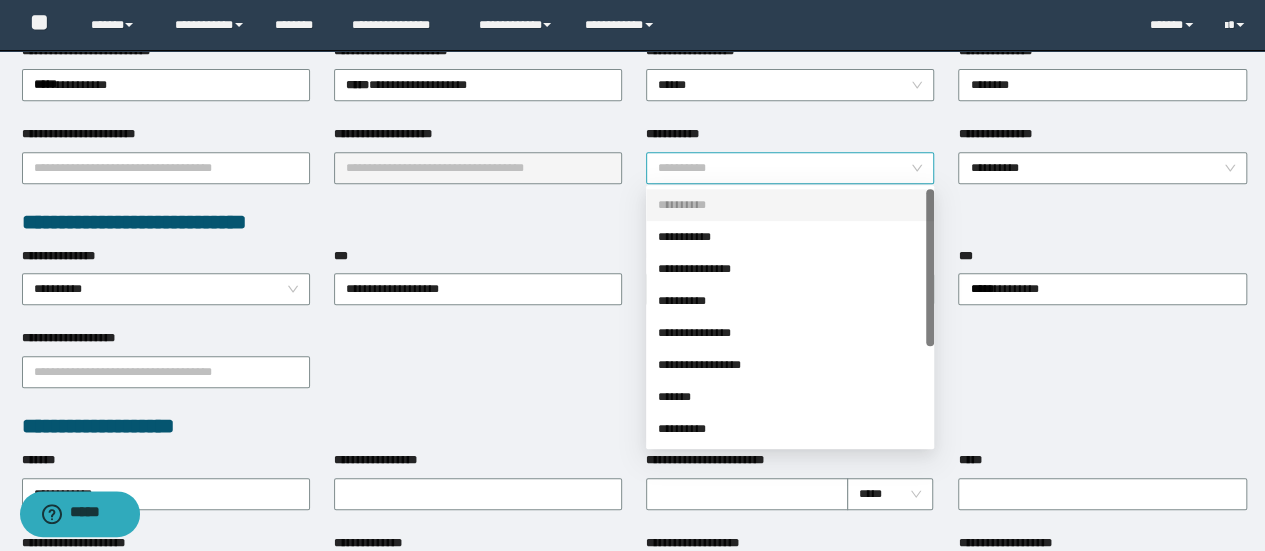 click on "**********" at bounding box center (790, 168) 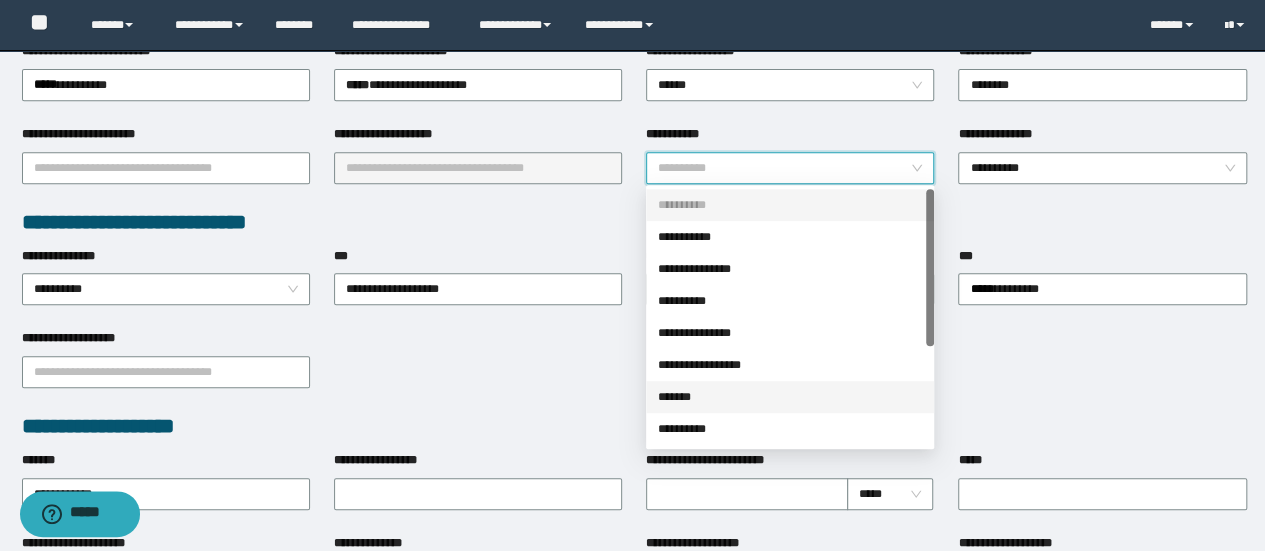 click on "*******" at bounding box center [790, 397] 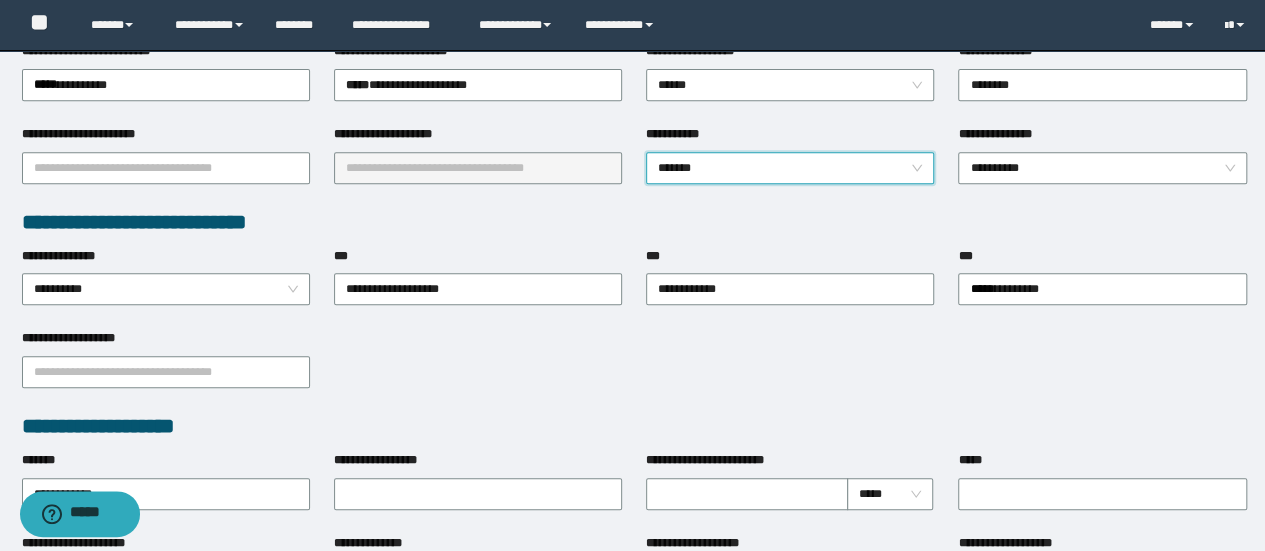 click on "**********" at bounding box center (634, 222) 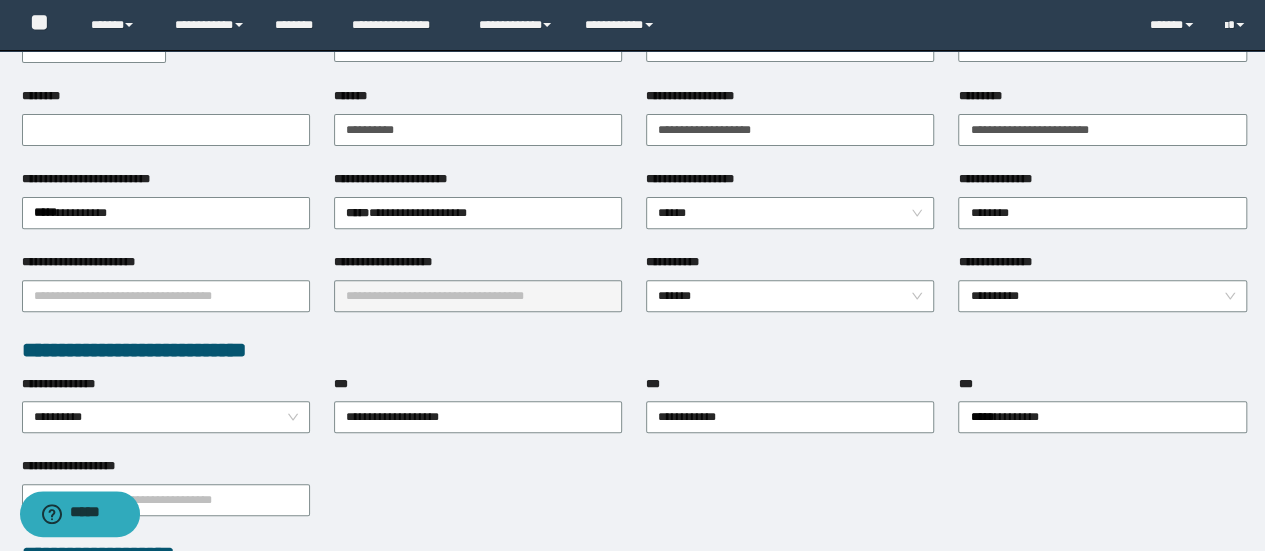 scroll, scrollTop: 200, scrollLeft: 0, axis: vertical 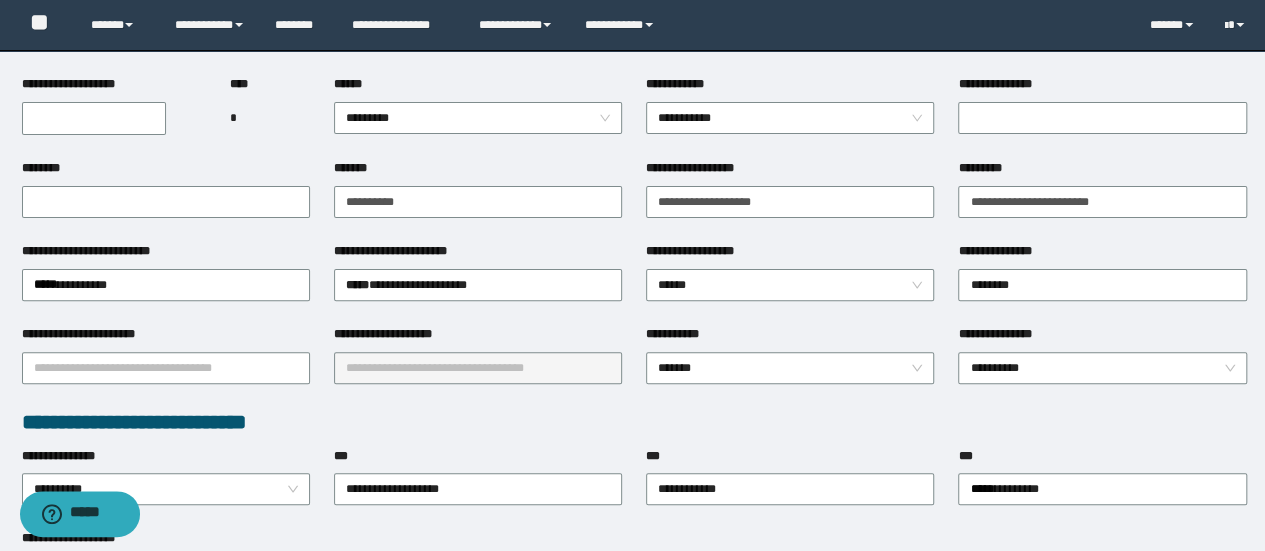 click on "**********" at bounding box center (166, 338) 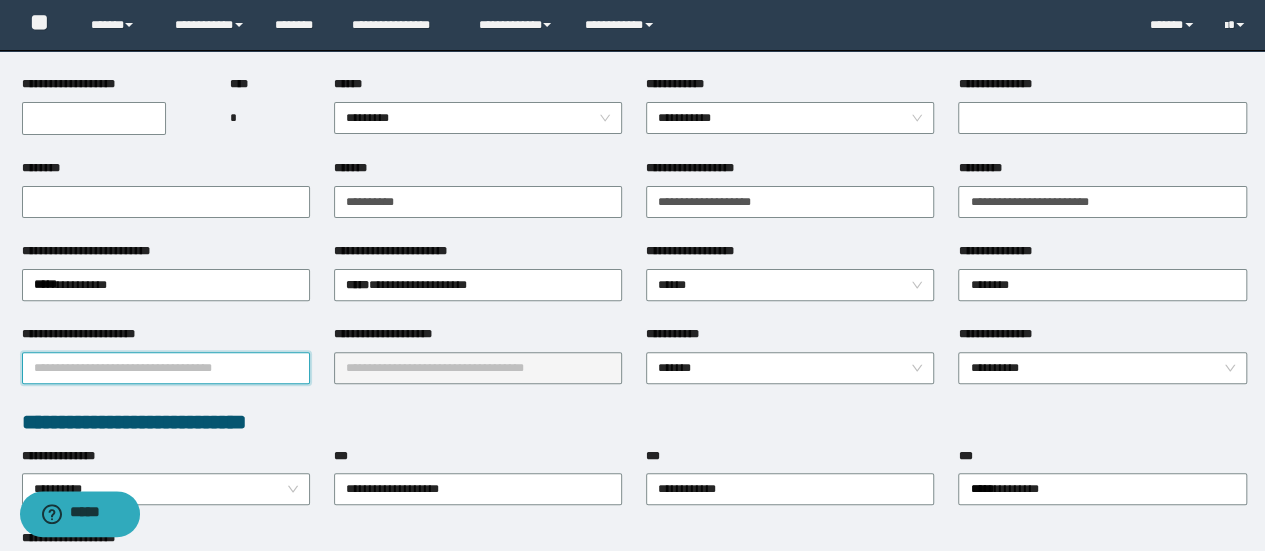click on "**********" at bounding box center (166, 368) 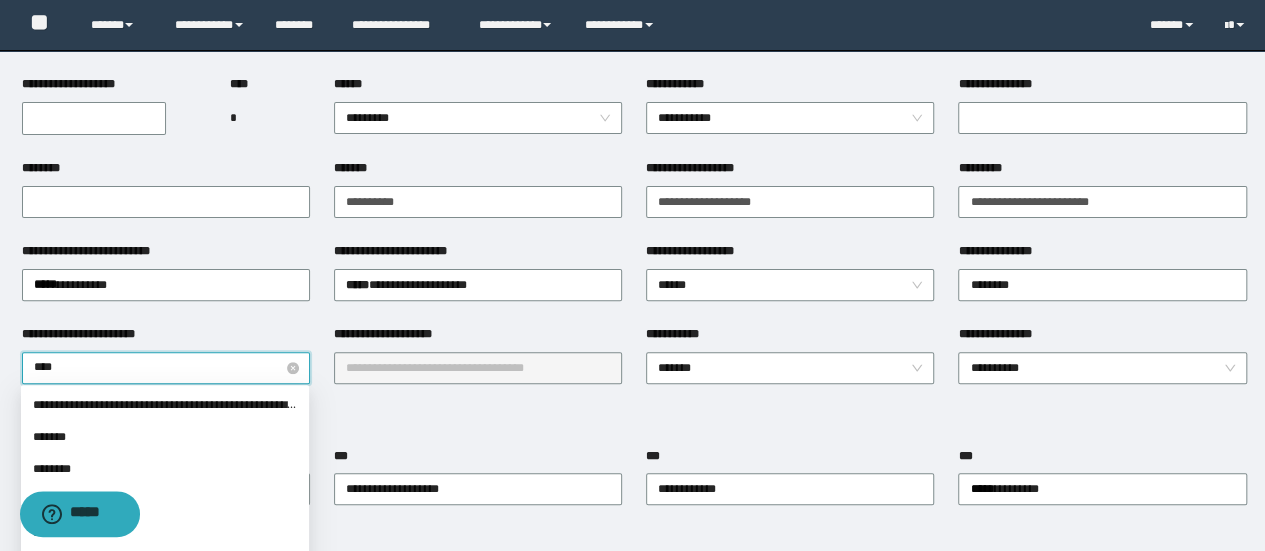 type on "*****" 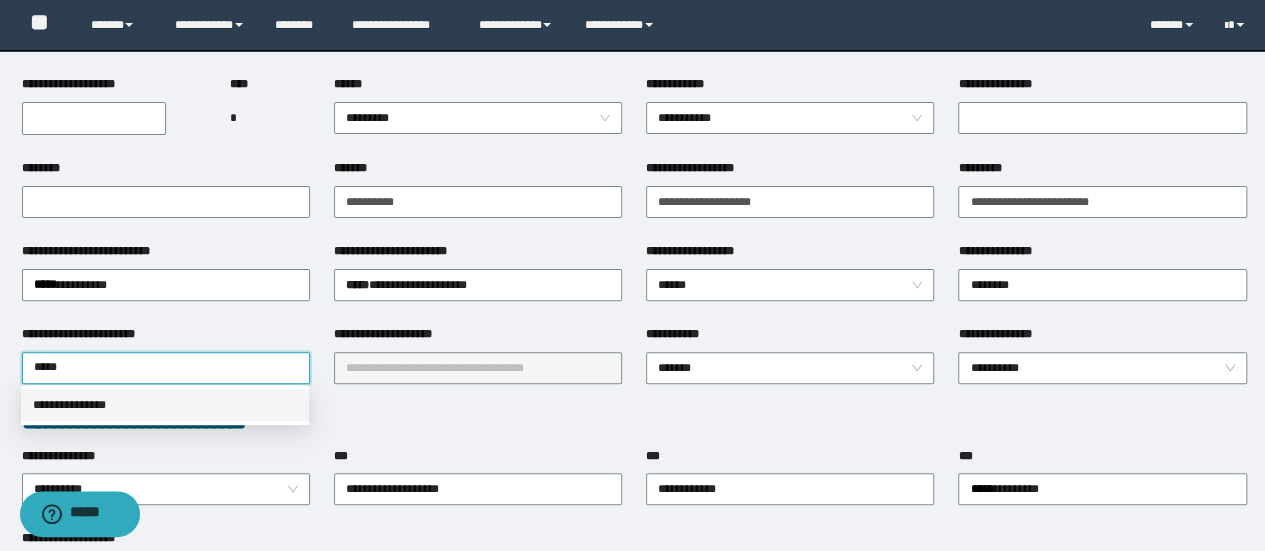 click on "**********" at bounding box center [165, 405] 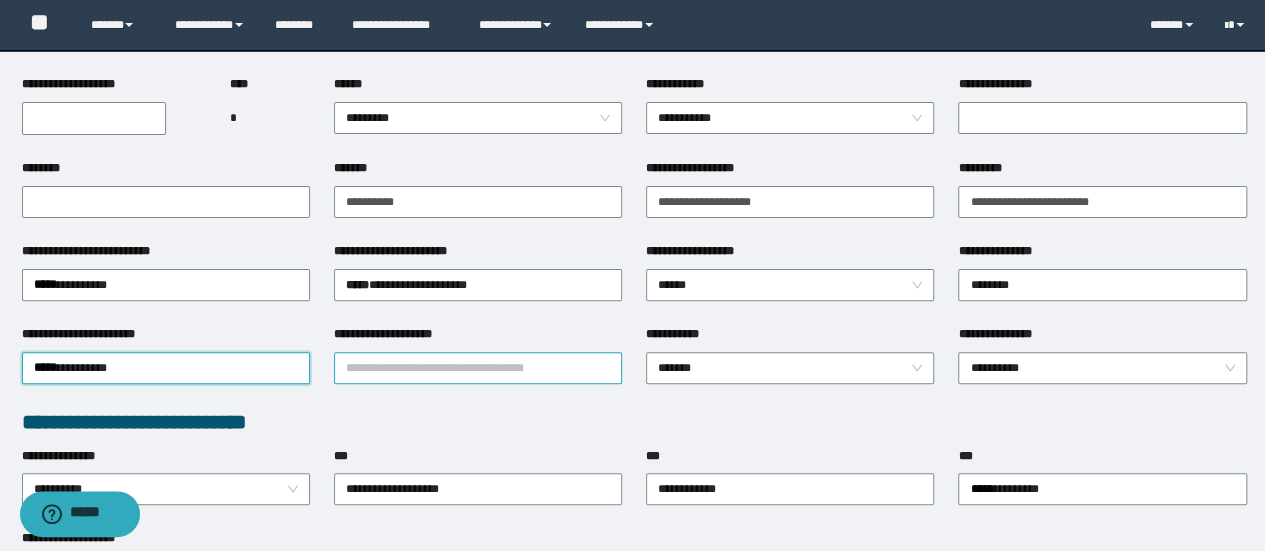 click on "**********" at bounding box center (478, 368) 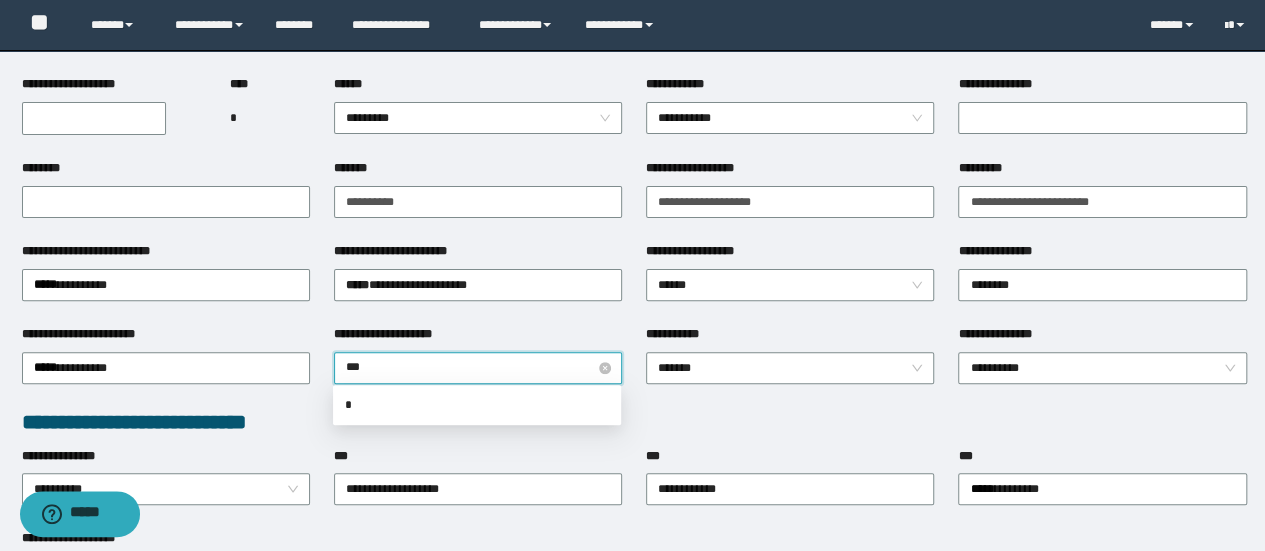 type on "****" 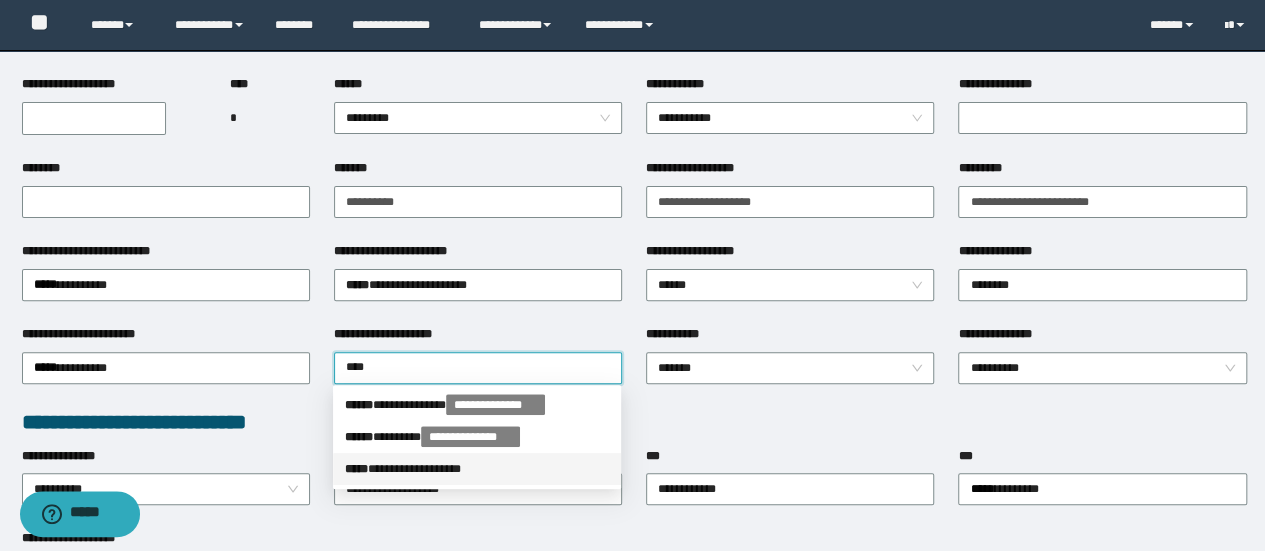 click on "**********" at bounding box center (477, 469) 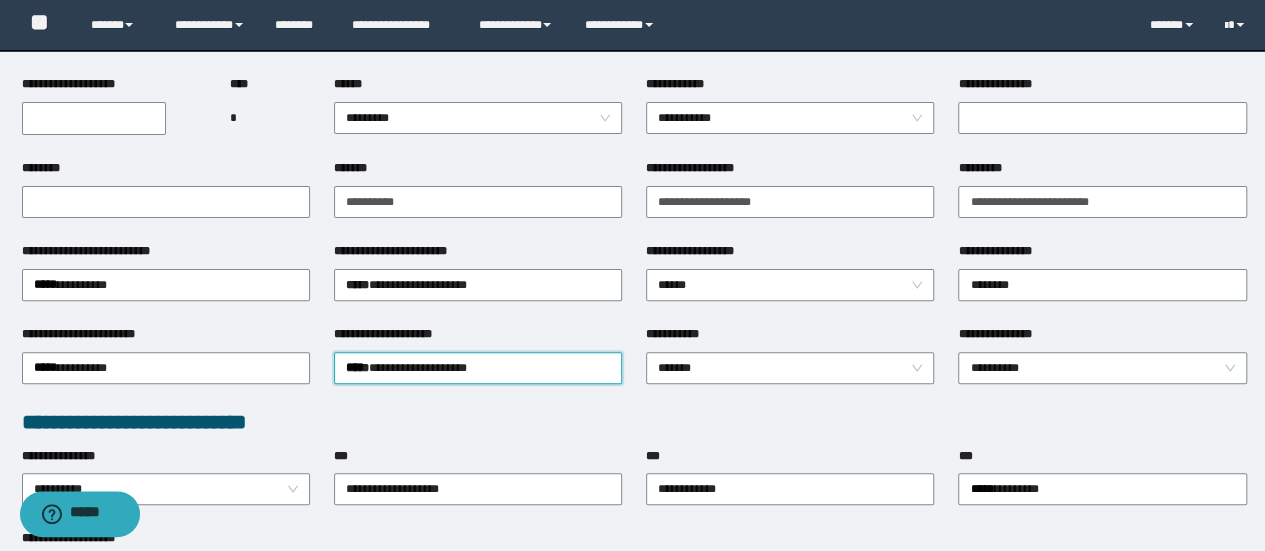 type 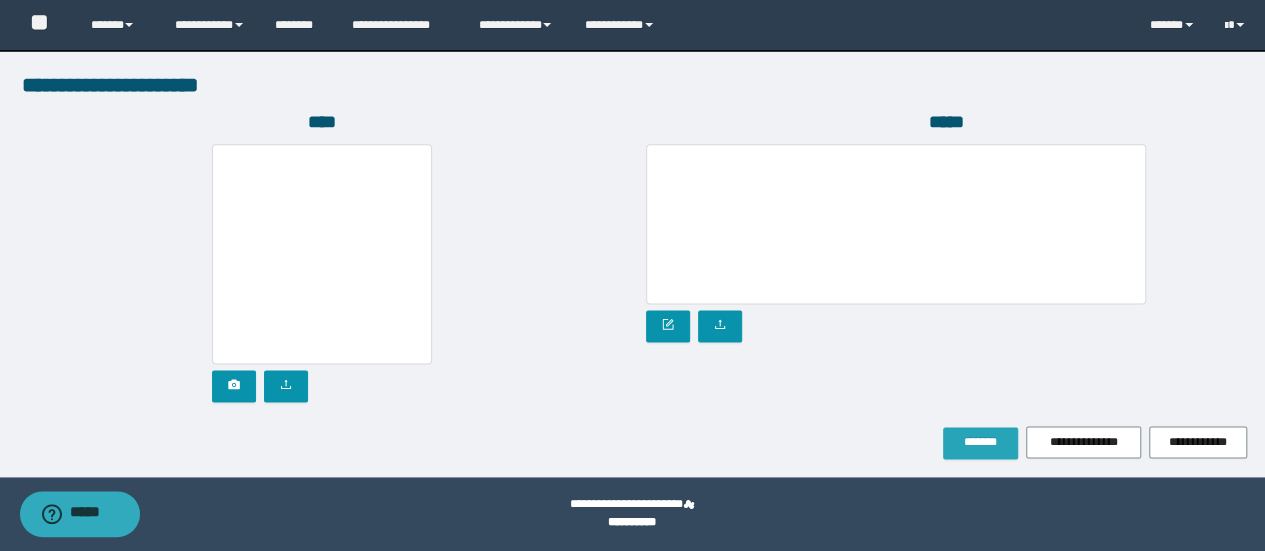 click on "*******" at bounding box center [980, 442] 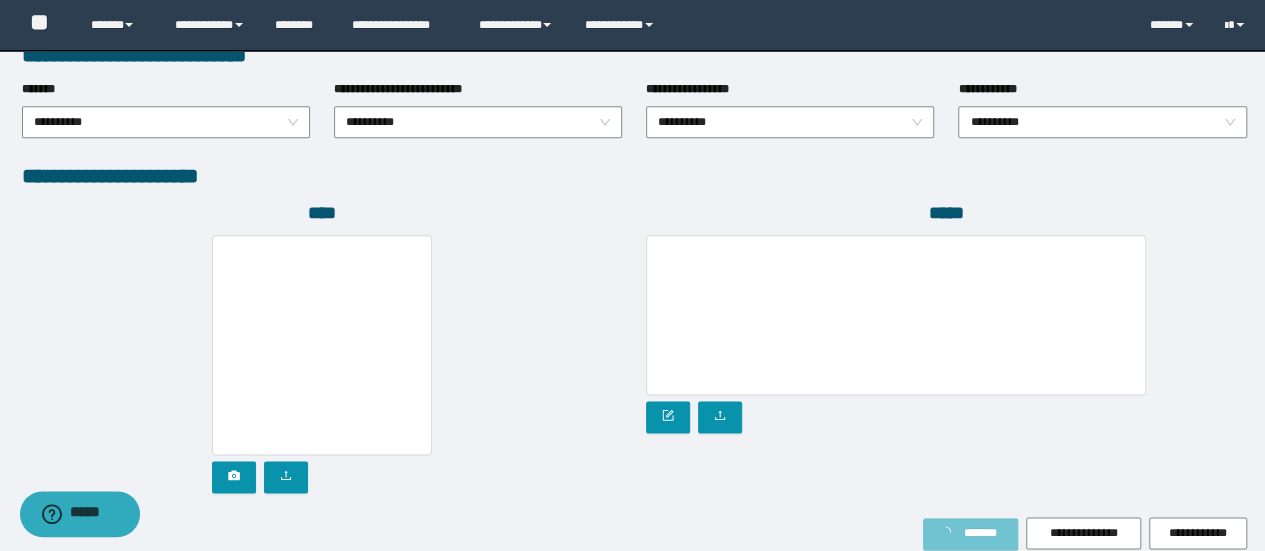 scroll, scrollTop: 1003, scrollLeft: 0, axis: vertical 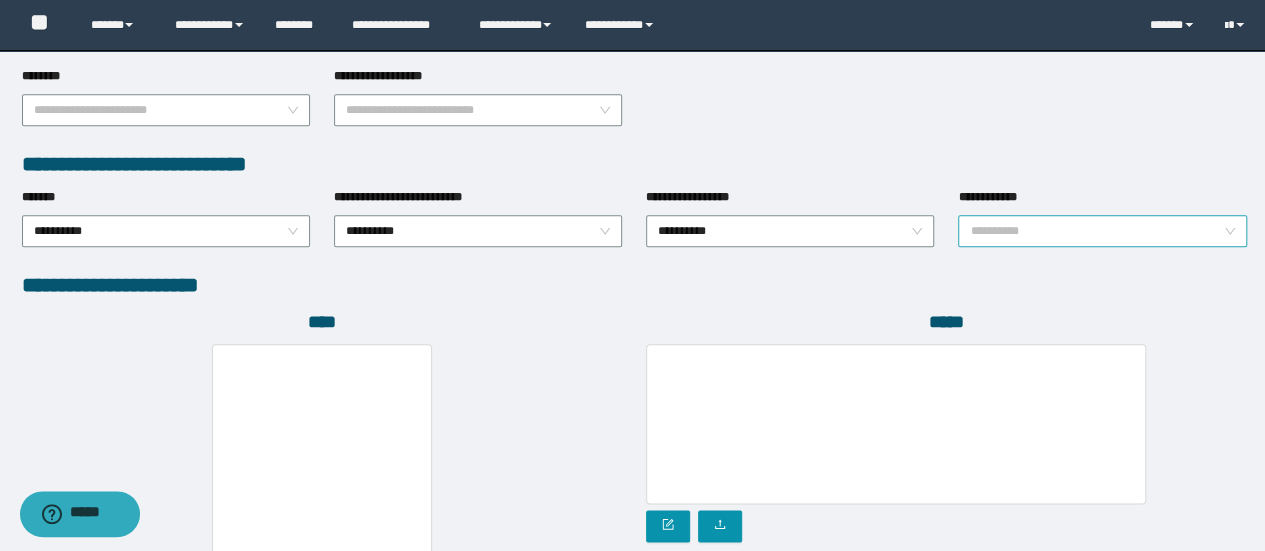 click on "**********" at bounding box center [1102, 231] 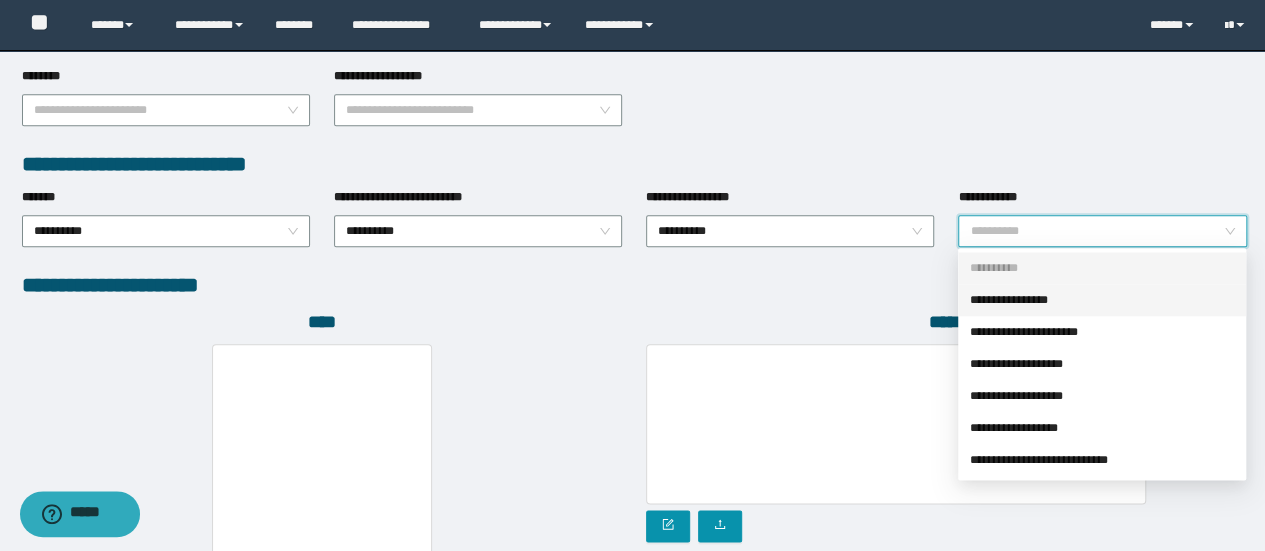 click on "**********" at bounding box center (1102, 300) 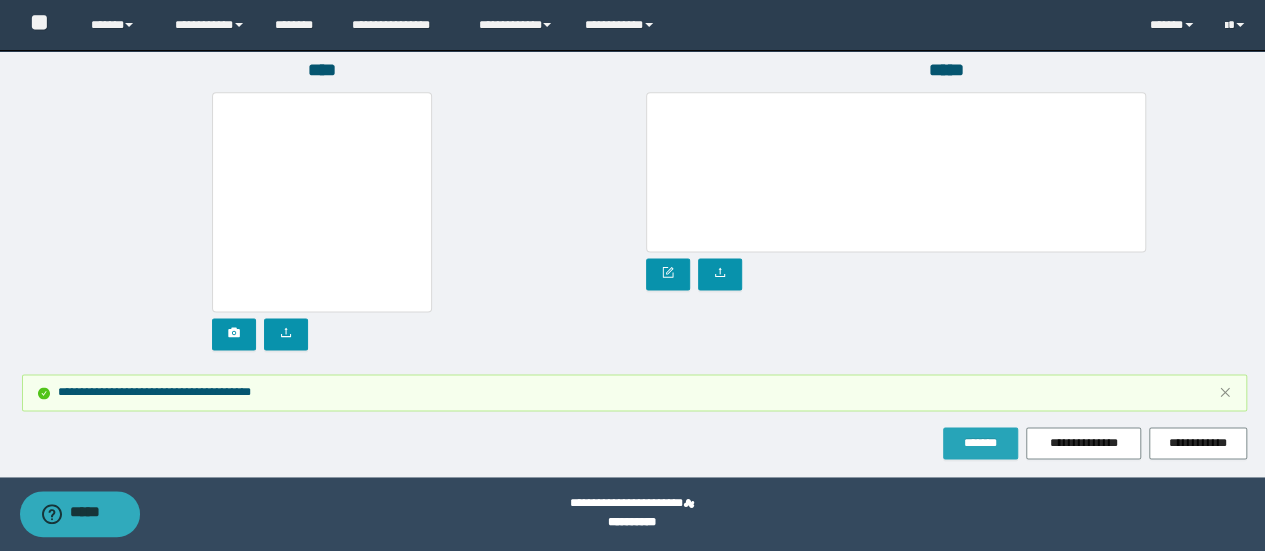 click on "*******" at bounding box center [980, 443] 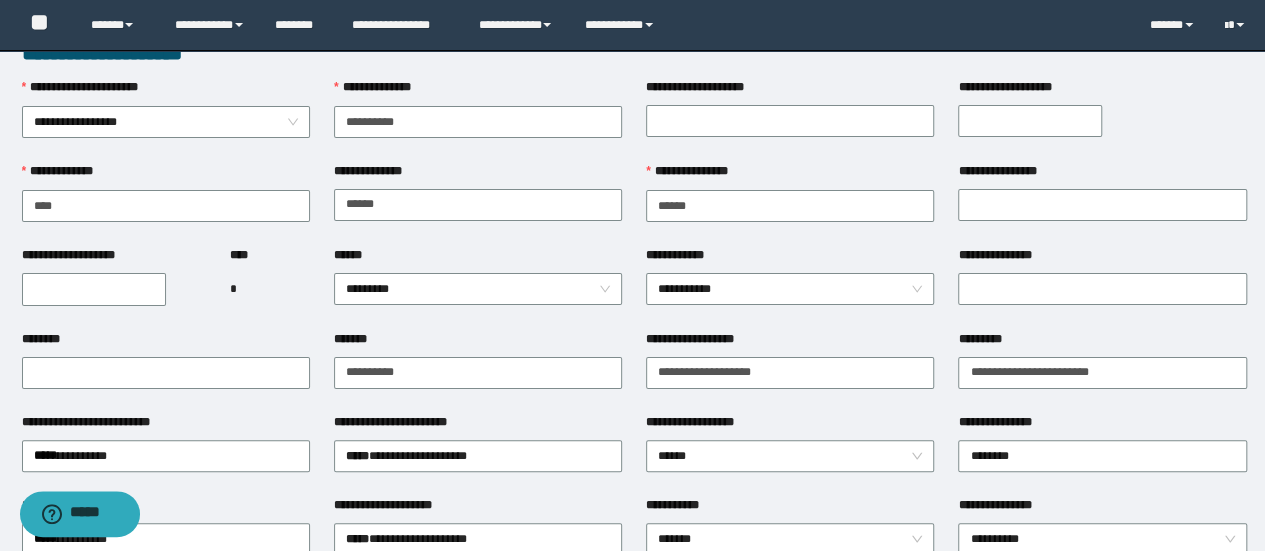 scroll, scrollTop: 64, scrollLeft: 0, axis: vertical 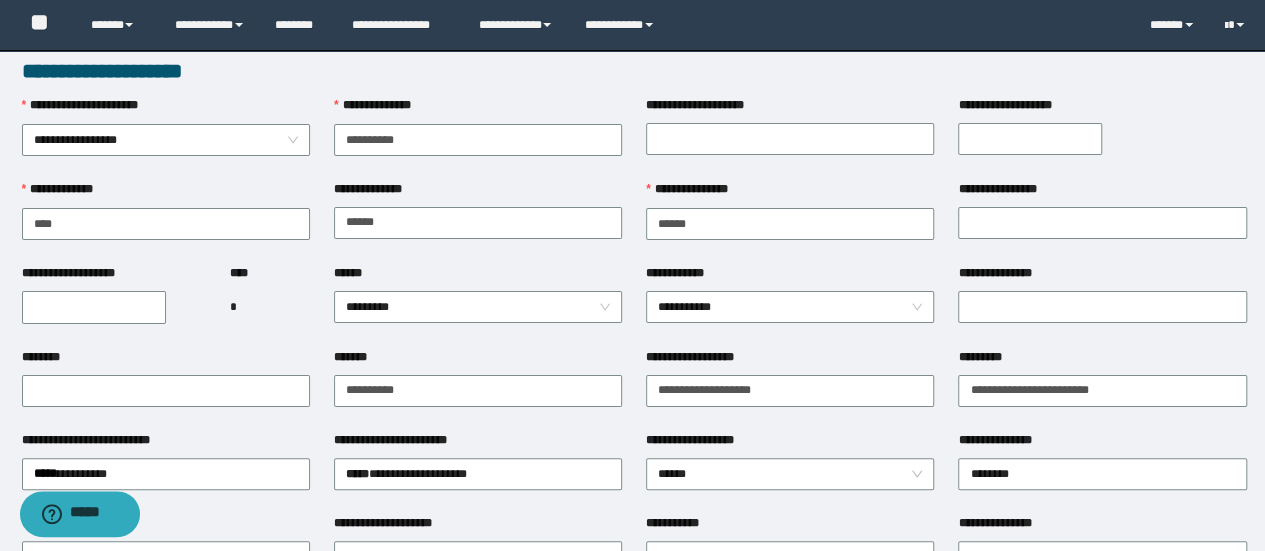 type 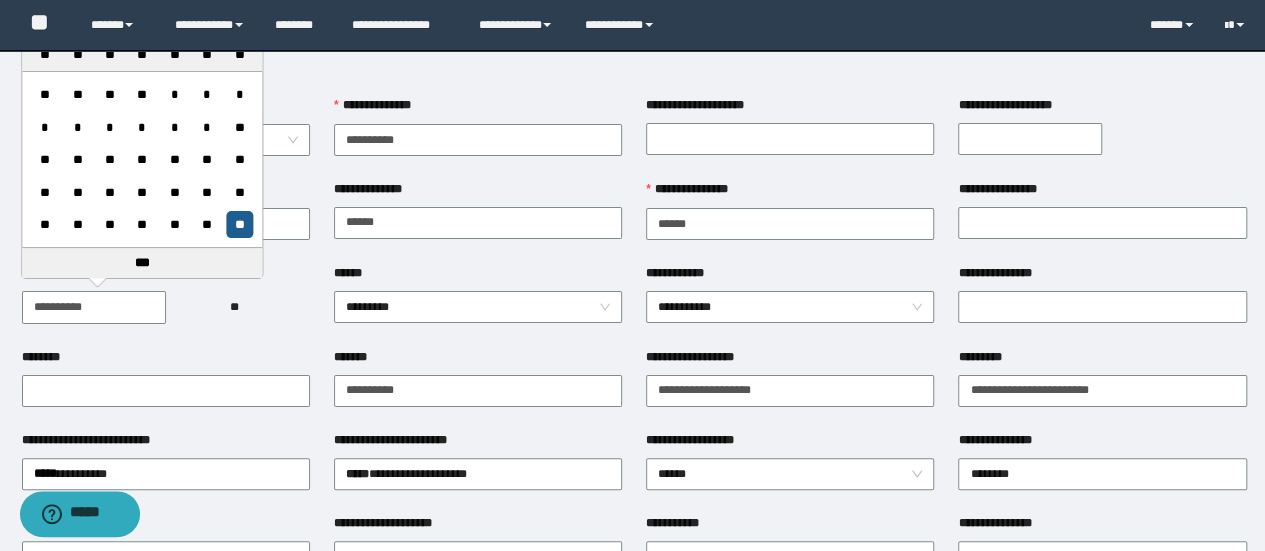 type on "**********" 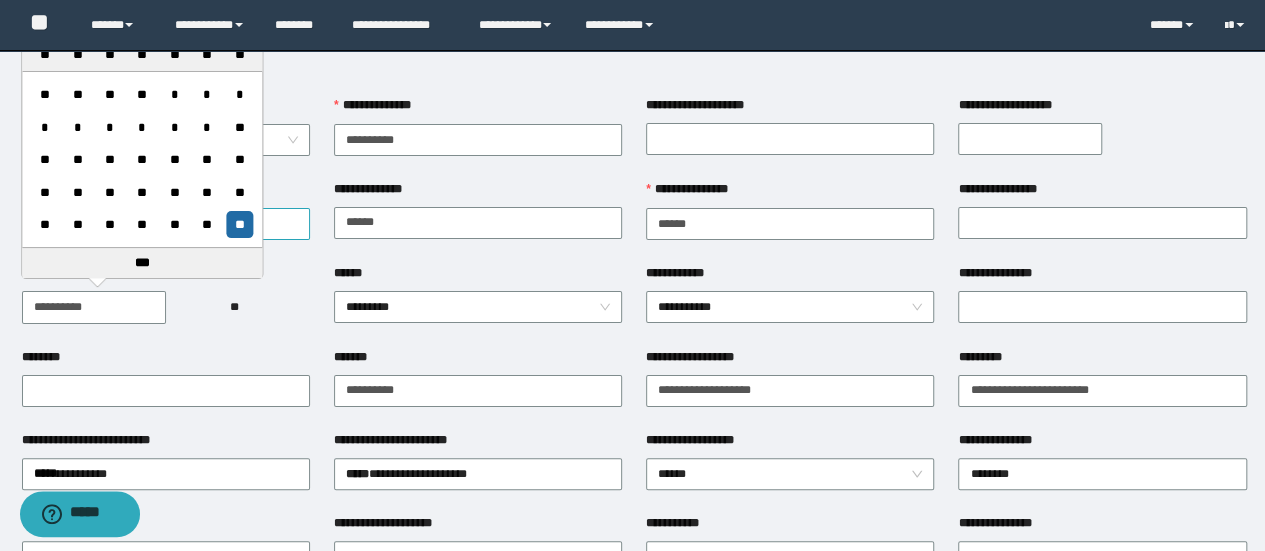 drag, startPoint x: 235, startPoint y: 228, endPoint x: 250, endPoint y: 223, distance: 15.811388 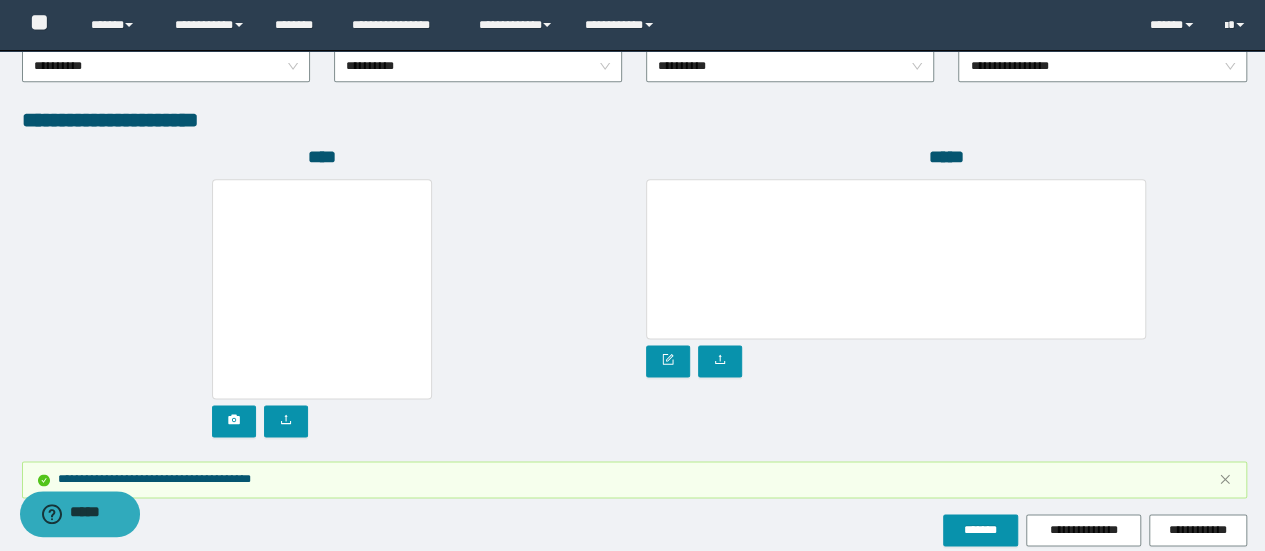 scroll, scrollTop: 1255, scrollLeft: 0, axis: vertical 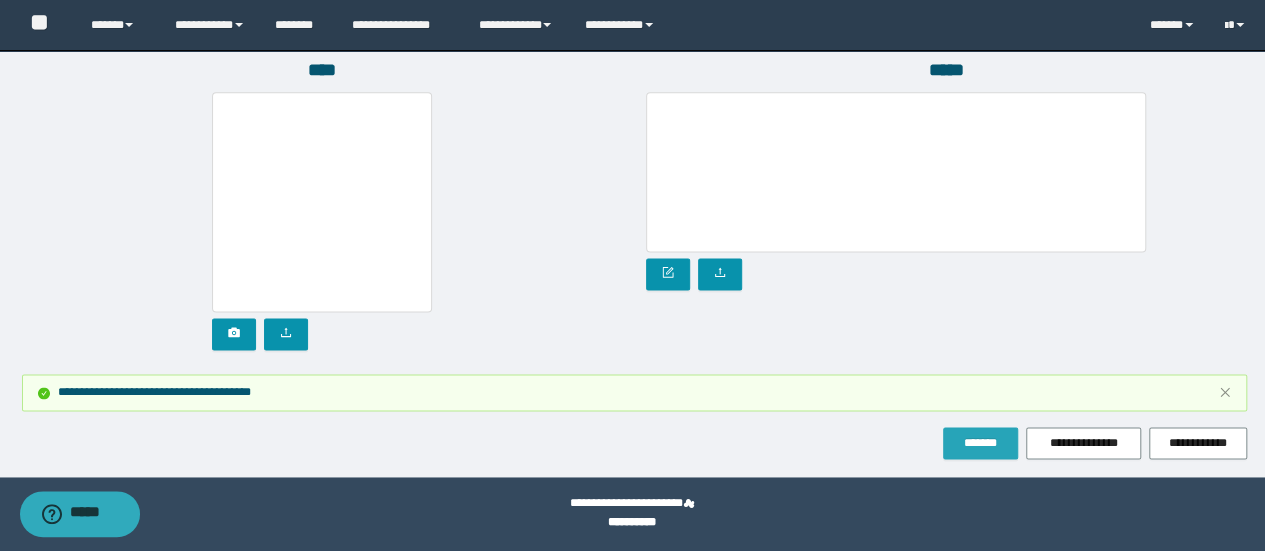 click on "*******" at bounding box center [980, 443] 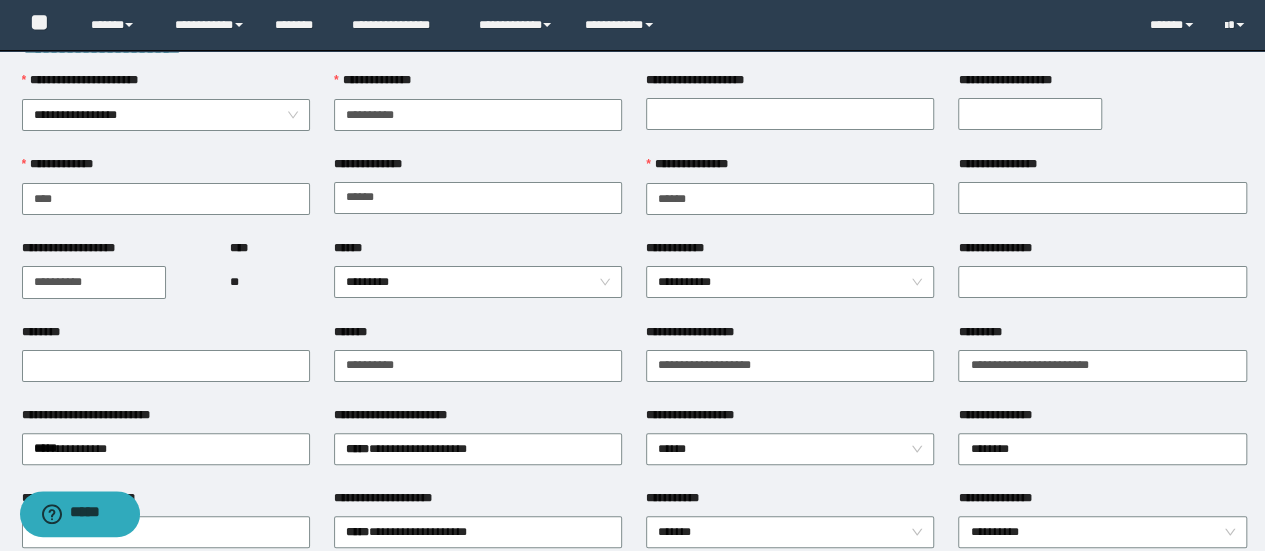 scroll, scrollTop: 55, scrollLeft: 0, axis: vertical 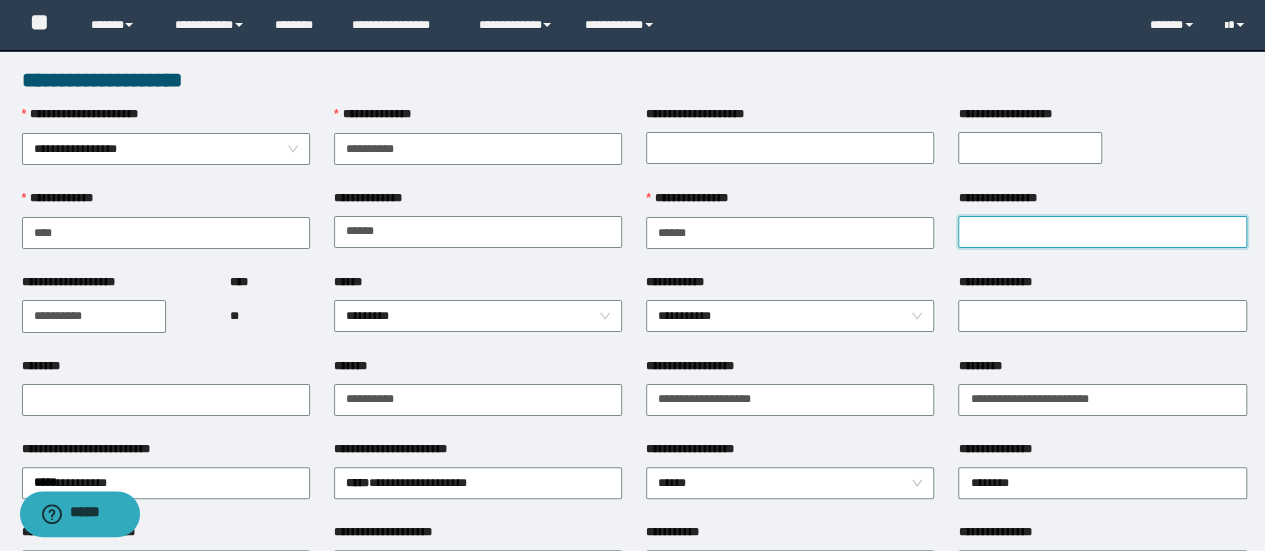 click on "**********" at bounding box center (1102, 232) 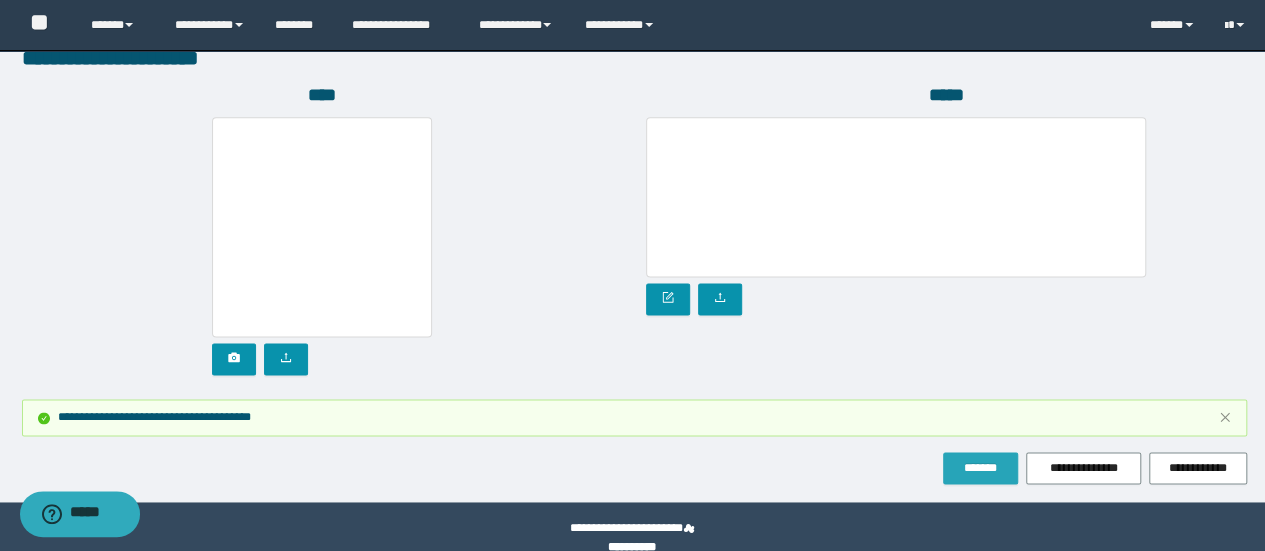 scroll, scrollTop: 1255, scrollLeft: 0, axis: vertical 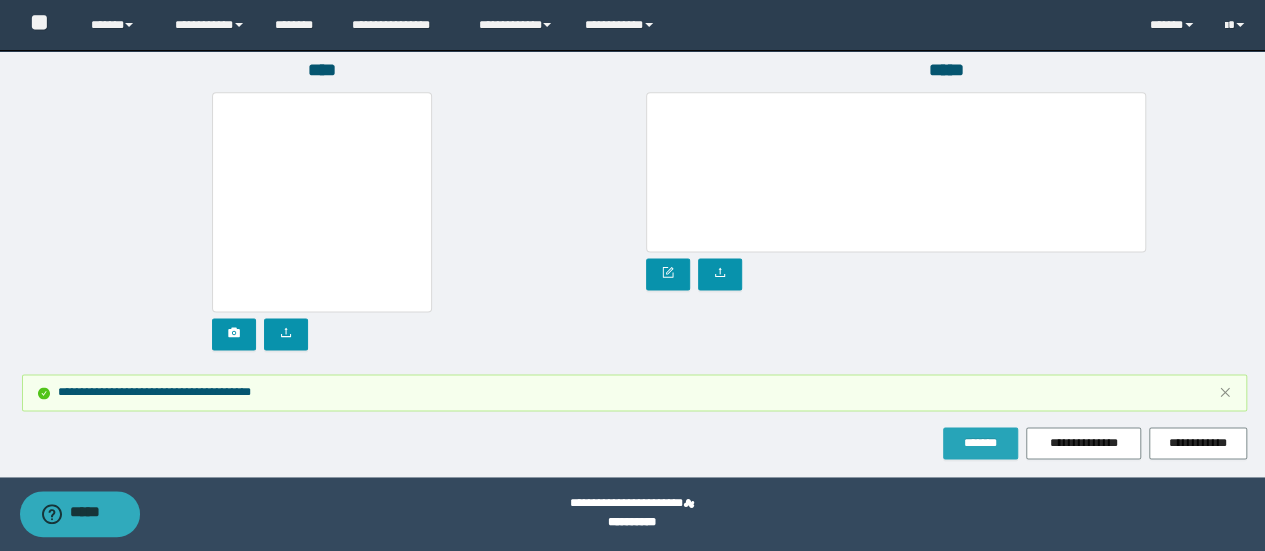 type on "*******" 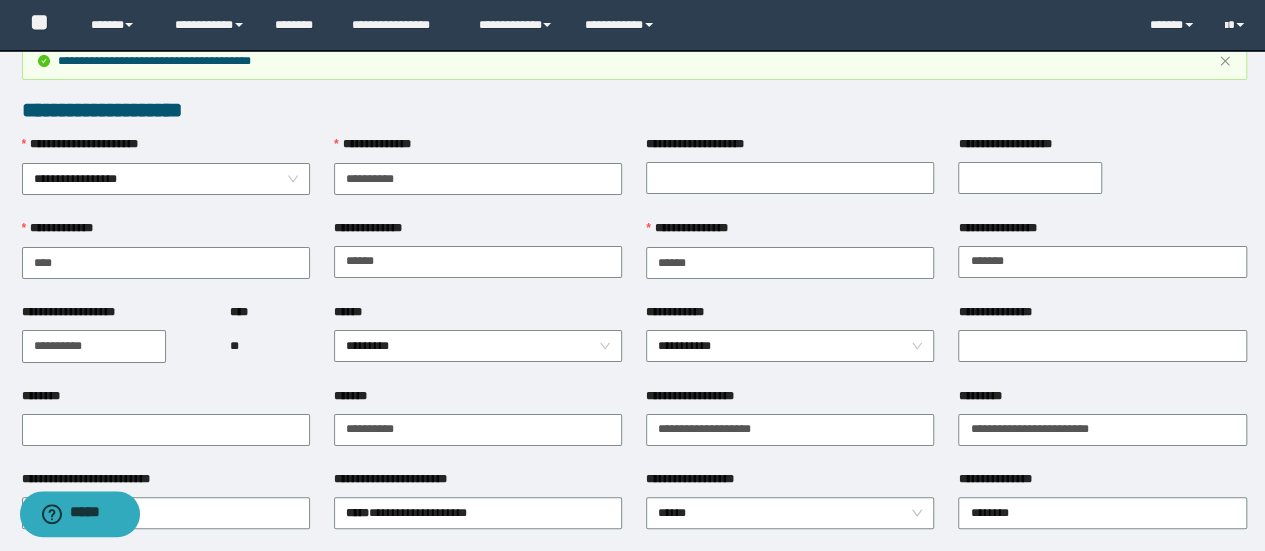 scroll, scrollTop: 0, scrollLeft: 0, axis: both 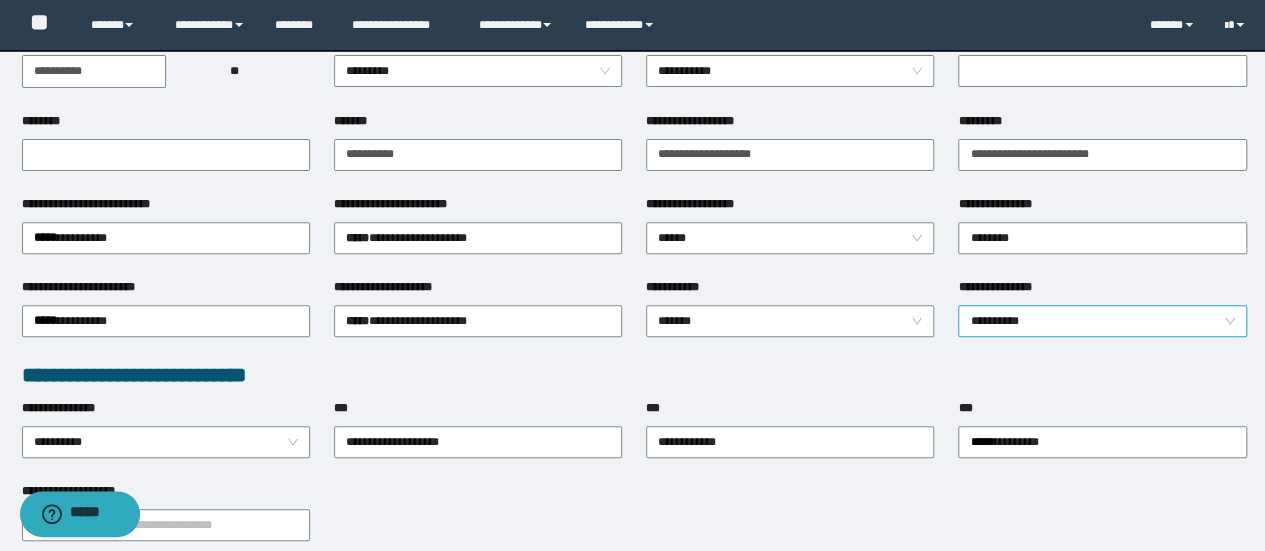 click on "**********" at bounding box center [1102, 321] 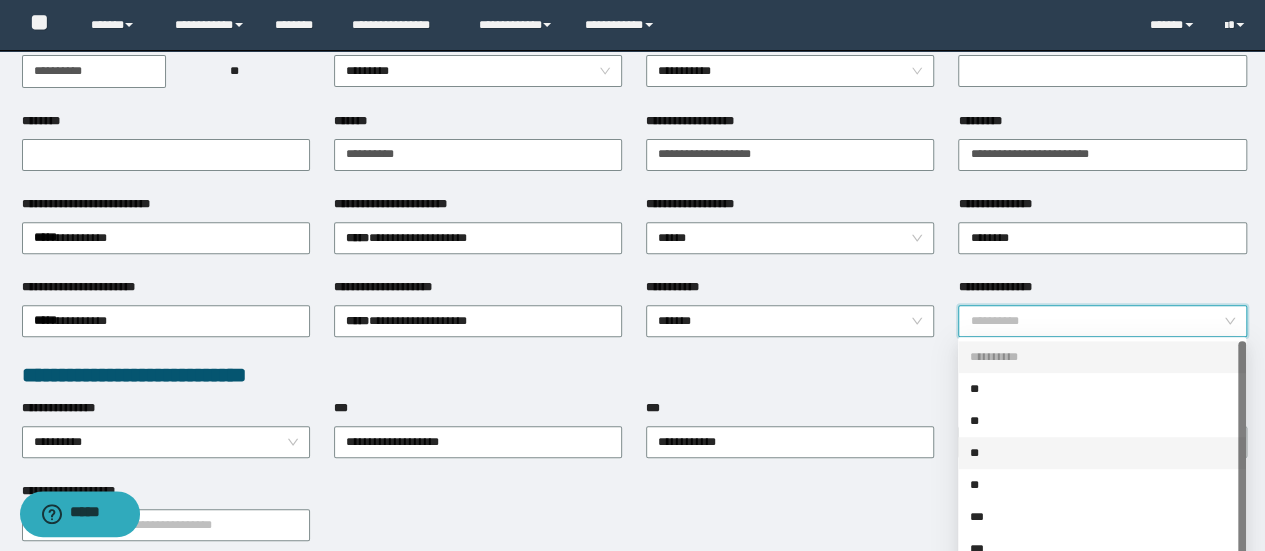 scroll, scrollTop: 32, scrollLeft: 0, axis: vertical 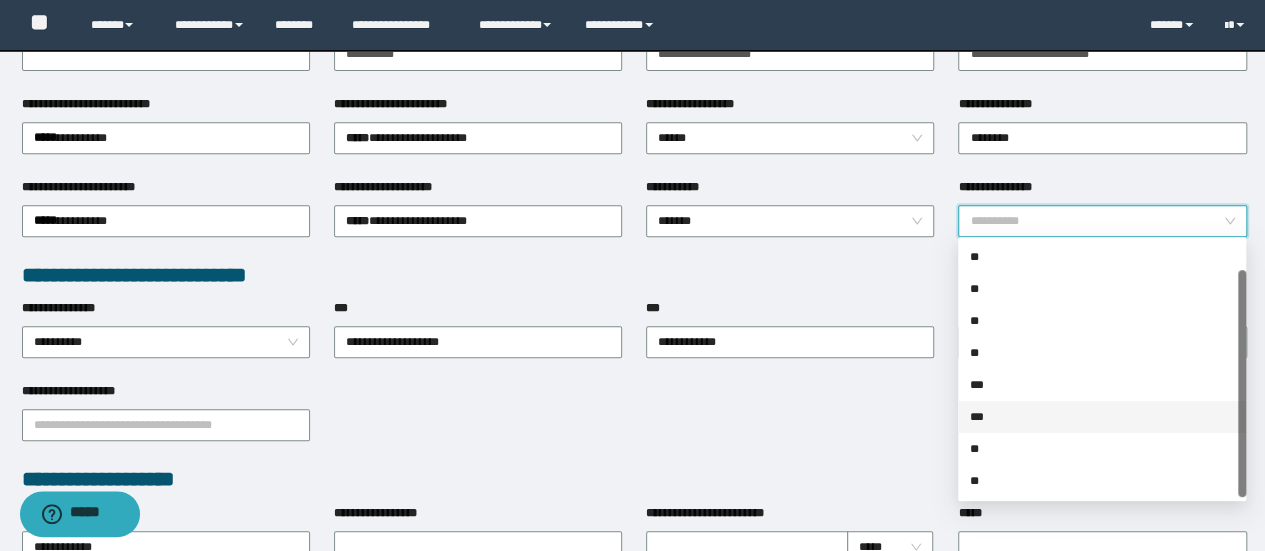 click on "***" at bounding box center (1102, 417) 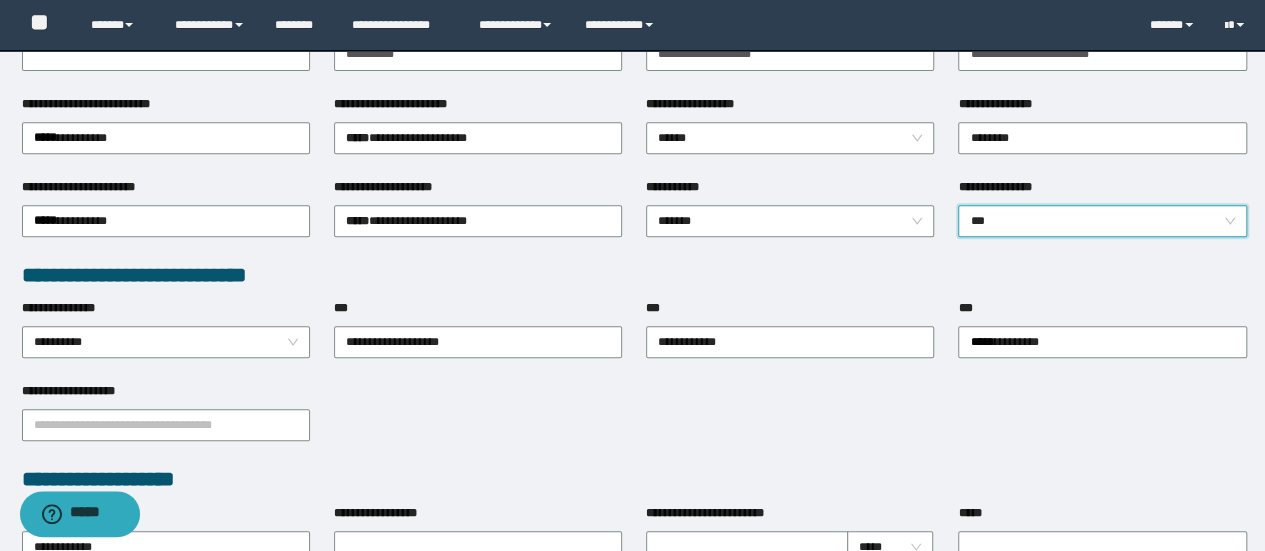 click on "**********" at bounding box center [634, 275] 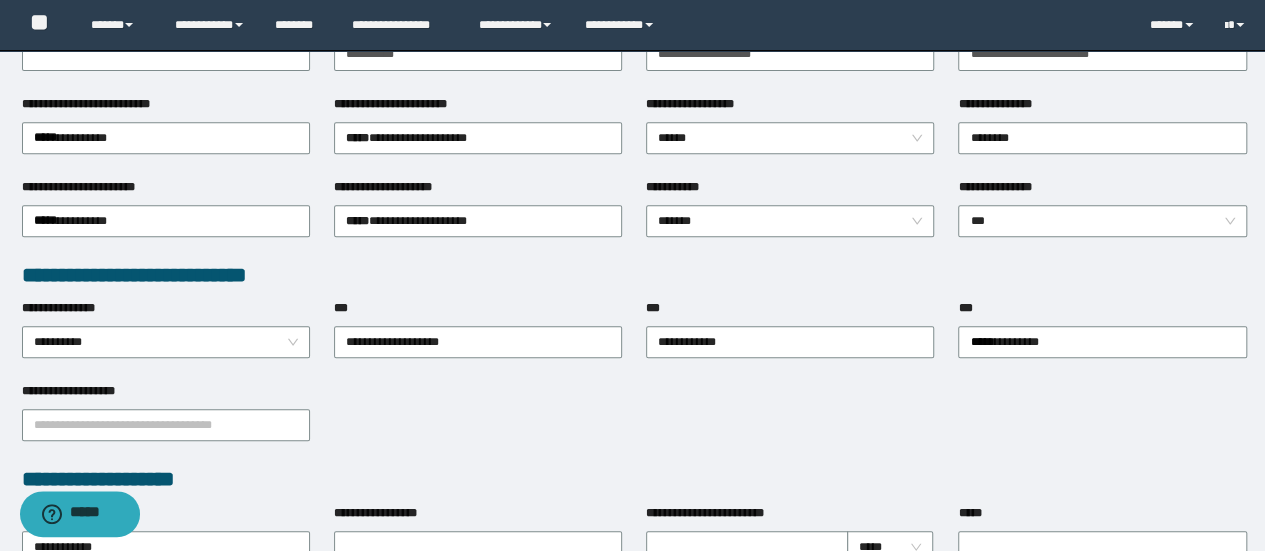click on "**********" at bounding box center [1102, 219] 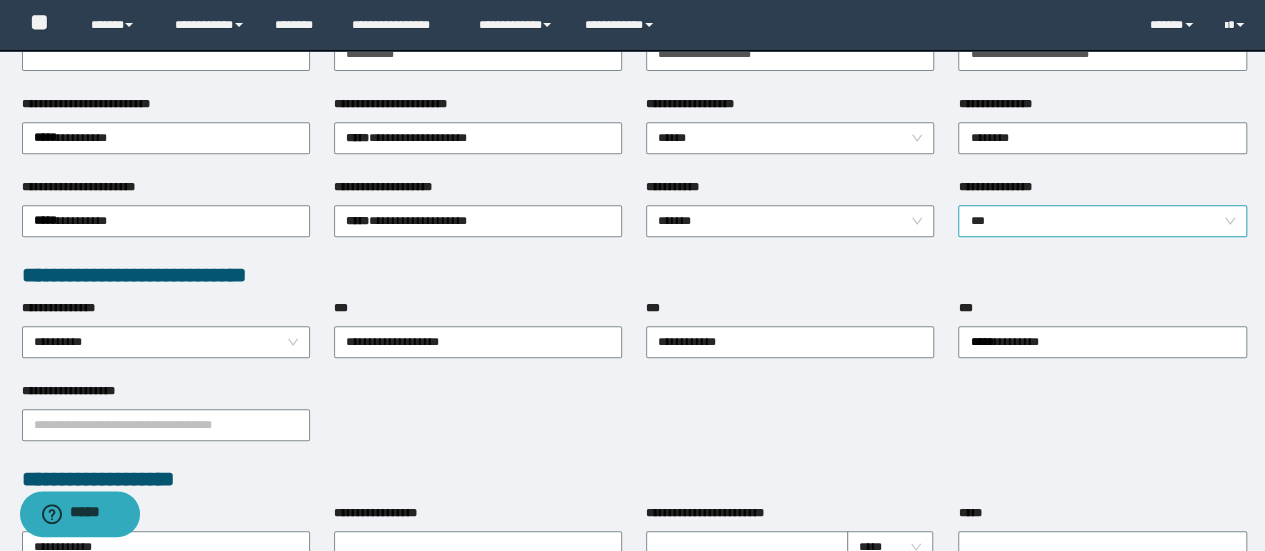 click on "***" at bounding box center (1102, 221) 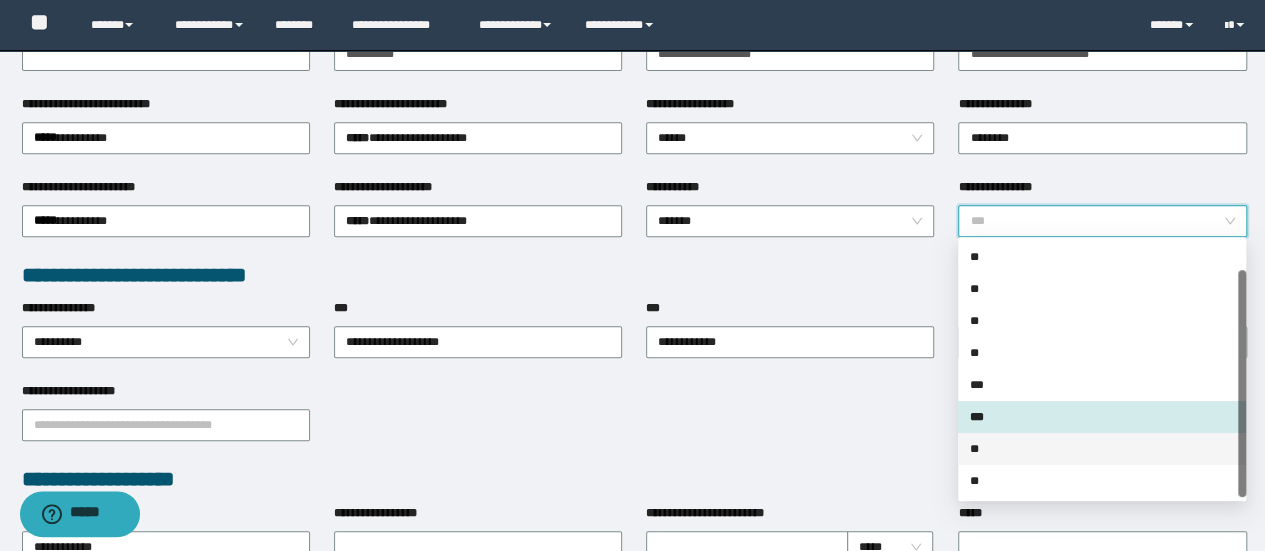 click on "**" at bounding box center (1102, 449) 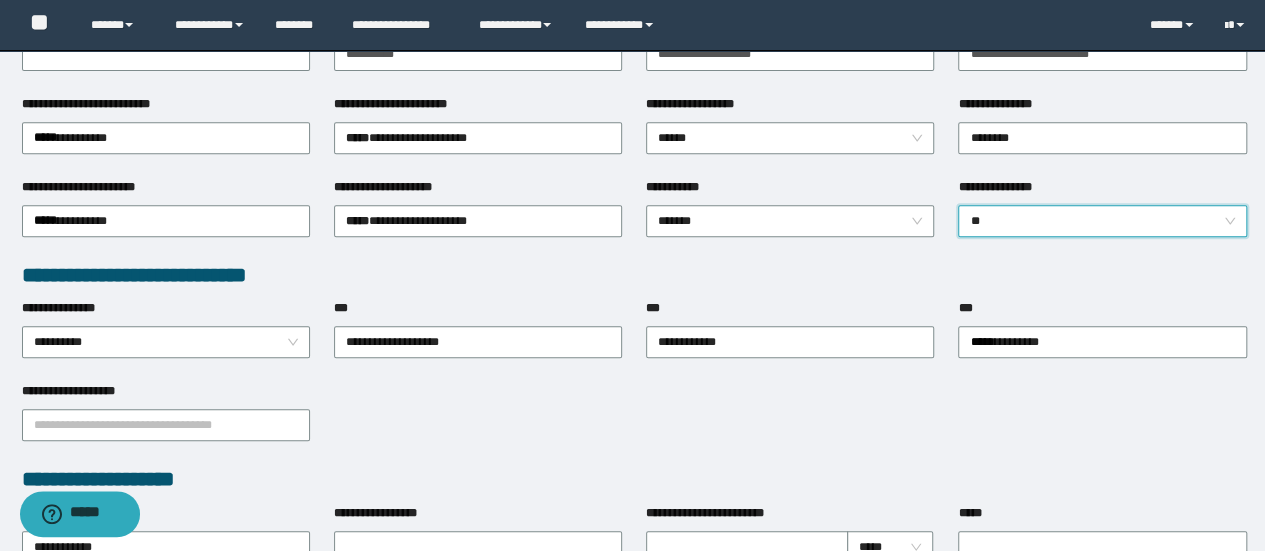 click on "**********" at bounding box center (790, 219) 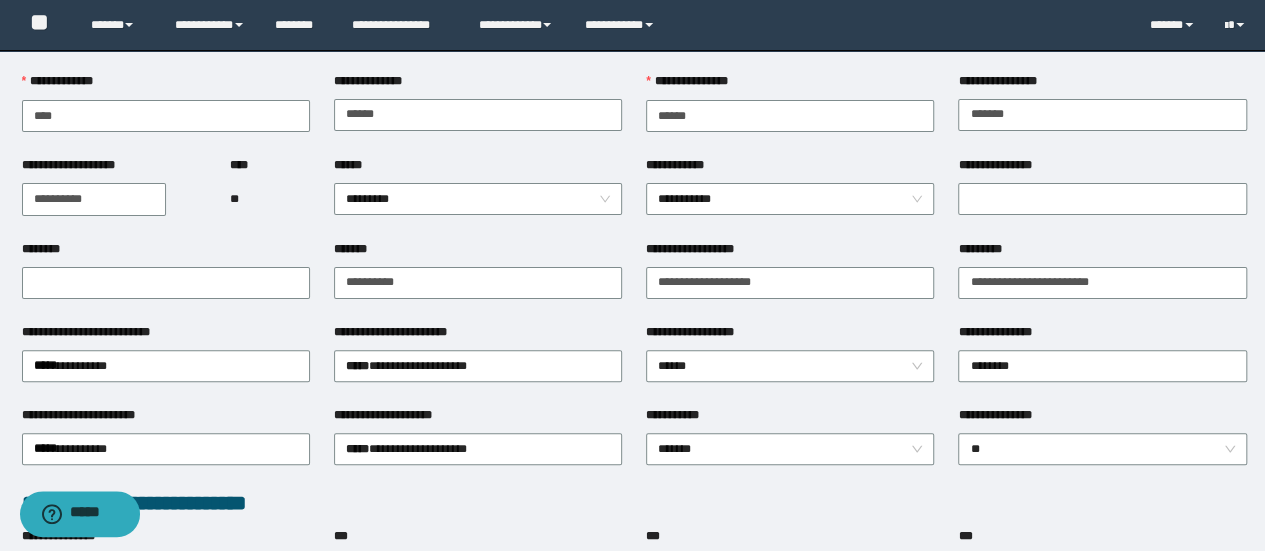 scroll, scrollTop: 0, scrollLeft: 0, axis: both 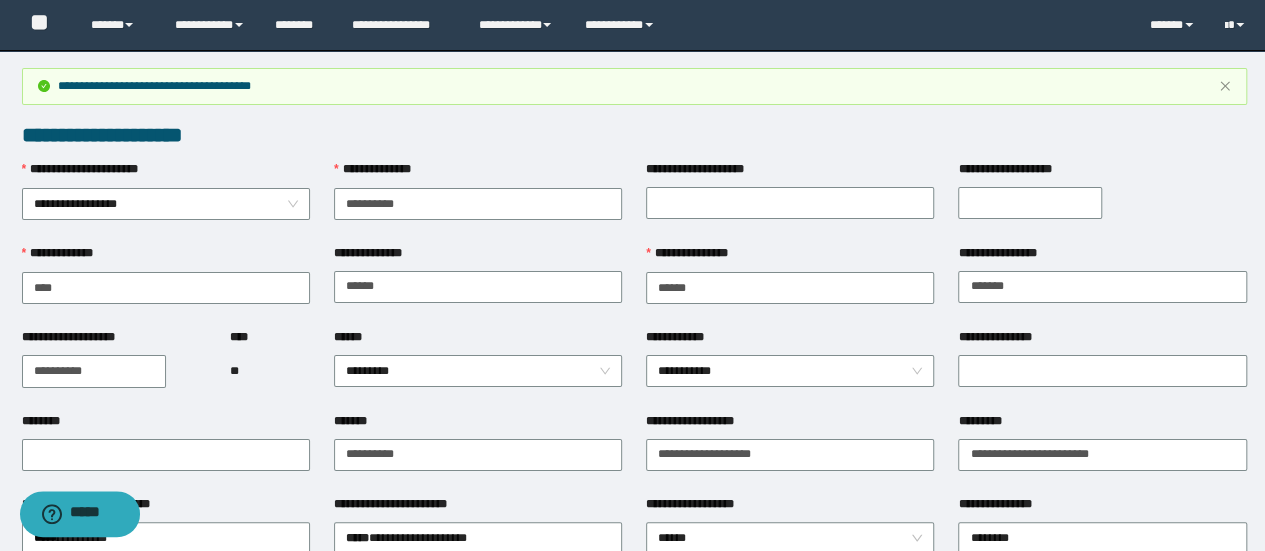 click on "**********" at bounding box center [1102, 202] 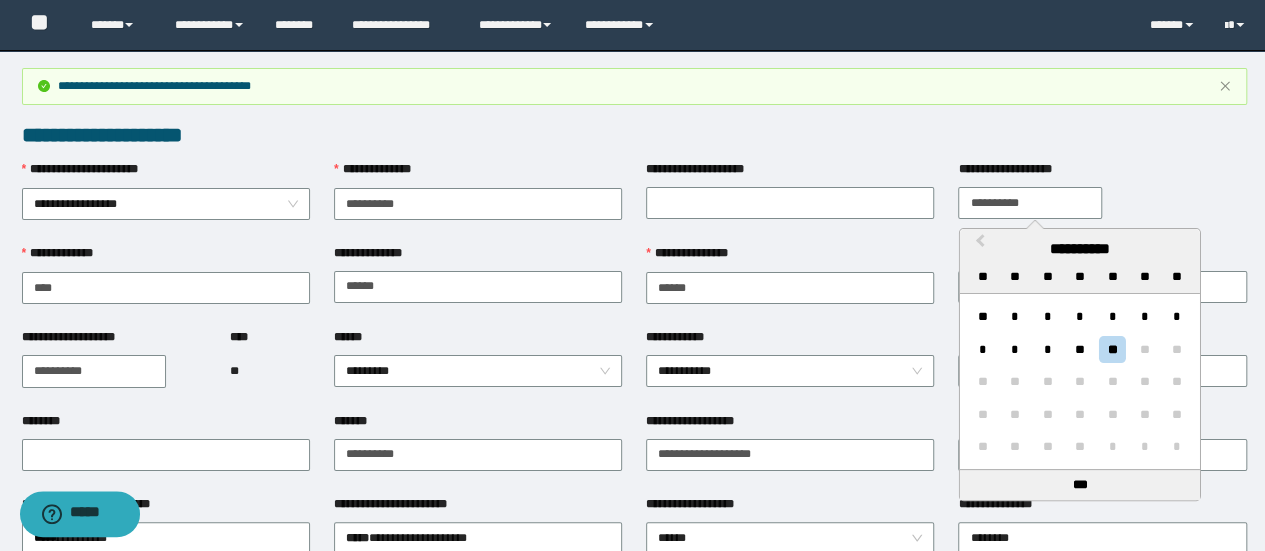 drag, startPoint x: 965, startPoint y: 206, endPoint x: 965, endPoint y: 222, distance: 16 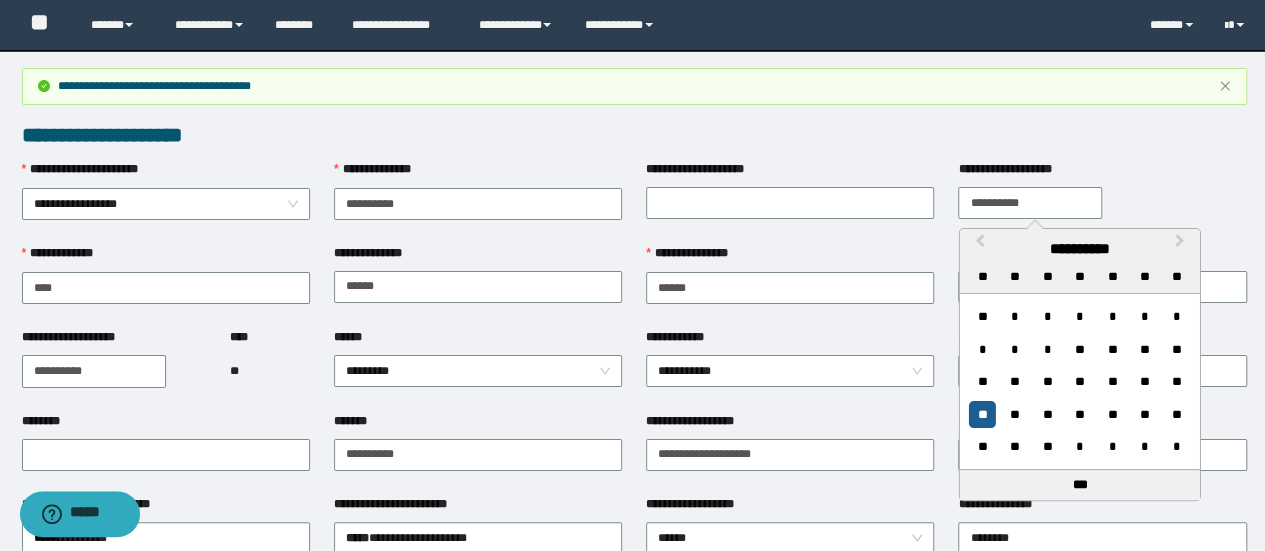 type on "**********" 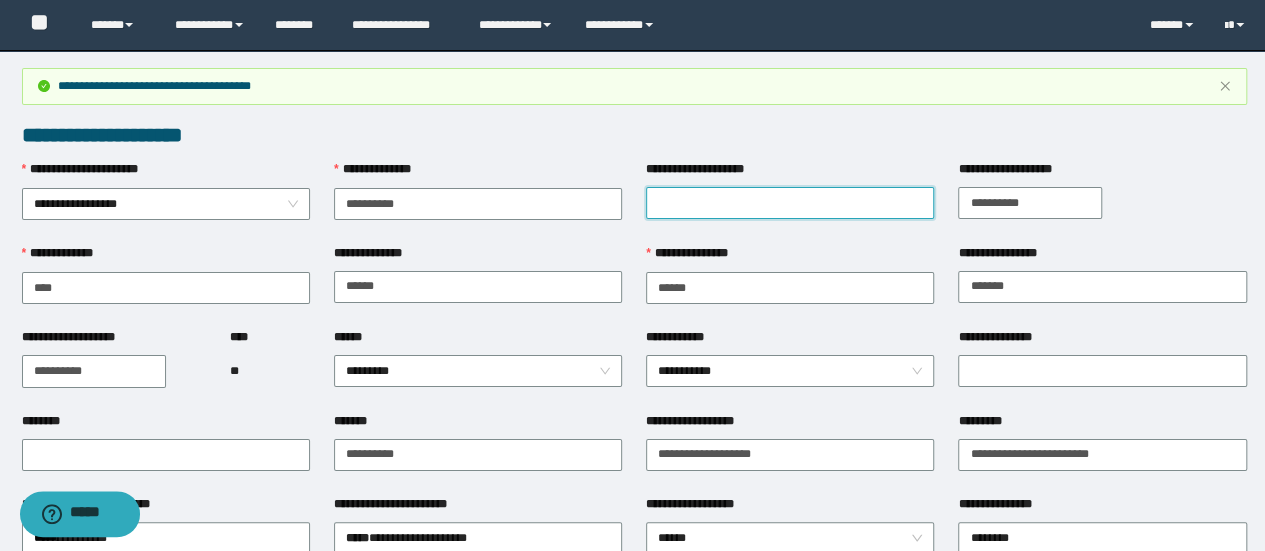 click on "**********" at bounding box center (790, 203) 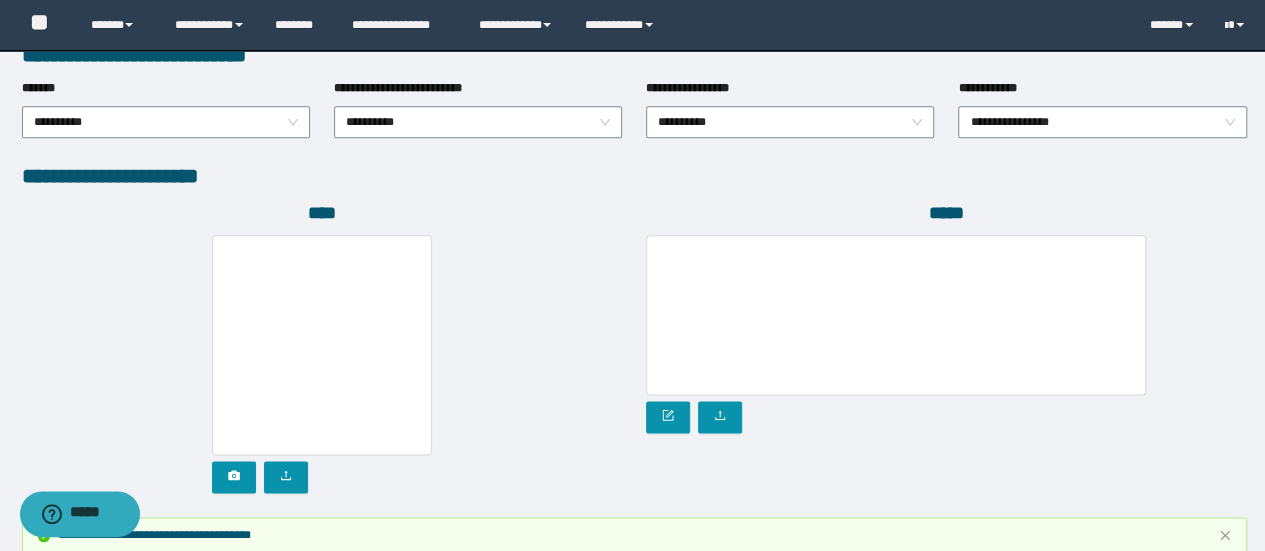 scroll, scrollTop: 1255, scrollLeft: 0, axis: vertical 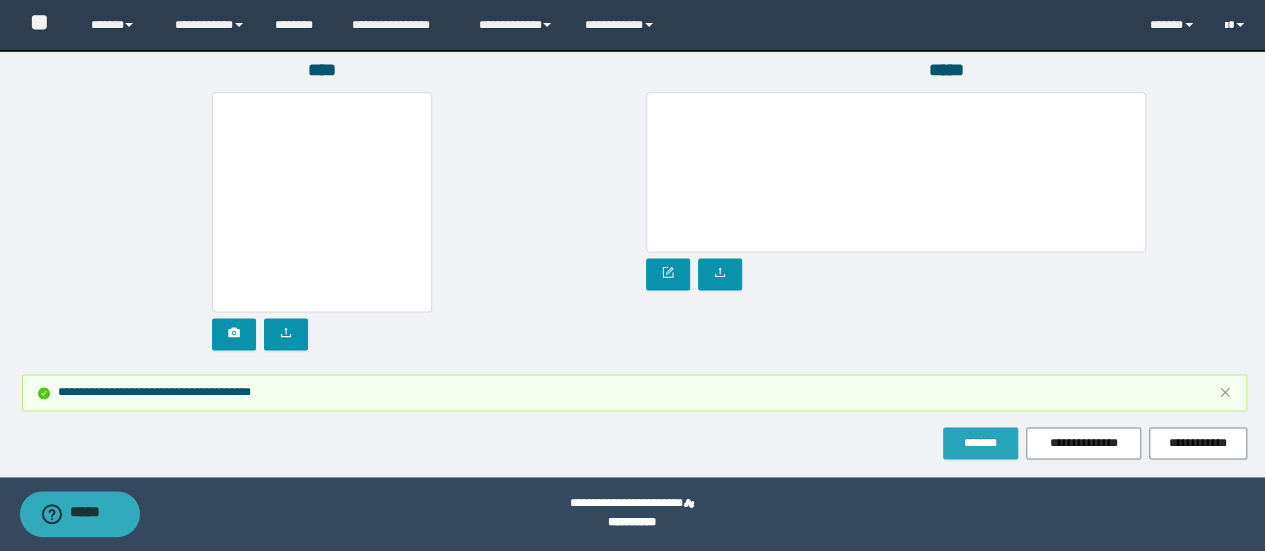 click on "*******" at bounding box center (980, 443) 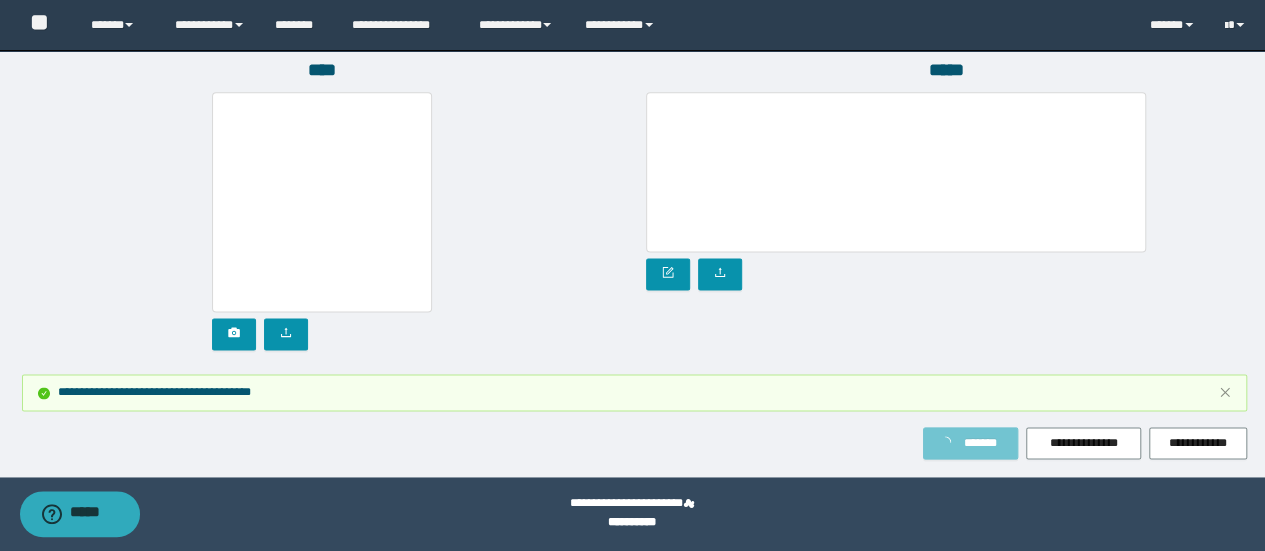 click on "*******" at bounding box center (980, 443) 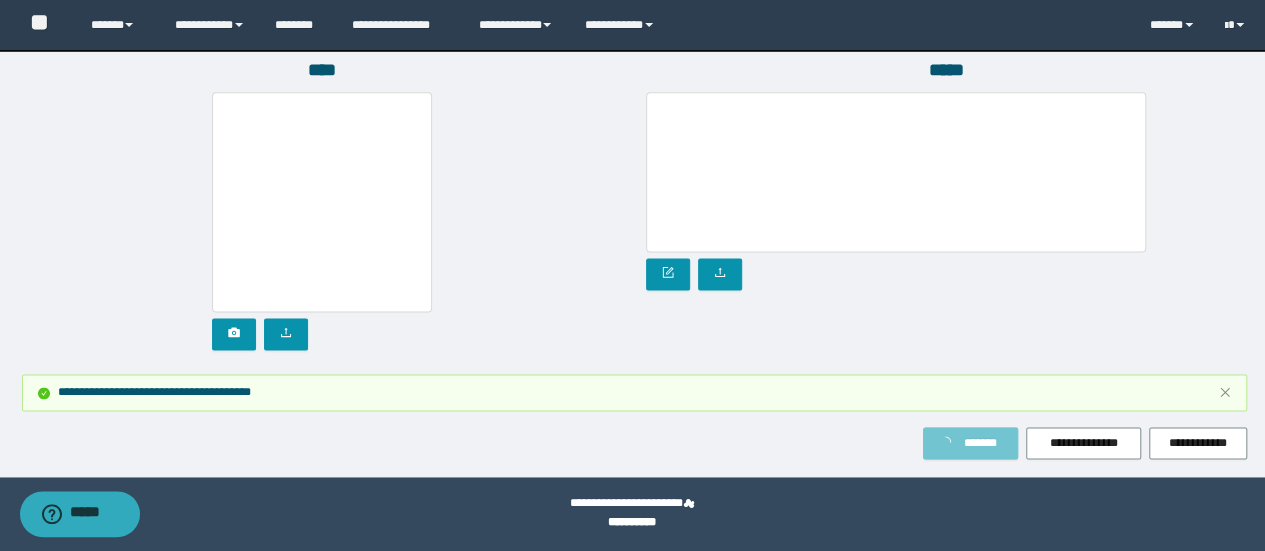 click on "*******" at bounding box center [980, 443] 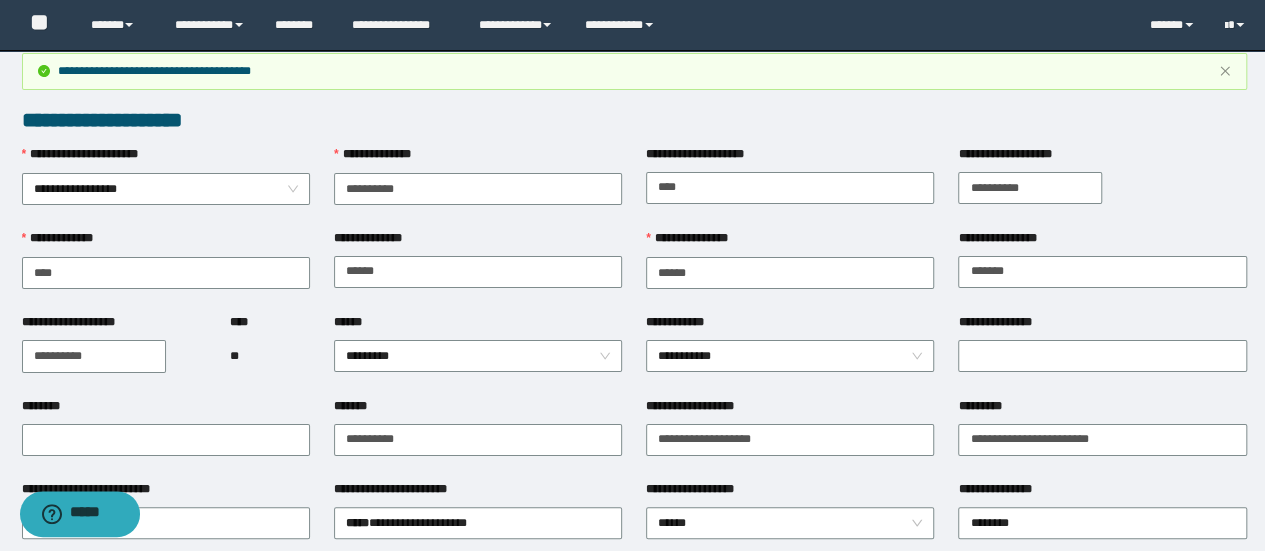 scroll, scrollTop: 6, scrollLeft: 0, axis: vertical 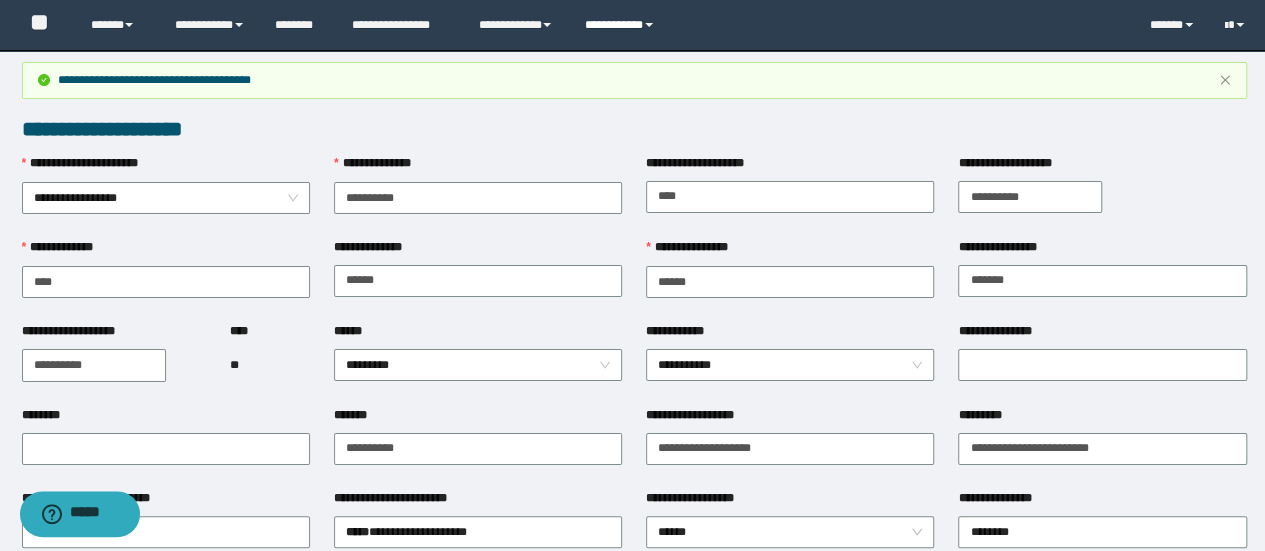 click on "**********" at bounding box center (622, 25) 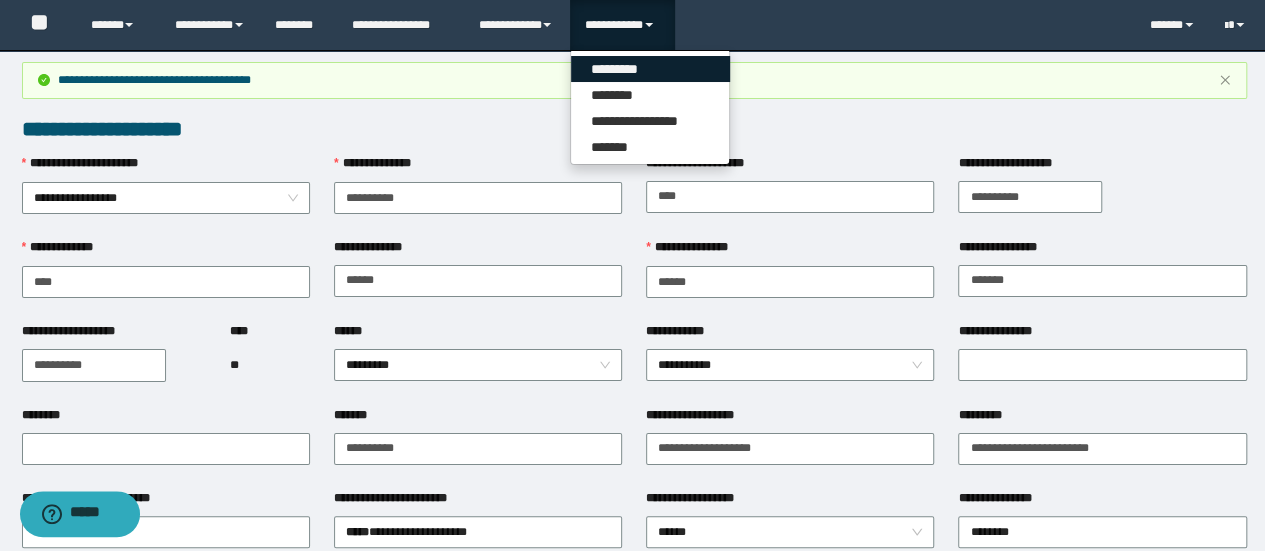 click on "*********" at bounding box center (650, 69) 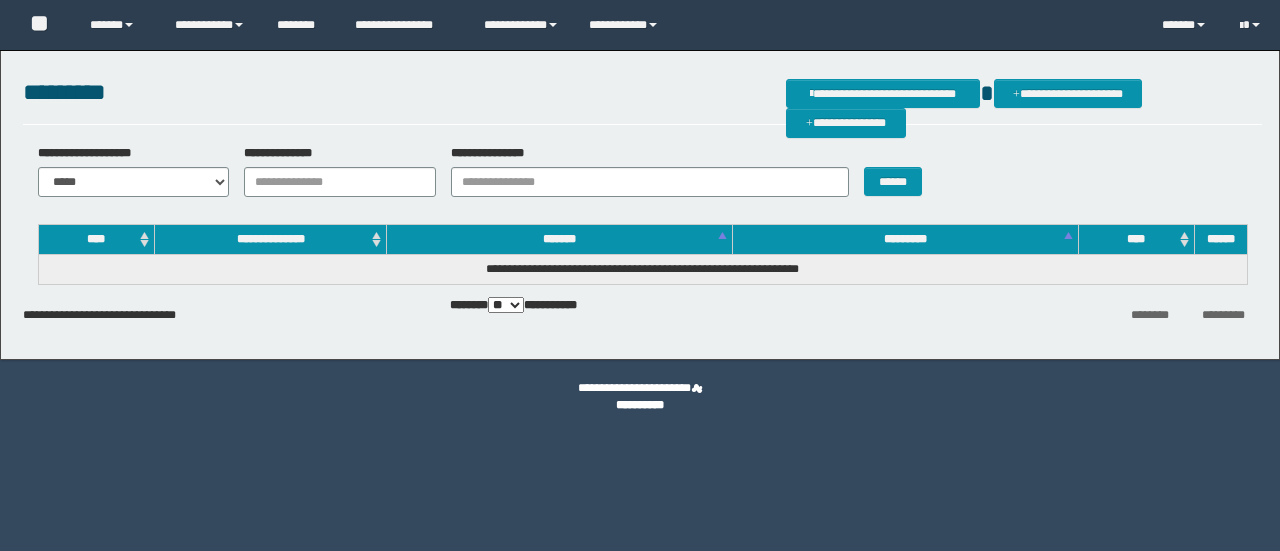 scroll, scrollTop: 0, scrollLeft: 0, axis: both 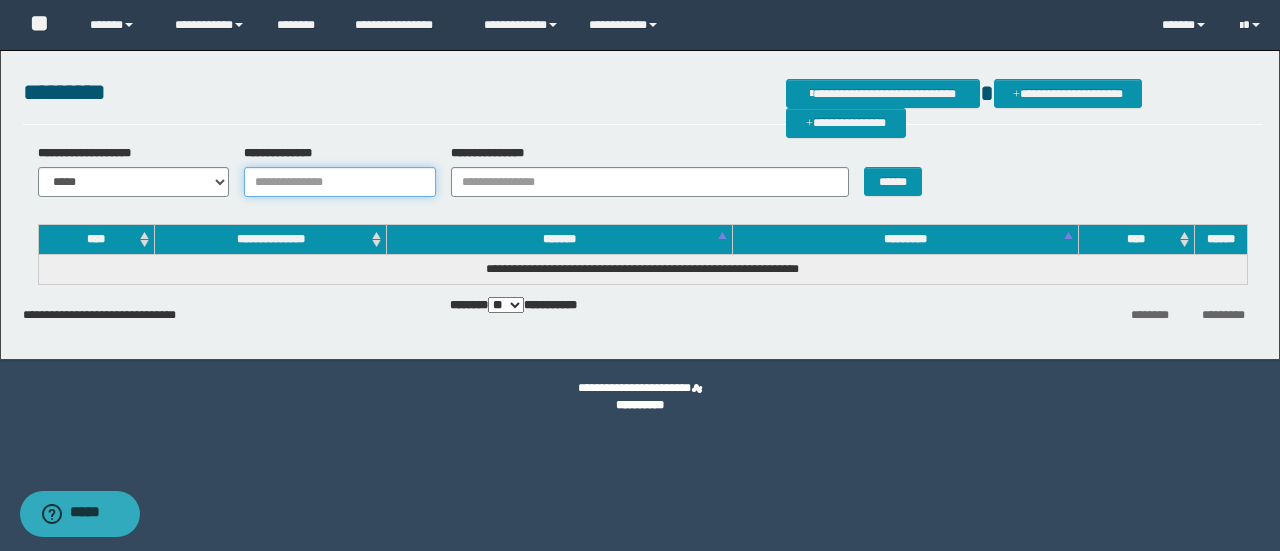 click on "**********" at bounding box center [340, 182] 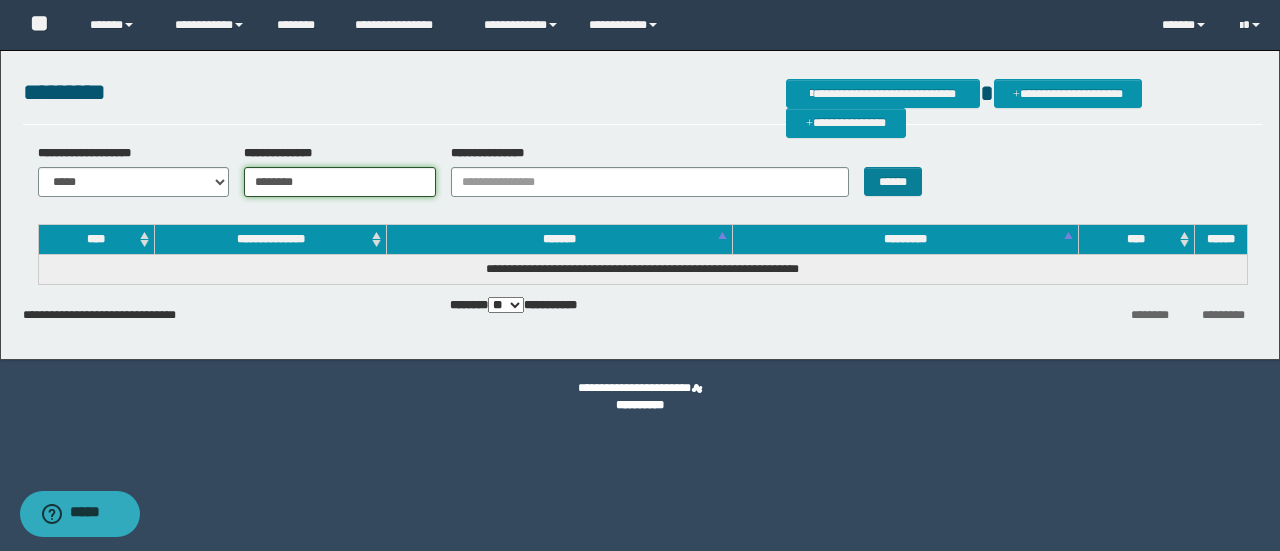 type on "********" 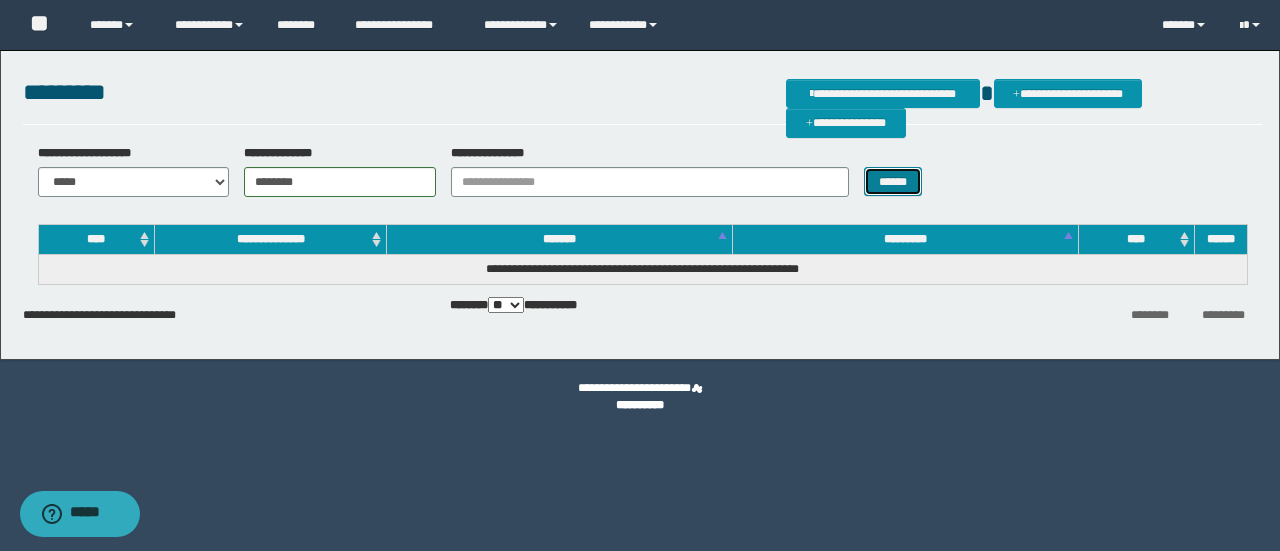 click on "******" at bounding box center (893, 181) 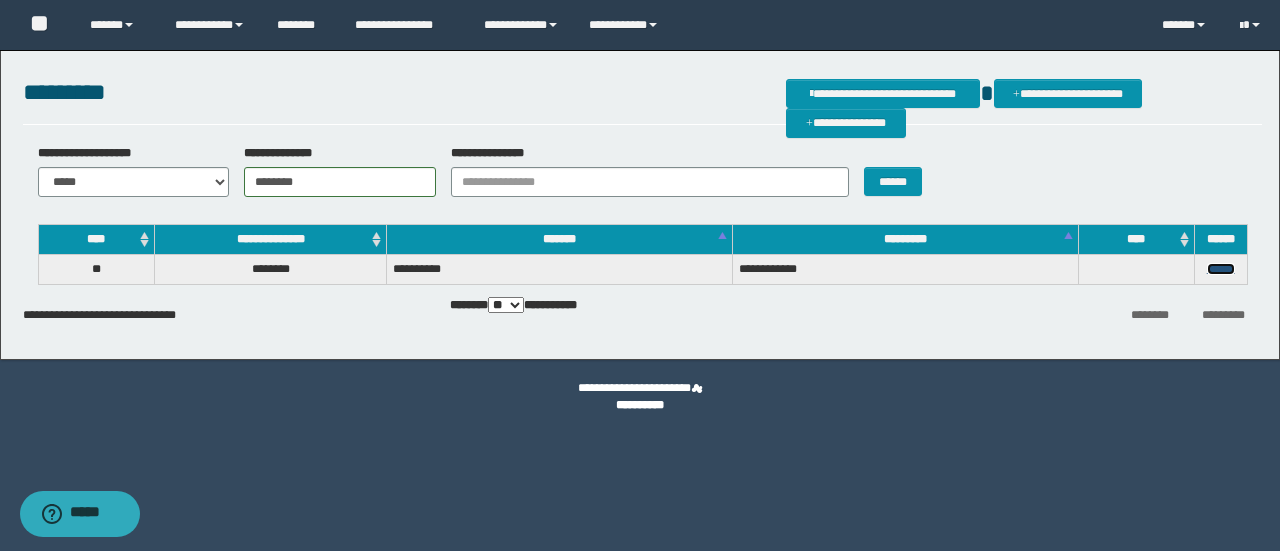 click on "******" at bounding box center (1221, 269) 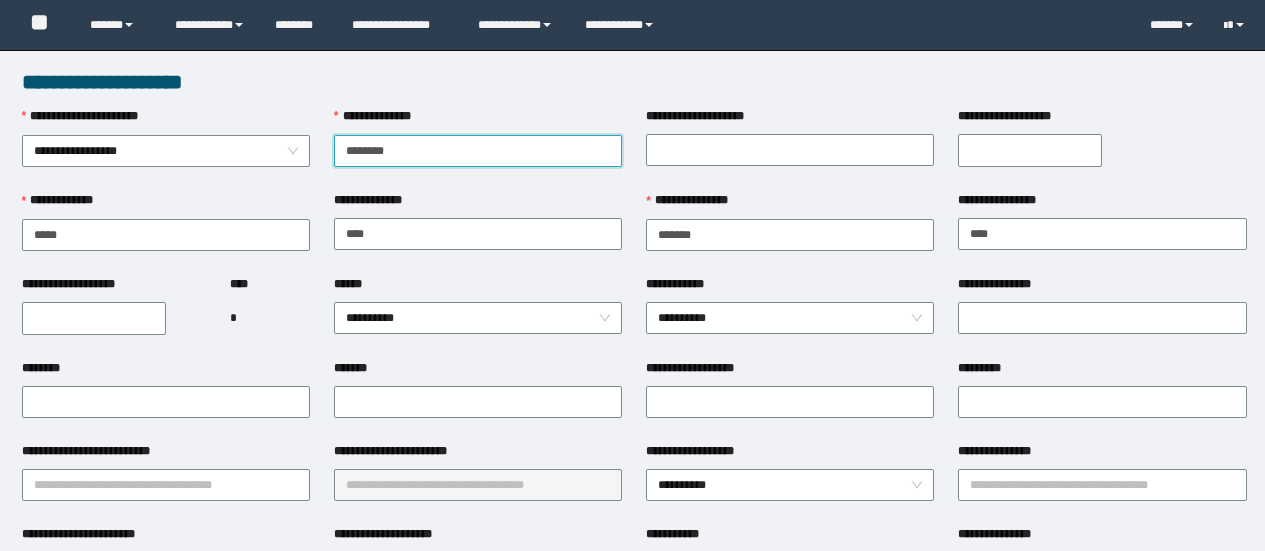 scroll, scrollTop: 0, scrollLeft: 0, axis: both 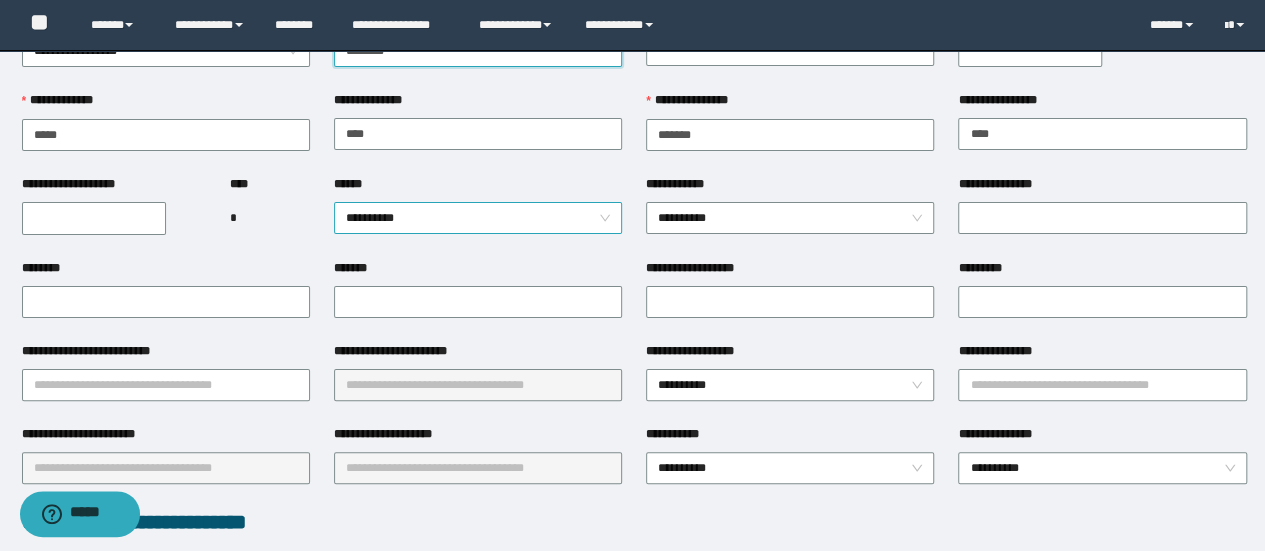 click on "**********" at bounding box center (478, 218) 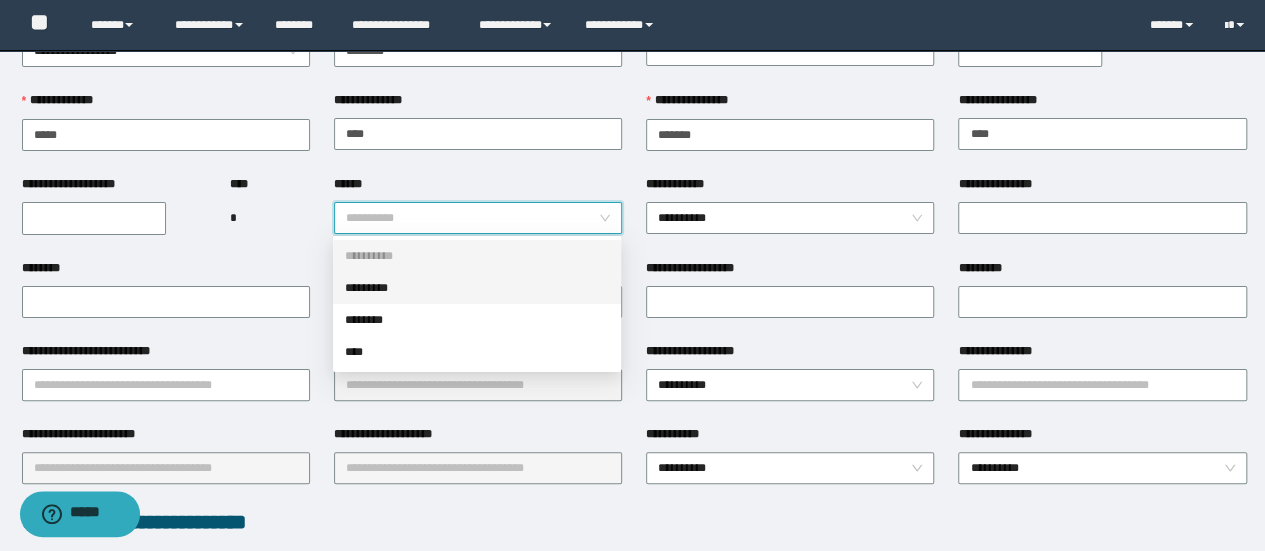 click on "*********" at bounding box center (477, 288) 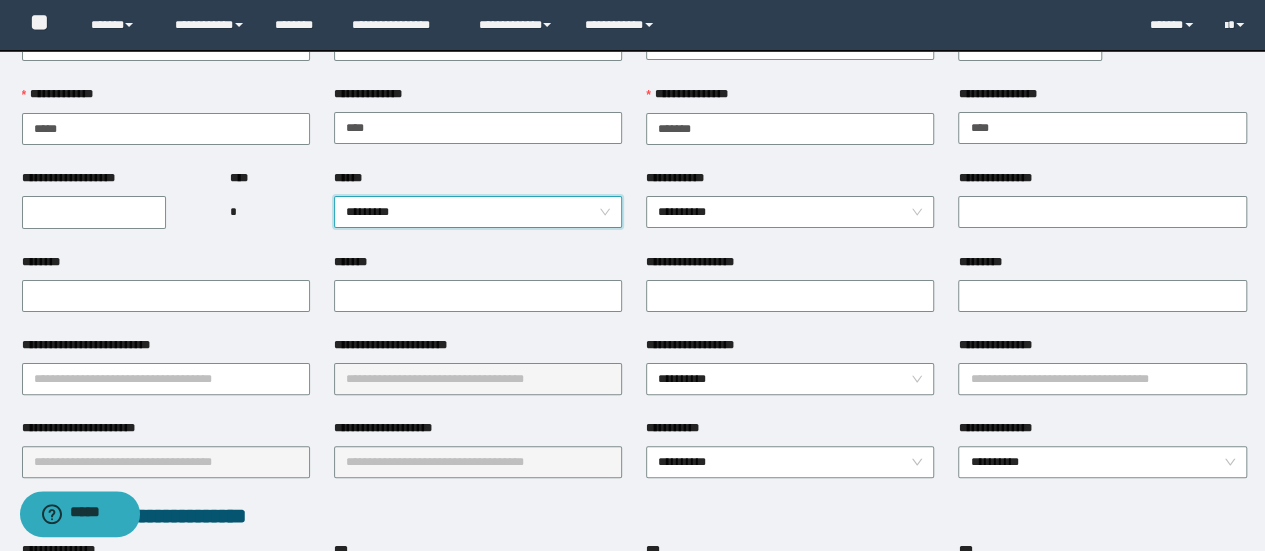 scroll, scrollTop: 300, scrollLeft: 0, axis: vertical 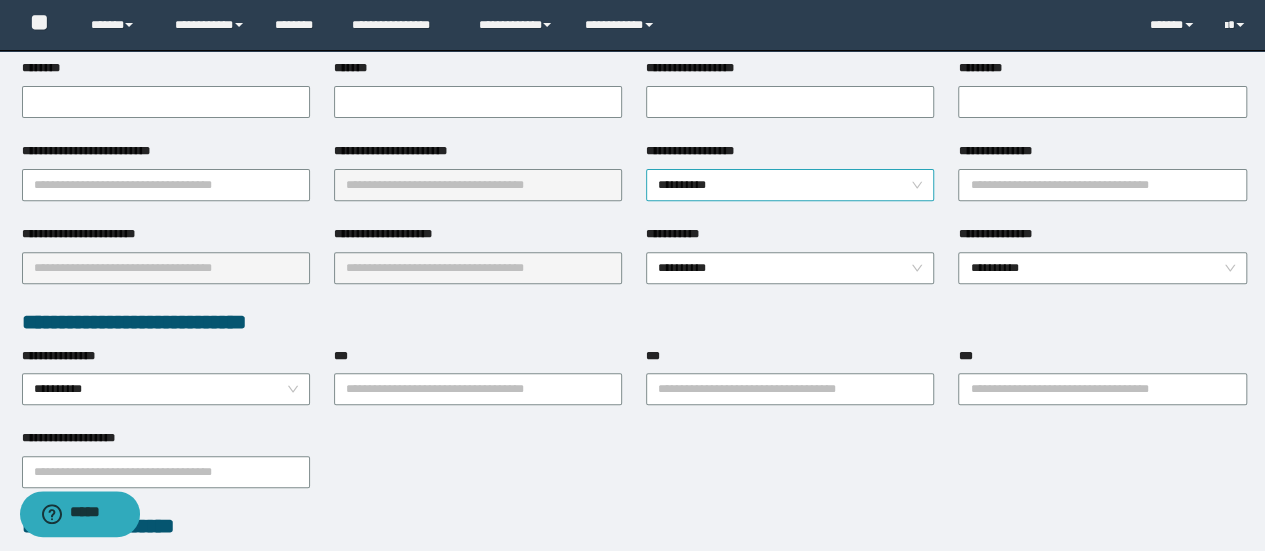 click on "**********" at bounding box center (790, 185) 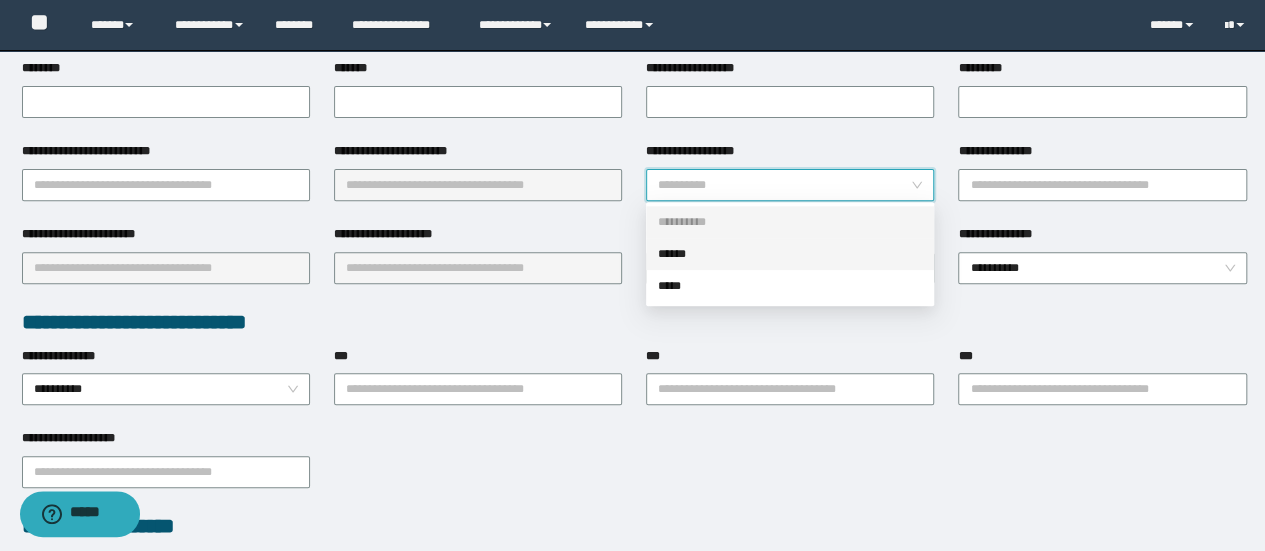 click on "******" at bounding box center [790, 254] 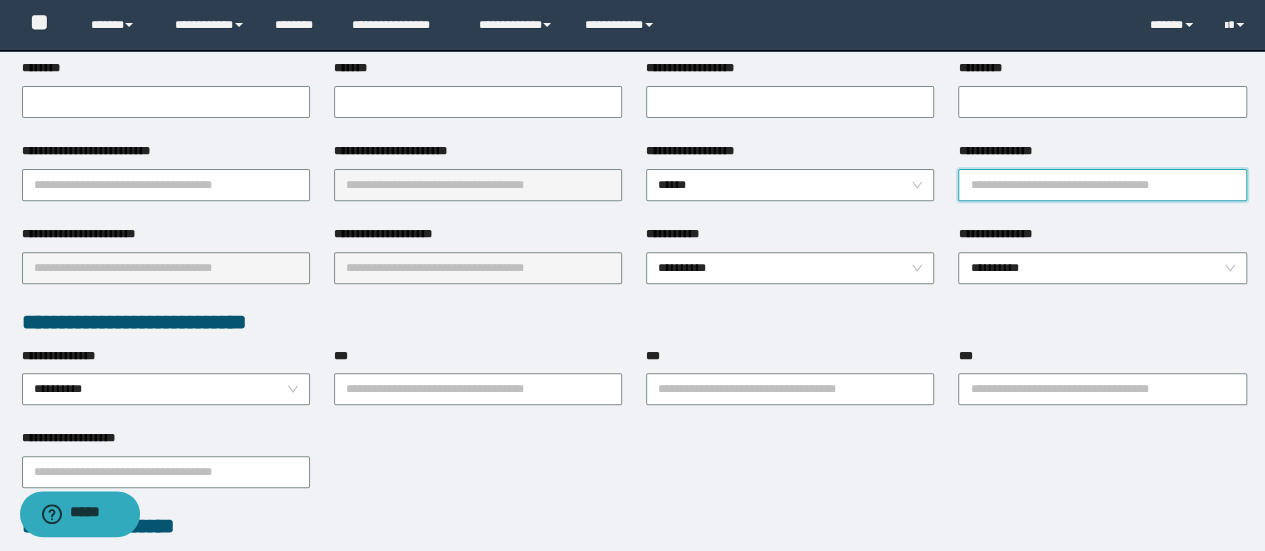 click on "**********" at bounding box center (1102, 185) 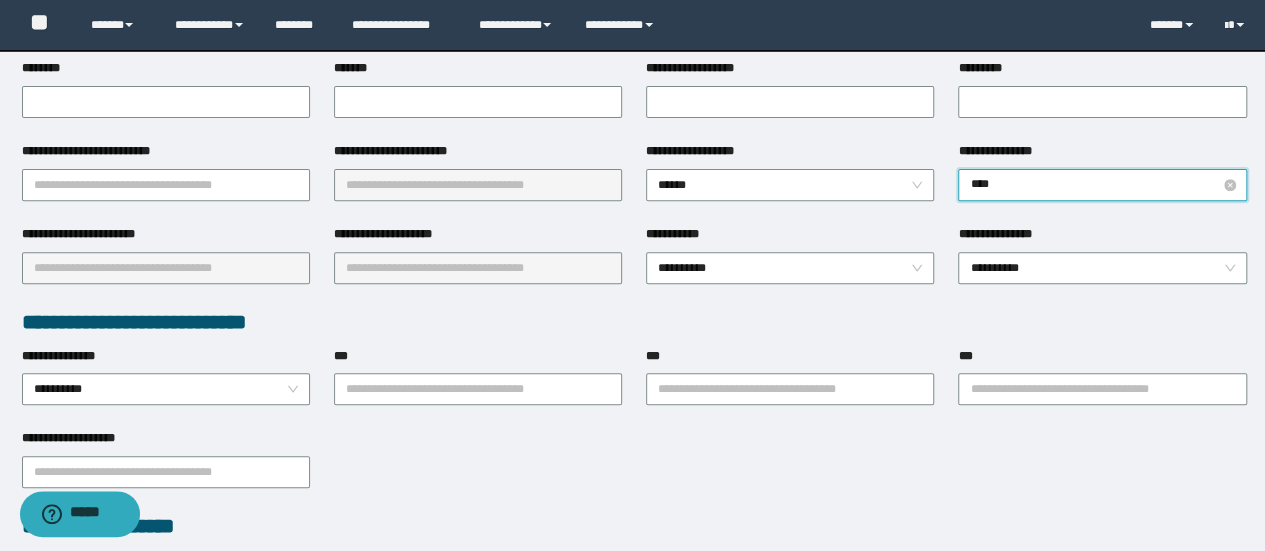 type on "*****" 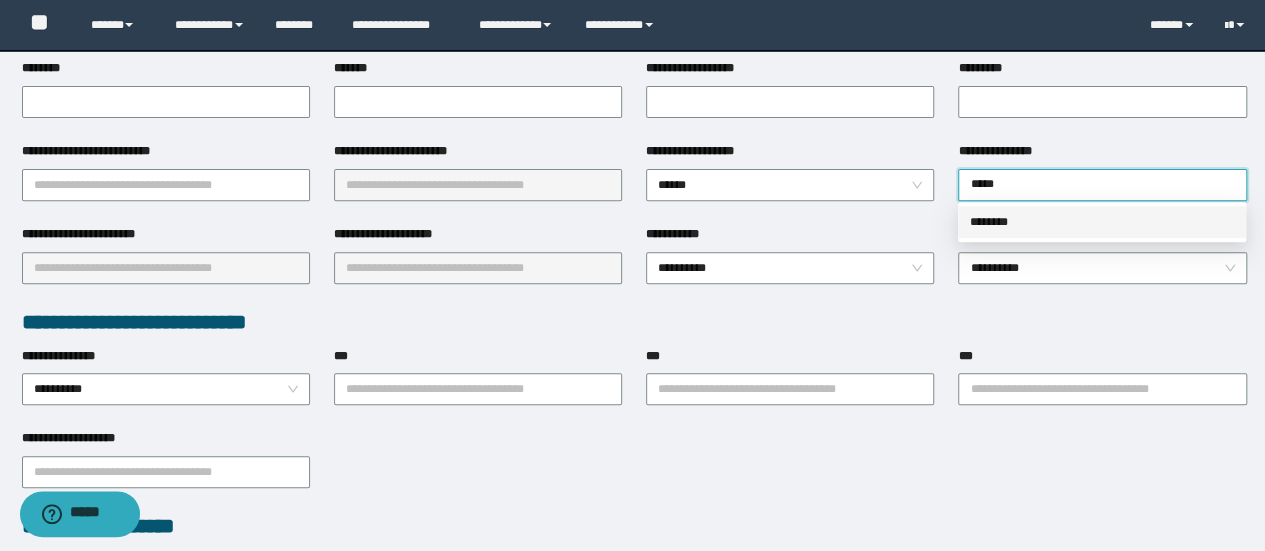 click on "********" at bounding box center (1102, 222) 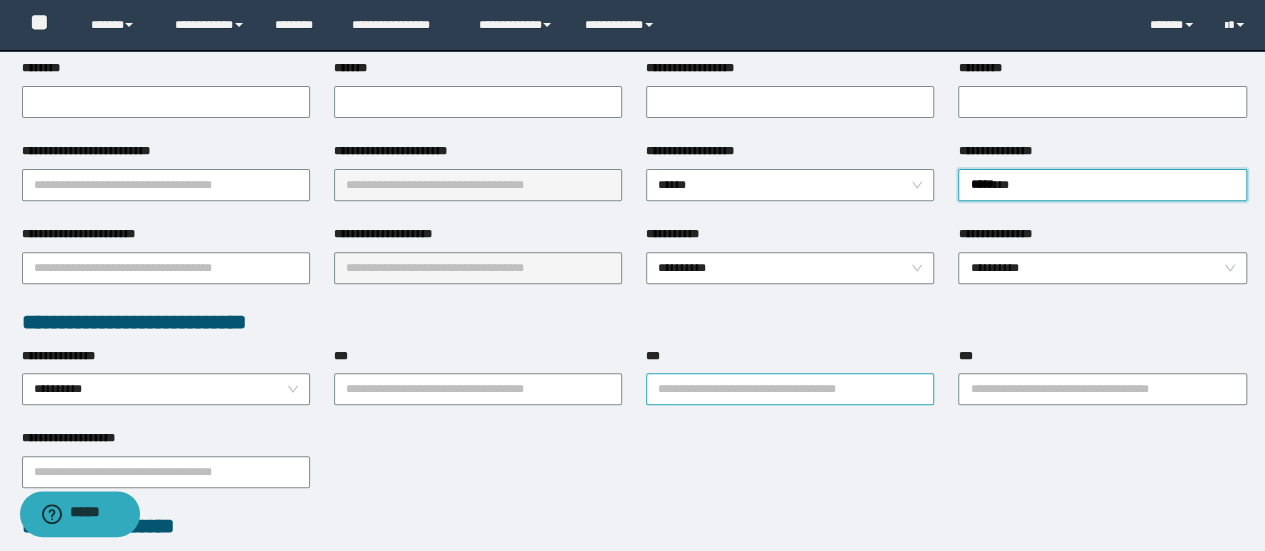 click on "***" at bounding box center [790, 389] 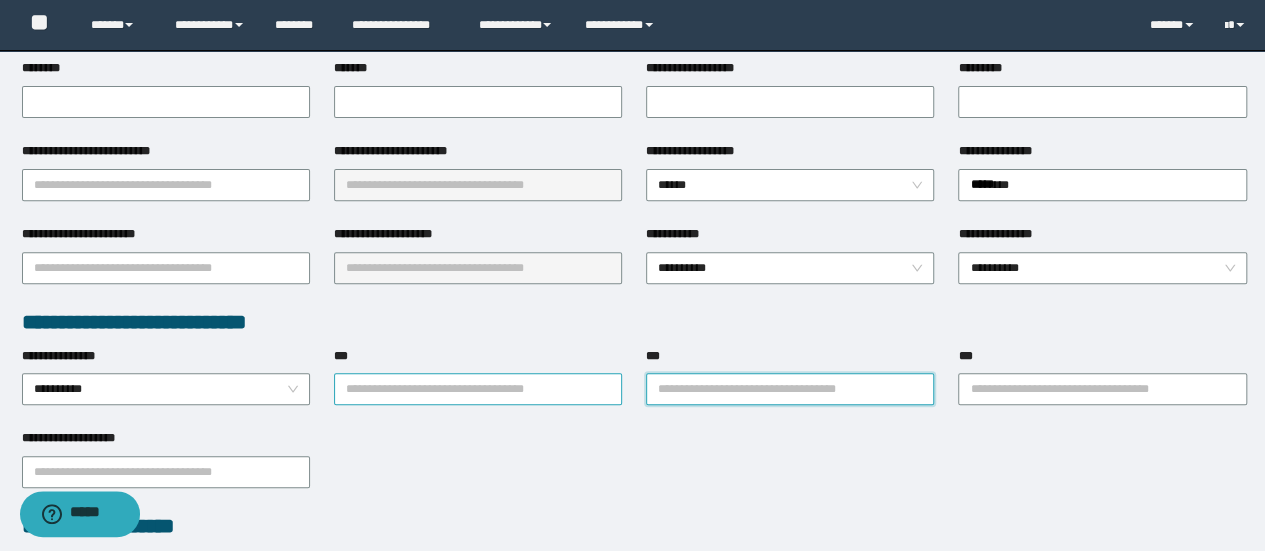 click on "***" at bounding box center [478, 389] 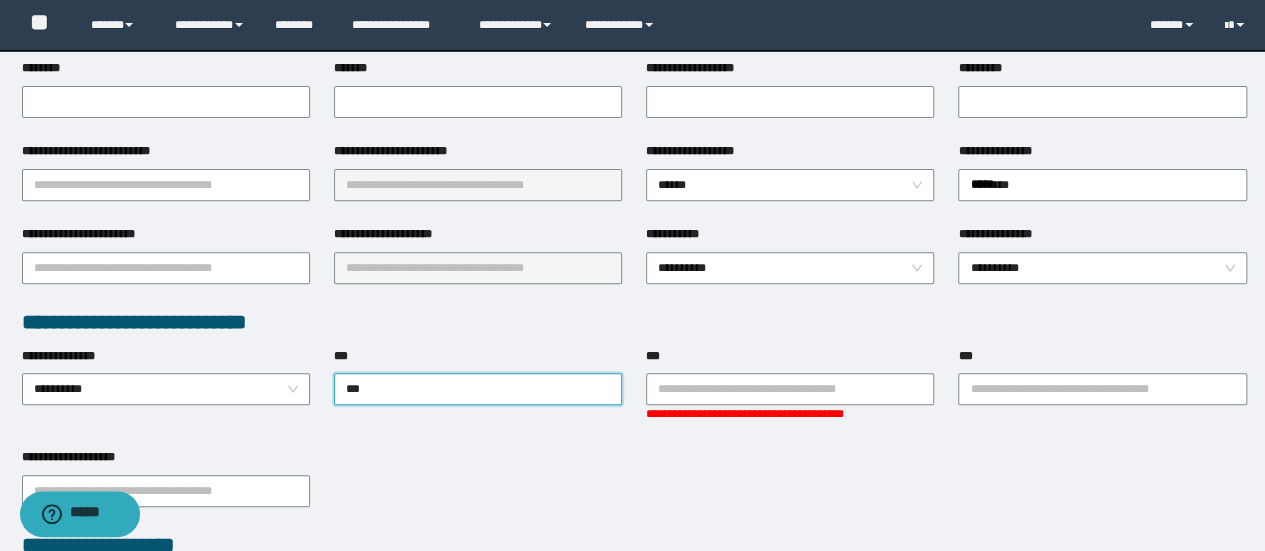 type on "****" 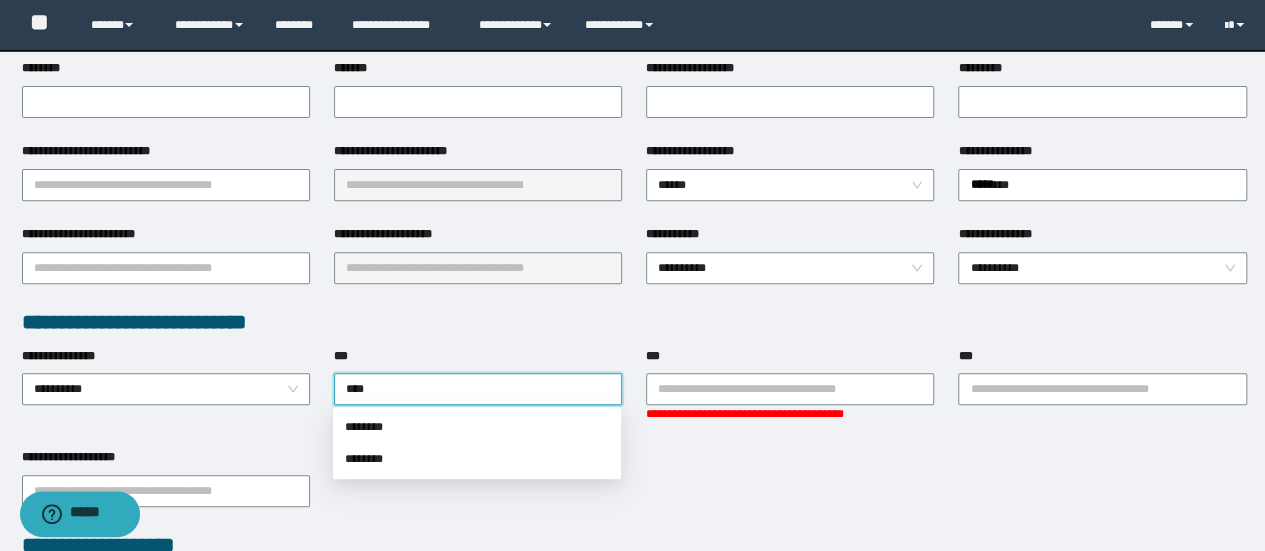 click on "********" at bounding box center (477, 427) 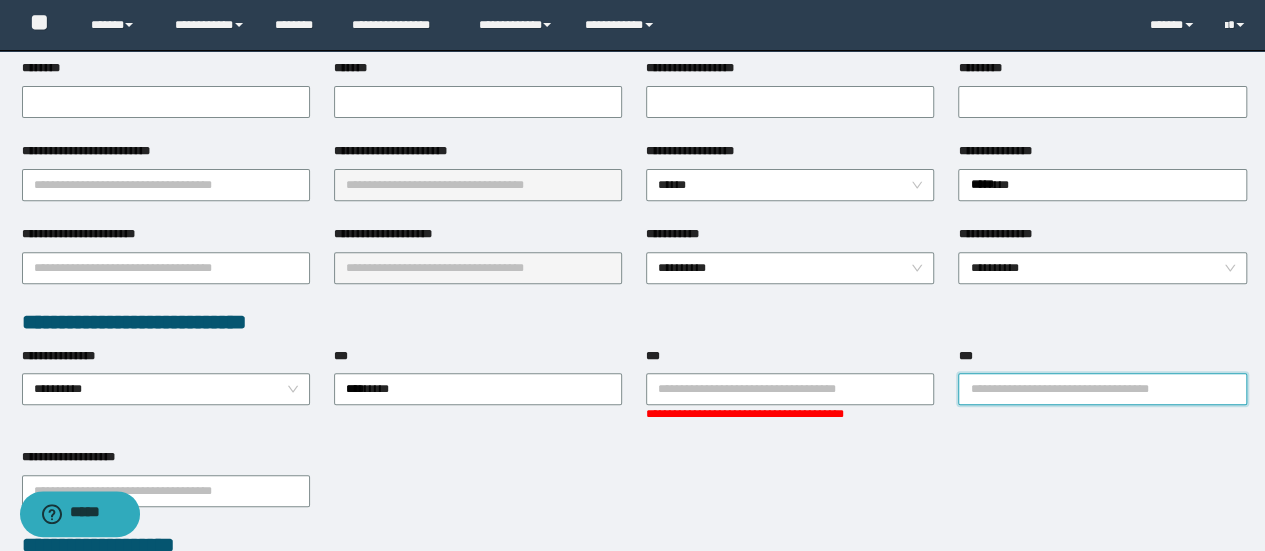 click on "***" at bounding box center [1102, 389] 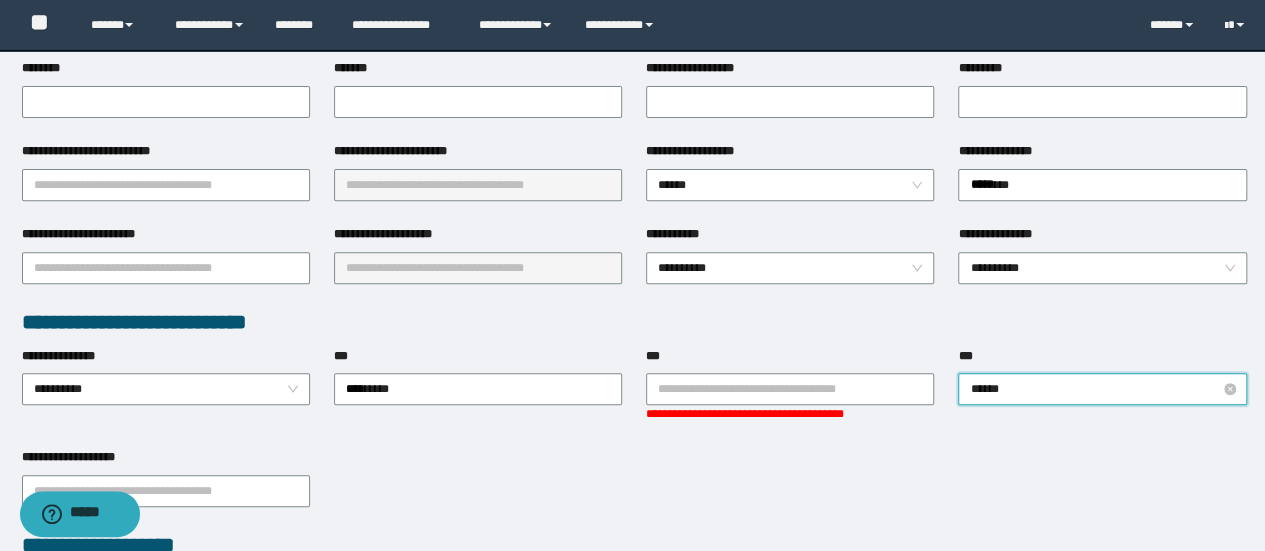 type on "*******" 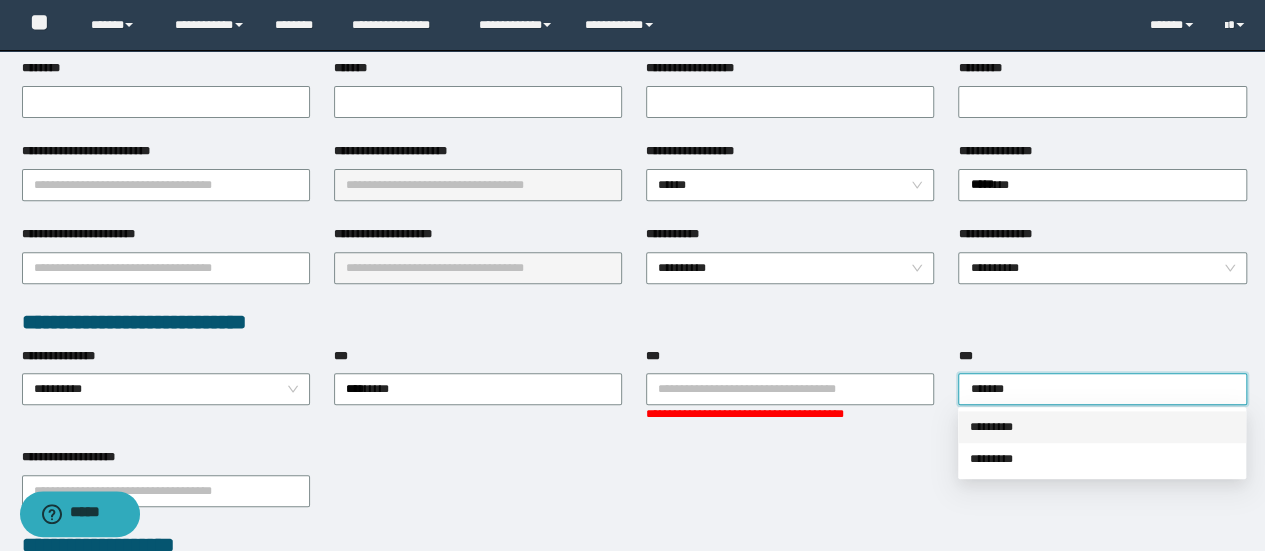 click on "*********" at bounding box center (1102, 427) 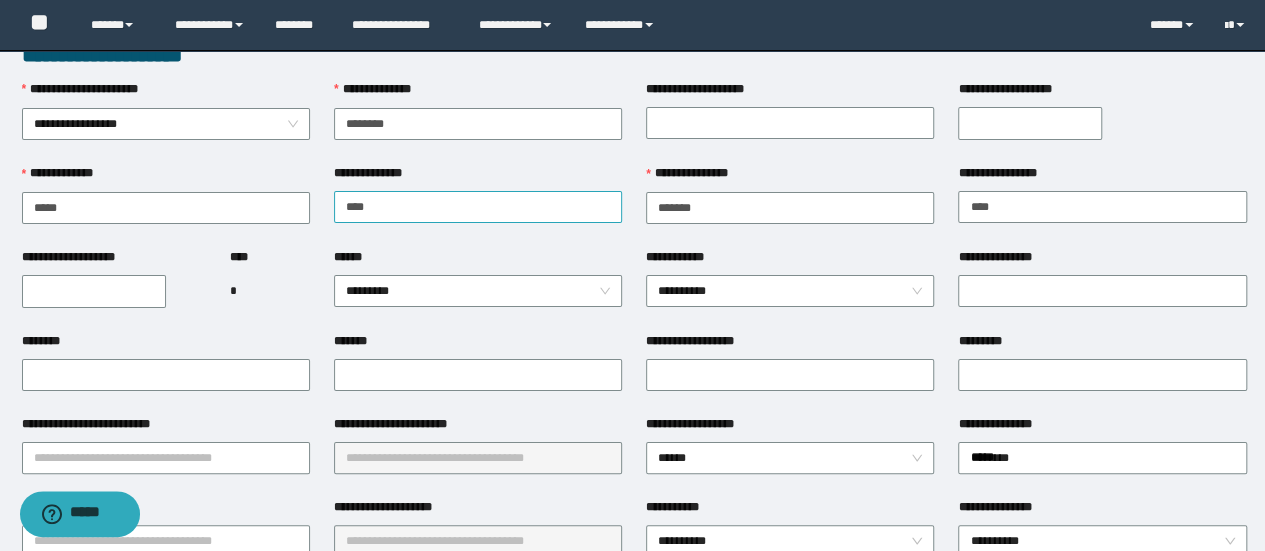 scroll, scrollTop: 0, scrollLeft: 0, axis: both 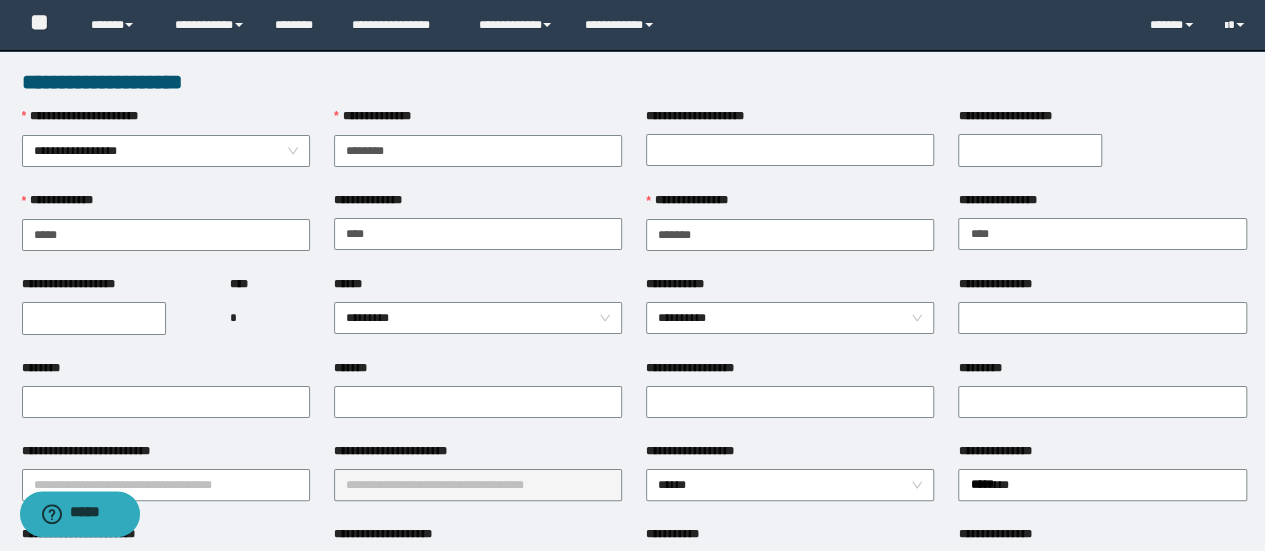 click at bounding box center (790, 402) 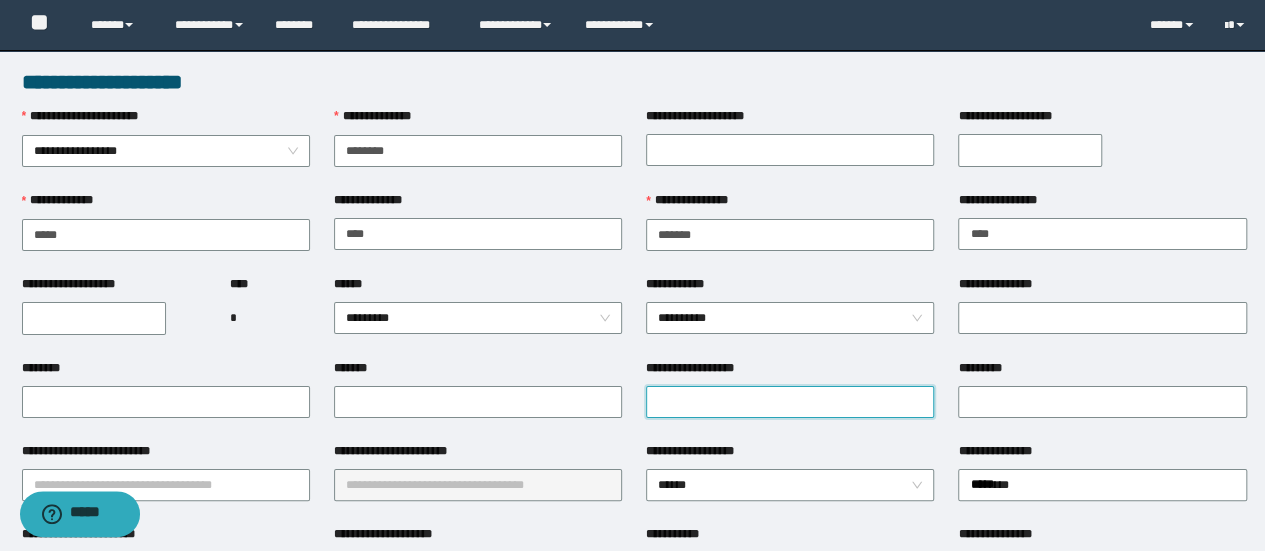 click on "**********" at bounding box center [790, 402] 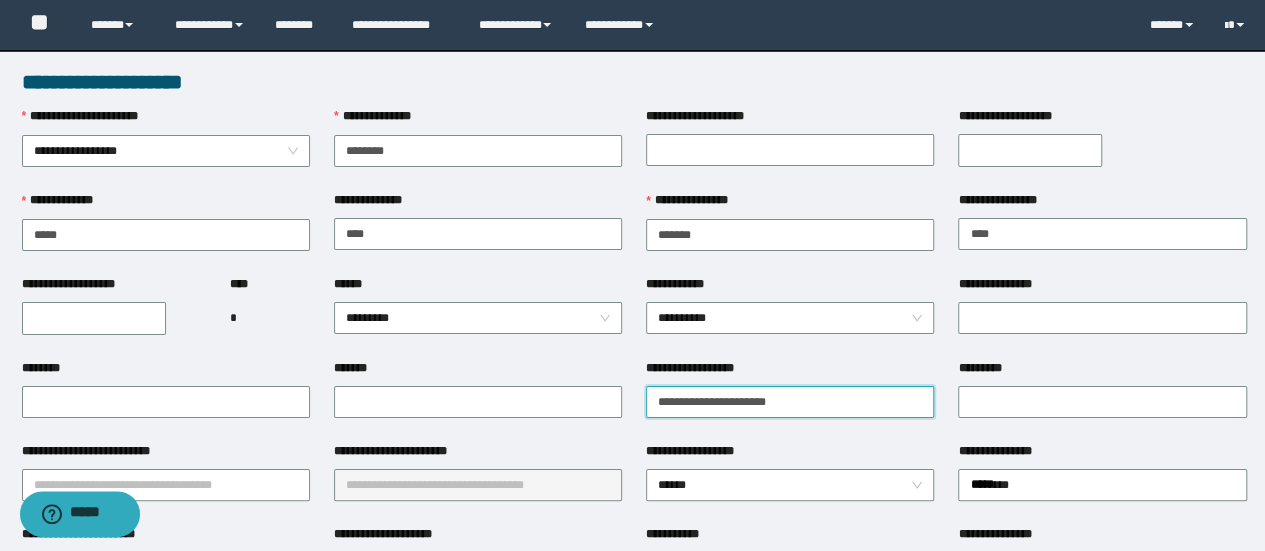 type on "**********" 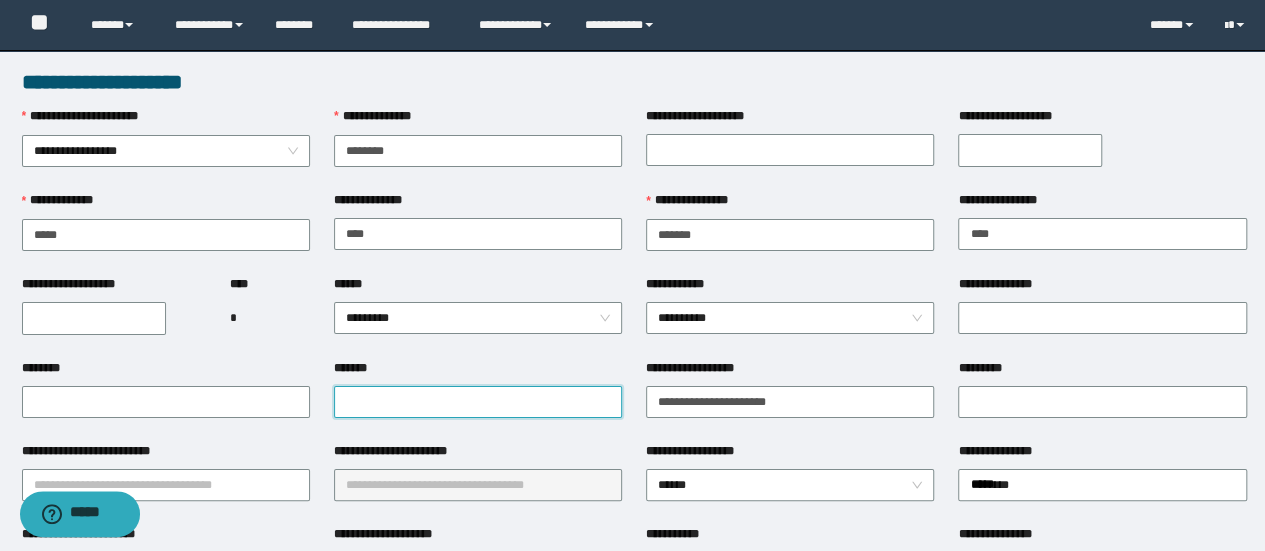 click on "*******" at bounding box center (478, 402) 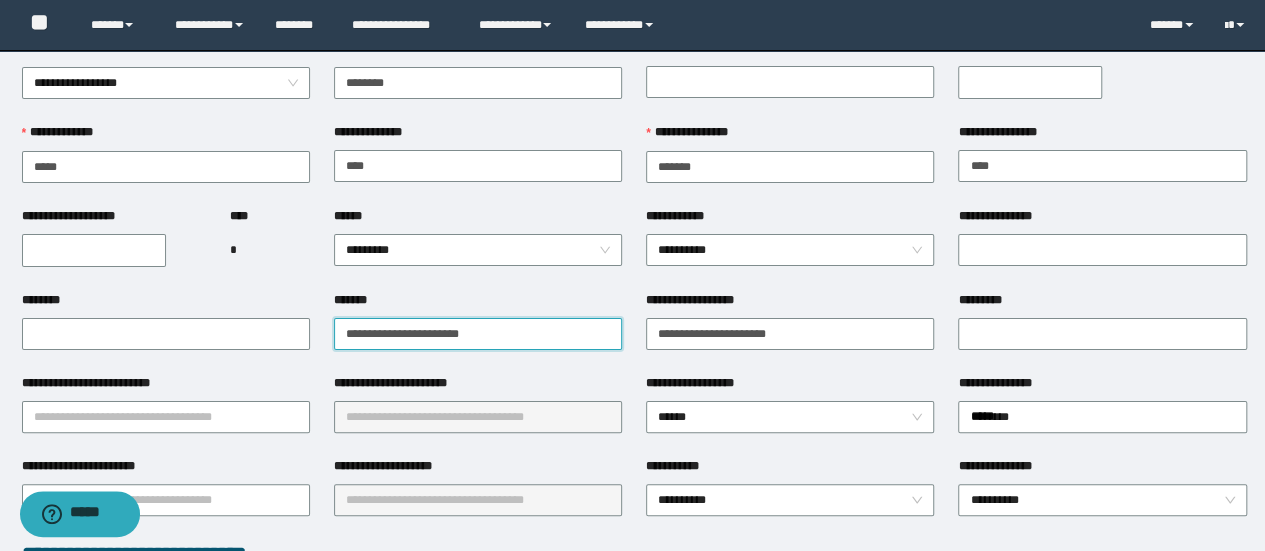 scroll, scrollTop: 100, scrollLeft: 0, axis: vertical 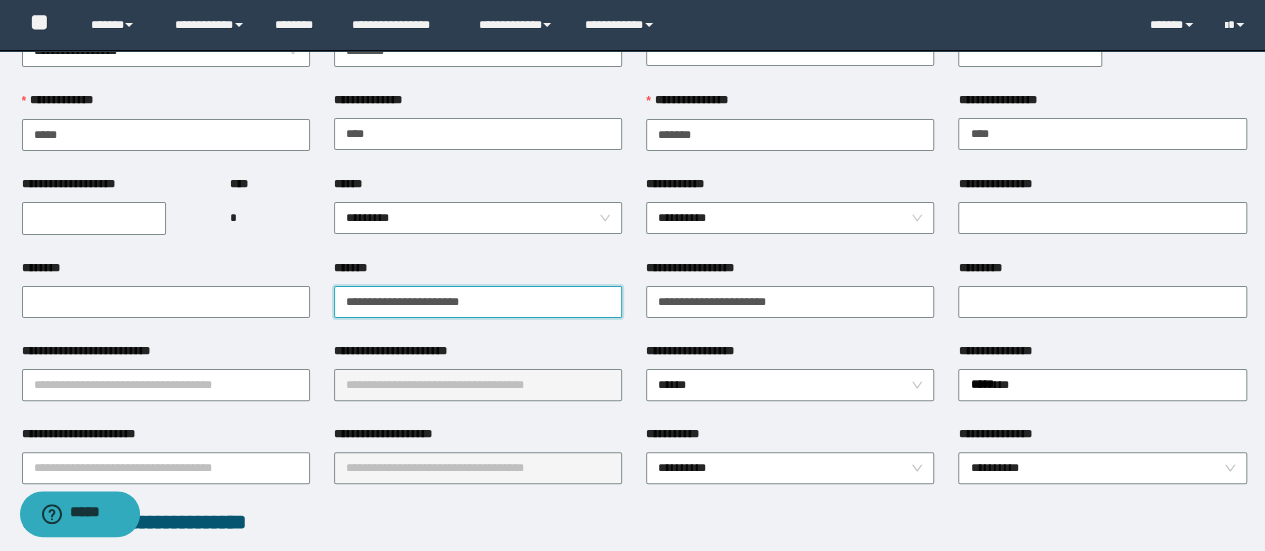 type on "**********" 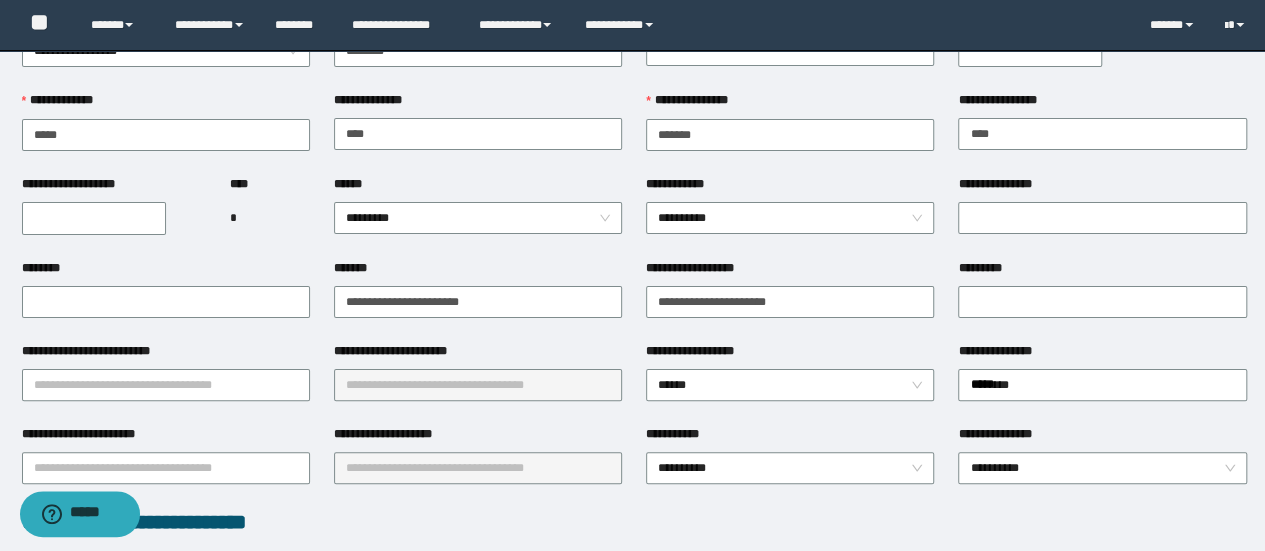 click on "*********" at bounding box center (1102, 272) 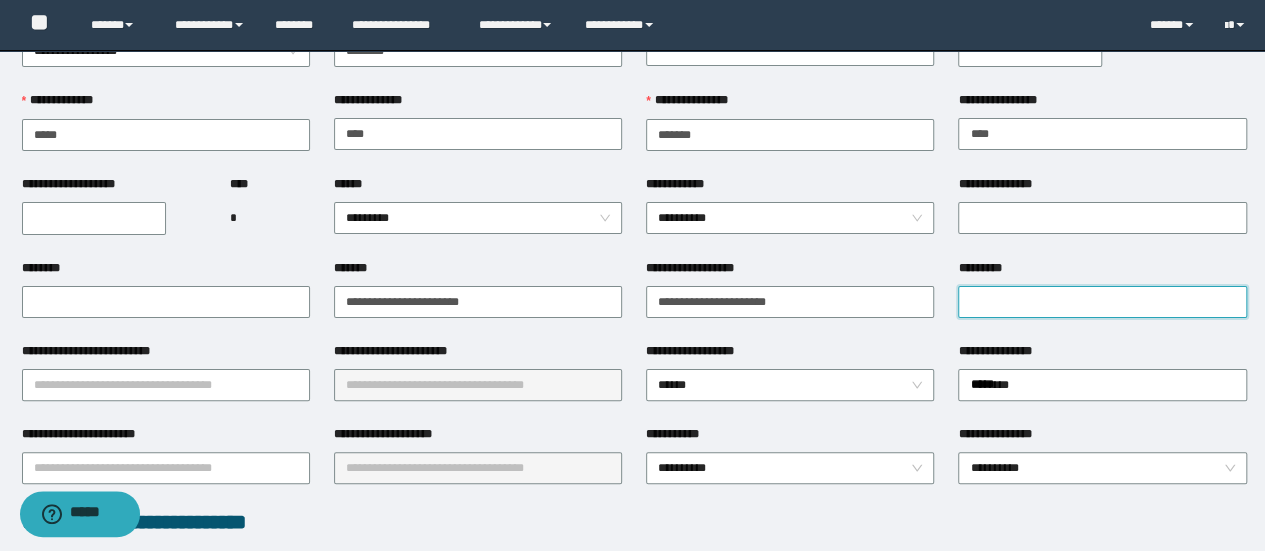 click on "*********" at bounding box center [1102, 302] 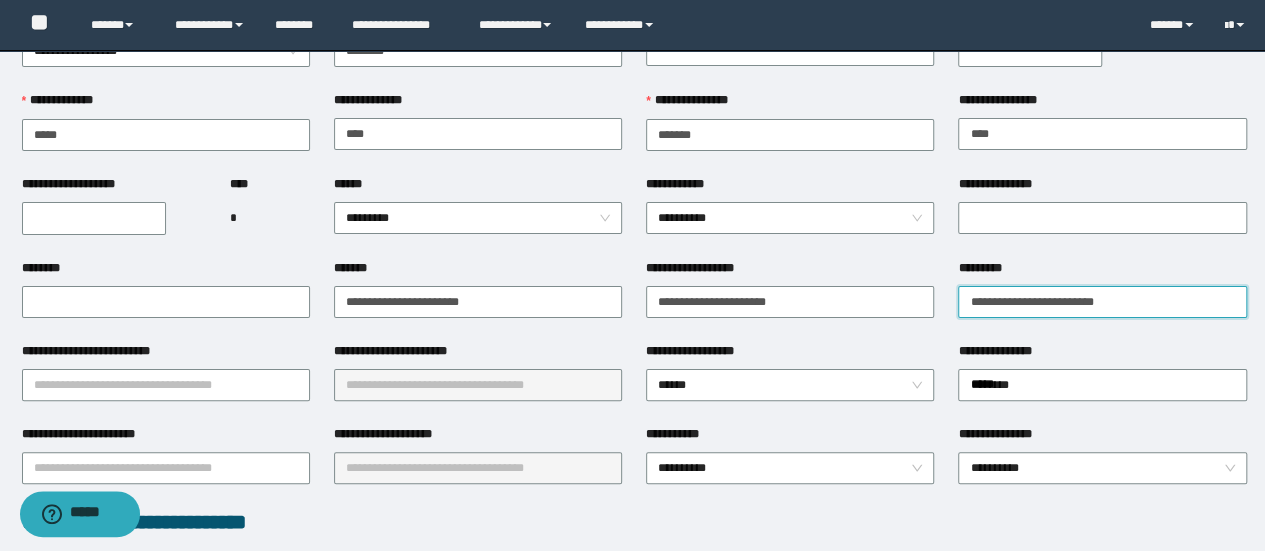 click on "**********" at bounding box center (1102, 302) 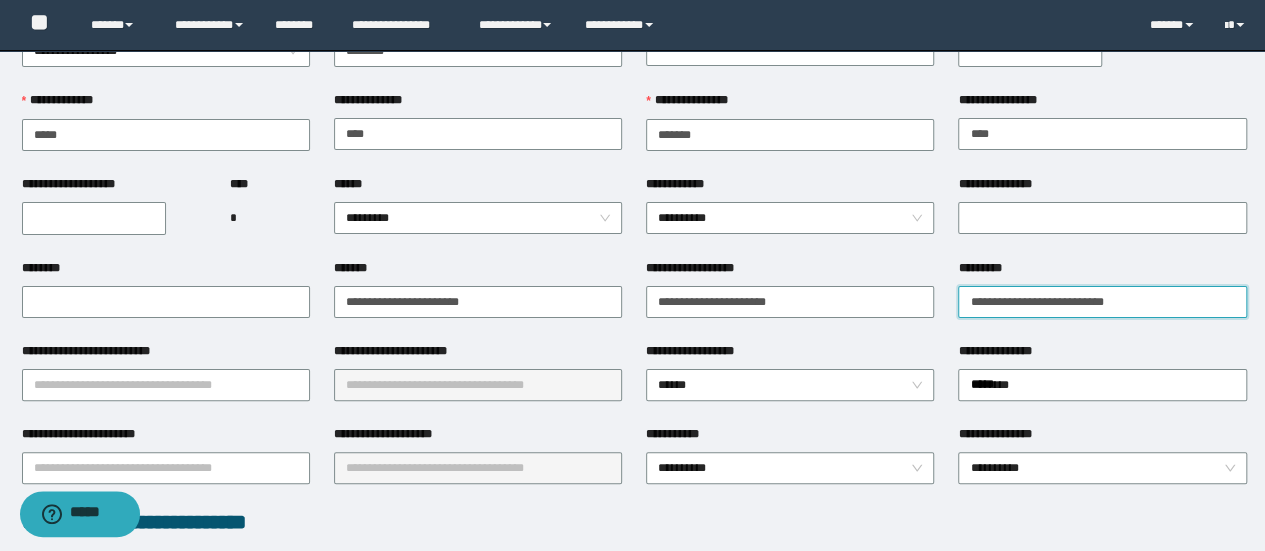 type on "**********" 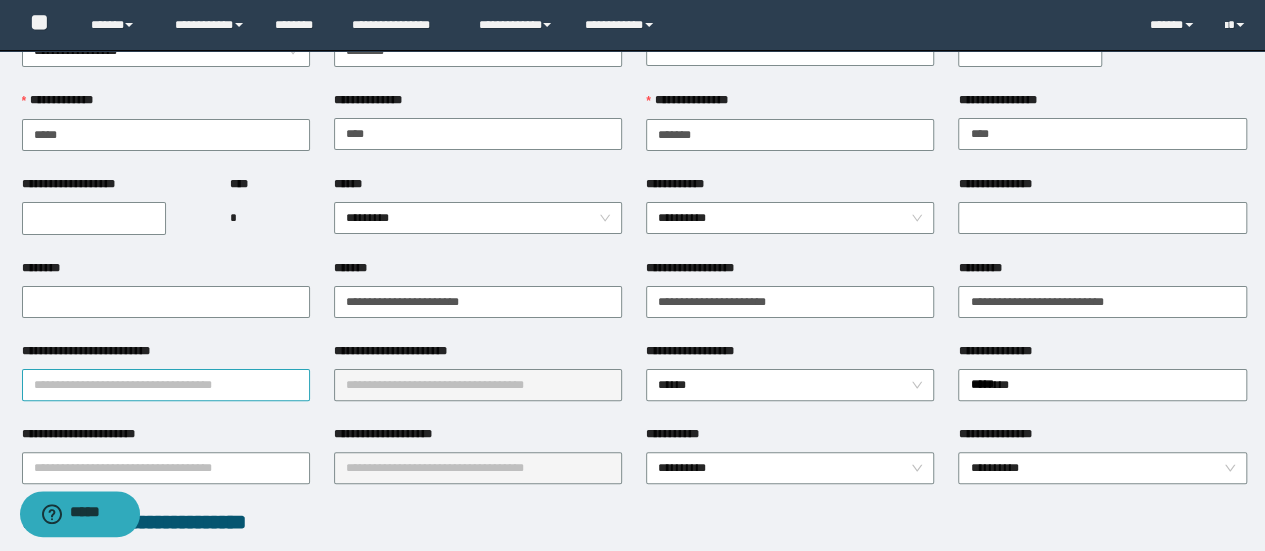 click on "**********" at bounding box center (166, 385) 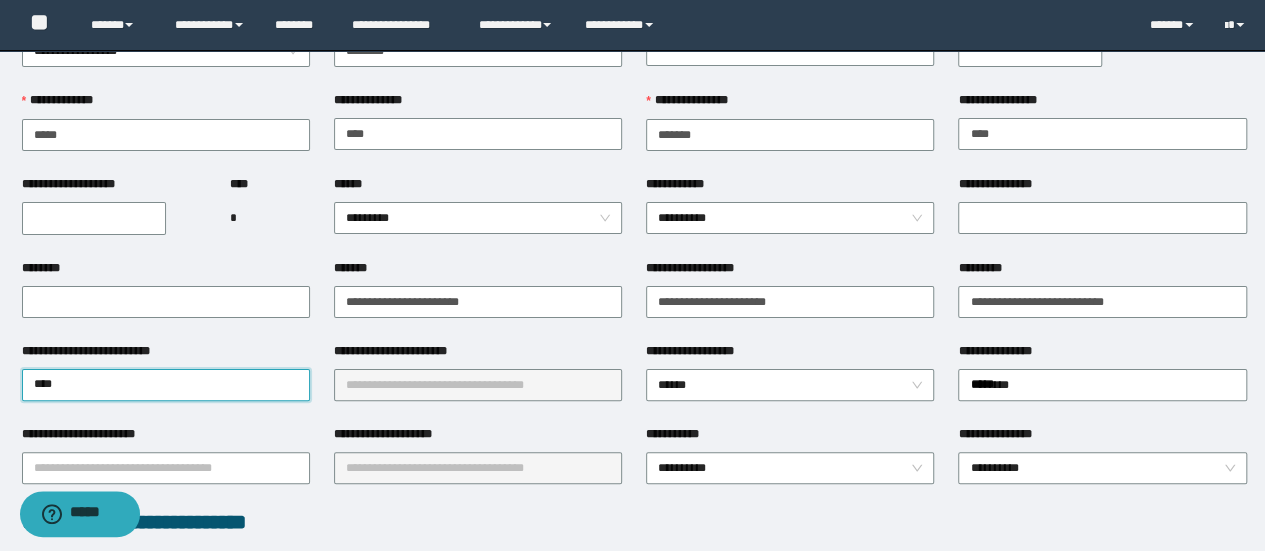 type on "*****" 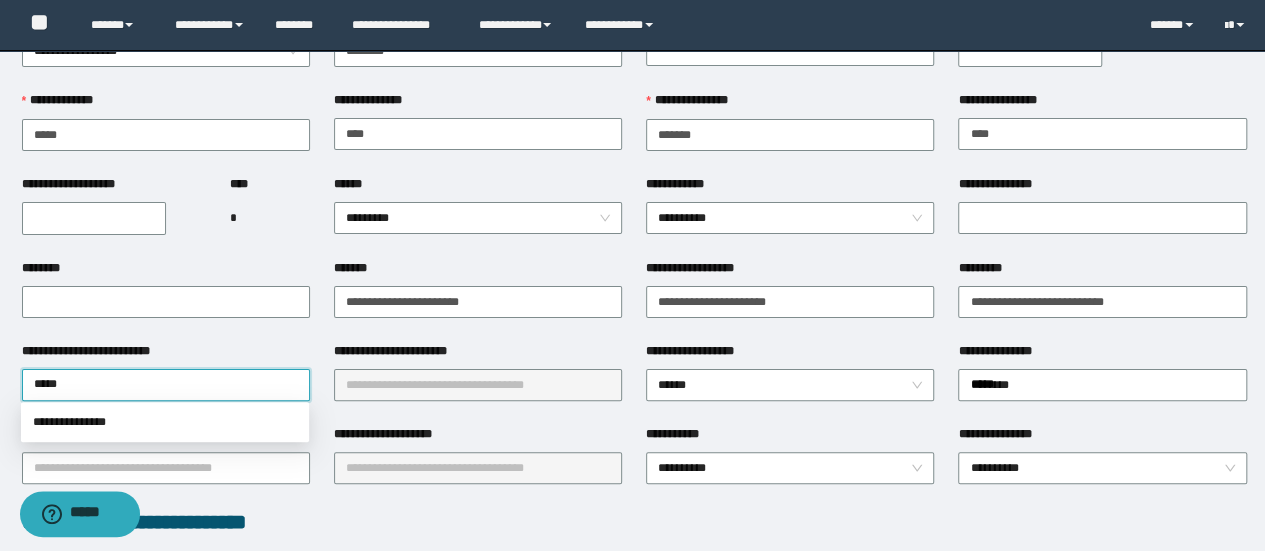 click on "**********" at bounding box center [165, 422] 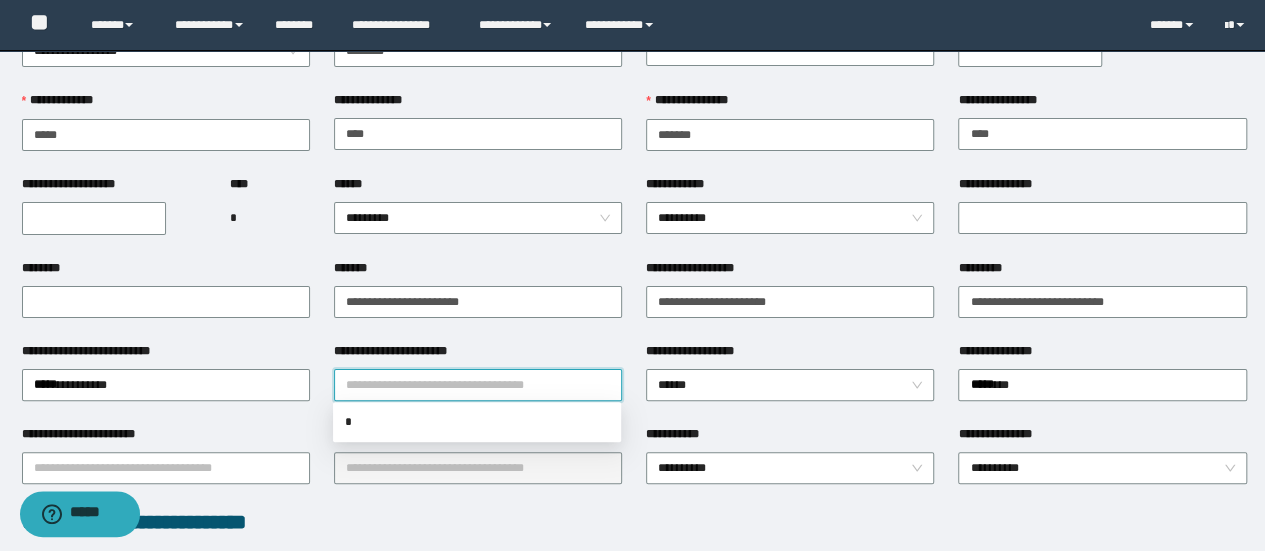 click on "**********" at bounding box center [478, 385] 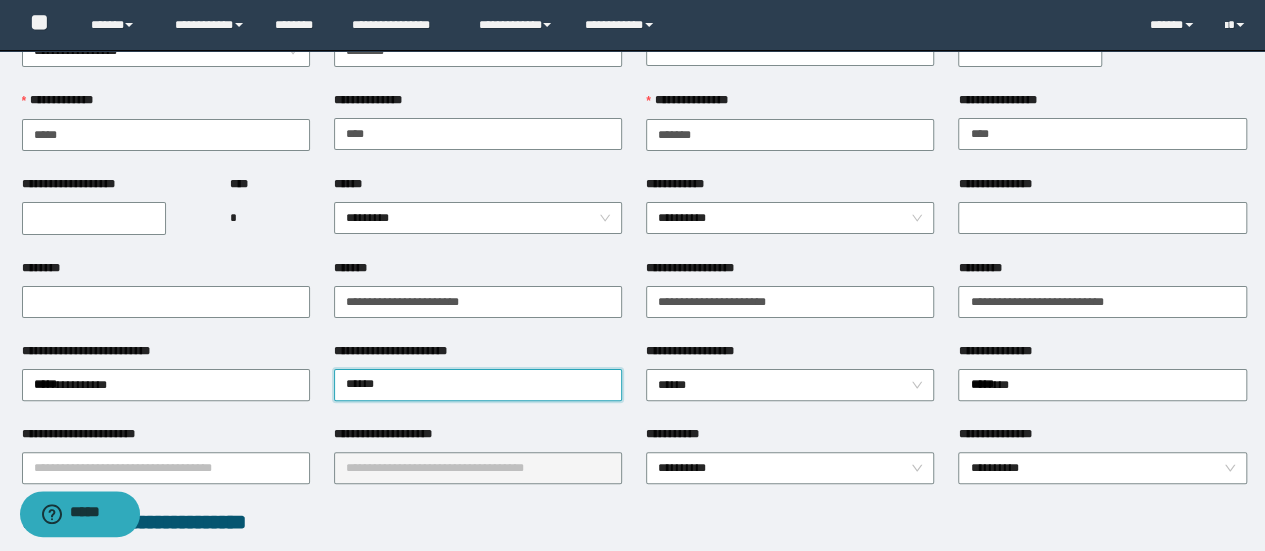 type on "******" 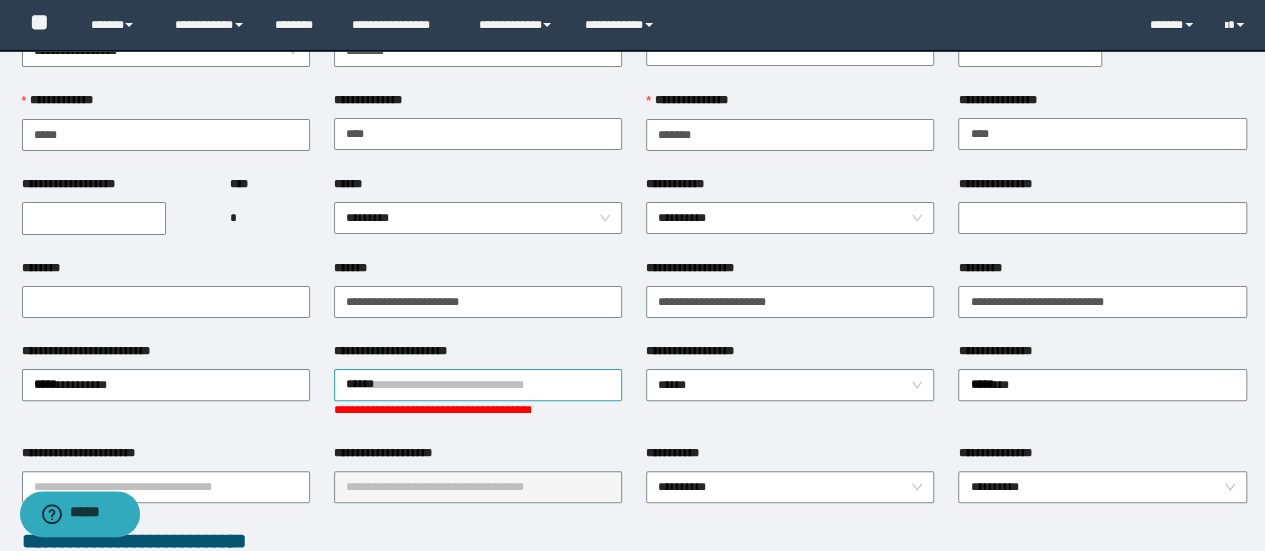 drag, startPoint x: 445, startPoint y: 404, endPoint x: 440, endPoint y: 392, distance: 13 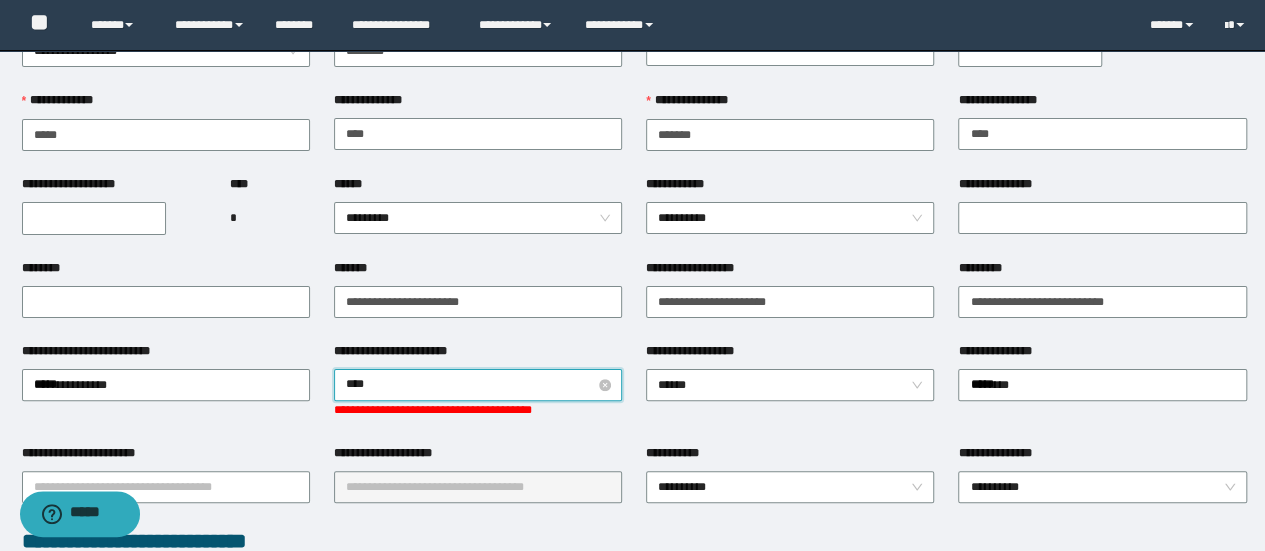 type on "*****" 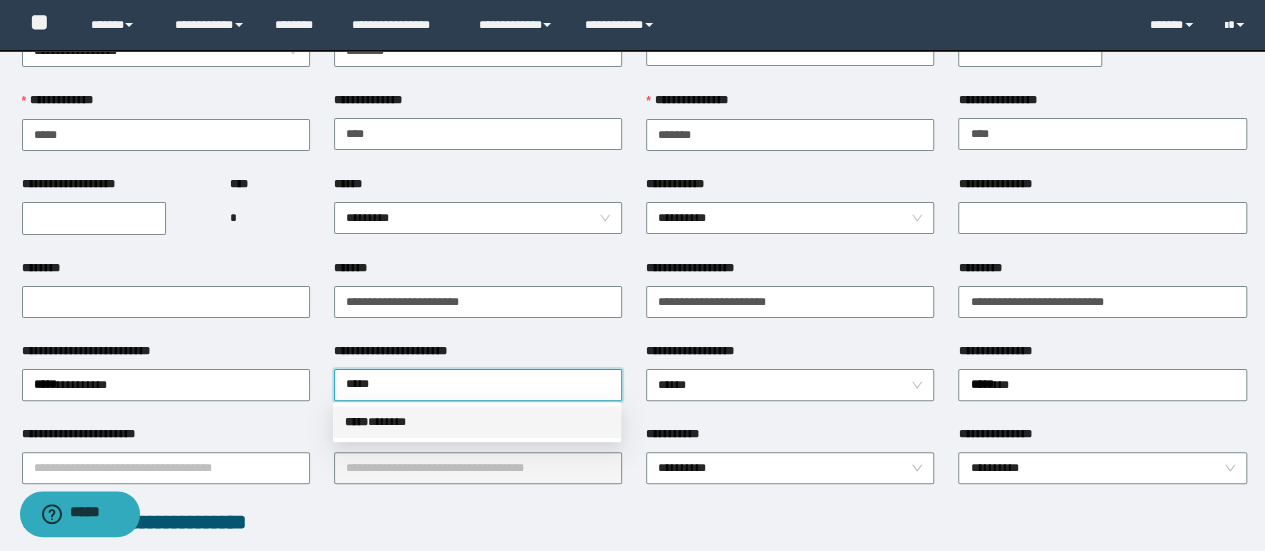 click on "***** * *****" at bounding box center (477, 422) 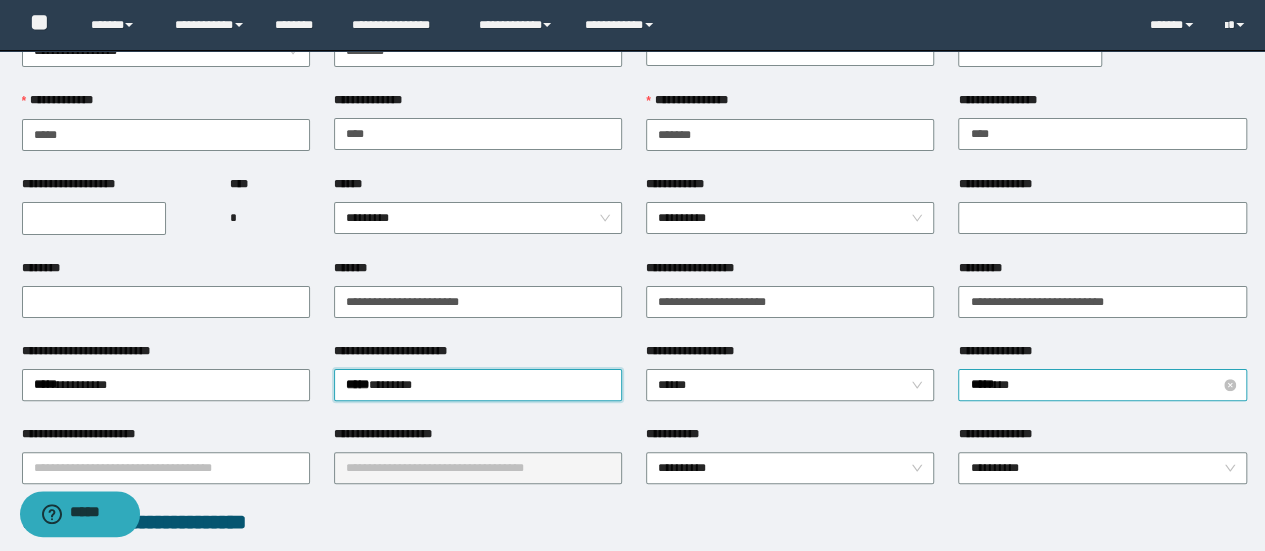 type 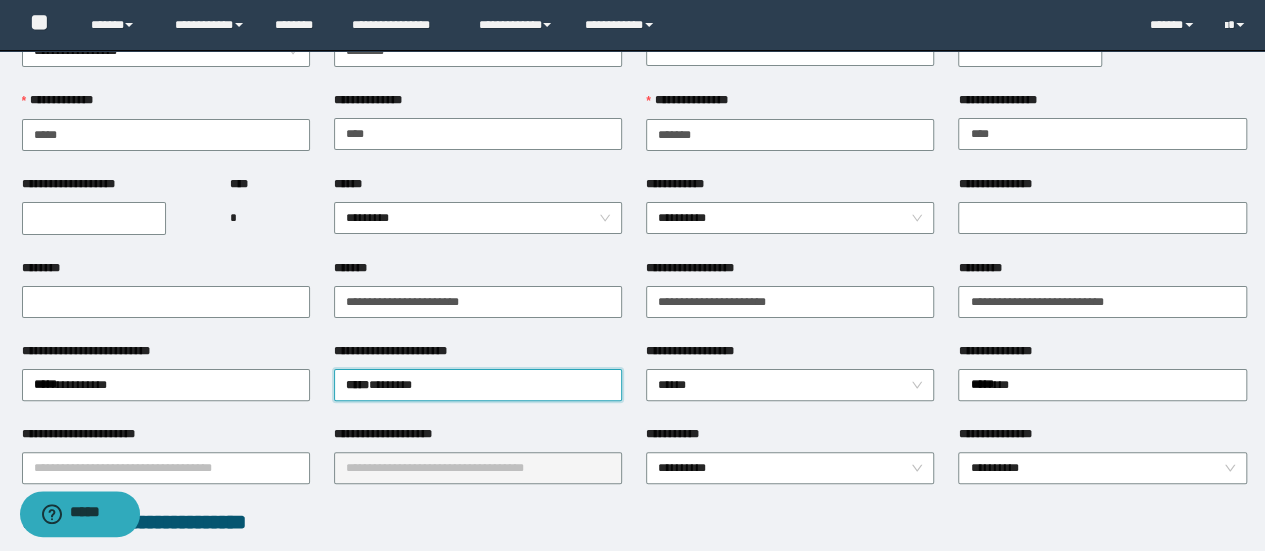 click on "**********" at bounding box center (790, 217) 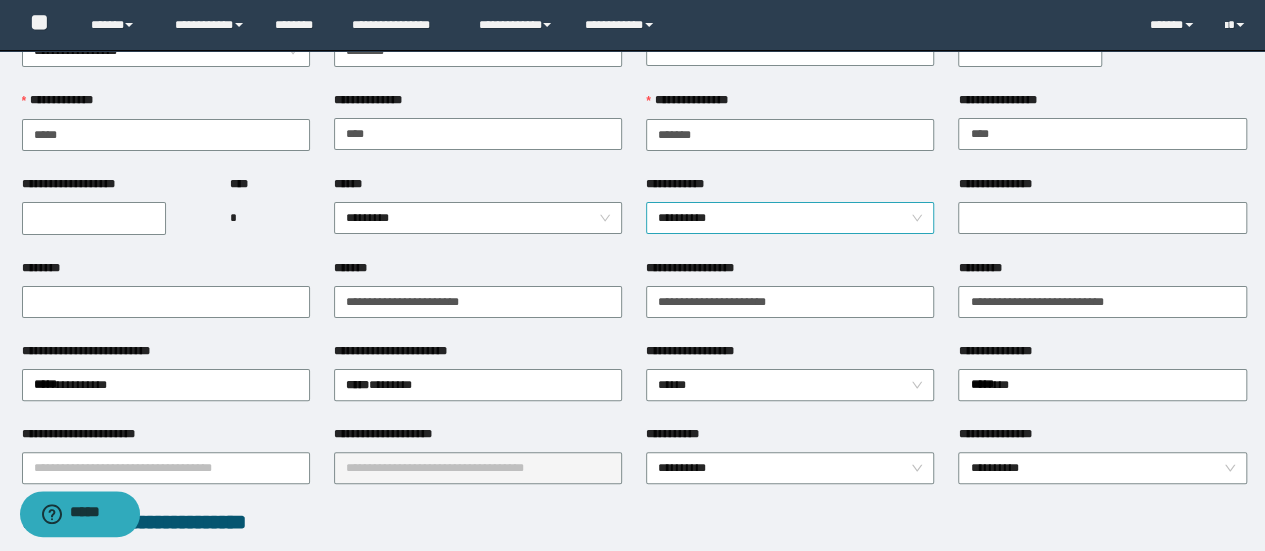 click on "**********" at bounding box center [790, 218] 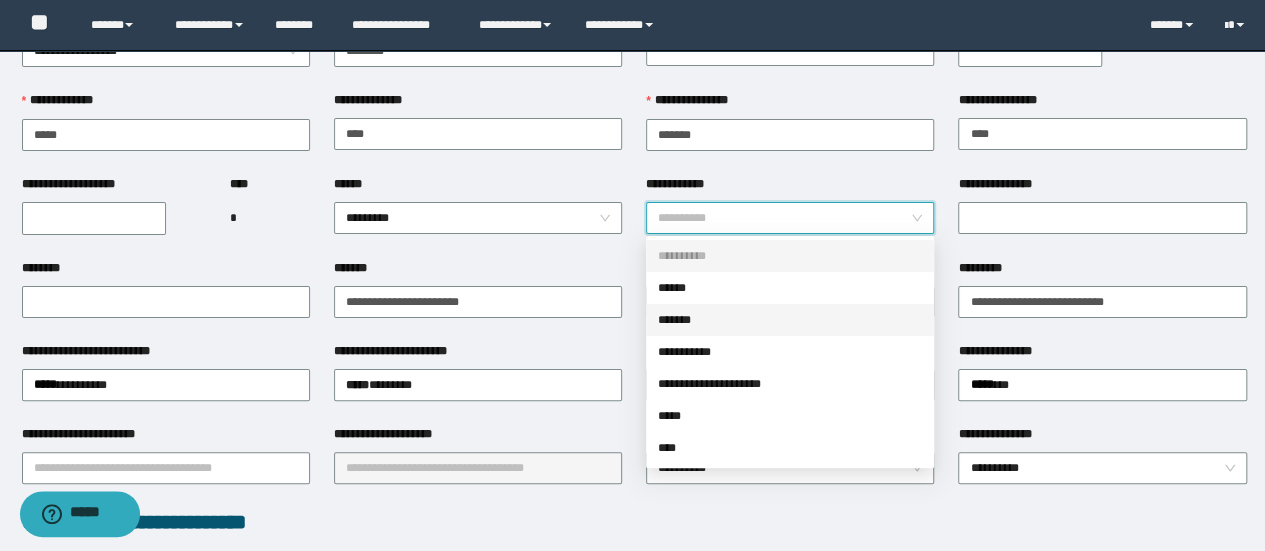 click on "*******" at bounding box center (790, 320) 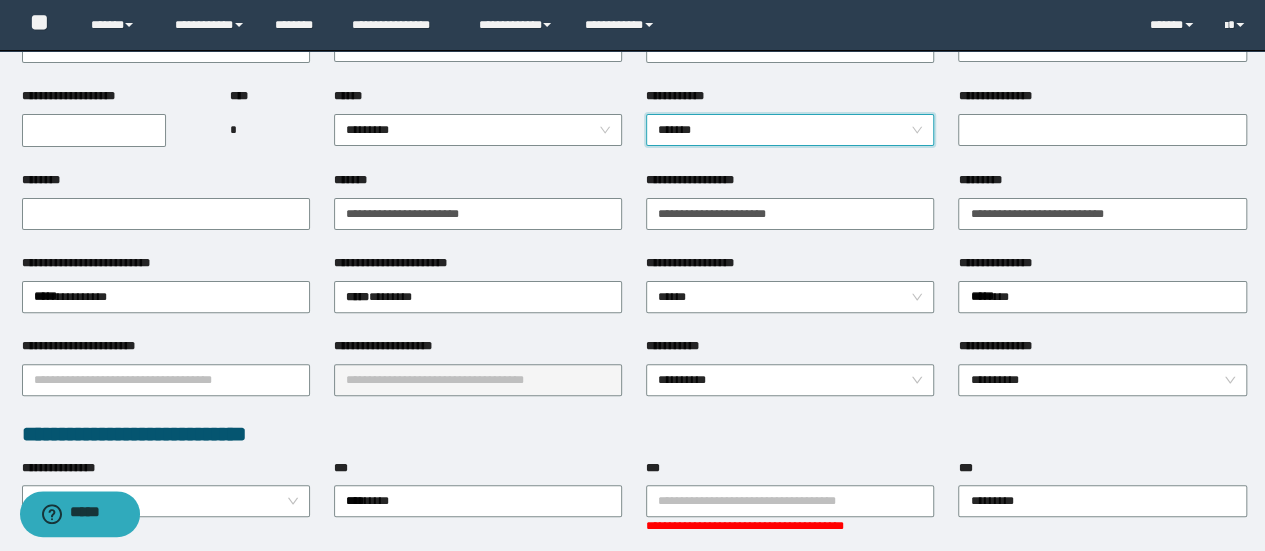 scroll, scrollTop: 300, scrollLeft: 0, axis: vertical 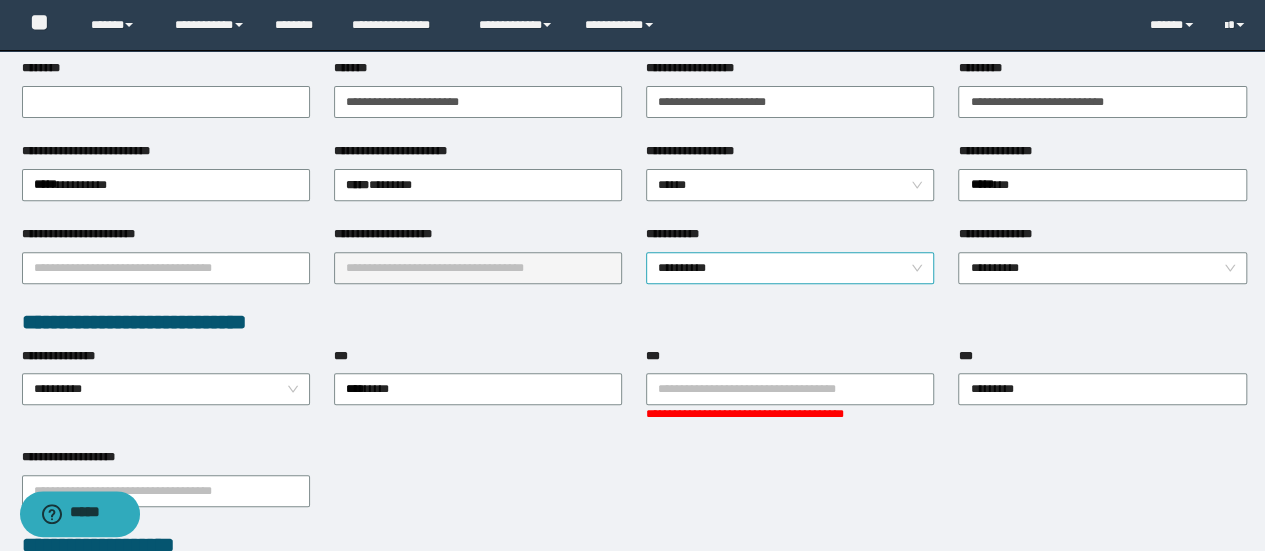click on "**********" at bounding box center [790, 268] 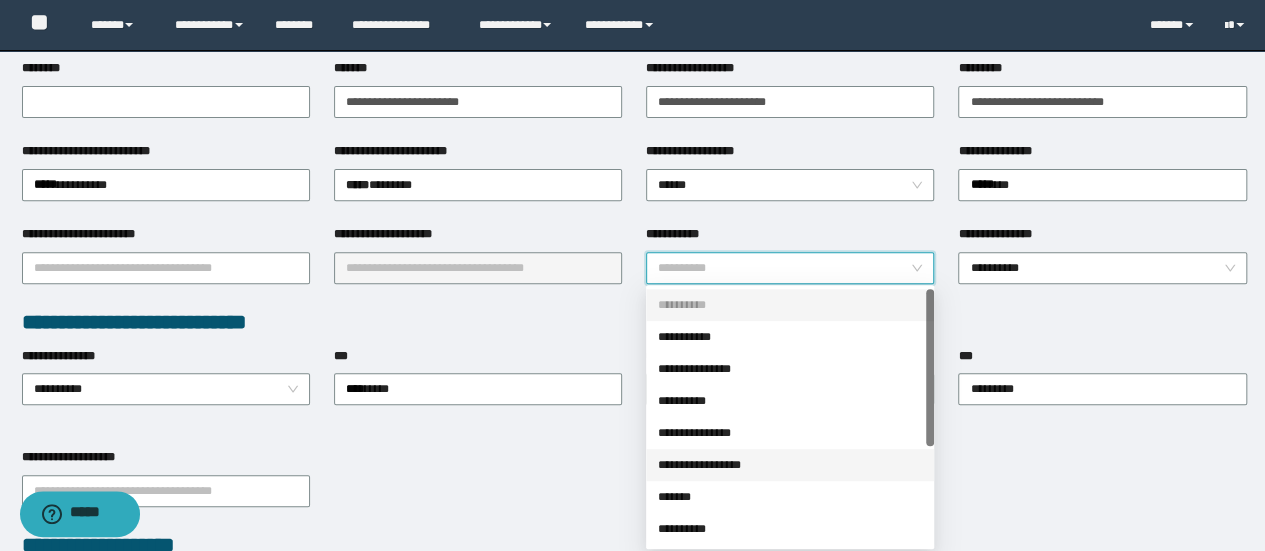 click on "**********" at bounding box center (790, 465) 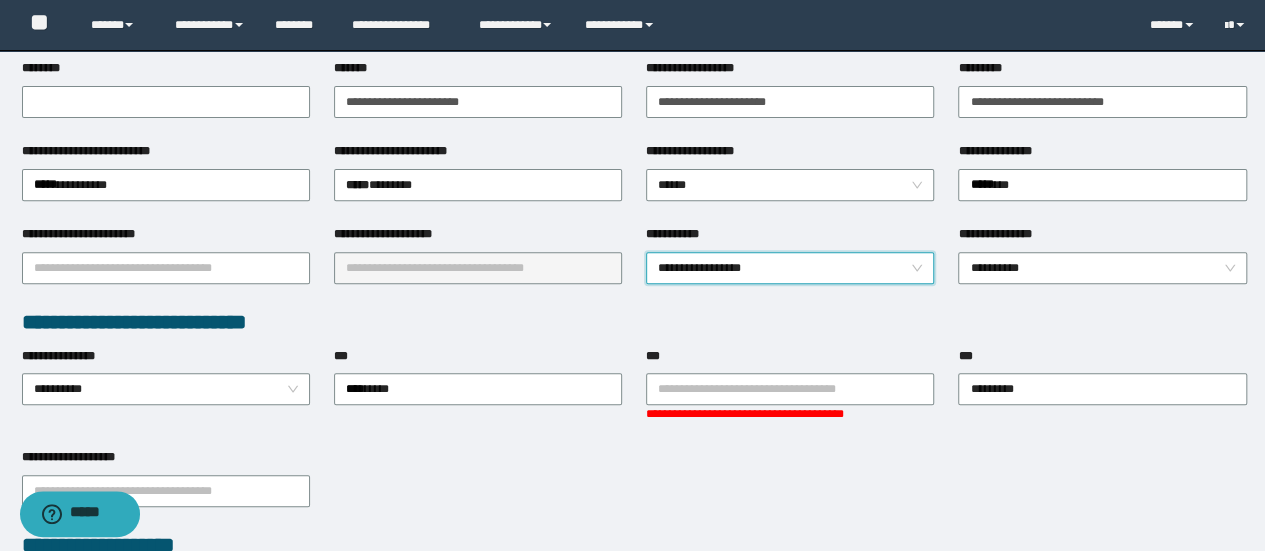 click on "***" at bounding box center [478, 360] 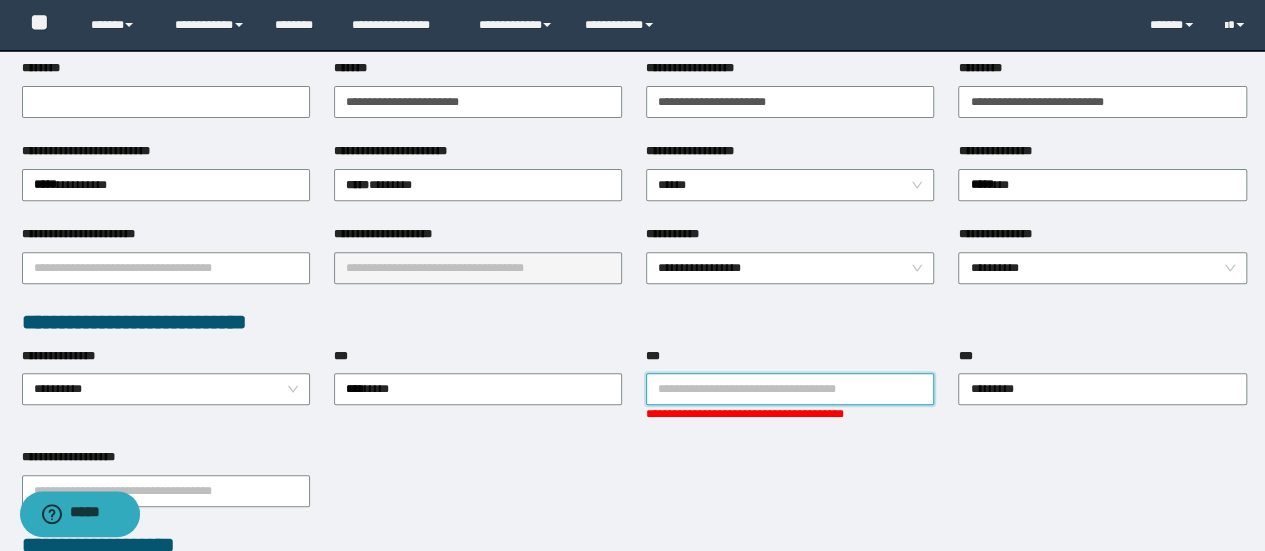 click on "***" at bounding box center (790, 389) 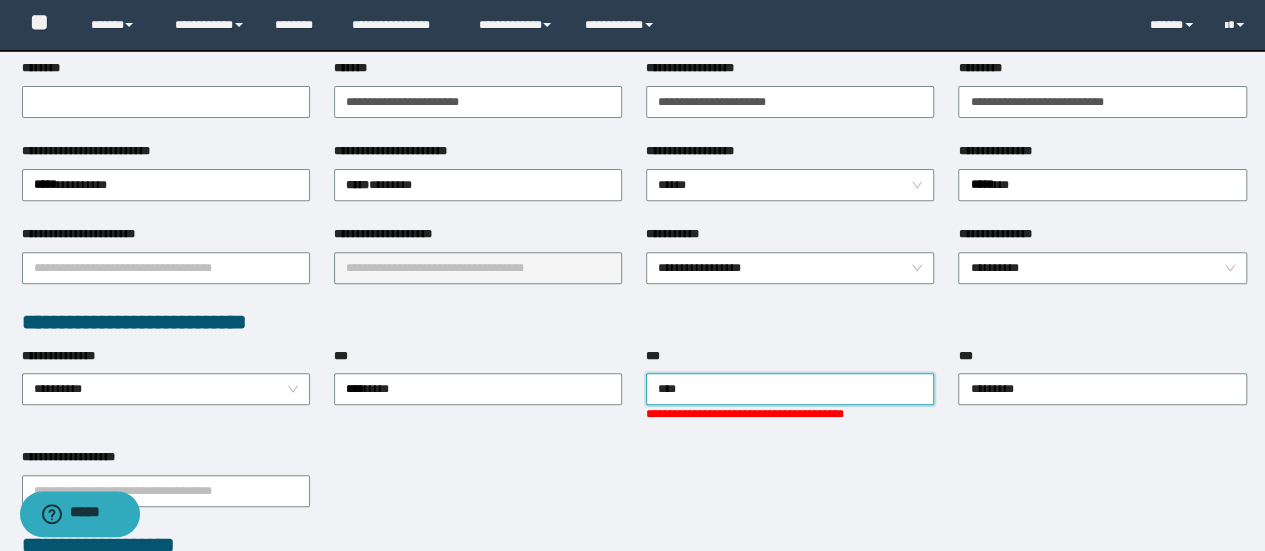 type on "*****" 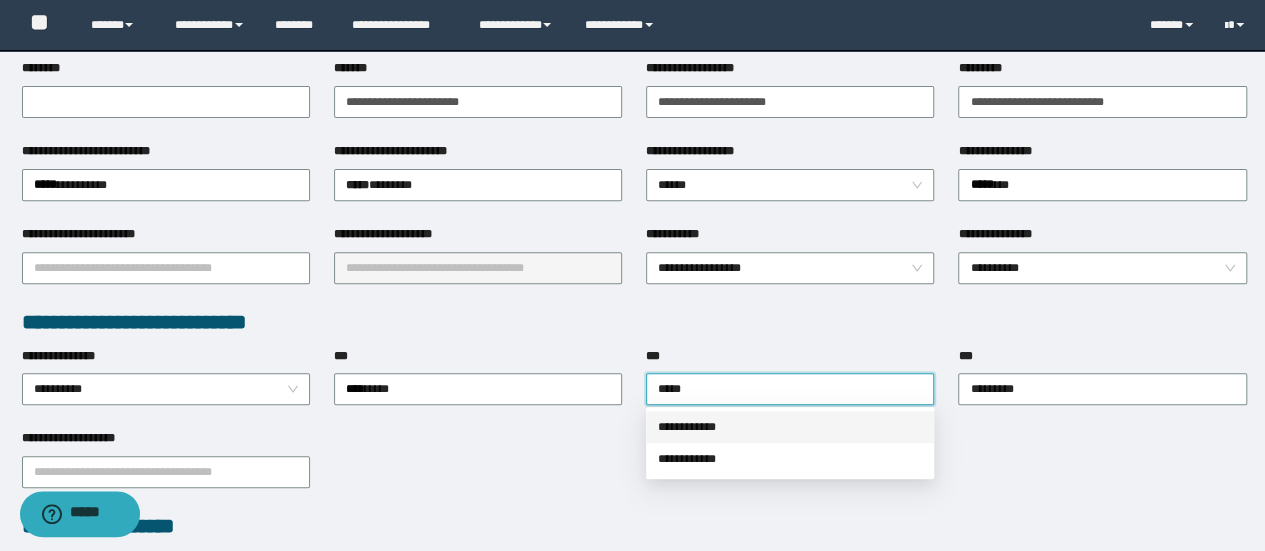 click on "**********" at bounding box center [790, 427] 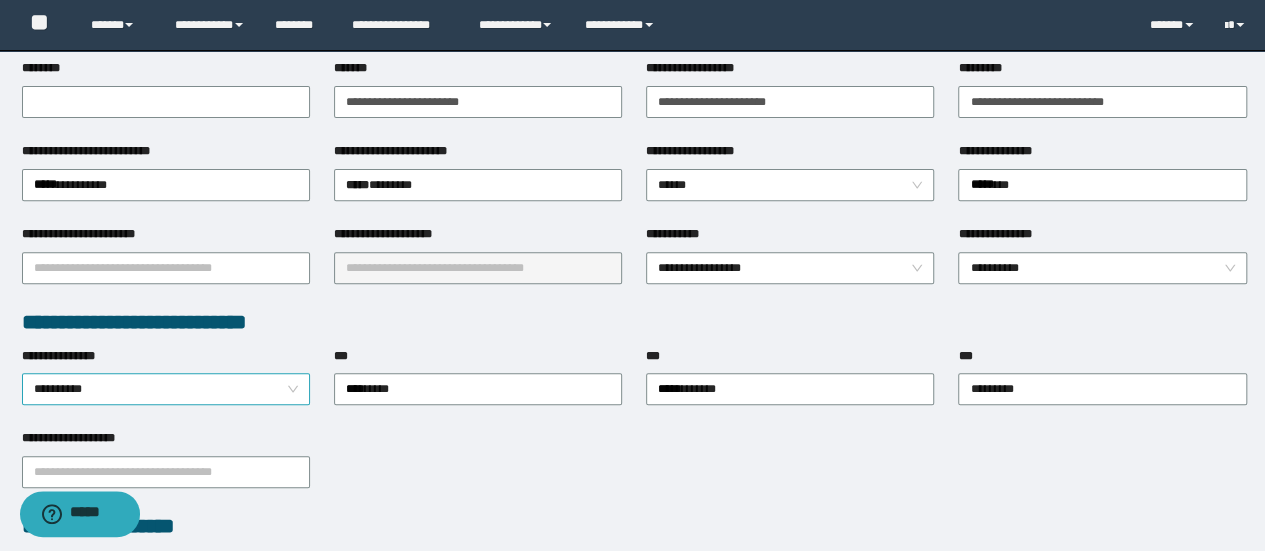 type 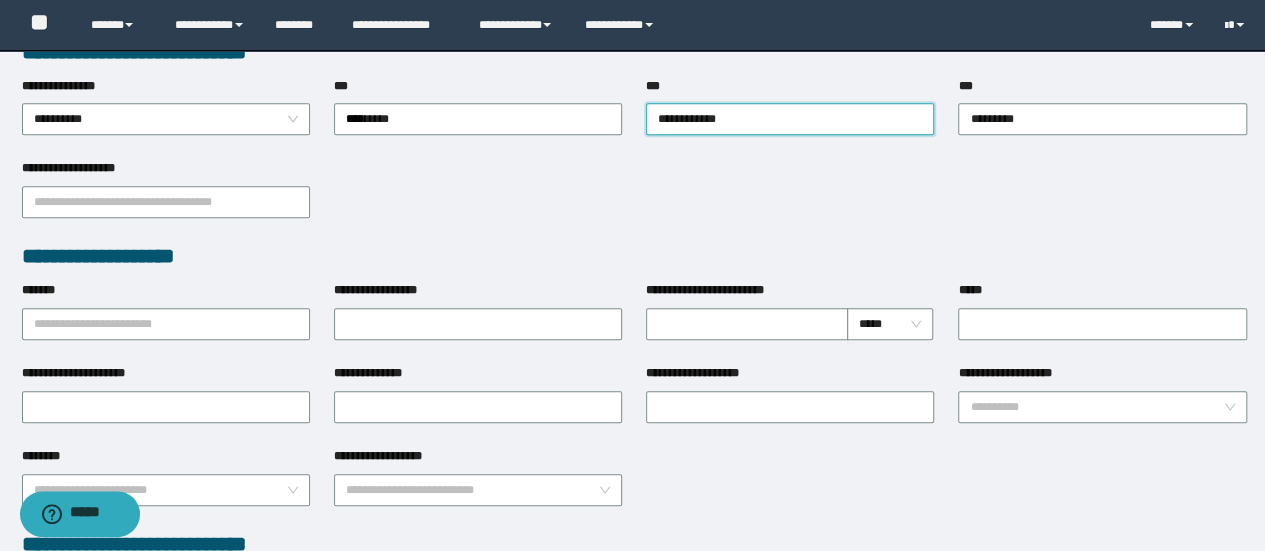 scroll, scrollTop: 600, scrollLeft: 0, axis: vertical 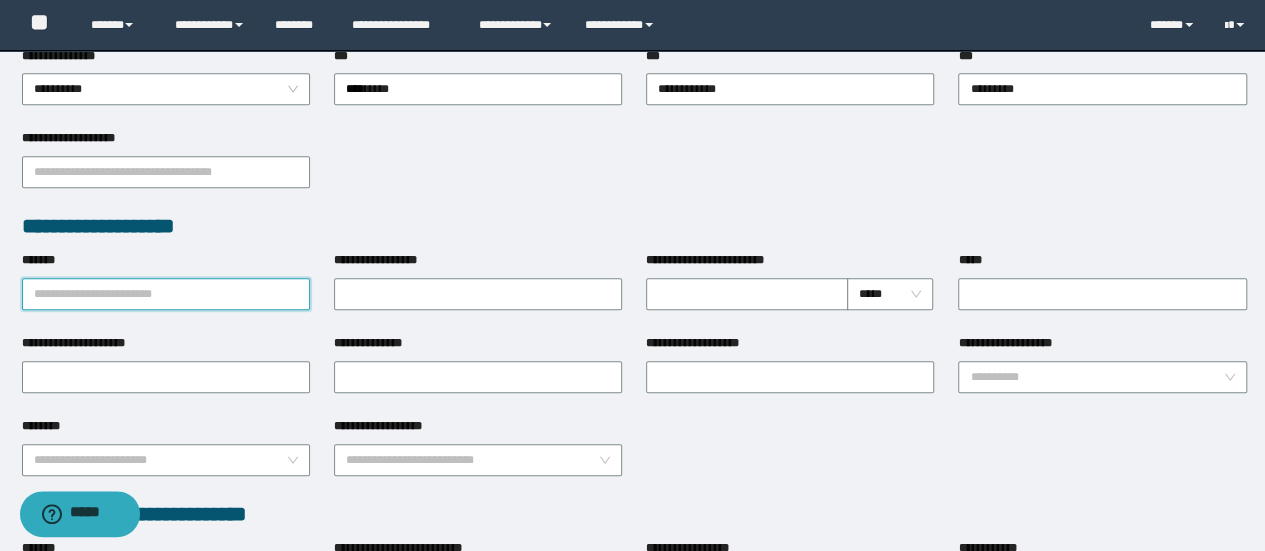 click on "*******" at bounding box center [166, 294] 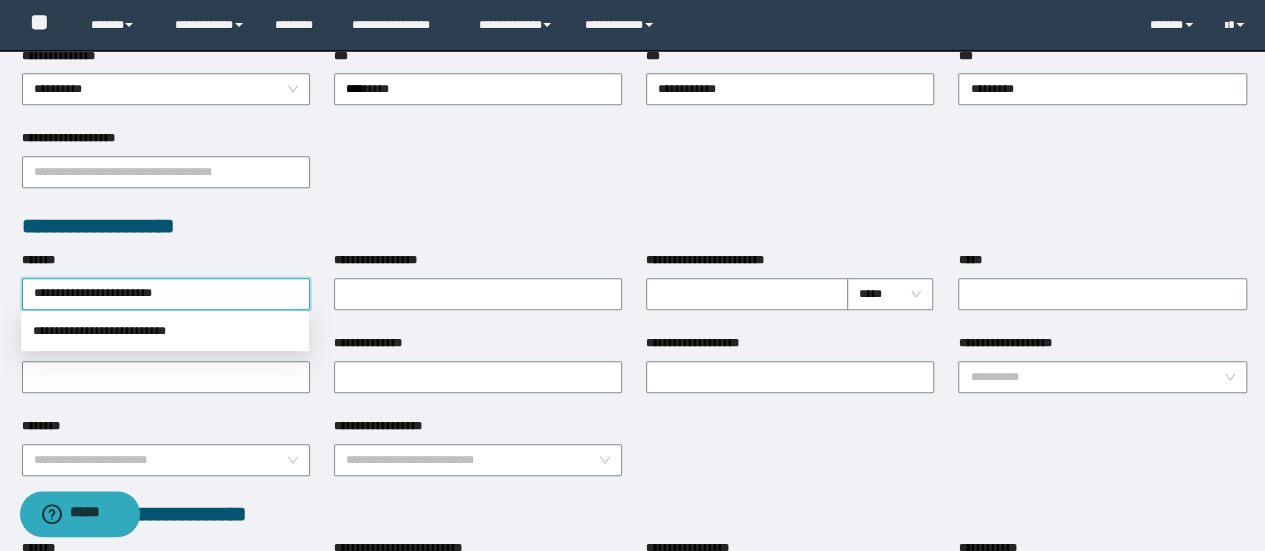 type on "**********" 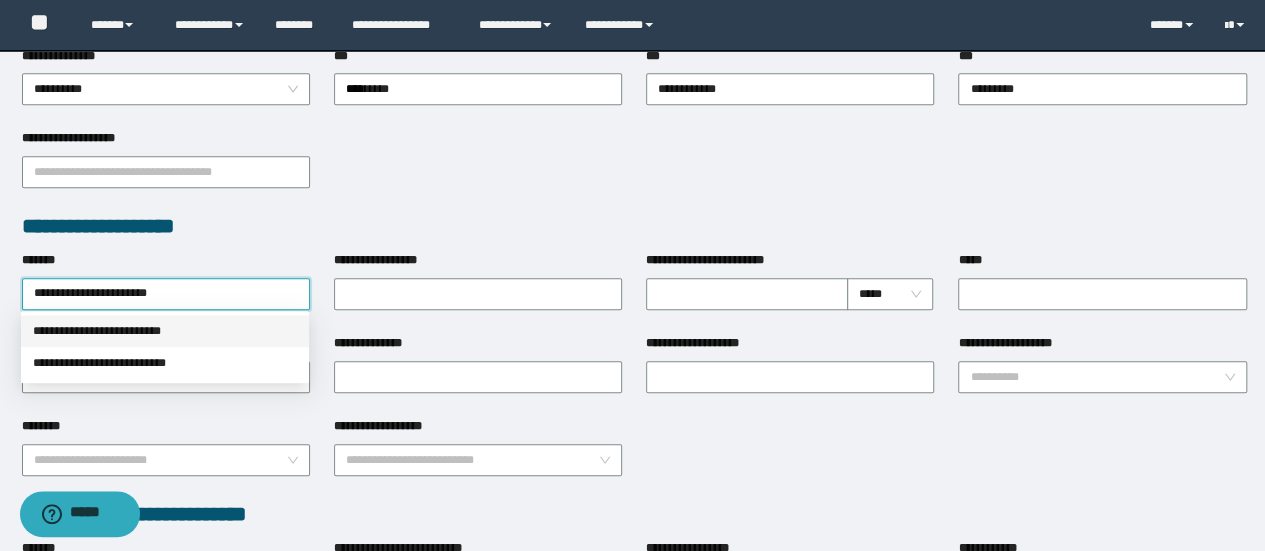 click on "**********" at bounding box center [165, 331] 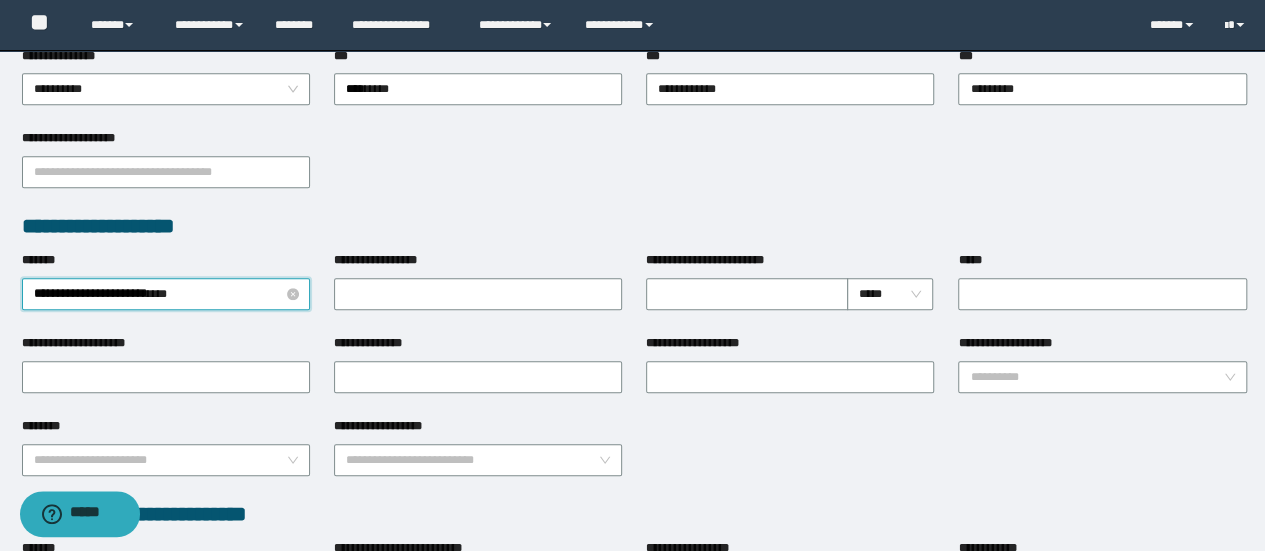 click on "**********" at bounding box center (166, 294) 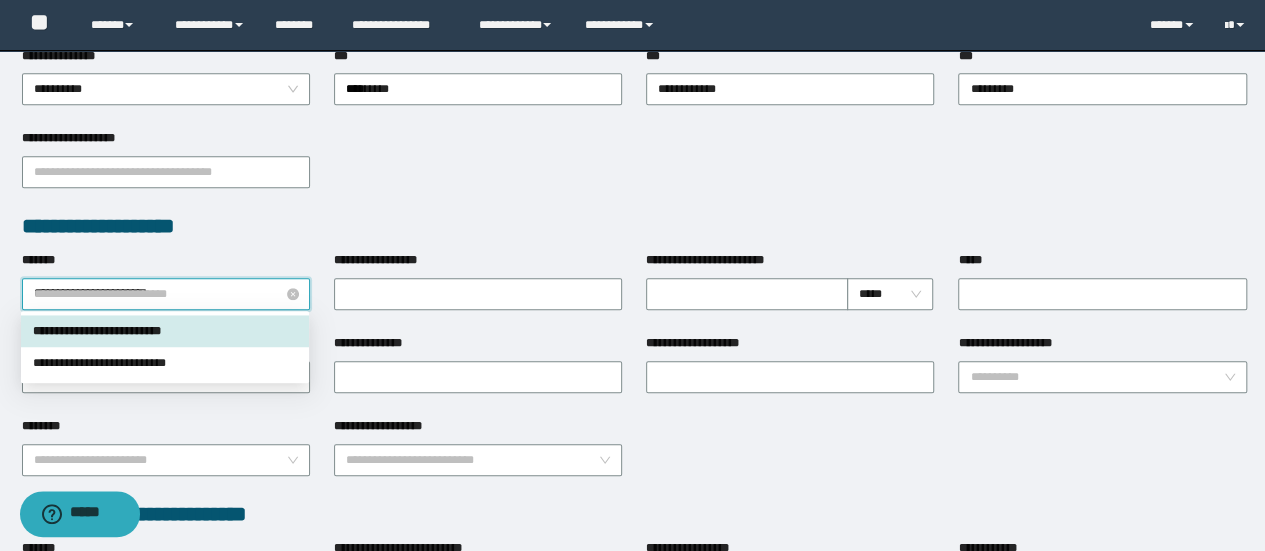 type 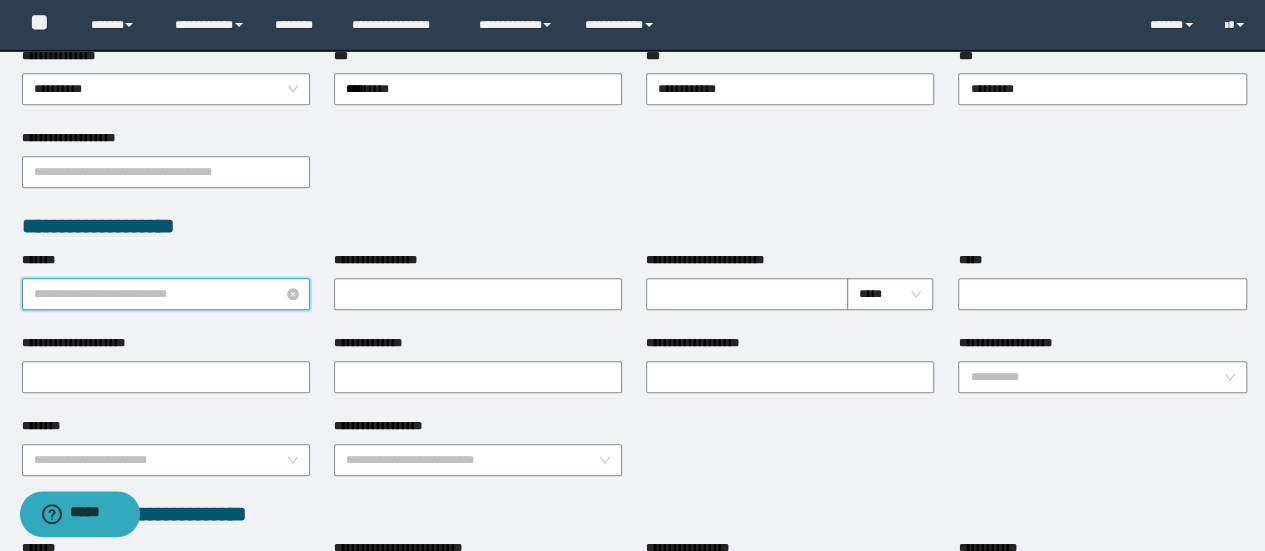 click on "**********" at bounding box center (166, 294) 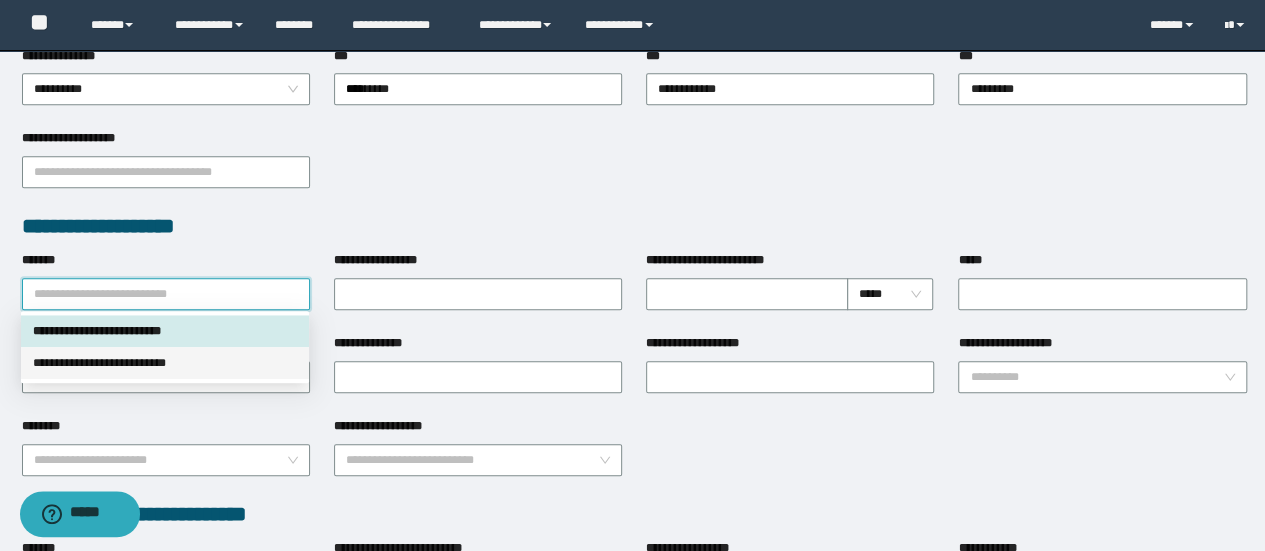 click on "**********" at bounding box center [165, 363] 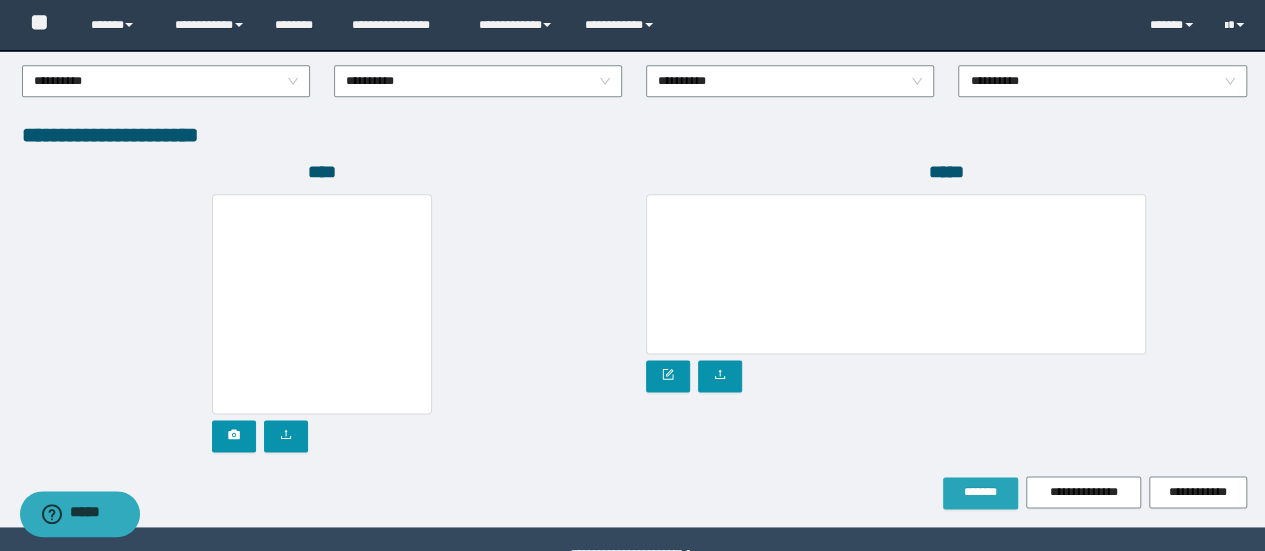 click on "*******" at bounding box center (980, 492) 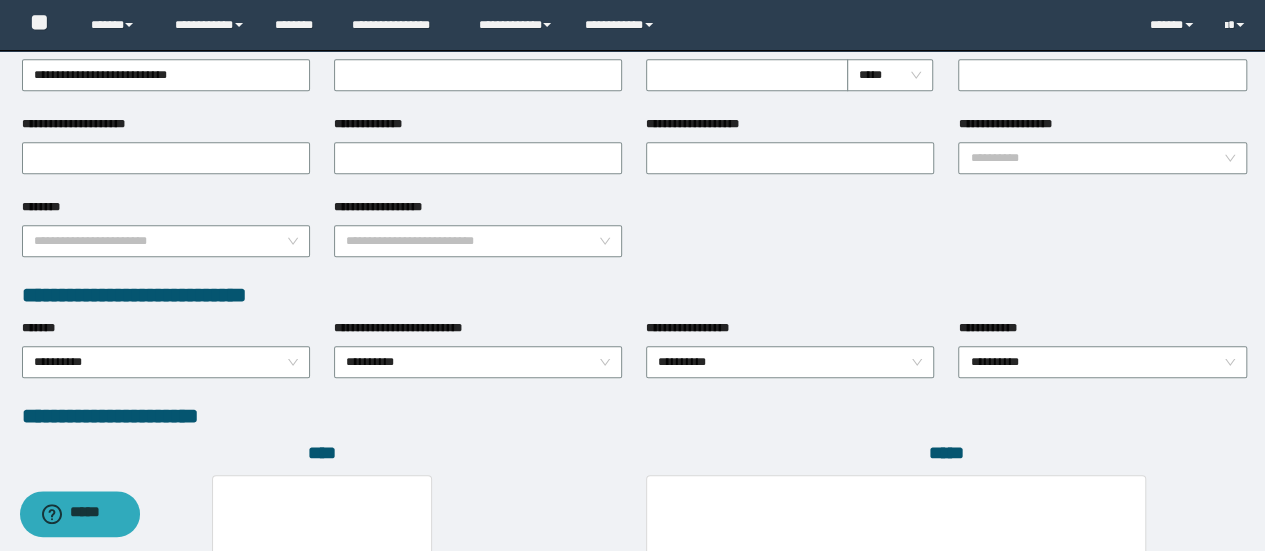 scroll, scrollTop: 852, scrollLeft: 0, axis: vertical 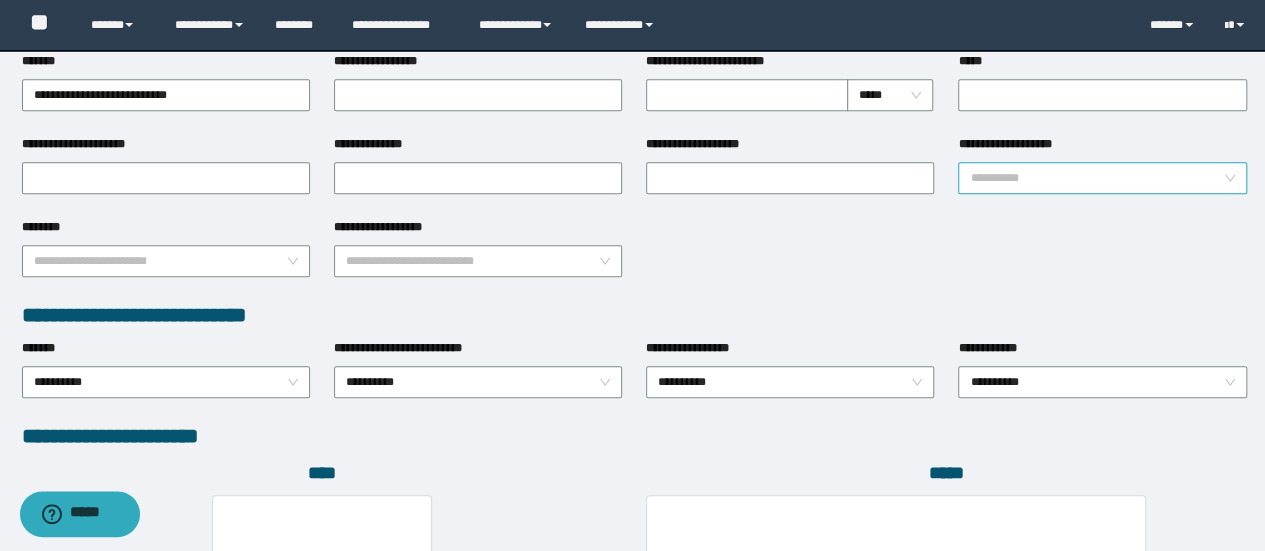 click on "**********" at bounding box center [1096, 178] 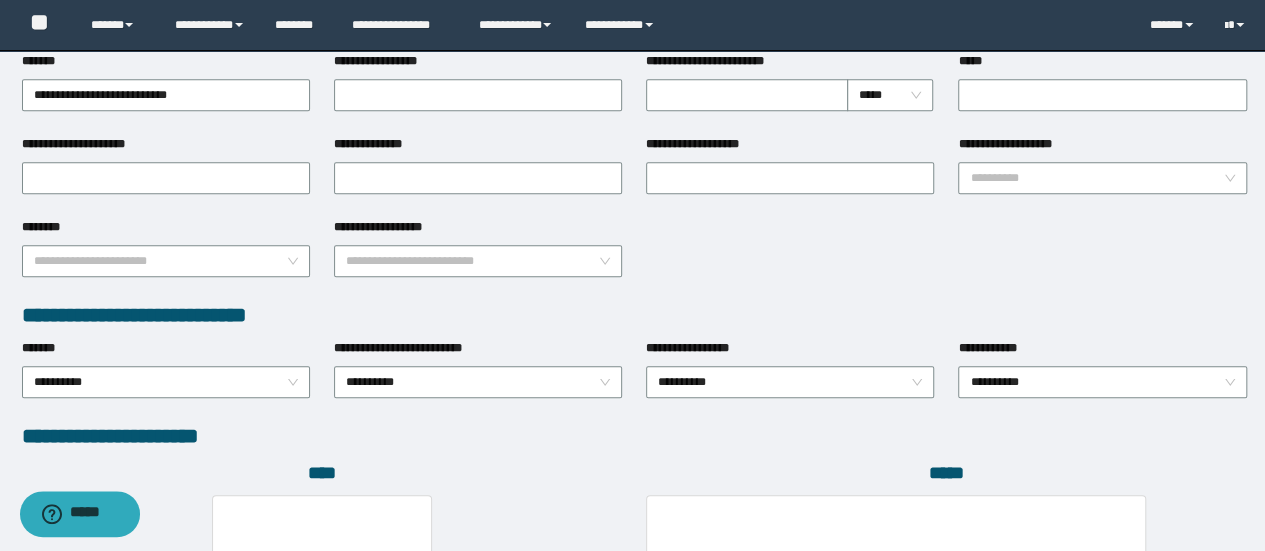 click on "*****" at bounding box center (946, 473) 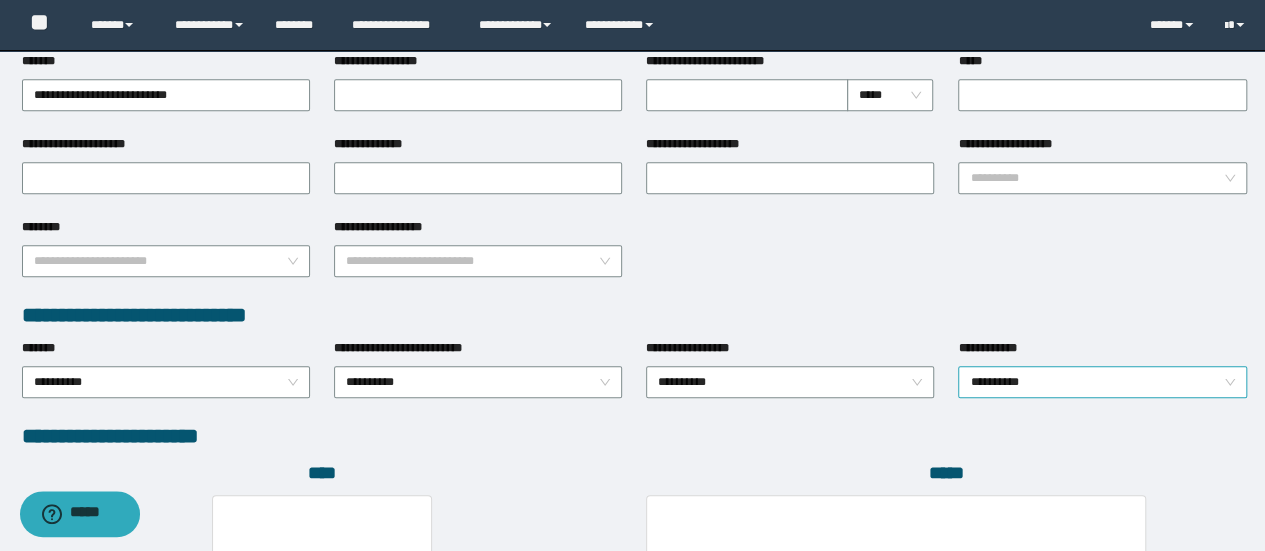 click on "**********" at bounding box center [1102, 382] 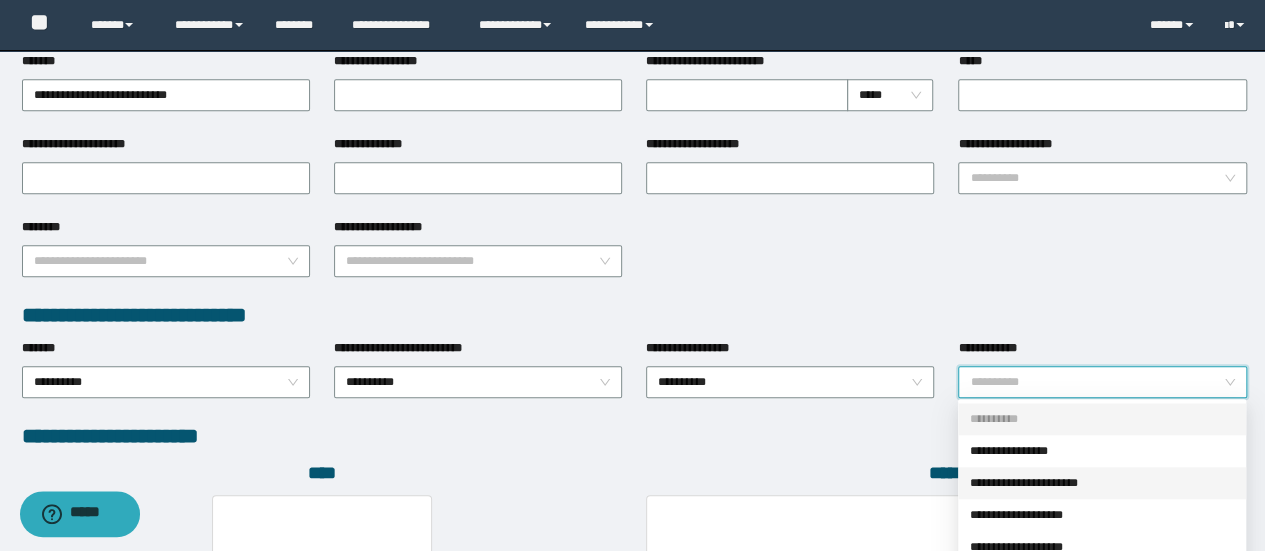 click on "**********" at bounding box center [1102, 483] 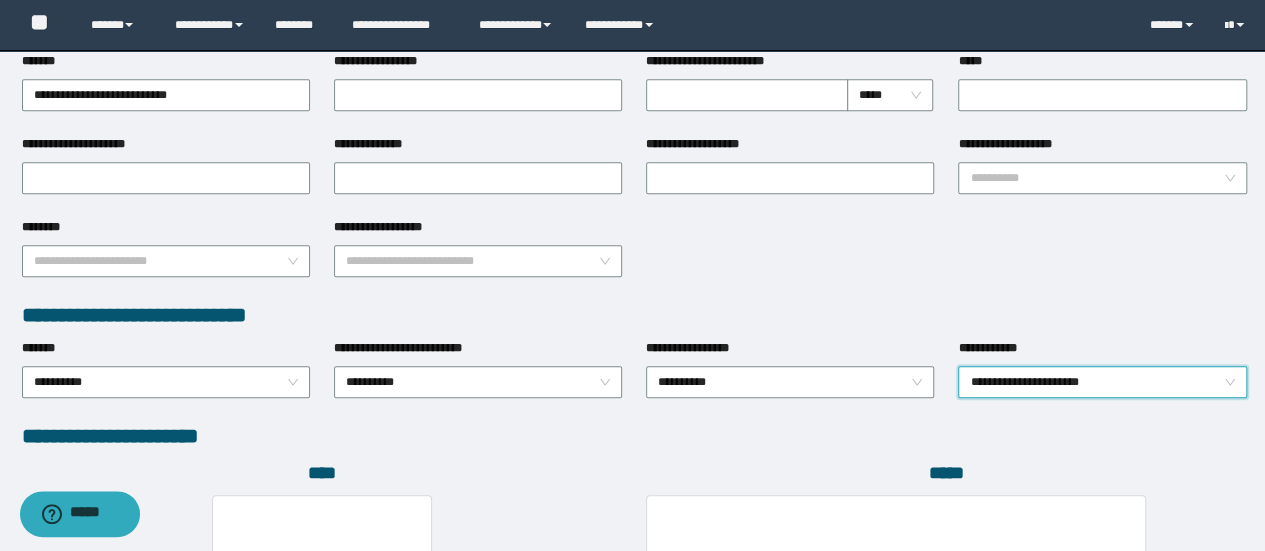 click on "**********" at bounding box center [1102, 382] 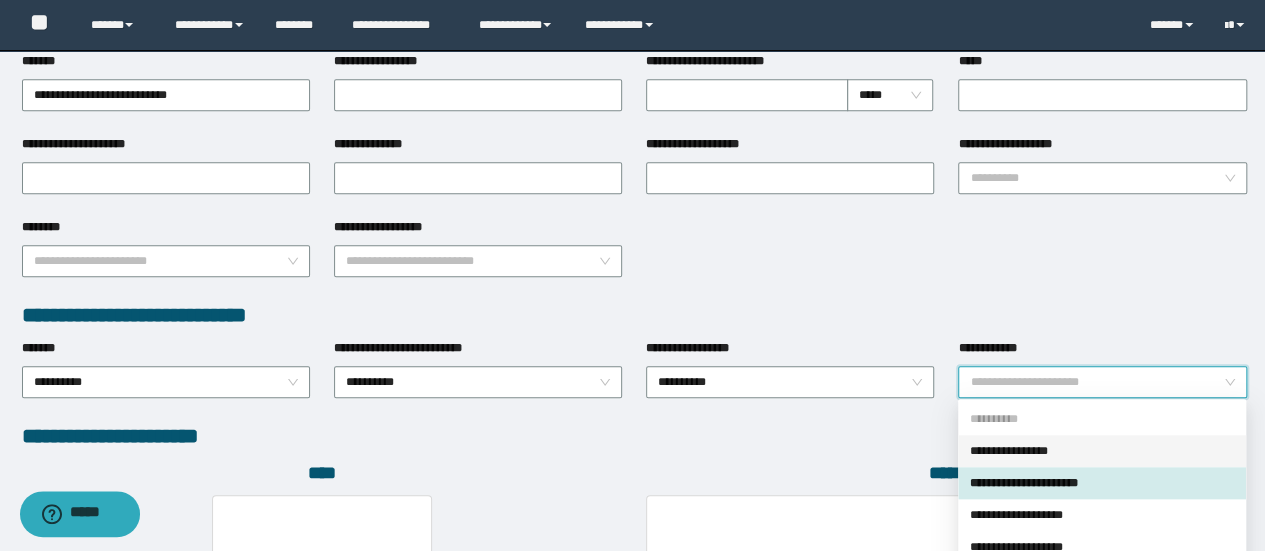 click on "**********" at bounding box center [1102, 451] 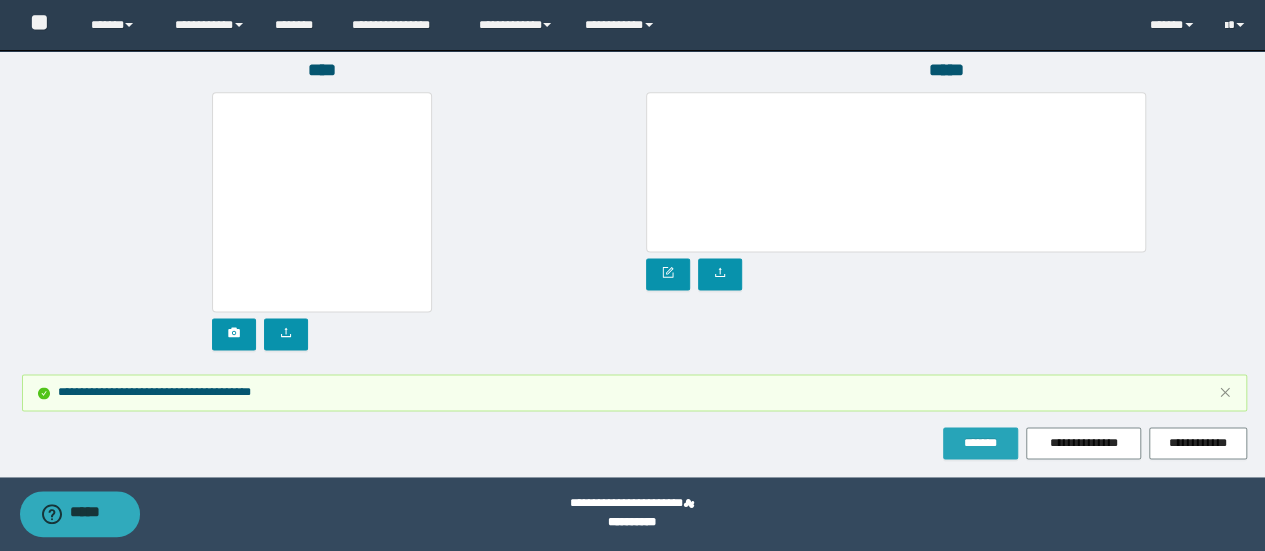 click on "*******" at bounding box center [980, 443] 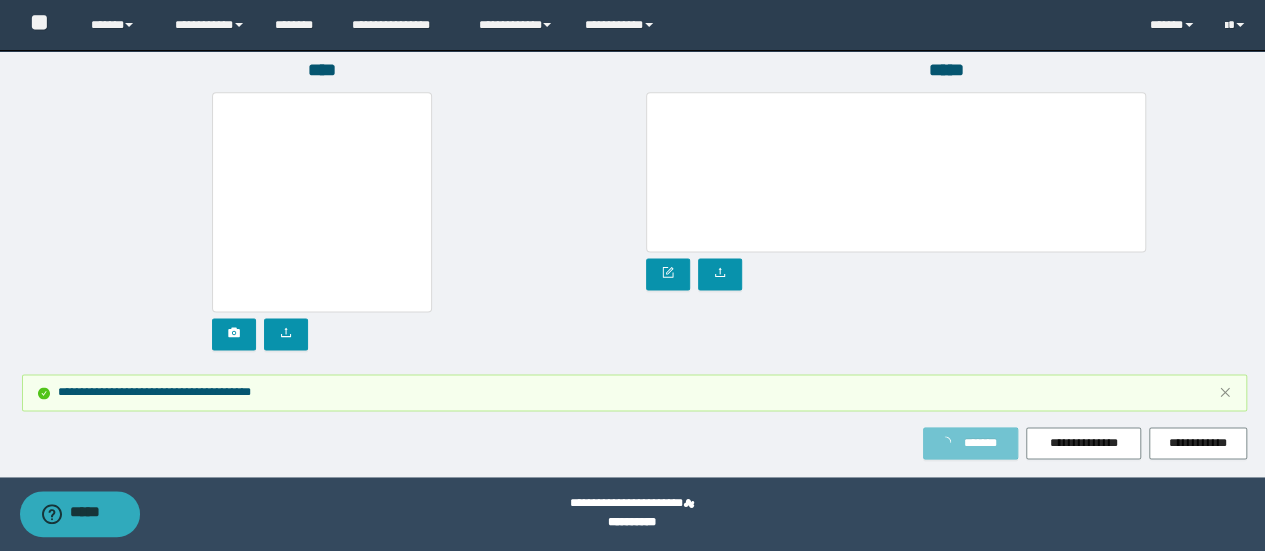 click on "*******" at bounding box center (980, 443) 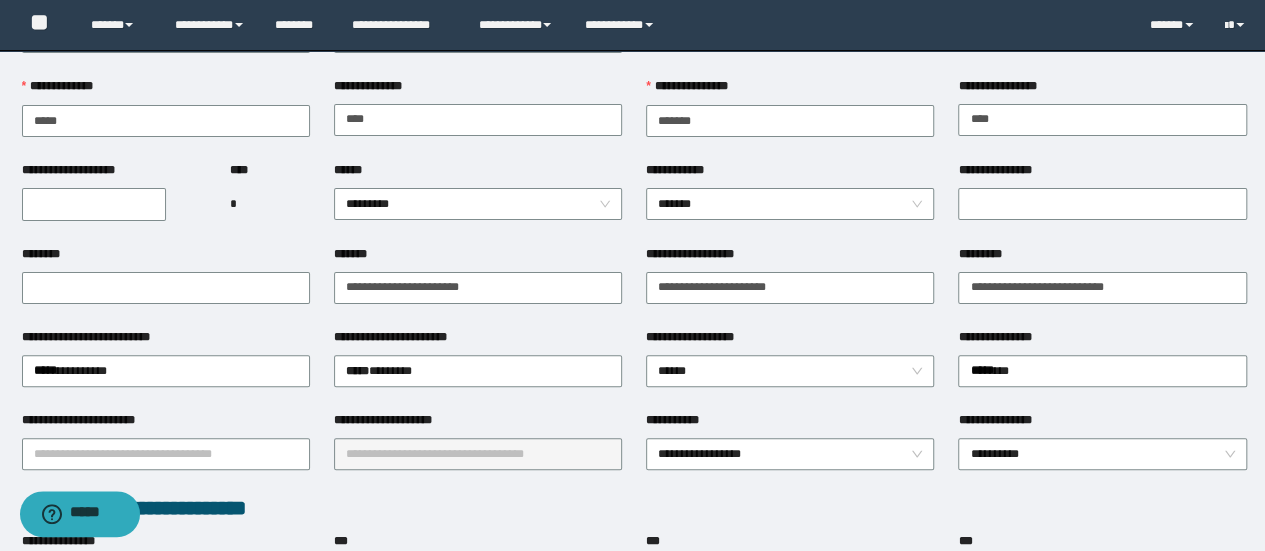 scroll, scrollTop: 160, scrollLeft: 0, axis: vertical 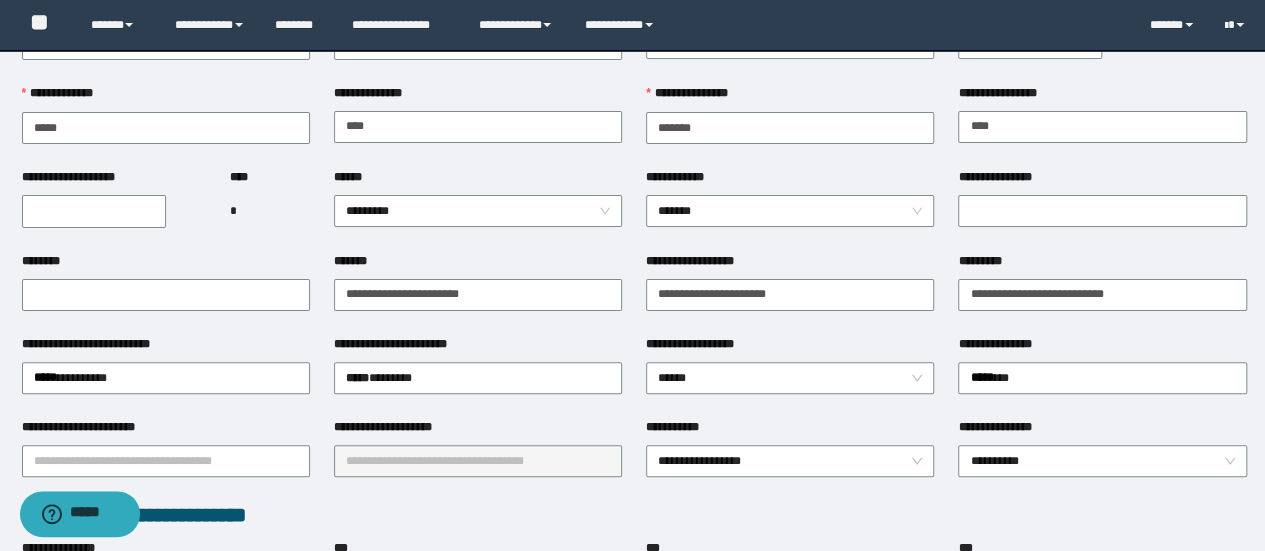 type 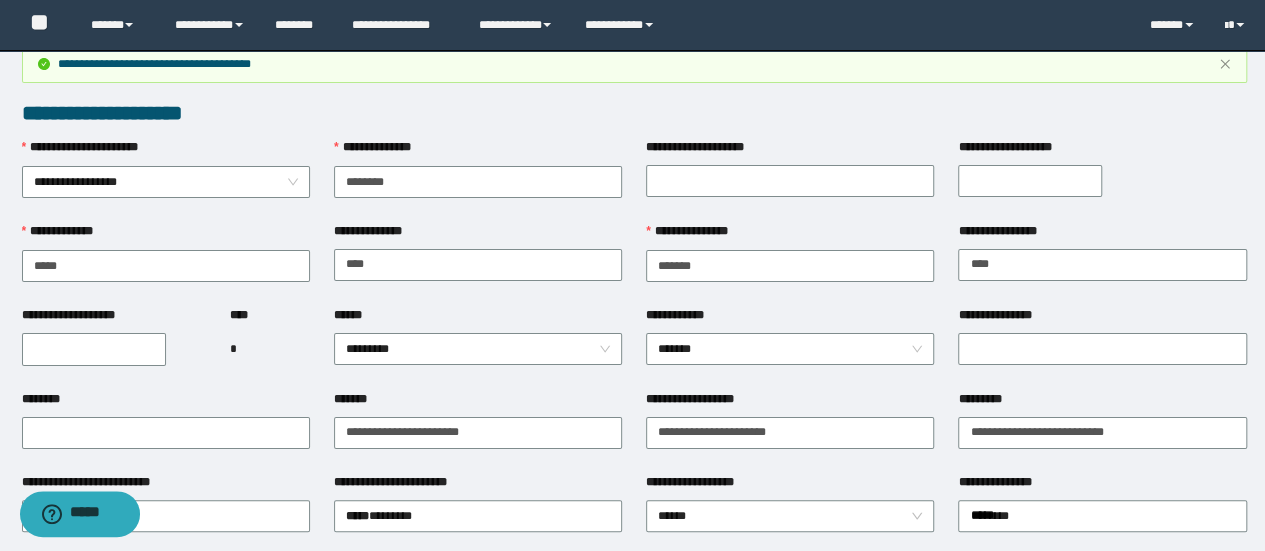 scroll, scrollTop: 0, scrollLeft: 0, axis: both 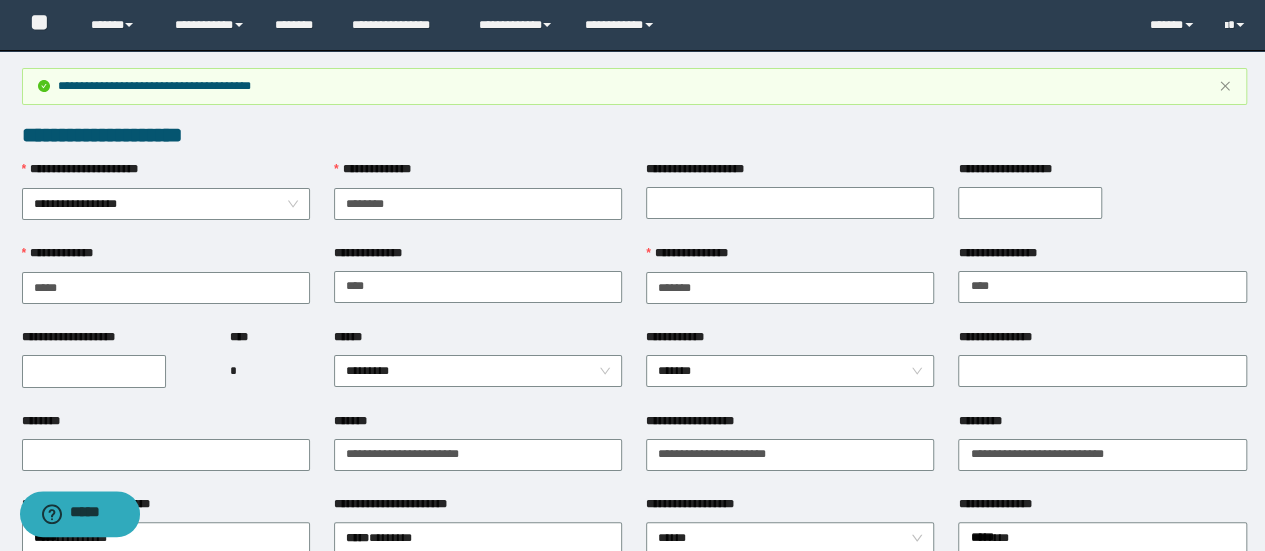 click on "**********" at bounding box center [94, 371] 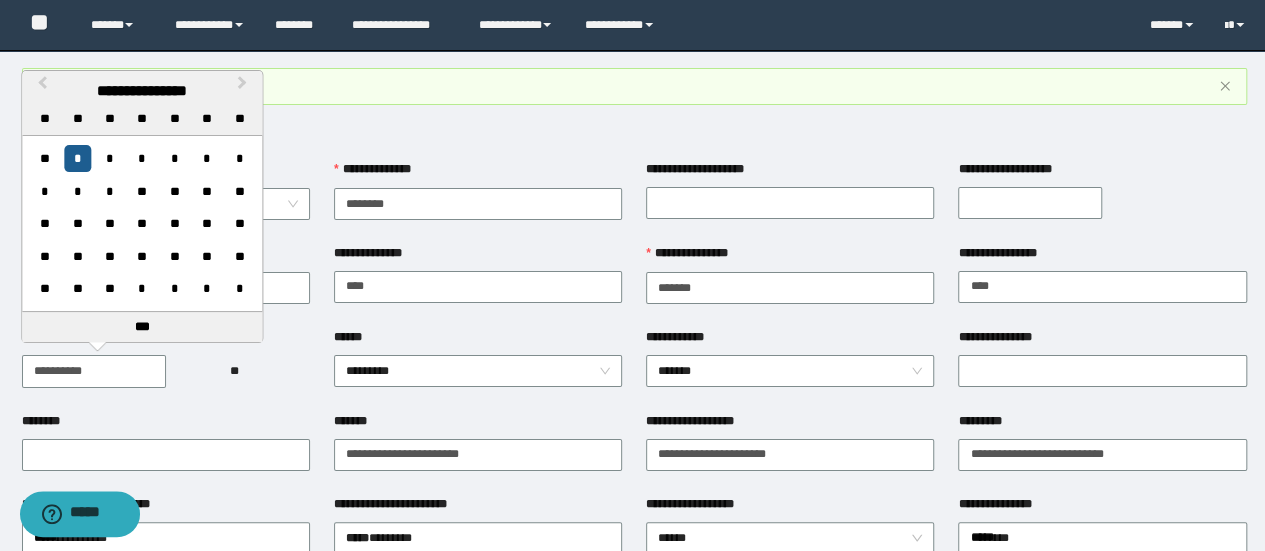 type on "**********" 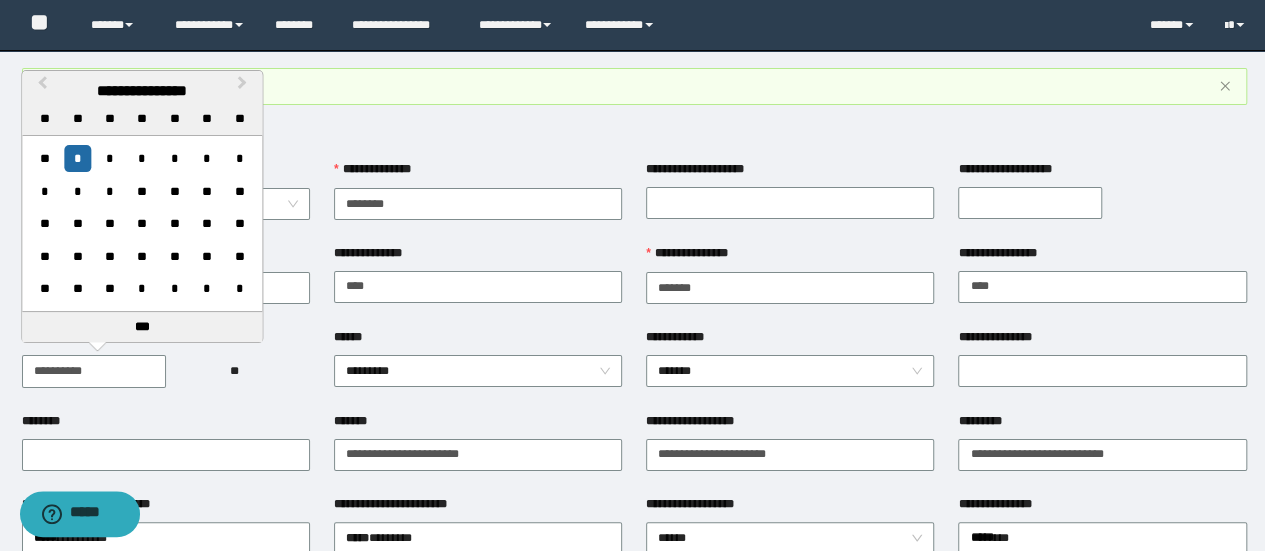 click on "*" at bounding box center (77, 158) 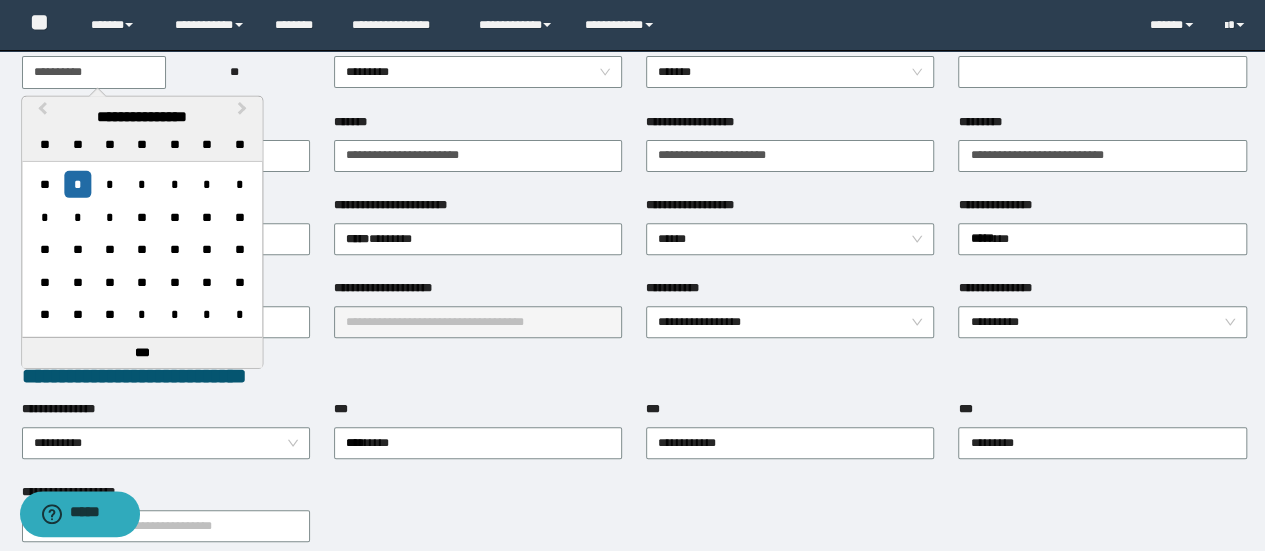 scroll, scrollTop: 300, scrollLeft: 0, axis: vertical 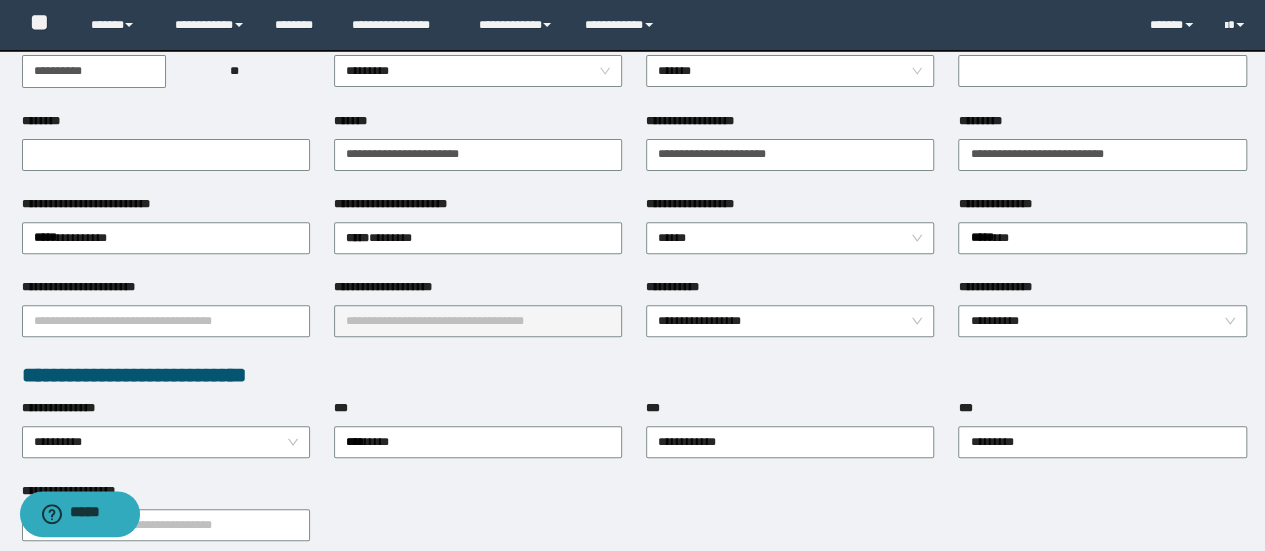 drag, startPoint x: 492, startPoint y: 371, endPoint x: 330, endPoint y: 360, distance: 162.37303 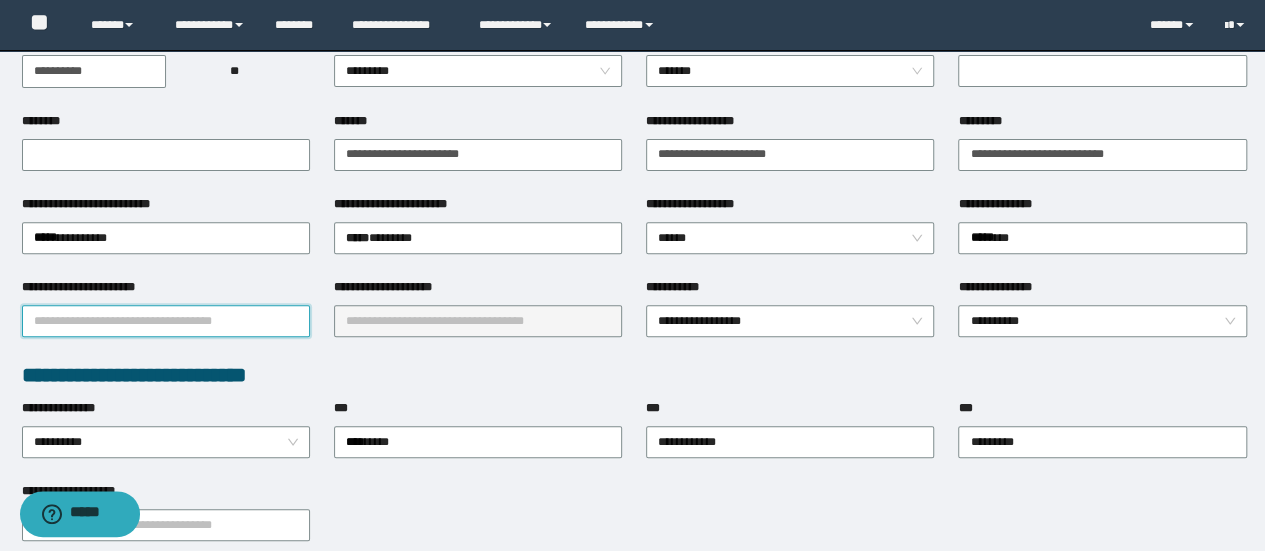 click on "**********" at bounding box center [166, 321] 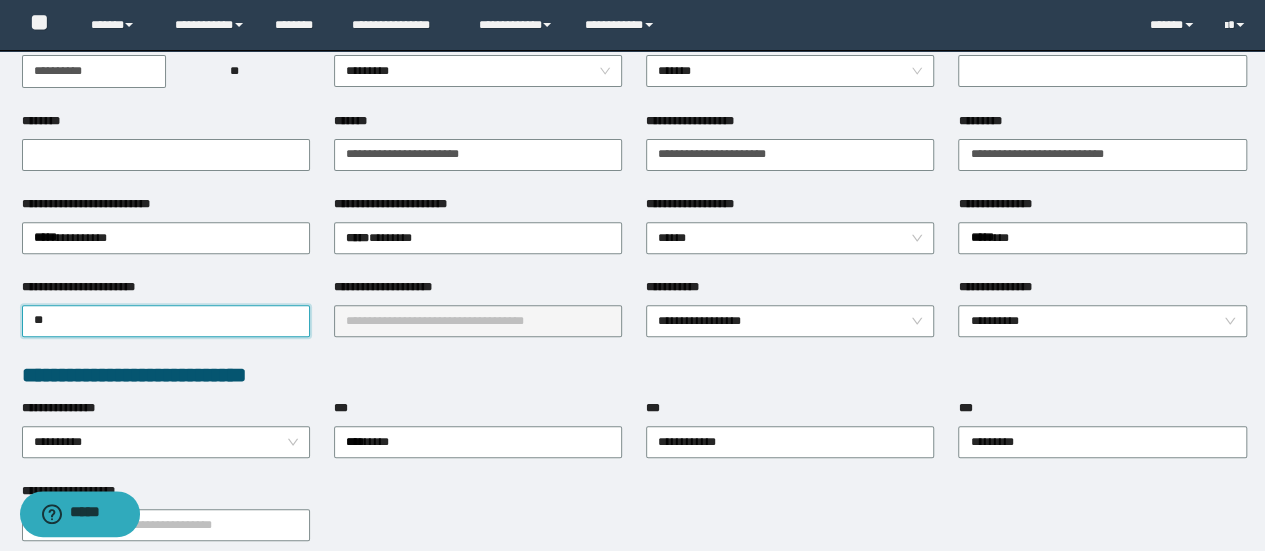 type on "***" 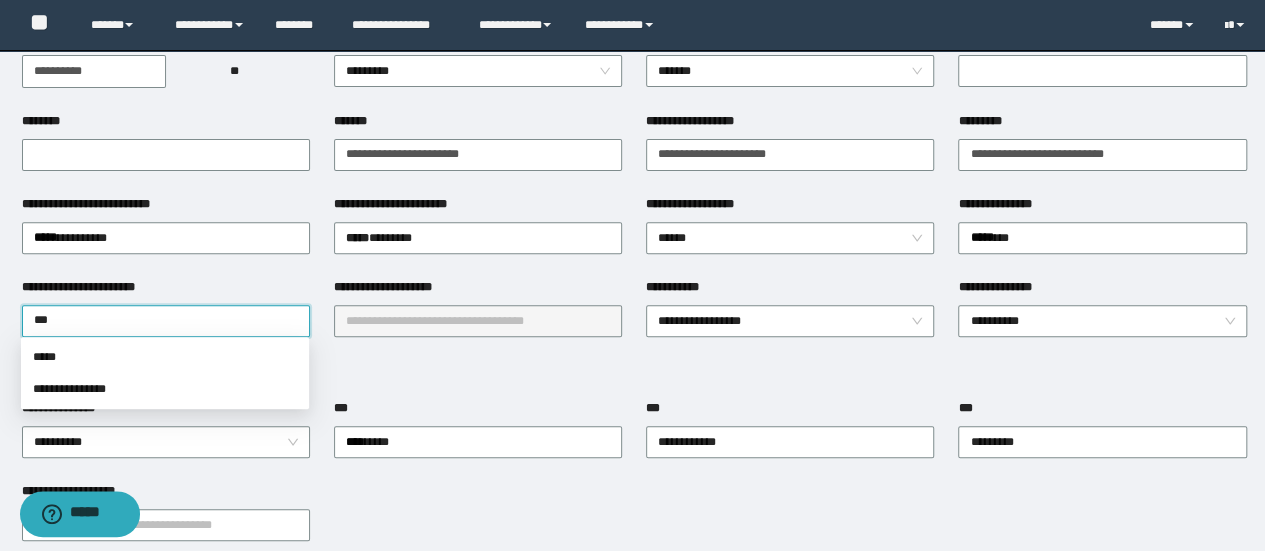 click on "*****" at bounding box center (165, 357) 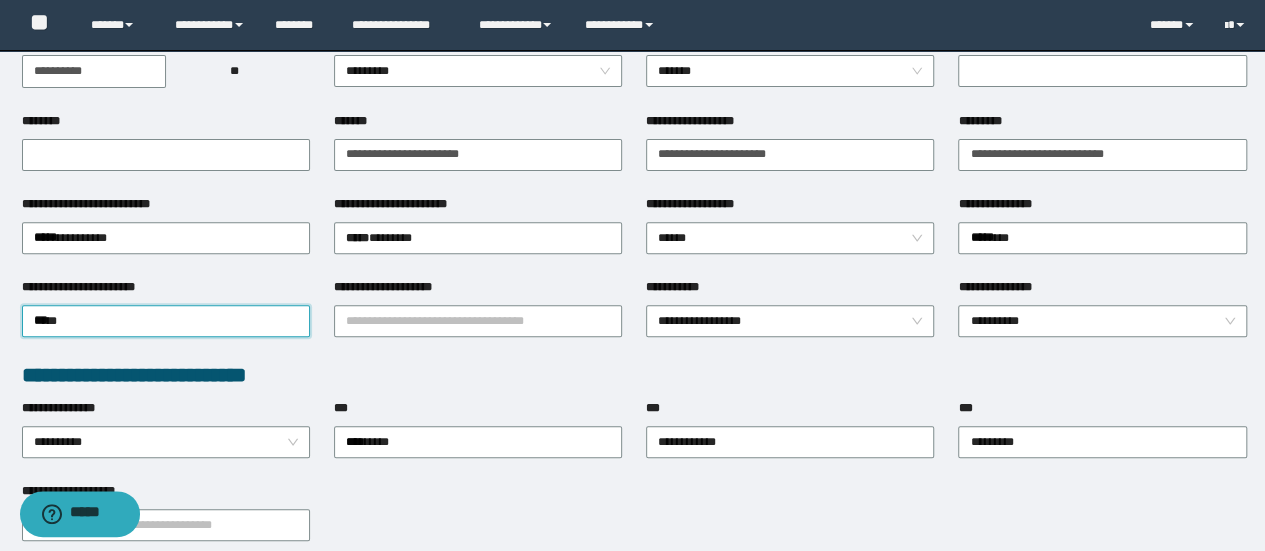 type 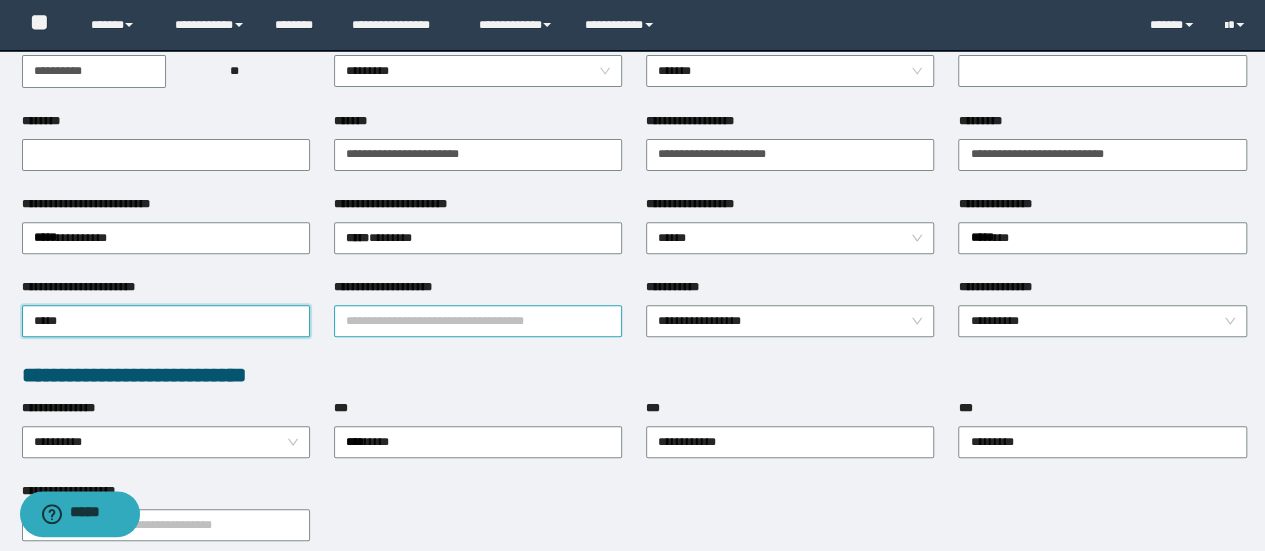 click on "**********" at bounding box center (478, 321) 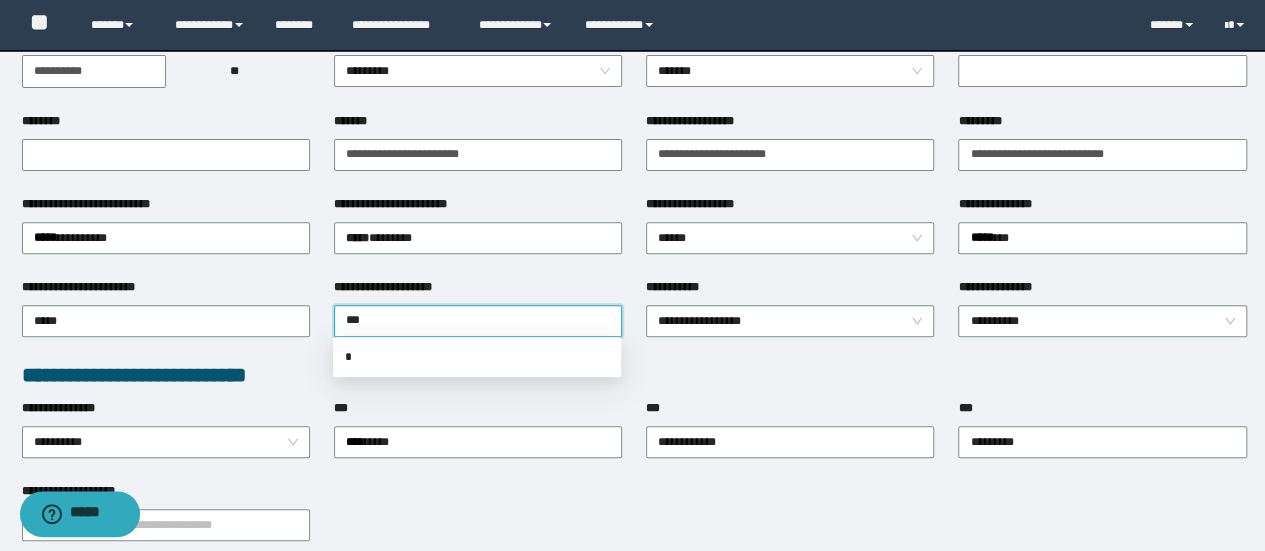 type on "****" 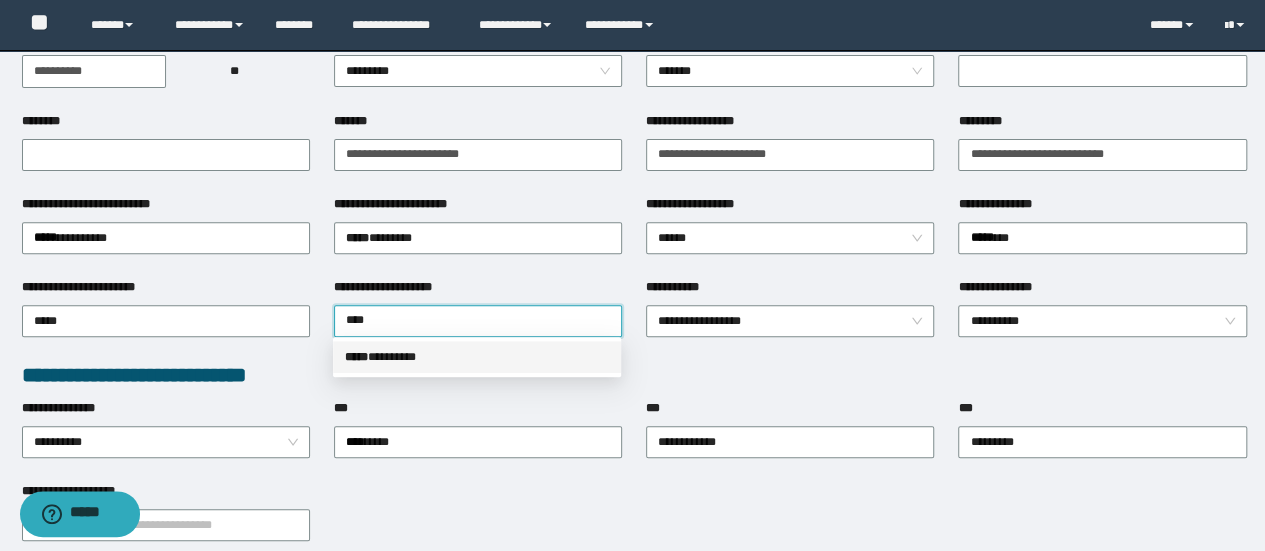 click on "***** * *******" at bounding box center [477, 357] 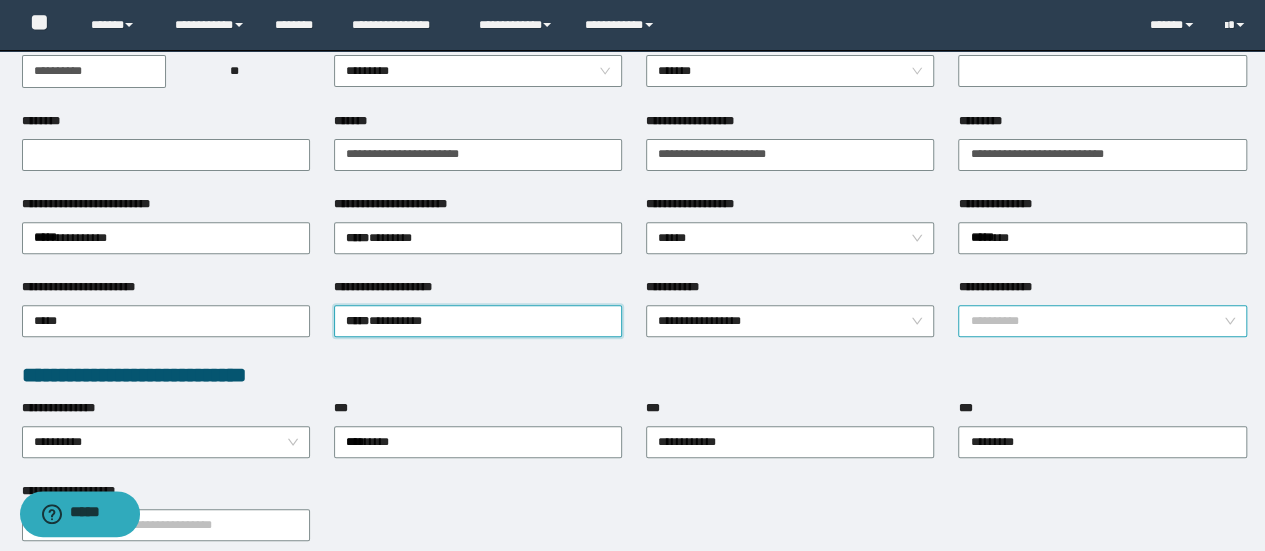 click on "**********" at bounding box center (1102, 321) 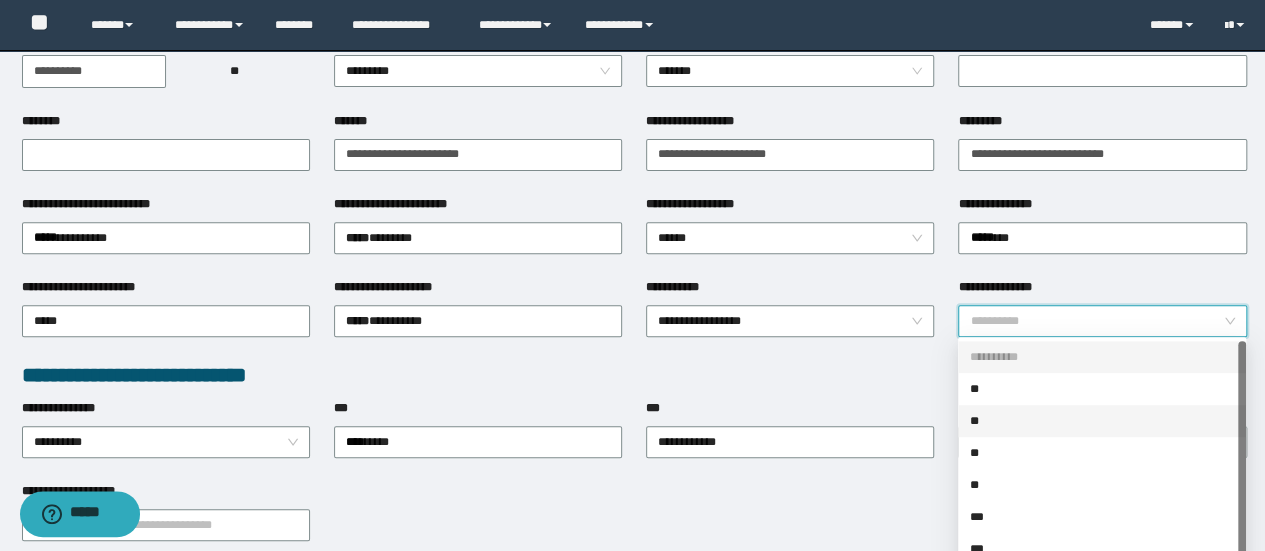scroll, scrollTop: 32, scrollLeft: 0, axis: vertical 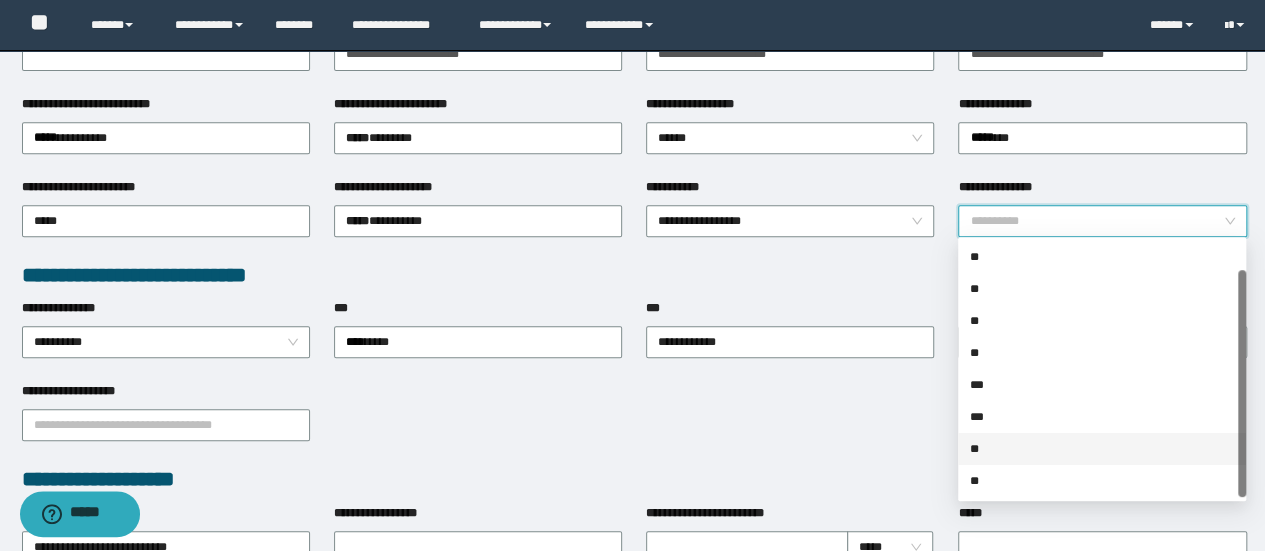 click on "**" at bounding box center (1102, 449) 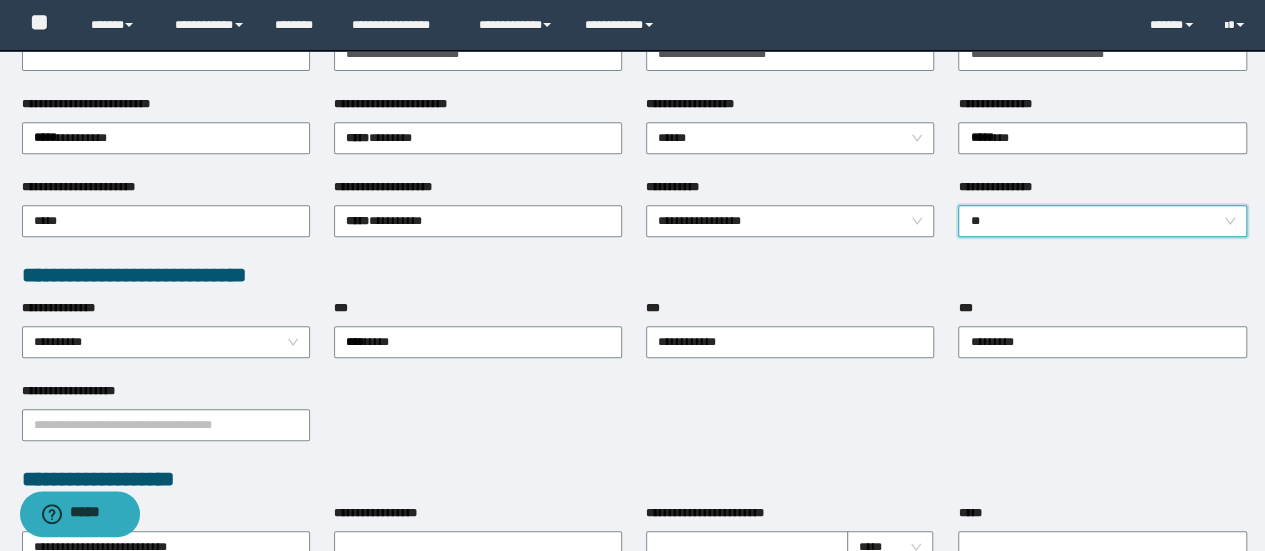 click on "**********" at bounding box center [634, 275] 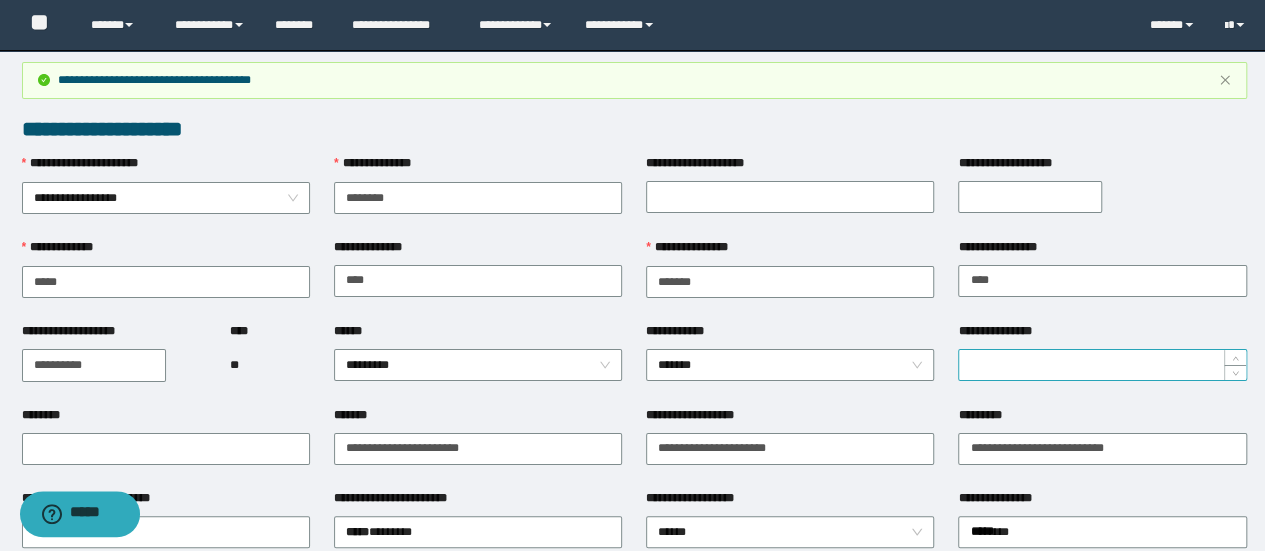 scroll, scrollTop: 0, scrollLeft: 0, axis: both 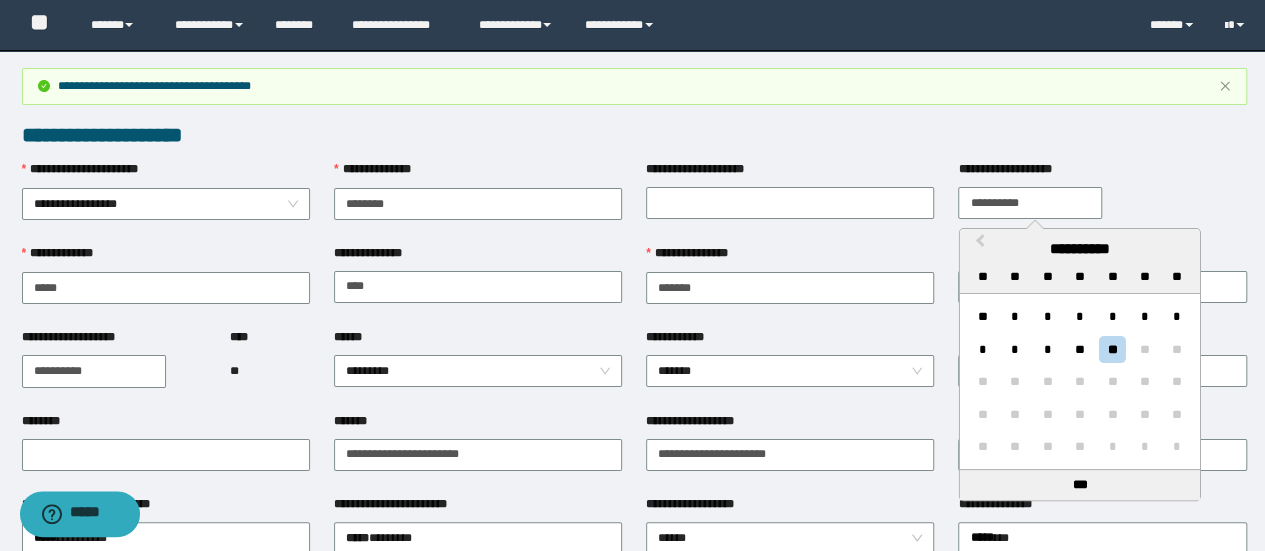click on "**********" at bounding box center (1030, 203) 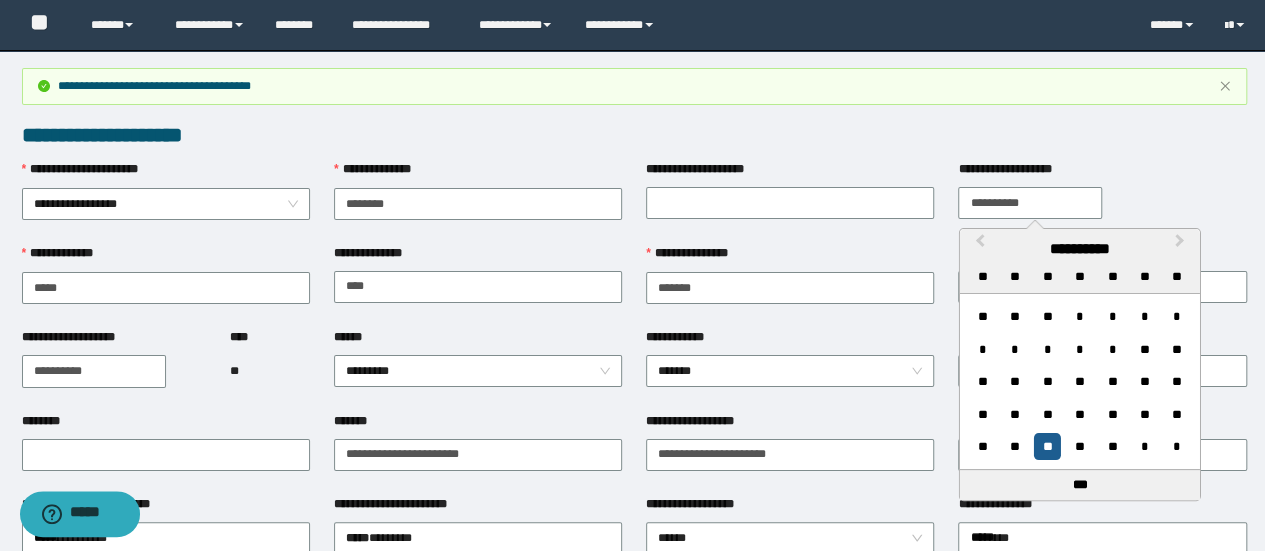 type on "**********" 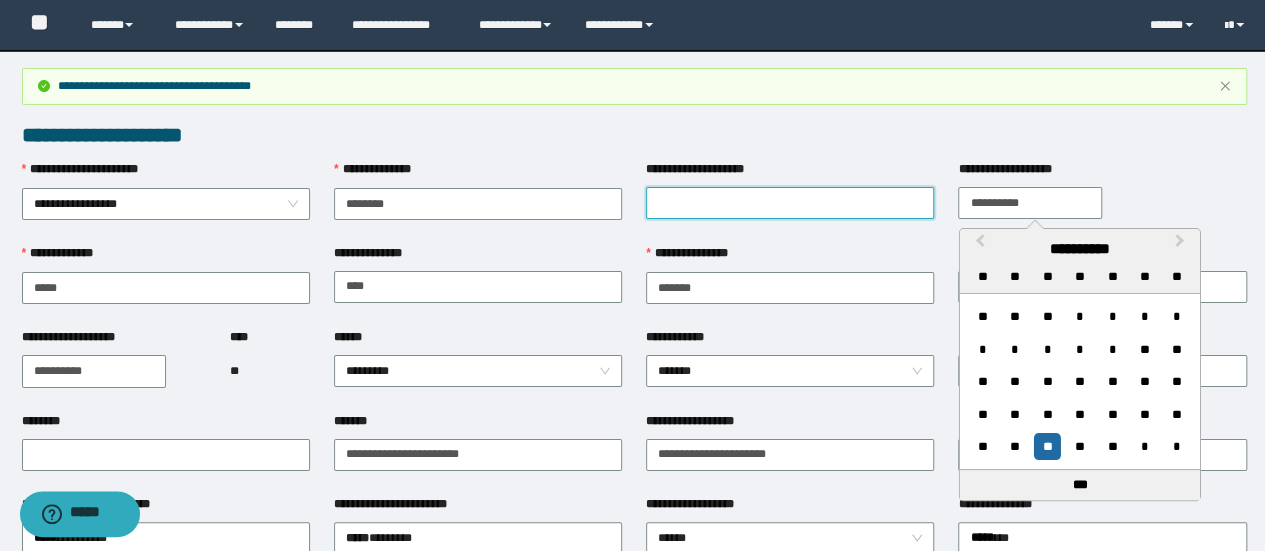 click on "**********" at bounding box center (790, 203) 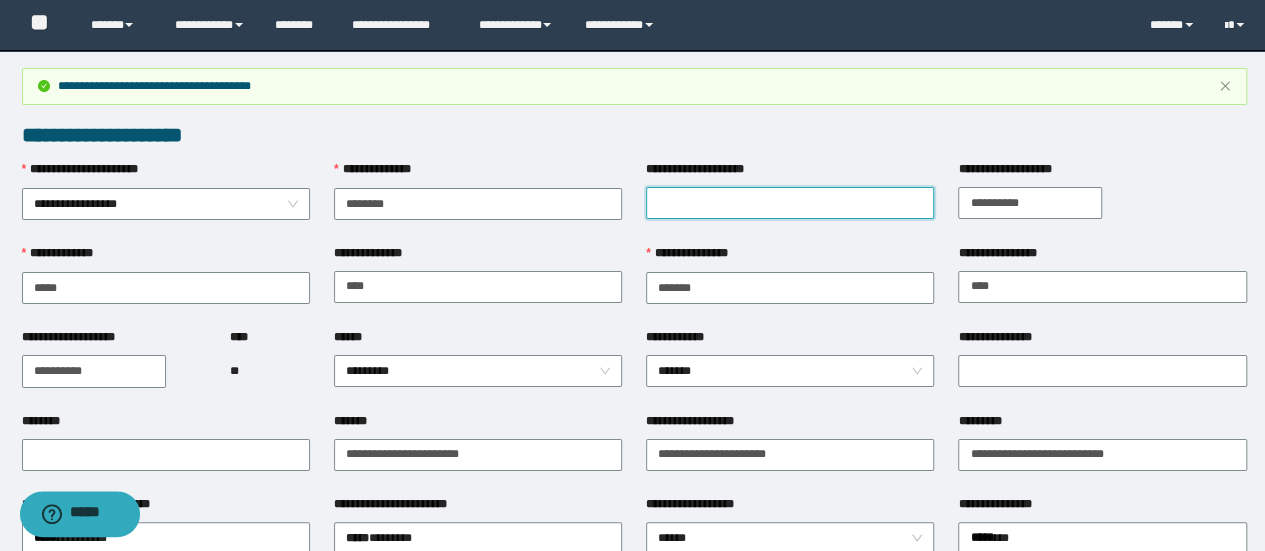 type on "****" 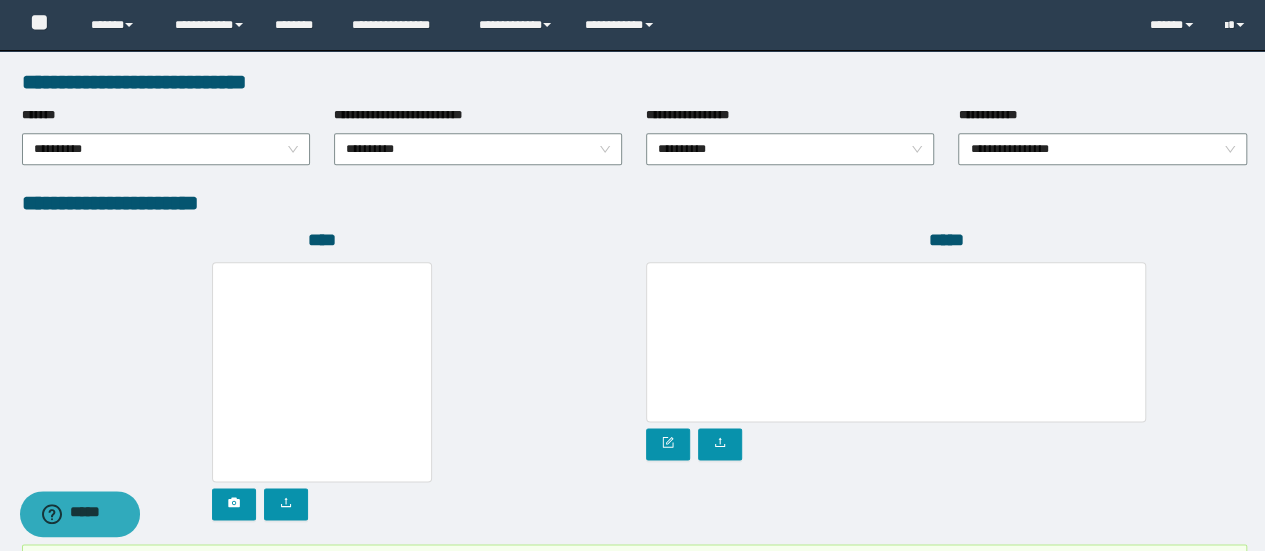 scroll, scrollTop: 1255, scrollLeft: 0, axis: vertical 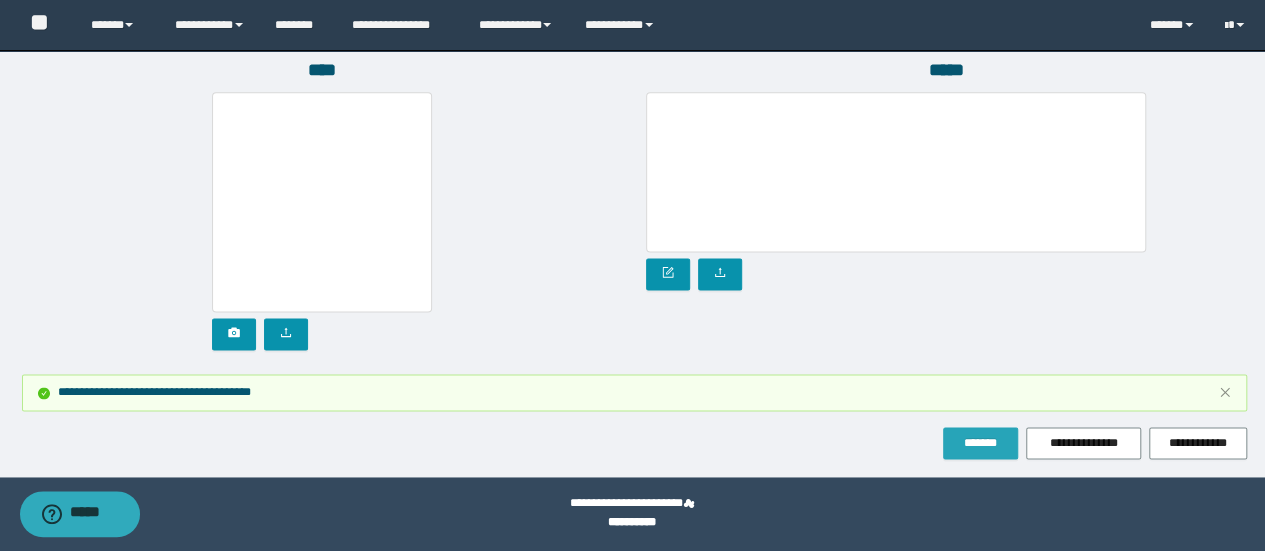 click on "*******" at bounding box center [980, 443] 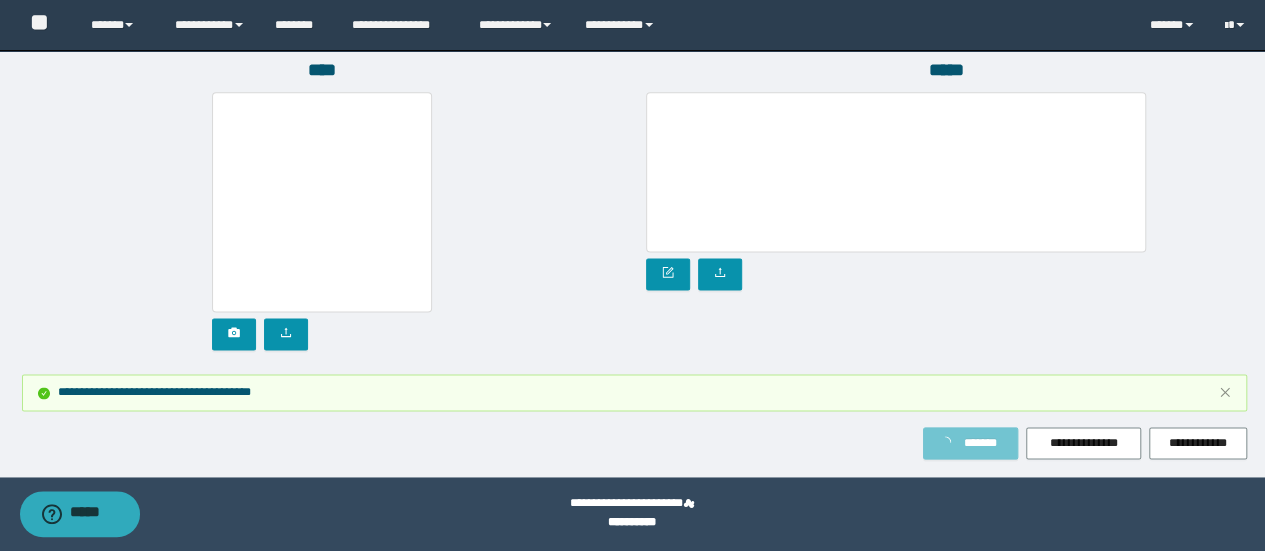 click on "*******" at bounding box center [980, 443] 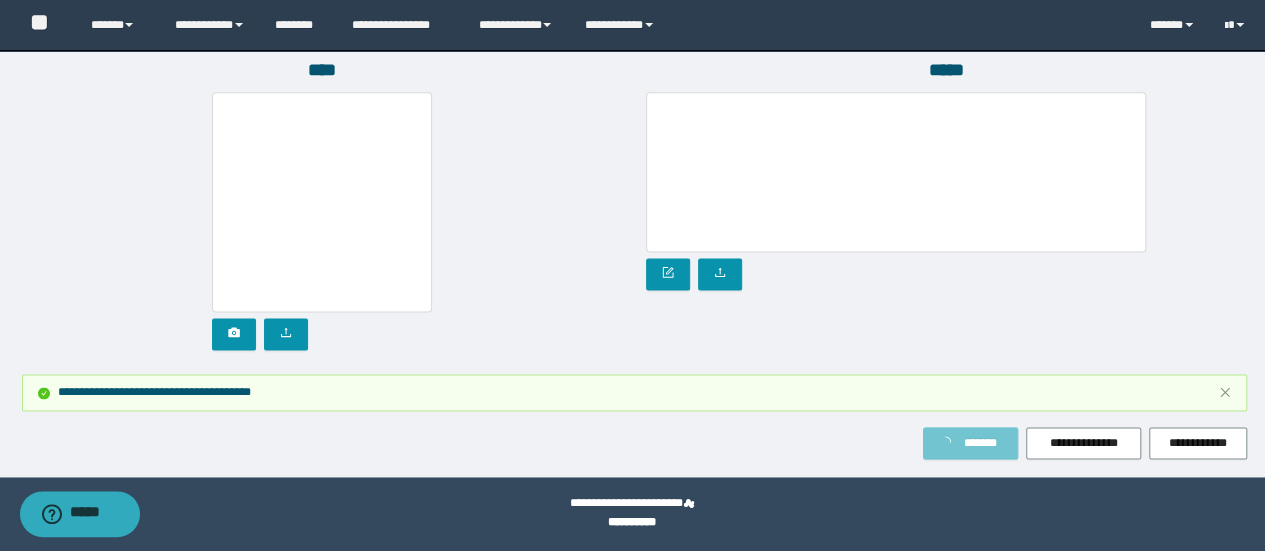 click on "*******" at bounding box center [980, 443] 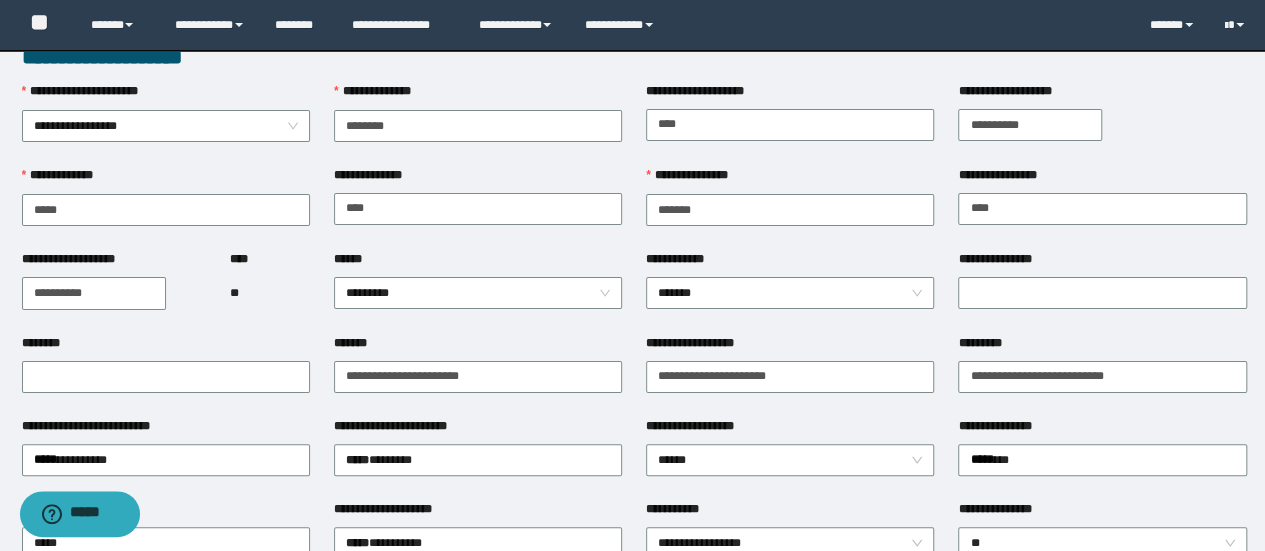 scroll, scrollTop: 0, scrollLeft: 0, axis: both 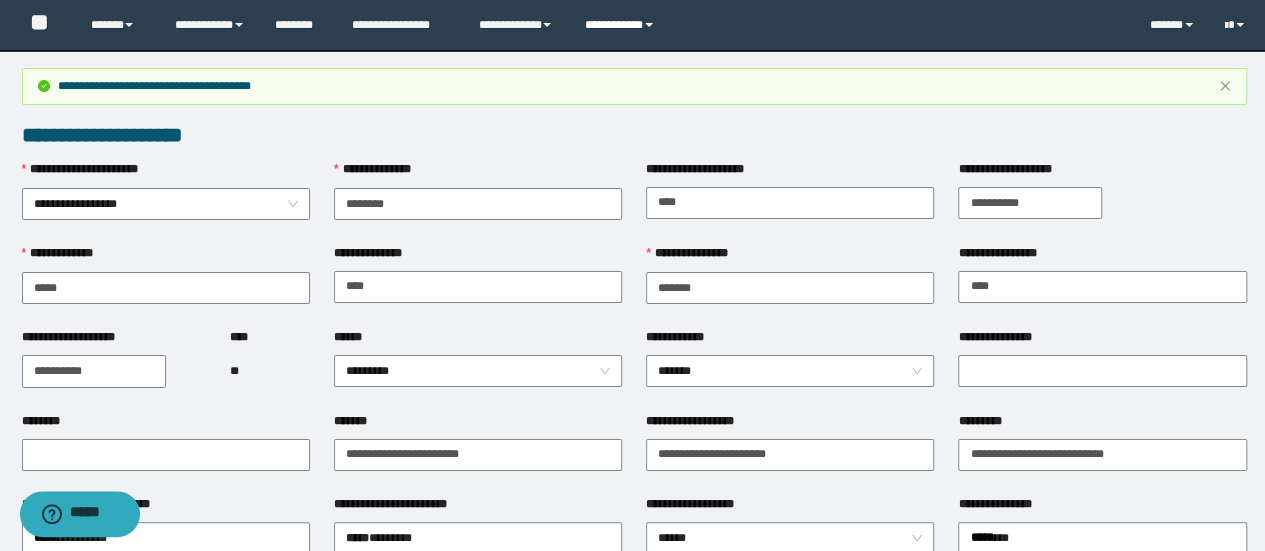 click on "**********" at bounding box center (622, 25) 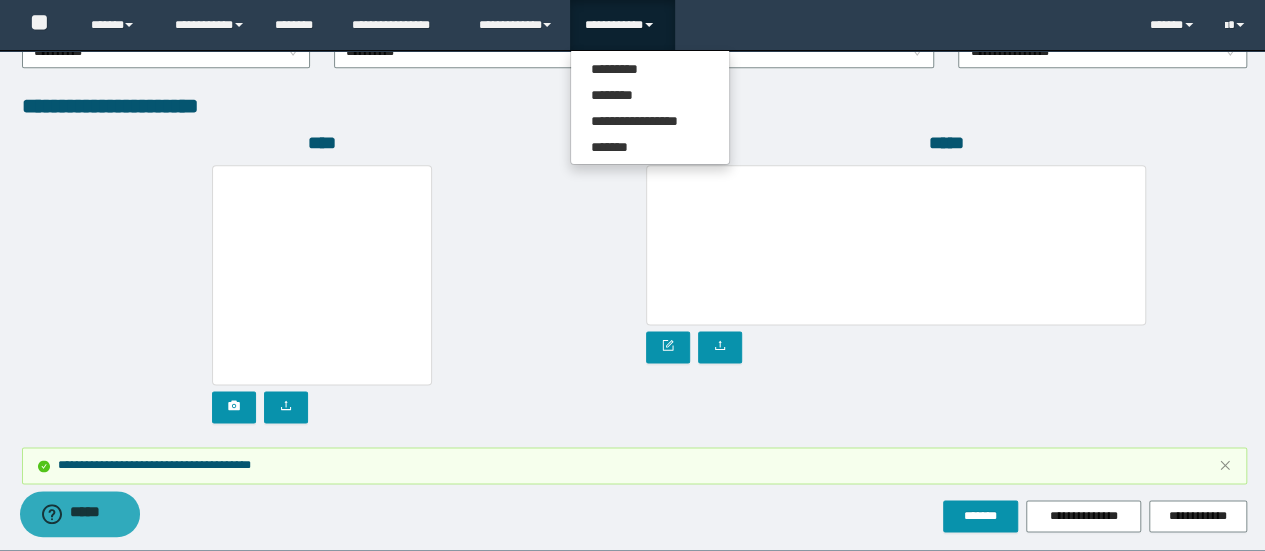 scroll, scrollTop: 1255, scrollLeft: 0, axis: vertical 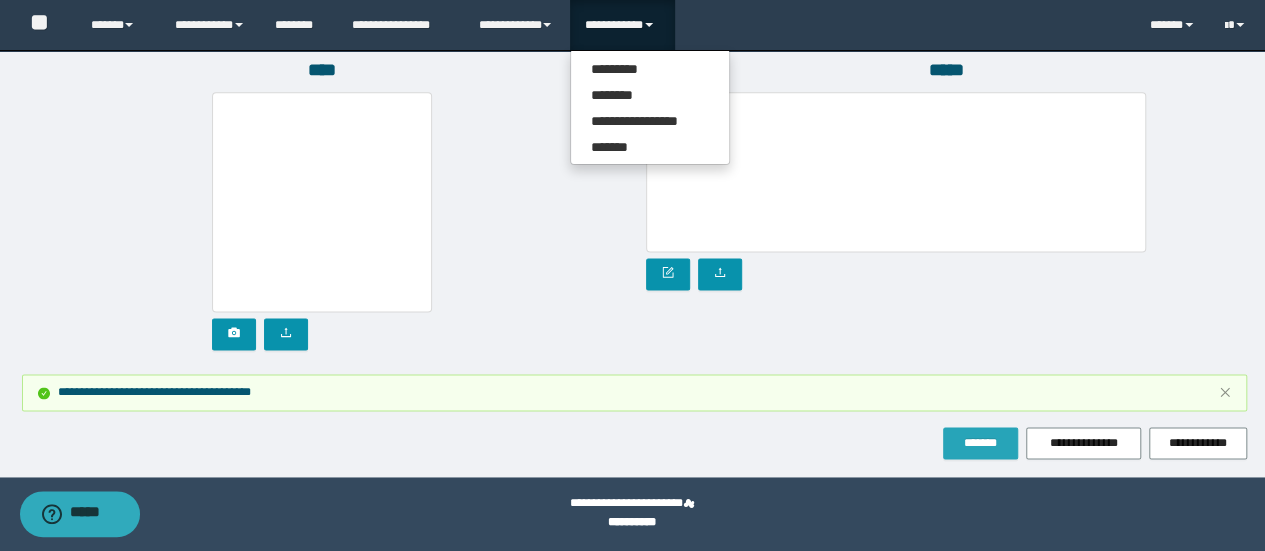 click on "*******" at bounding box center (980, 443) 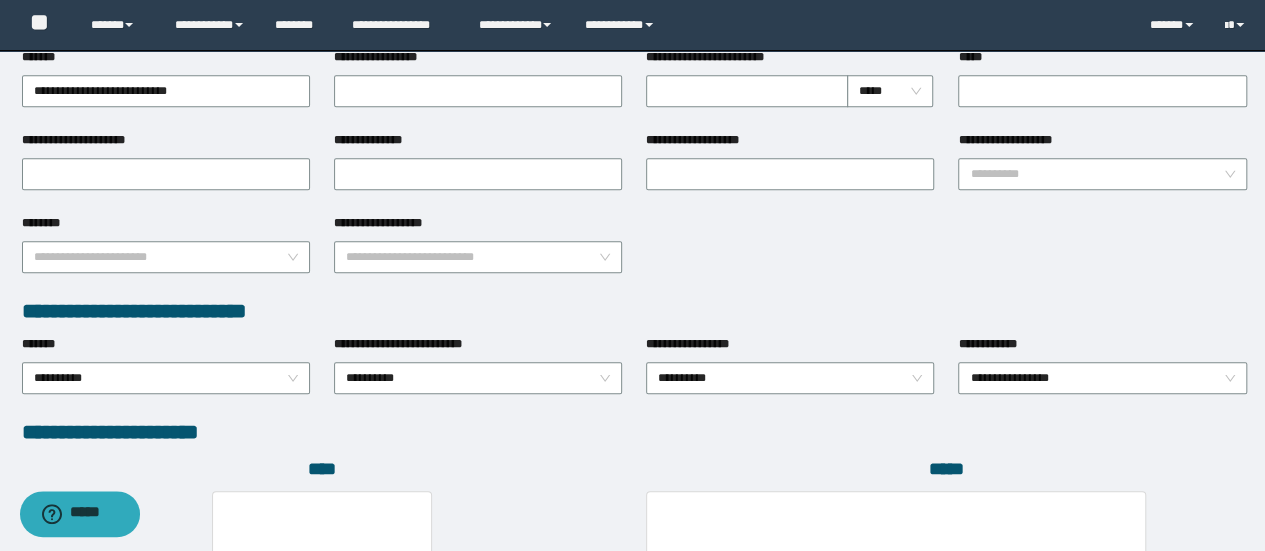 scroll, scrollTop: 0, scrollLeft: 0, axis: both 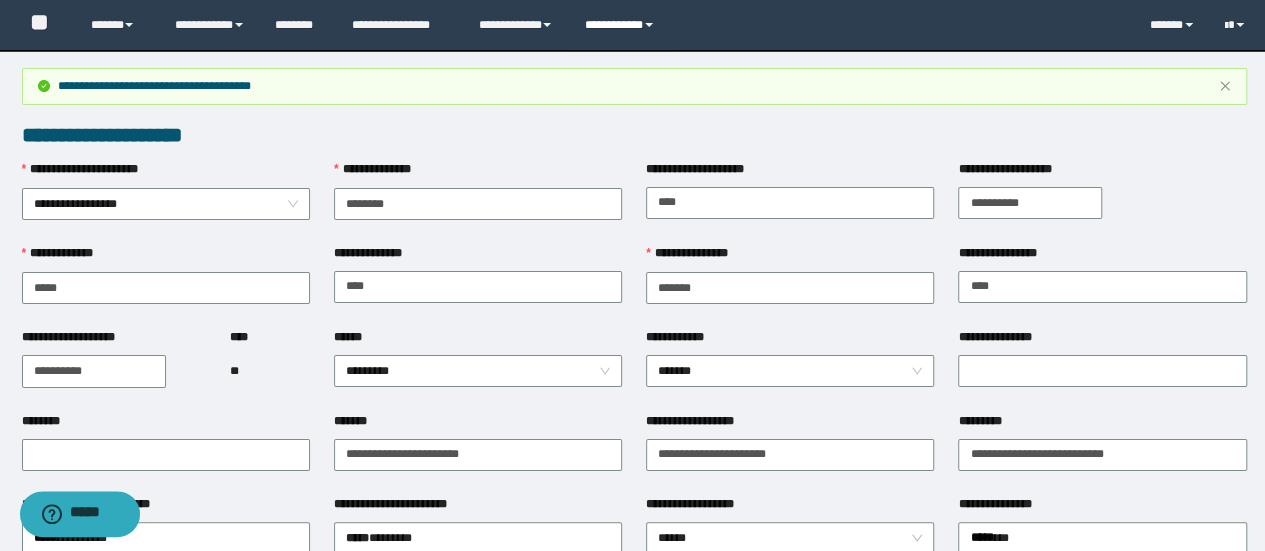 click on "**********" at bounding box center (622, 25) 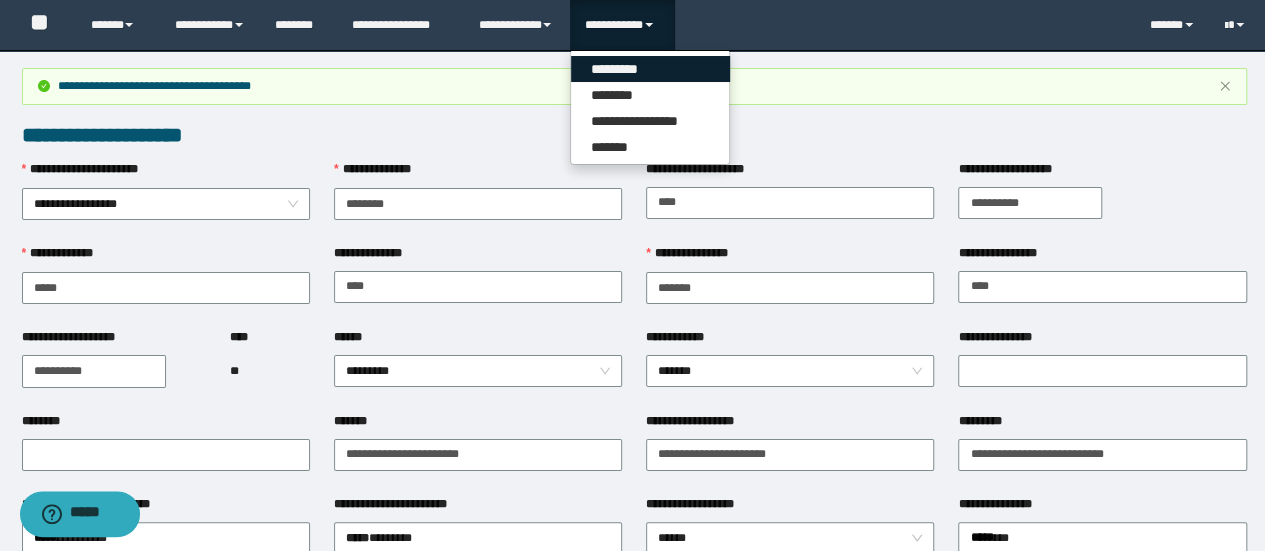 click on "*********" at bounding box center [650, 69] 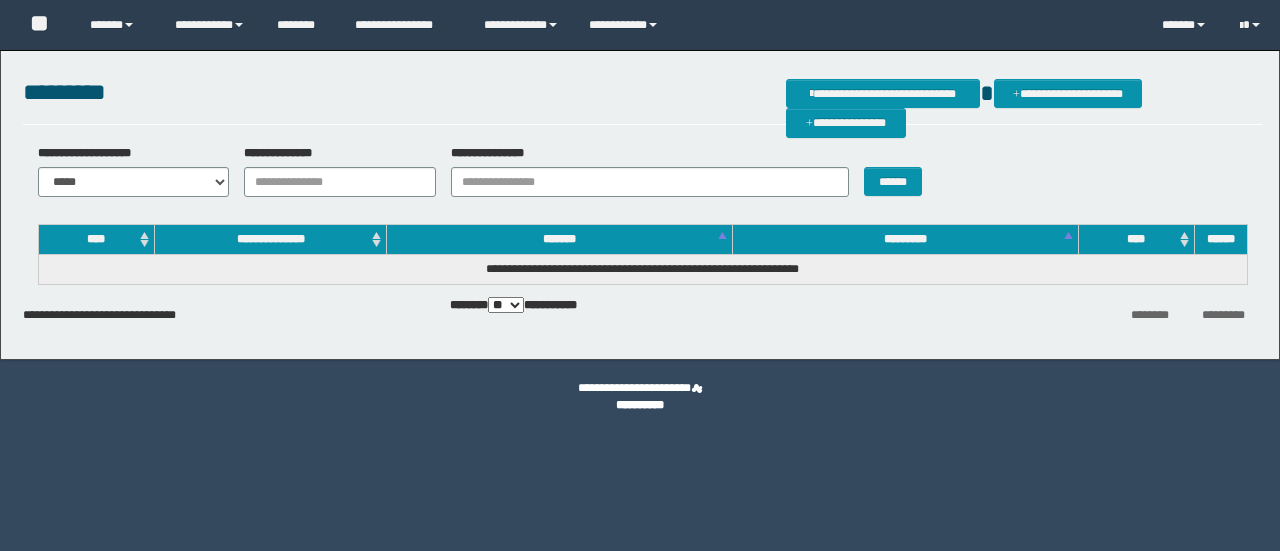 scroll, scrollTop: 0, scrollLeft: 0, axis: both 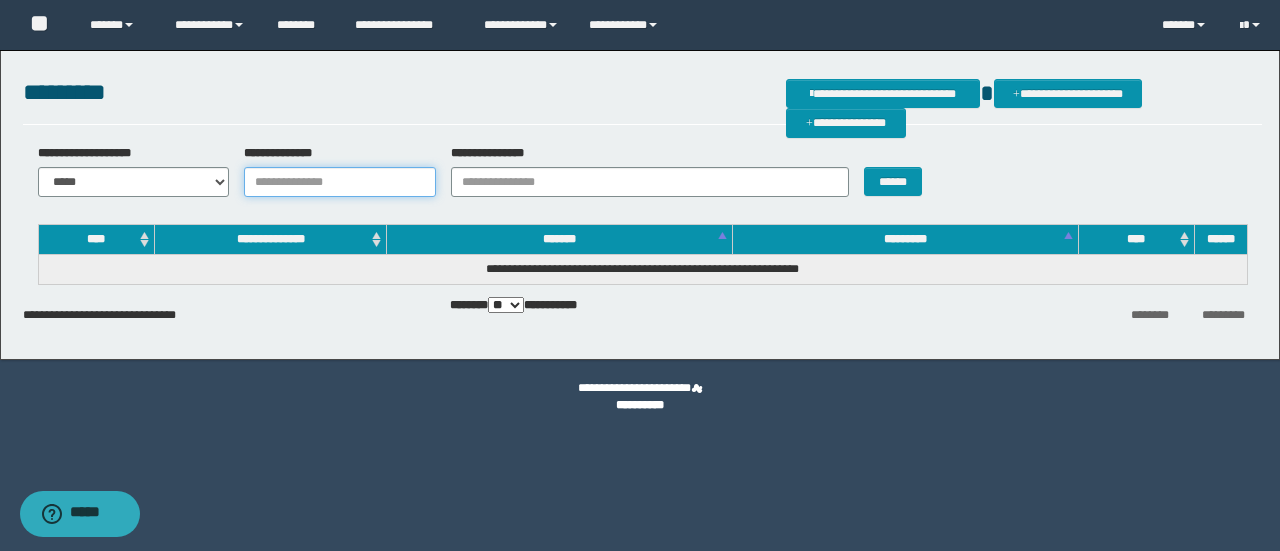 click on "**********" at bounding box center (340, 182) 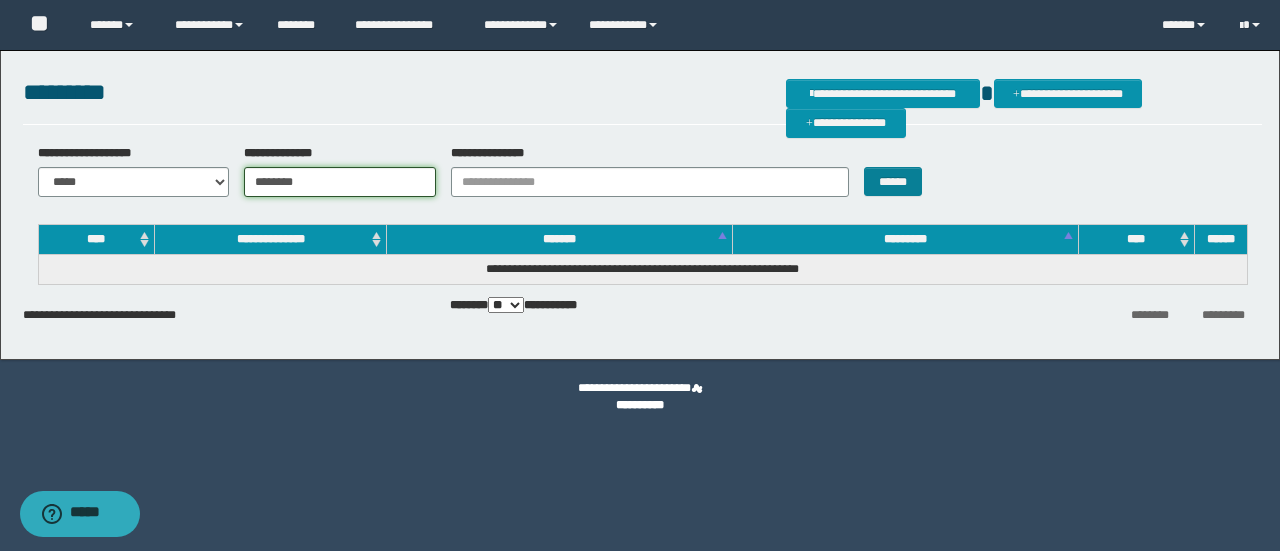 type on "********" 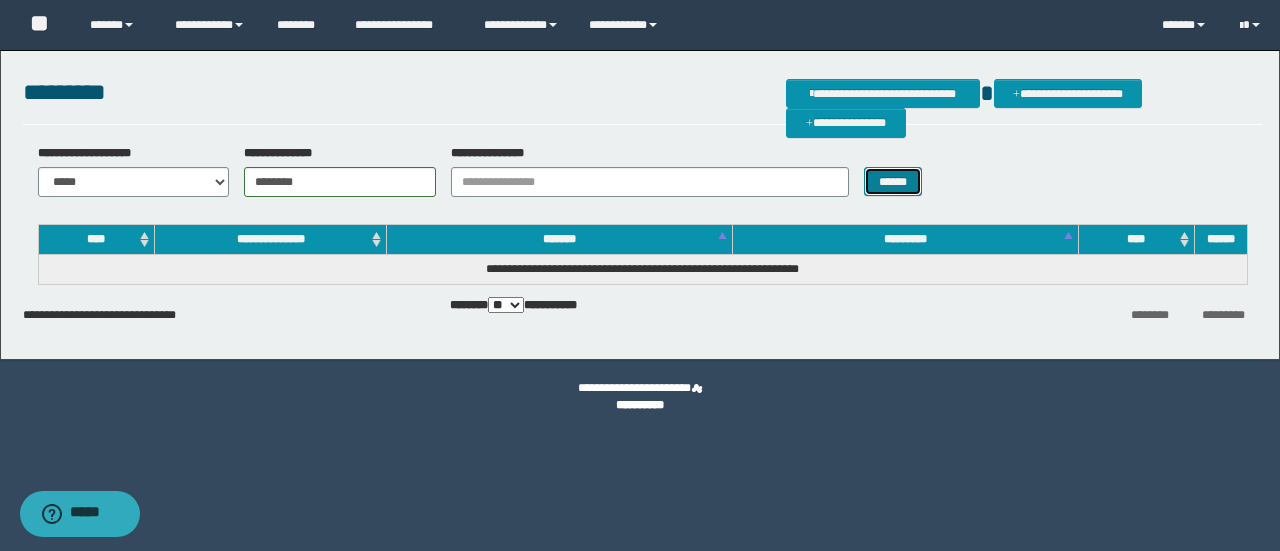 click on "******" at bounding box center (893, 181) 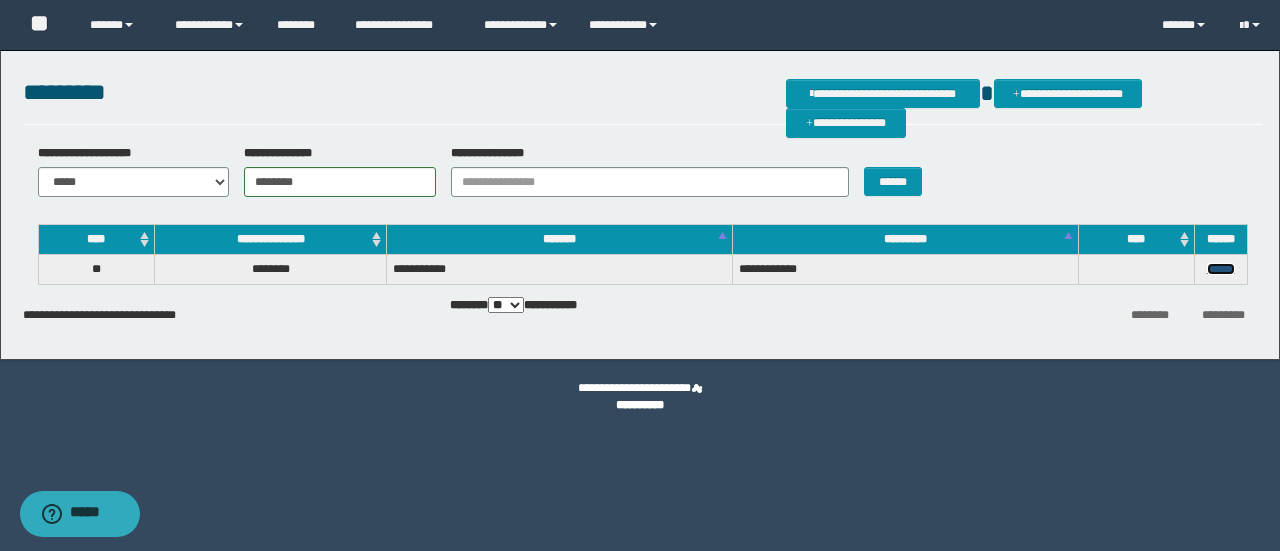click on "******" at bounding box center [1221, 269] 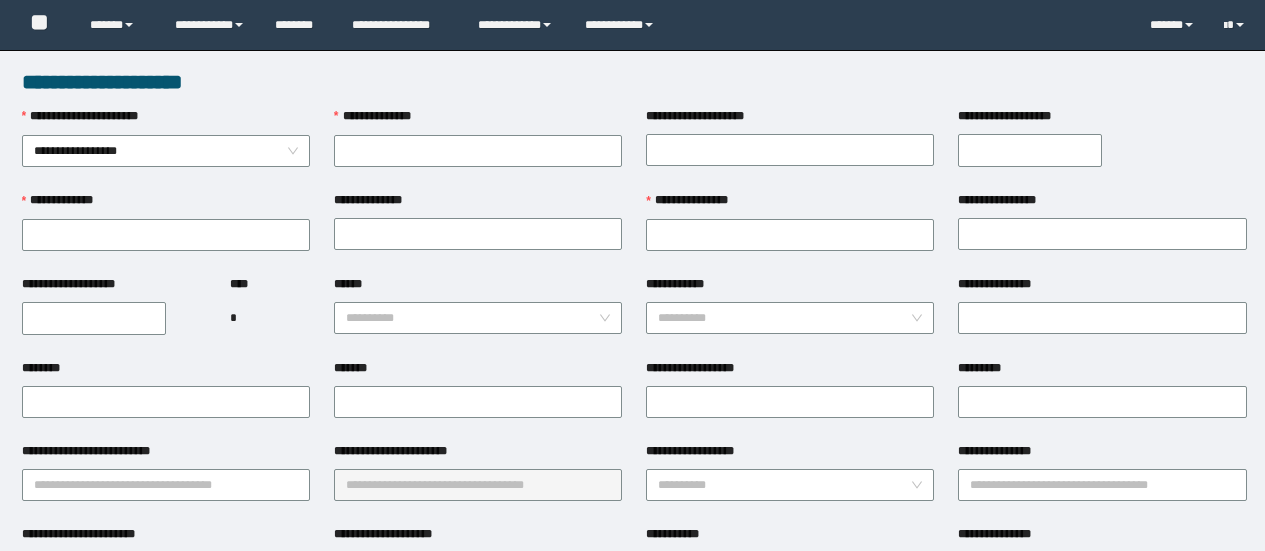 scroll, scrollTop: 0, scrollLeft: 0, axis: both 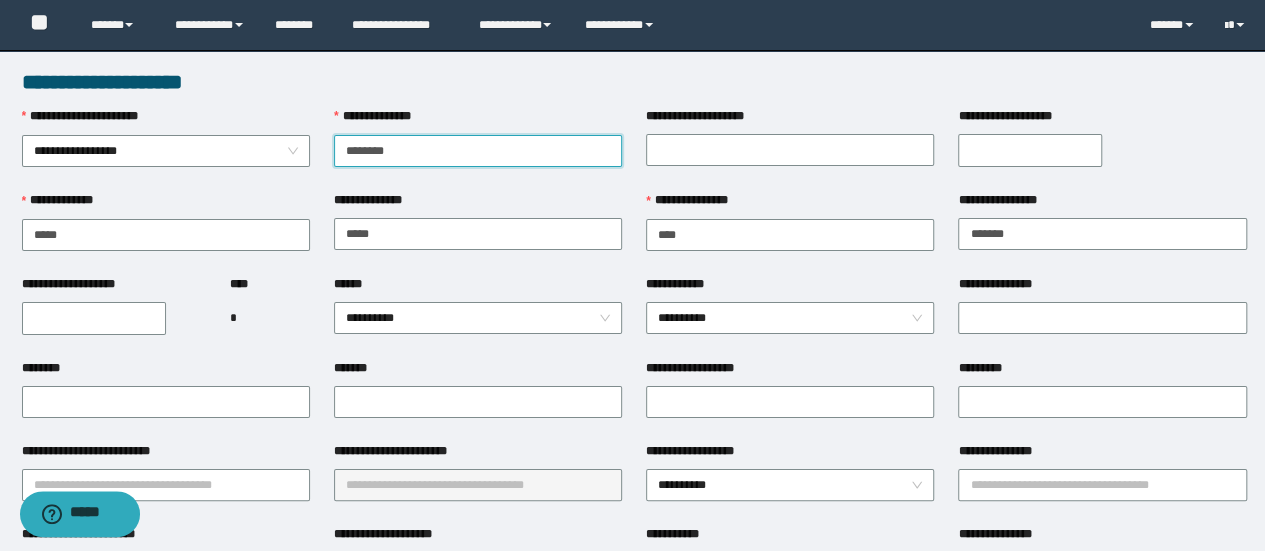 type on "********" 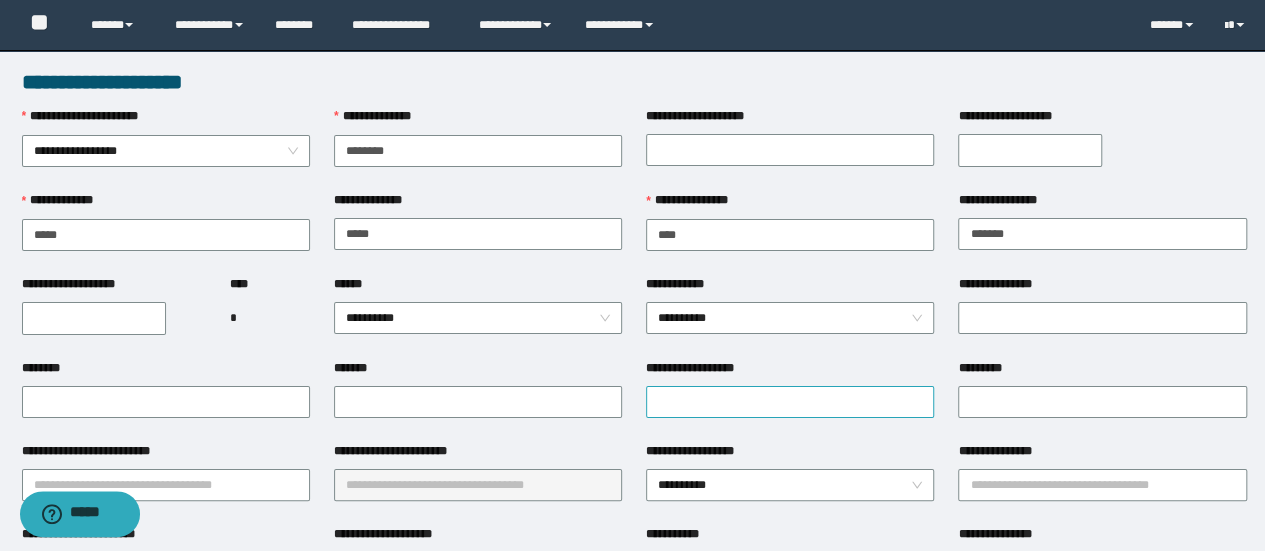 click on "**********" at bounding box center [790, 388] 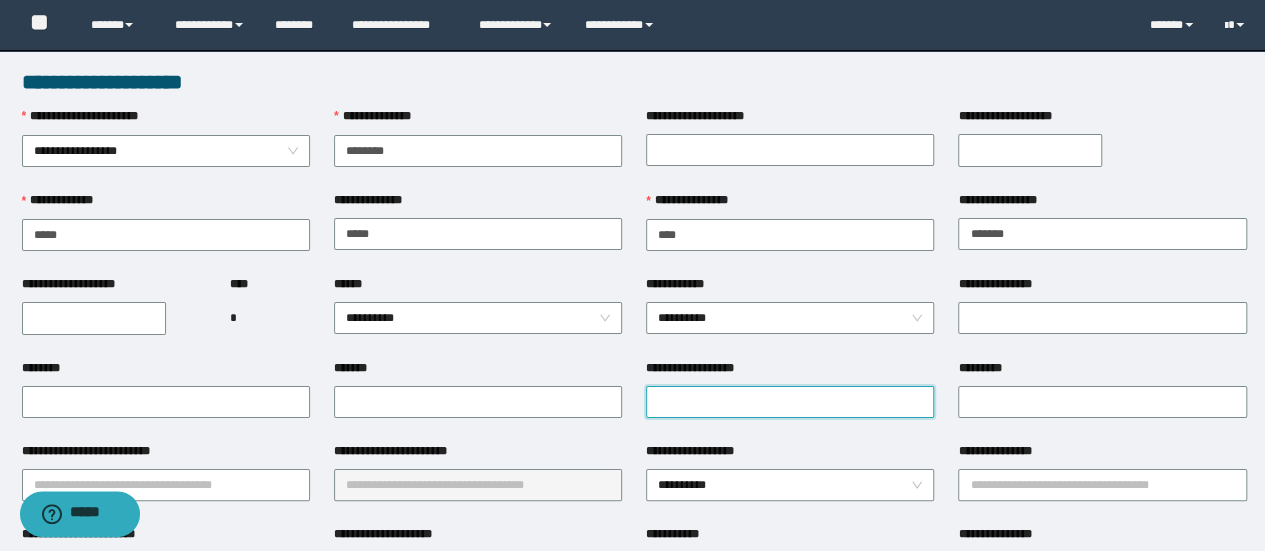 click on "**********" at bounding box center [790, 402] 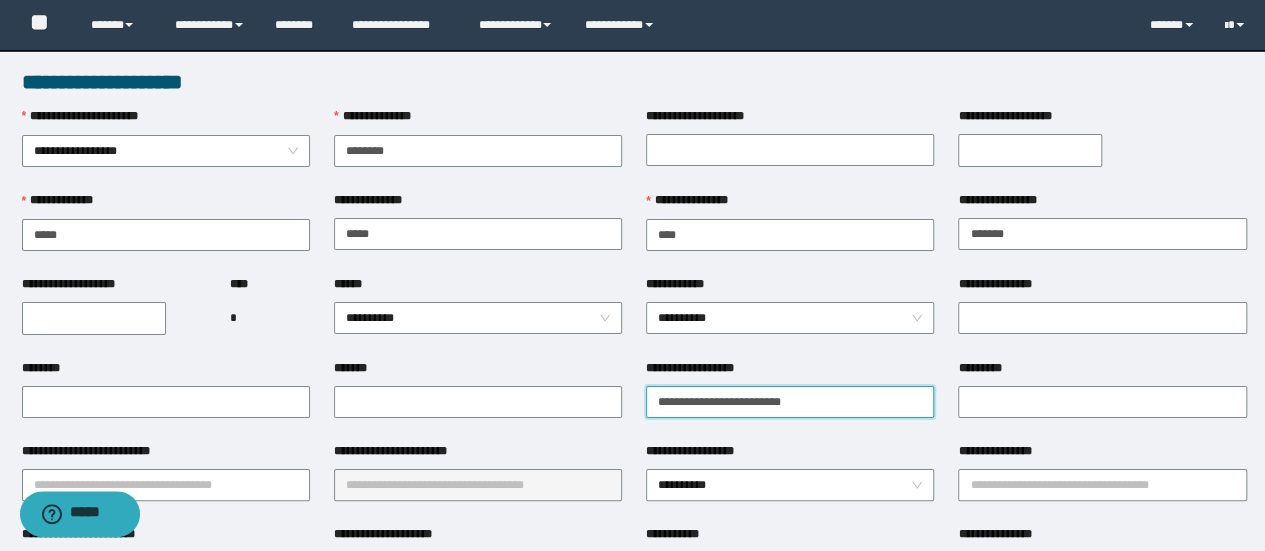 type on "**********" 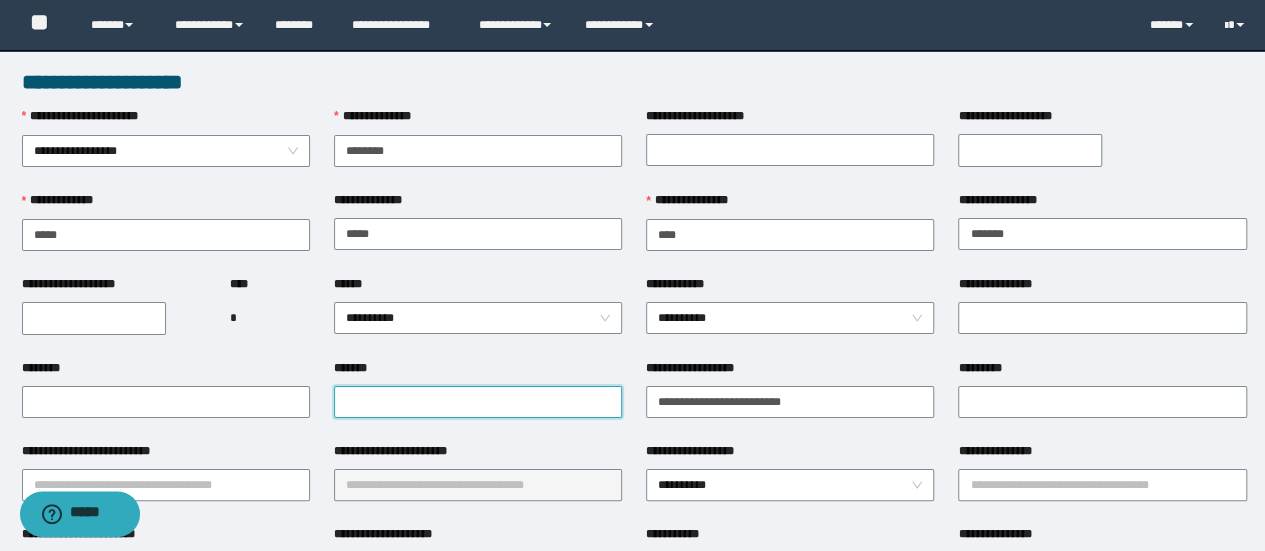 click on "*******" at bounding box center (478, 402) 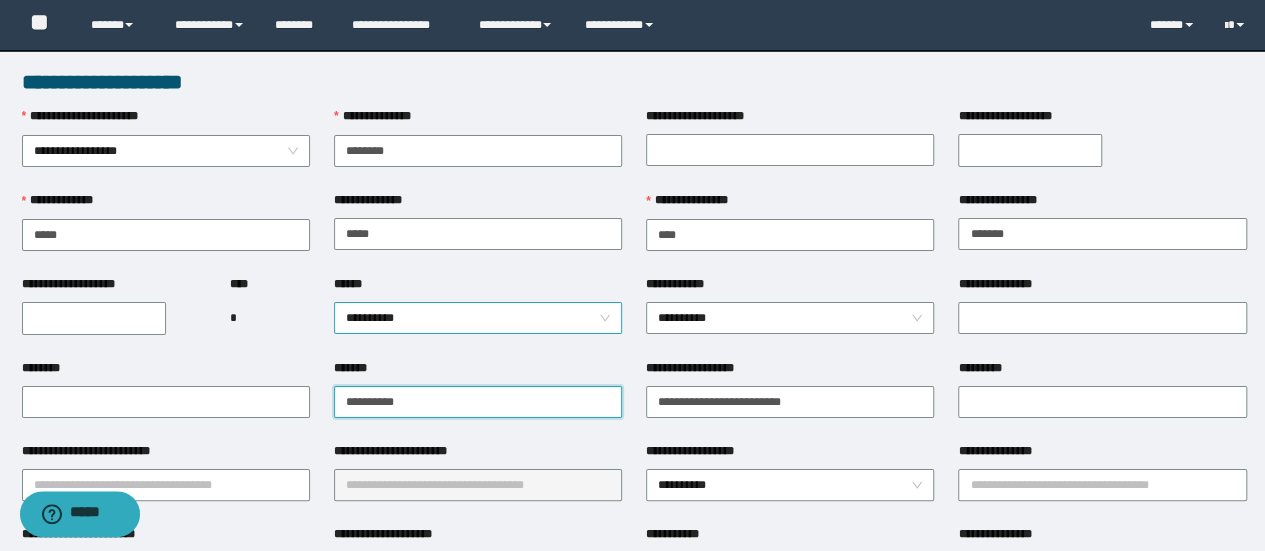 click on "**********" at bounding box center [478, 318] 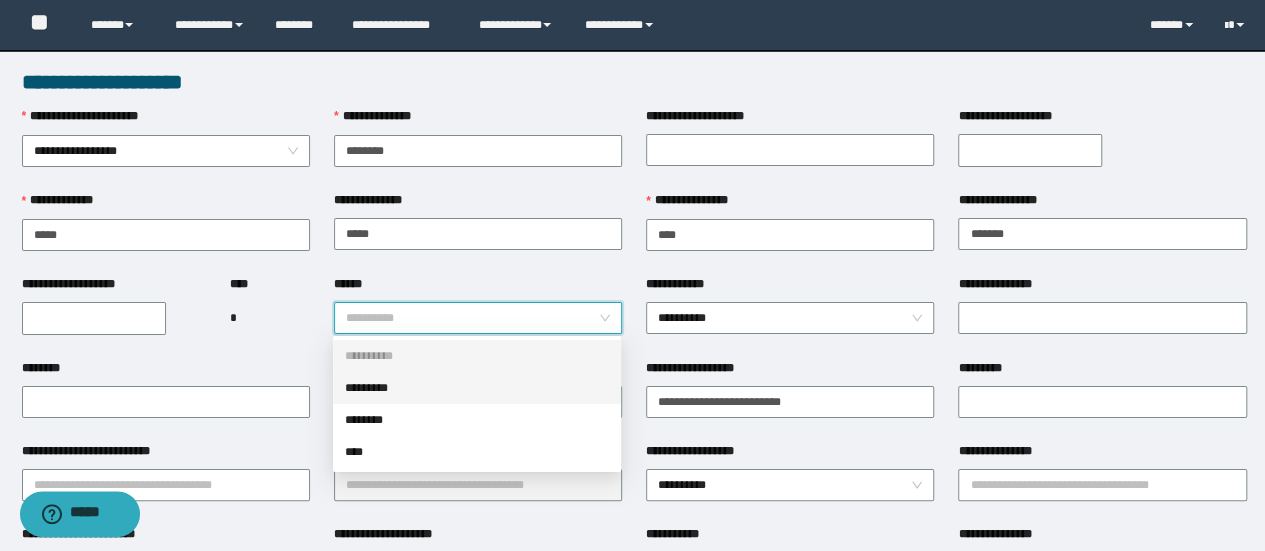 click on "*********" at bounding box center (477, 388) 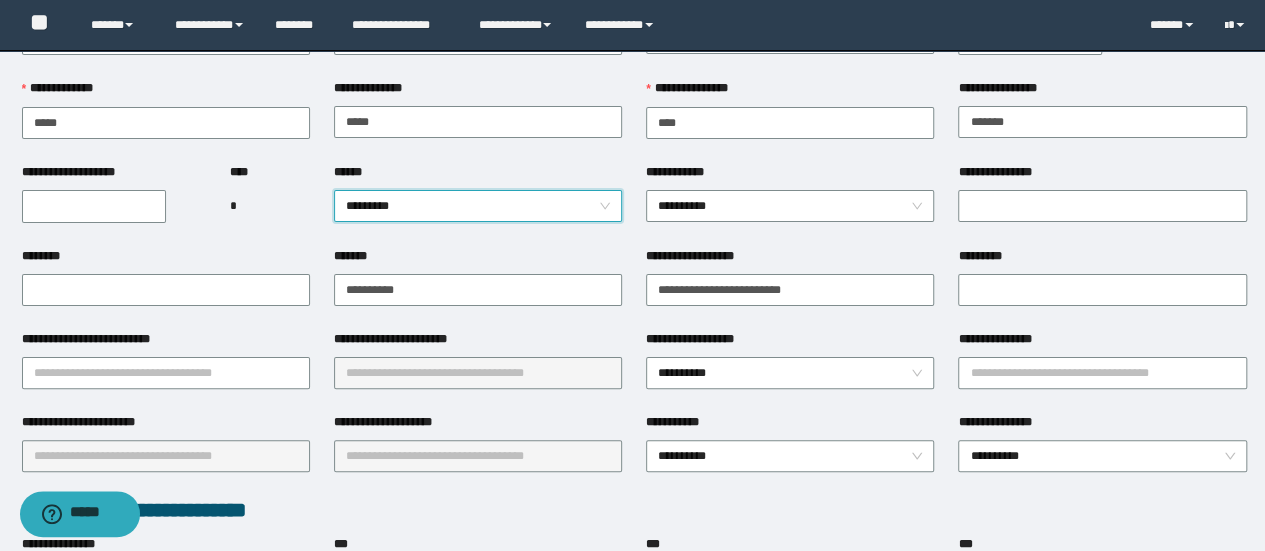 scroll, scrollTop: 300, scrollLeft: 0, axis: vertical 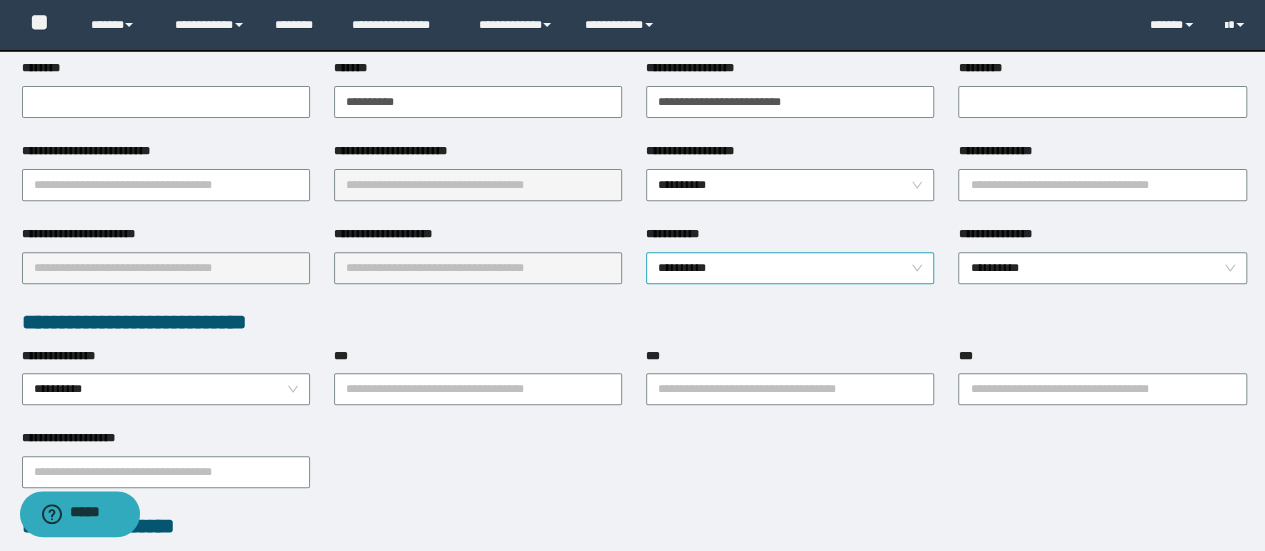 click on "**********" at bounding box center (790, 268) 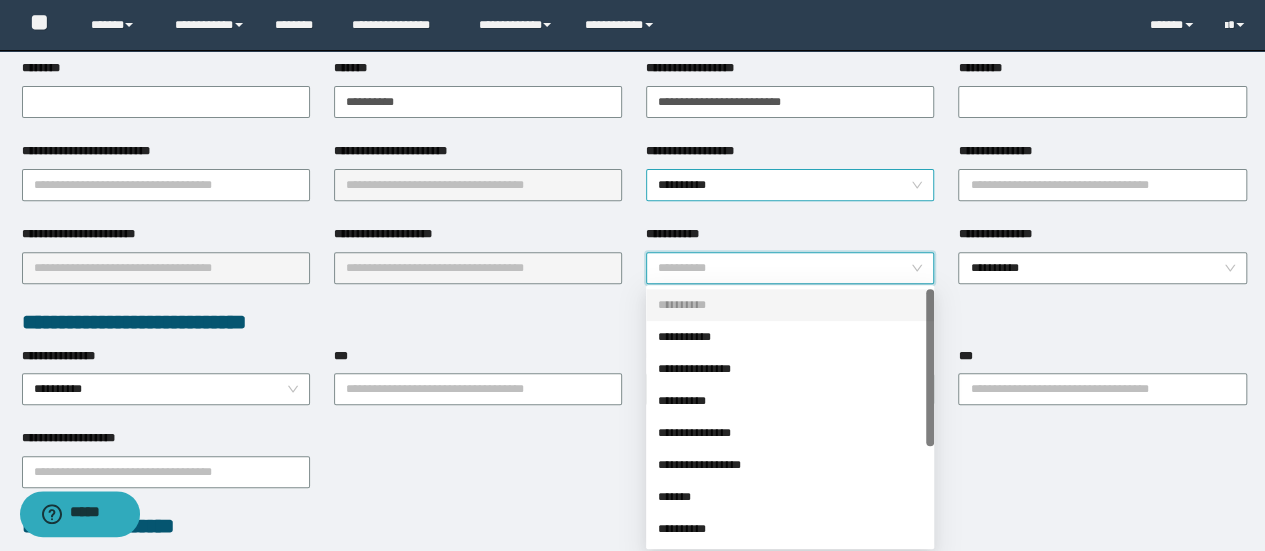click on "**********" at bounding box center (790, 185) 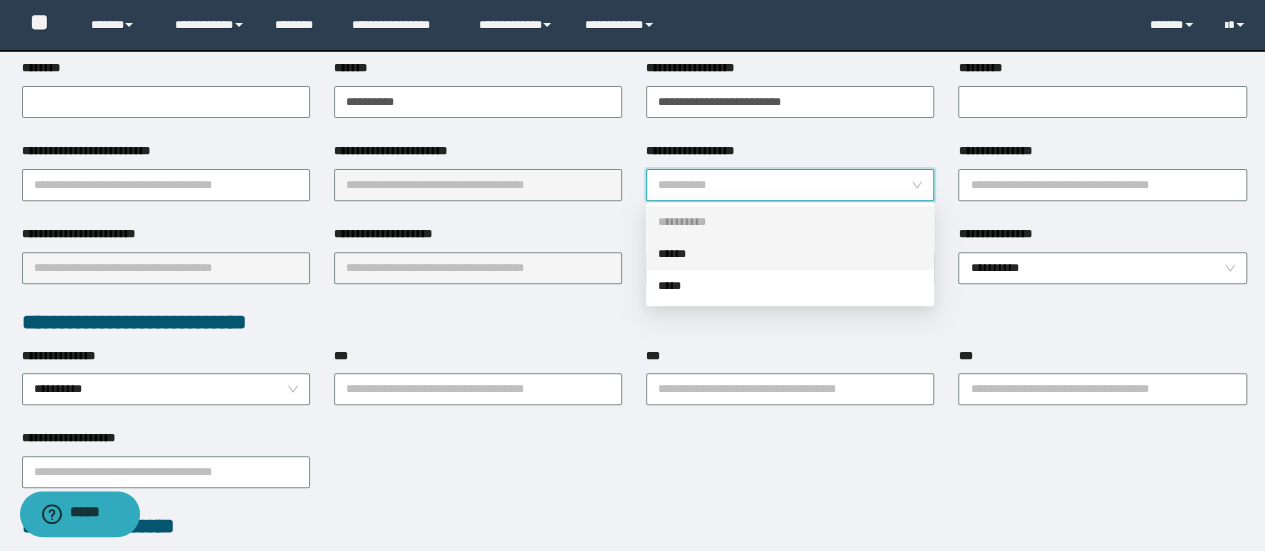 click on "******" at bounding box center [790, 254] 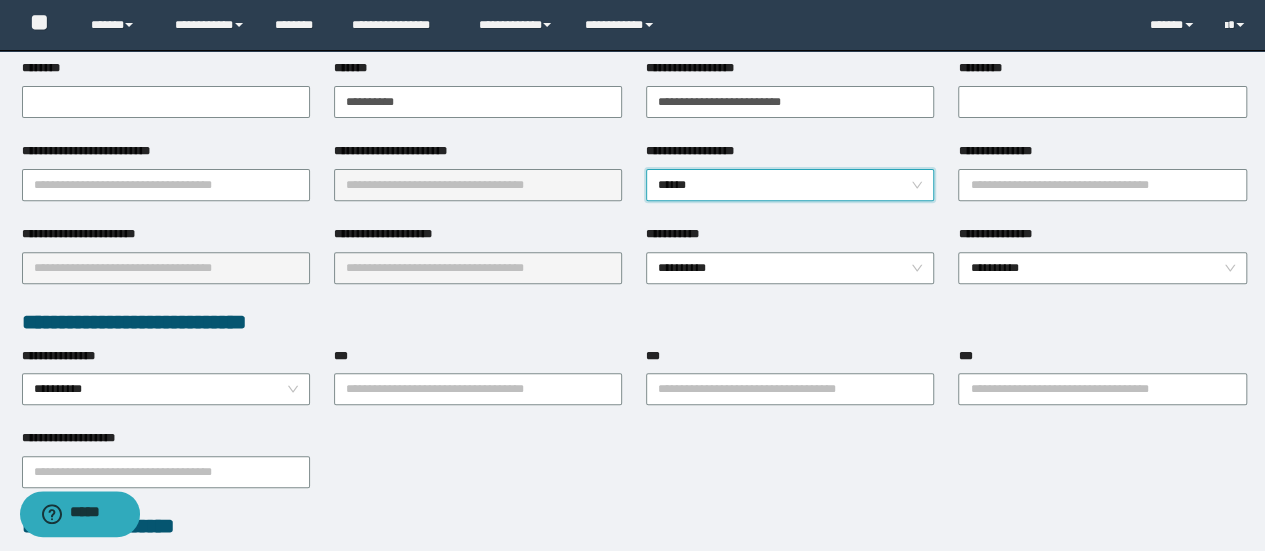 click on "**********" at bounding box center [1102, 155] 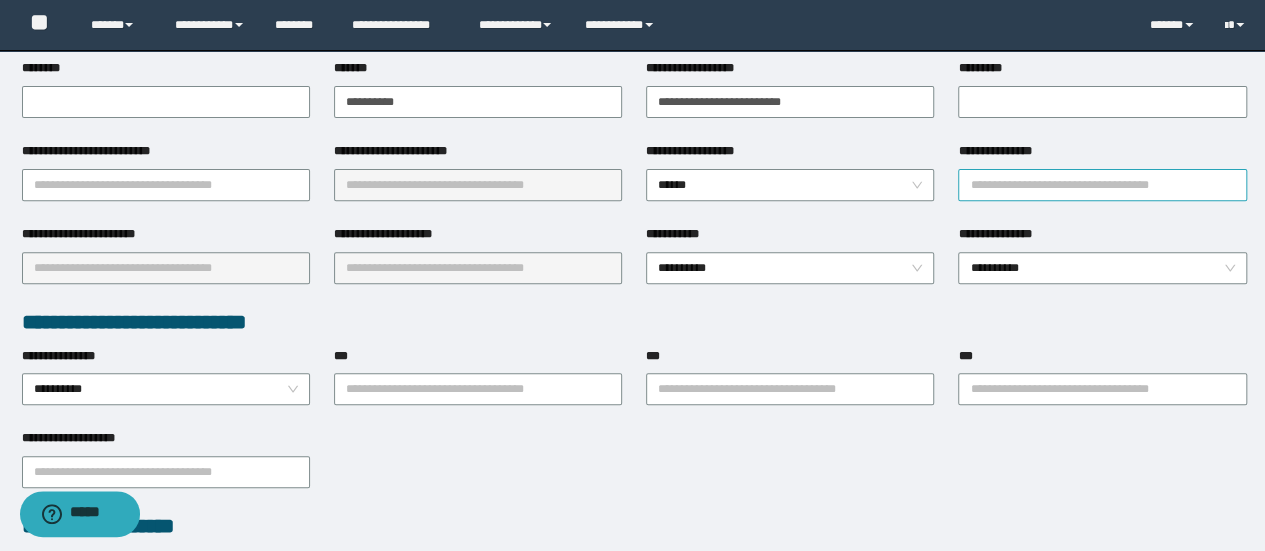 click on "**********" at bounding box center (1102, 185) 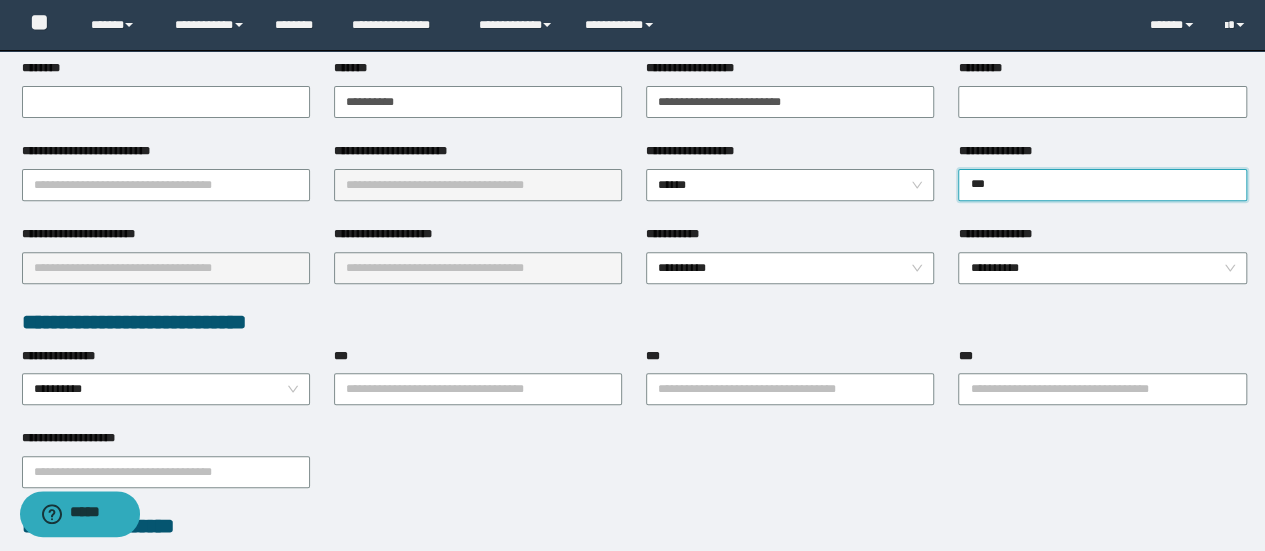 type on "****" 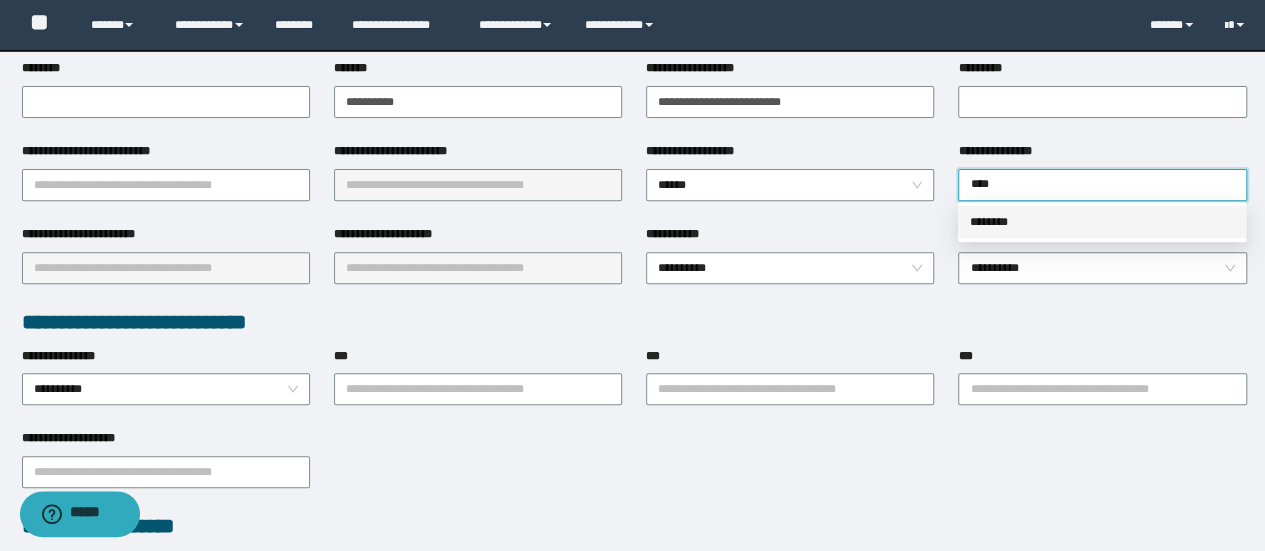 click on "********" at bounding box center (1102, 222) 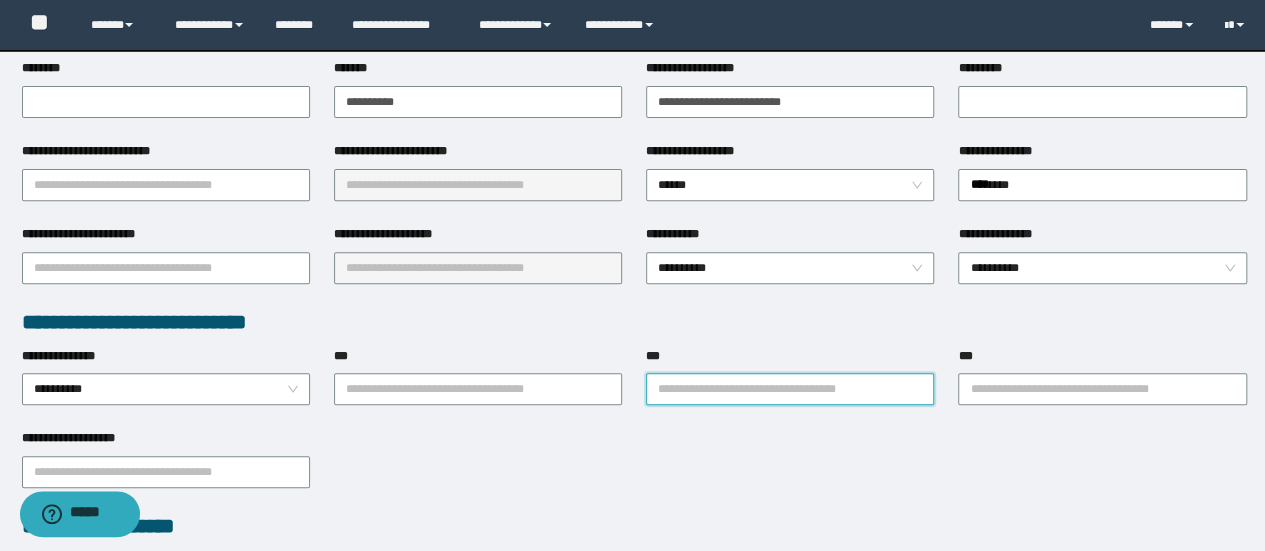 click on "***" at bounding box center [790, 389] 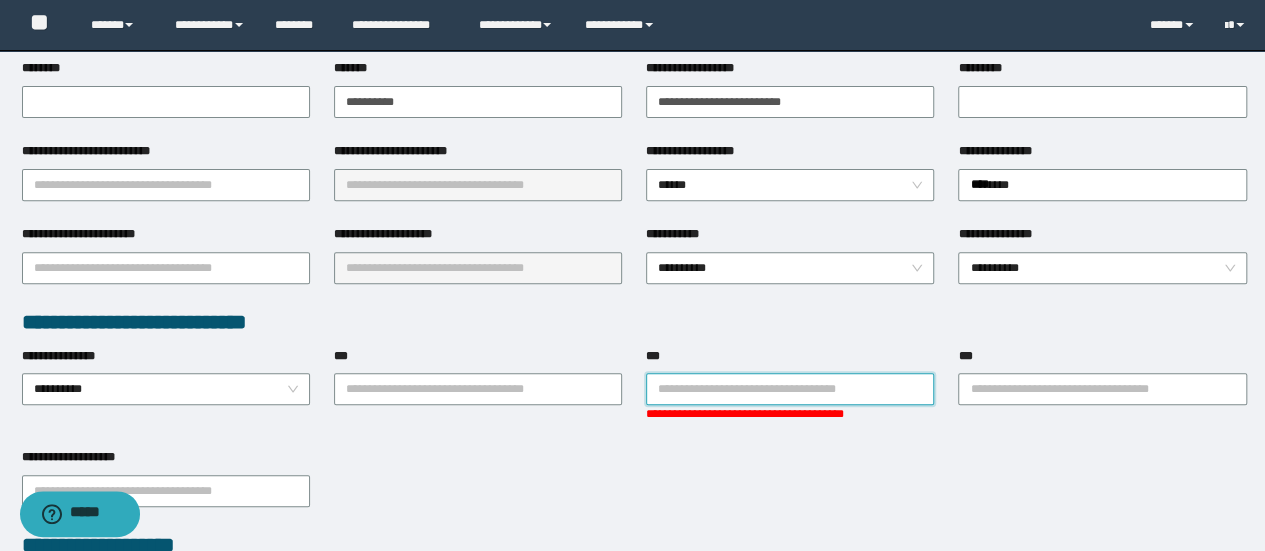 click on "**********" at bounding box center [478, 398] 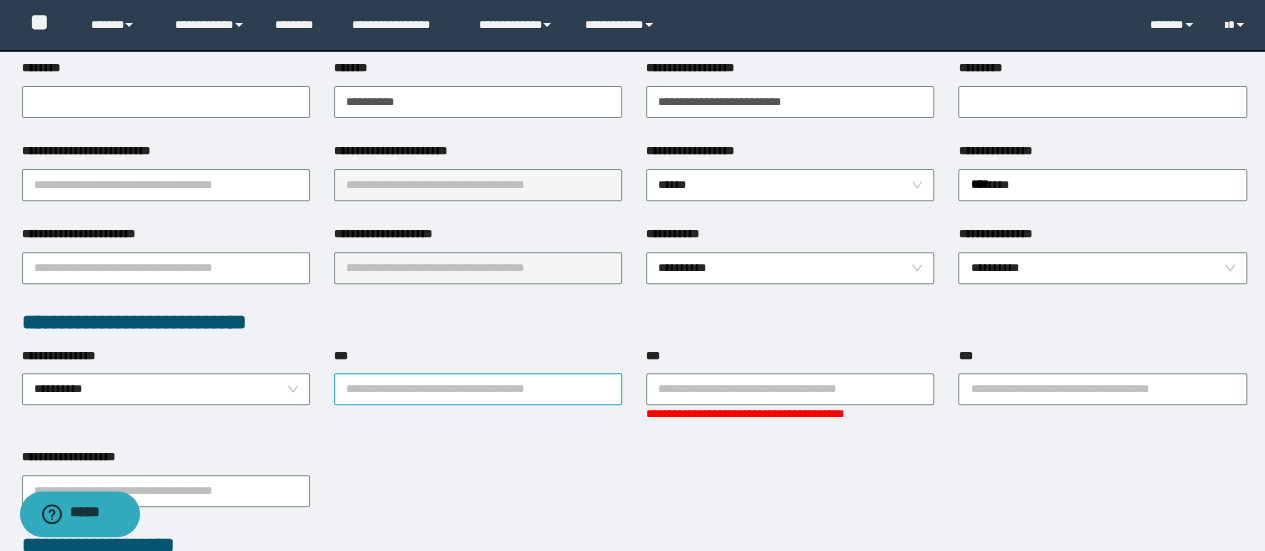 click on "***" at bounding box center [478, 389] 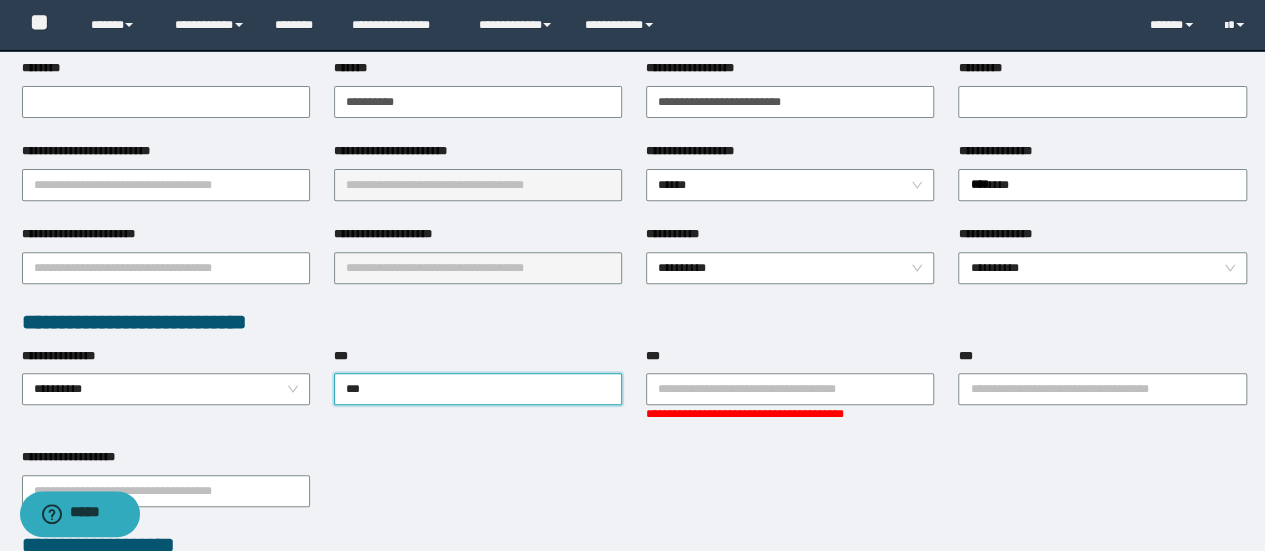 type on "****" 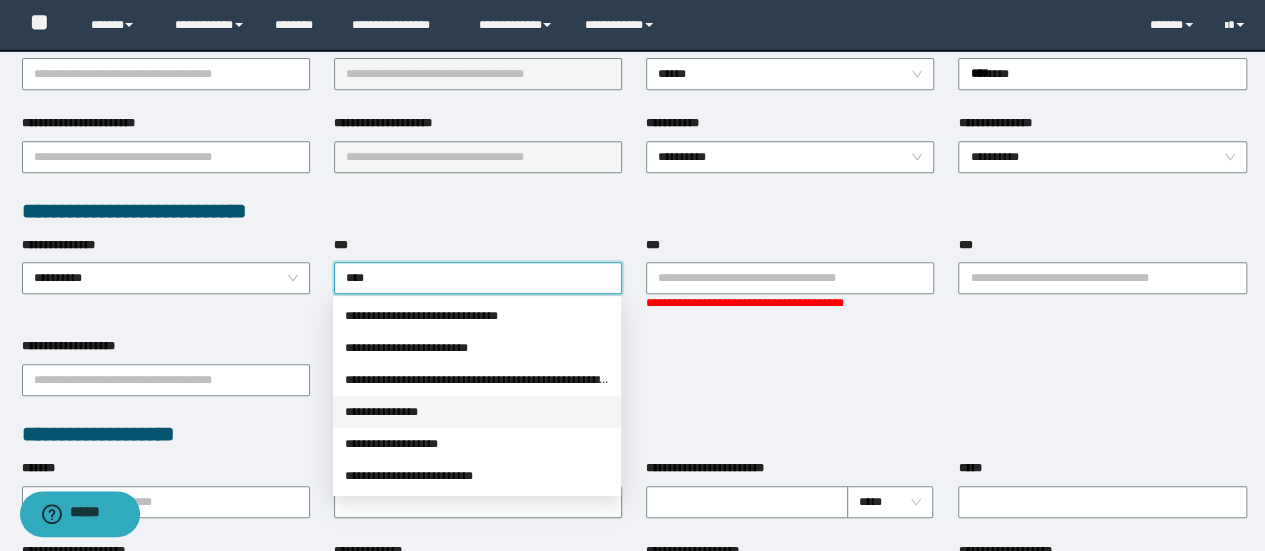 scroll, scrollTop: 500, scrollLeft: 0, axis: vertical 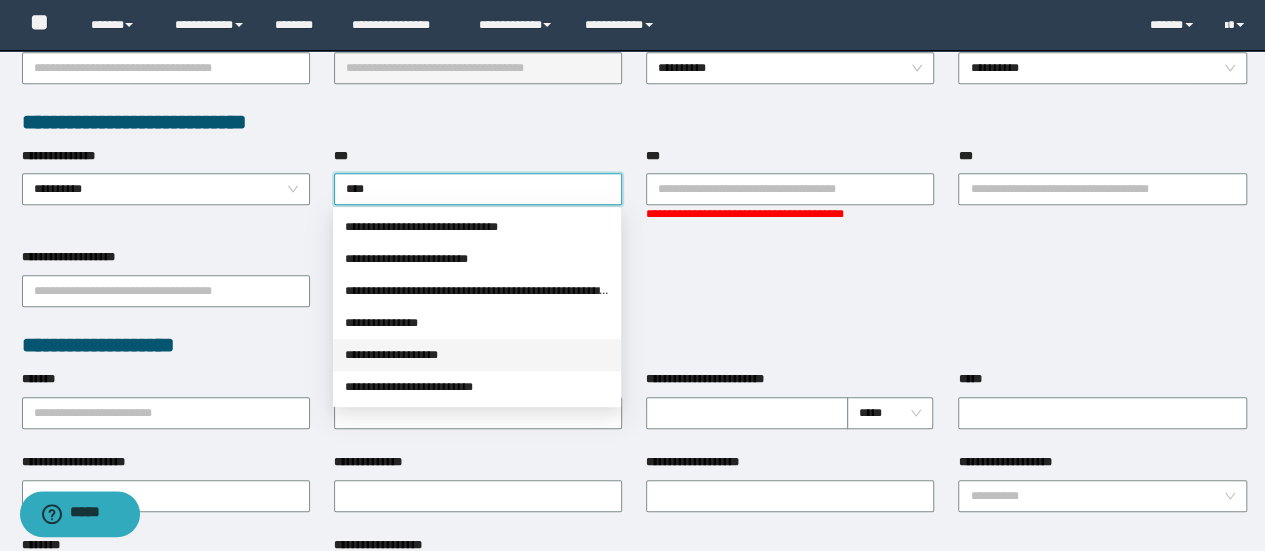 click on "**********" at bounding box center (477, 355) 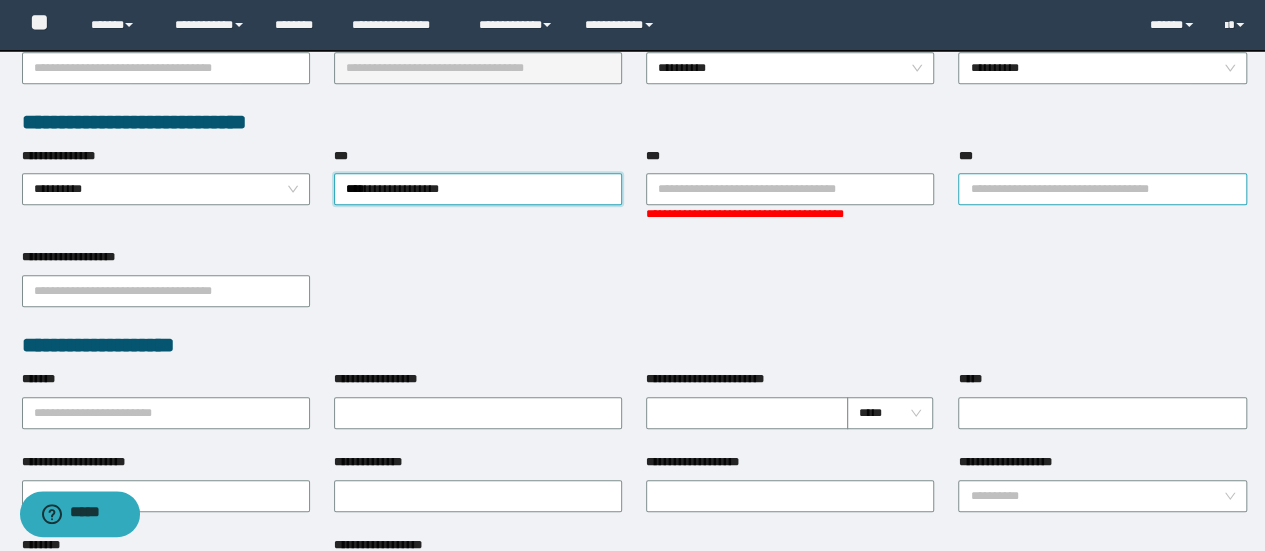 click on "***" at bounding box center (1102, 189) 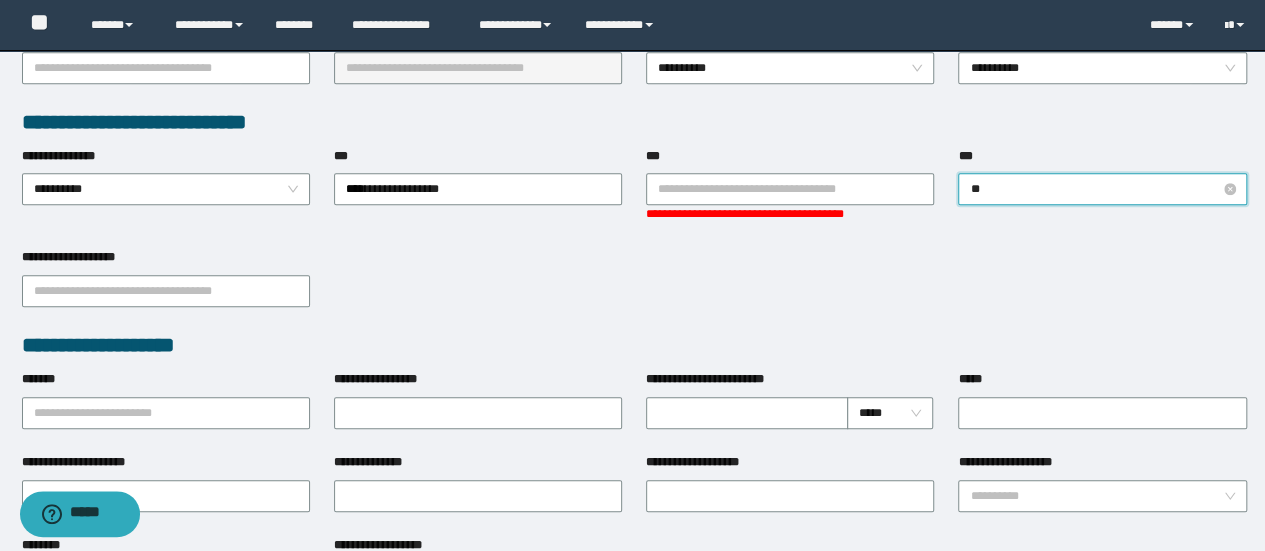 type on "***" 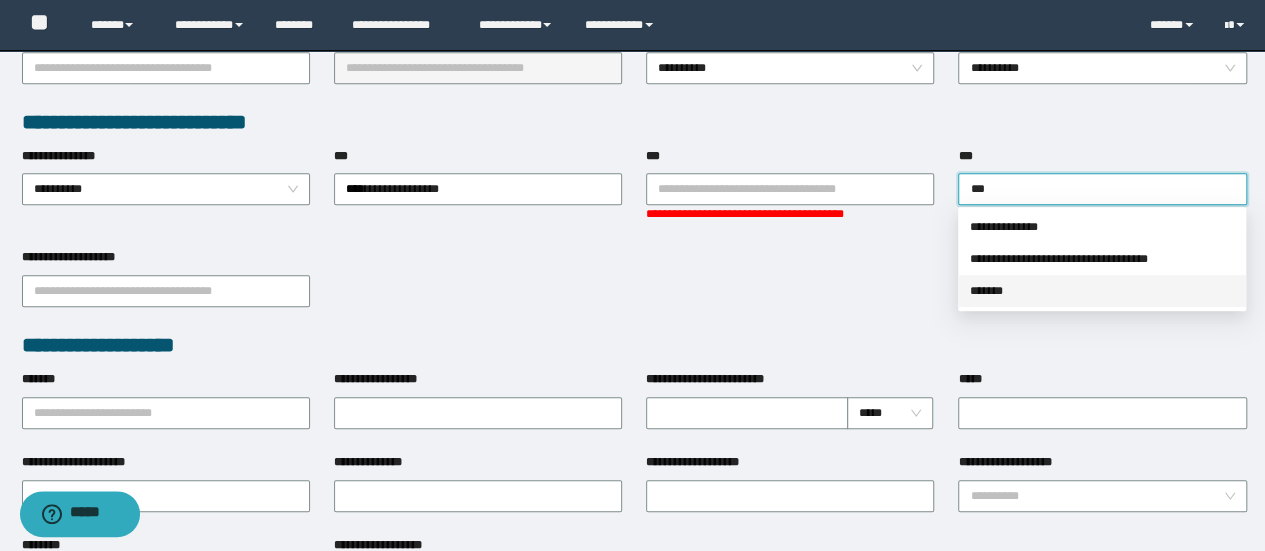 click on "*******" at bounding box center [1102, 291] 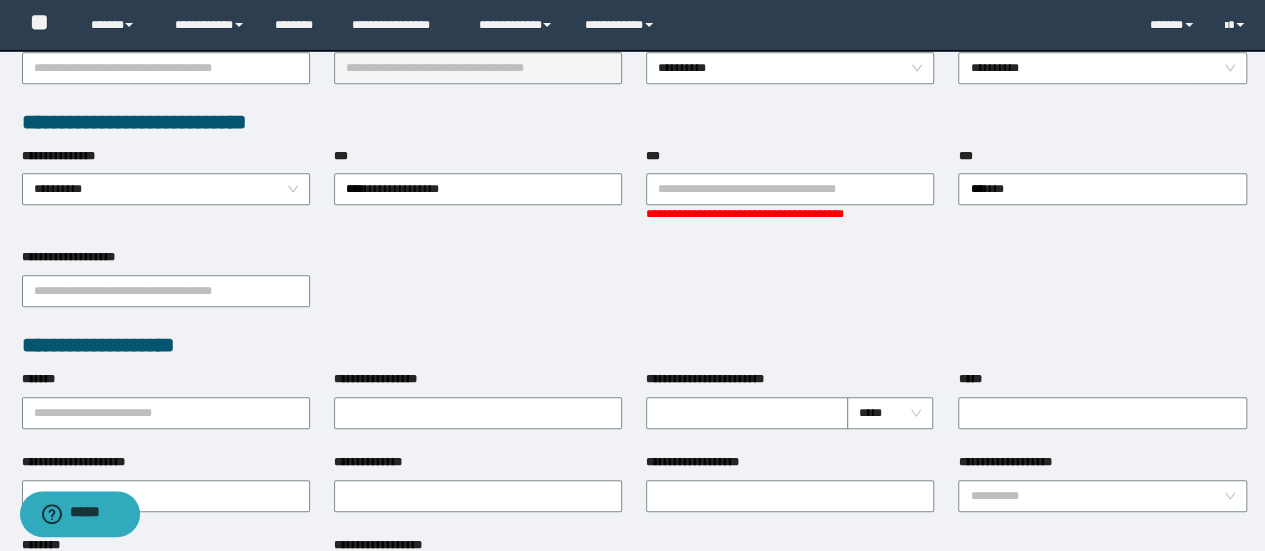 type 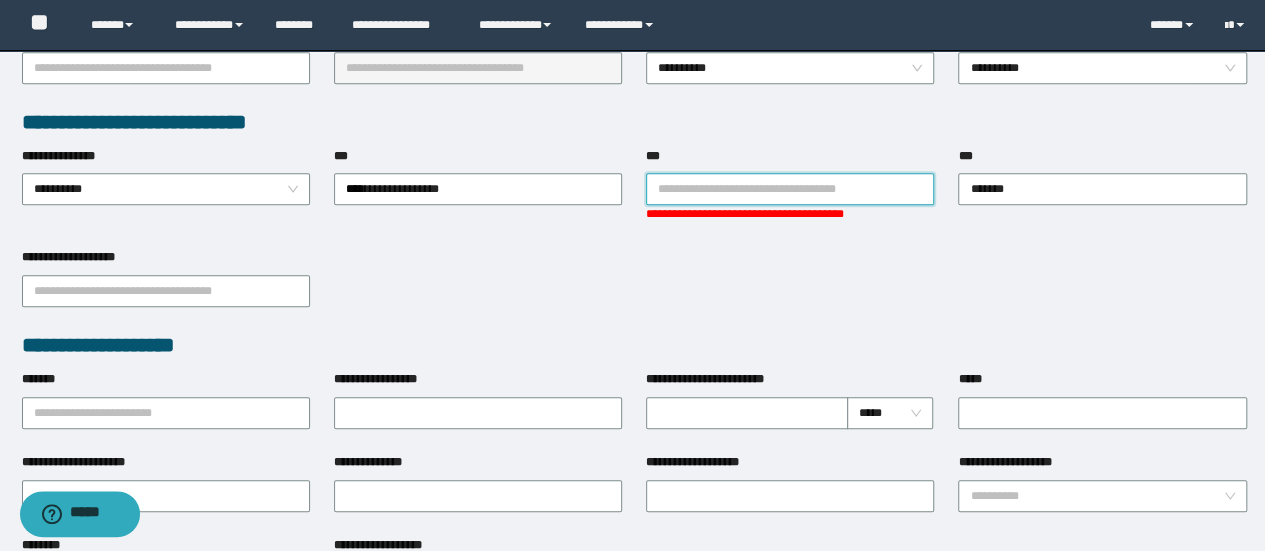 click on "***" at bounding box center [790, 189] 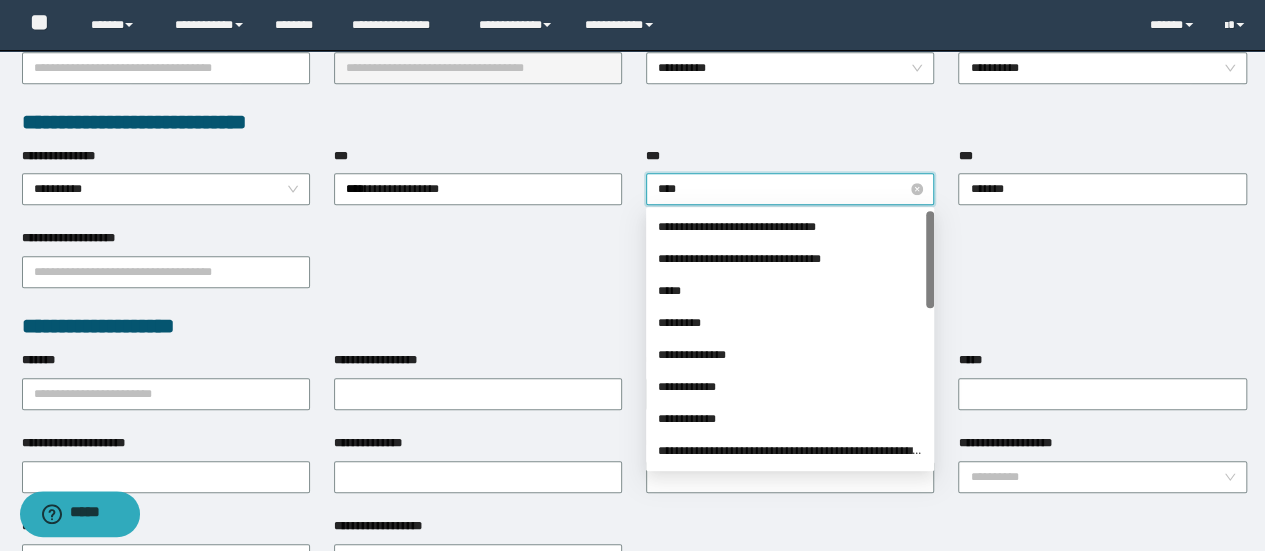 type on "*****" 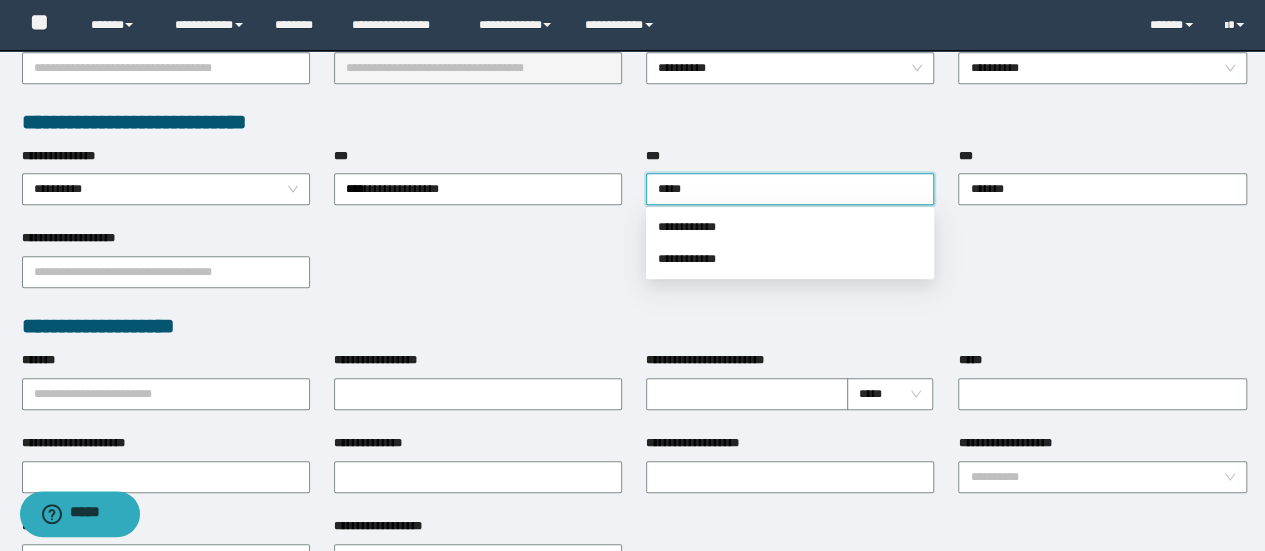 click on "**********" at bounding box center (790, 227) 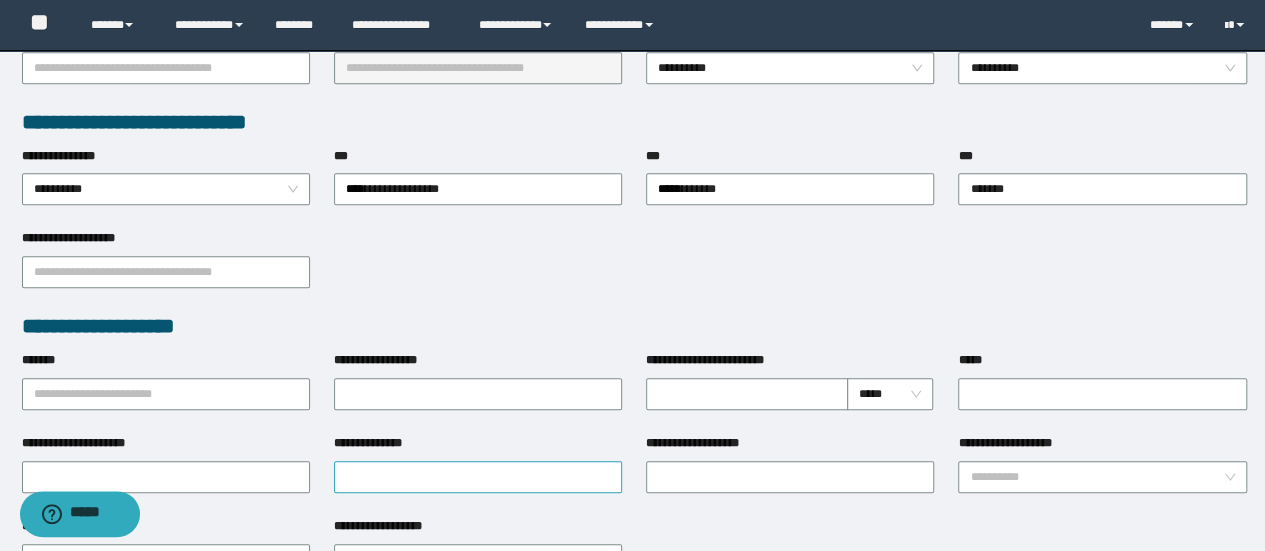 type 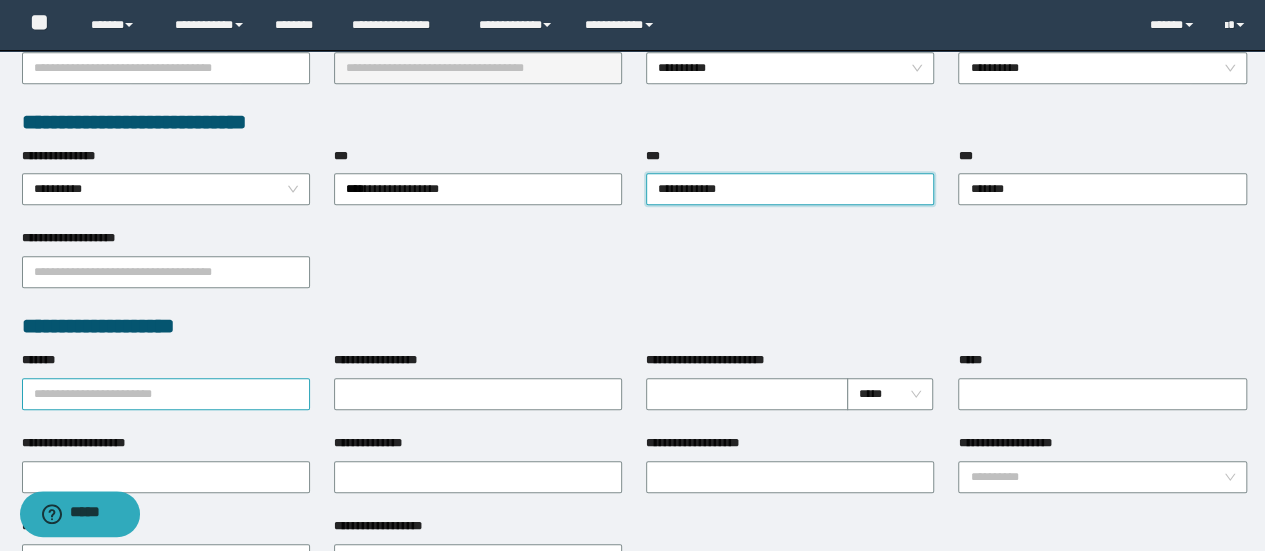 click on "*******" at bounding box center [166, 394] 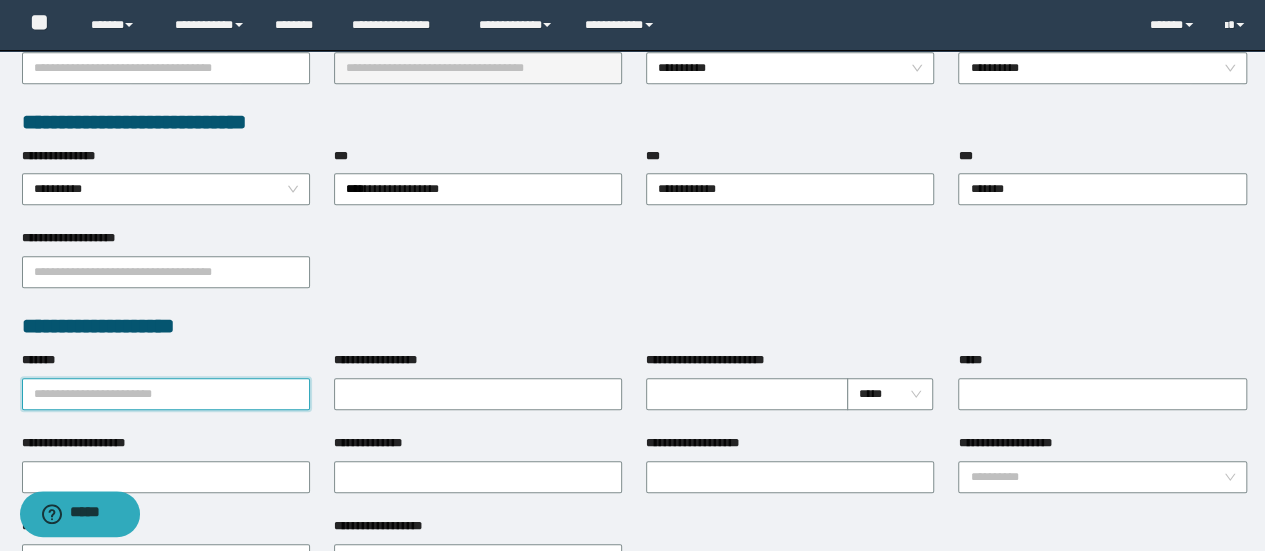 paste on "**********" 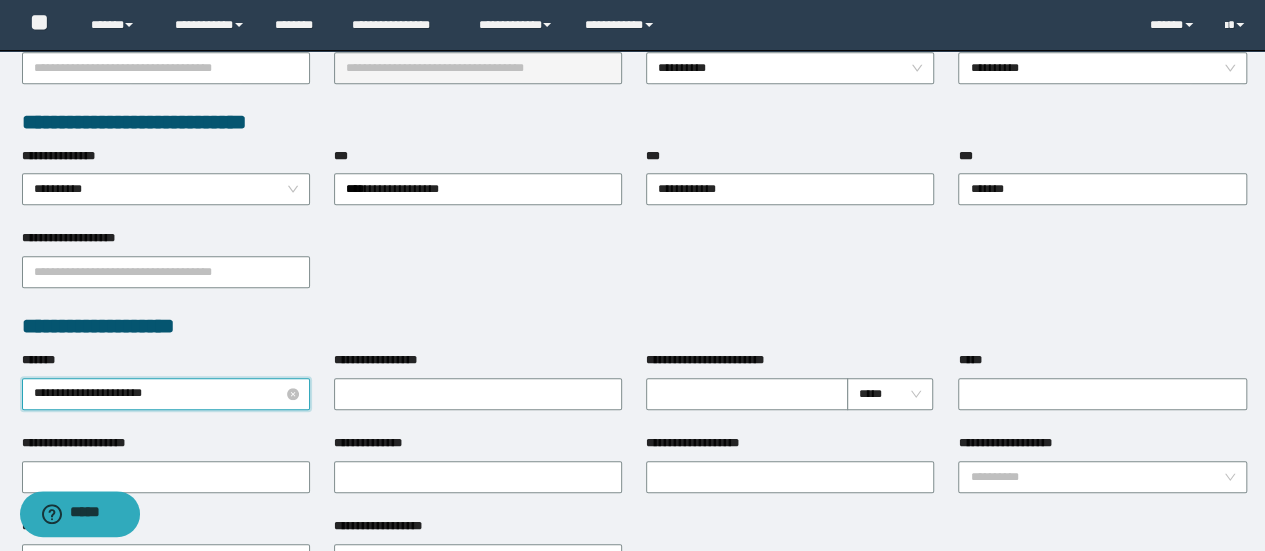 click on "**********" at bounding box center (166, 394) 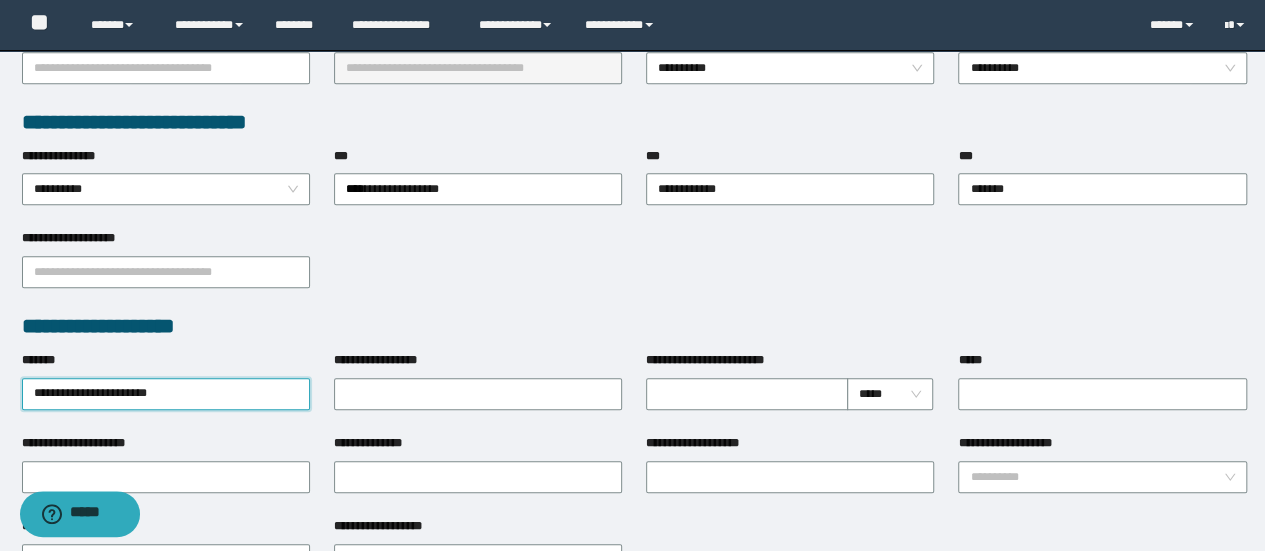type on "**********" 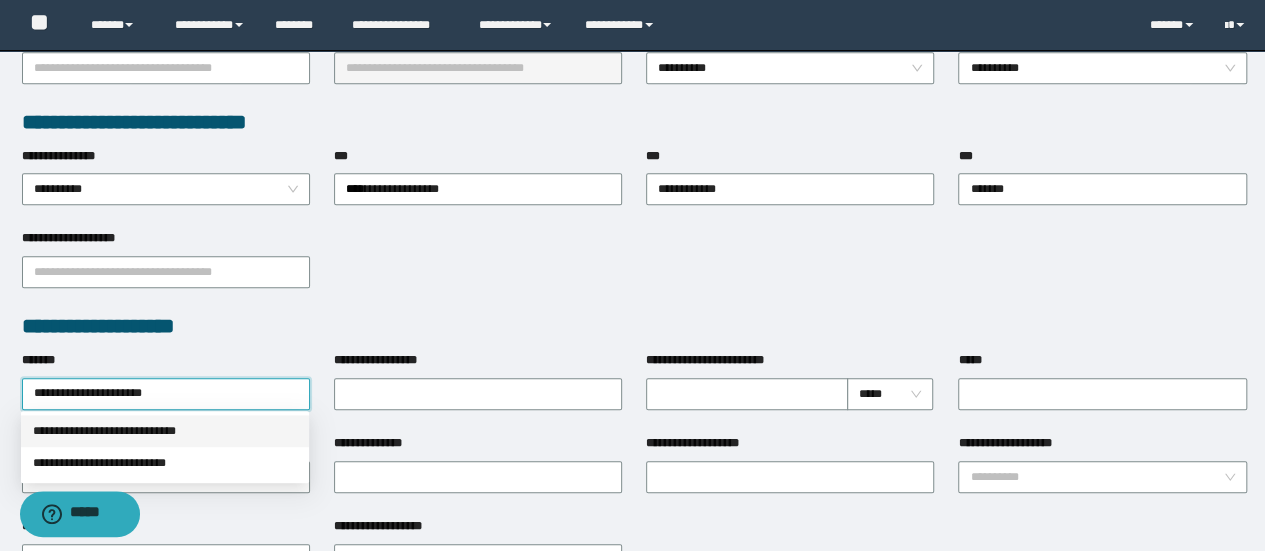 click on "**********" at bounding box center [165, 431] 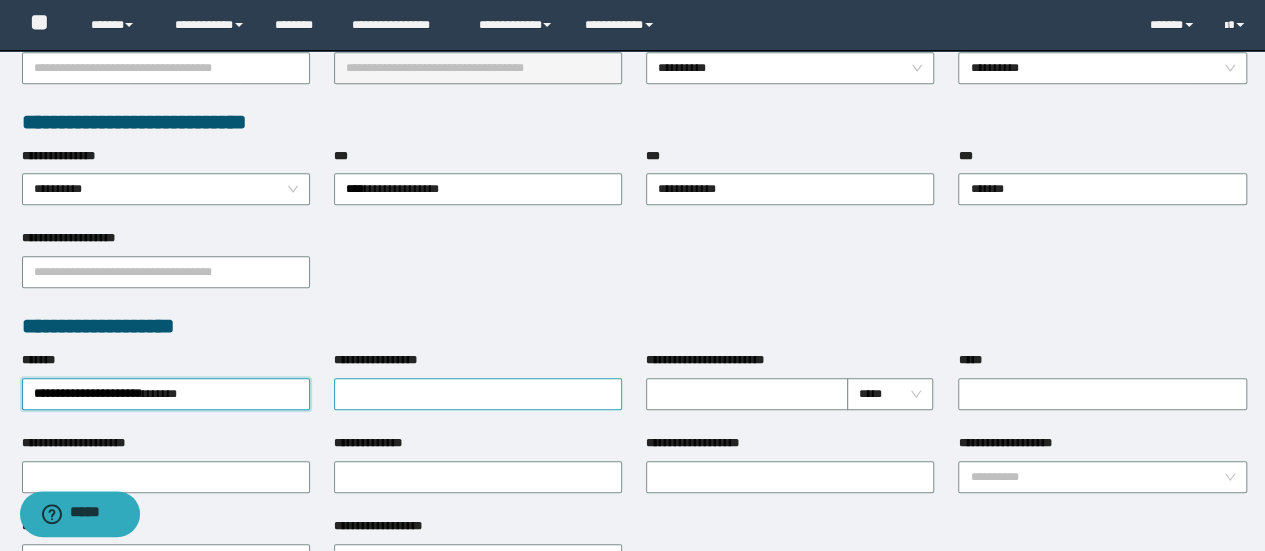 type 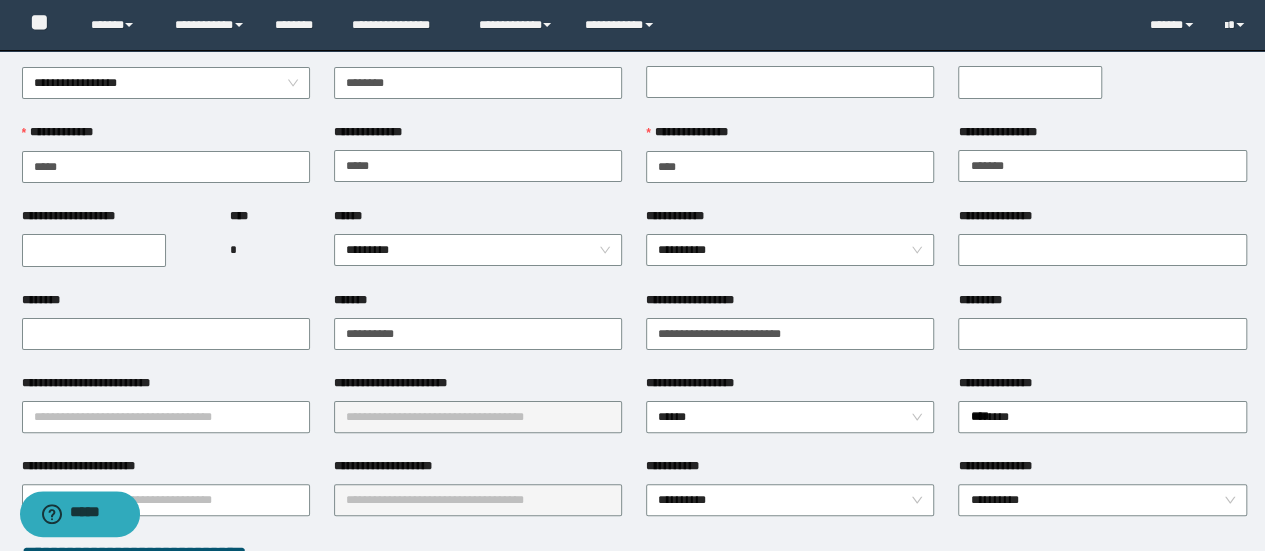 scroll, scrollTop: 100, scrollLeft: 0, axis: vertical 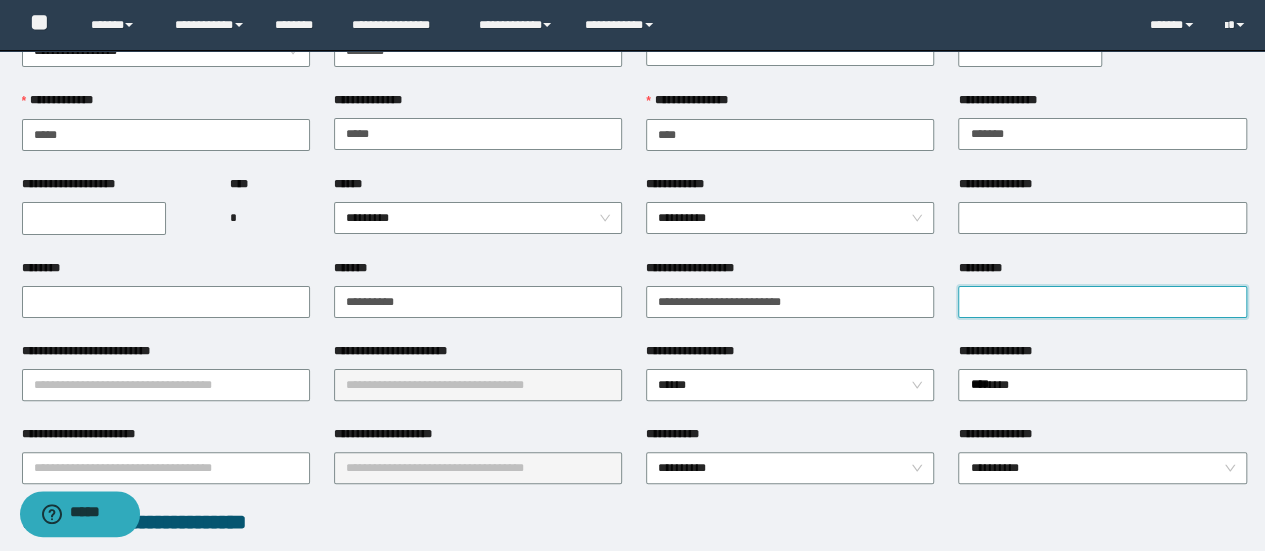 click on "*********" at bounding box center [1102, 302] 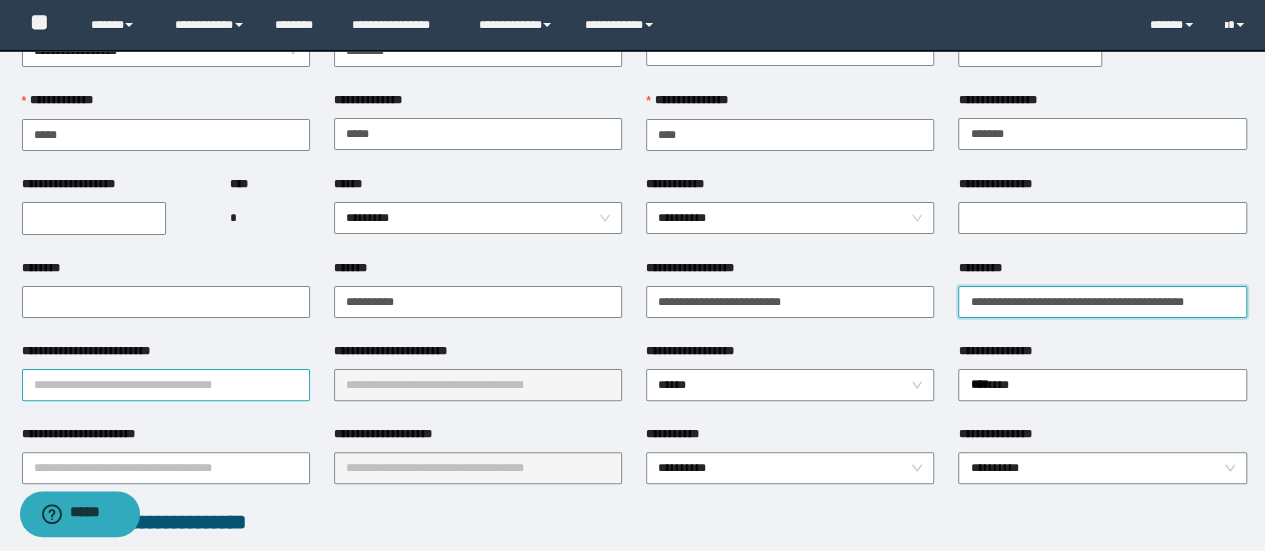 click on "**********" at bounding box center [166, 385] 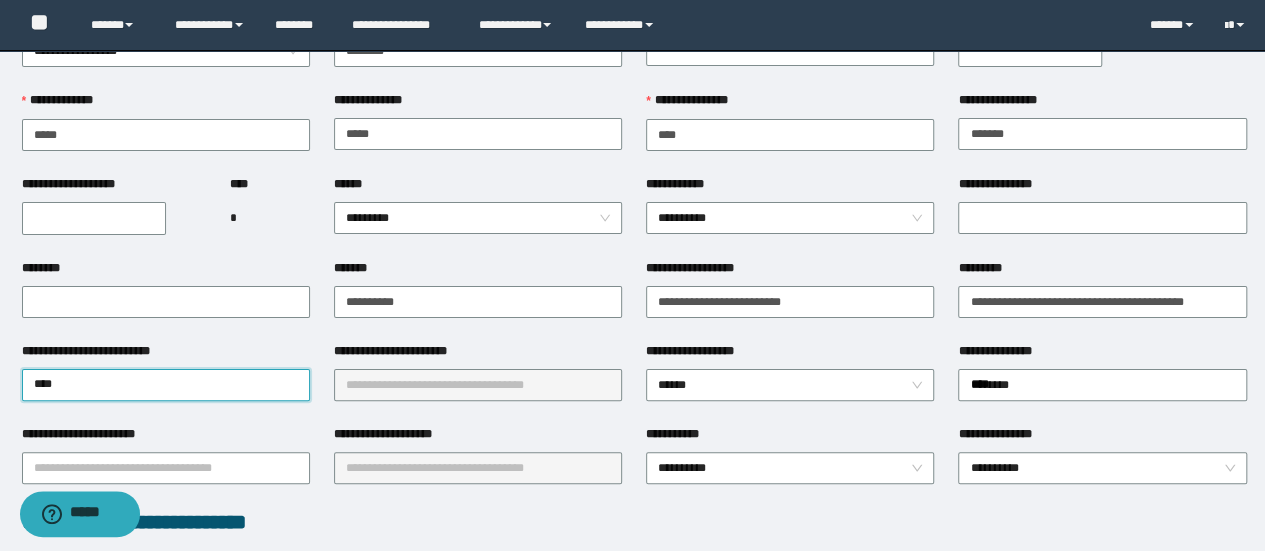 type on "*****" 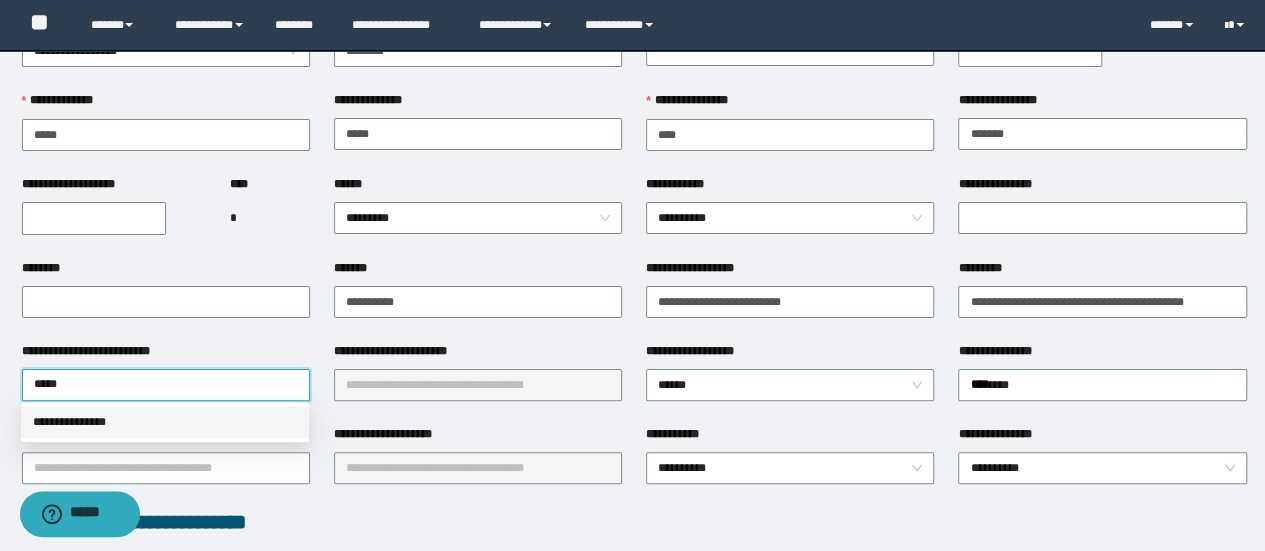 click on "**********" at bounding box center (165, 422) 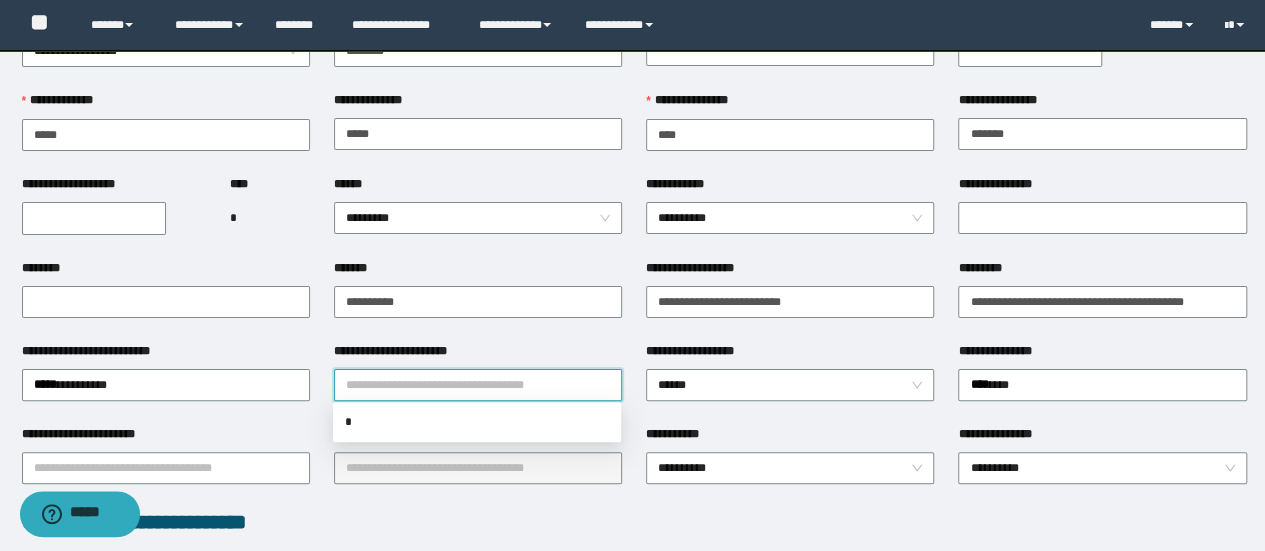click on "**********" at bounding box center [478, 385] 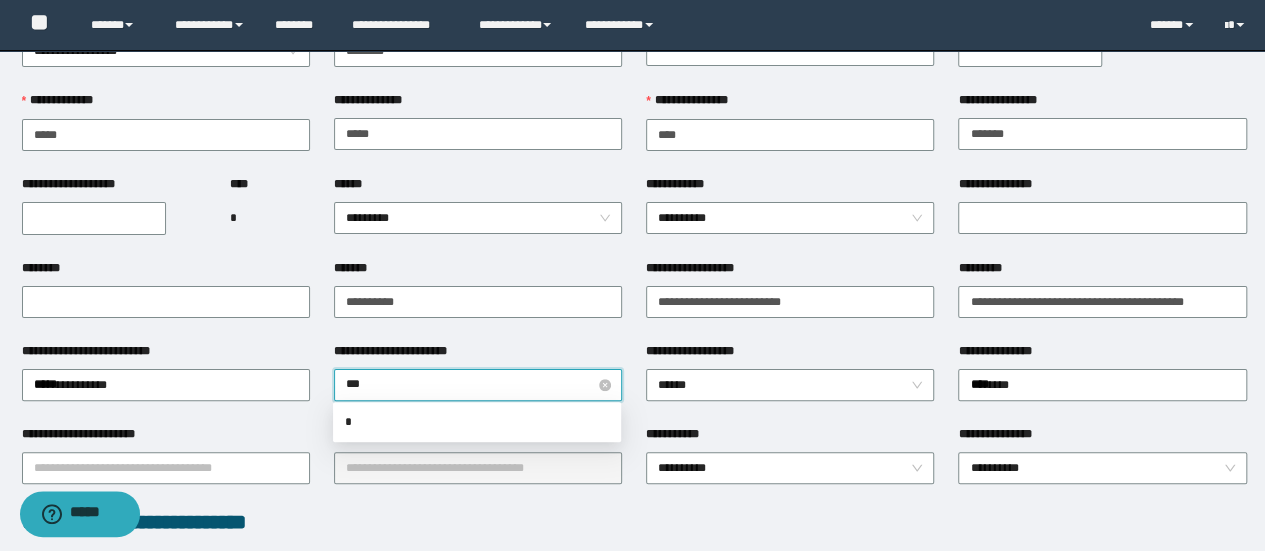 type on "****" 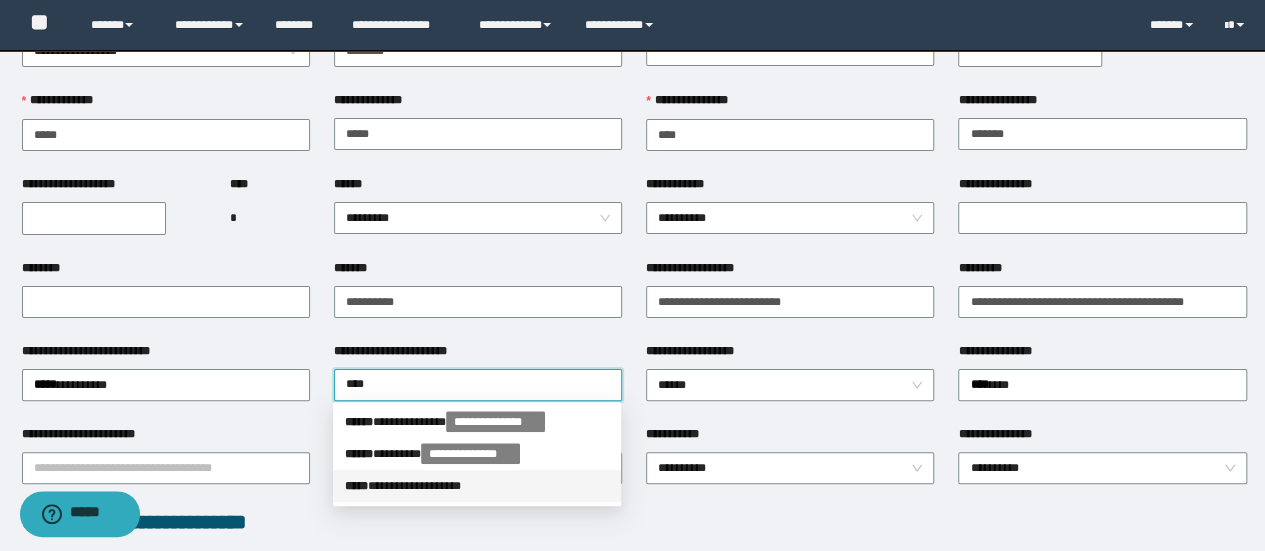 click on "**********" at bounding box center (477, 486) 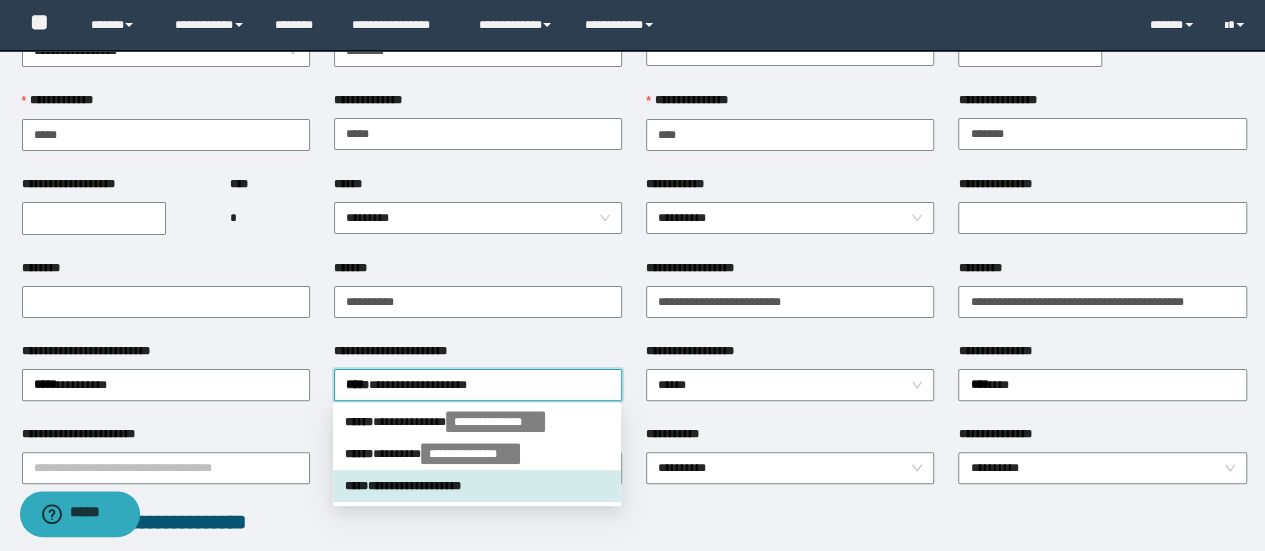 type 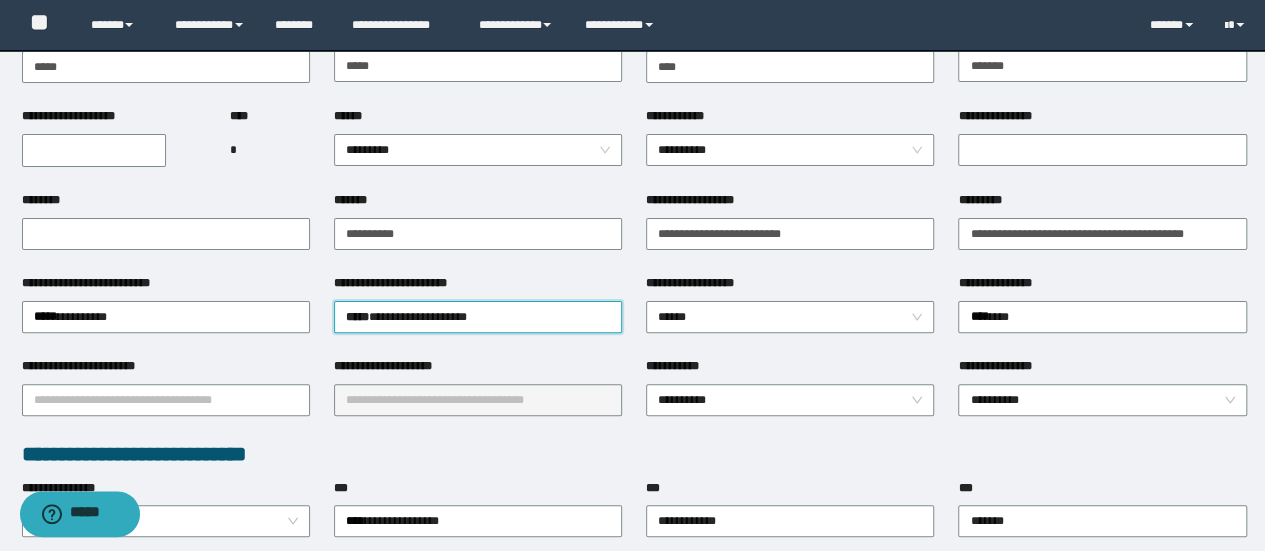 scroll, scrollTop: 200, scrollLeft: 0, axis: vertical 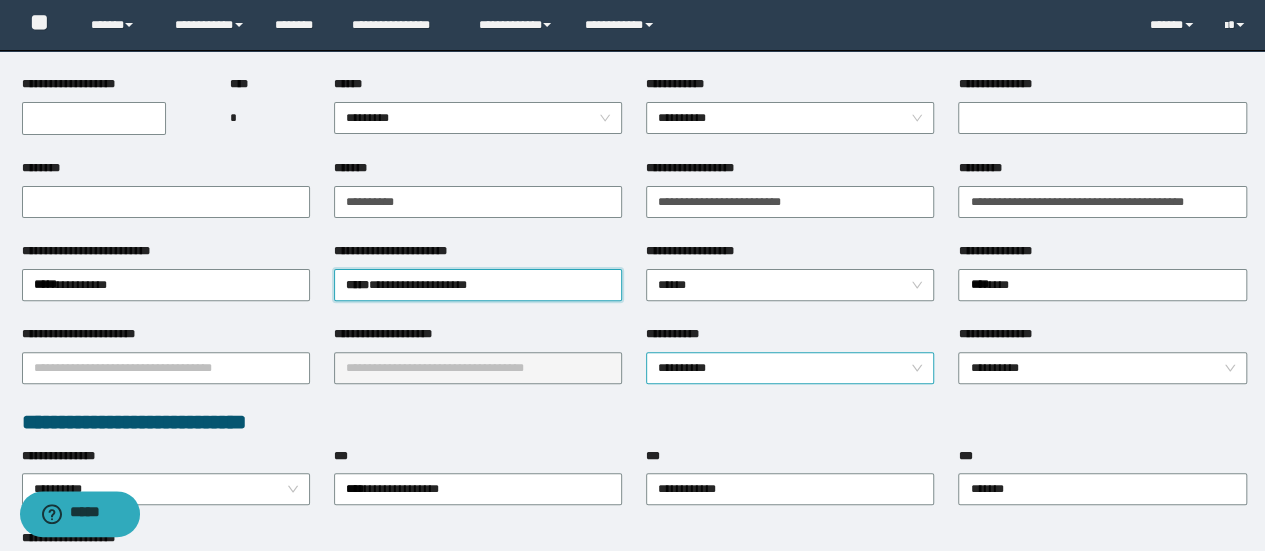 drag, startPoint x: 721, startPoint y: 352, endPoint x: 722, endPoint y: 364, distance: 12.0415945 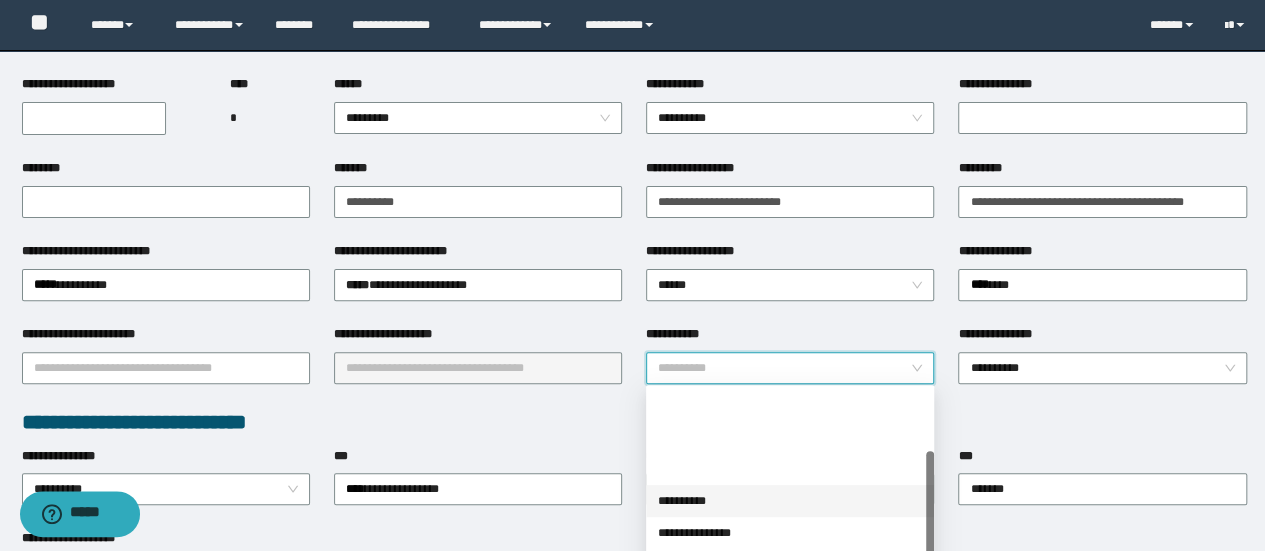 scroll, scrollTop: 100, scrollLeft: 0, axis: vertical 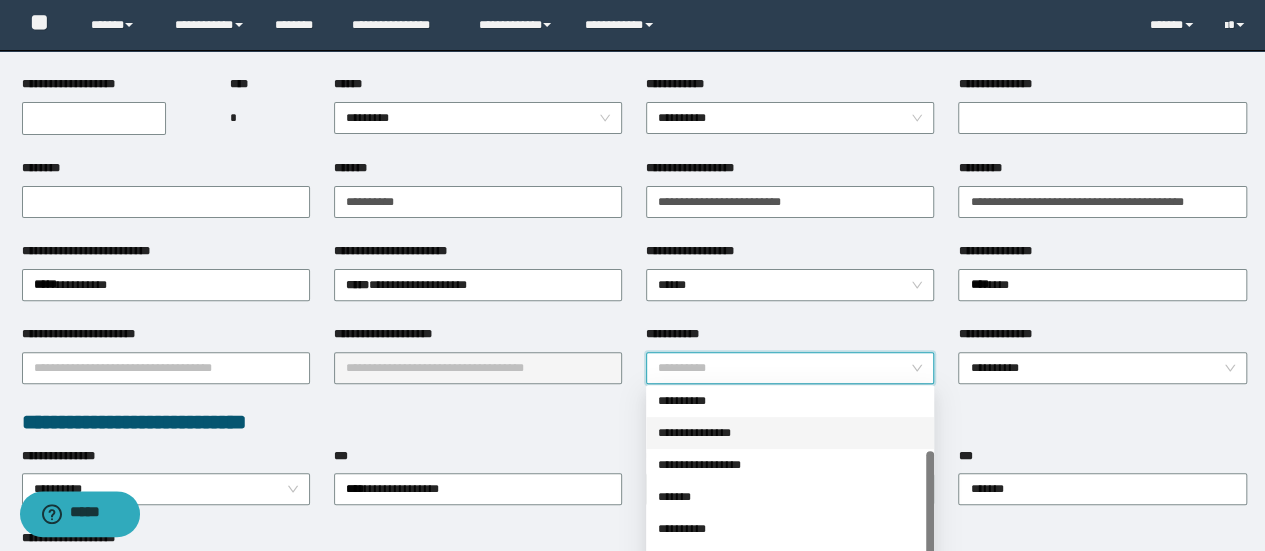 click on "**********" at bounding box center (790, 465) 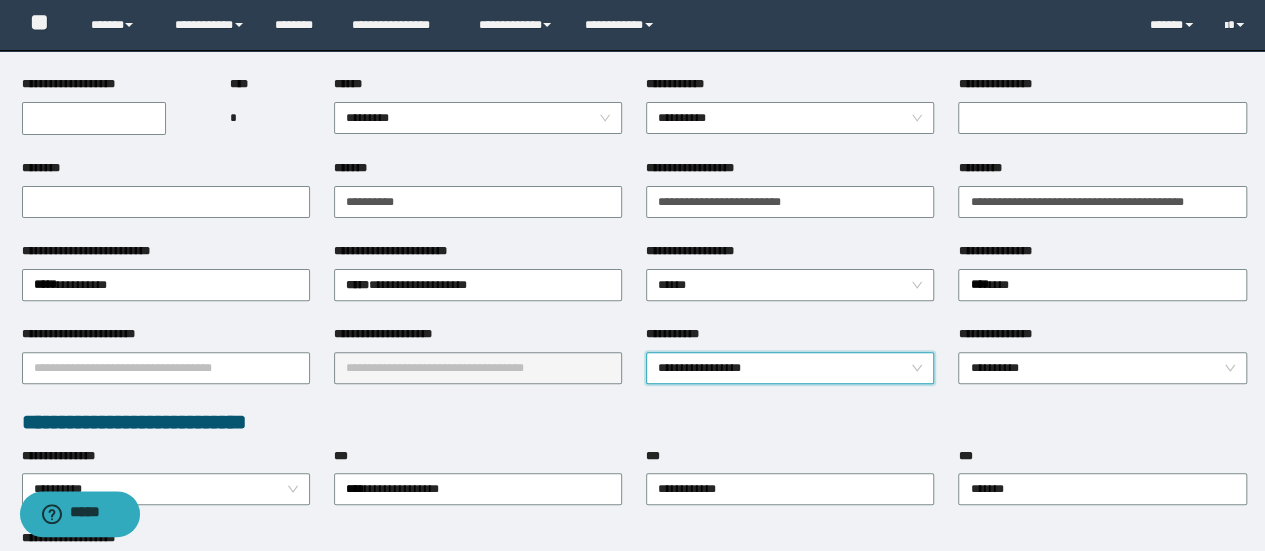 scroll, scrollTop: 100, scrollLeft: 0, axis: vertical 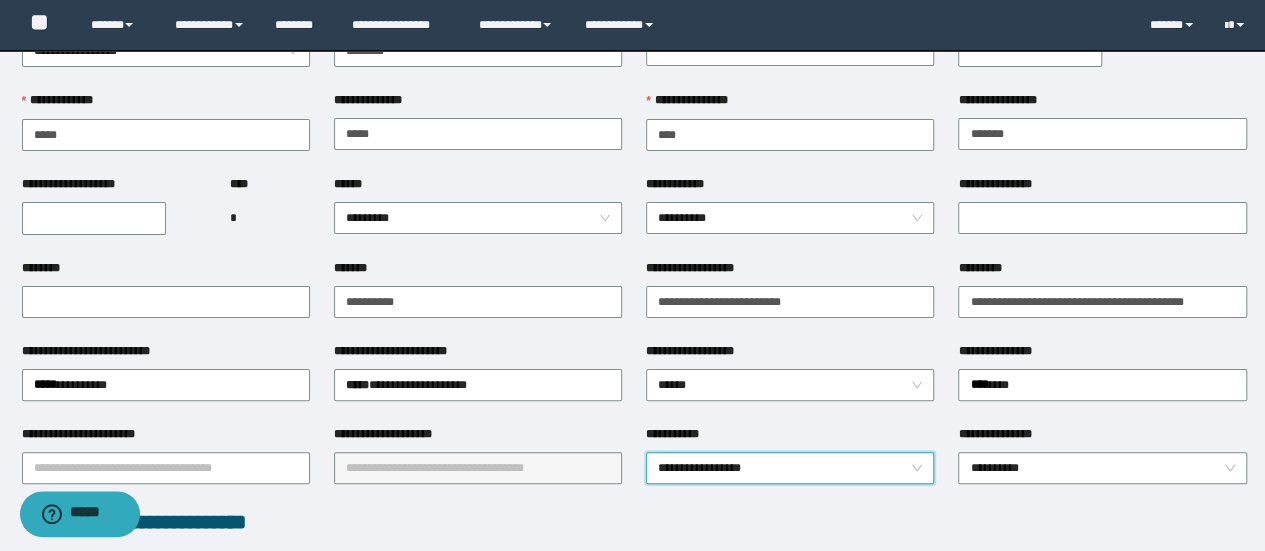 click on "**********" at bounding box center (114, 217) 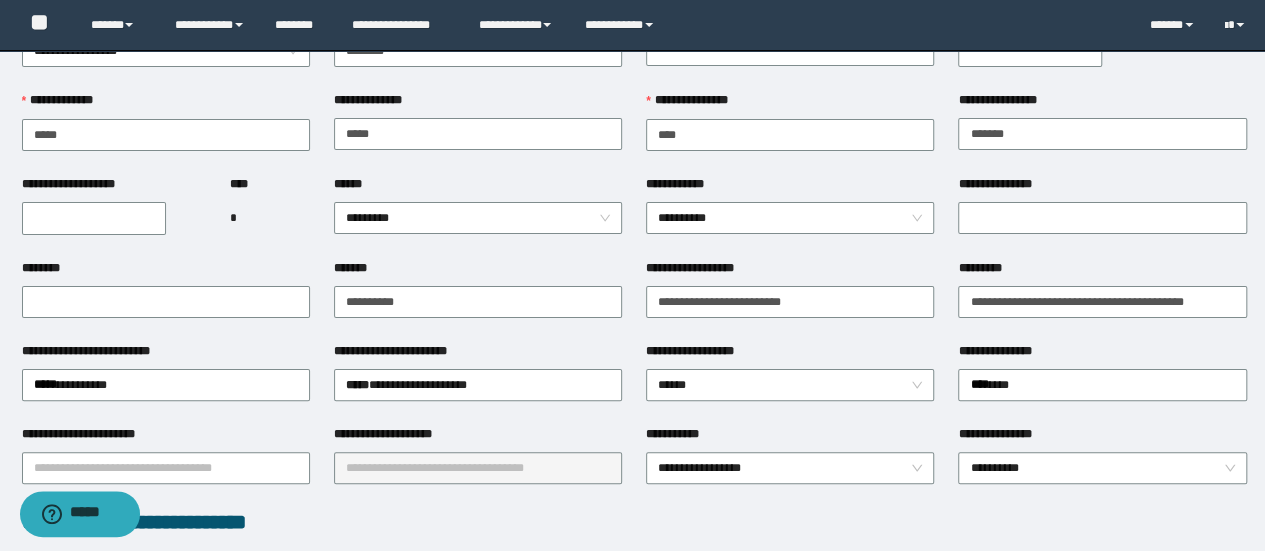 click on "**********" at bounding box center (94, 218) 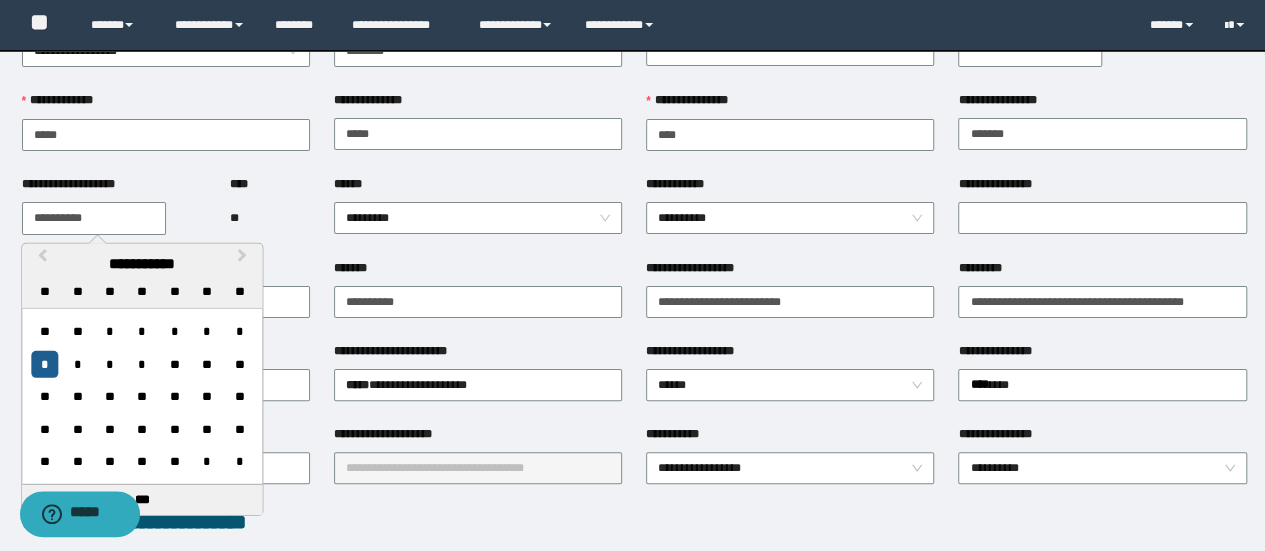 type on "**********" 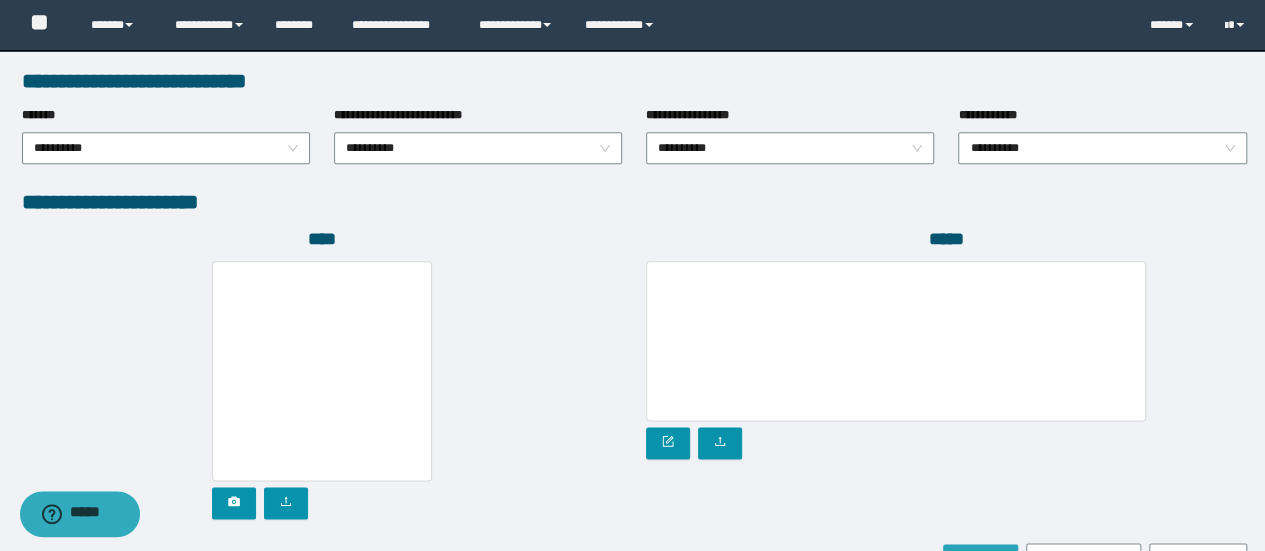 scroll, scrollTop: 1150, scrollLeft: 0, axis: vertical 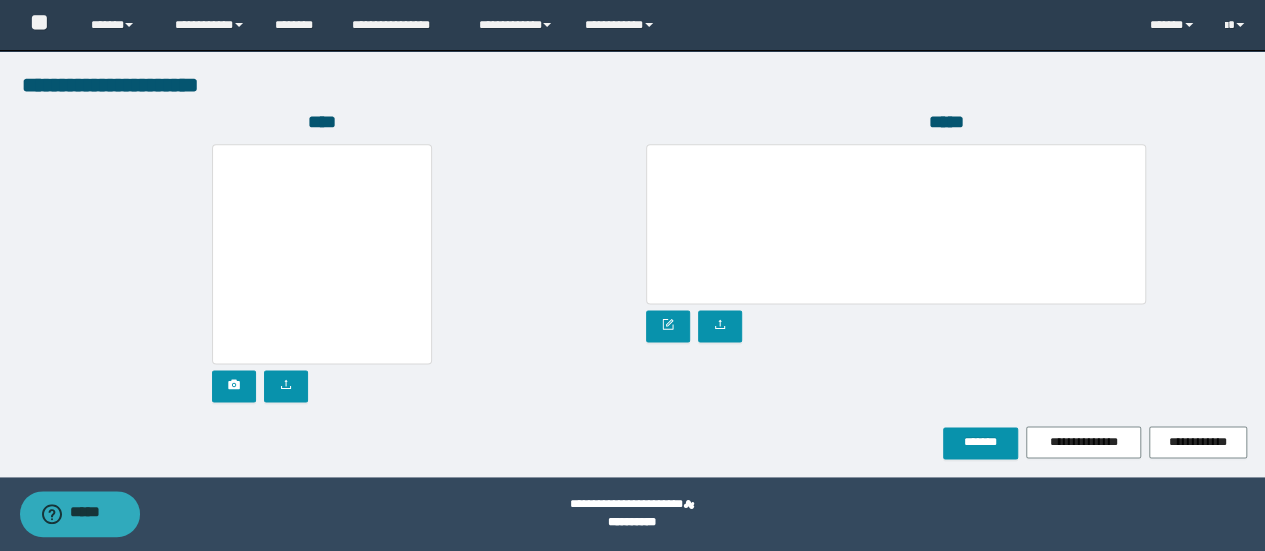 click on "*****" at bounding box center (946, 268) 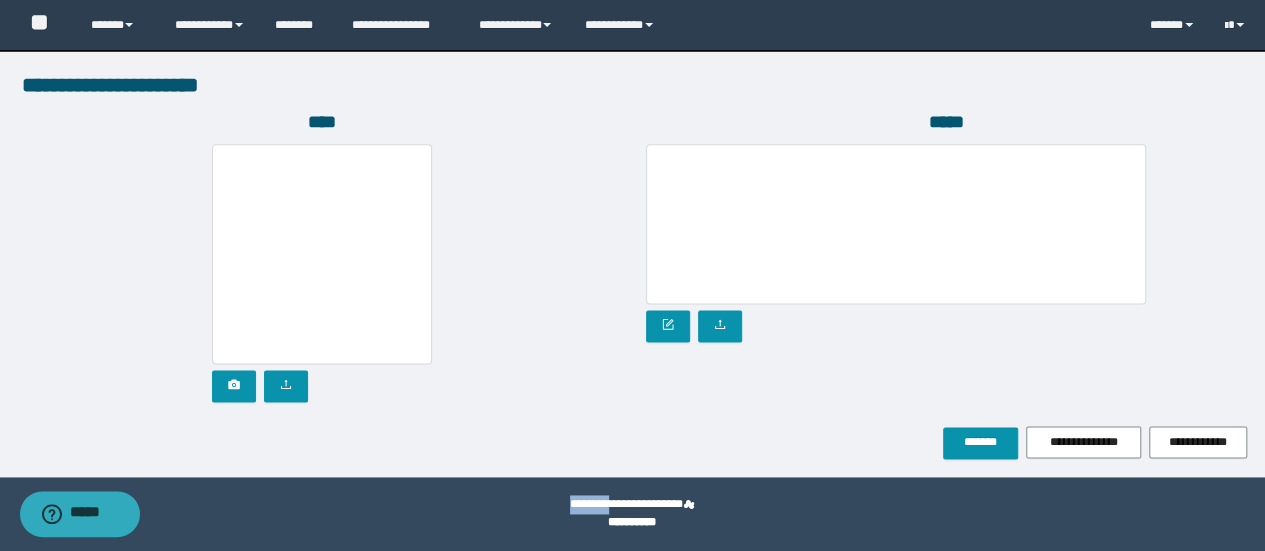 click on "*****" at bounding box center [946, 268] 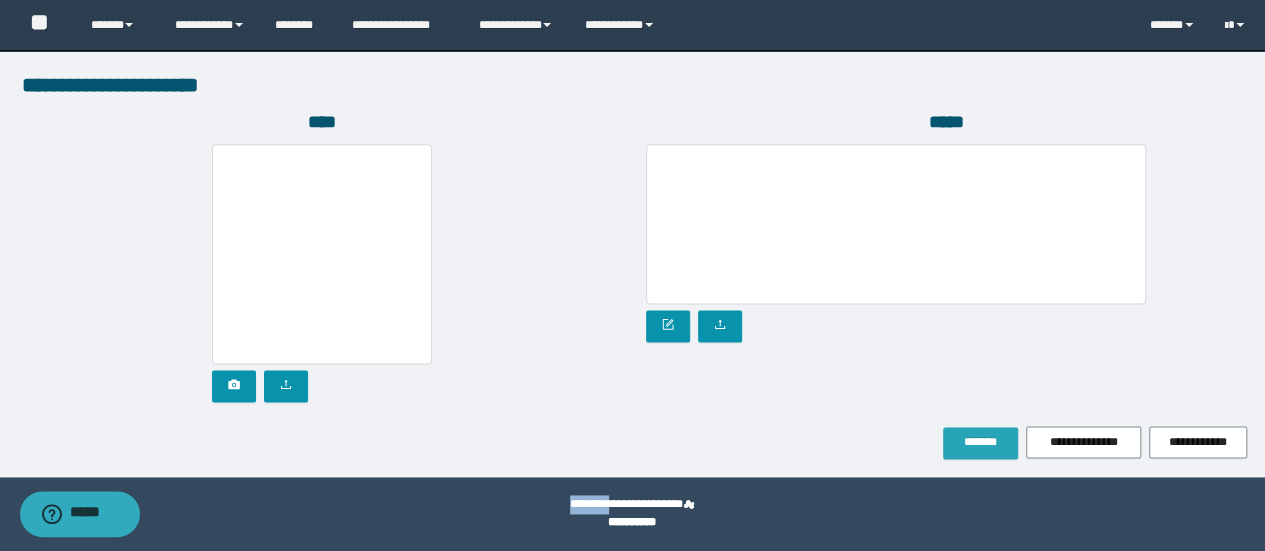 click on "*******" at bounding box center [980, 442] 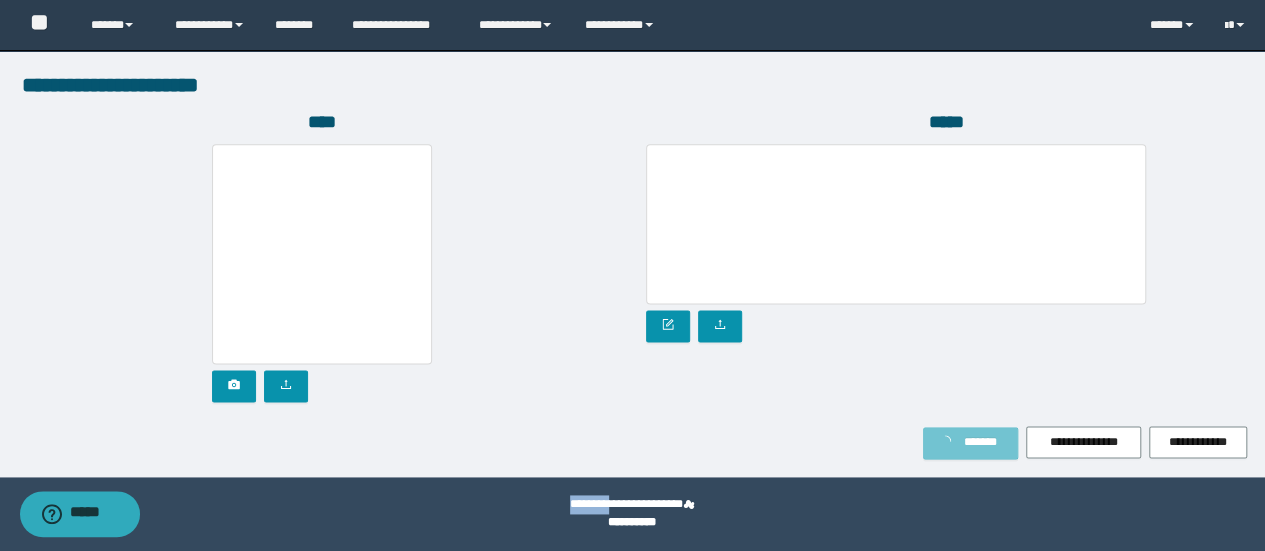 click on "*******" at bounding box center [980, 442] 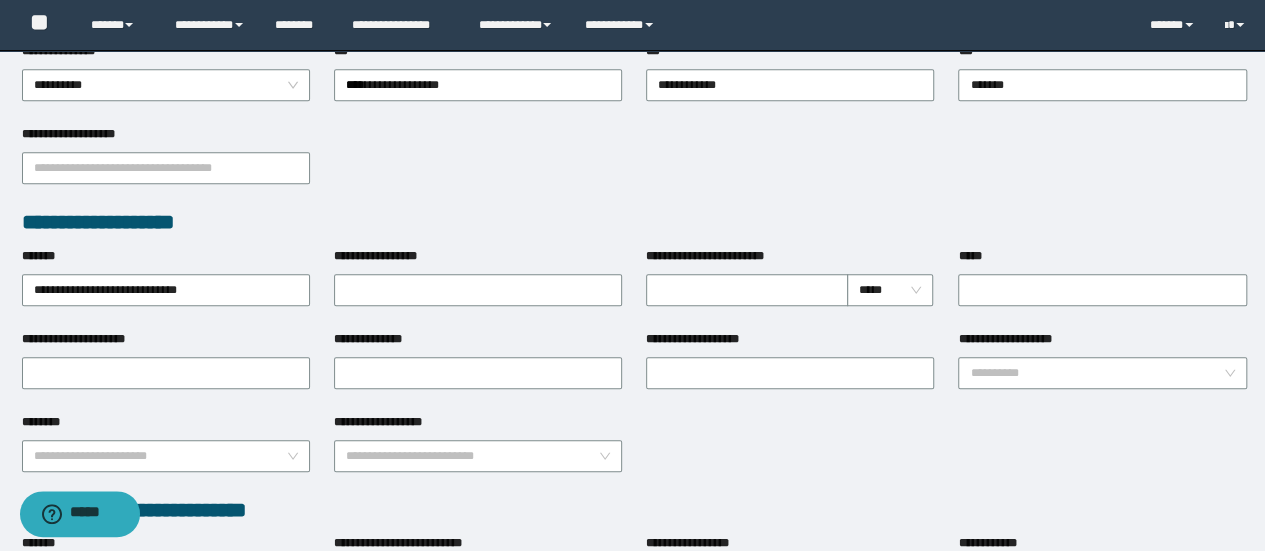 scroll, scrollTop: 1017, scrollLeft: 0, axis: vertical 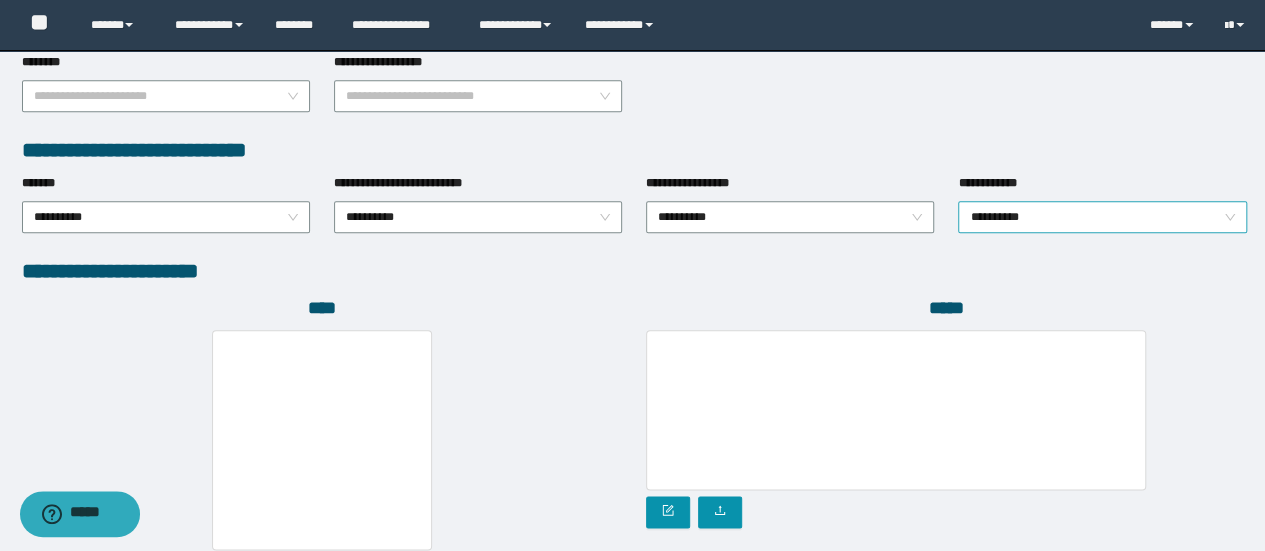 click on "**********" at bounding box center [1102, 215] 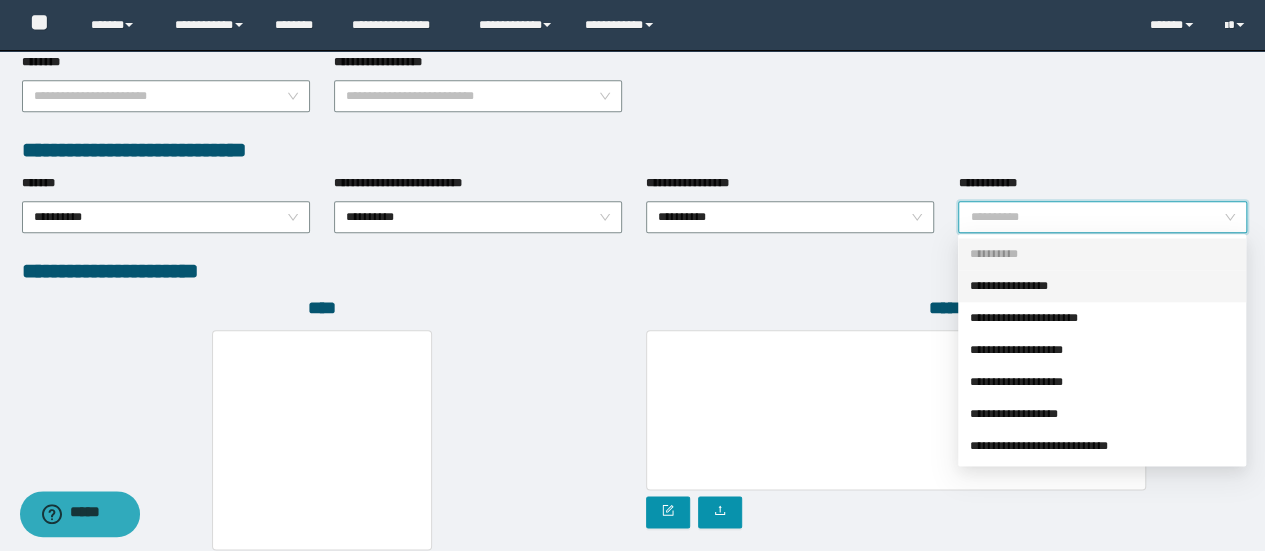 click on "**********" at bounding box center (1102, 286) 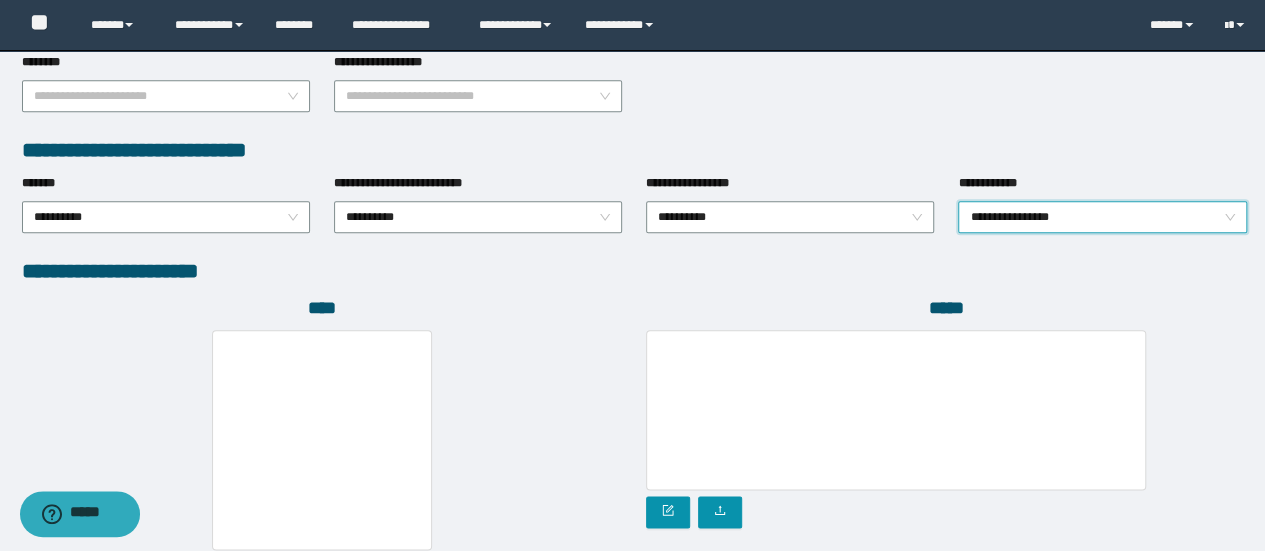 scroll, scrollTop: 1255, scrollLeft: 0, axis: vertical 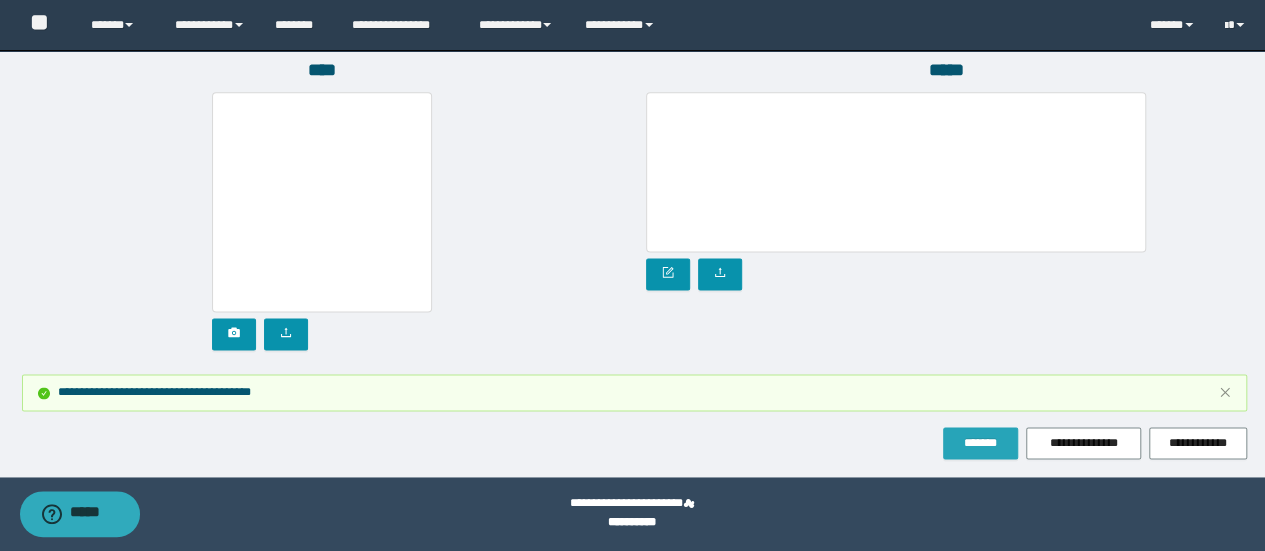 click on "*******" at bounding box center [980, 443] 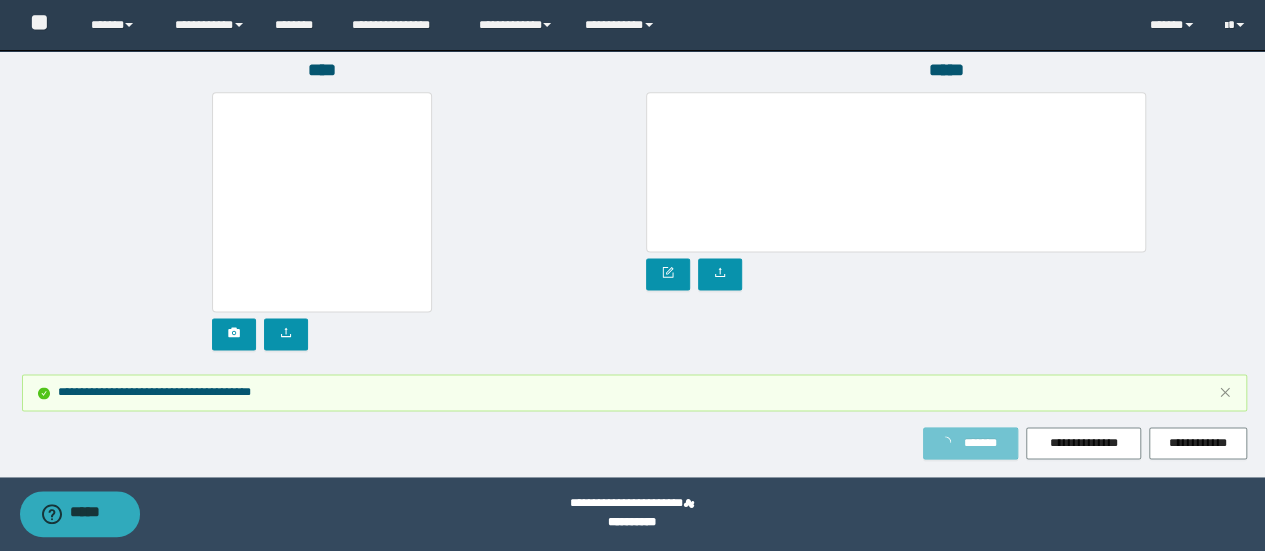 click on "*******" at bounding box center (980, 443) 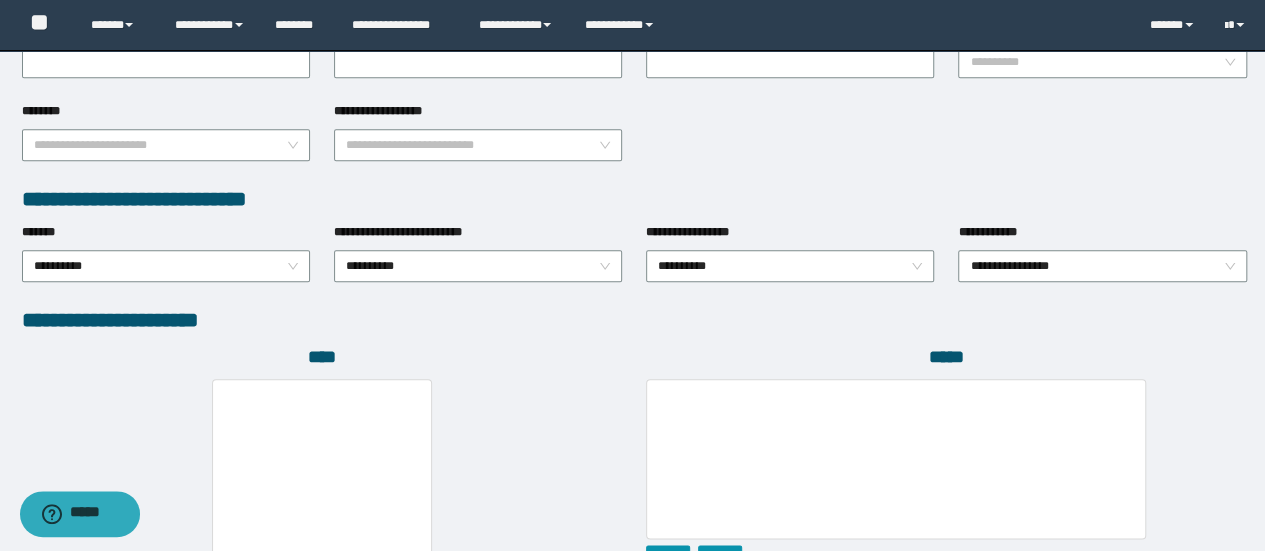 scroll, scrollTop: 0, scrollLeft: 0, axis: both 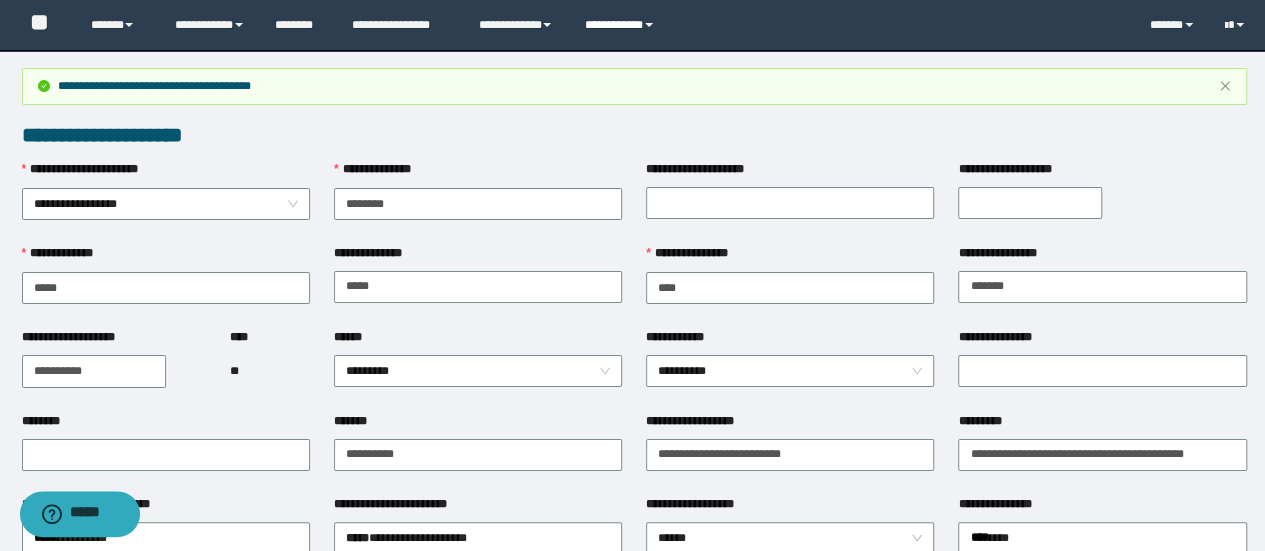 click on "**********" at bounding box center (622, 25) 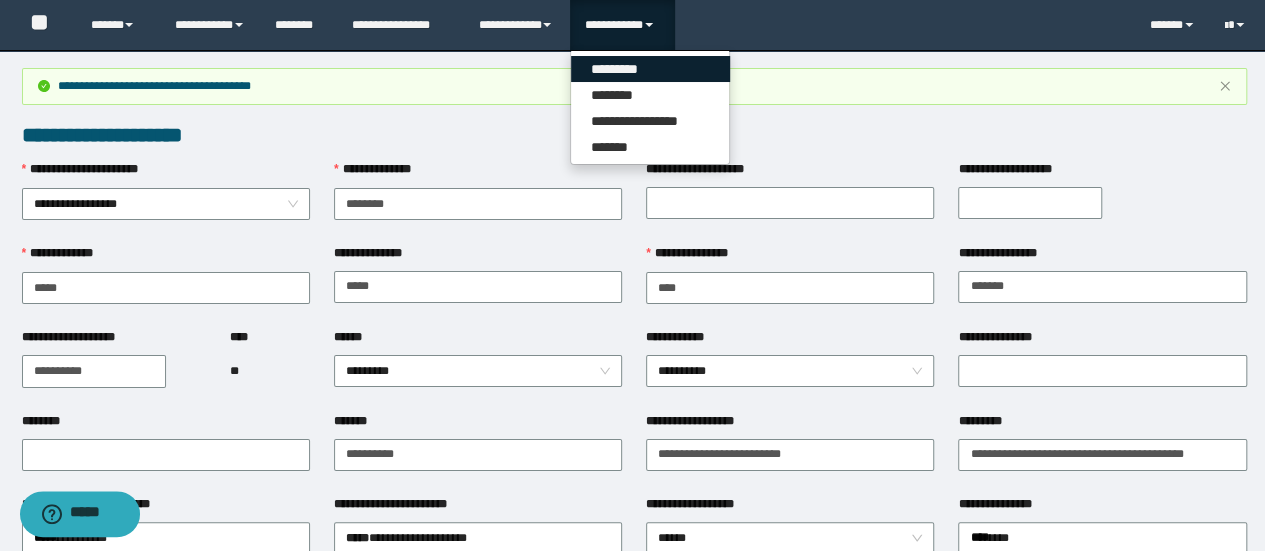 click on "*********" at bounding box center (650, 69) 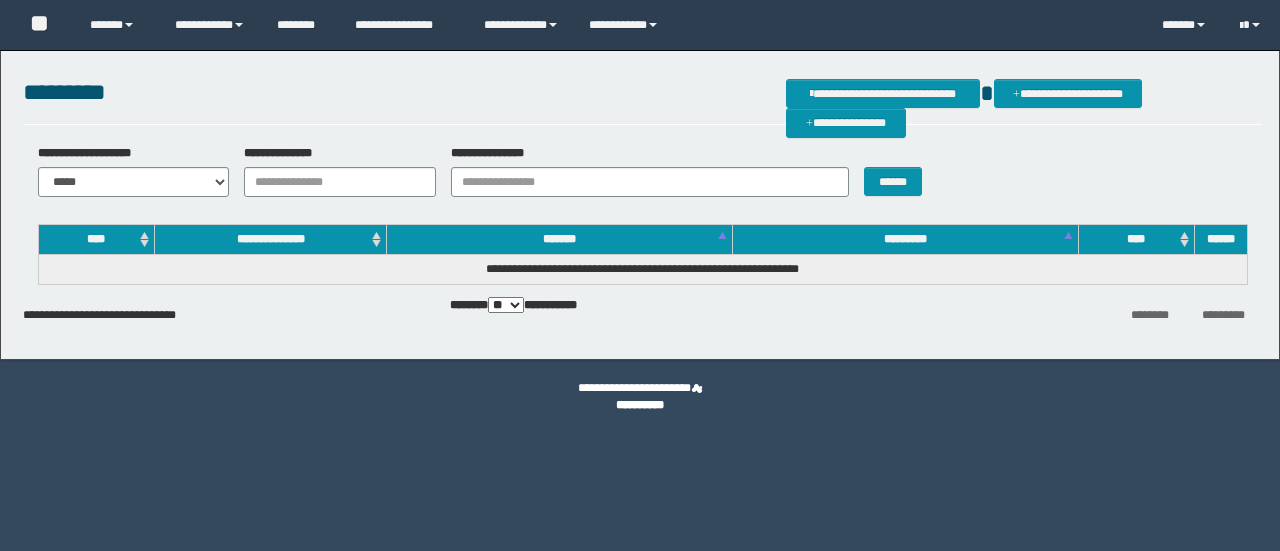 scroll, scrollTop: 0, scrollLeft: 0, axis: both 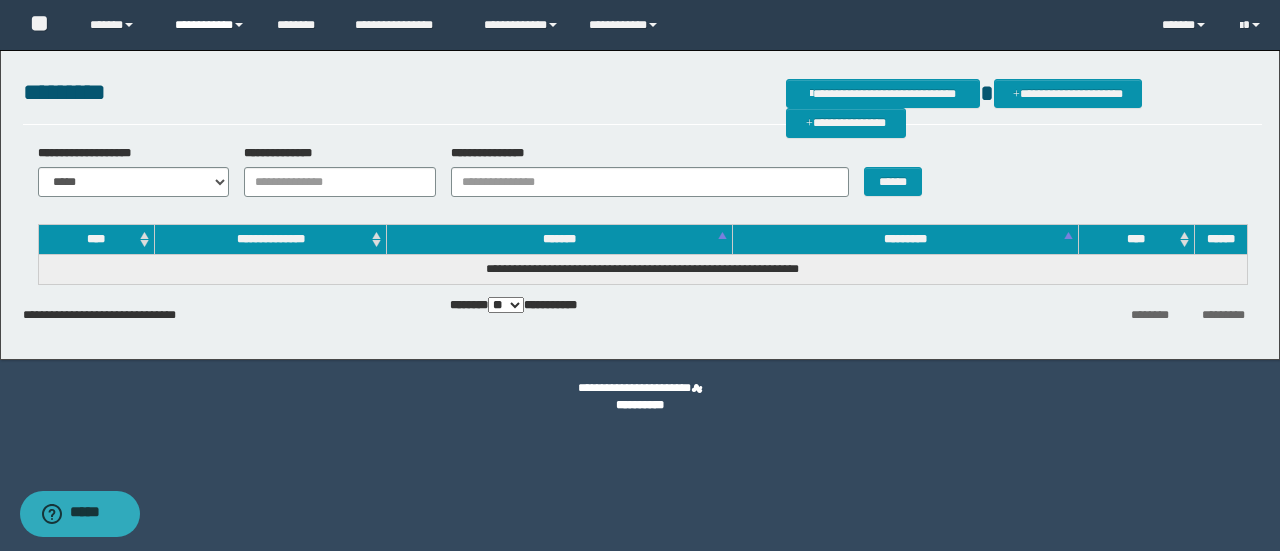 click on "**********" at bounding box center (210, 25) 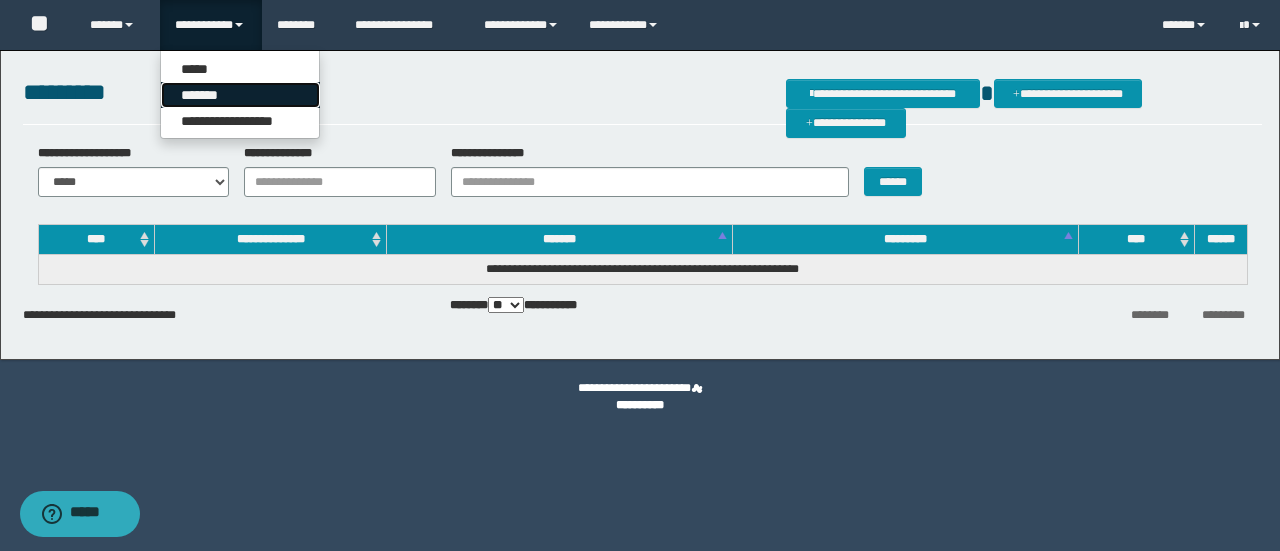 click on "*******" at bounding box center [240, 95] 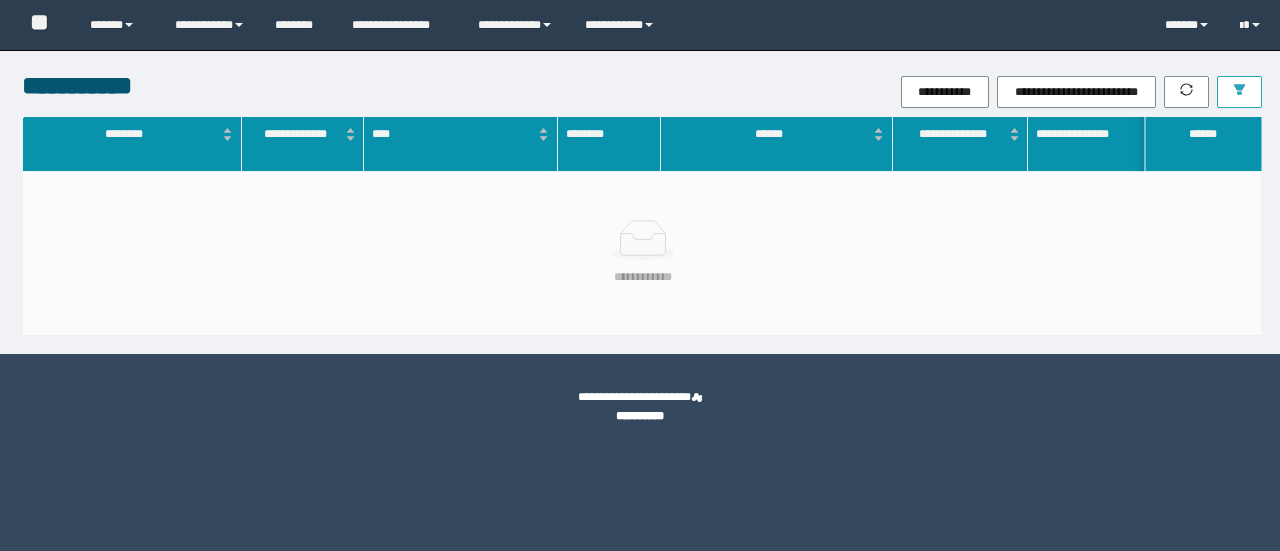 scroll, scrollTop: 0, scrollLeft: 0, axis: both 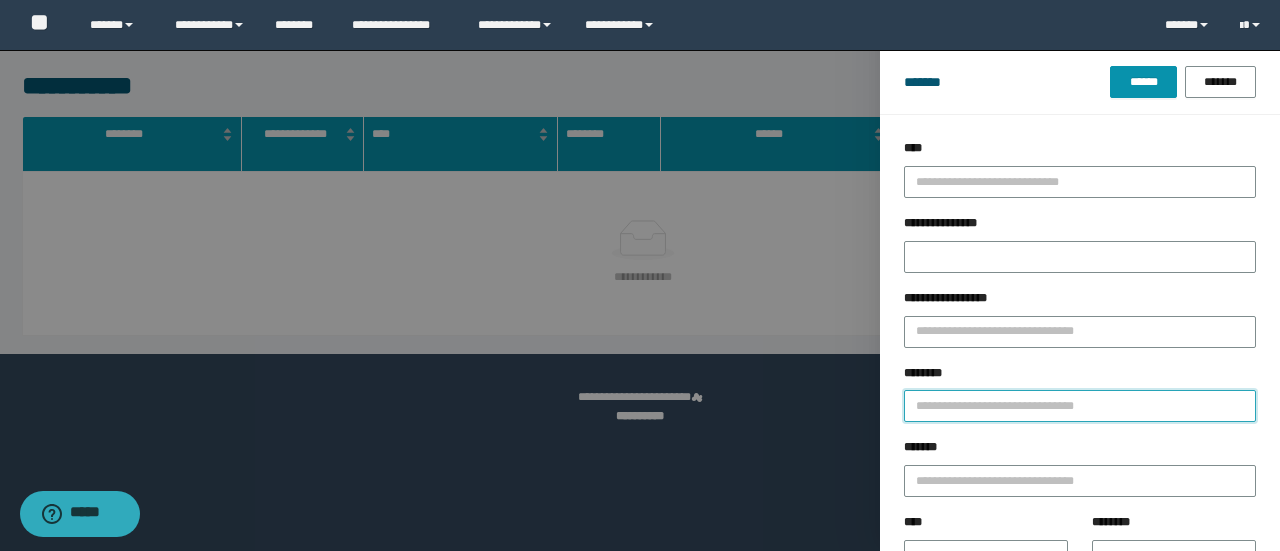 click on "********" at bounding box center (1080, 406) 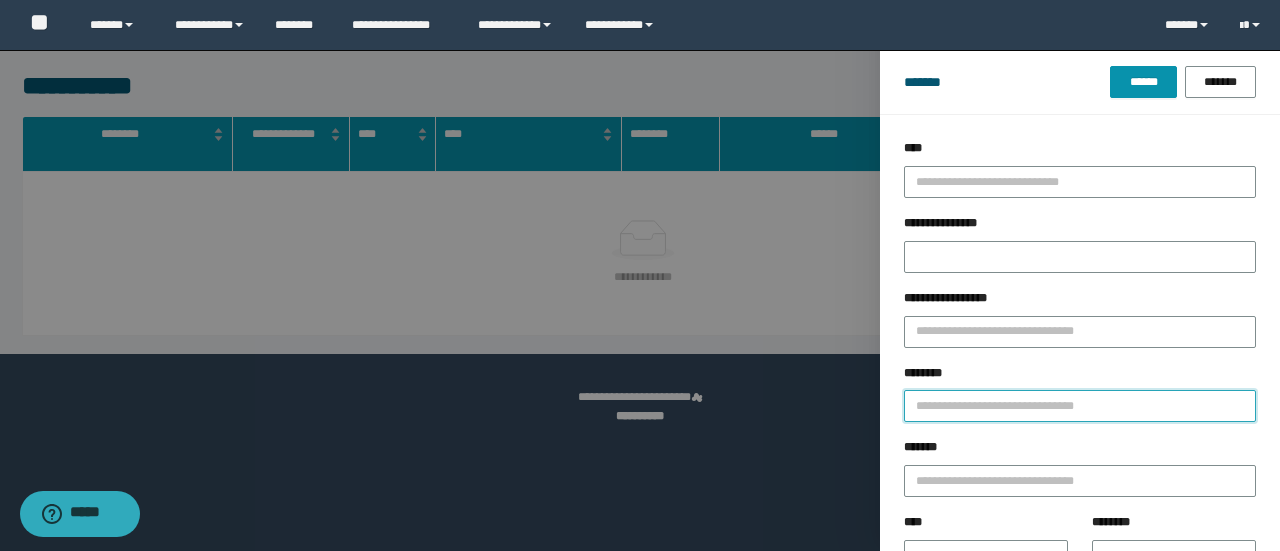 paste on "********" 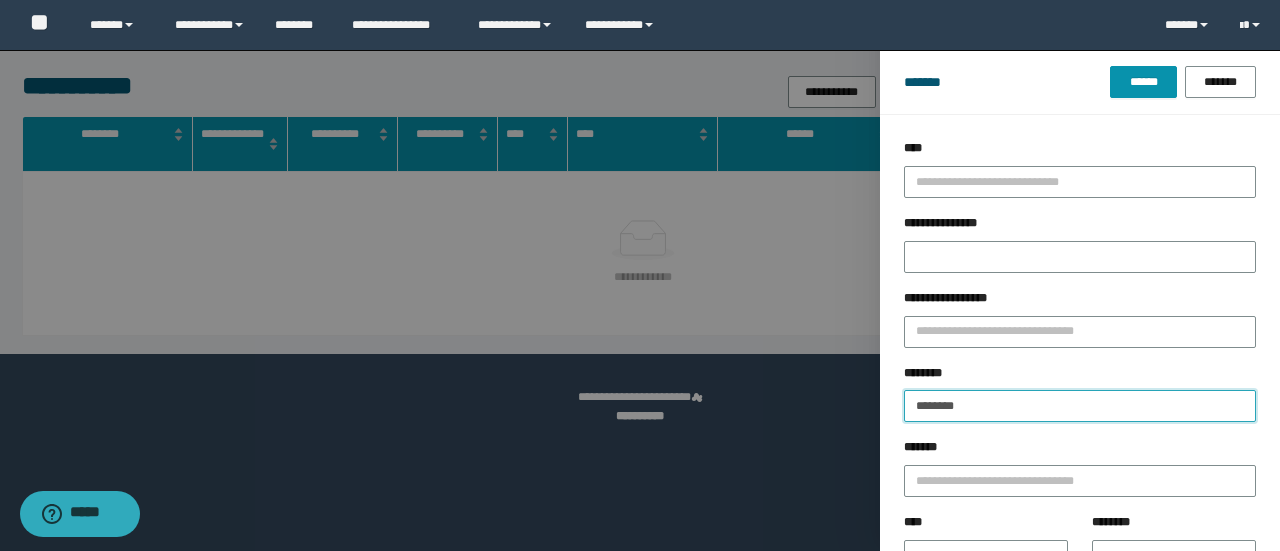 type on "********" 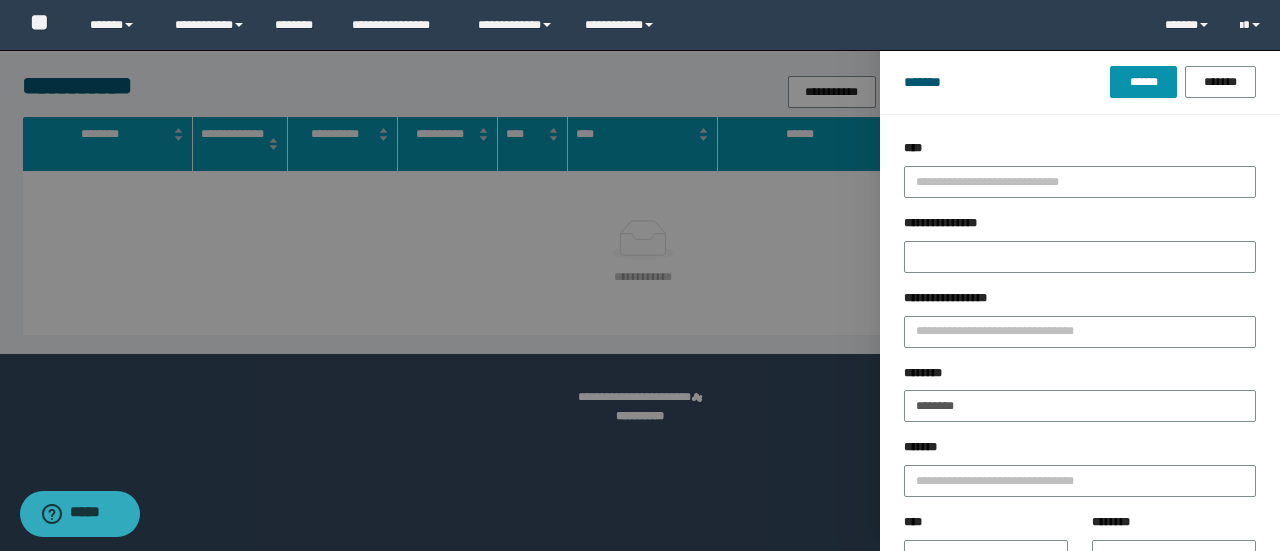 click on "******* ****** *******" at bounding box center (1080, 82) 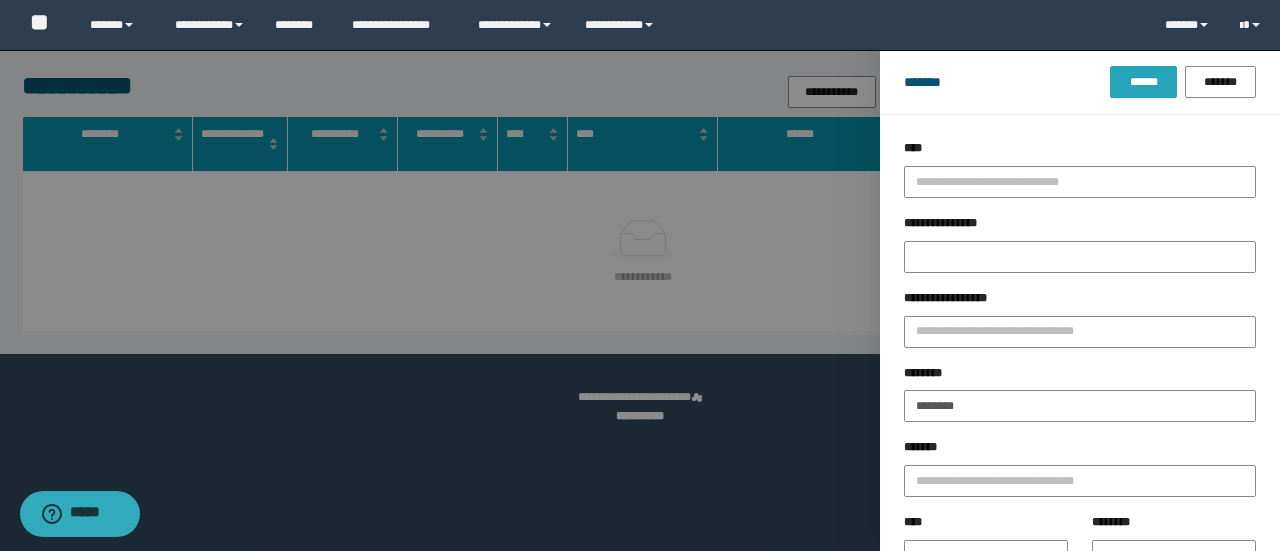 click on "******" at bounding box center [1143, 82] 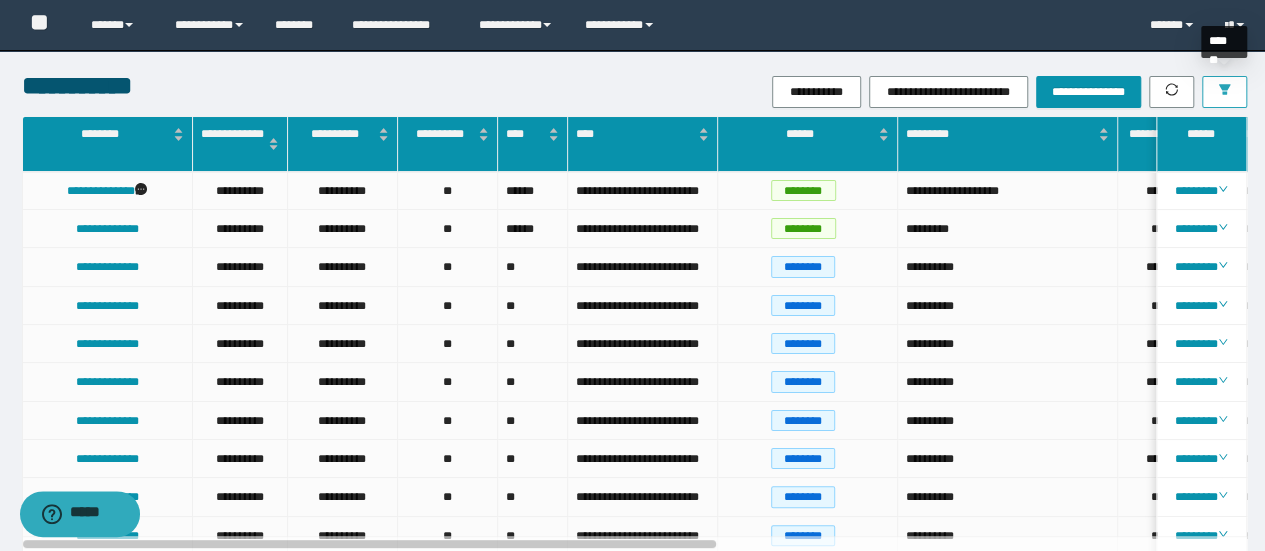 click at bounding box center [1224, 92] 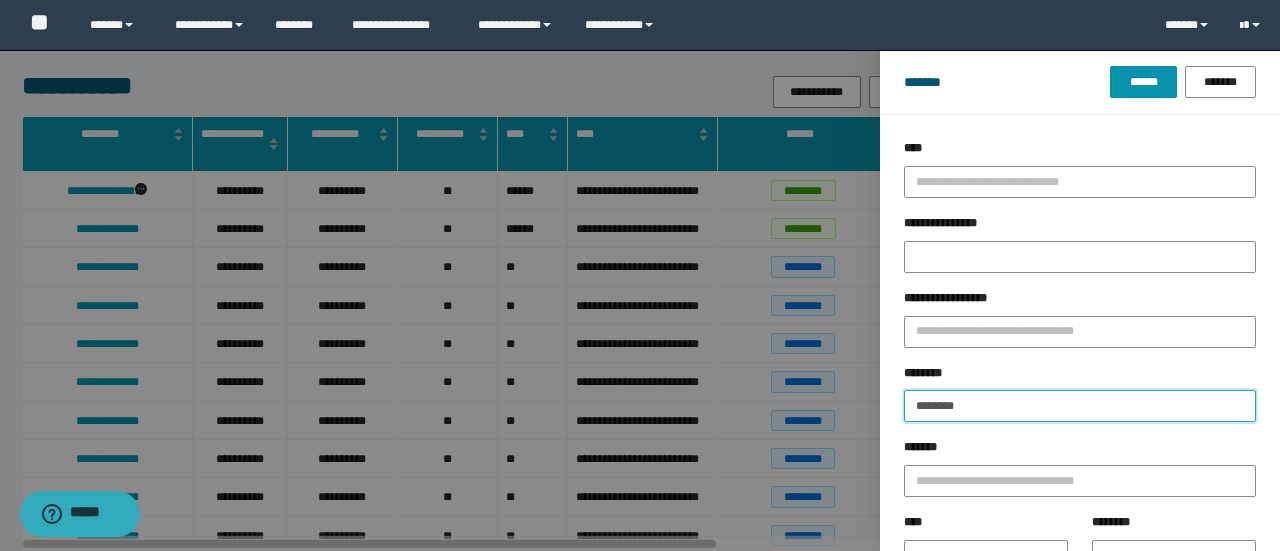 click on "********" at bounding box center (1080, 406) 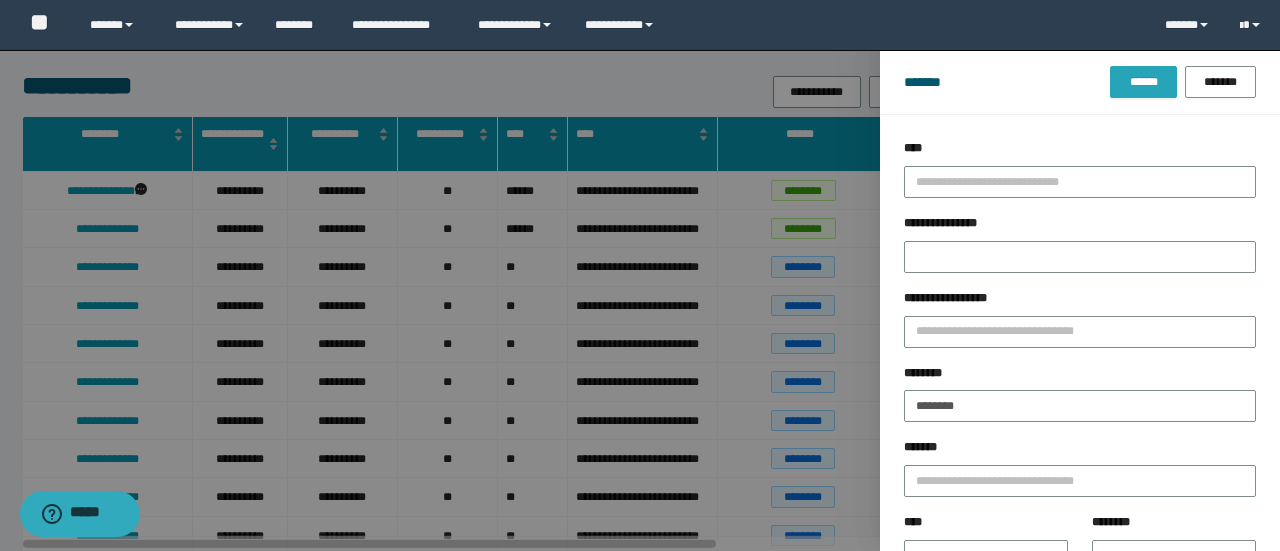 click on "******" at bounding box center [1143, 82] 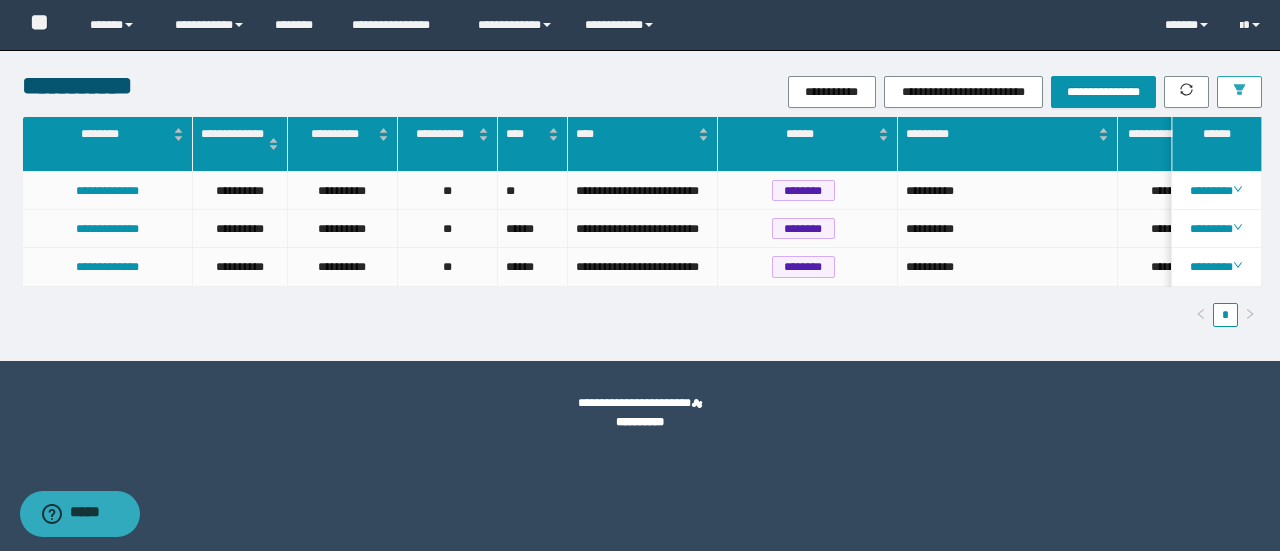 scroll, scrollTop: 0, scrollLeft: 433, axis: horizontal 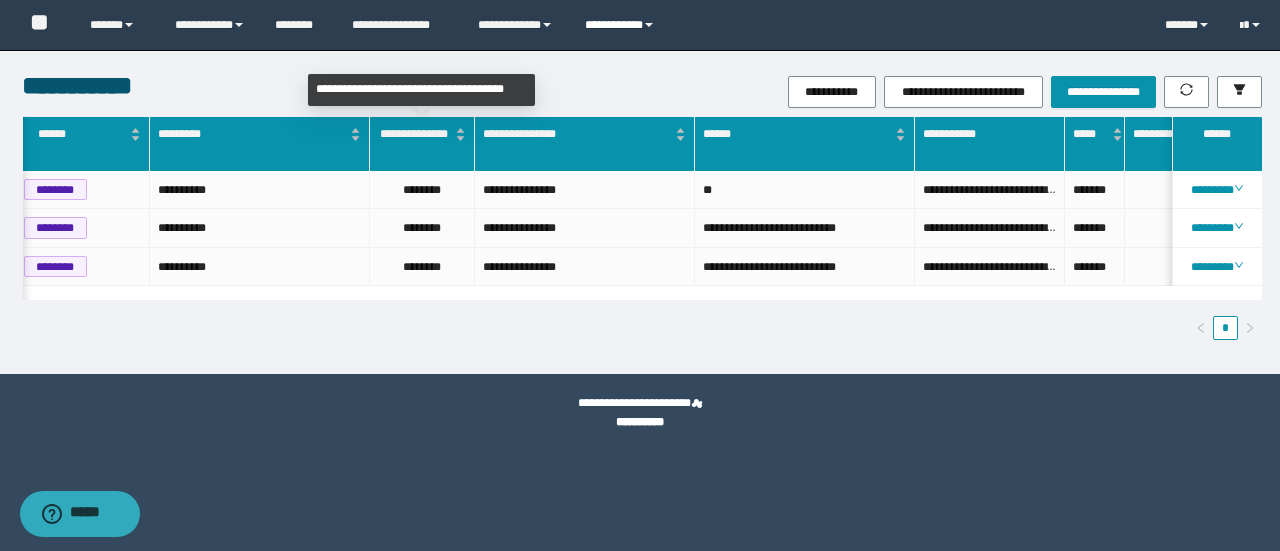 click on "**********" at bounding box center (622, 25) 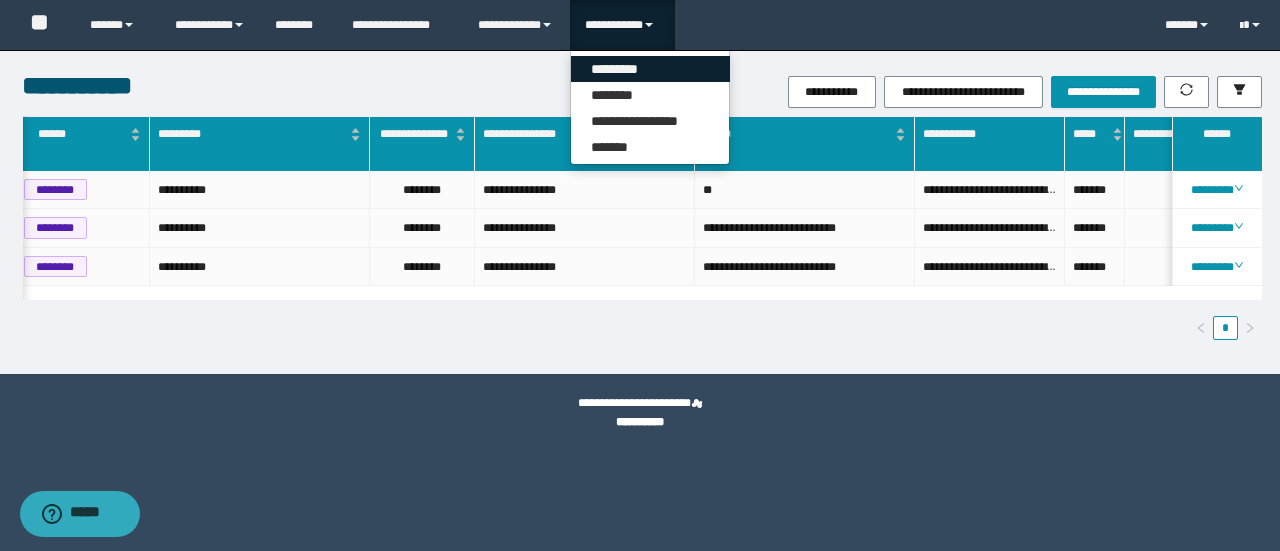 click on "*********" at bounding box center (650, 69) 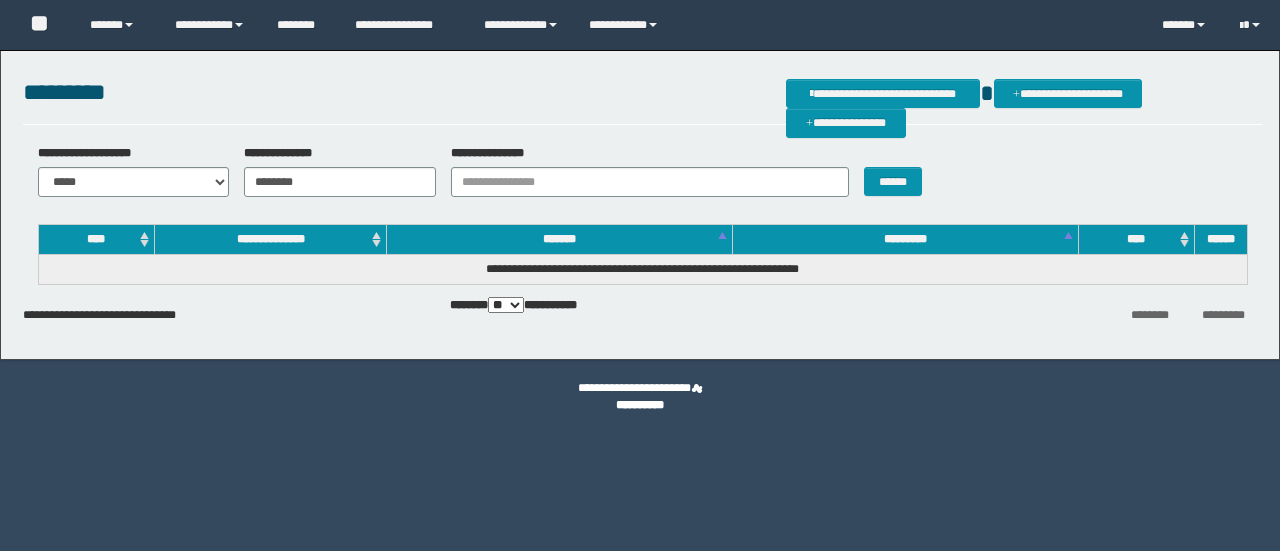 scroll, scrollTop: 0, scrollLeft: 0, axis: both 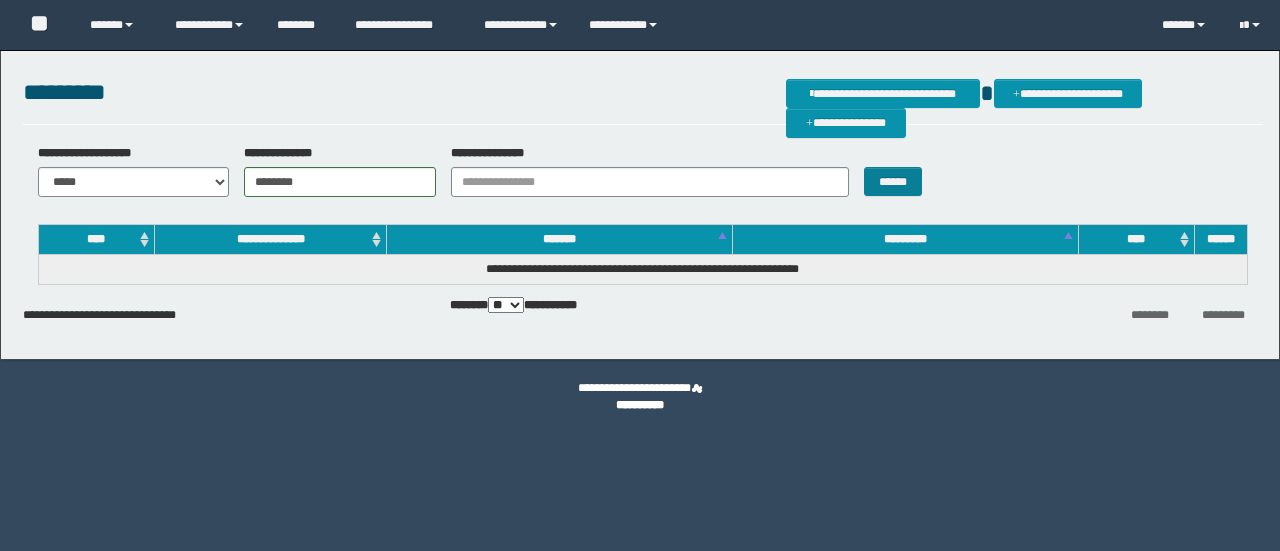 type on "********" 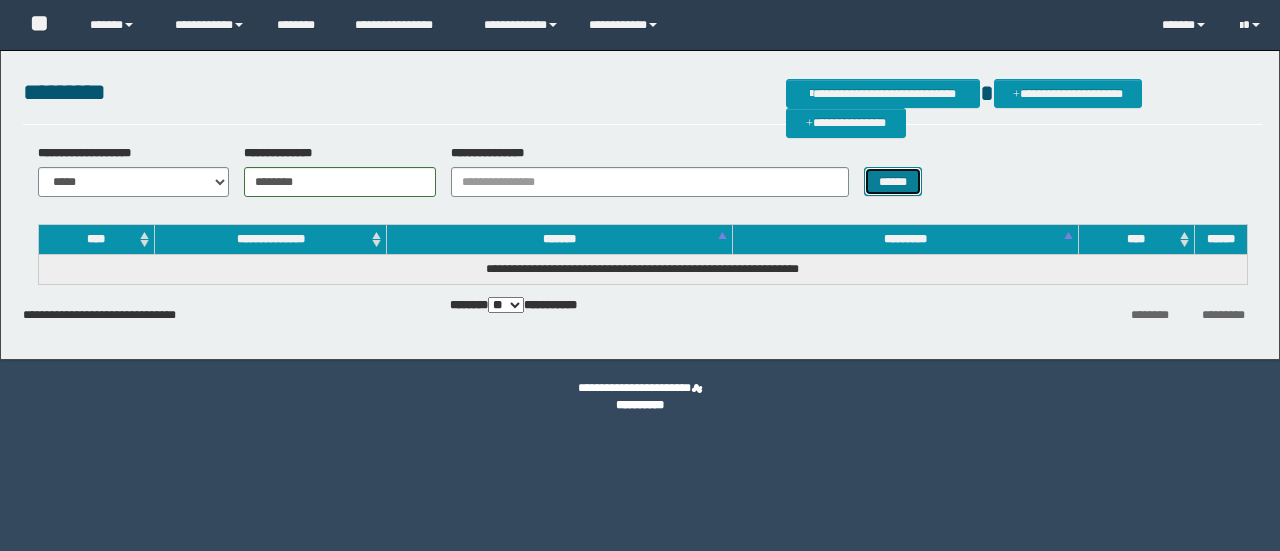 click on "******" at bounding box center [893, 181] 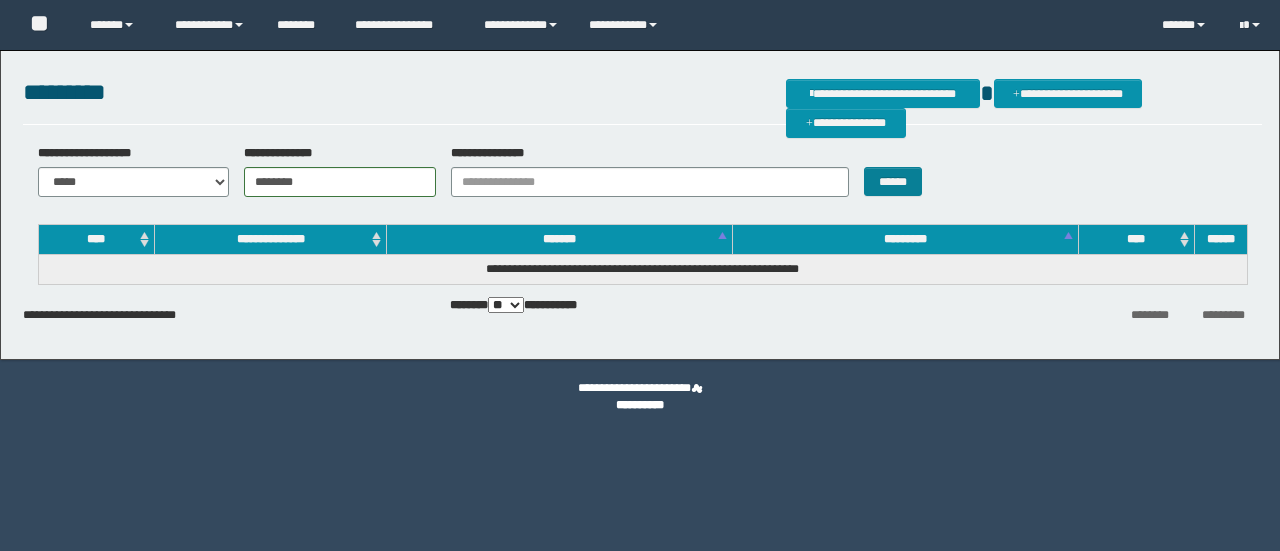 scroll, scrollTop: 0, scrollLeft: 0, axis: both 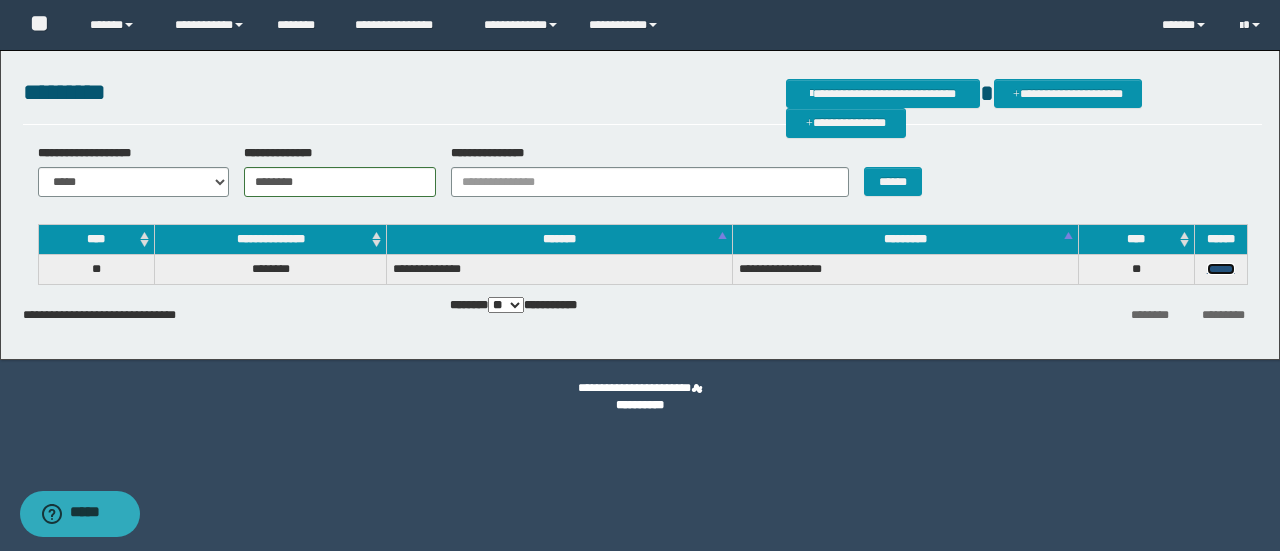 click on "******" at bounding box center (1221, 269) 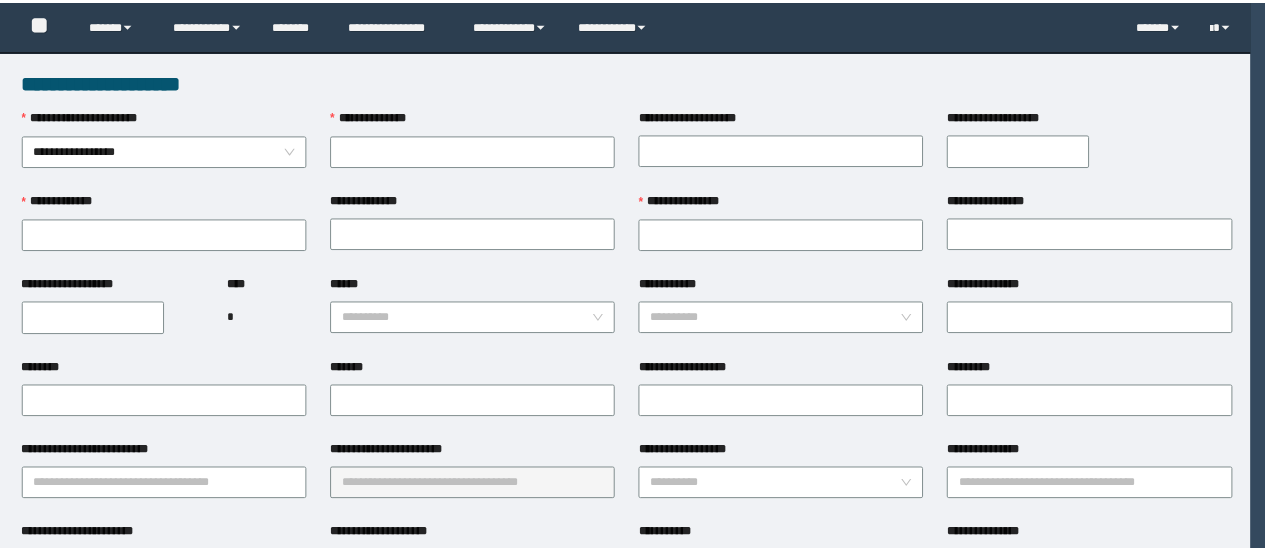 scroll, scrollTop: 0, scrollLeft: 0, axis: both 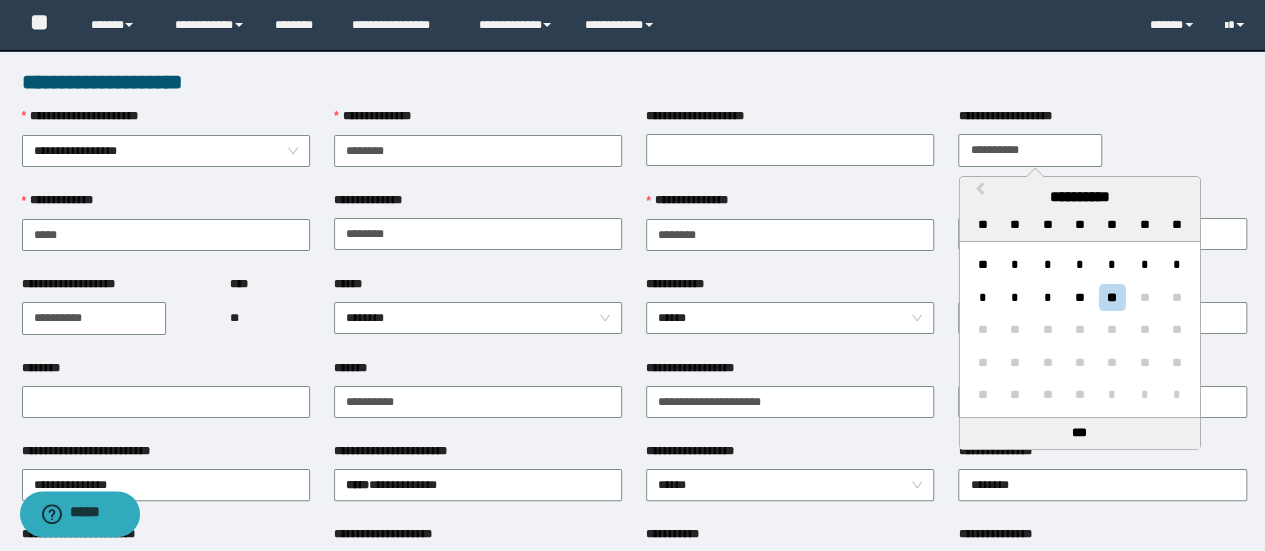 click on "**********" at bounding box center [1030, 150] 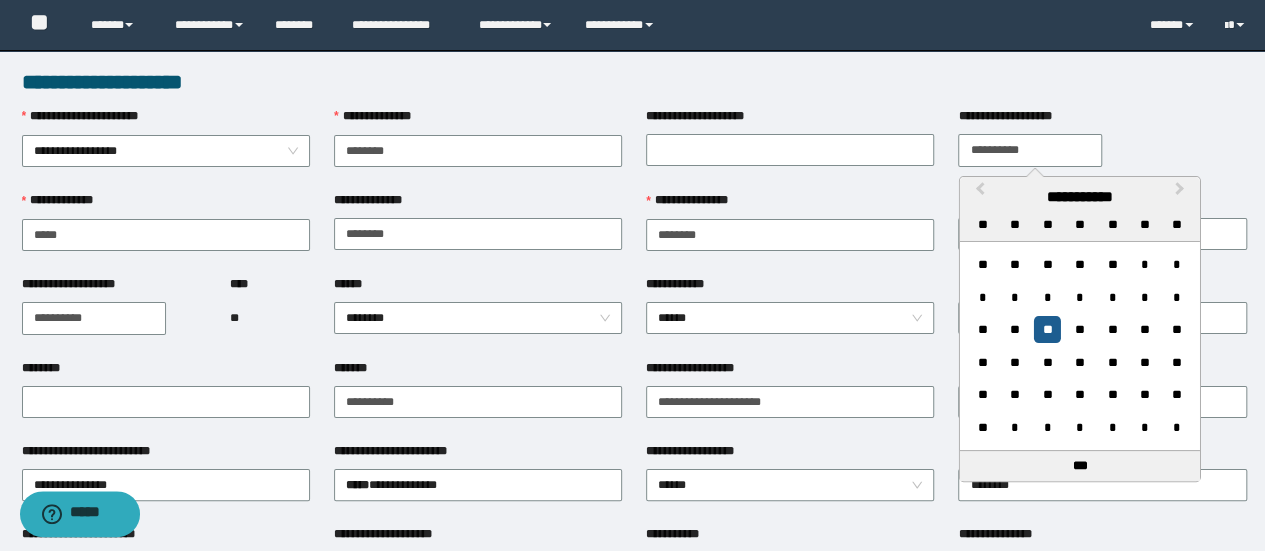 type on "**********" 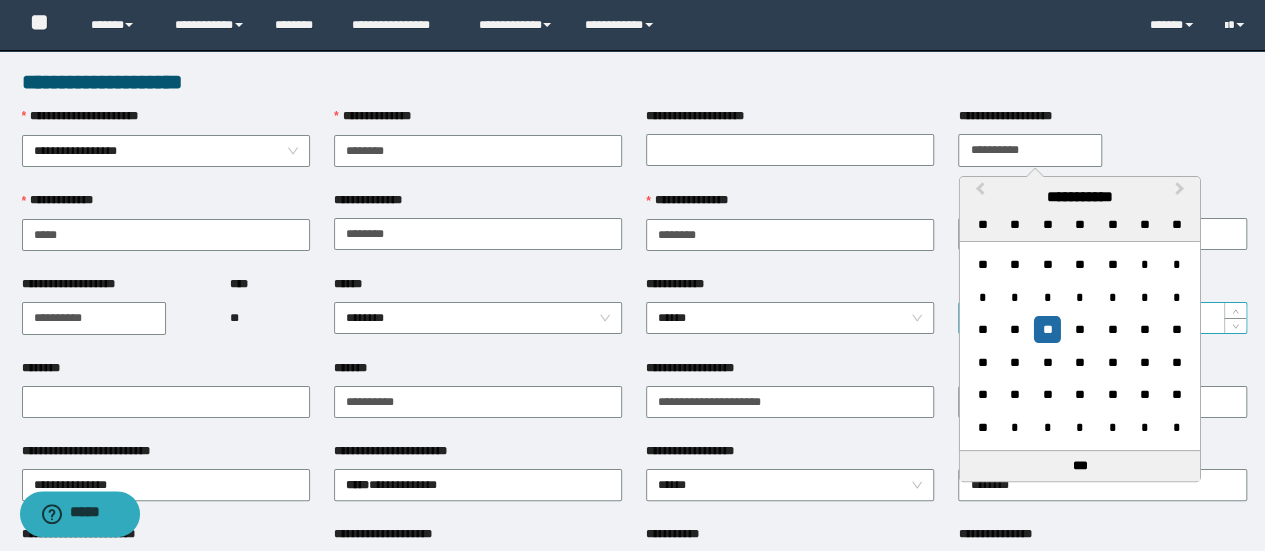 drag, startPoint x: 1046, startPoint y: 329, endPoint x: 1004, endPoint y: 316, distance: 43.965897 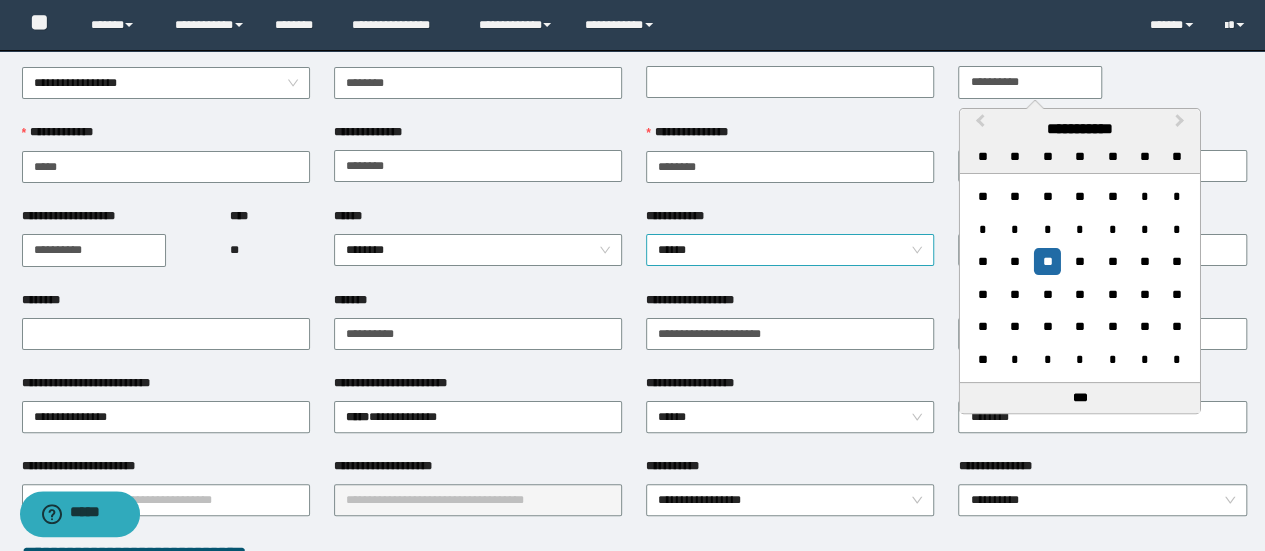 scroll, scrollTop: 100, scrollLeft: 0, axis: vertical 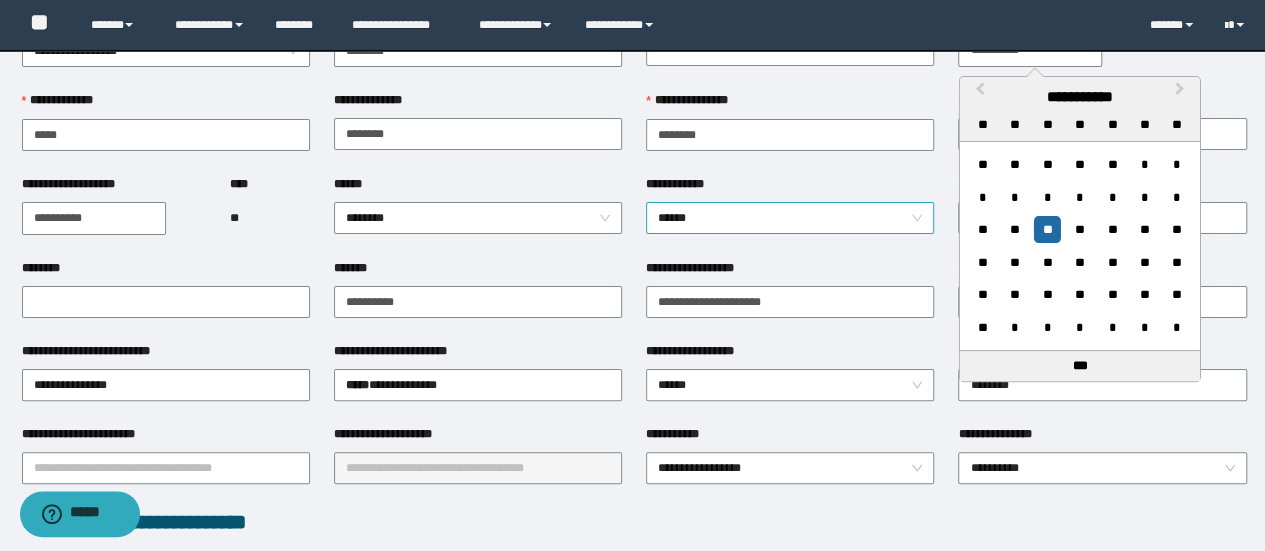click on "******" at bounding box center (790, 218) 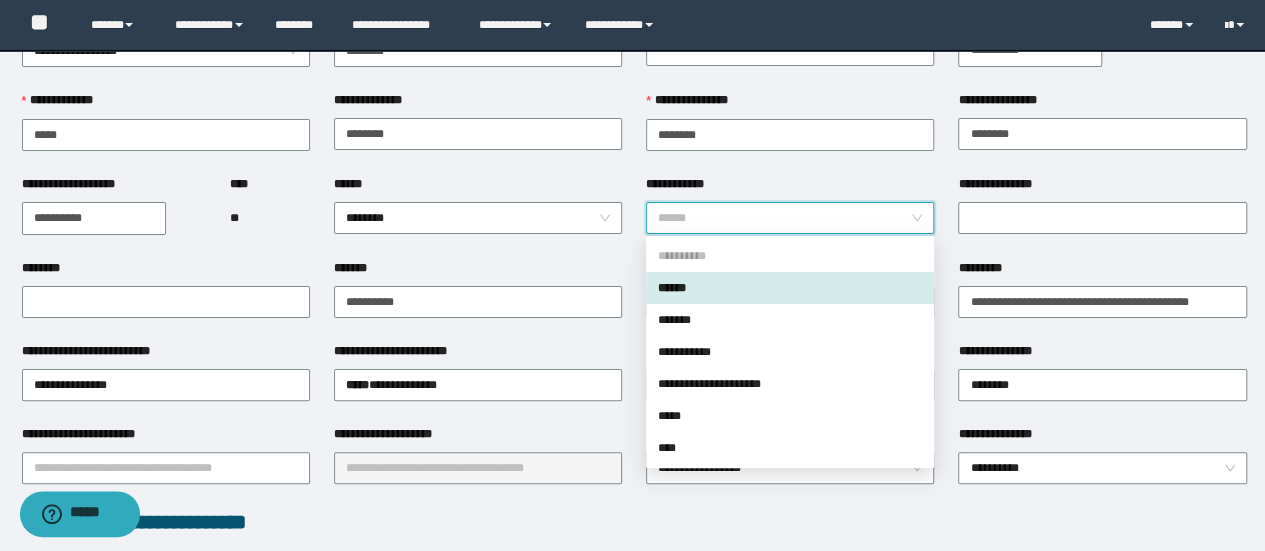 click on "******" at bounding box center (790, 288) 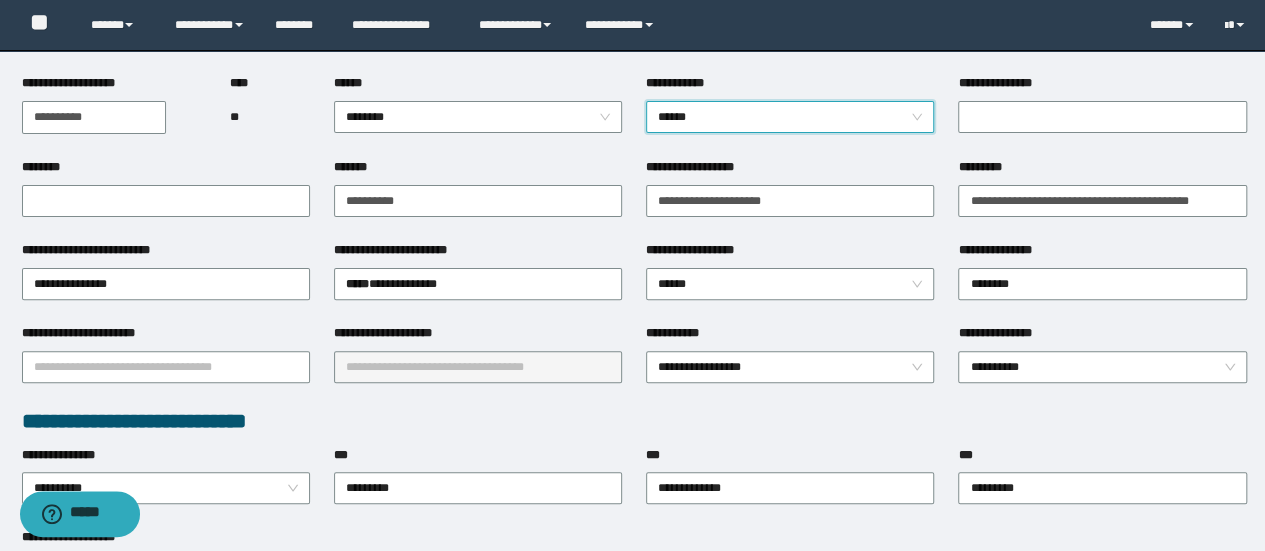 scroll, scrollTop: 300, scrollLeft: 0, axis: vertical 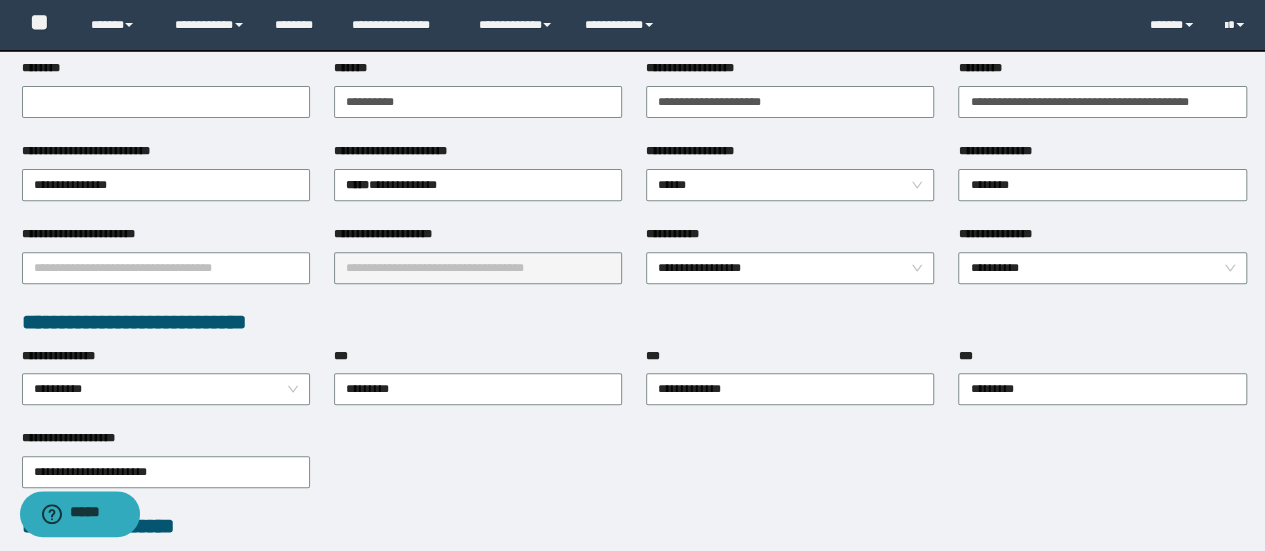 click on "**********" at bounding box center (790, 238) 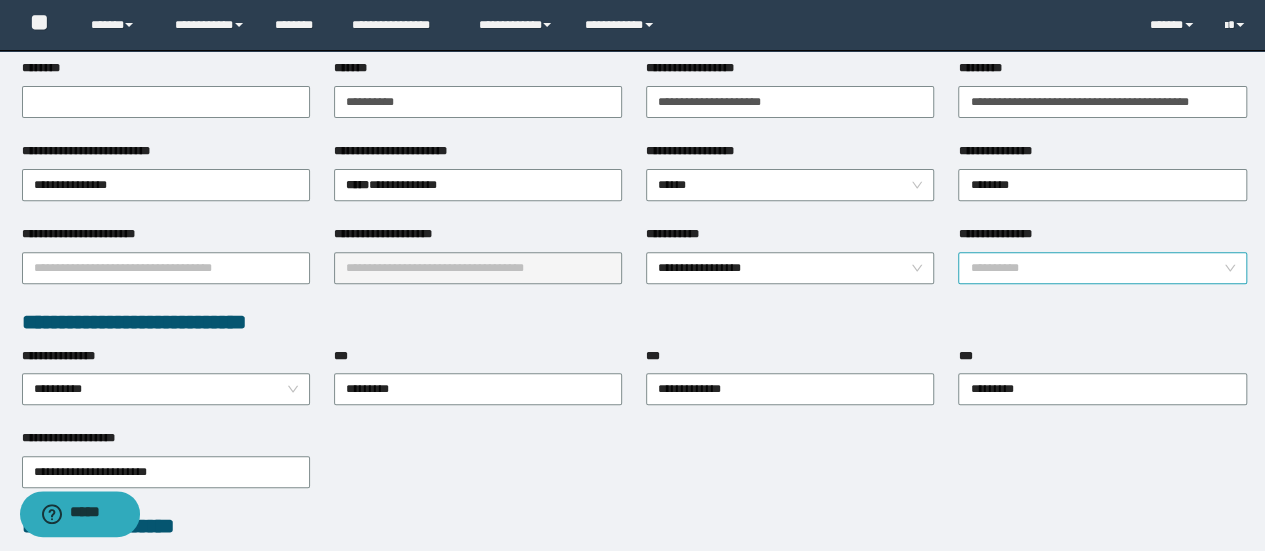 click on "**********" at bounding box center (1102, 268) 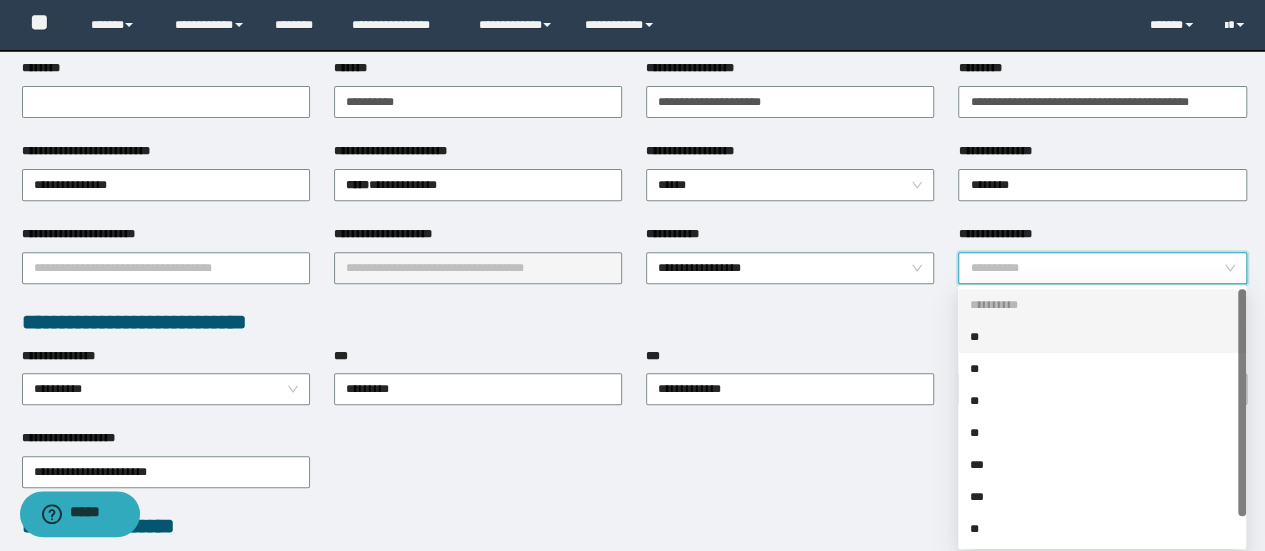 click on "**" at bounding box center (1102, 337) 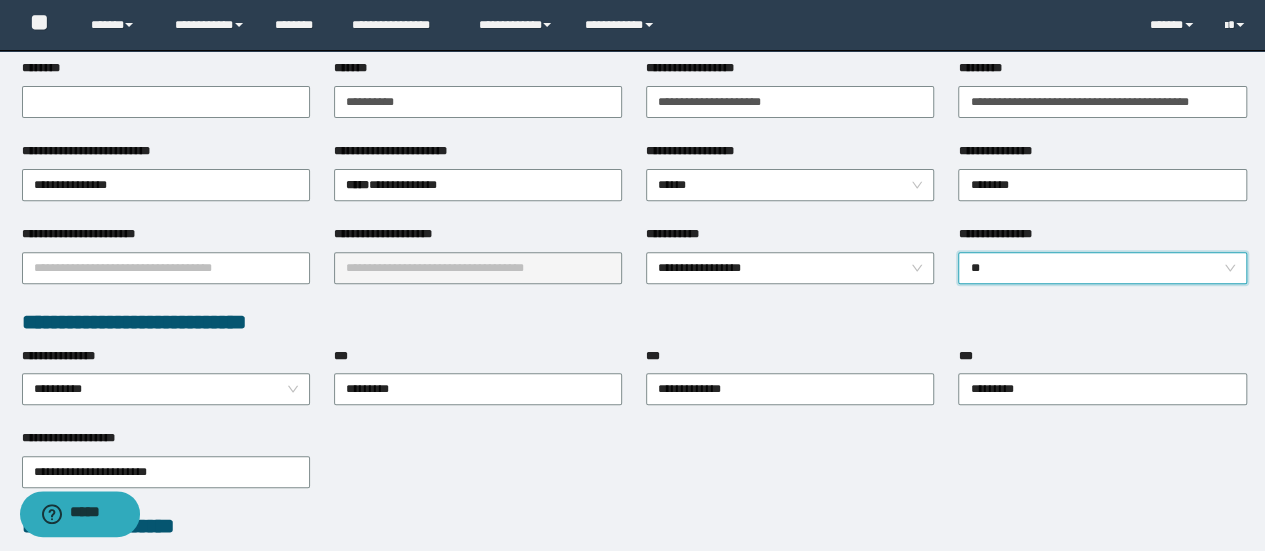 click on "**********" at bounding box center [634, 322] 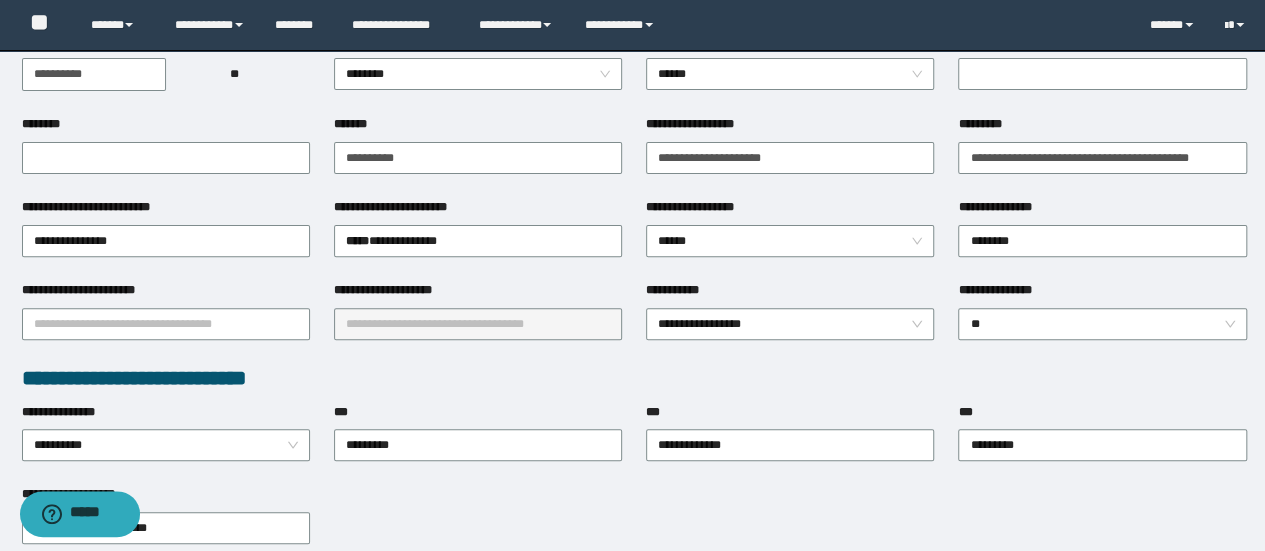 scroll, scrollTop: 100, scrollLeft: 0, axis: vertical 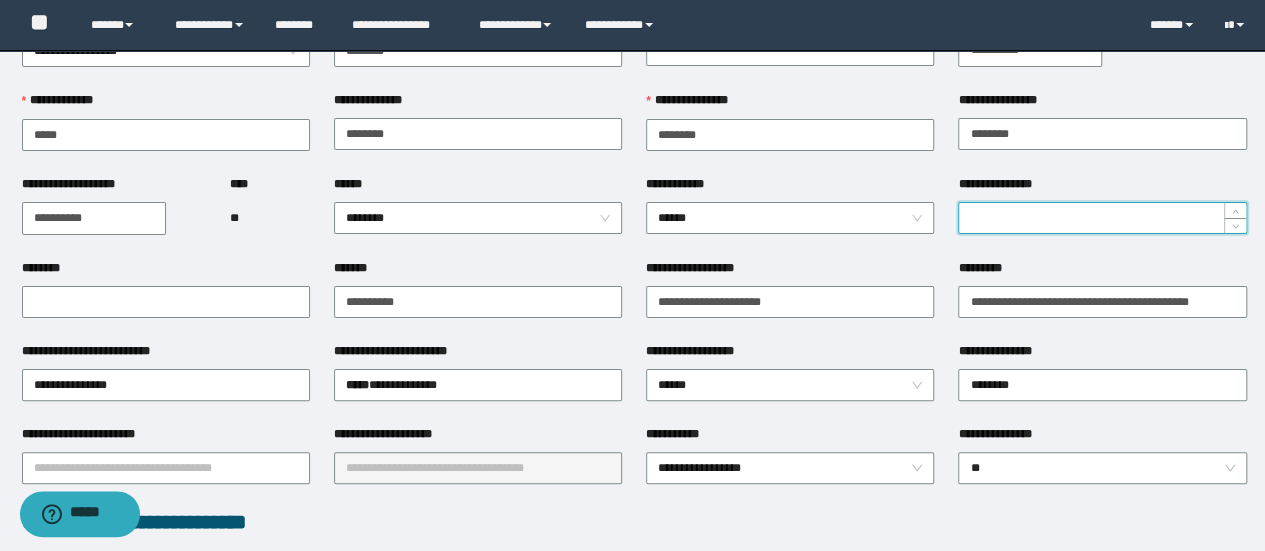 click on "**********" at bounding box center (1102, 218) 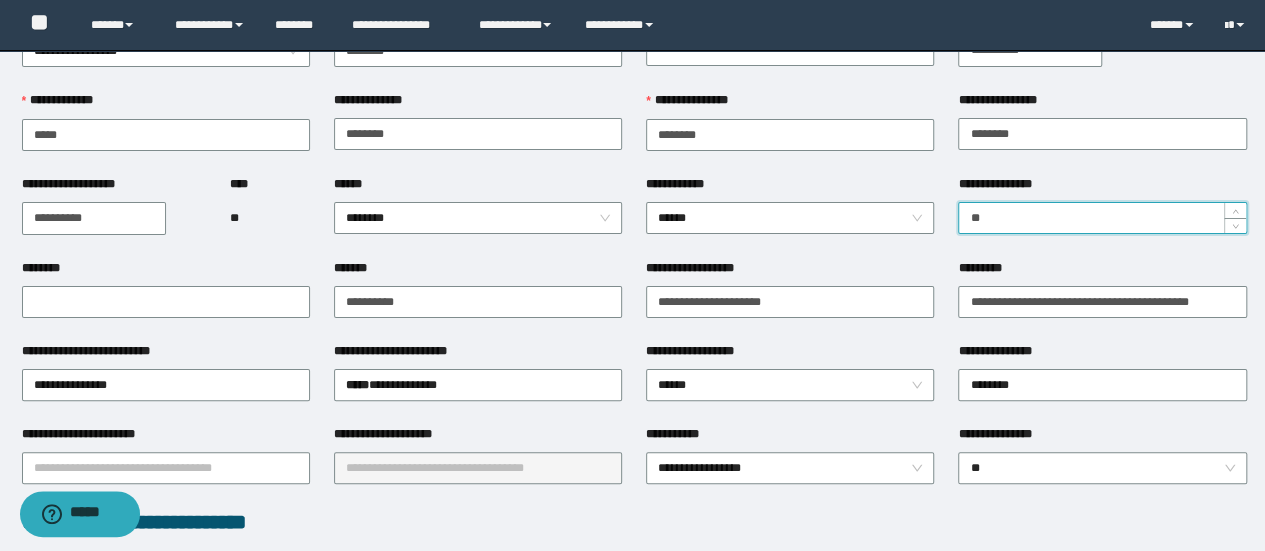 type on "*" 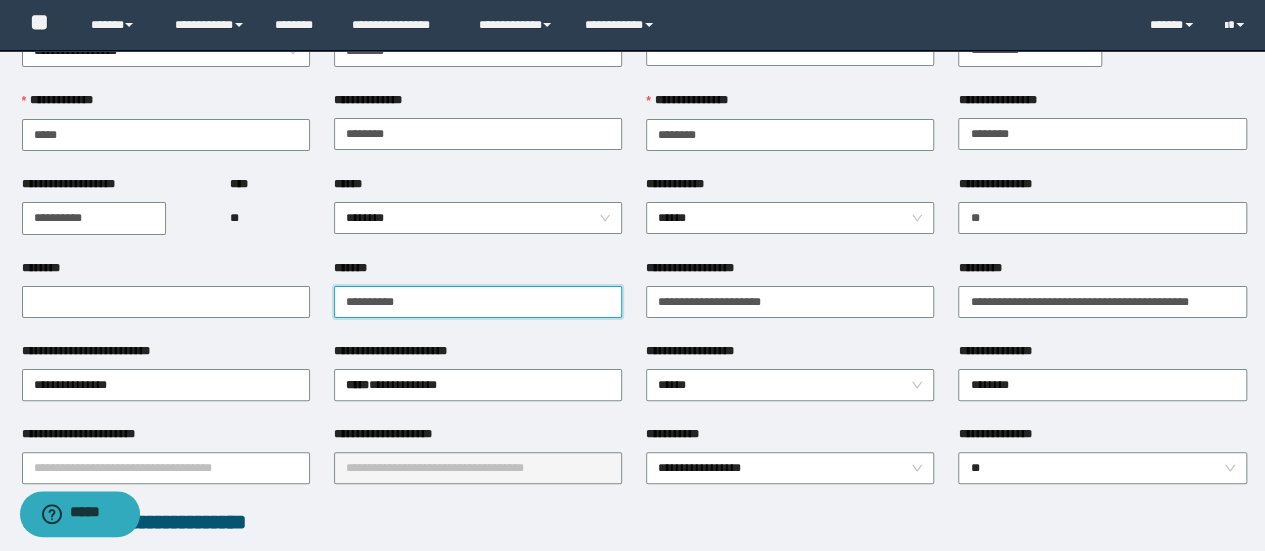 click on "*******" at bounding box center [478, 302] 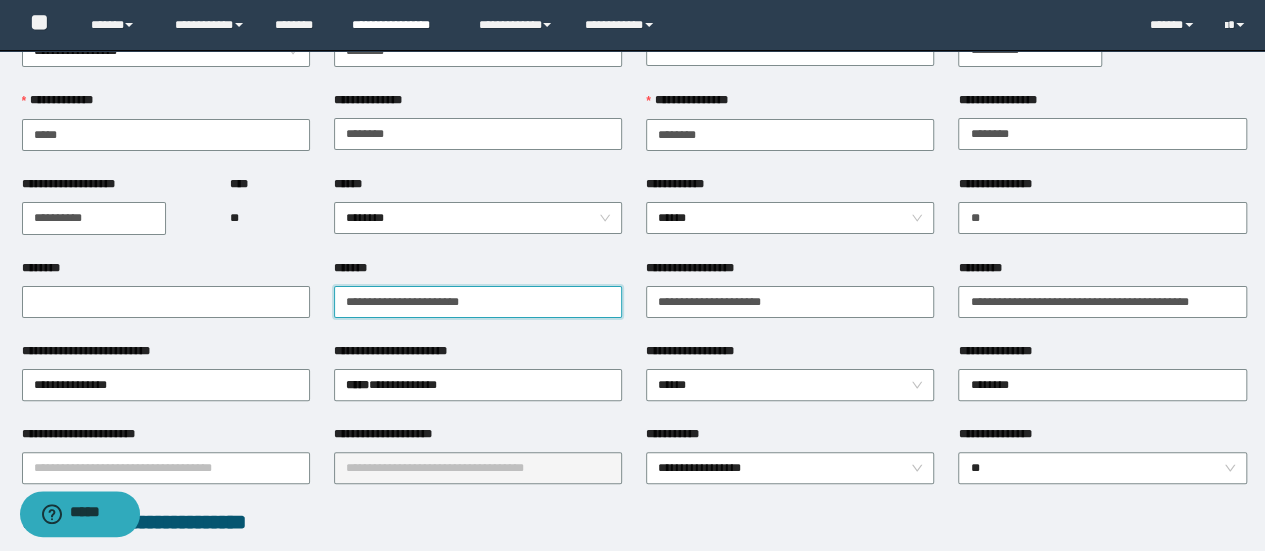 type on "**********" 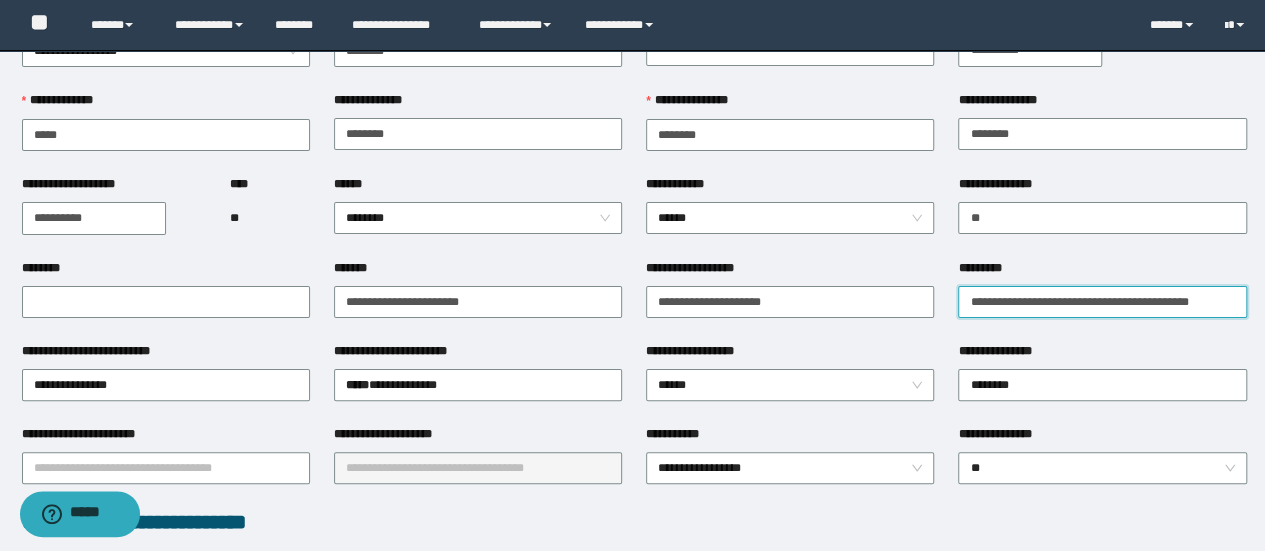 drag, startPoint x: 1186, startPoint y: 303, endPoint x: 888, endPoint y: 323, distance: 298.67038 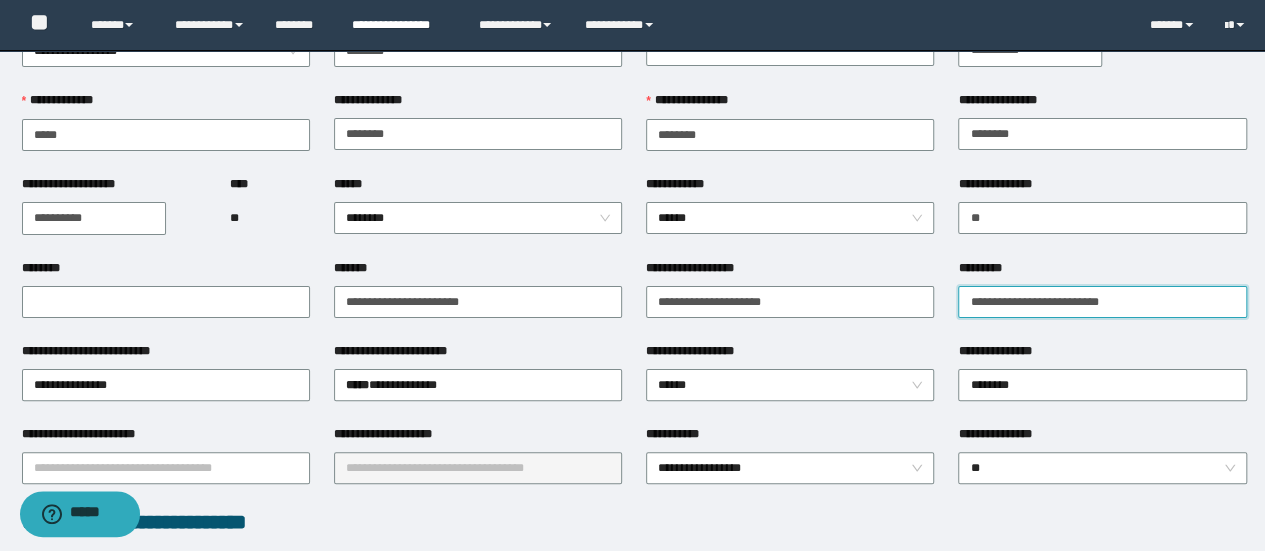 type on "**********" 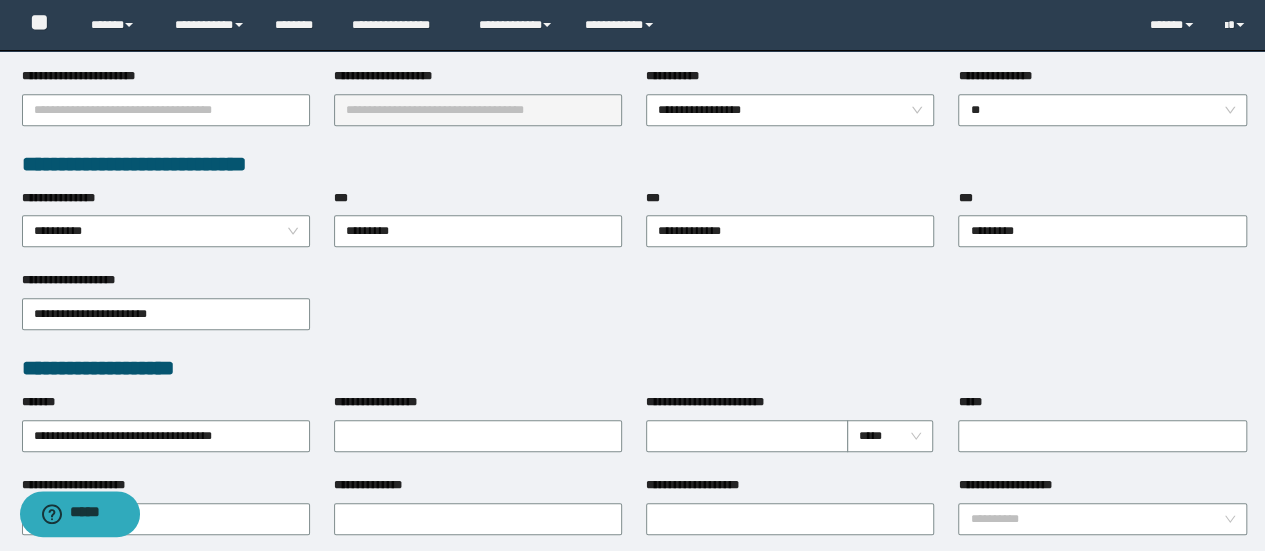 scroll, scrollTop: 500, scrollLeft: 0, axis: vertical 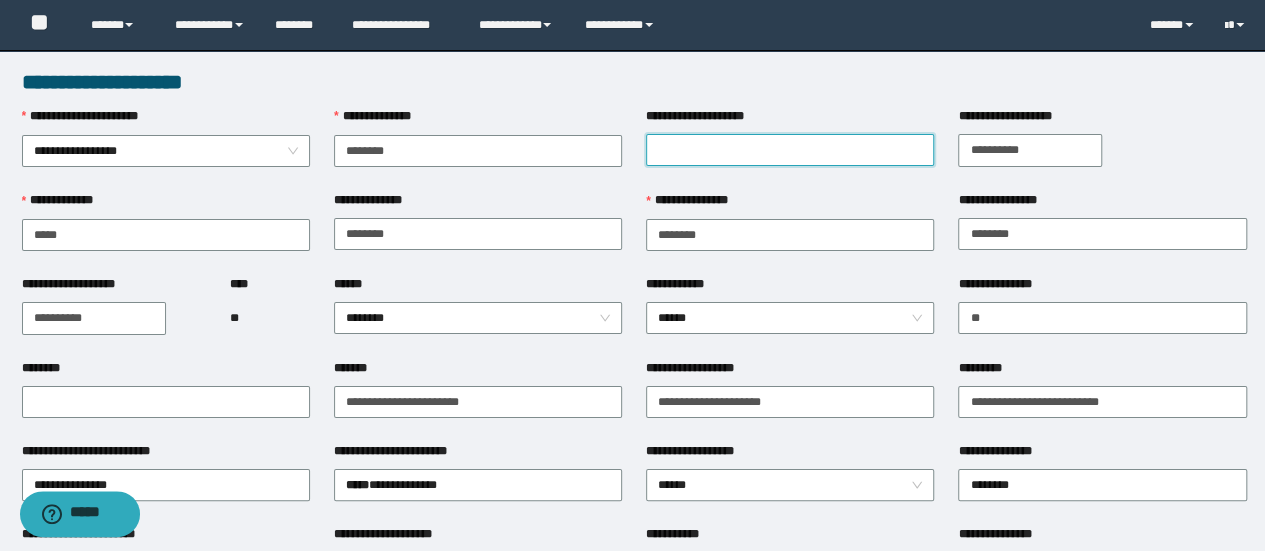 click on "**********" at bounding box center (790, 150) 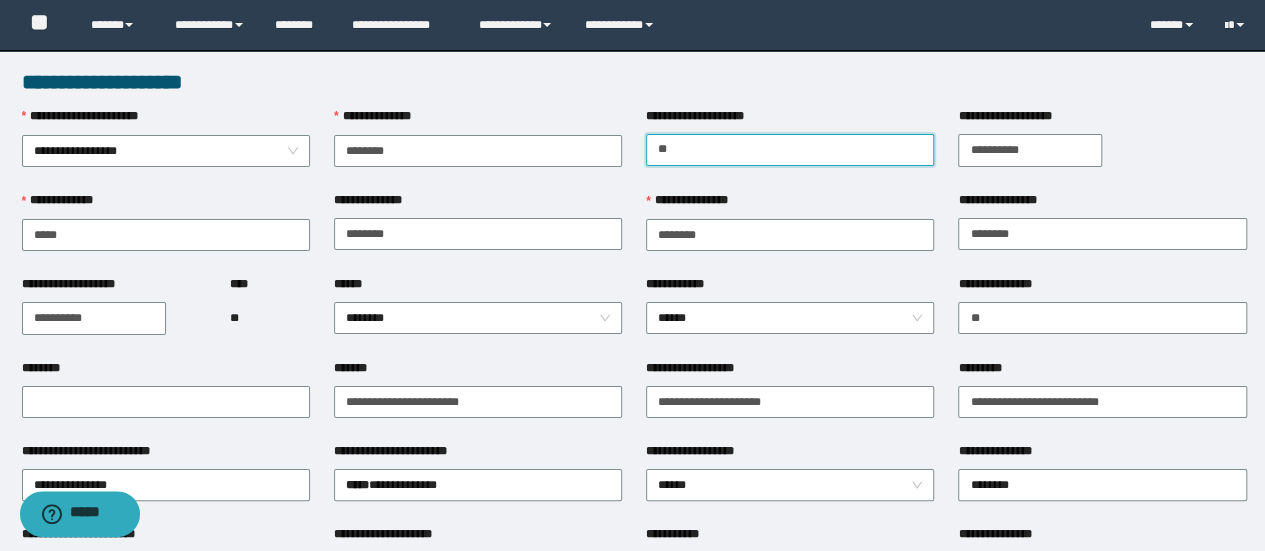 type on "*" 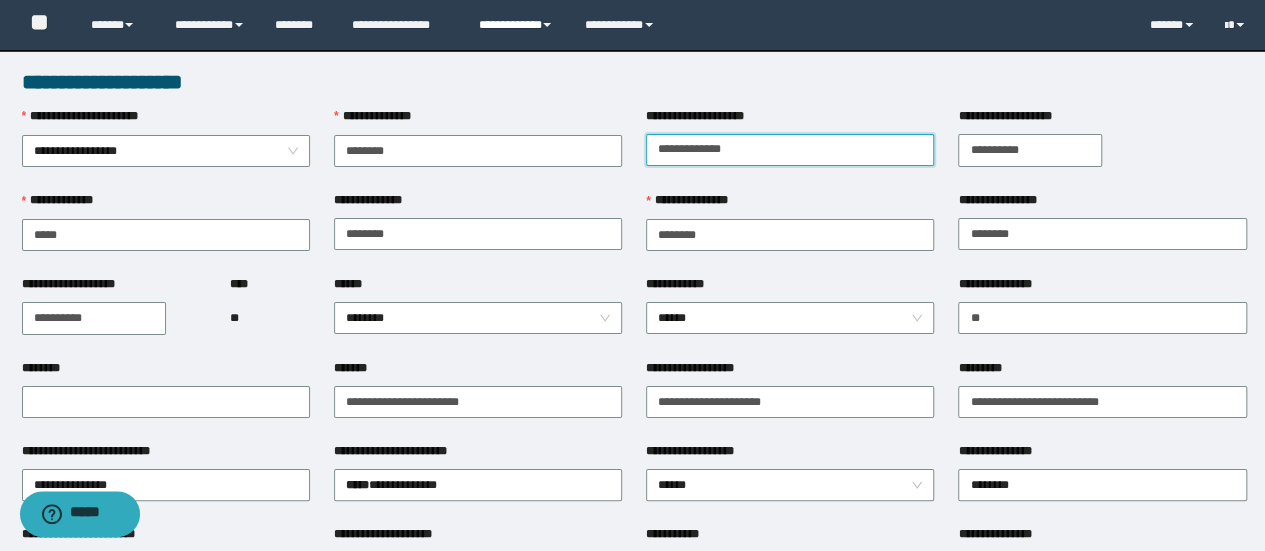 type on "**********" 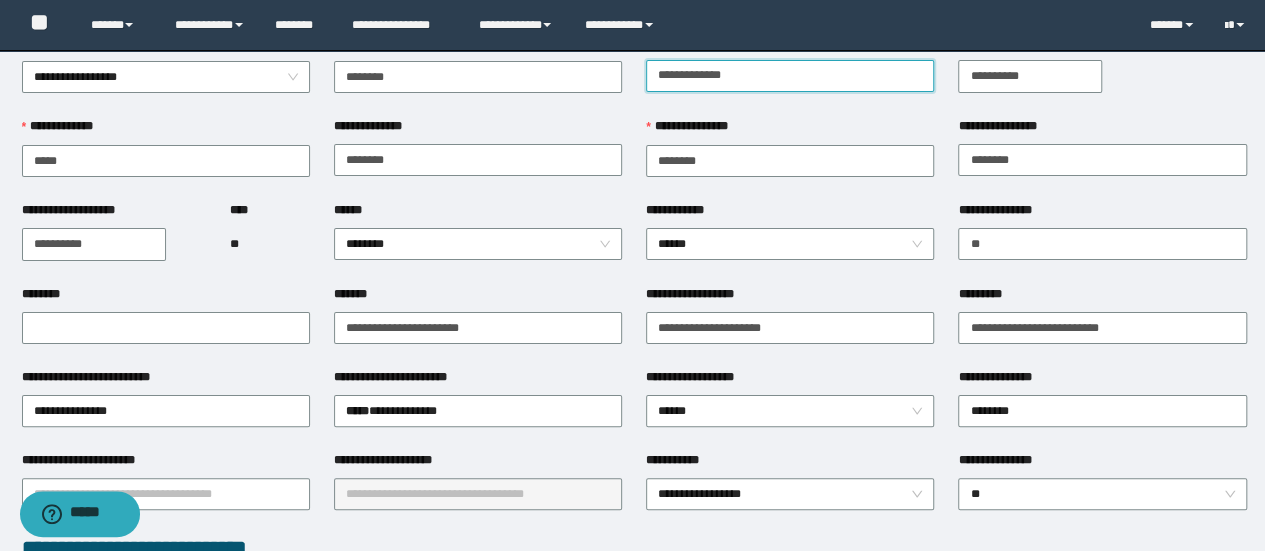 scroll, scrollTop: 300, scrollLeft: 0, axis: vertical 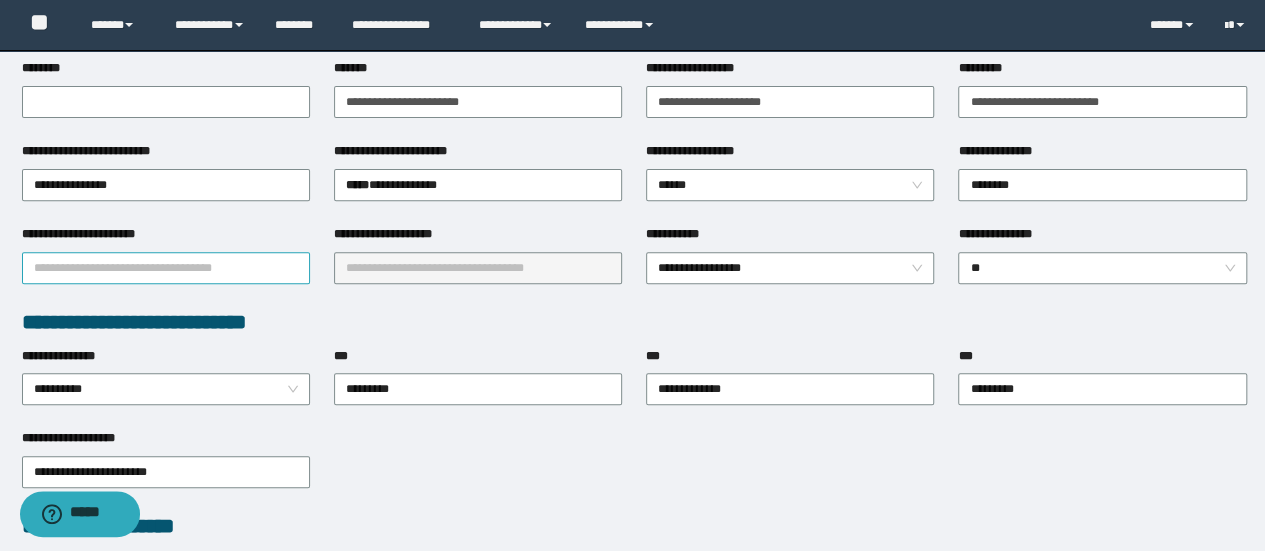 click on "**********" at bounding box center [166, 268] 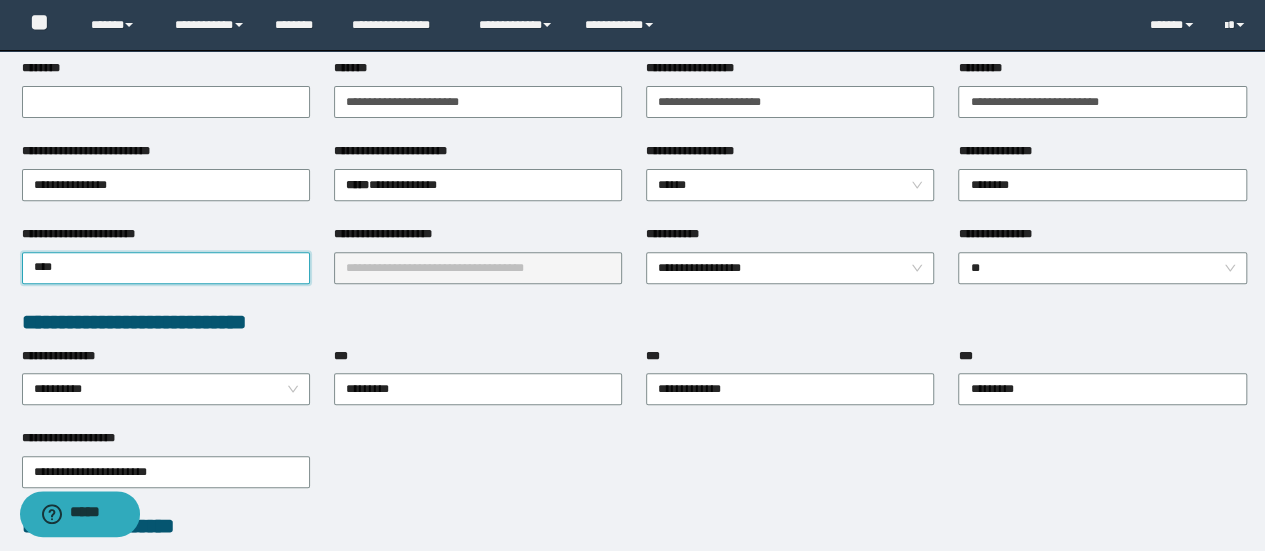 drag, startPoint x: 50, startPoint y: 250, endPoint x: 0, endPoint y: 261, distance: 51.1957 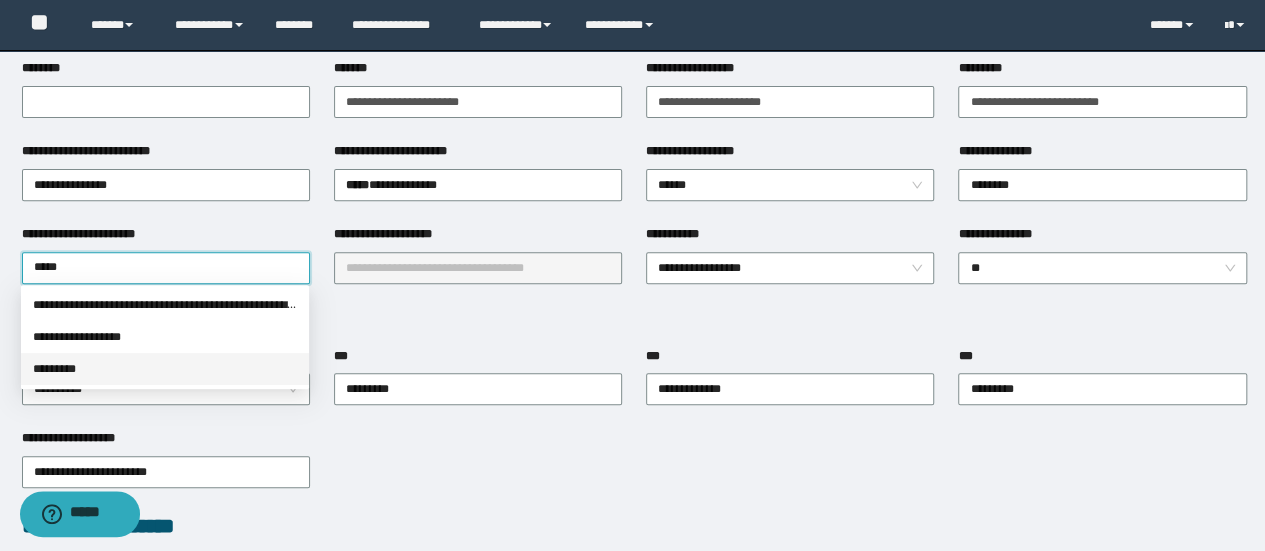 click on "*********" at bounding box center [165, 369] 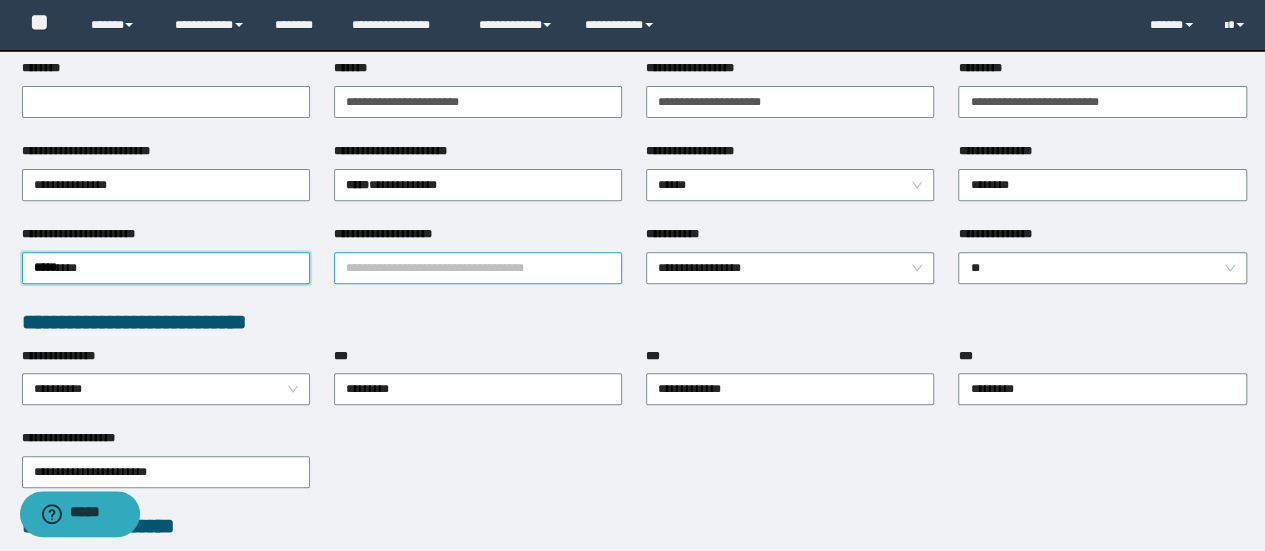 click on "**********" at bounding box center (478, 268) 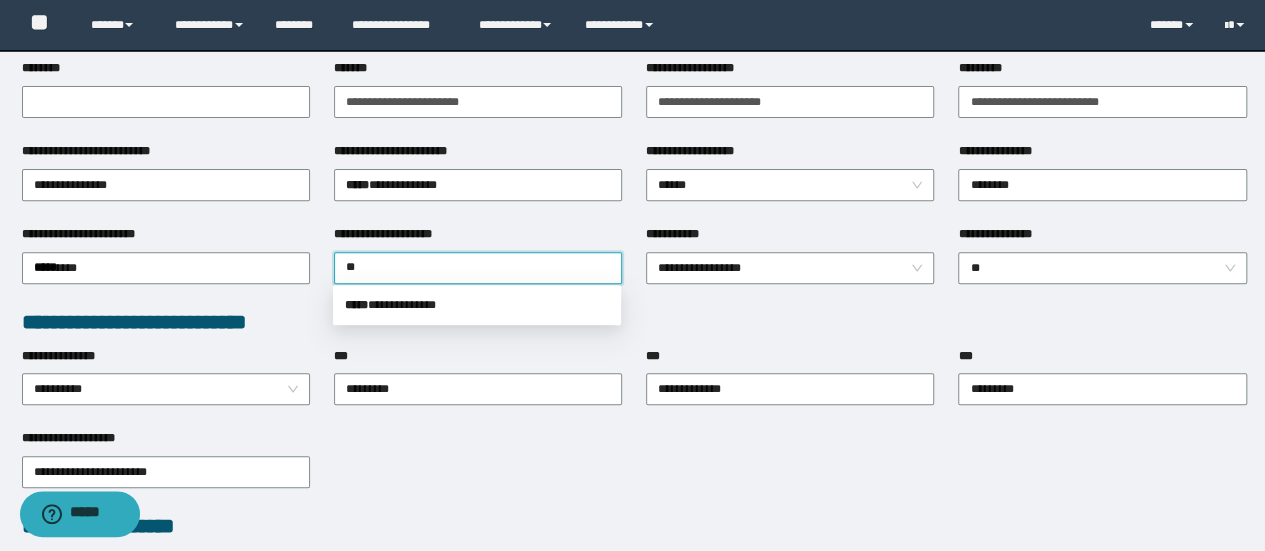 type on "*" 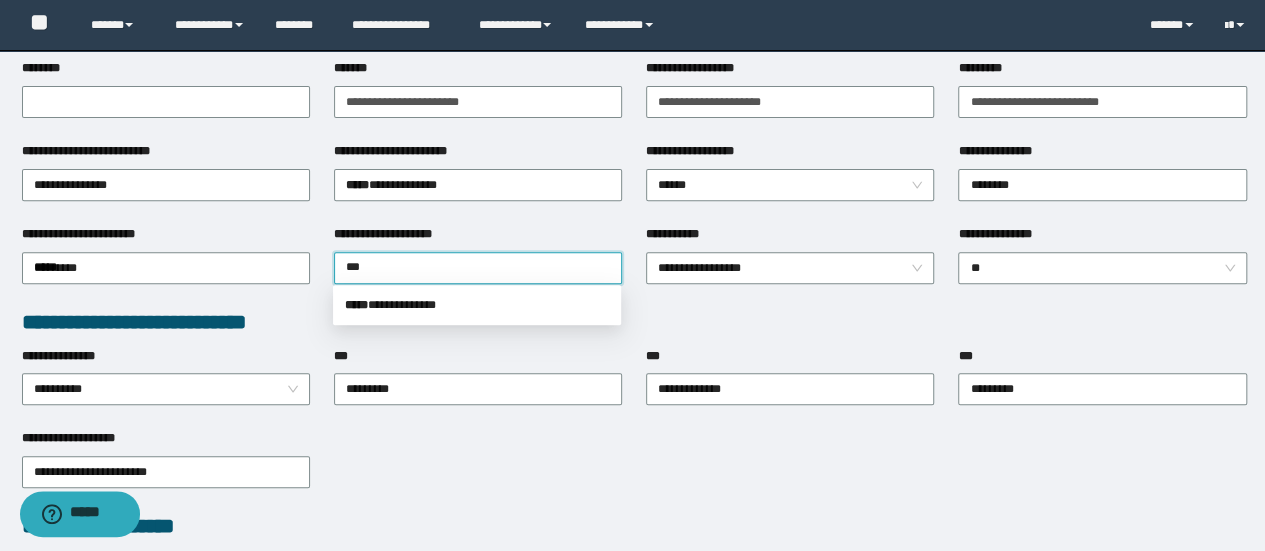 type on "****" 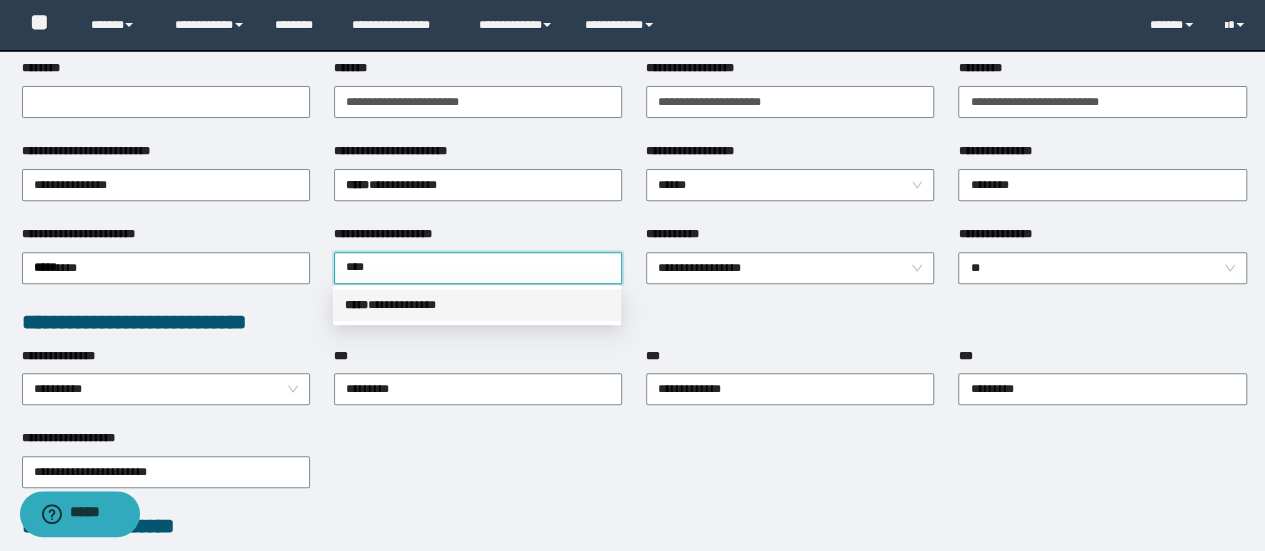 click on "**********" at bounding box center [477, 305] 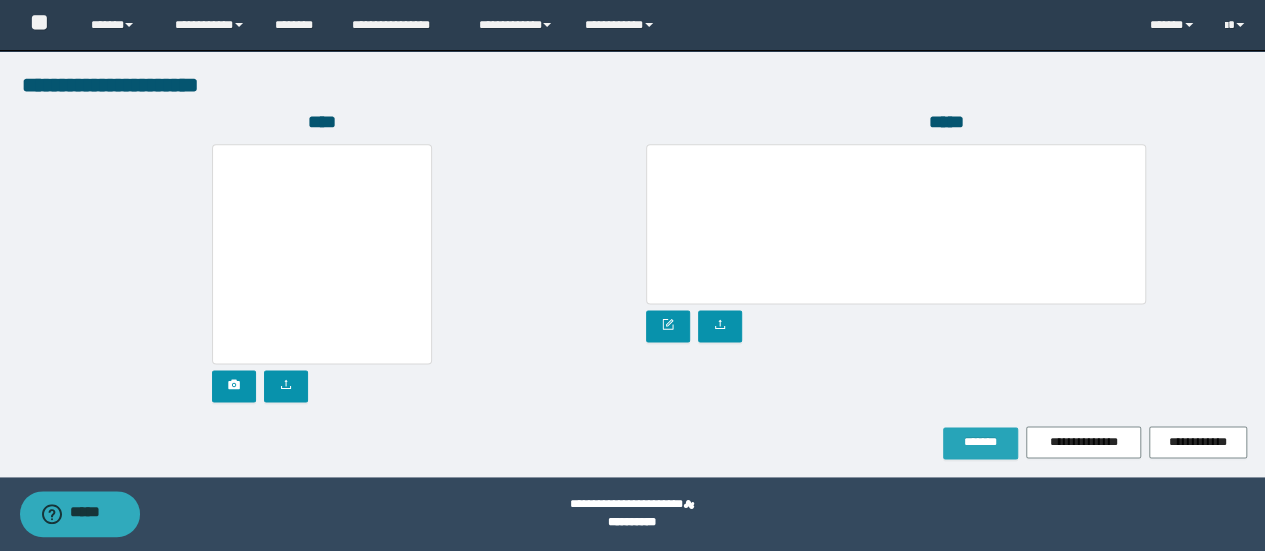 click on "*******" at bounding box center (980, 442) 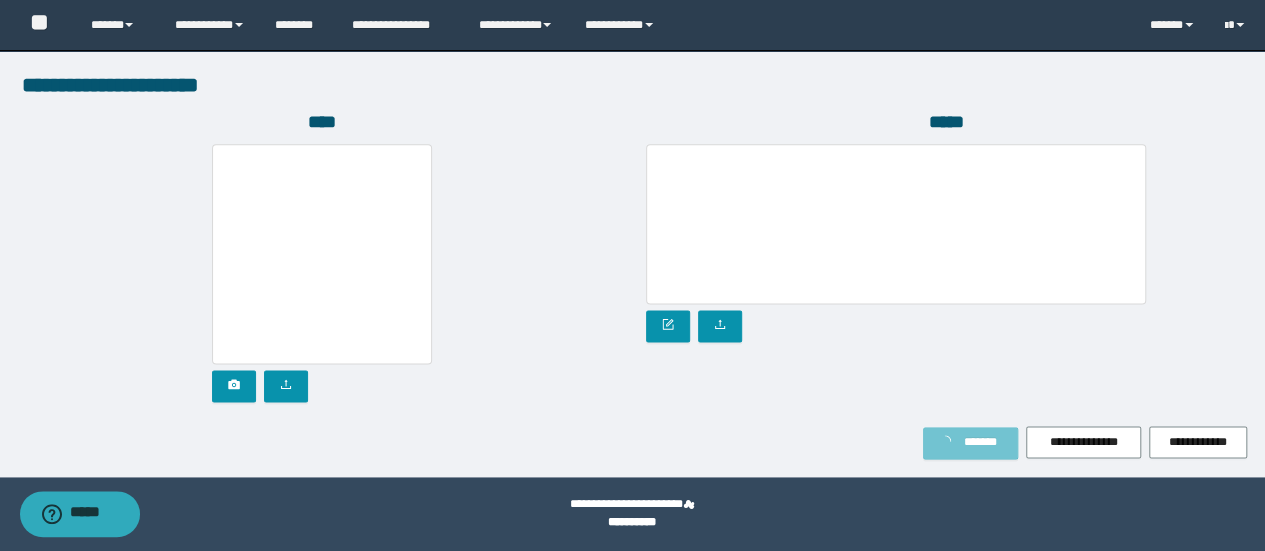click on "*******" at bounding box center (980, 442) 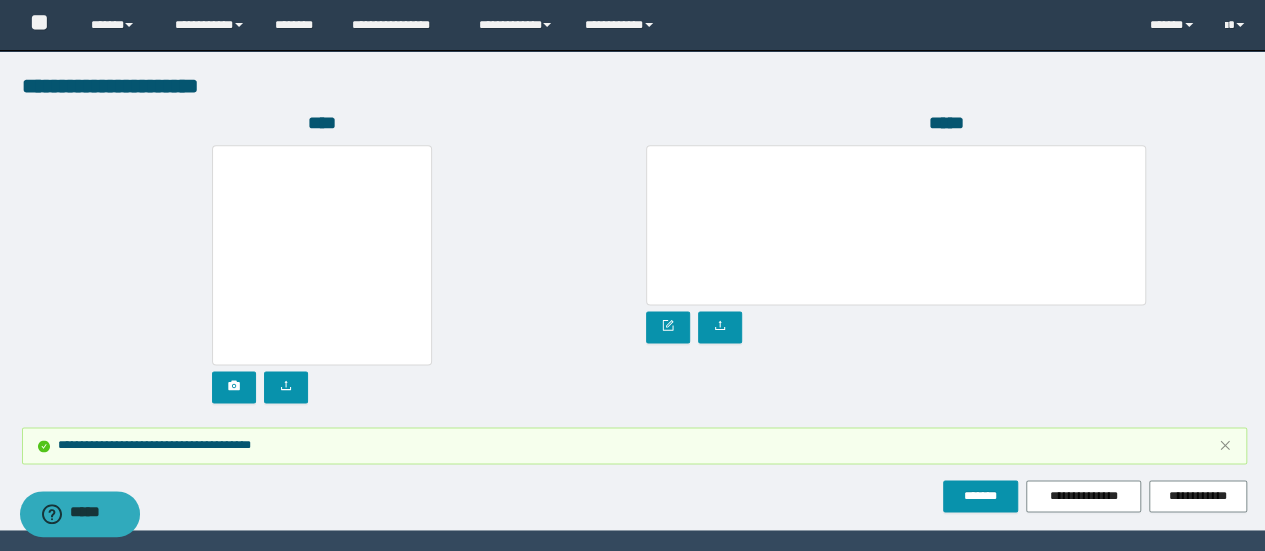 drag, startPoint x: 1238, startPoint y: 405, endPoint x: 1262, endPoint y: 349, distance: 60.926186 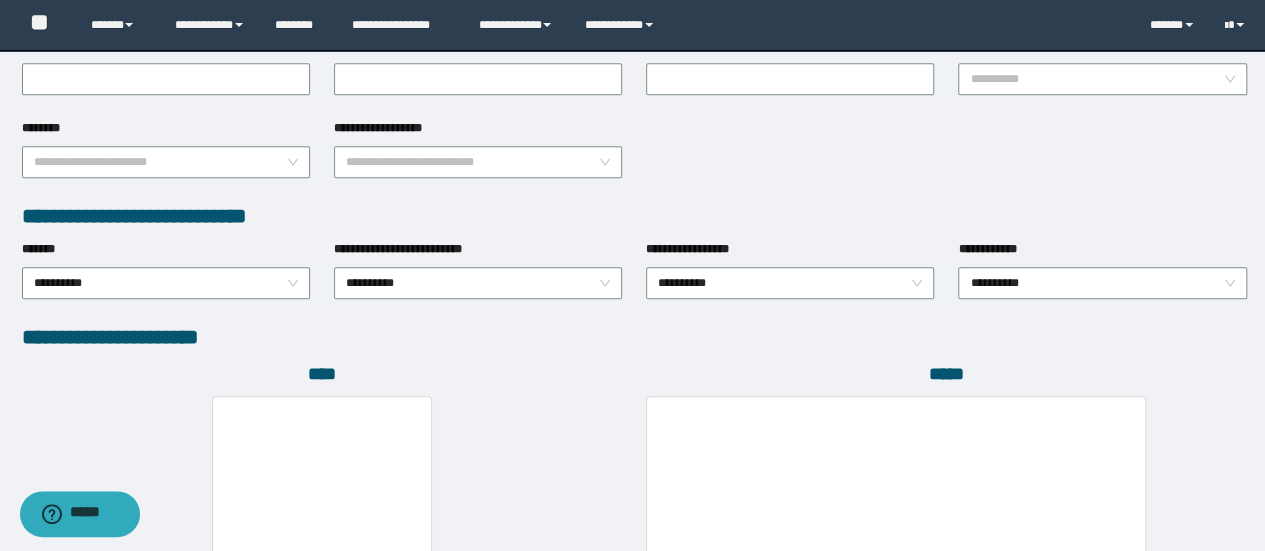 scroll, scrollTop: 958, scrollLeft: 0, axis: vertical 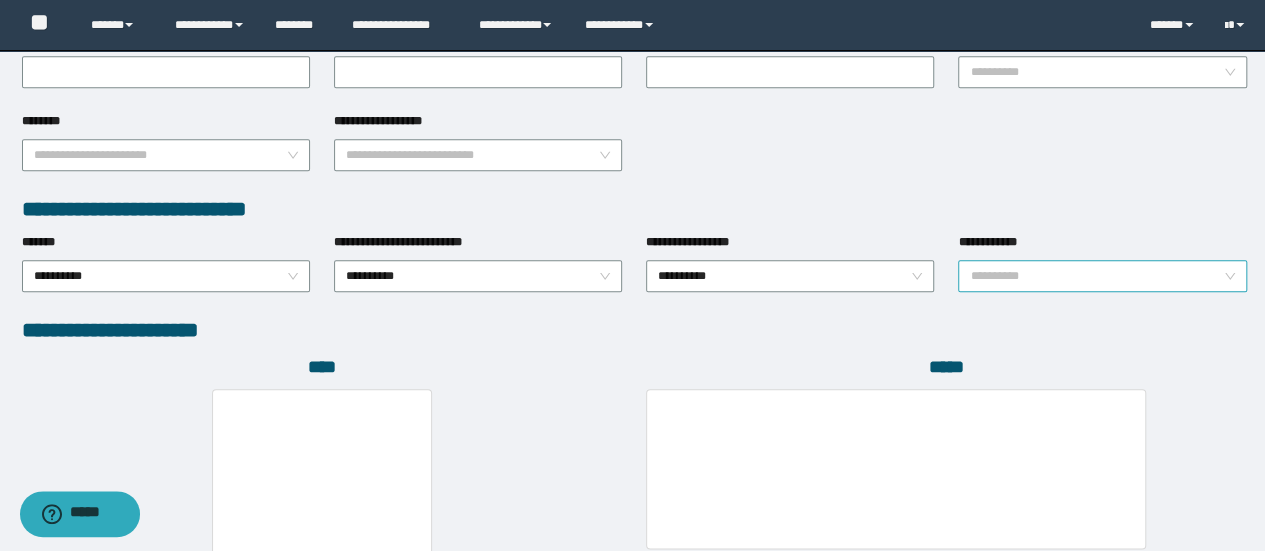 click on "**********" at bounding box center (1102, 276) 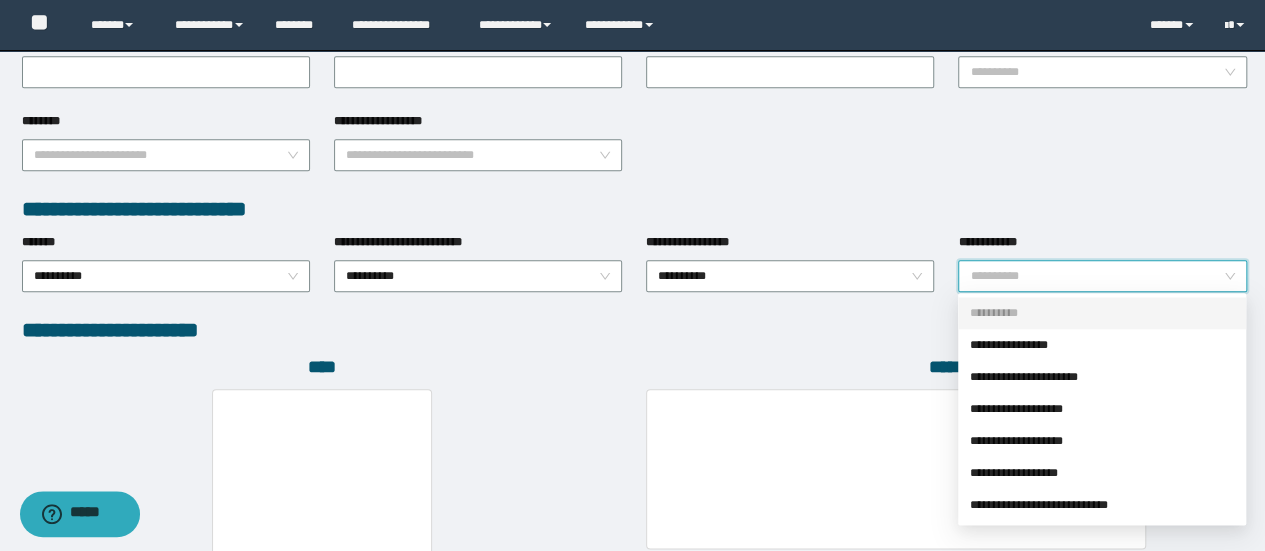 click on "**********" at bounding box center [1102, 345] 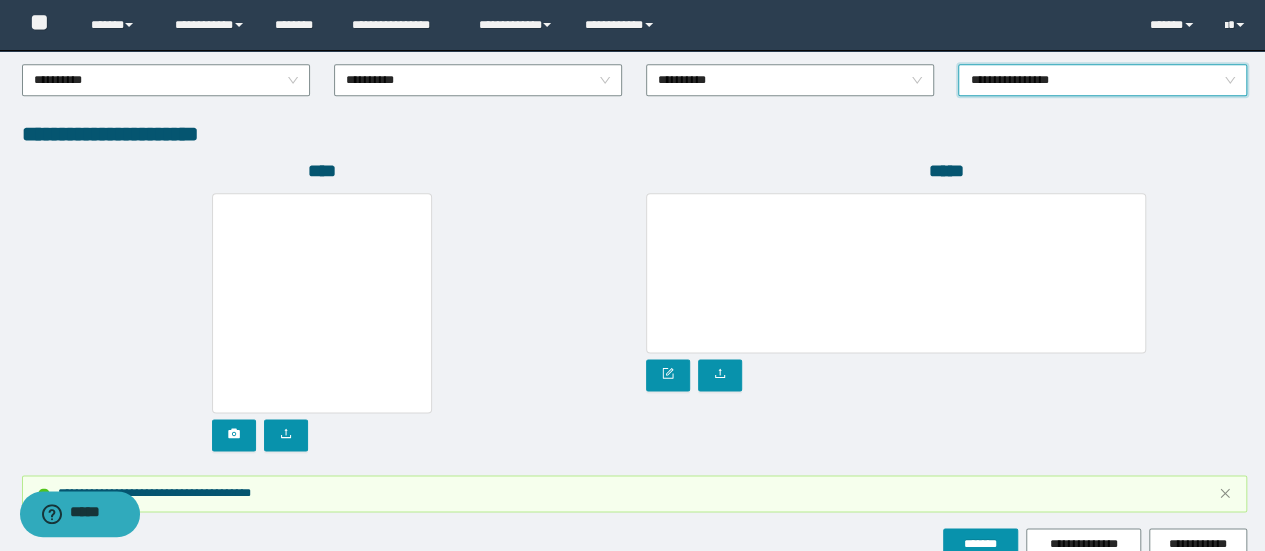 scroll, scrollTop: 1155, scrollLeft: 0, axis: vertical 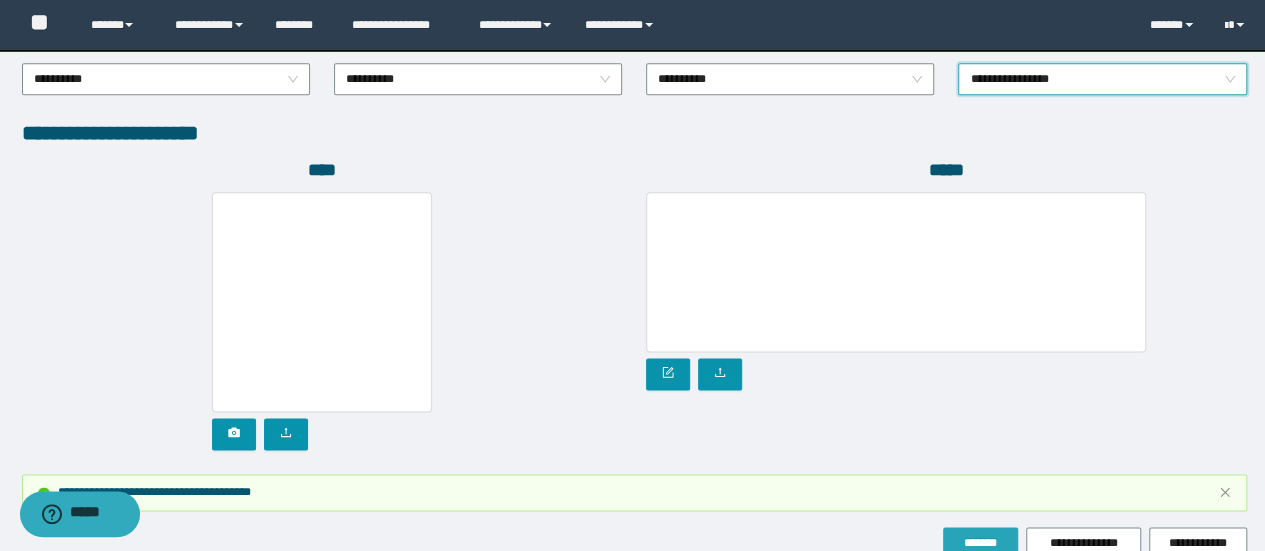 click on "*******" at bounding box center [980, 543] 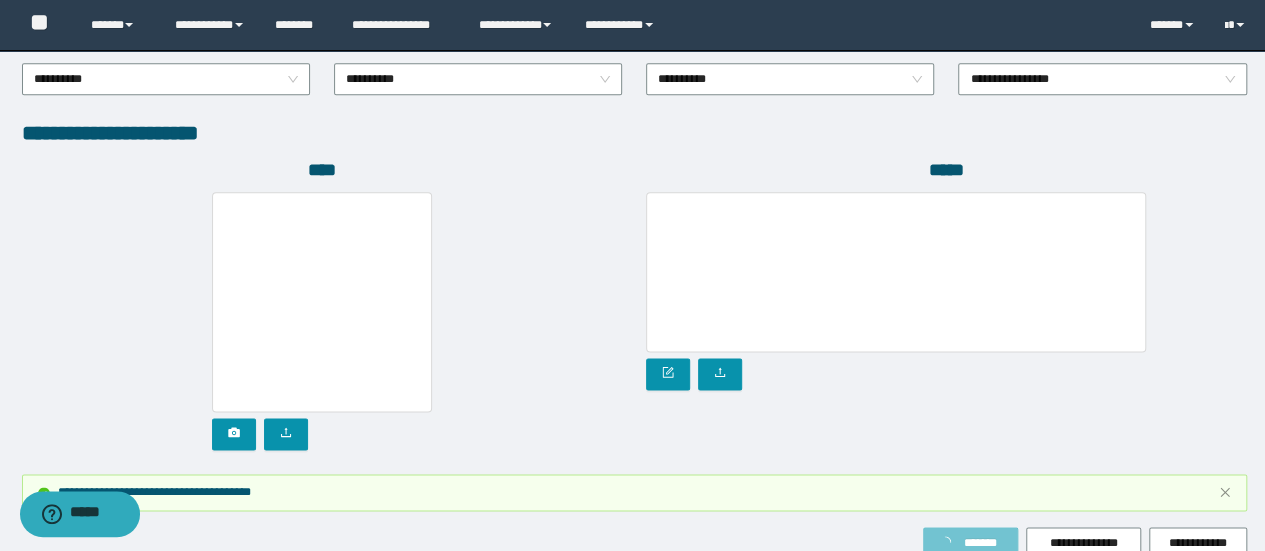 click on "*******" at bounding box center (980, 543) 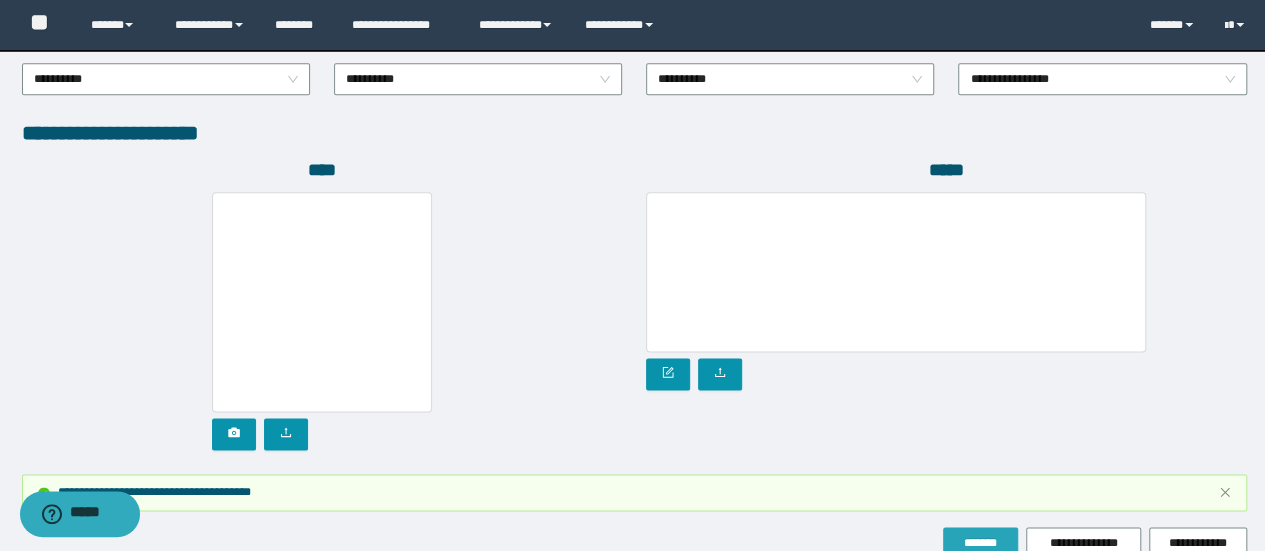 scroll, scrollTop: 0, scrollLeft: 0, axis: both 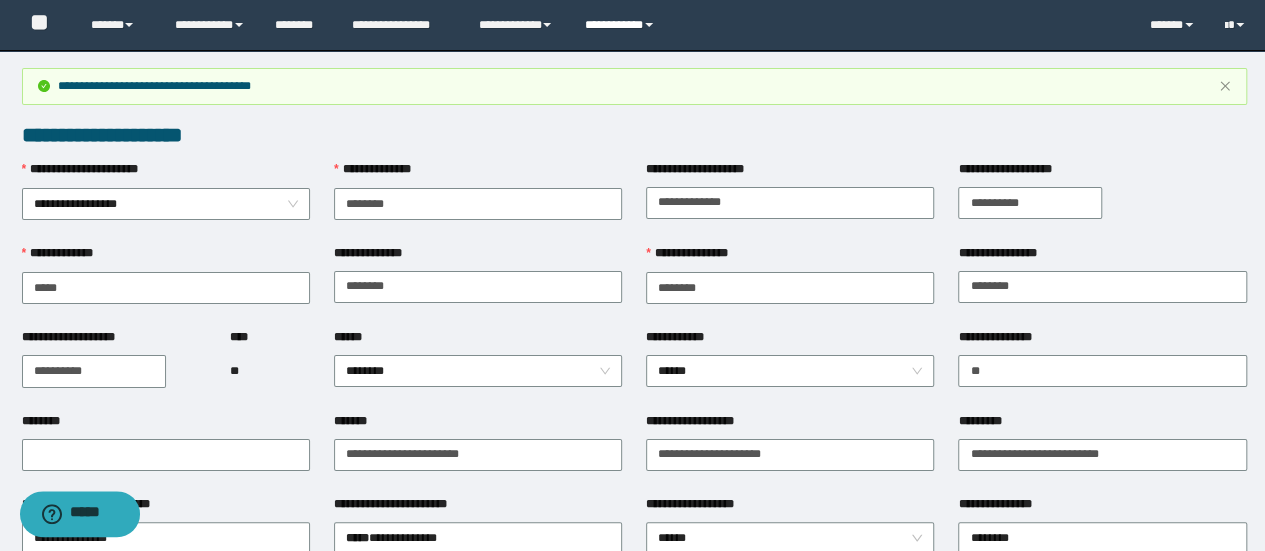 click on "**********" at bounding box center (622, 25) 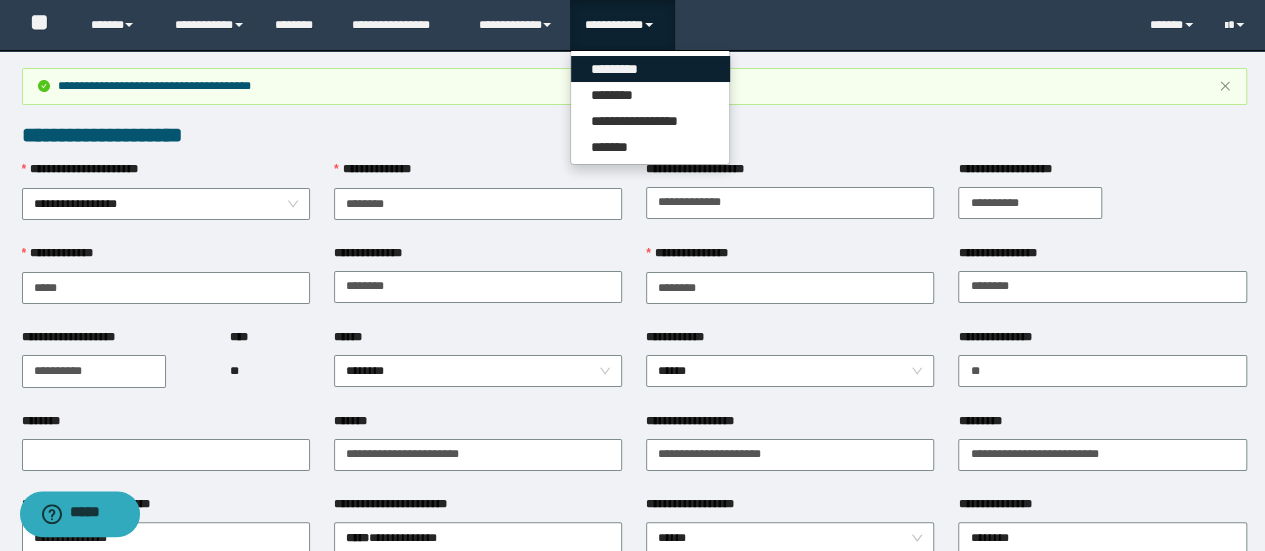 click on "*********" at bounding box center (650, 69) 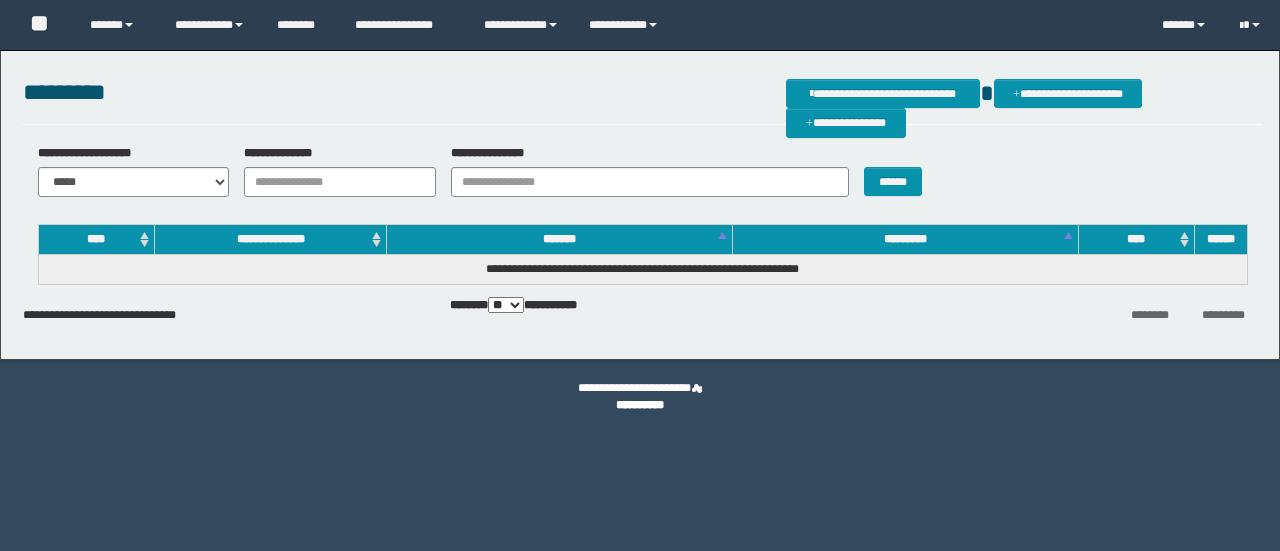 scroll, scrollTop: 0, scrollLeft: 0, axis: both 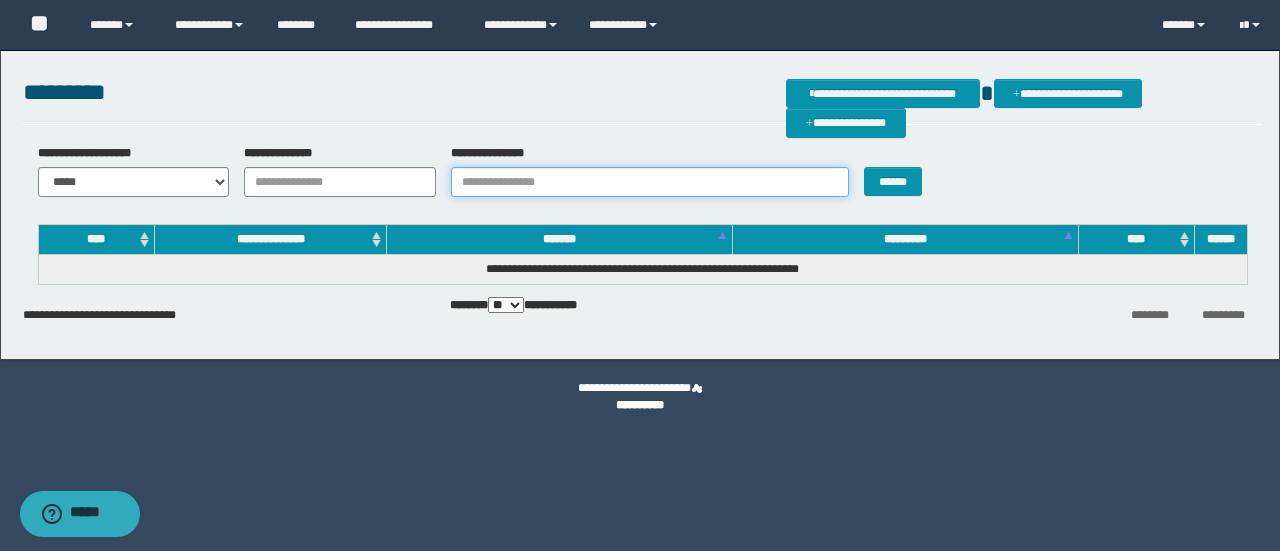 click on "**********" at bounding box center (650, 182) 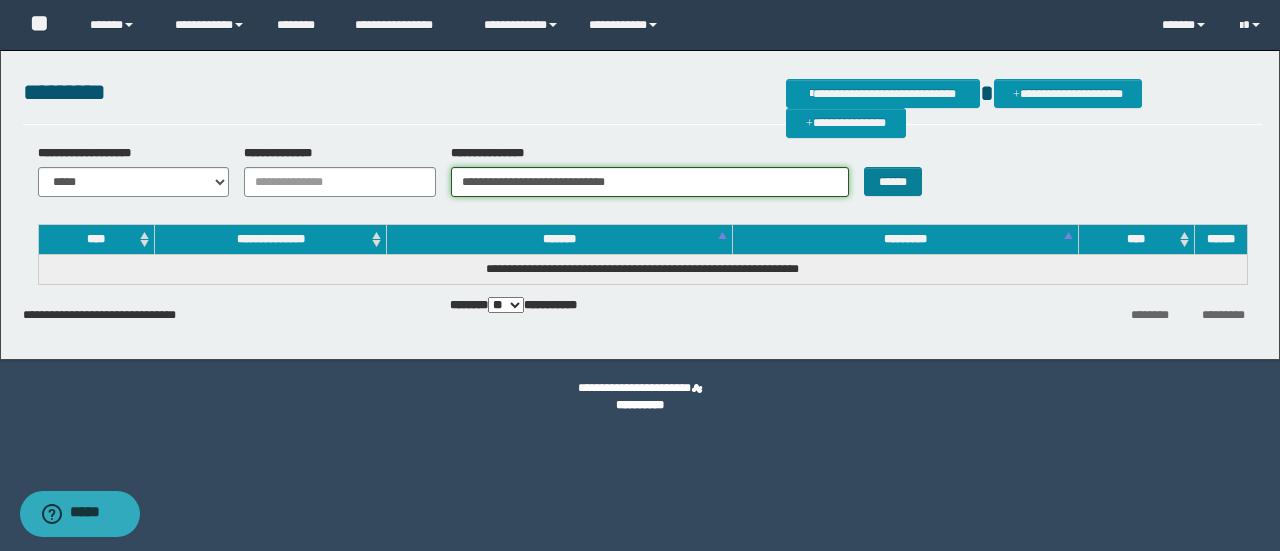 type on "**********" 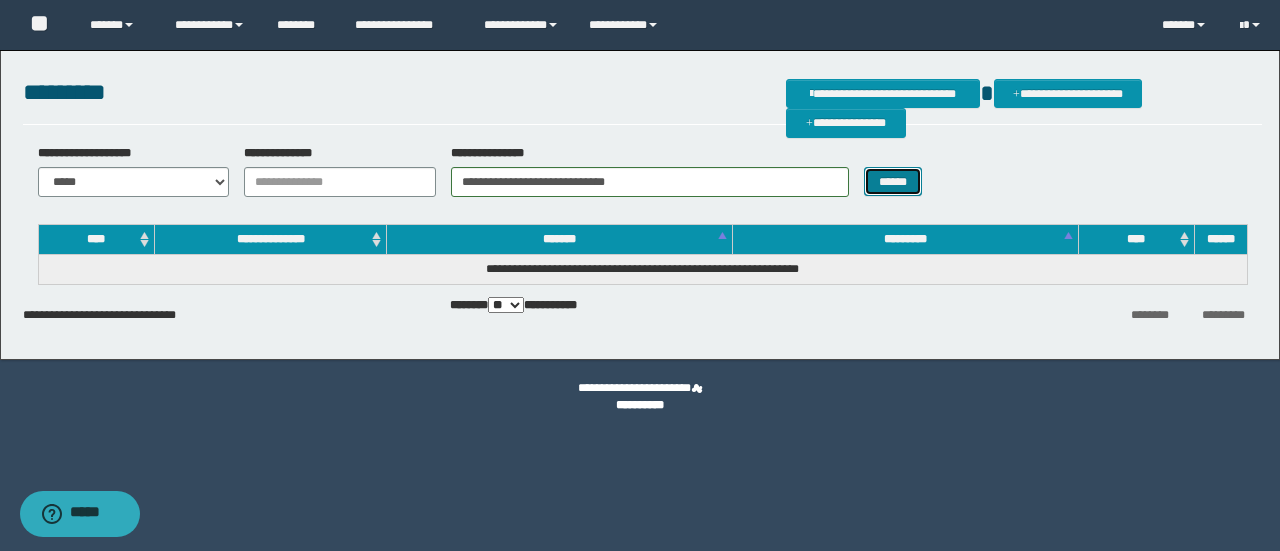 click on "******" at bounding box center (893, 181) 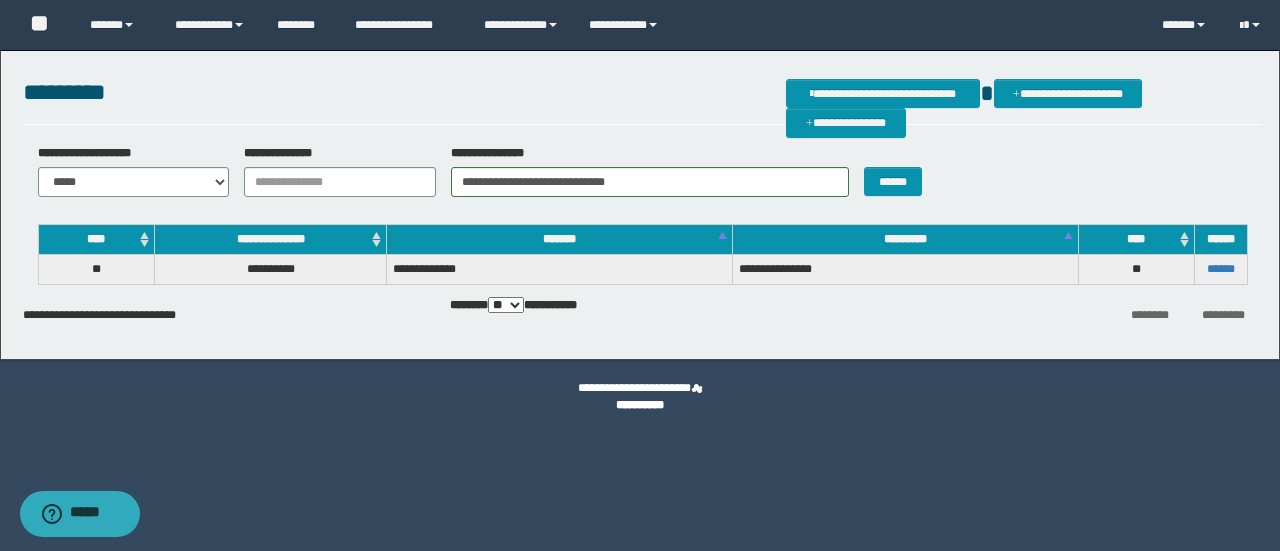 click on "**********" at bounding box center (270, 270) 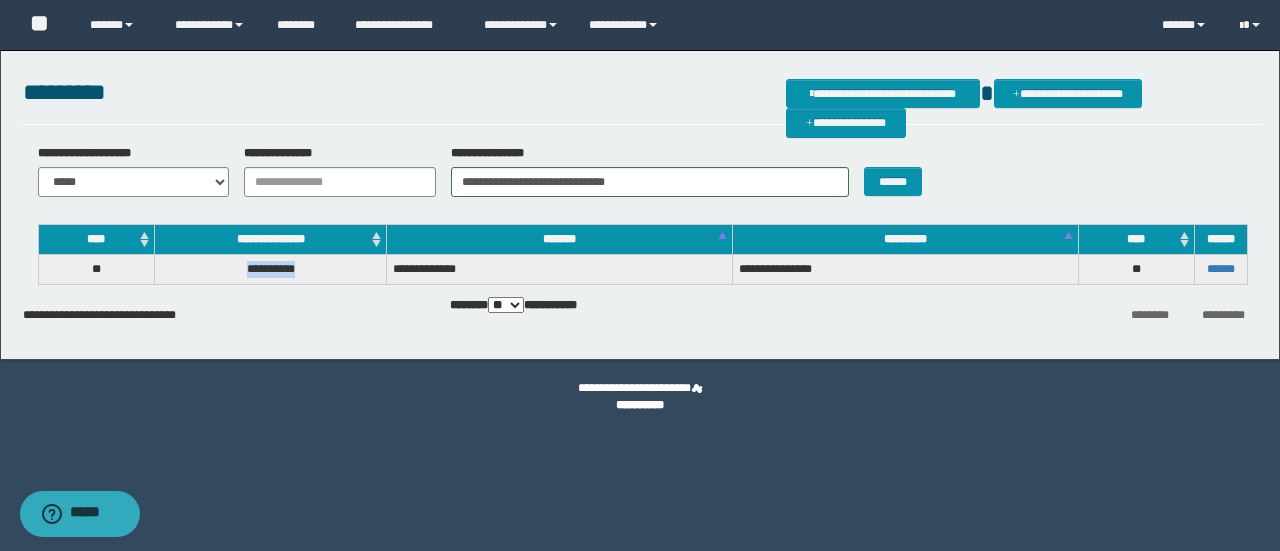 click on "**********" at bounding box center (270, 270) 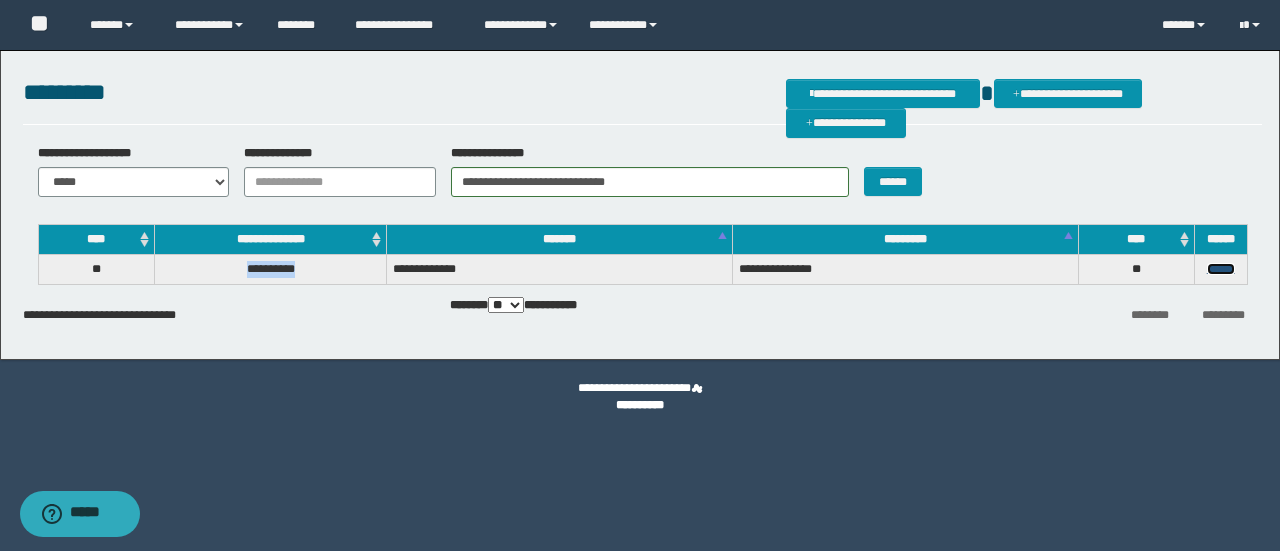 click on "******" at bounding box center [1221, 269] 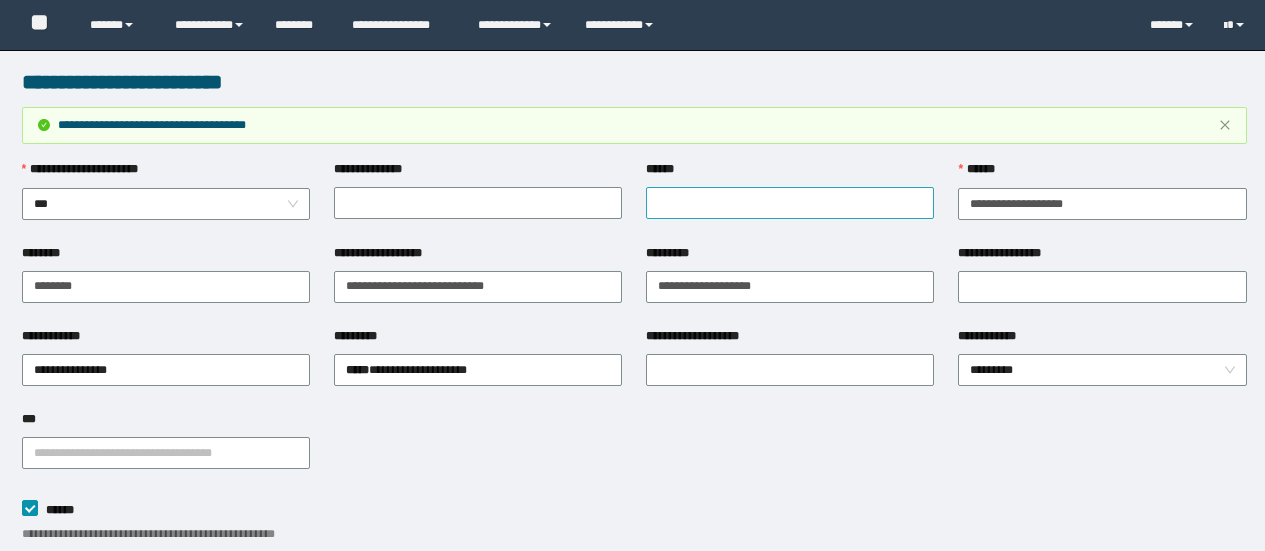 scroll, scrollTop: 0, scrollLeft: 0, axis: both 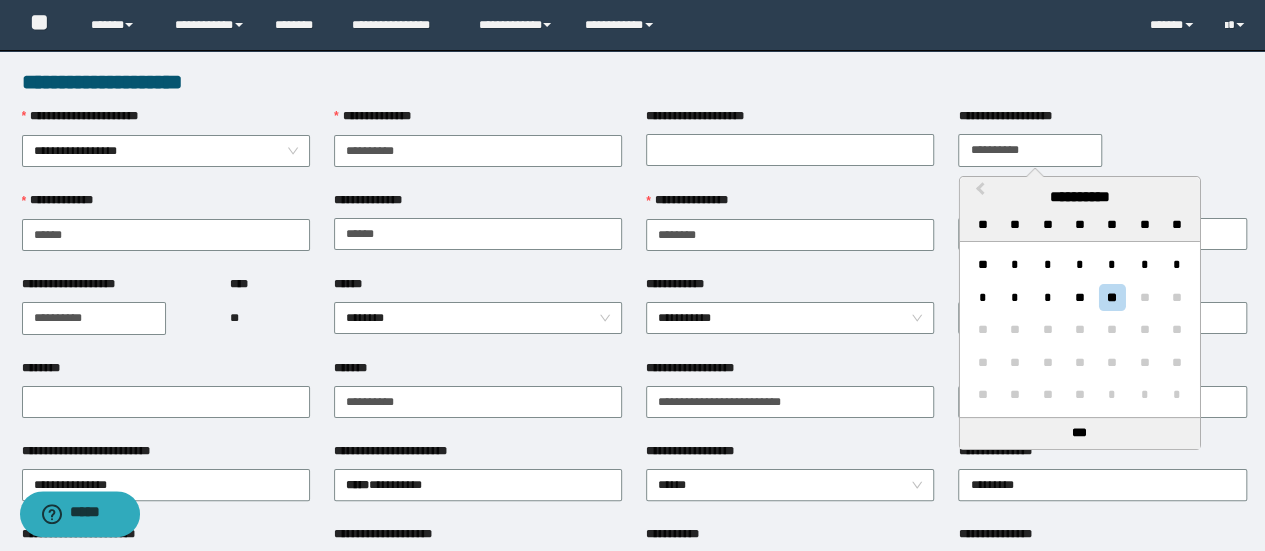 click on "**********" at bounding box center [1030, 150] 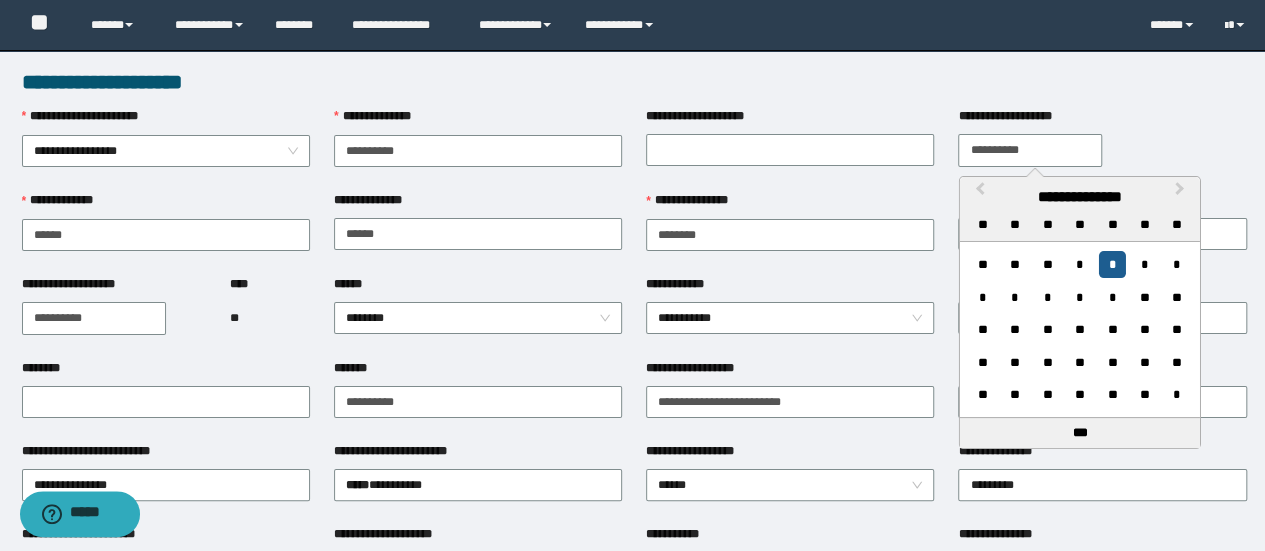 type on "**********" 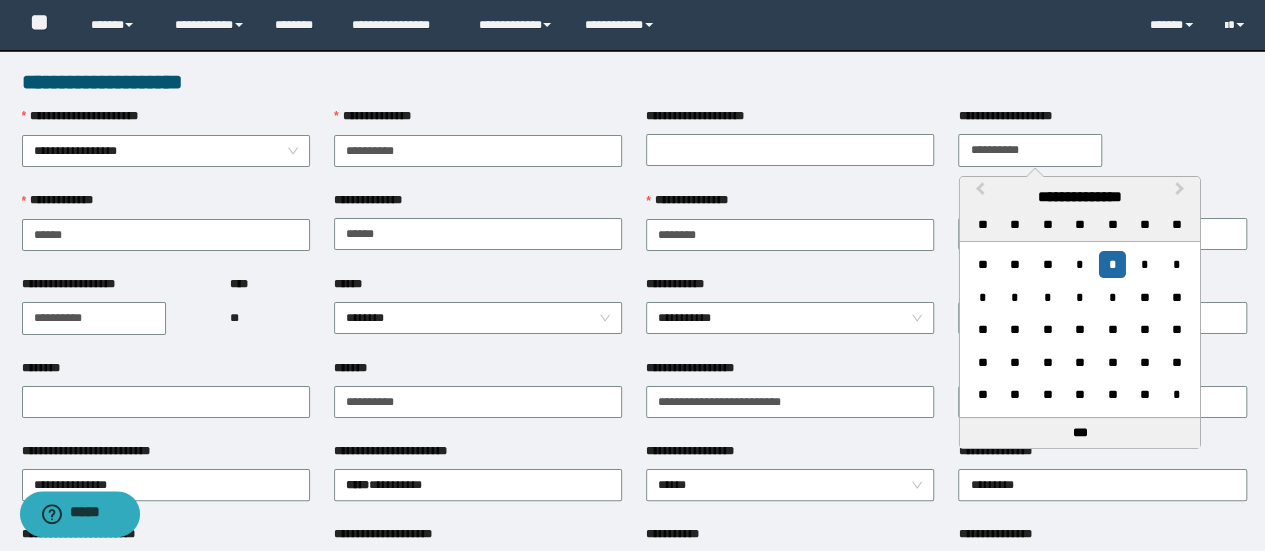 click on "**********" at bounding box center (790, 149) 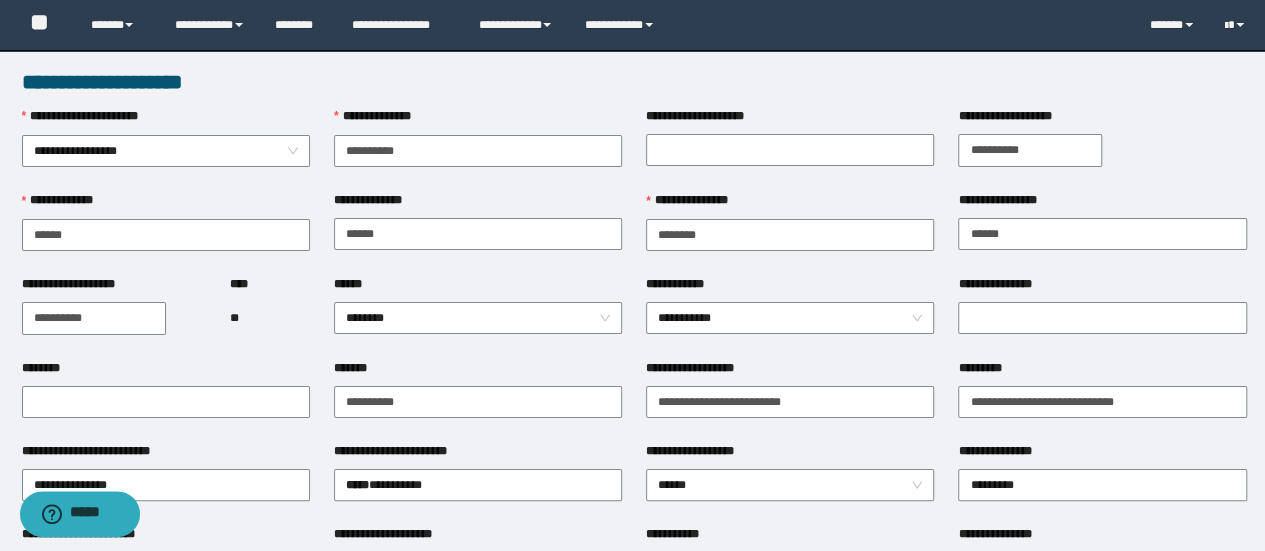 click on "**********" at bounding box center [790, 149] 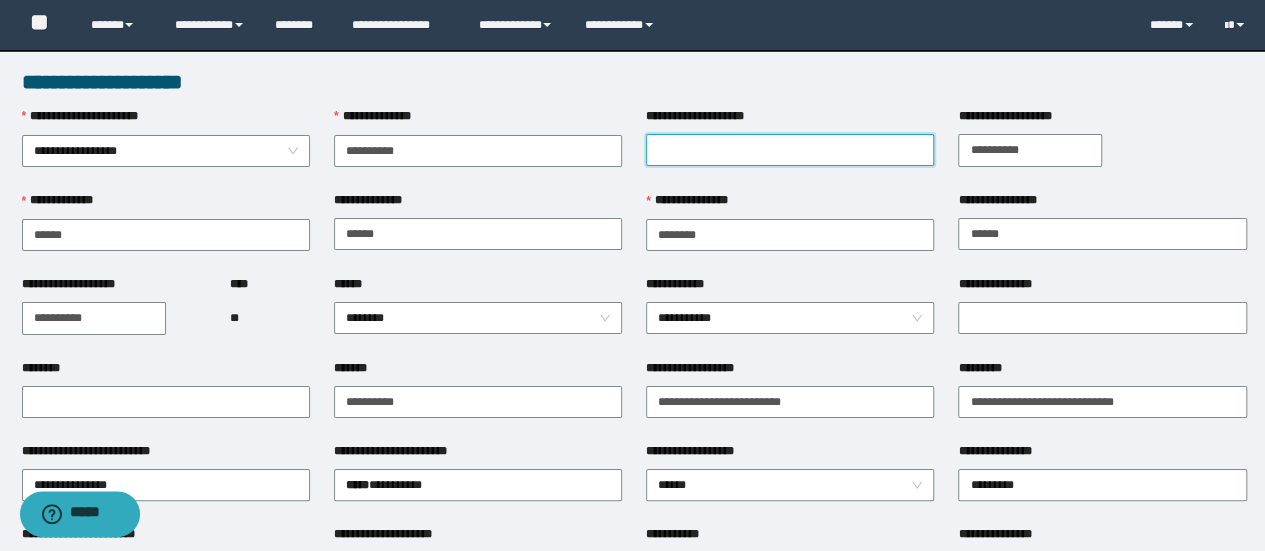 click on "**********" at bounding box center [790, 150] 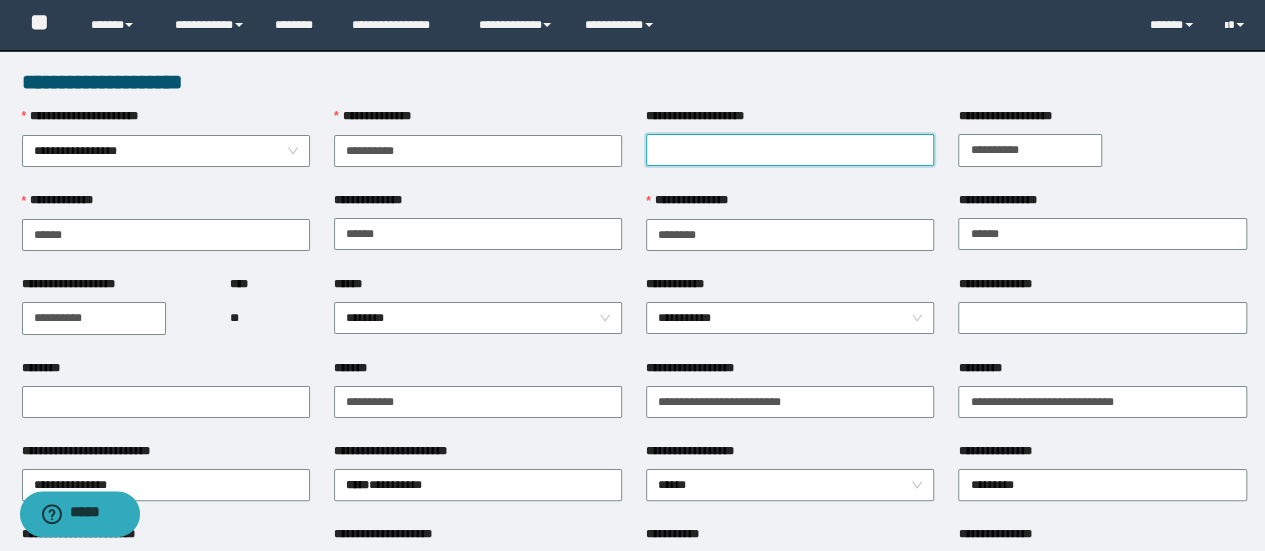 type on "*" 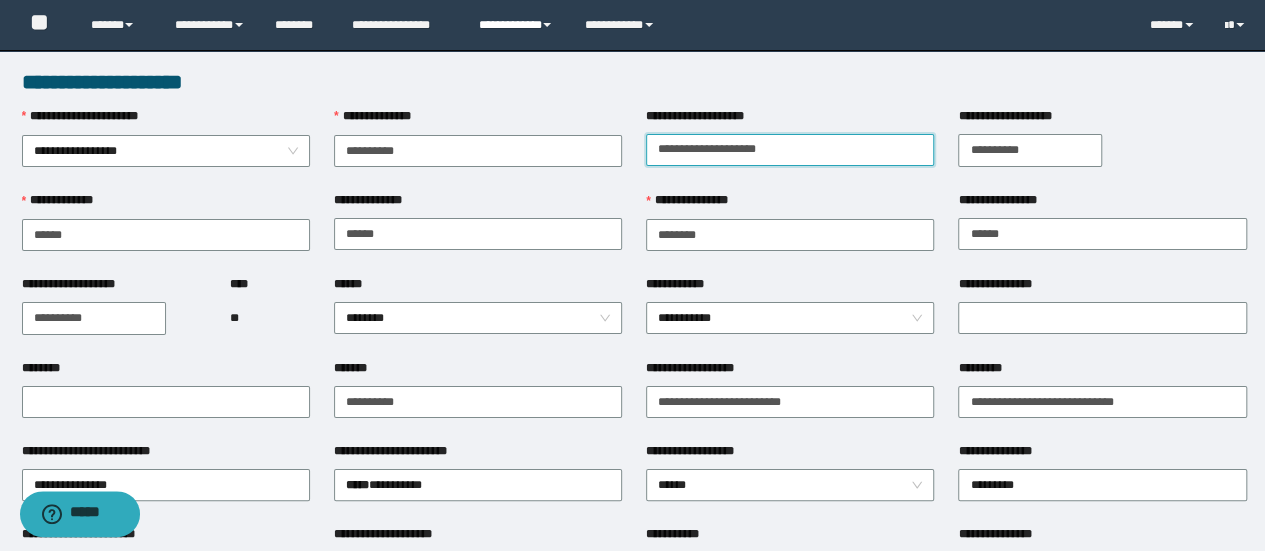 type on "**********" 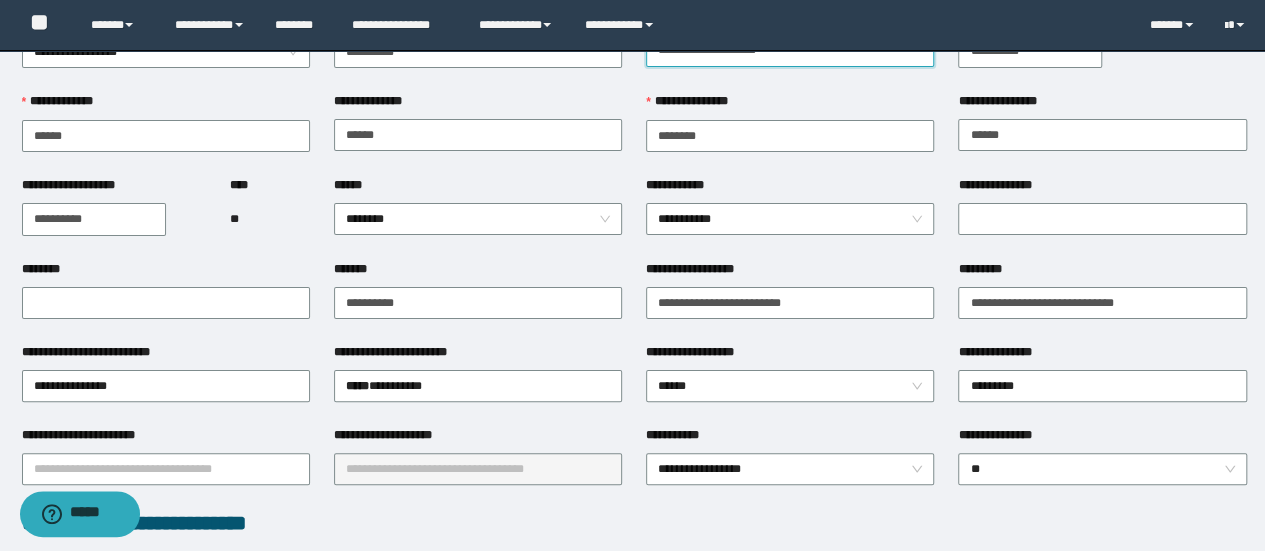scroll, scrollTop: 200, scrollLeft: 0, axis: vertical 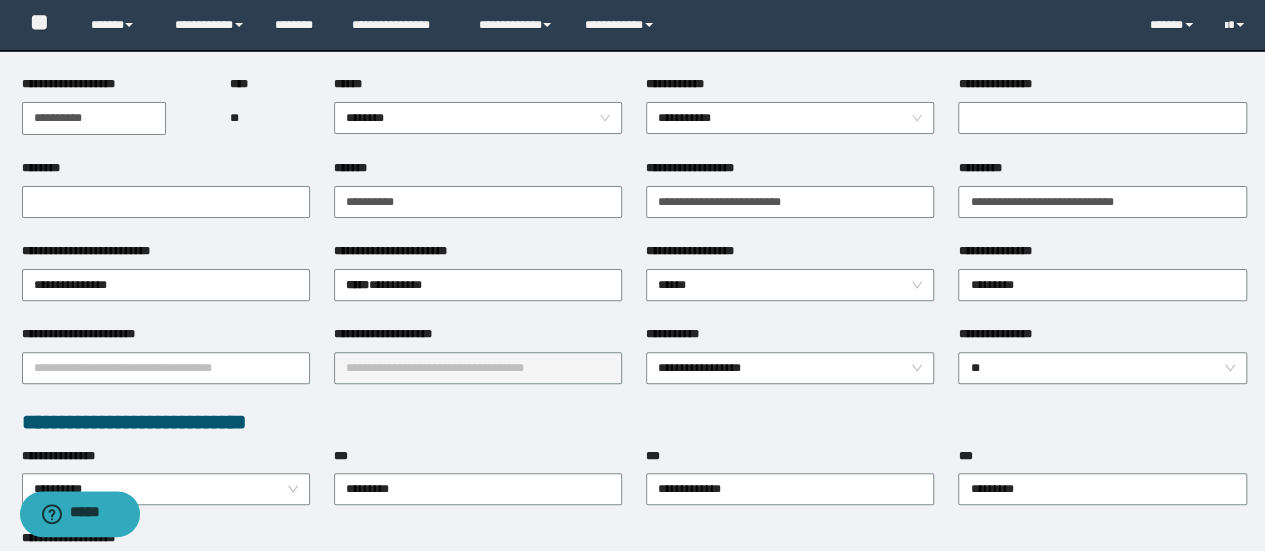 click on "**********" at bounding box center (166, 338) 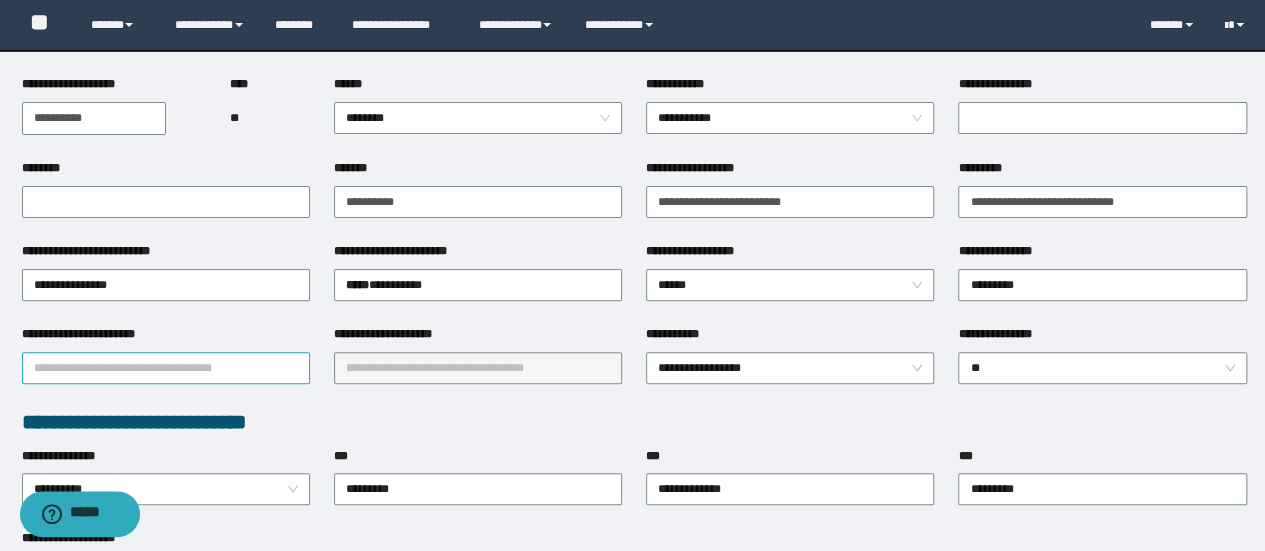 click on "**********" at bounding box center [166, 368] 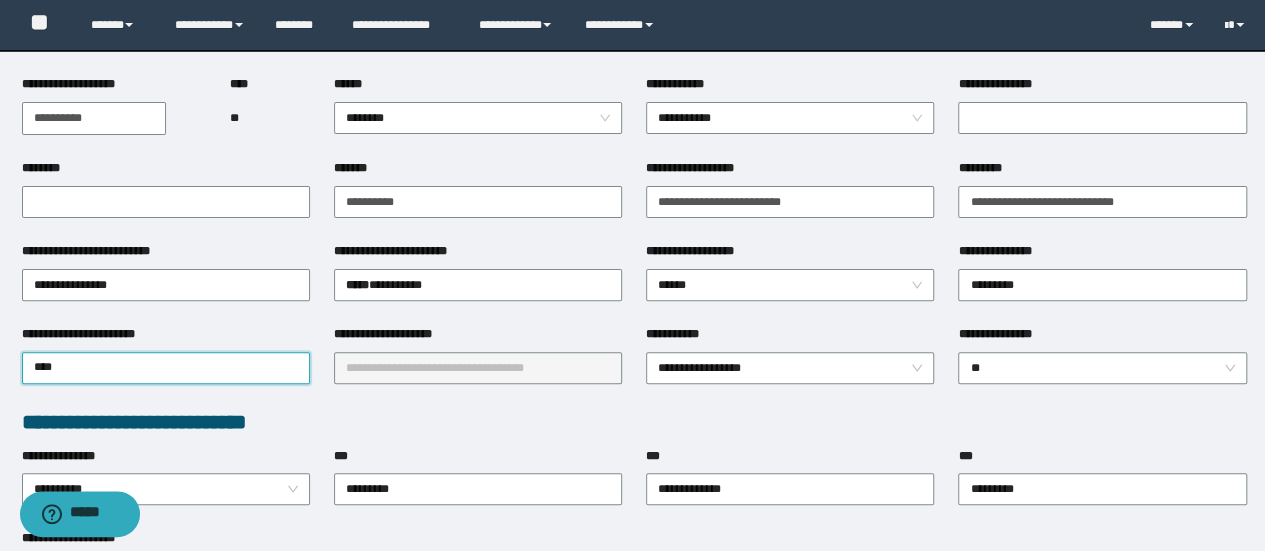 type on "****" 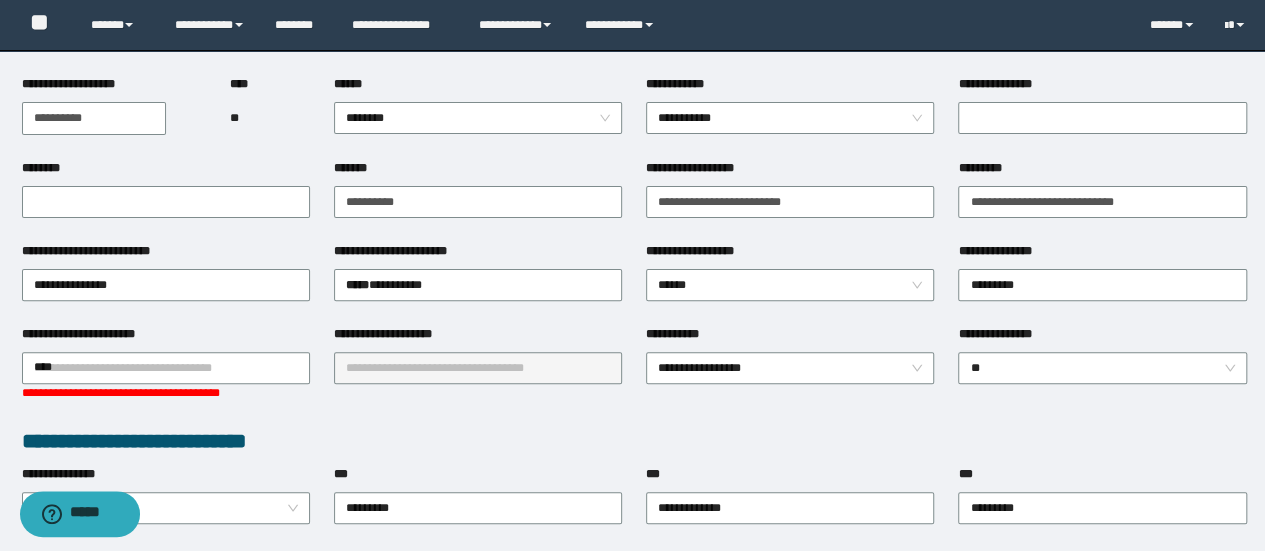 click on "**********" at bounding box center [634, 648] 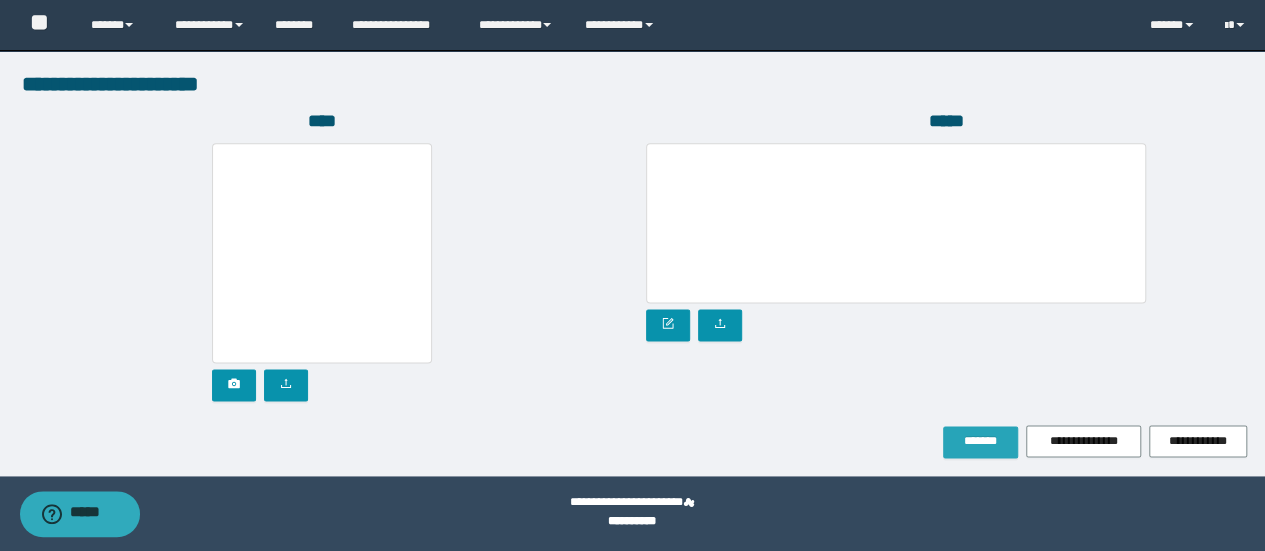 click on "*******" at bounding box center (980, 441) 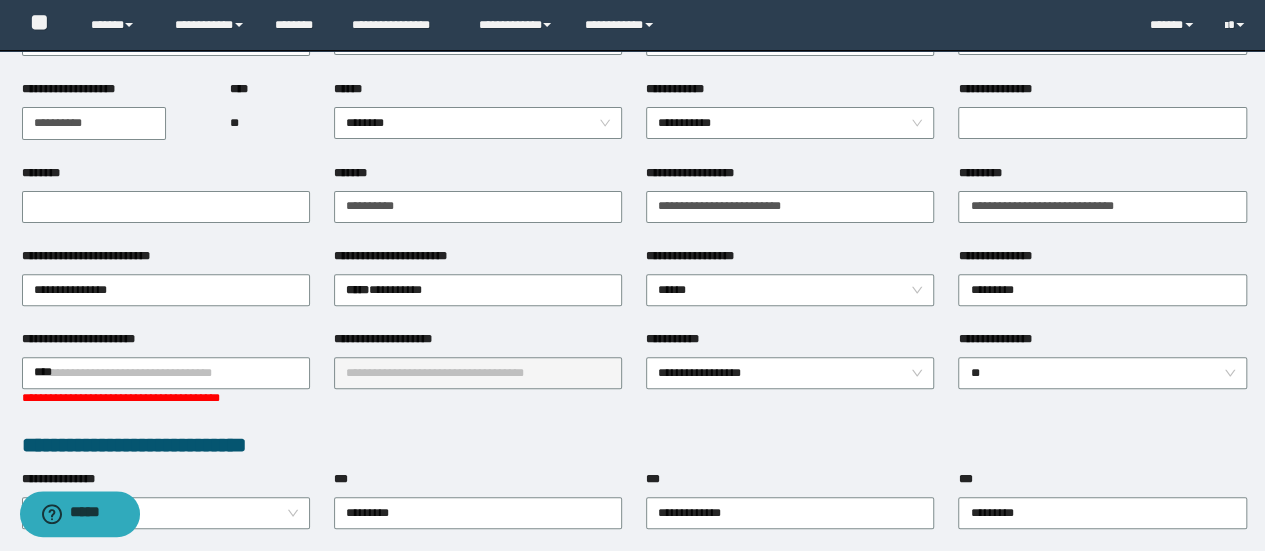 scroll, scrollTop: 122, scrollLeft: 0, axis: vertical 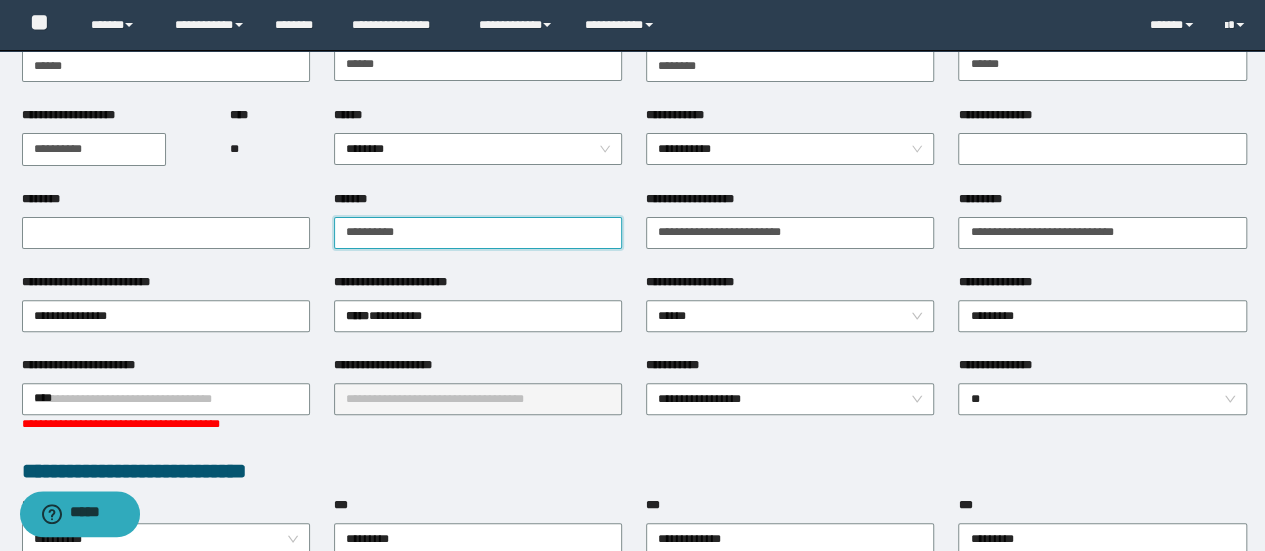 click on "*******" at bounding box center [478, 233] 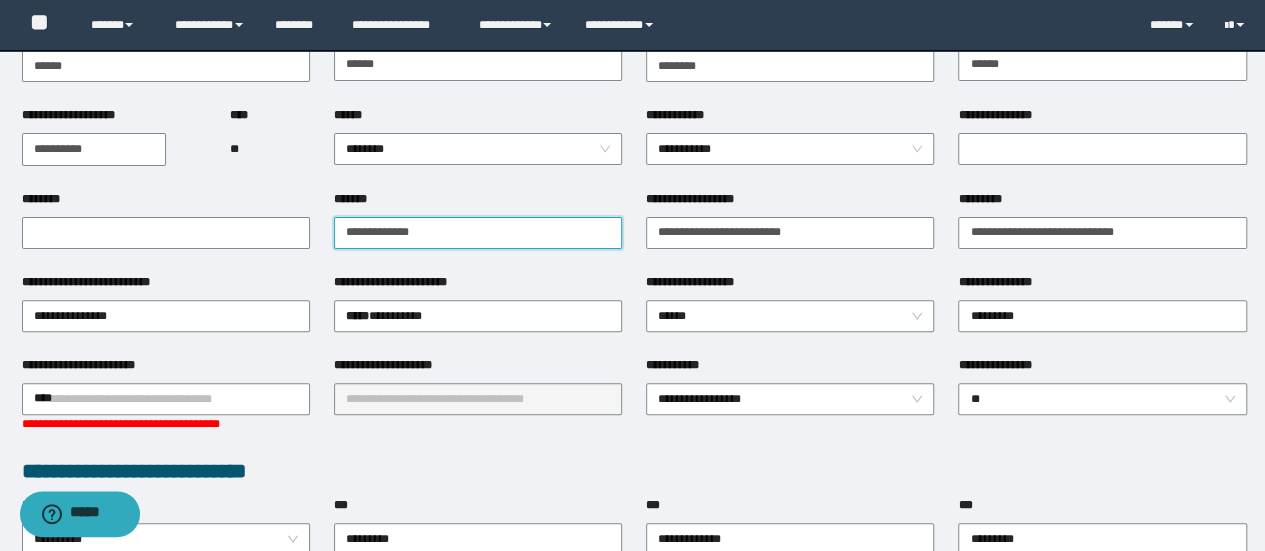 paste on "**********" 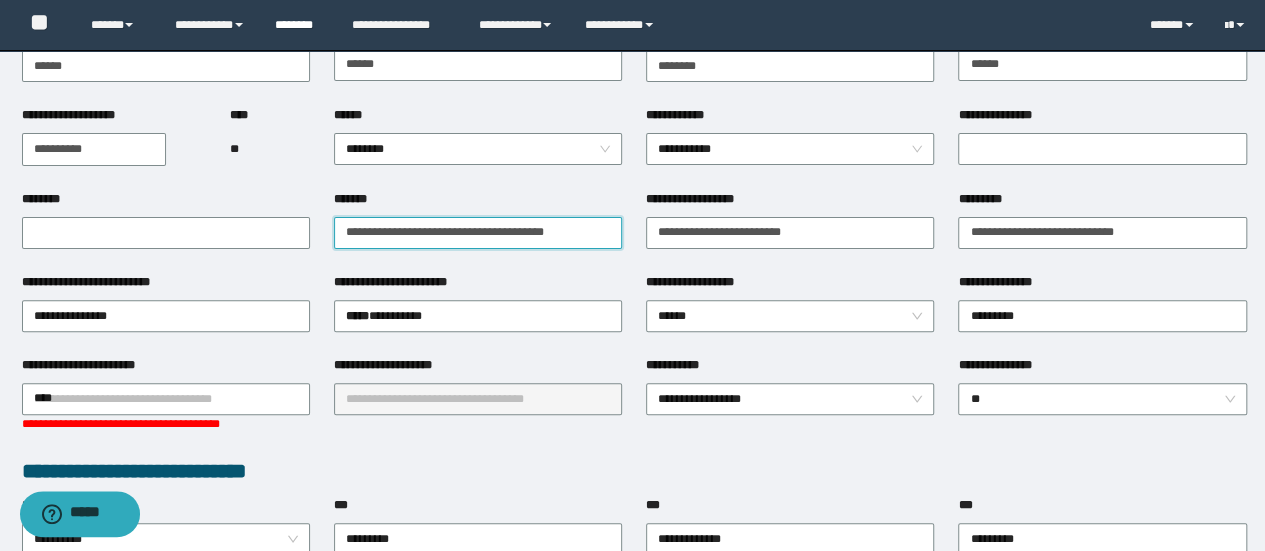 type on "**********" 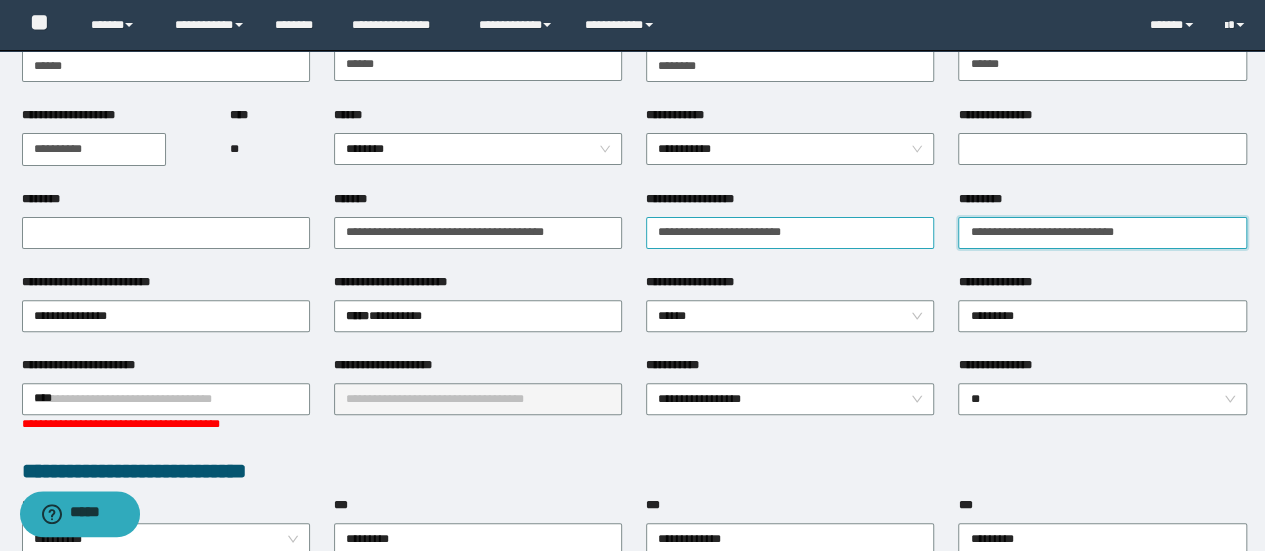 drag, startPoint x: 1171, startPoint y: 235, endPoint x: 932, endPoint y: 242, distance: 239.1025 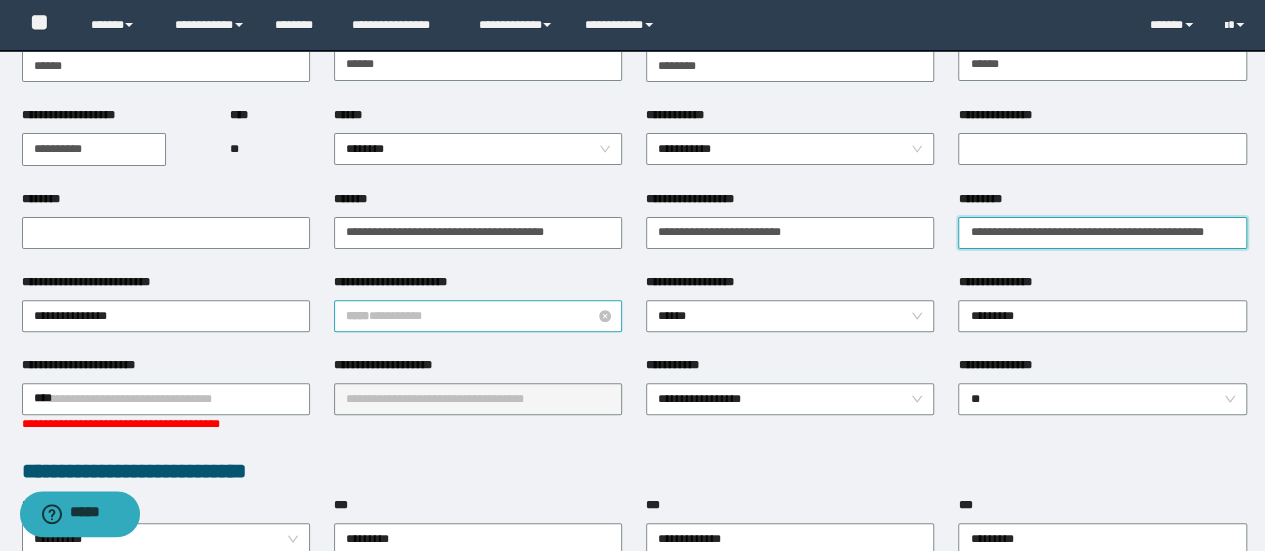 click on "***** * *******" at bounding box center [478, 316] 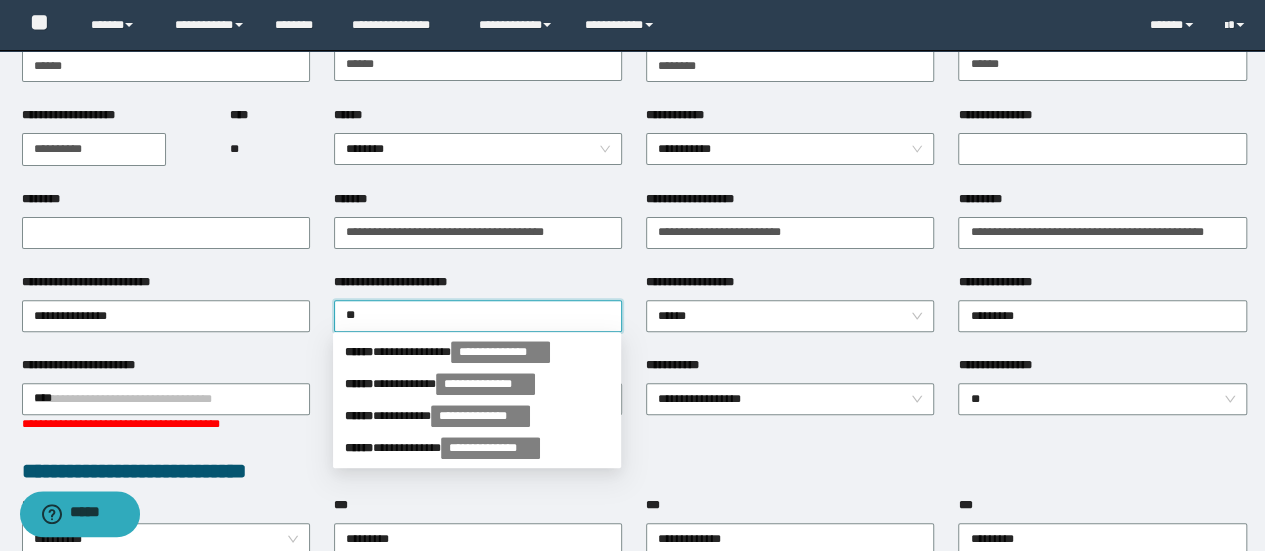 type on "***" 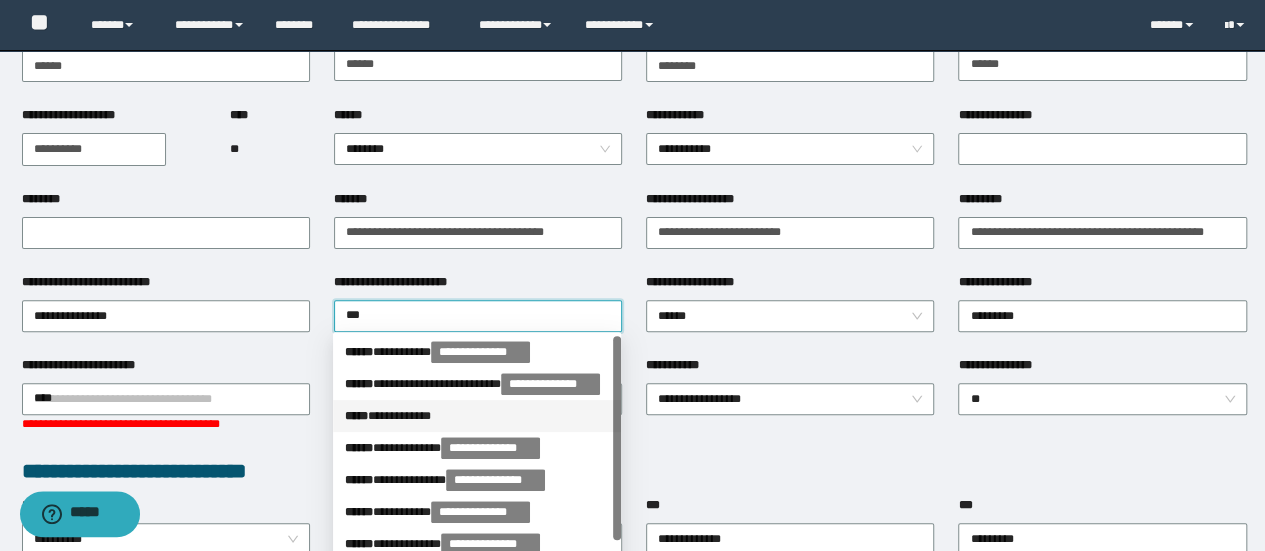 click on "**********" at bounding box center [477, 416] 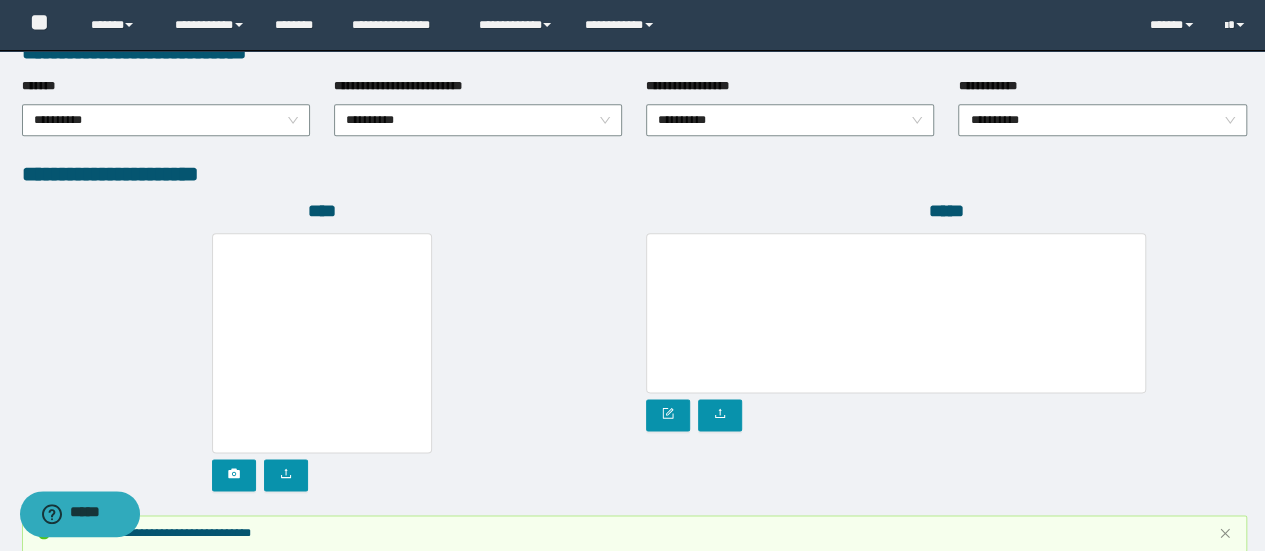 scroll, scrollTop: 1274, scrollLeft: 0, axis: vertical 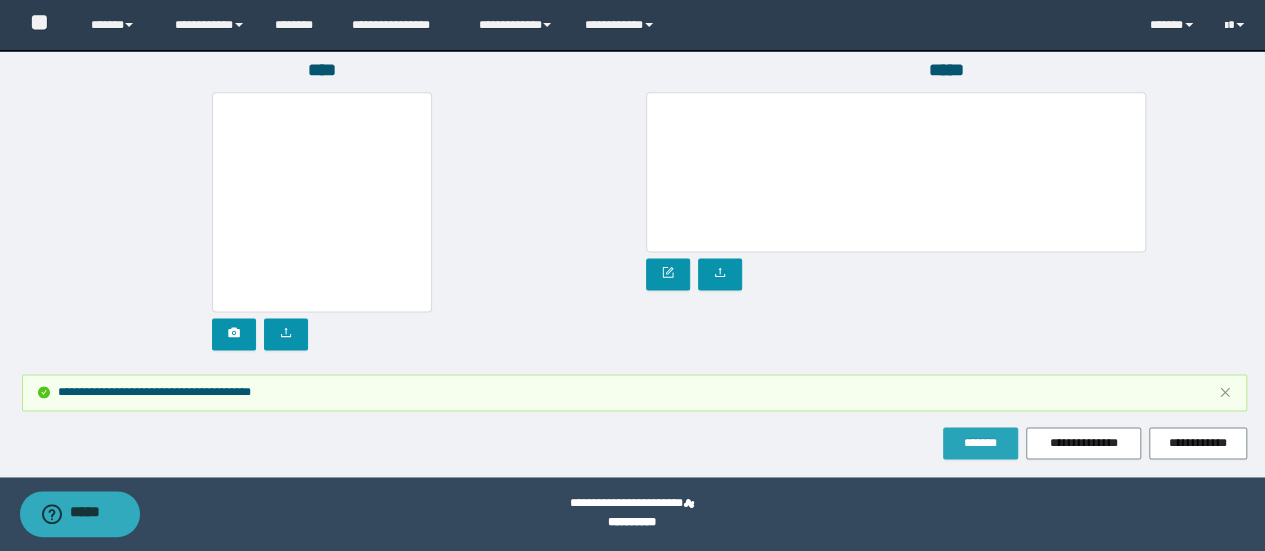 click on "*******" at bounding box center (980, 443) 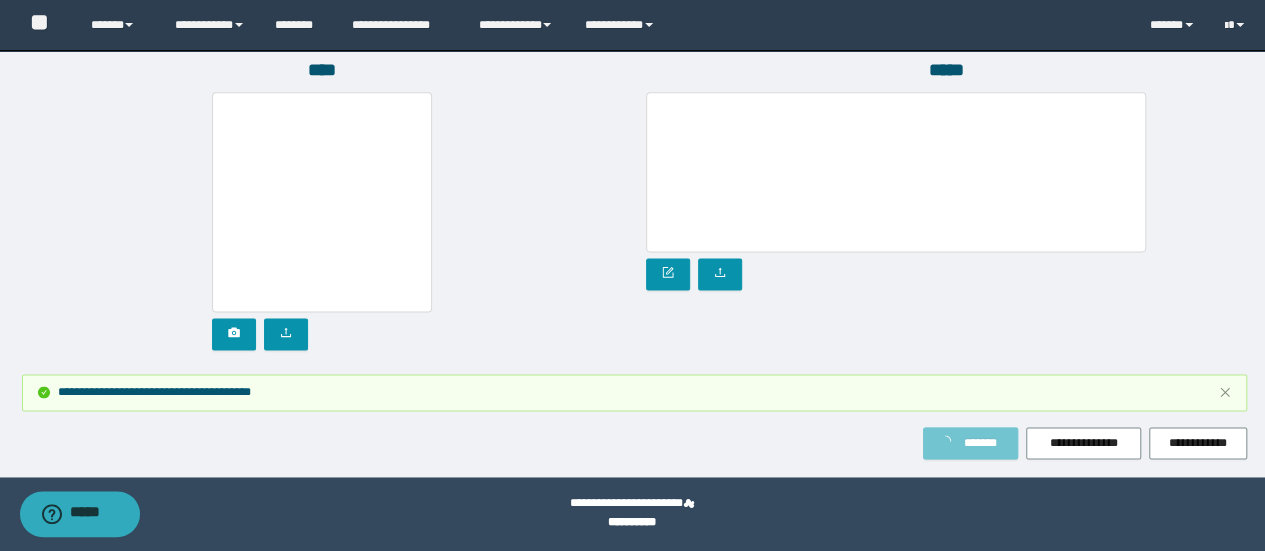click on "*******" at bounding box center (980, 443) 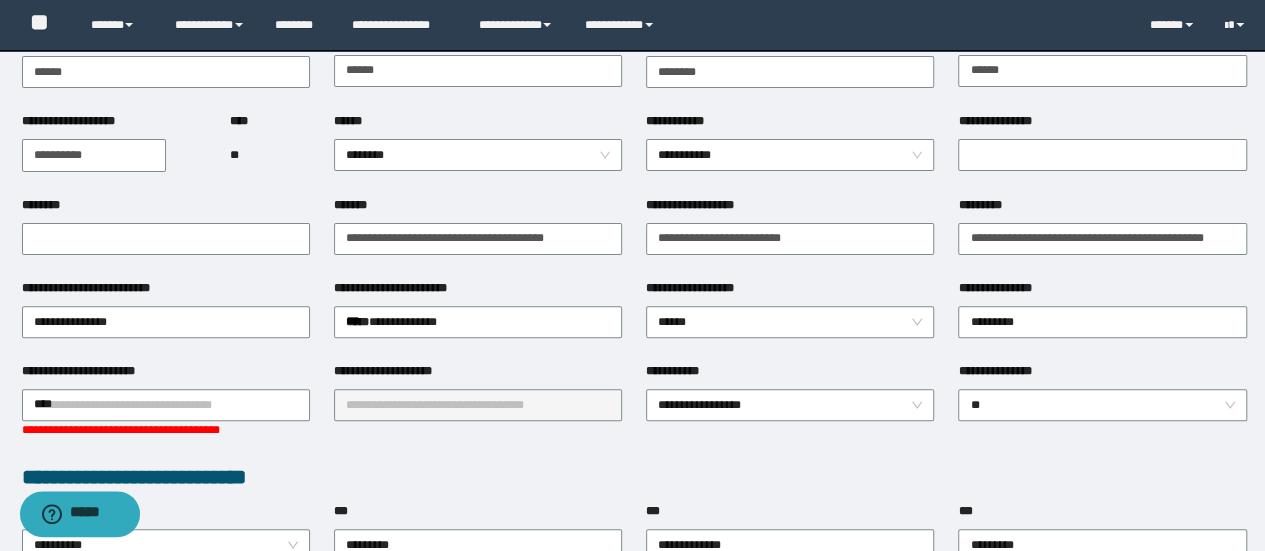 scroll, scrollTop: 0, scrollLeft: 0, axis: both 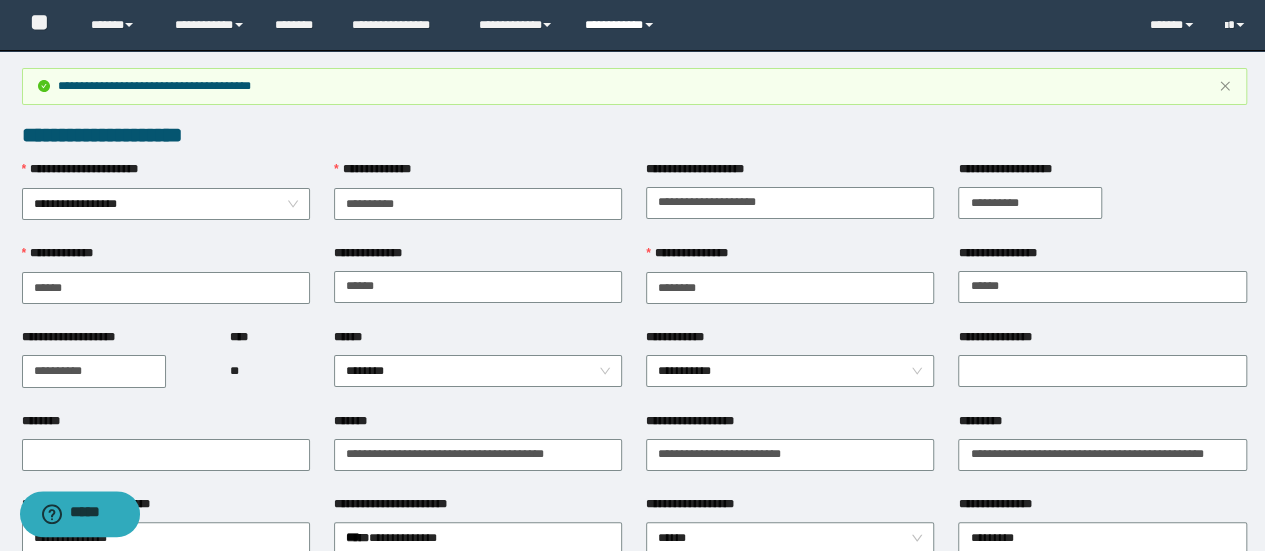 click on "**********" at bounding box center (622, 25) 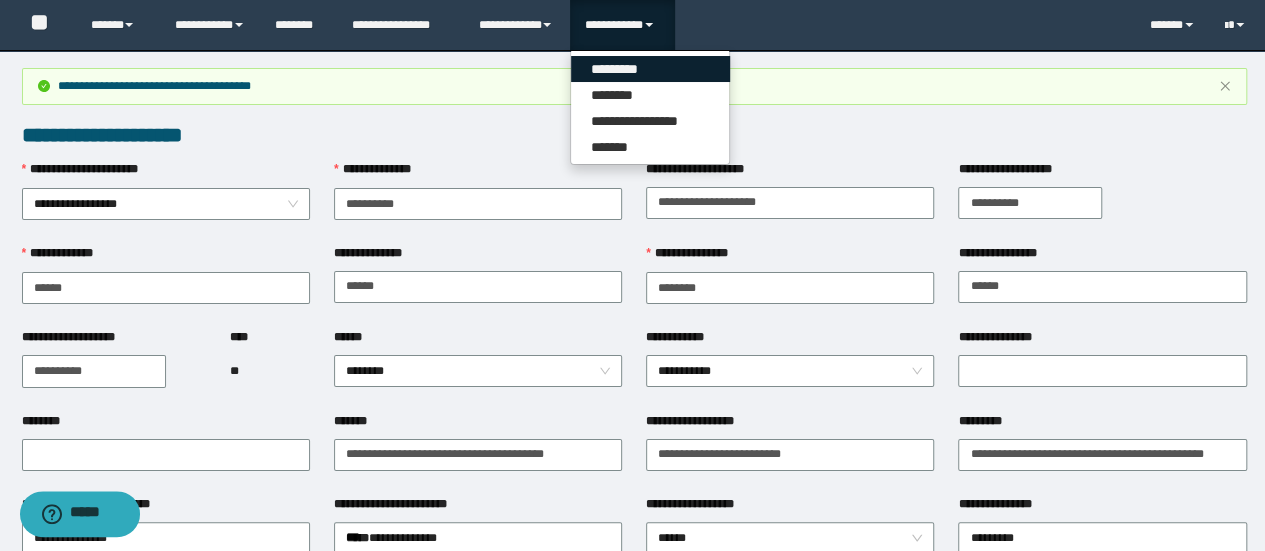 click on "*********" at bounding box center (650, 69) 